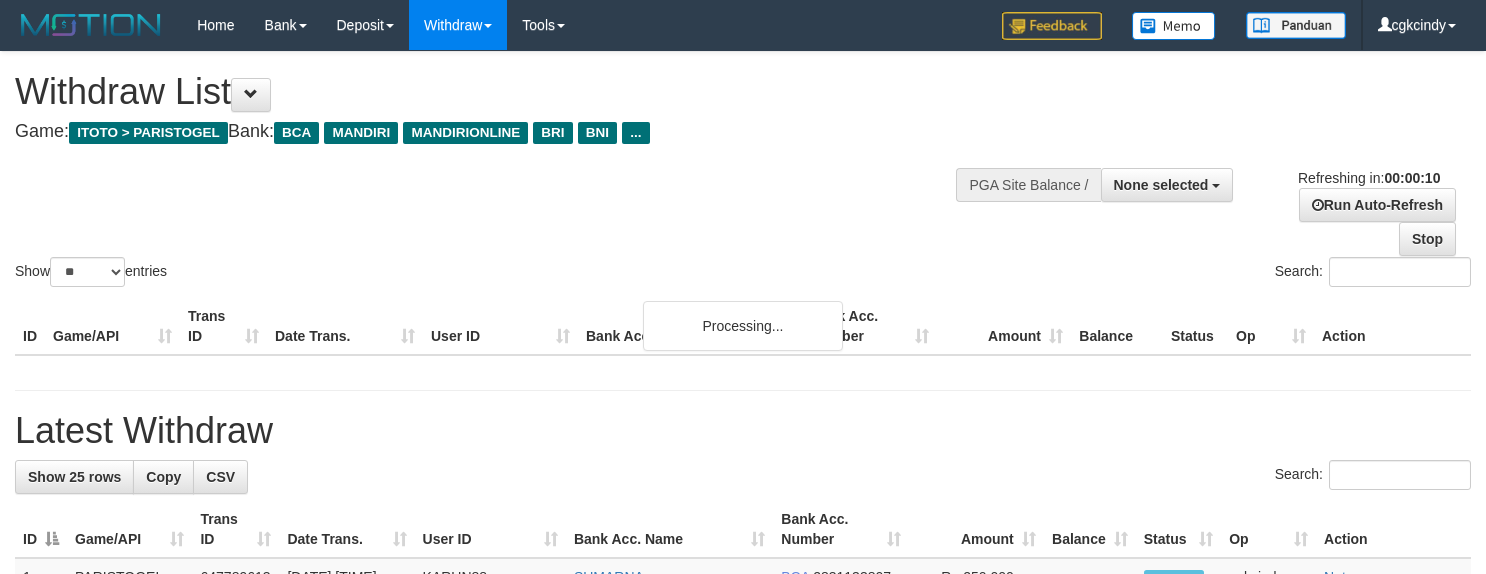 select 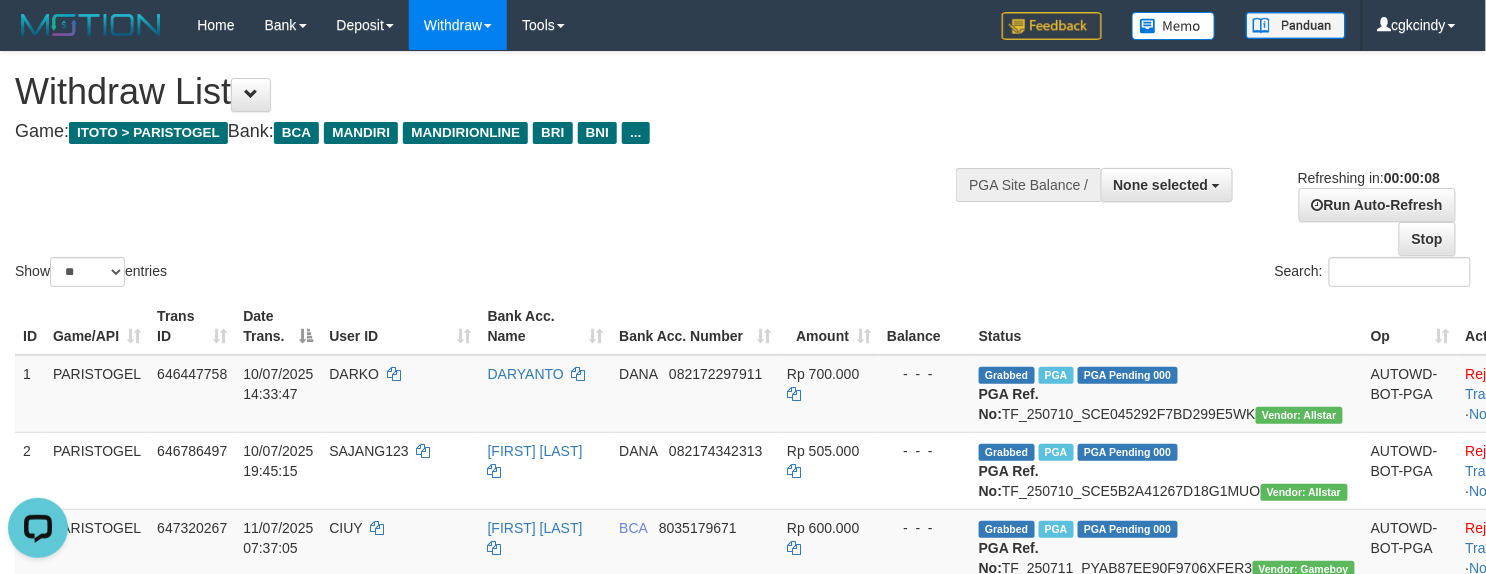 scroll, scrollTop: 0, scrollLeft: 0, axis: both 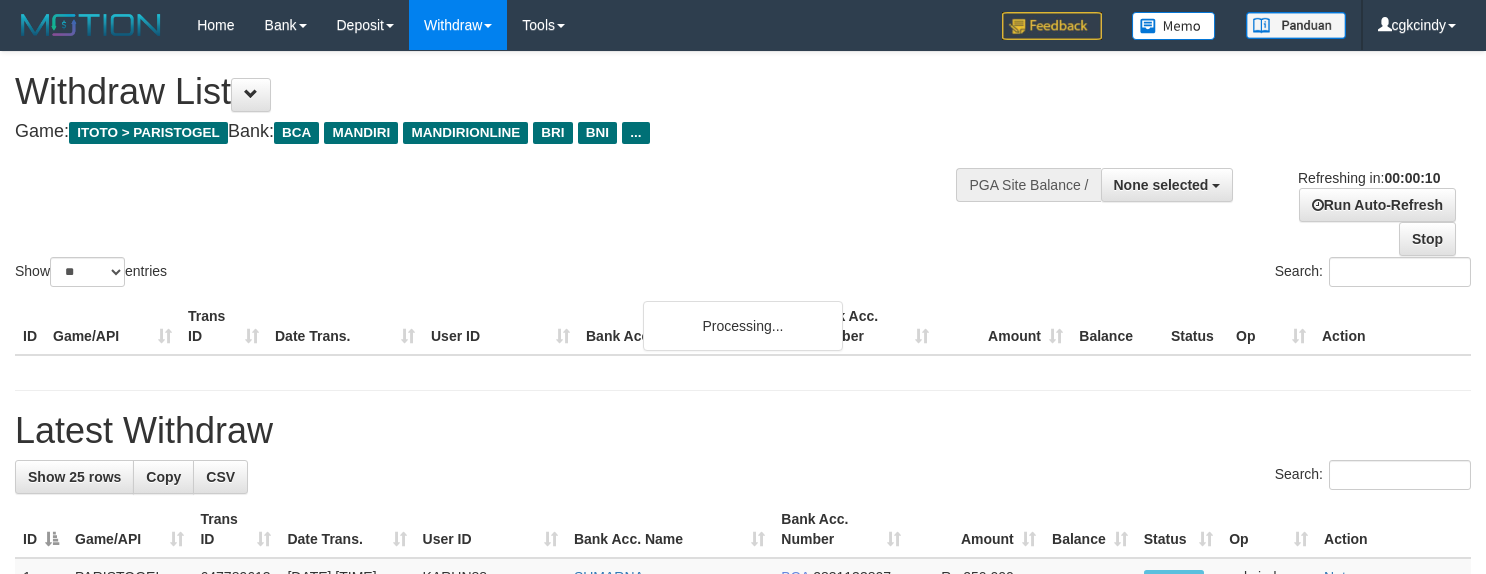 select 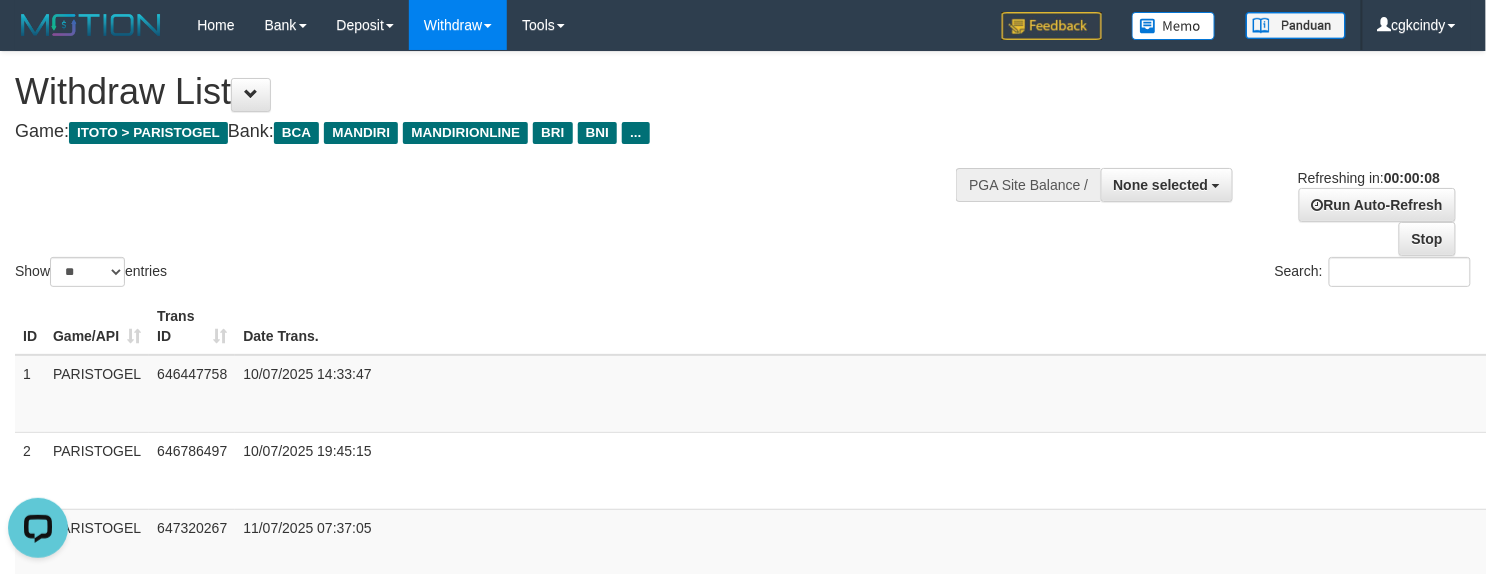 scroll, scrollTop: 0, scrollLeft: 0, axis: both 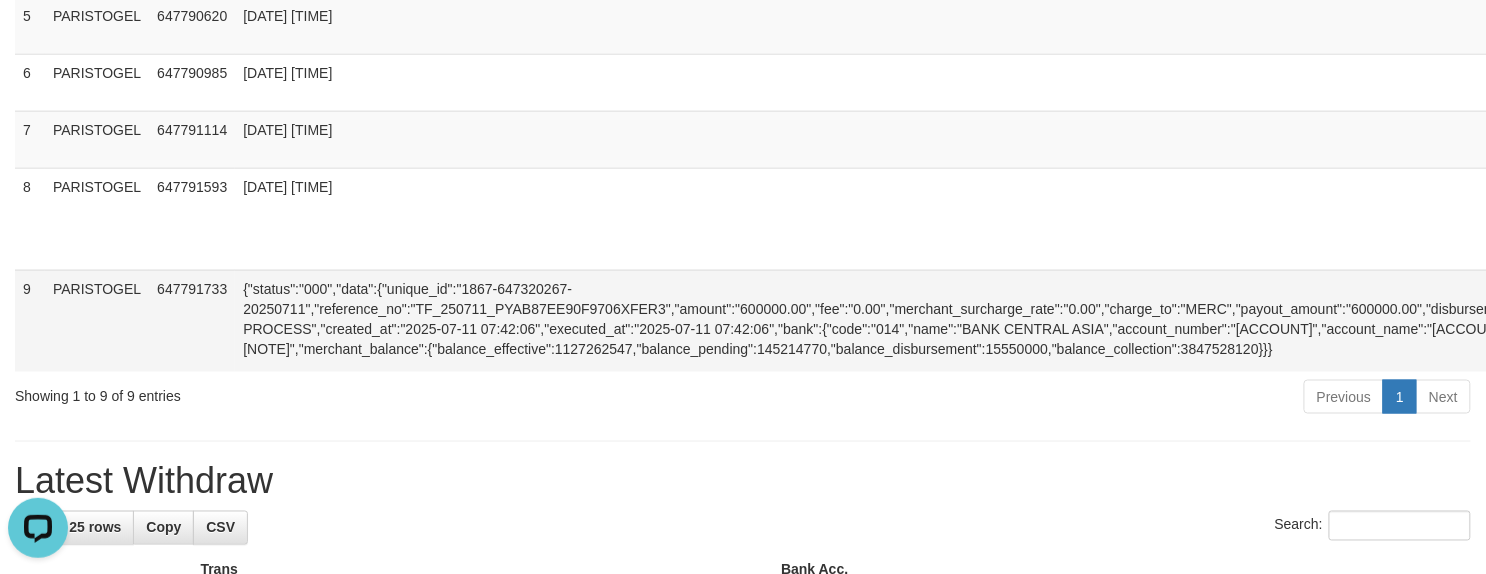click on "Allow Grab" at bounding box center [2949, 299] 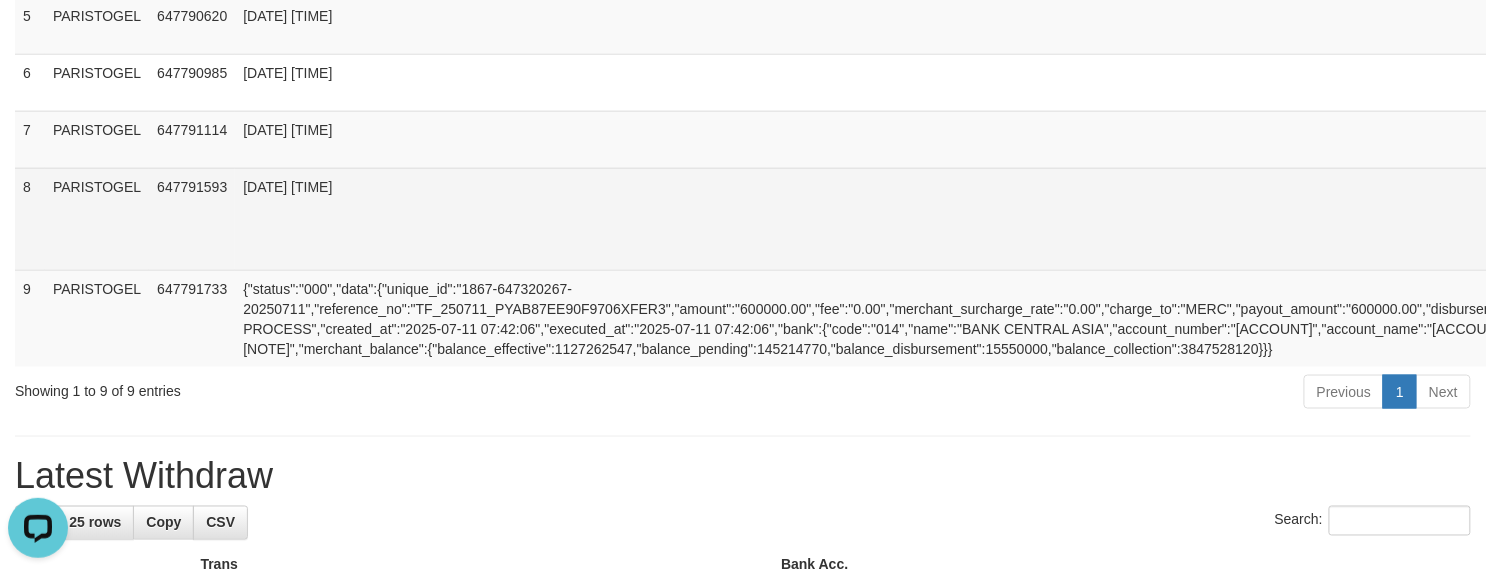 click on "Allow Grab" at bounding box center [2949, 197] 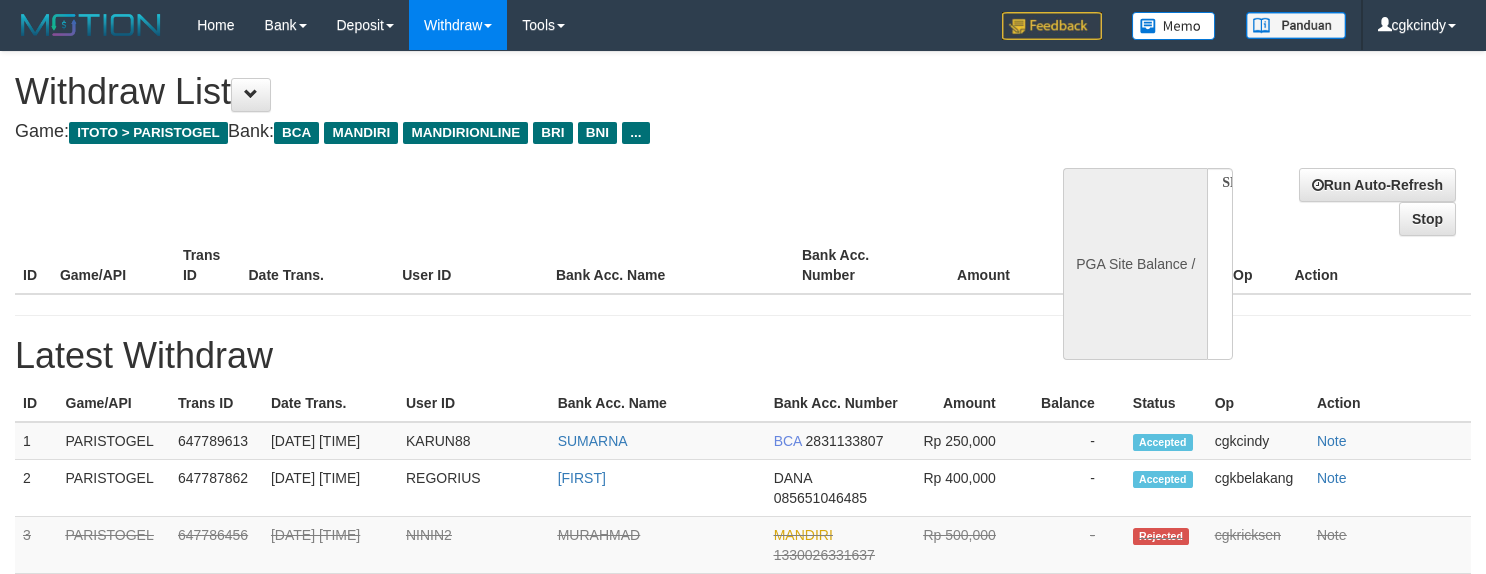 select 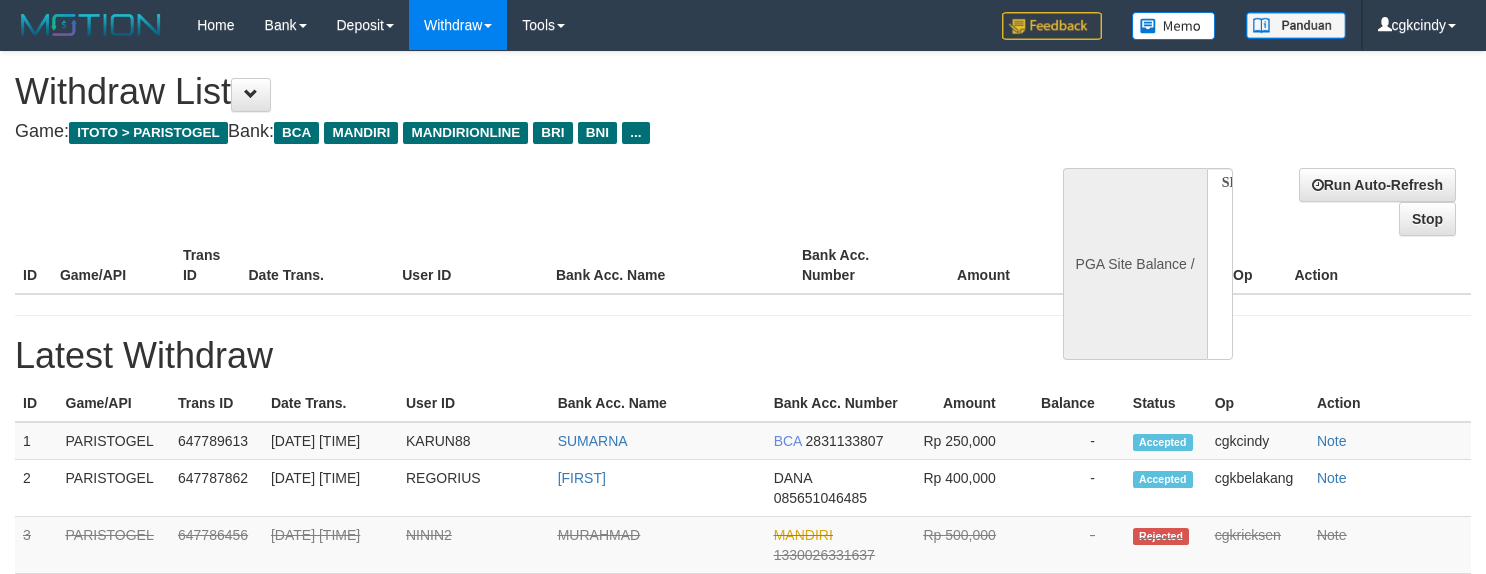 scroll, scrollTop: 0, scrollLeft: 0, axis: both 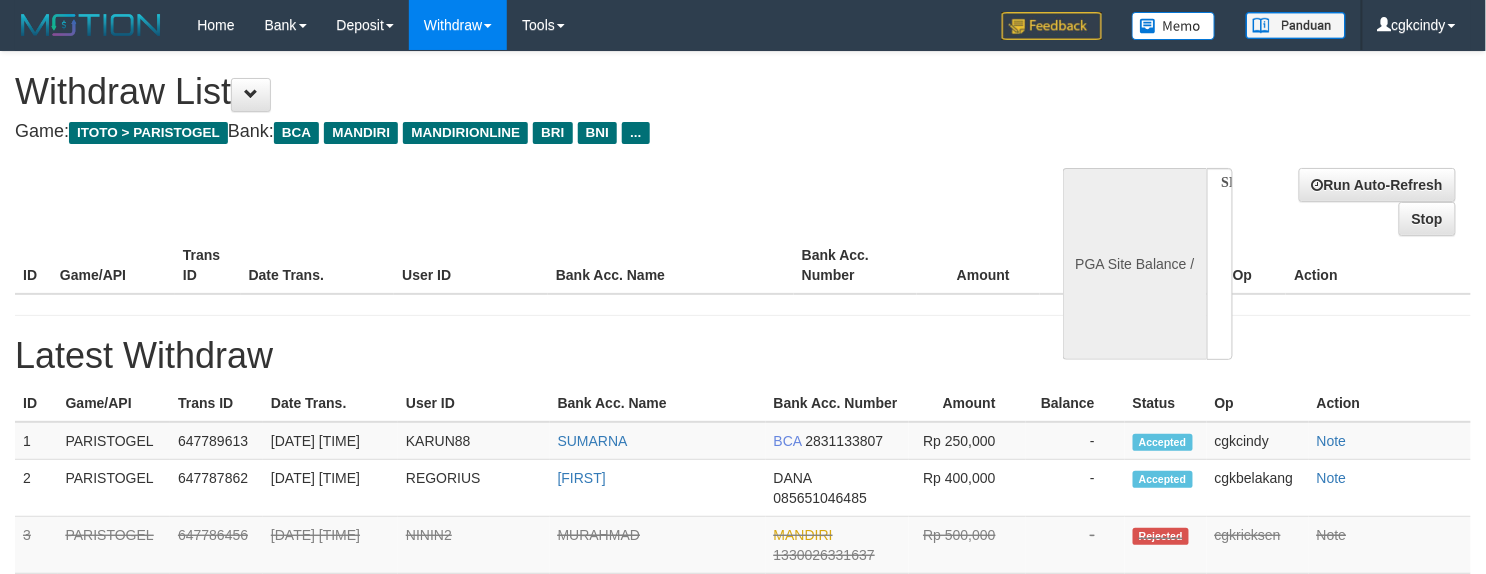 select on "**" 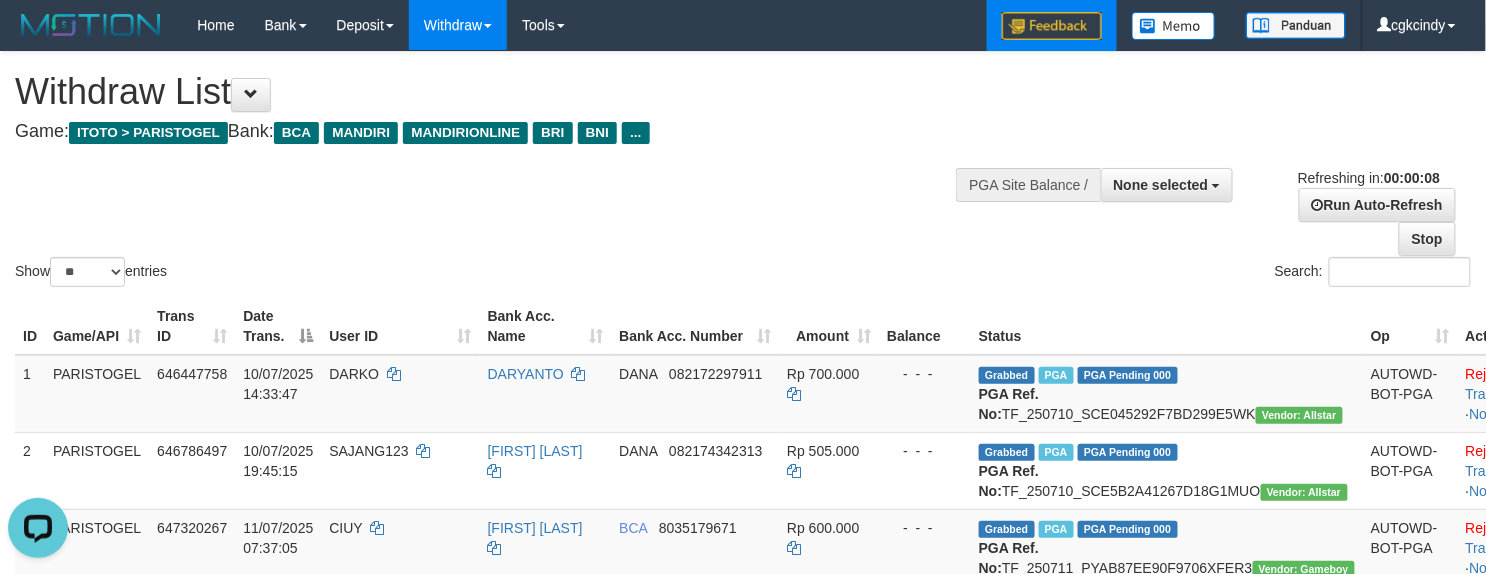 scroll, scrollTop: 0, scrollLeft: 0, axis: both 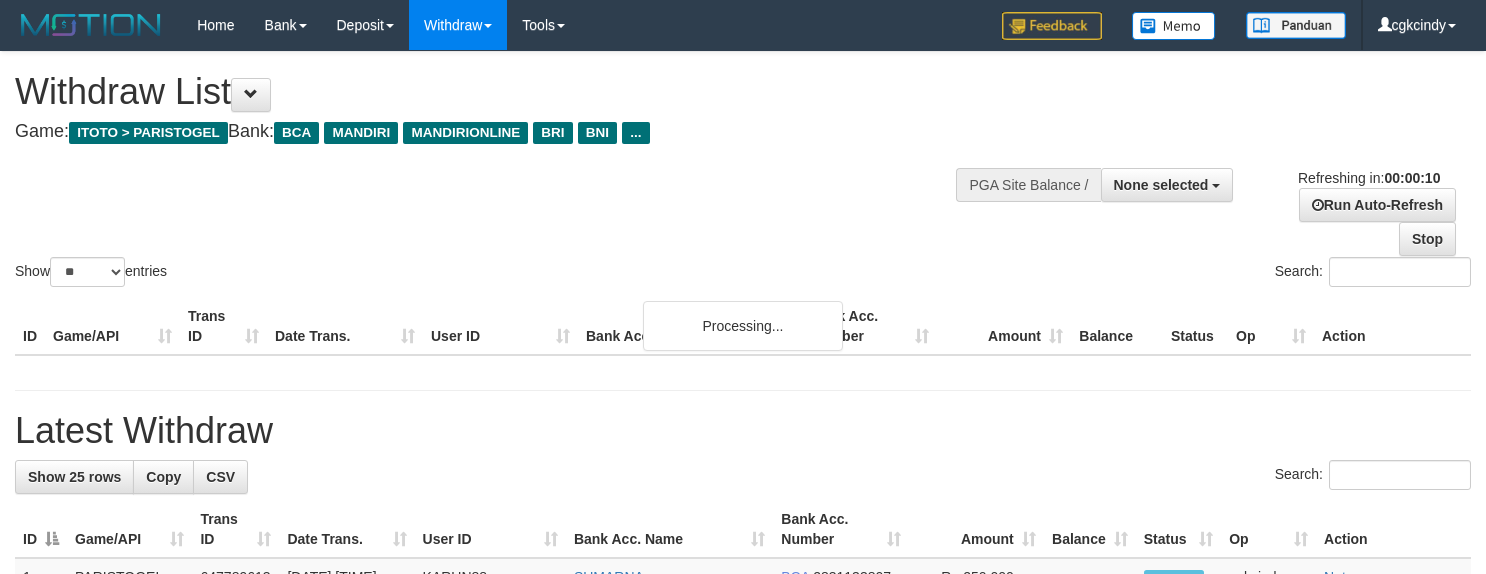 select 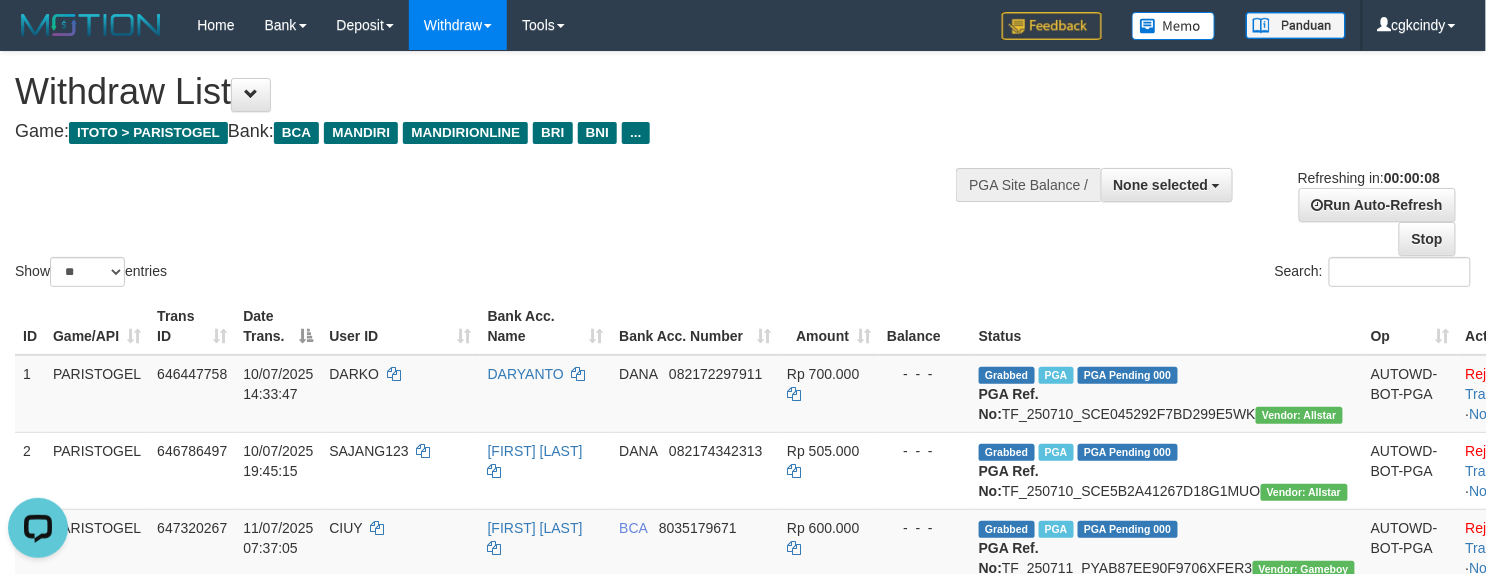 scroll, scrollTop: 0, scrollLeft: 0, axis: both 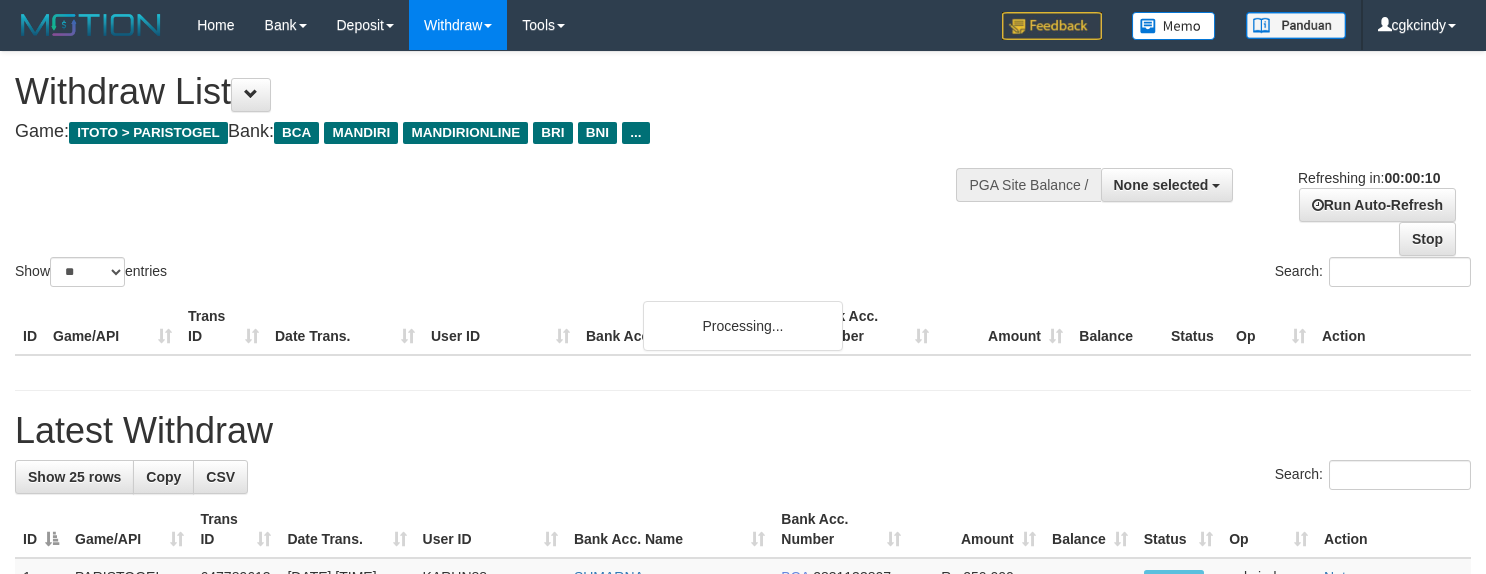 select 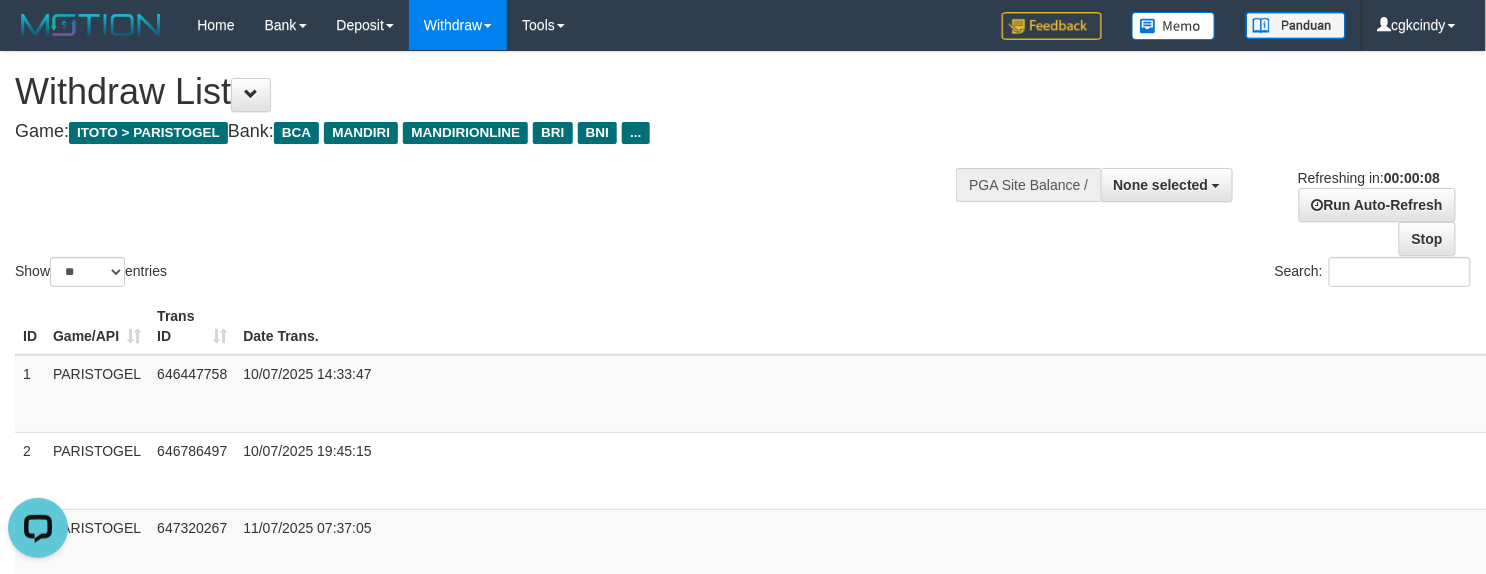 scroll, scrollTop: 0, scrollLeft: 0, axis: both 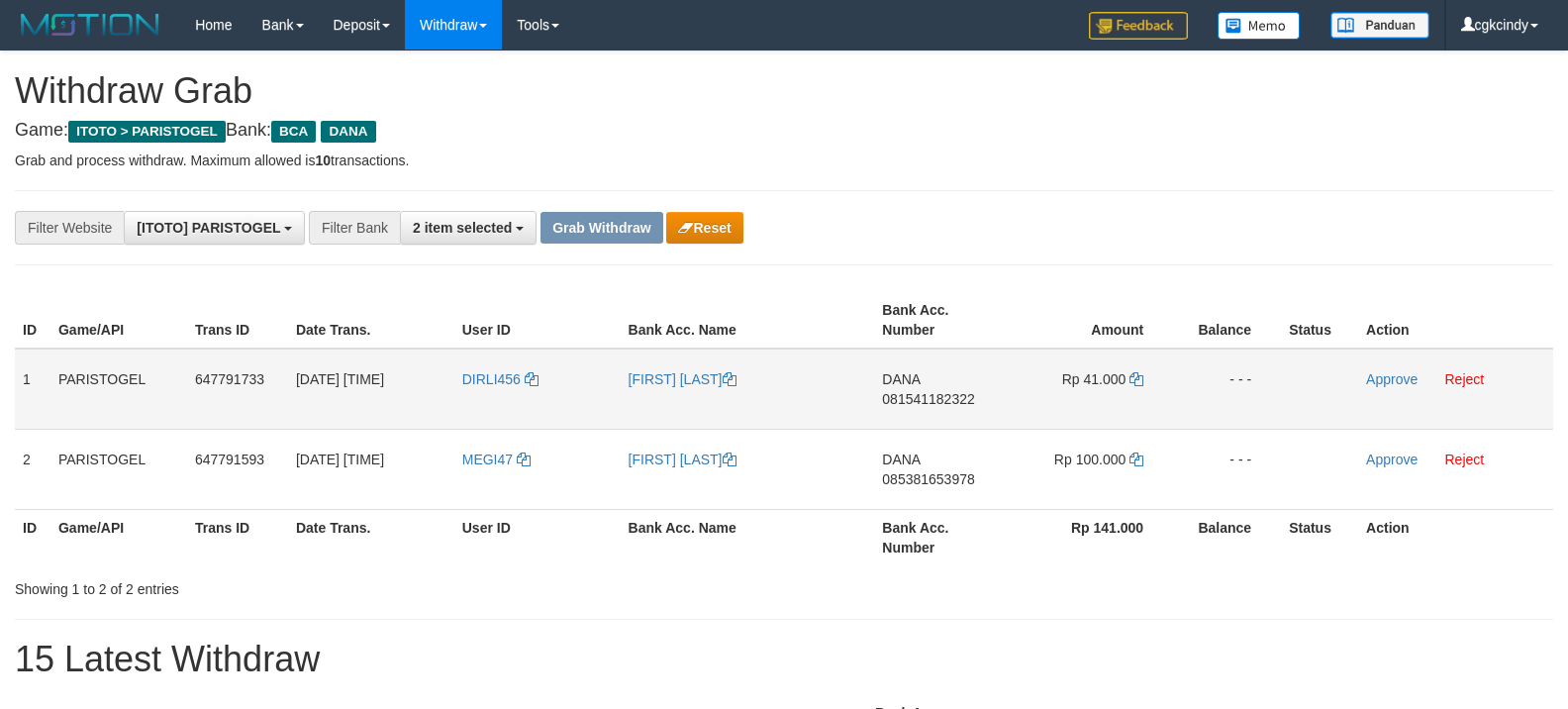 drag, startPoint x: 0, startPoint y: 0, endPoint x: 485, endPoint y: 389, distance: 621.72824 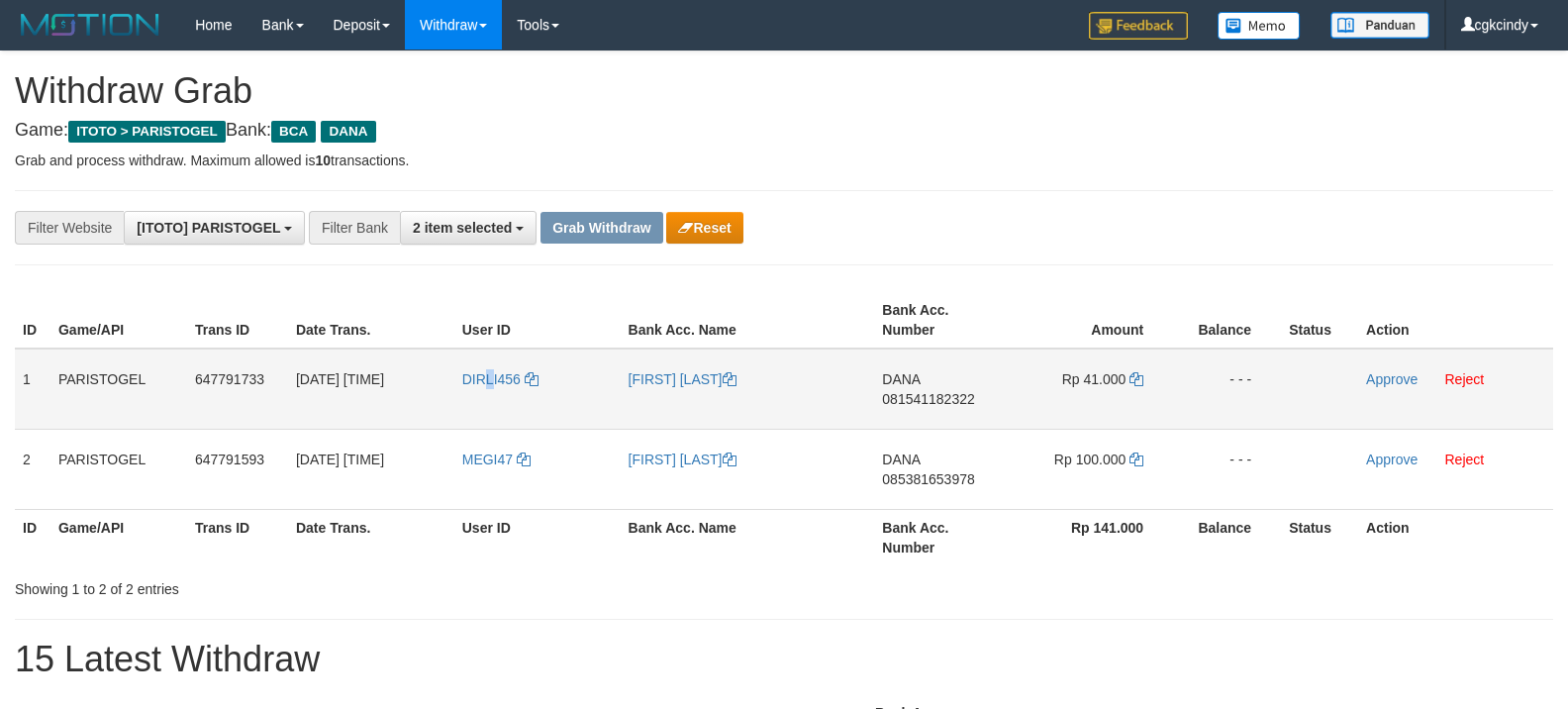 copy on "L" 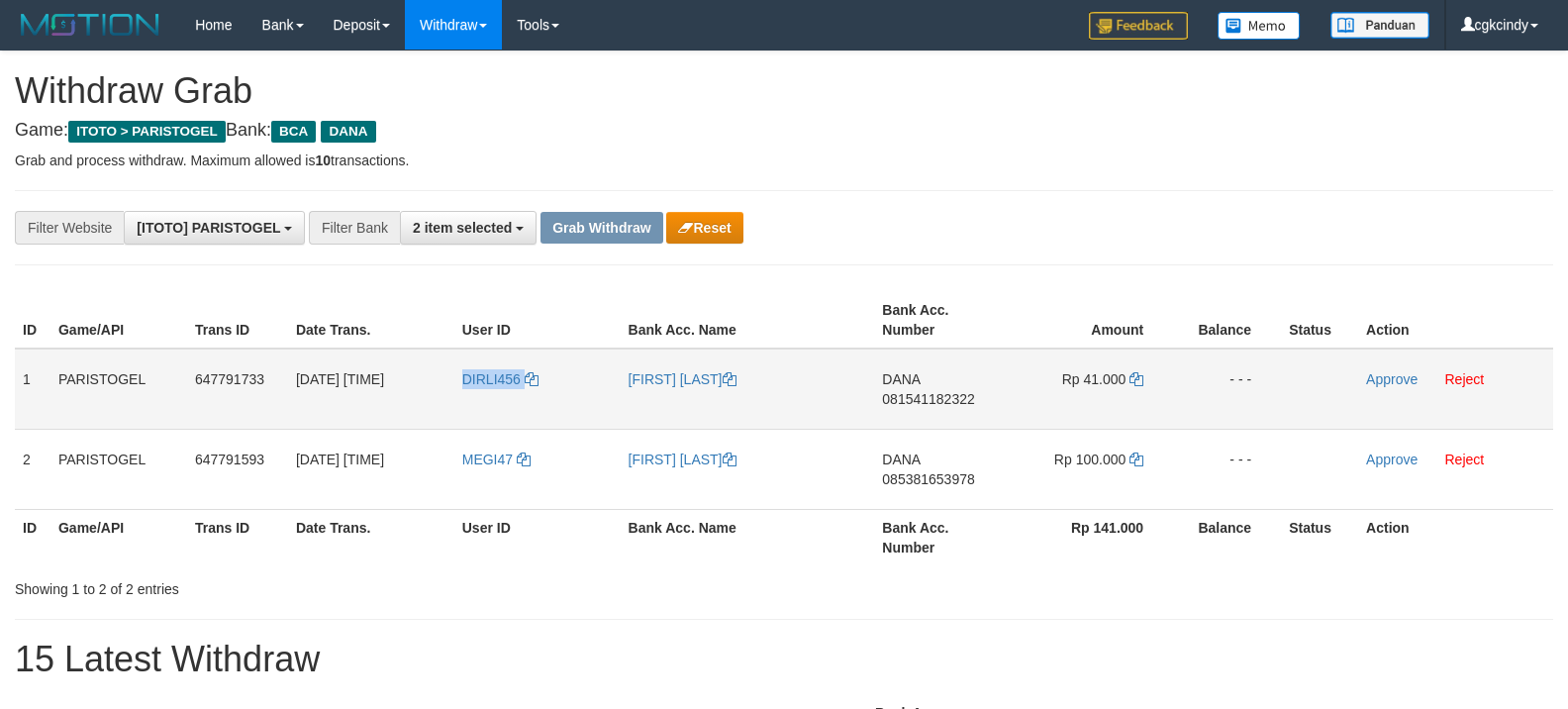click on "DIRLI456" at bounding box center (538, 389) 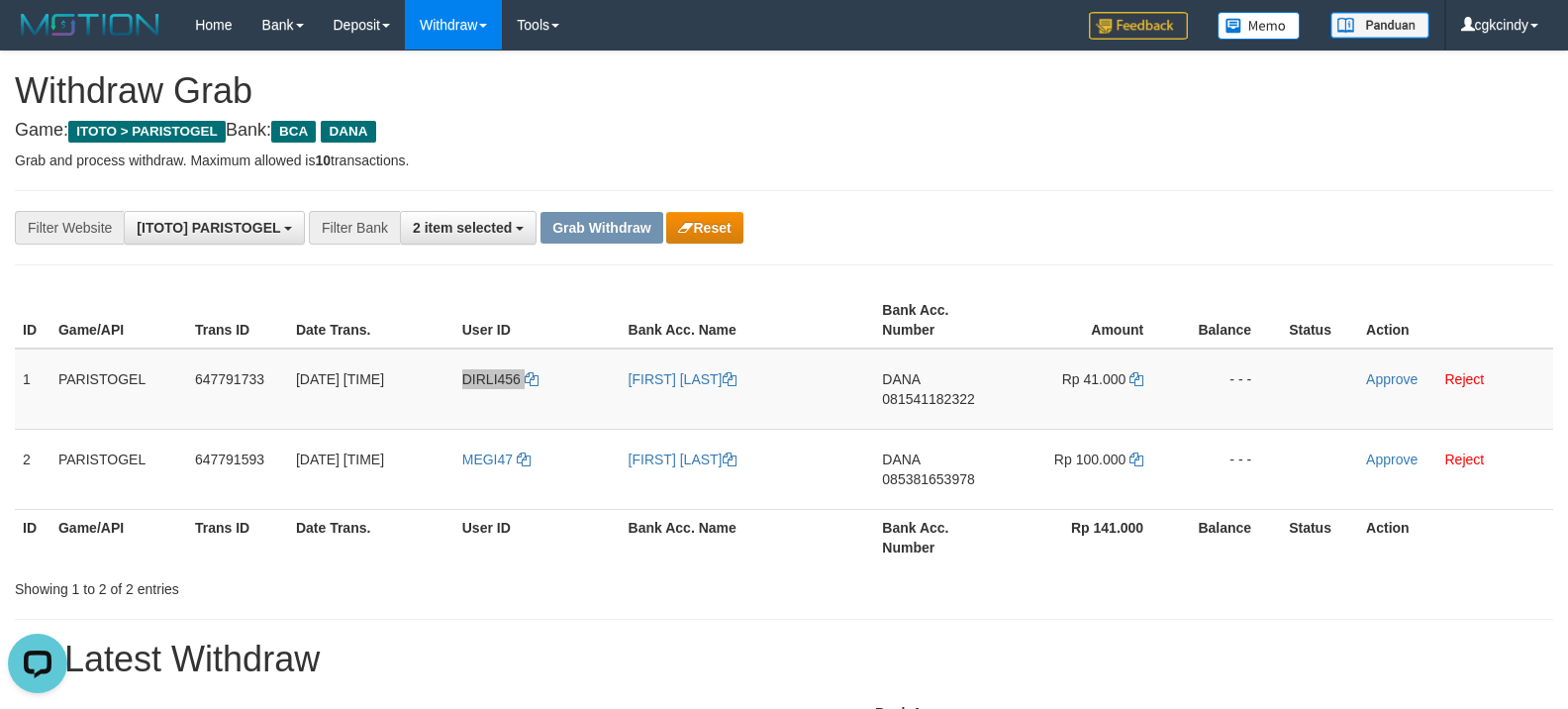 scroll, scrollTop: 0, scrollLeft: 0, axis: both 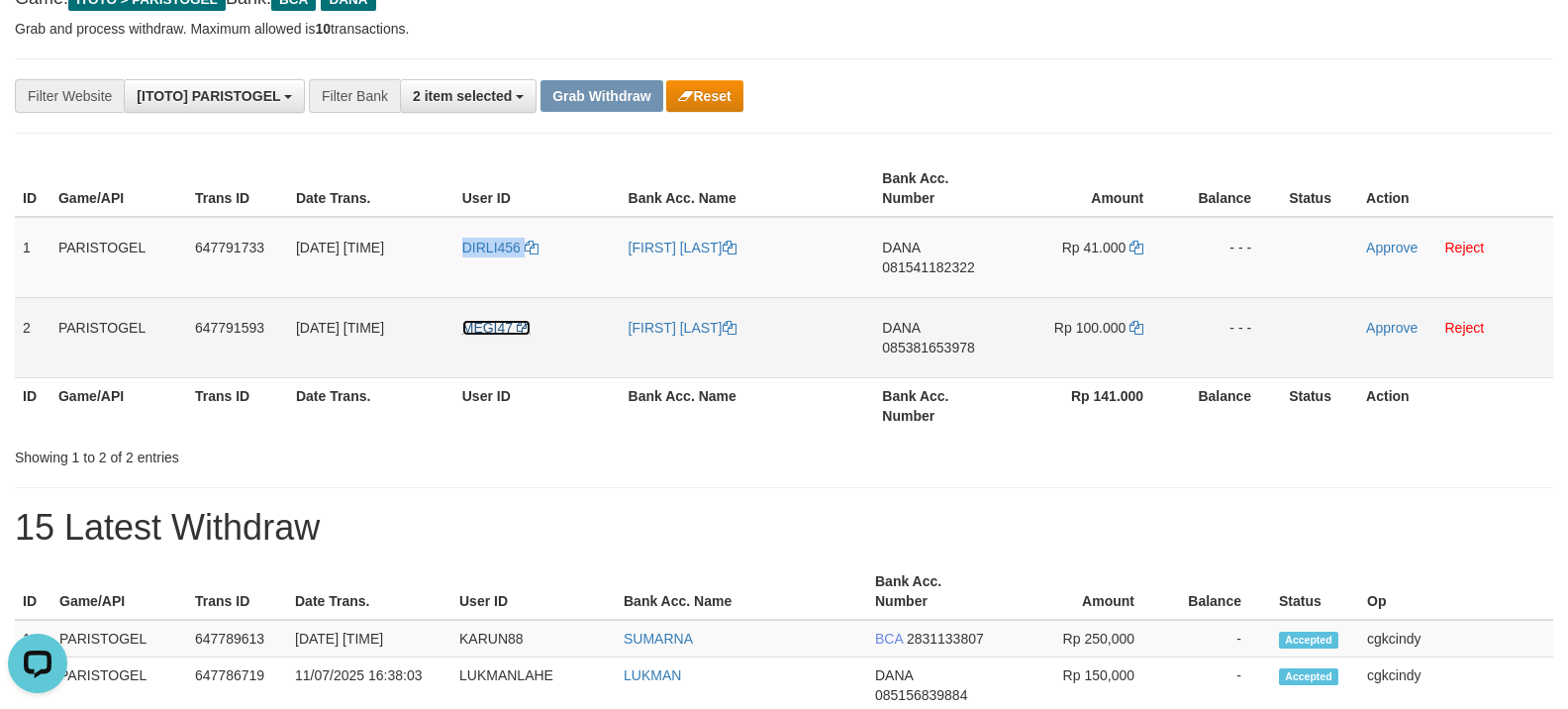 click on "MEGI47" at bounding box center [487, 328] 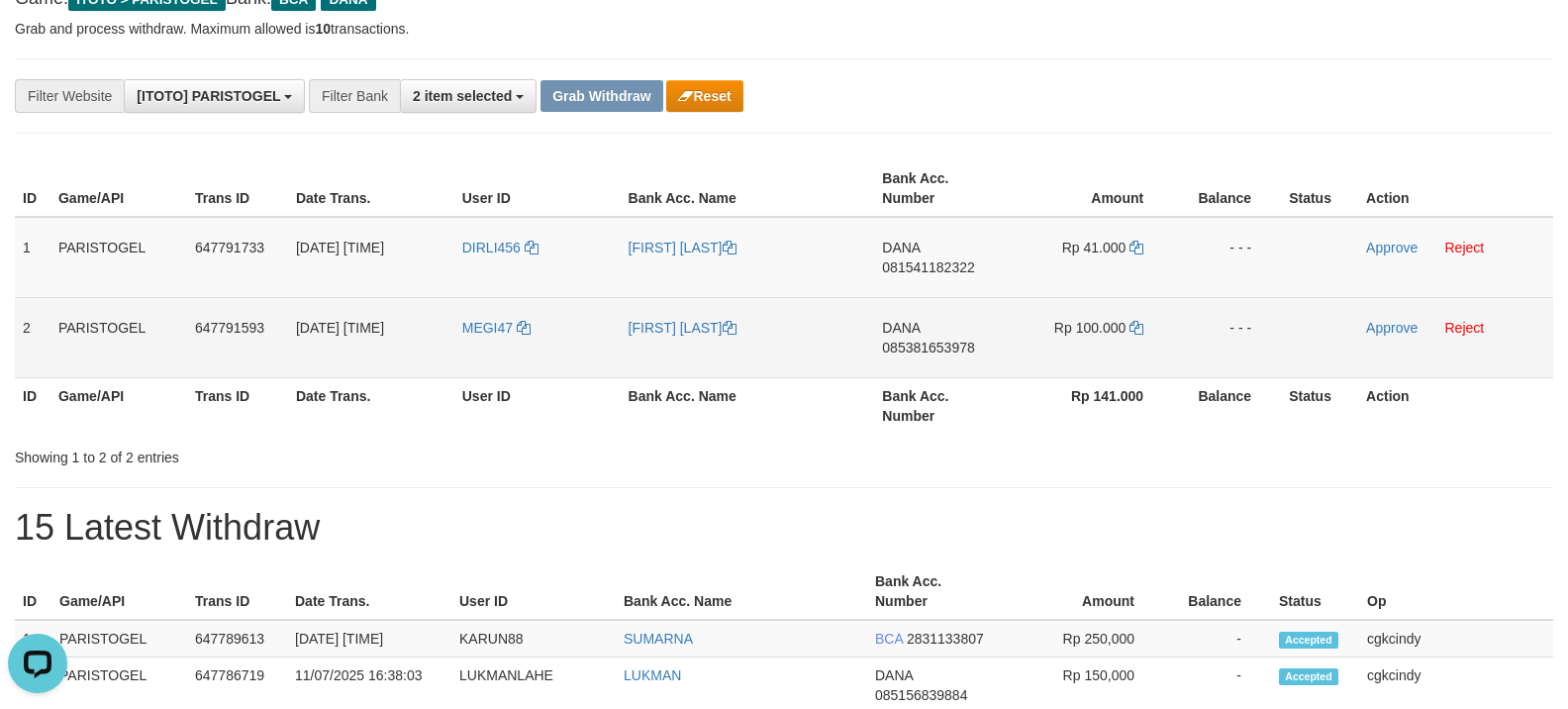 click on "MEGI47" at bounding box center [538, 337] 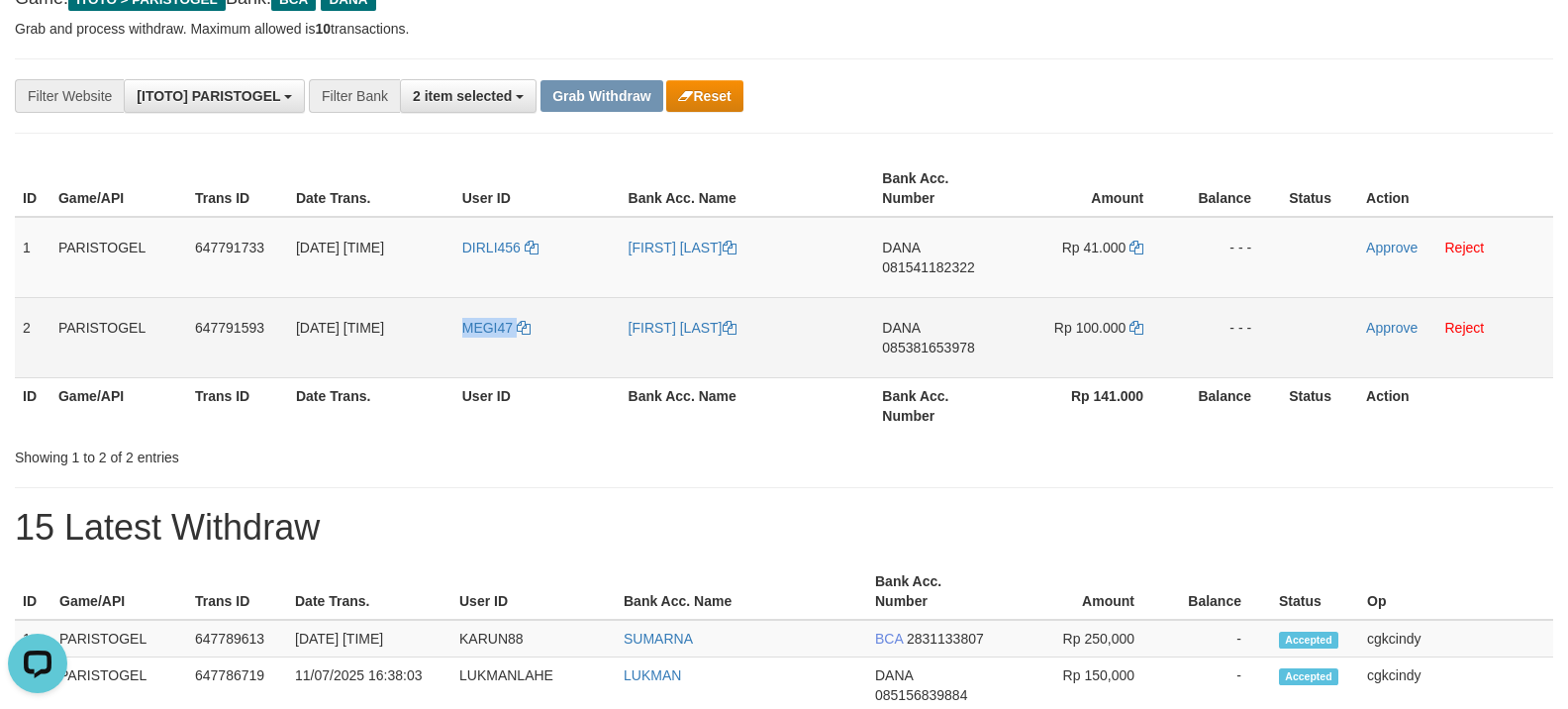 click on "MEGI47" at bounding box center (538, 337) 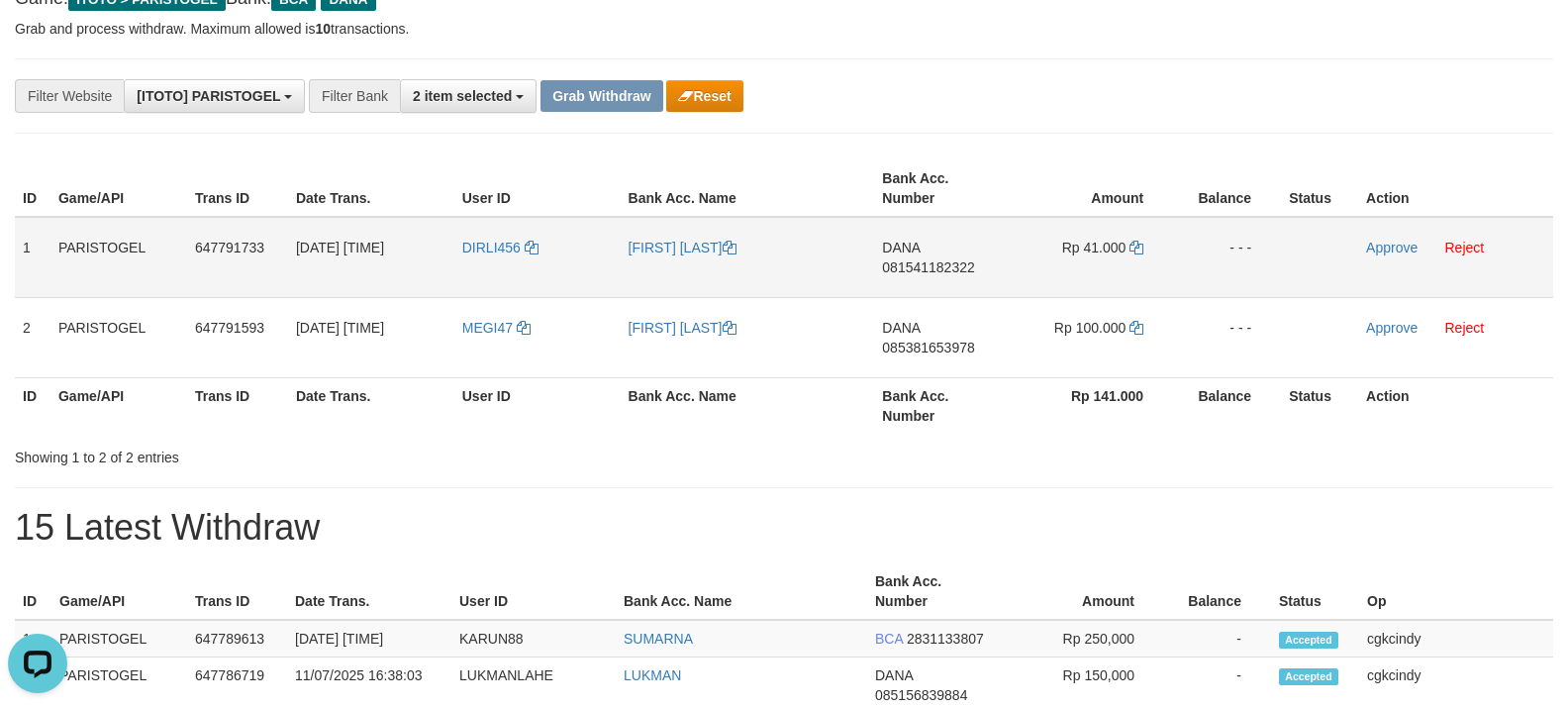 click on "MEGI47" at bounding box center [538, 337] 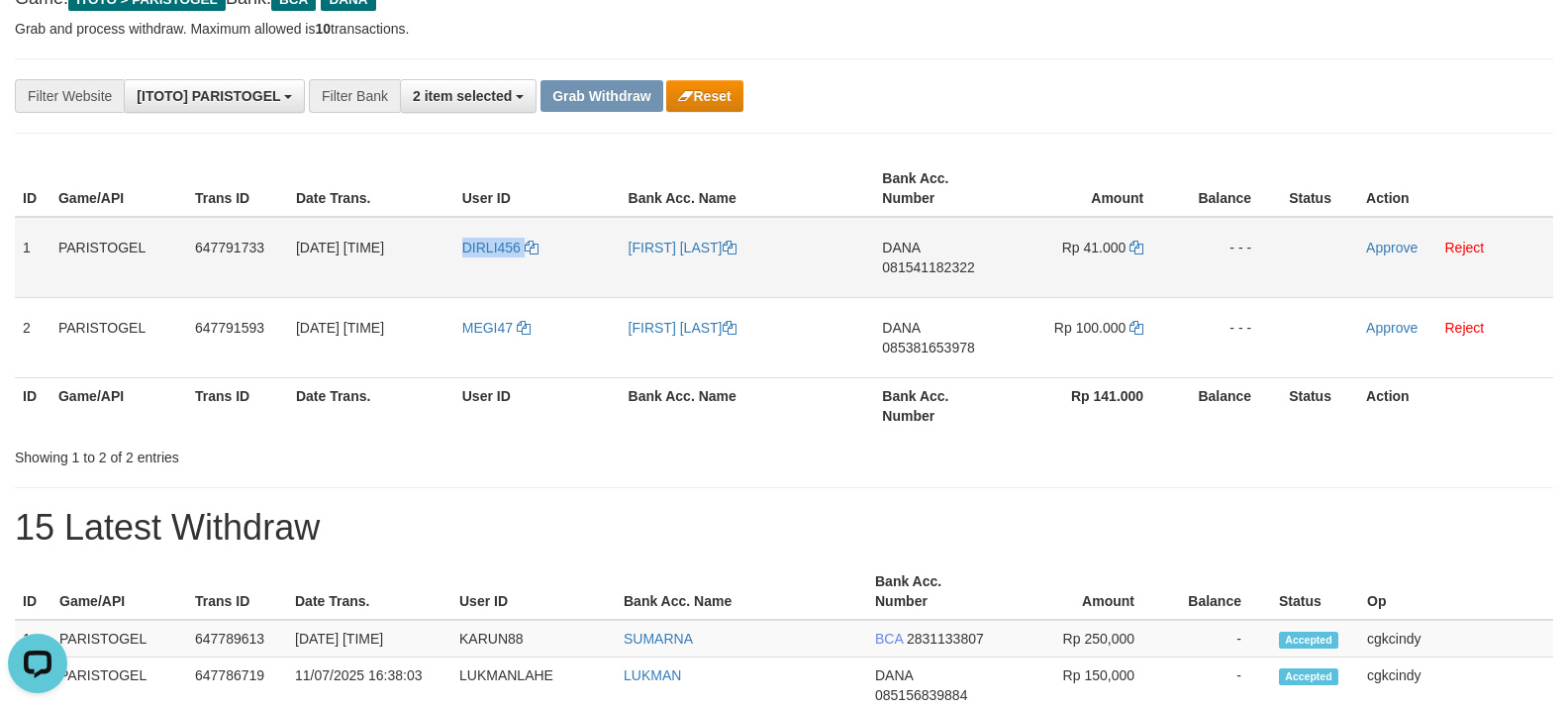 click on "DIRLI456" at bounding box center (538, 257) 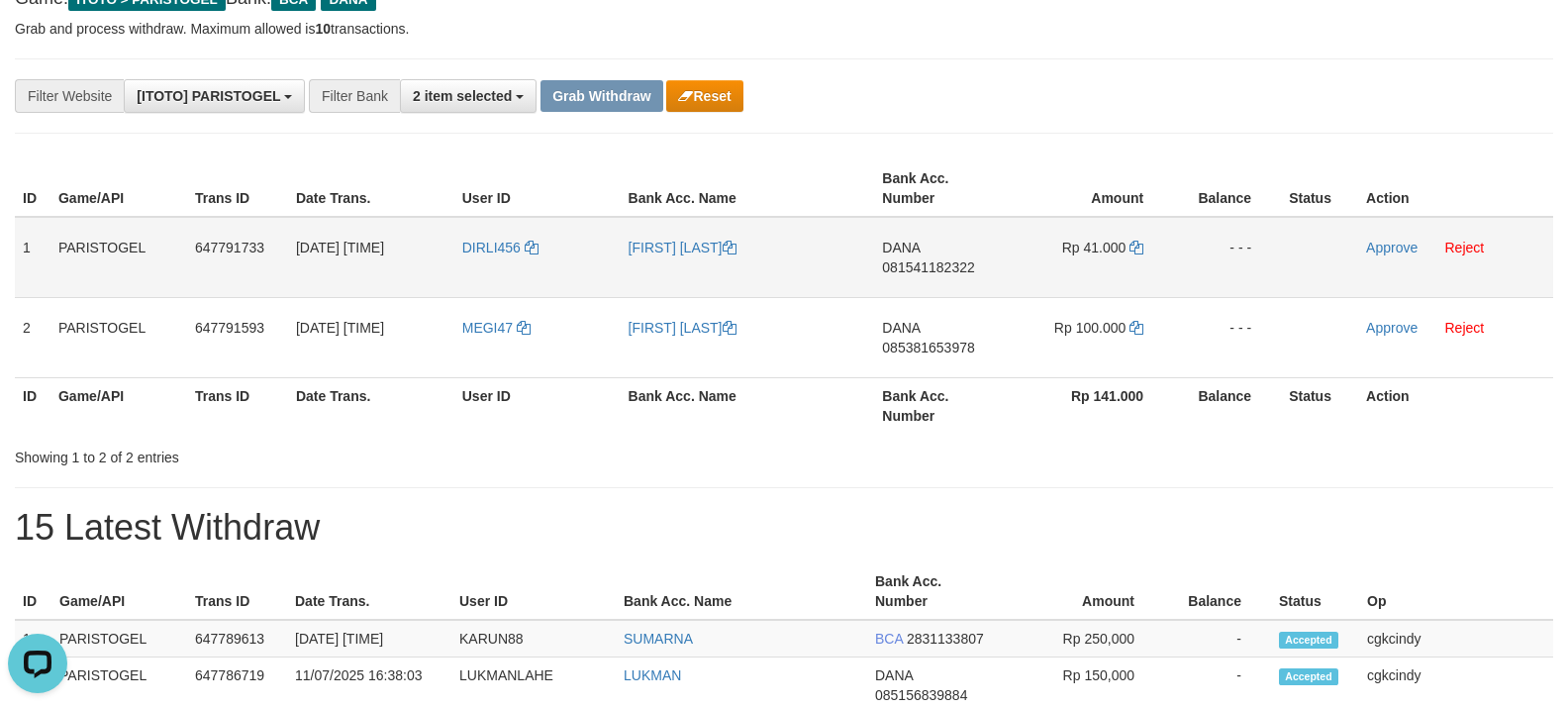 click on "[FIRST] [LAST]" at bounding box center [747, 257] 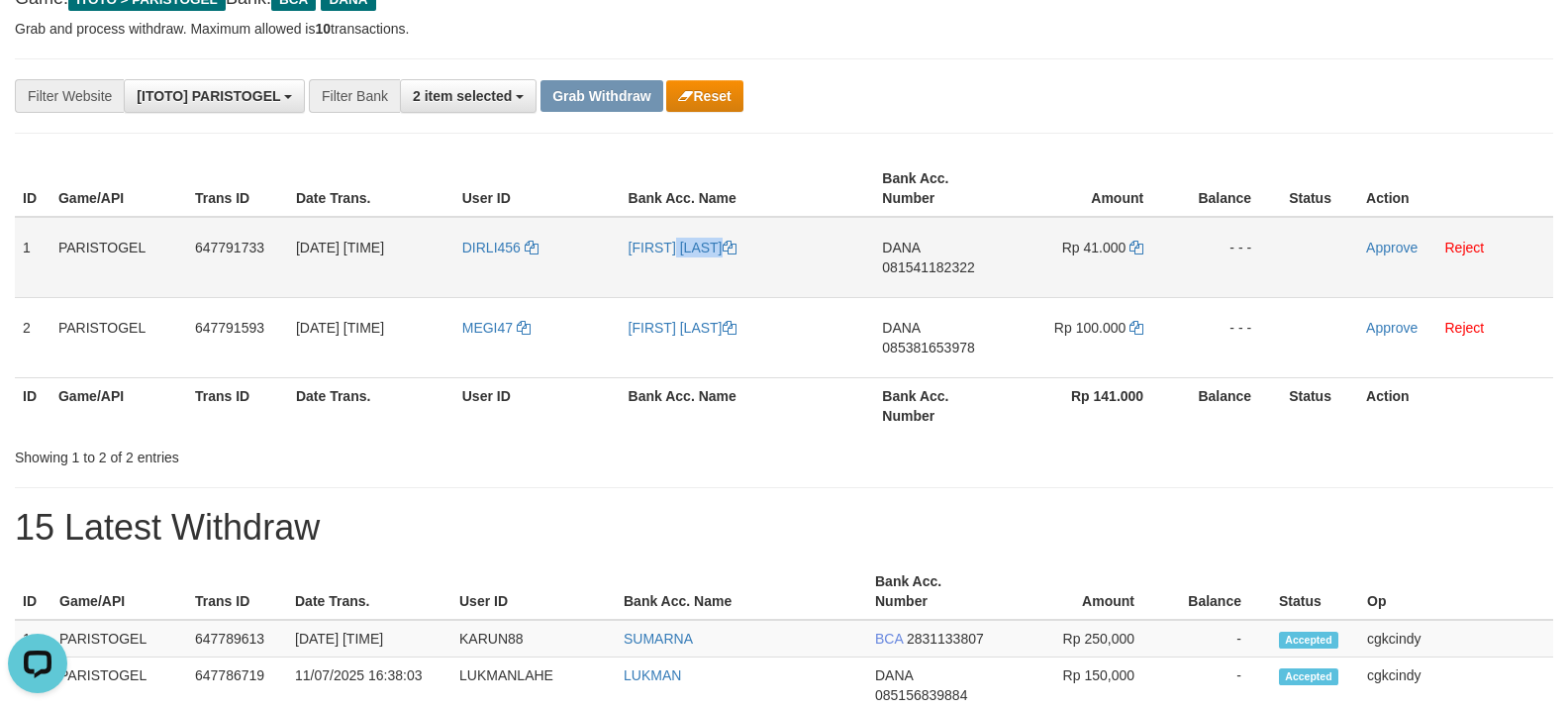 click on "[FIRST] [LAST]" at bounding box center [747, 257] 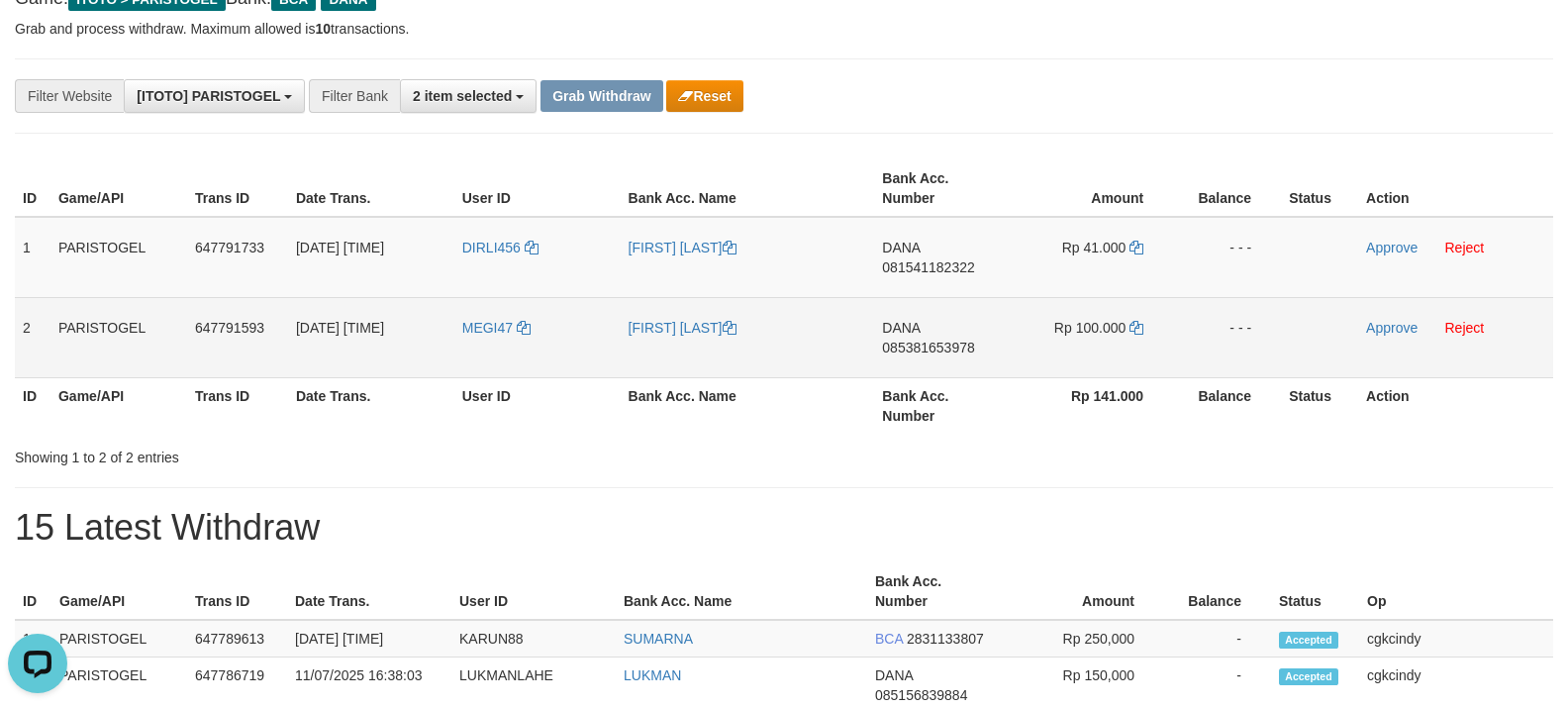 click on "MEGI47" at bounding box center [538, 337] 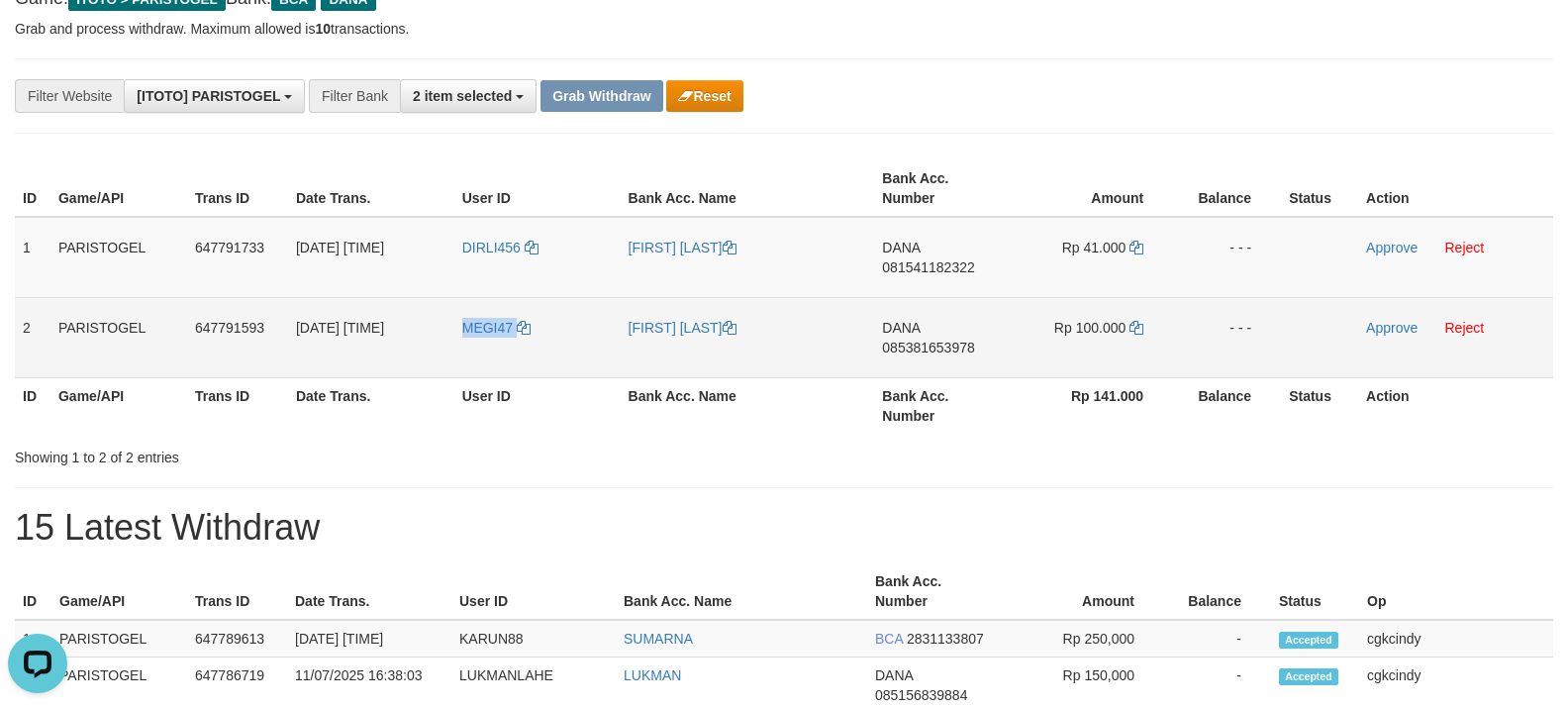 click on "MEGI47" at bounding box center (538, 337) 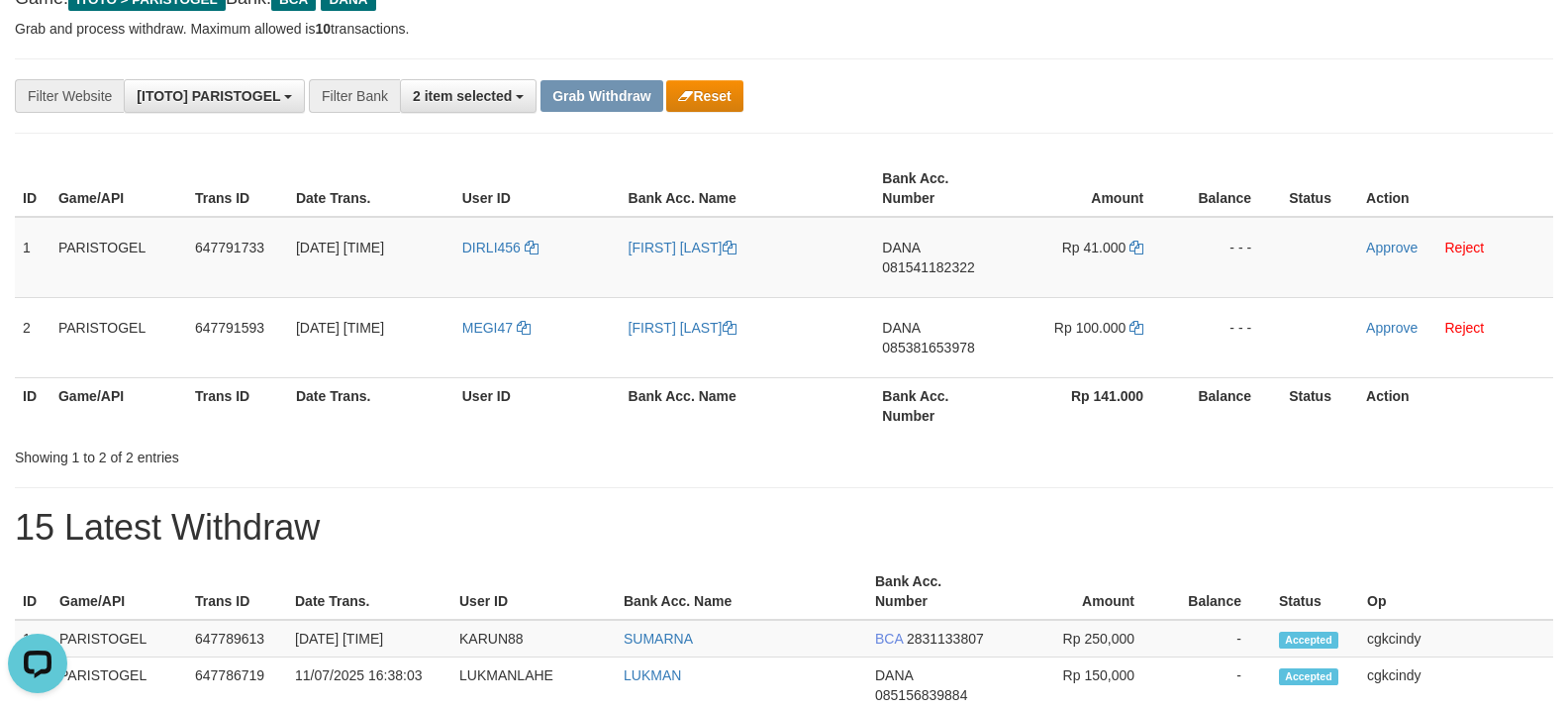 click on "Bank Acc. Name" at bounding box center [747, 405] 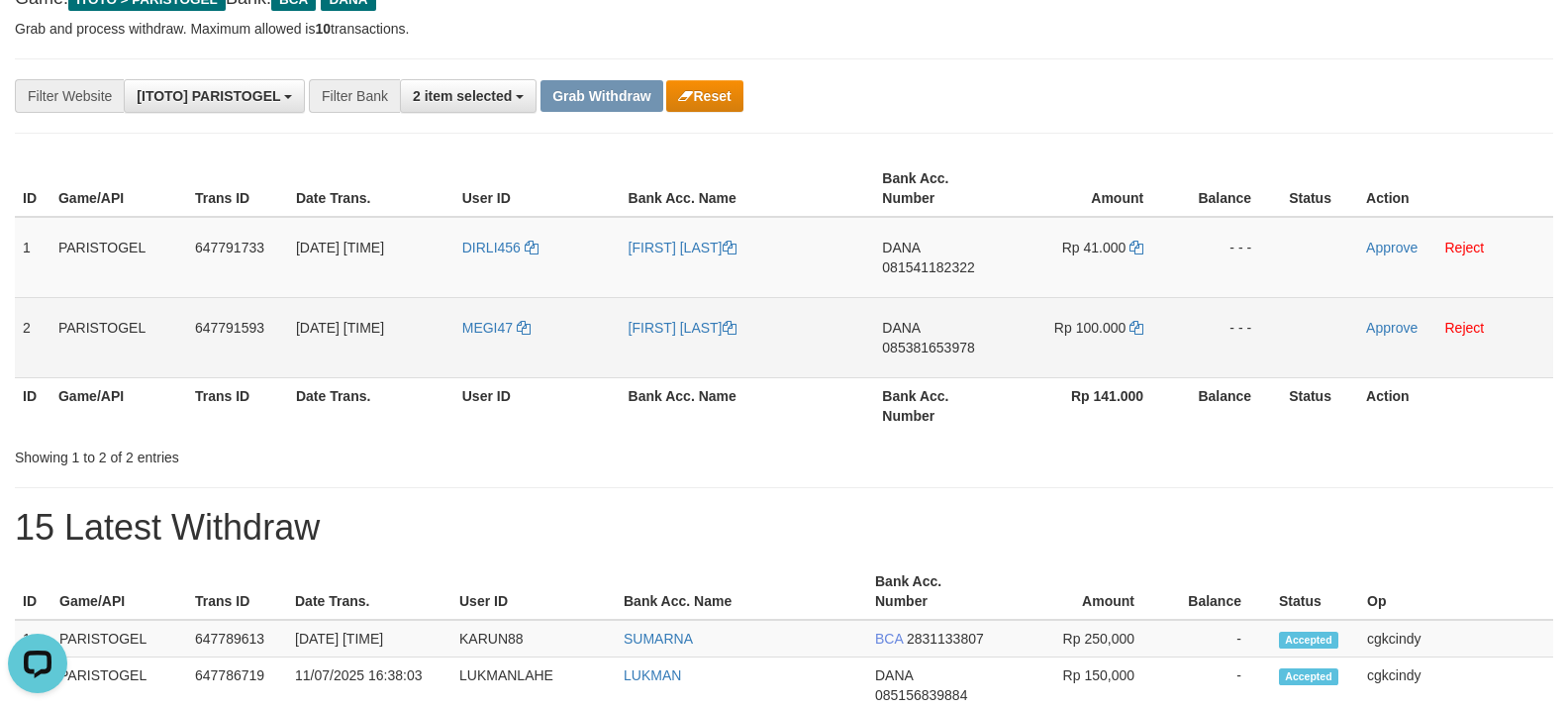 click on "[FIRST] [LAST]" at bounding box center [747, 337] 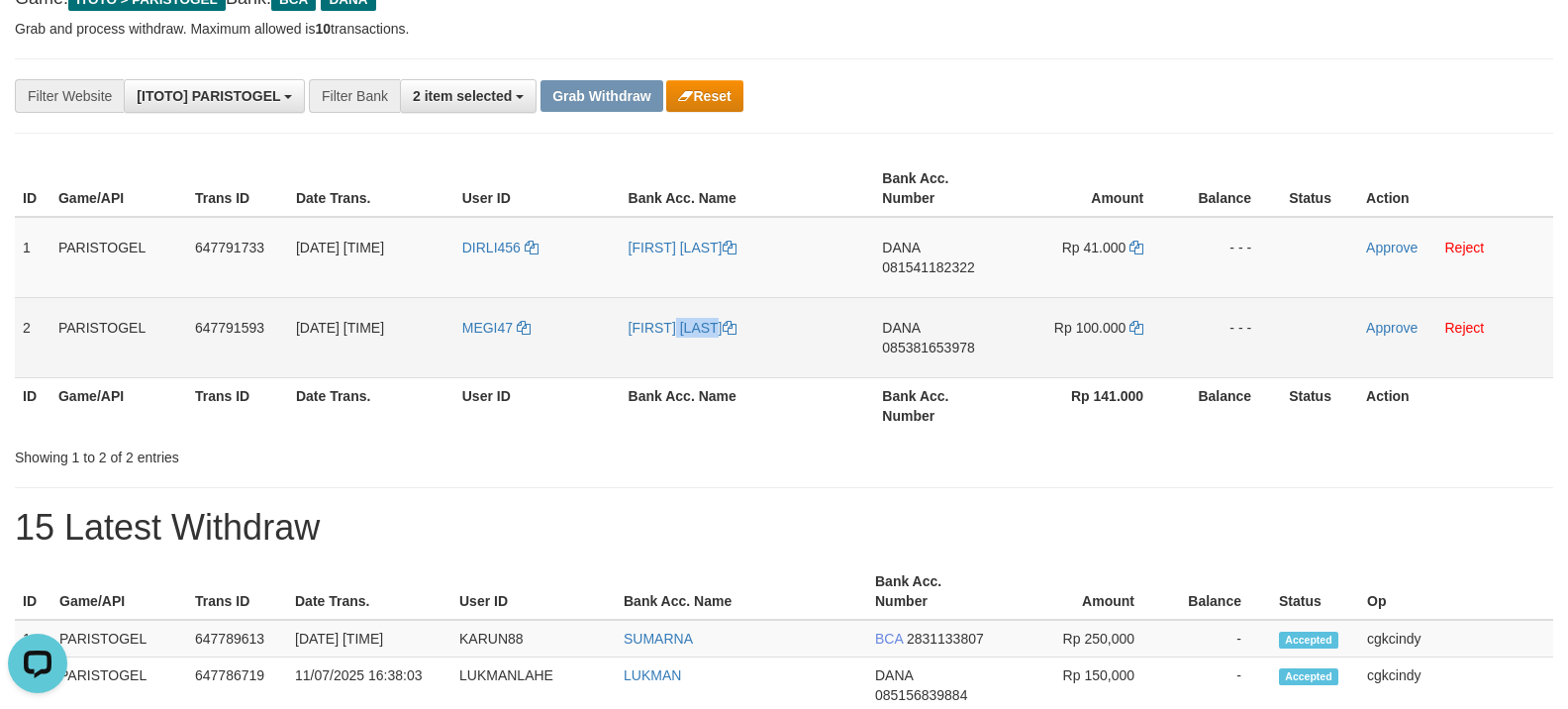 click on "[FIRST] [LAST]" at bounding box center (747, 337) 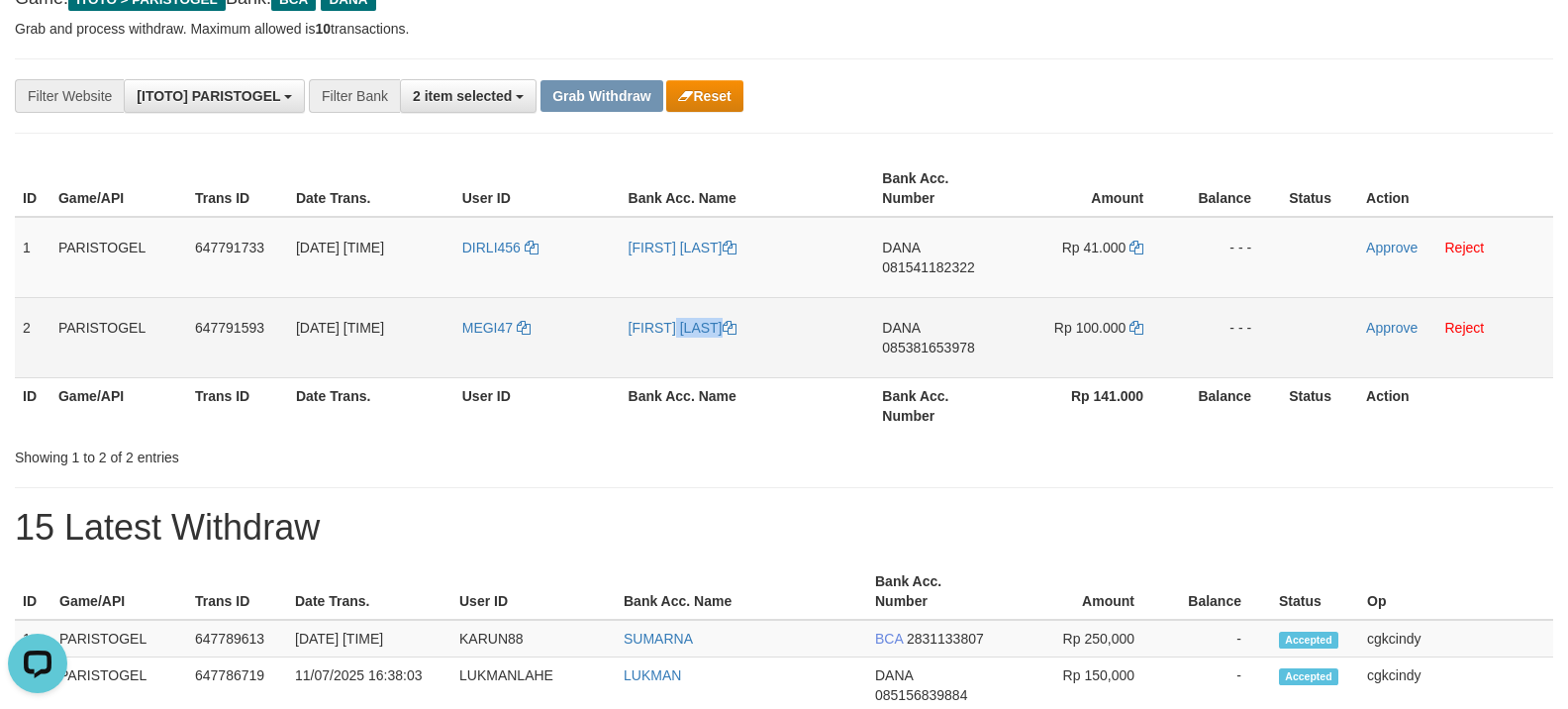 copy on "[FIRST] [LAST]" 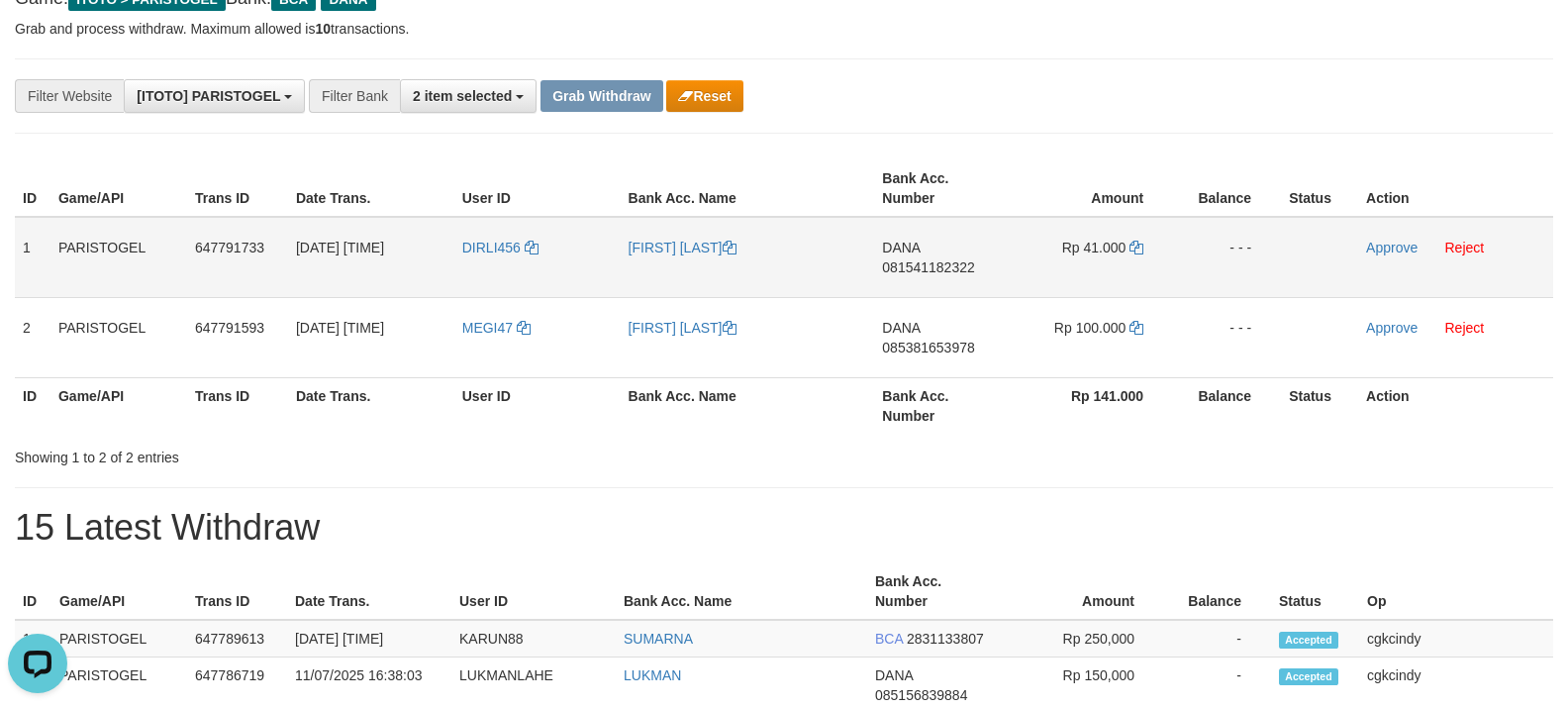 click on "DANA
081541182322" at bounding box center [942, 257] 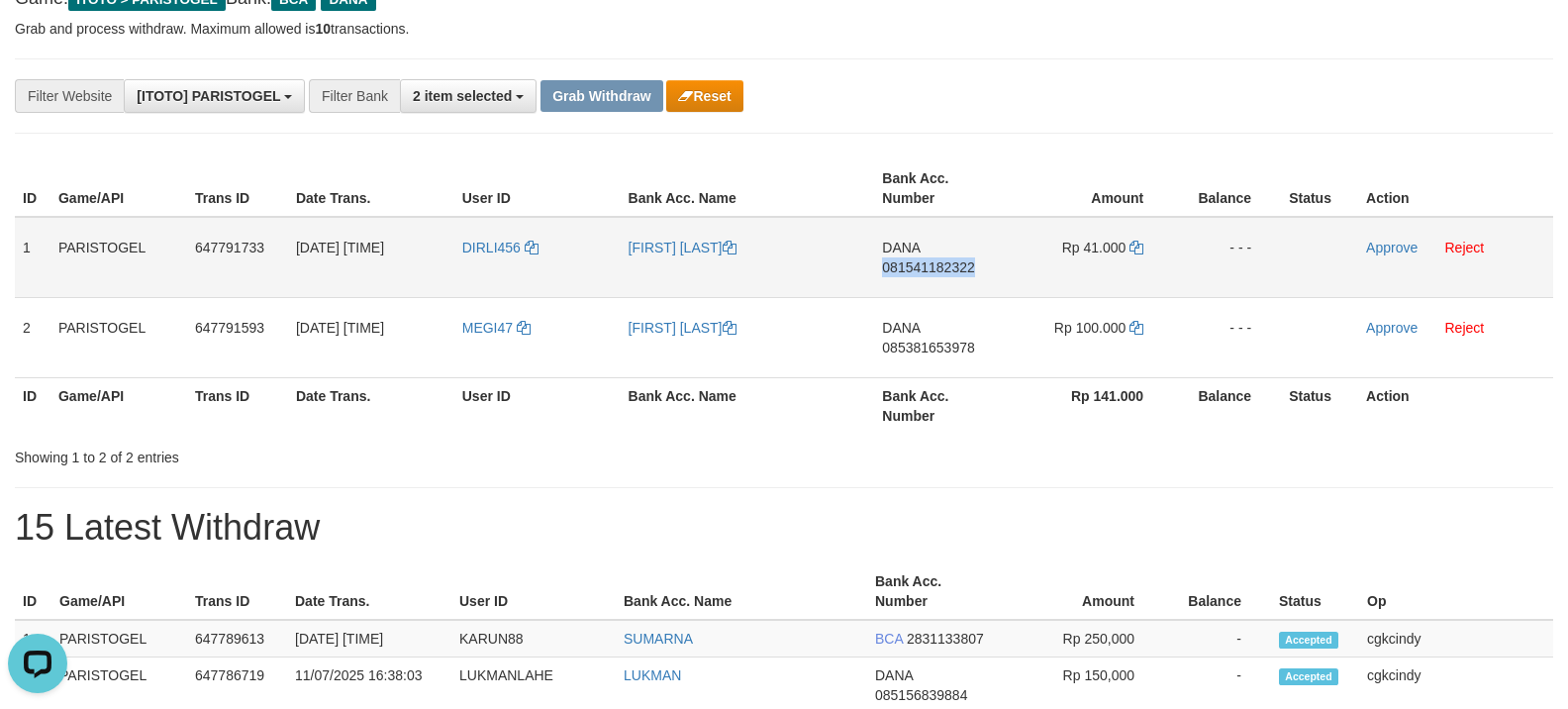 click on "DANA
081541182322" at bounding box center (942, 257) 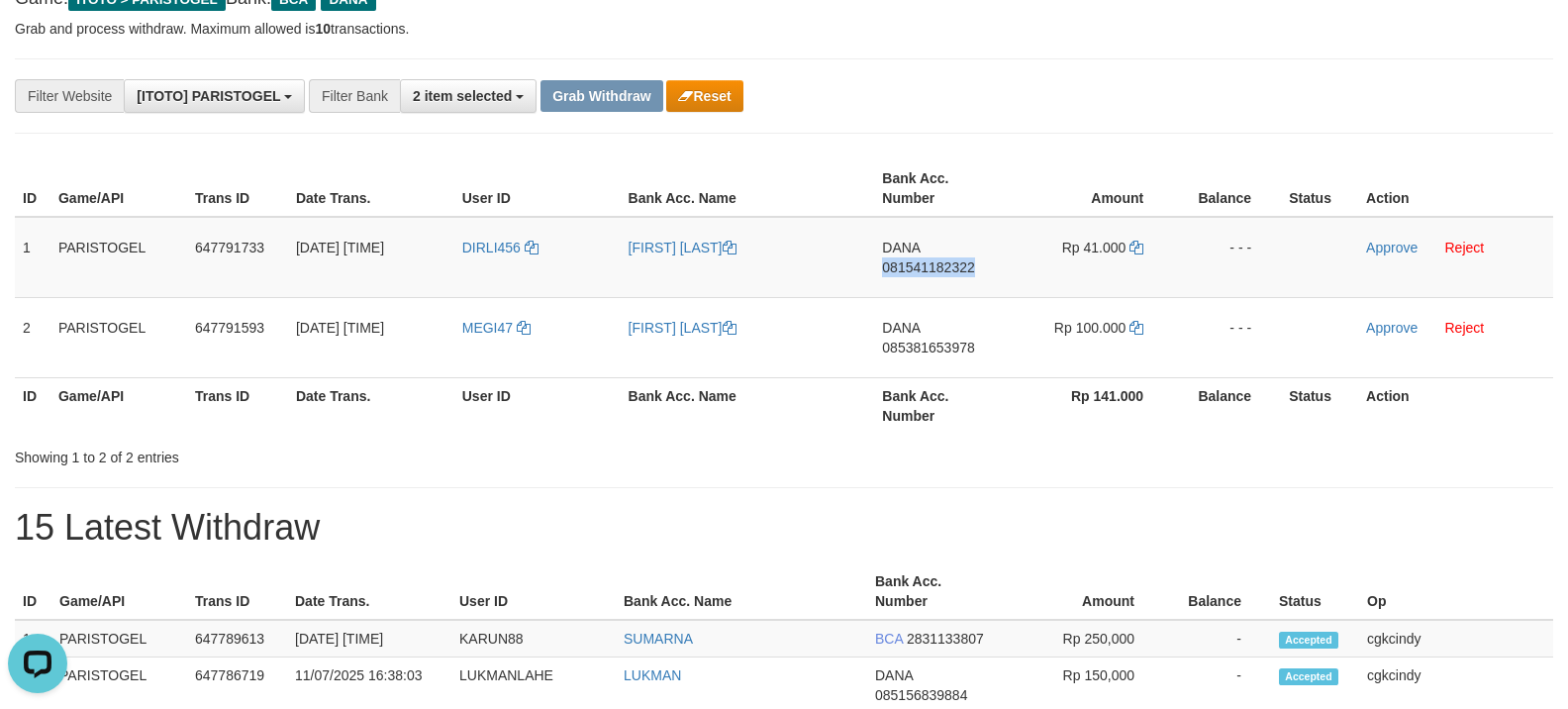 copy on "081541182322" 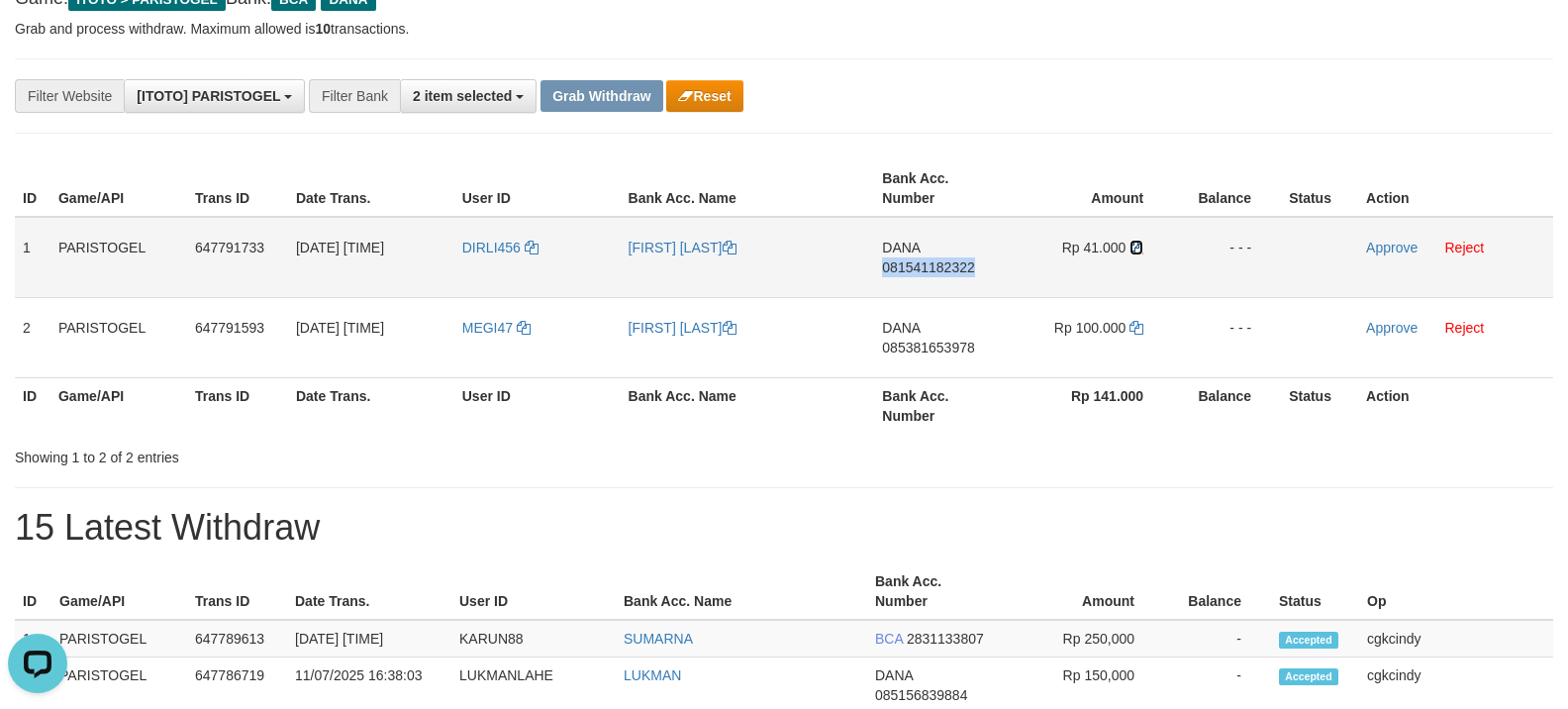 click at bounding box center [1136, 248] 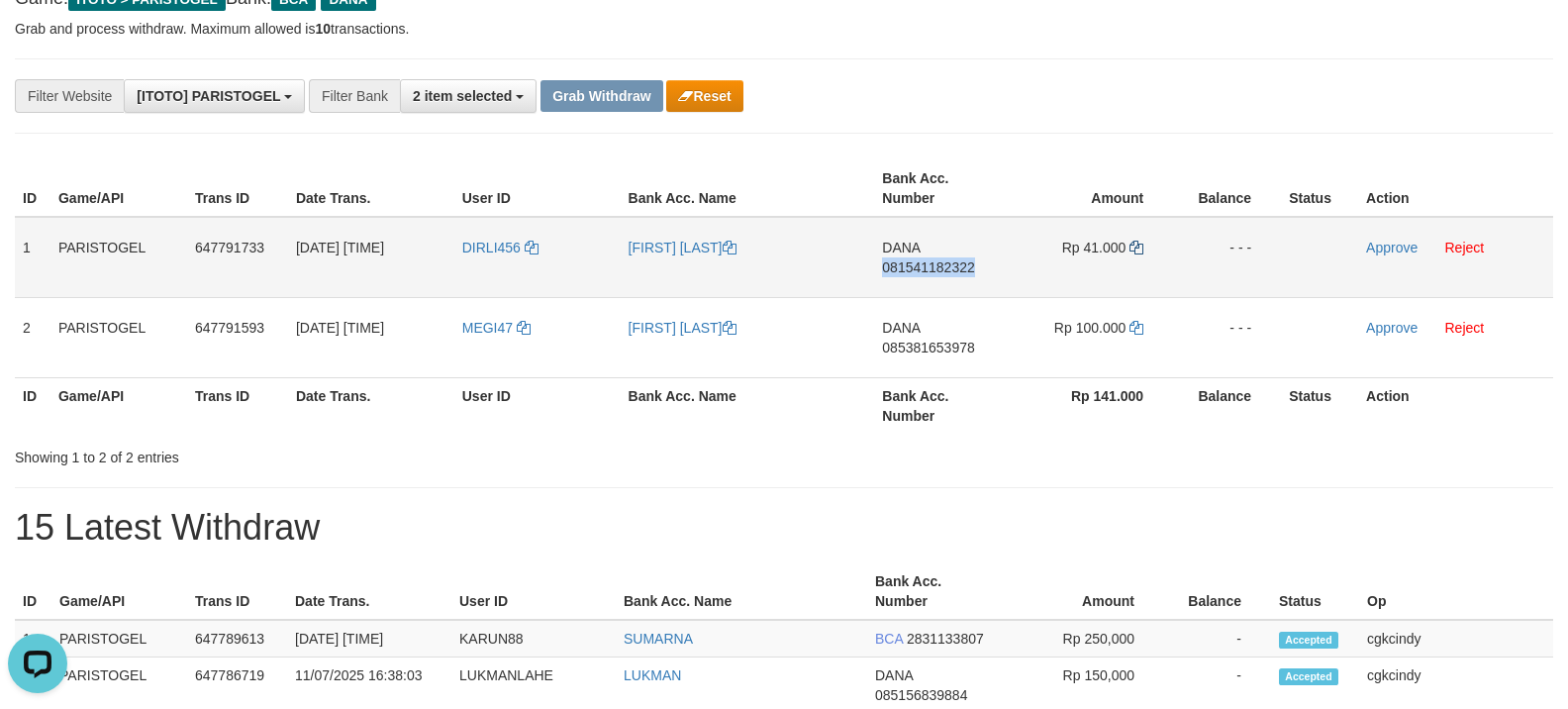 copy on "081541182322" 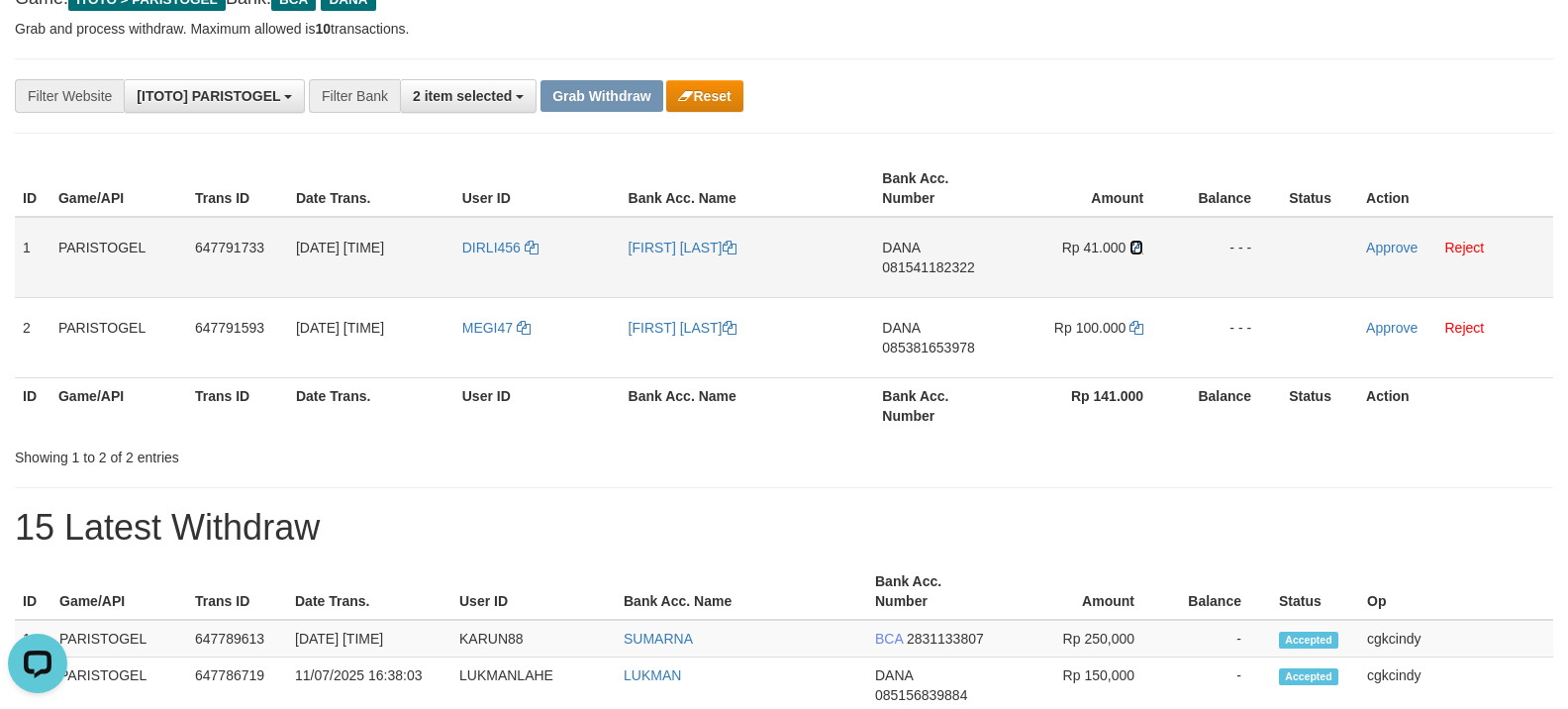 click at bounding box center (1136, 248) 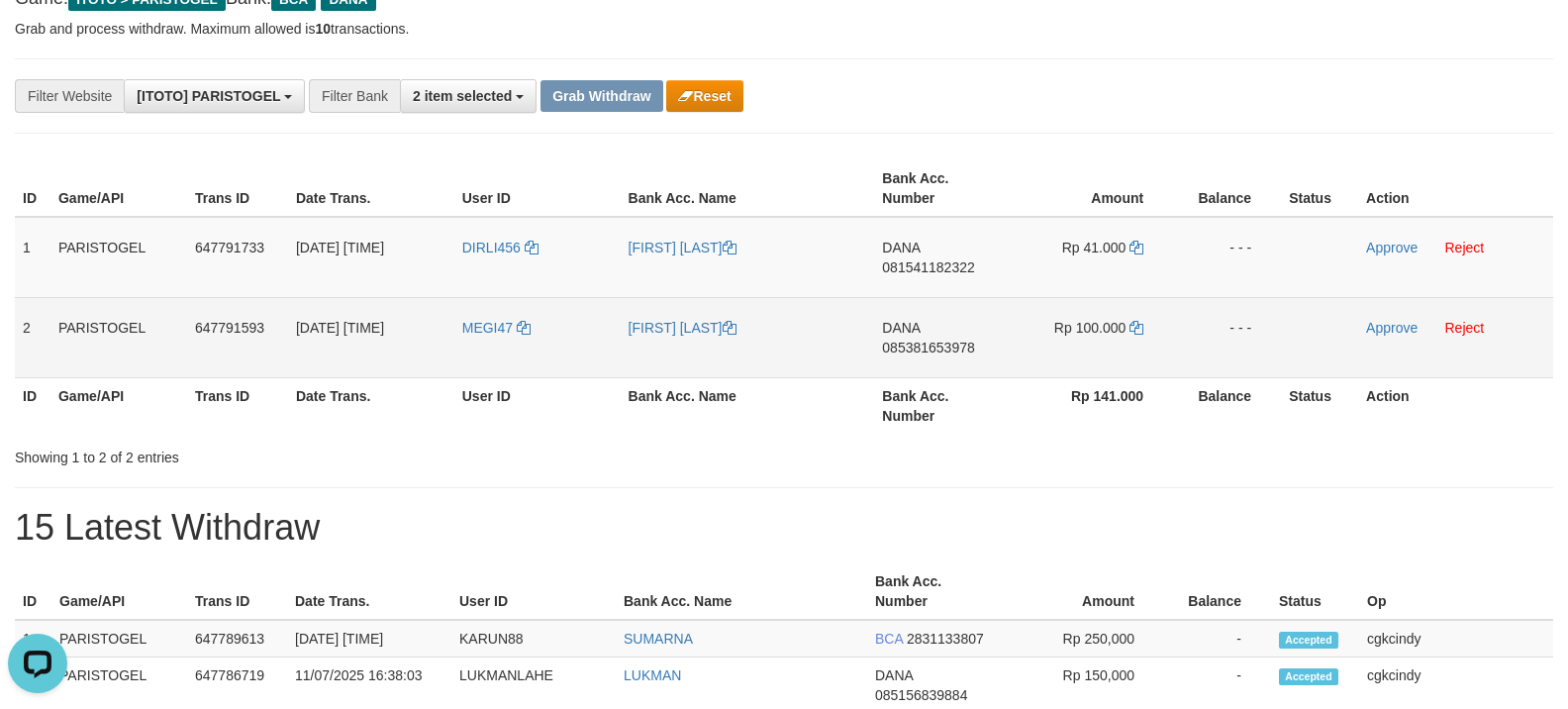 click on "DANA
085381653978" at bounding box center [942, 337] 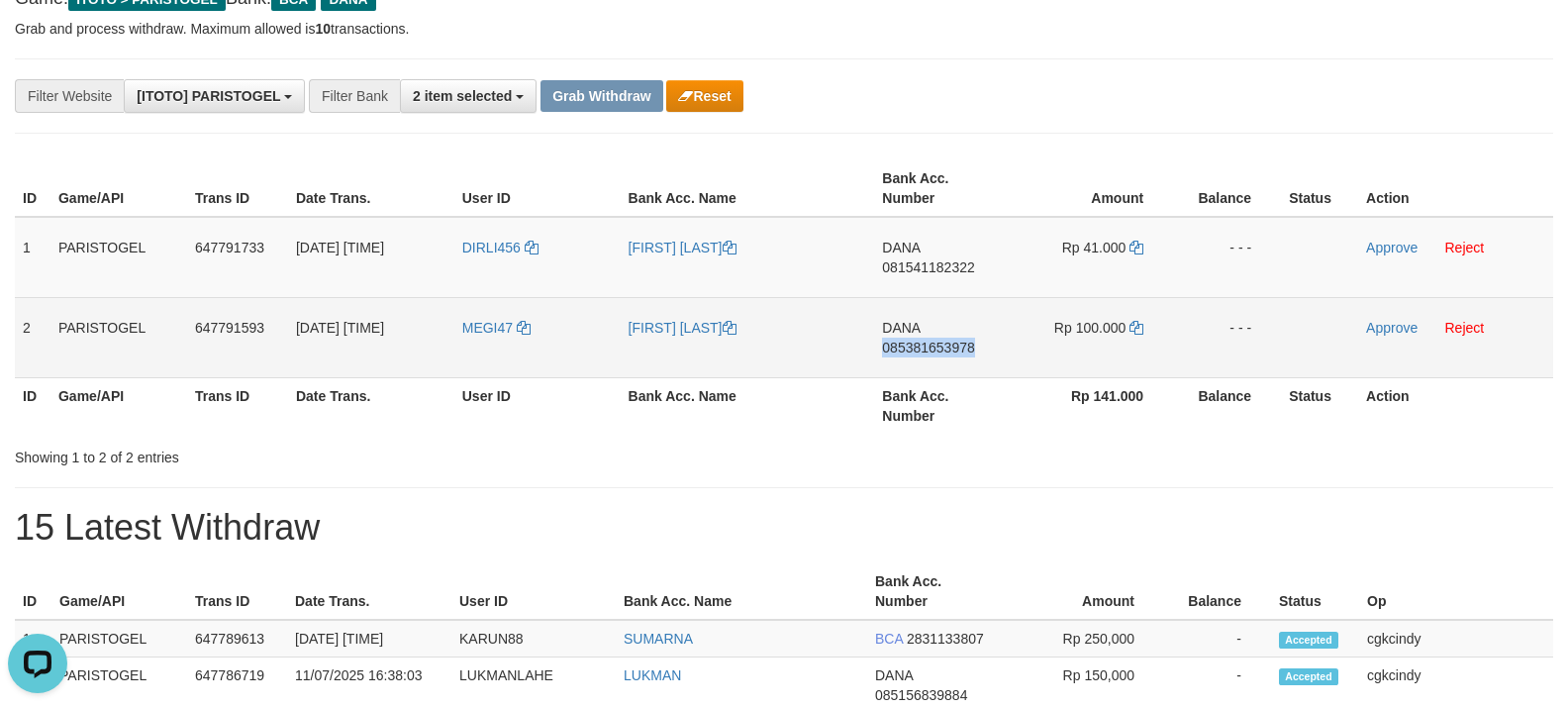click on "DANA
085381653978" at bounding box center (942, 337) 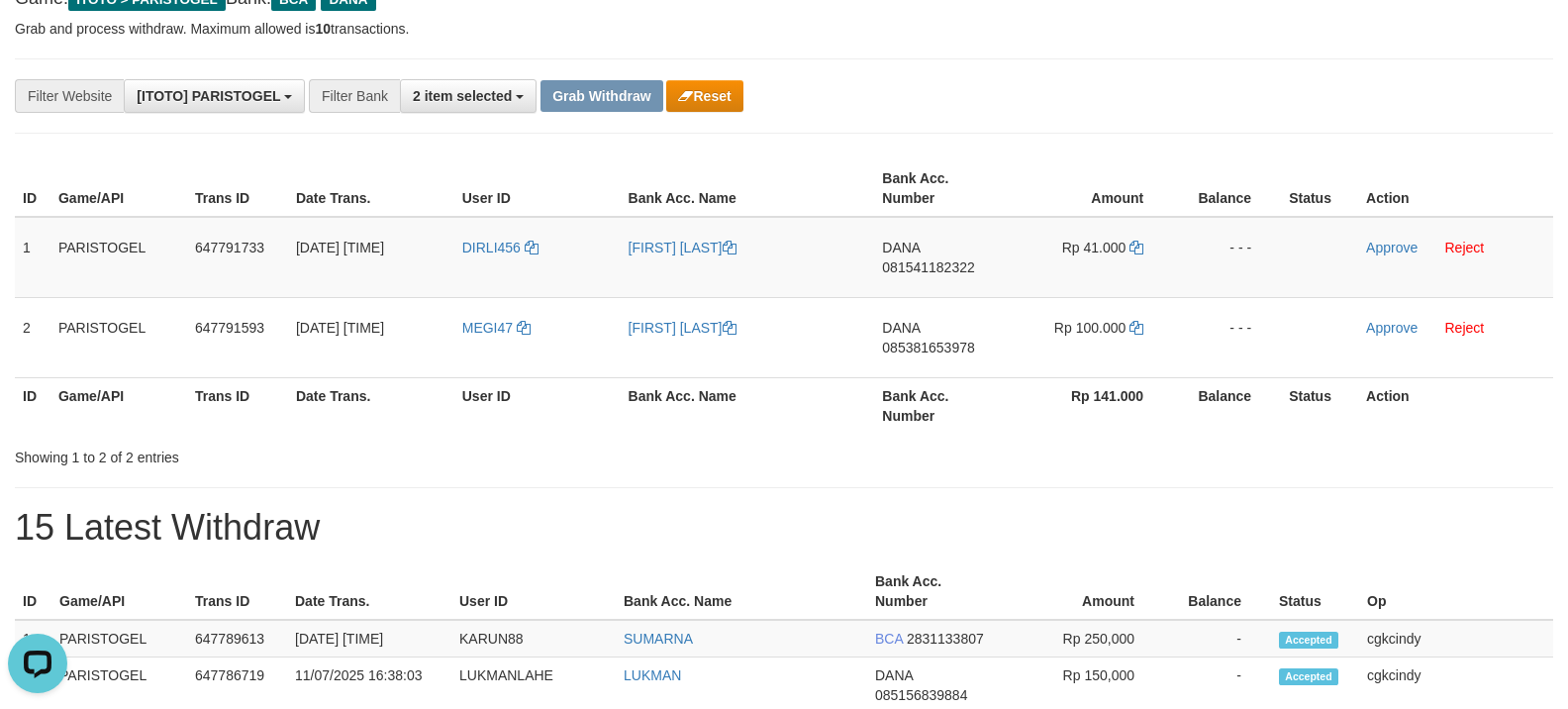 click on "Bank Acc. Number" at bounding box center (942, 405) 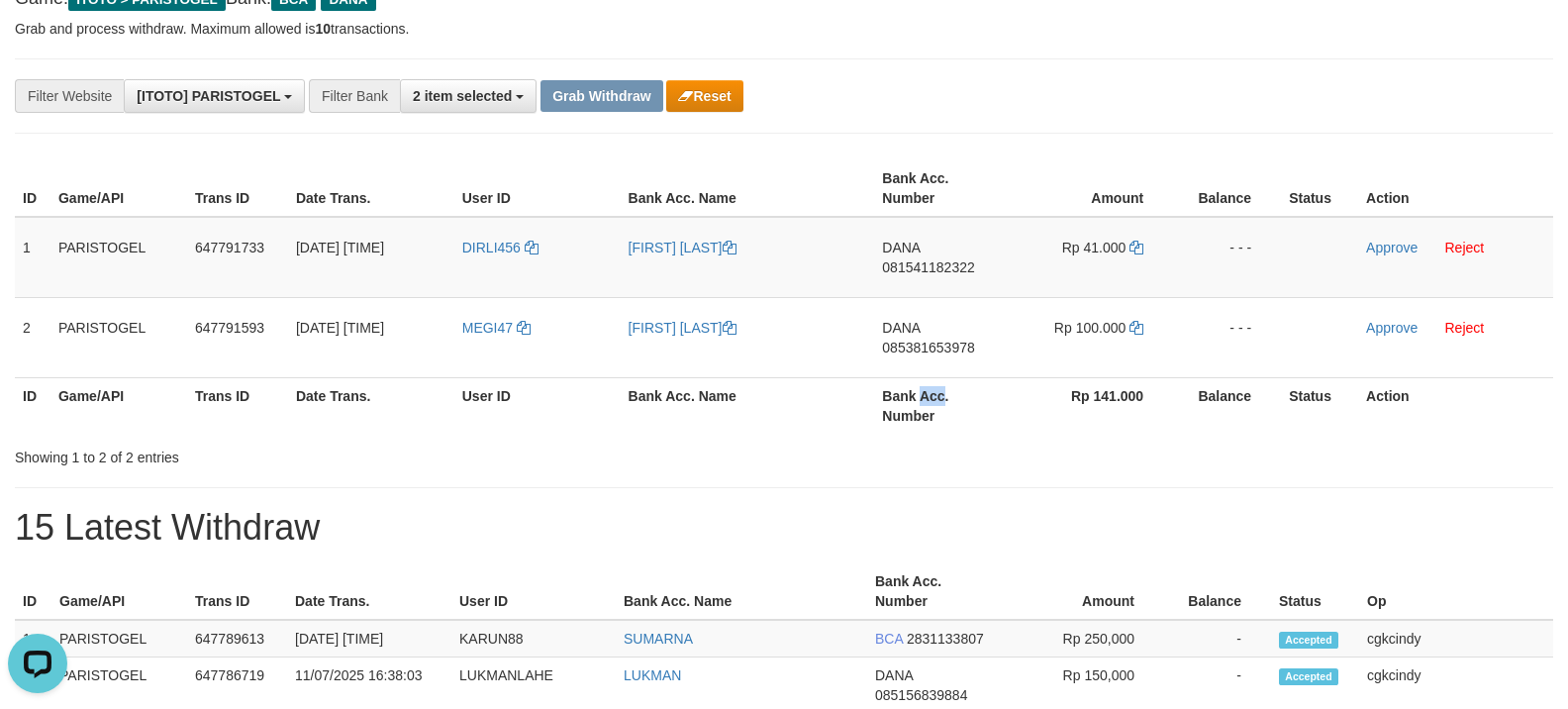 click on "Bank Acc. Number" at bounding box center (942, 405) 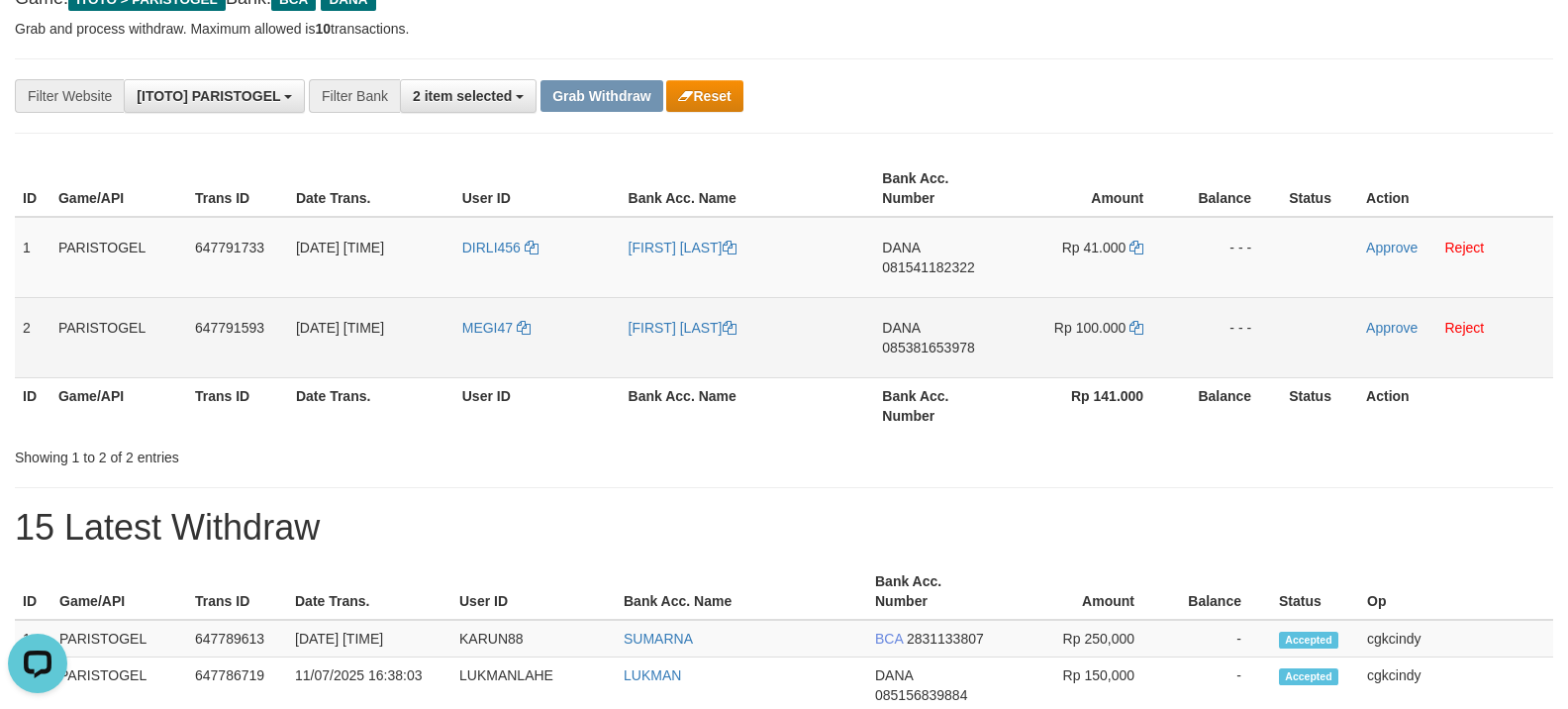 click on "DANA
085381653978" at bounding box center (942, 337) 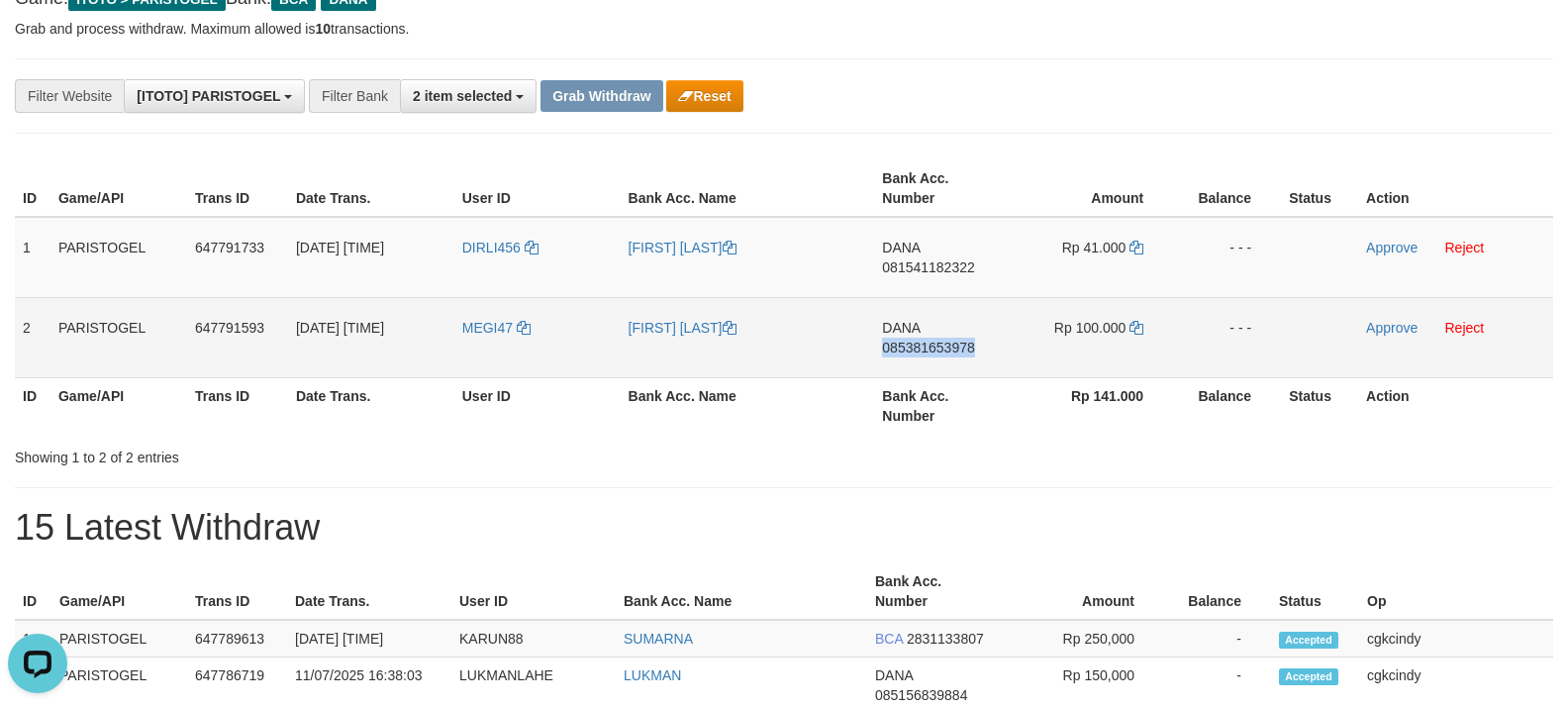 click on "DANA
085381653978" at bounding box center [942, 337] 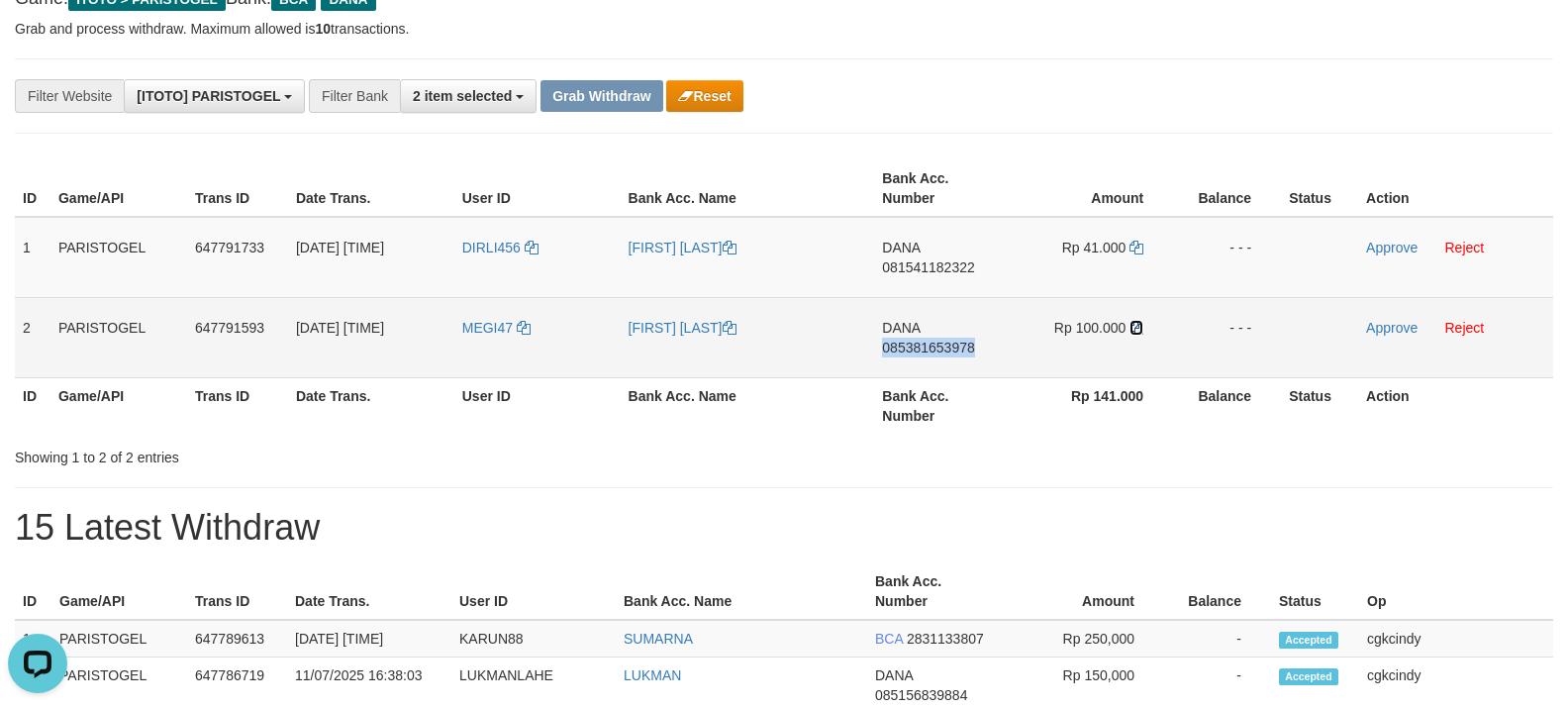 click at bounding box center (1136, 328) 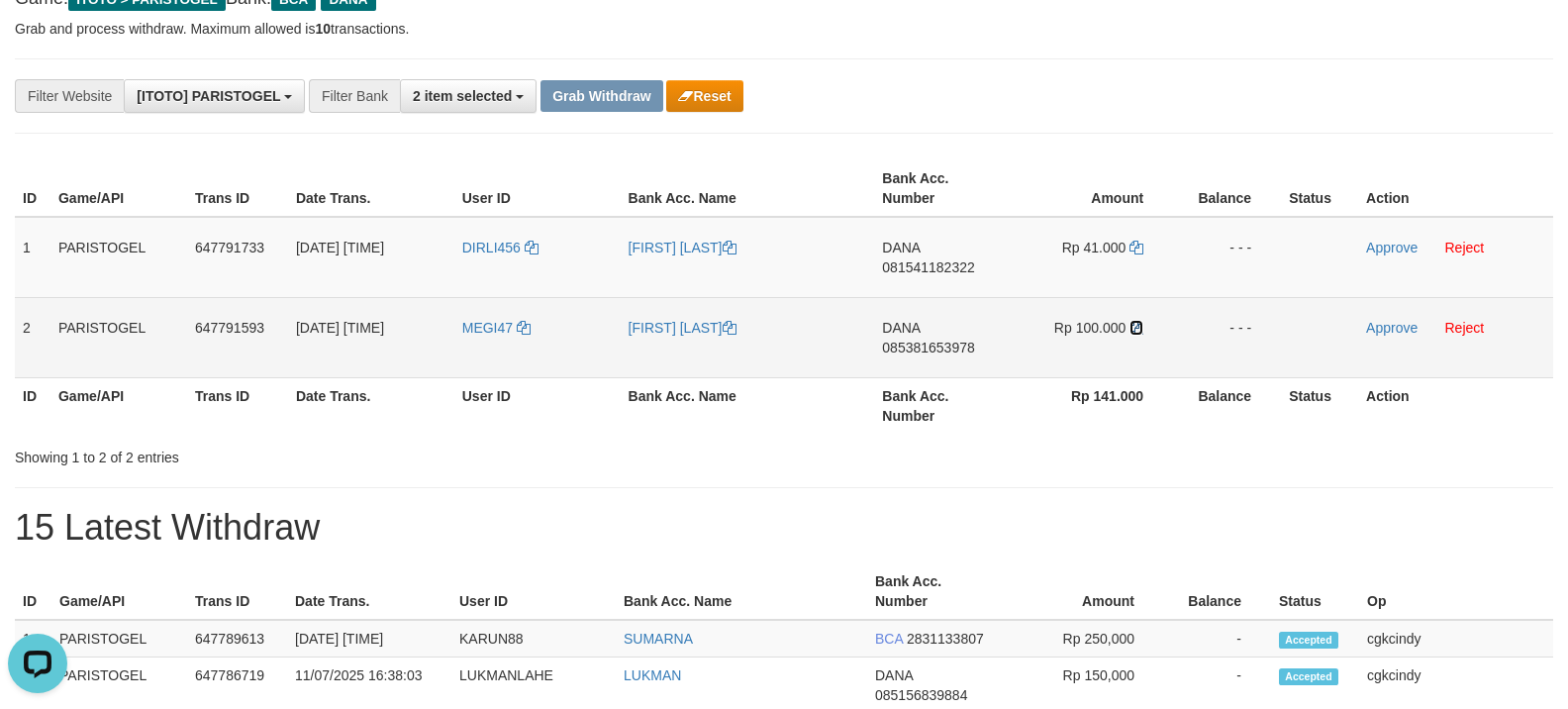 click at bounding box center [1136, 328] 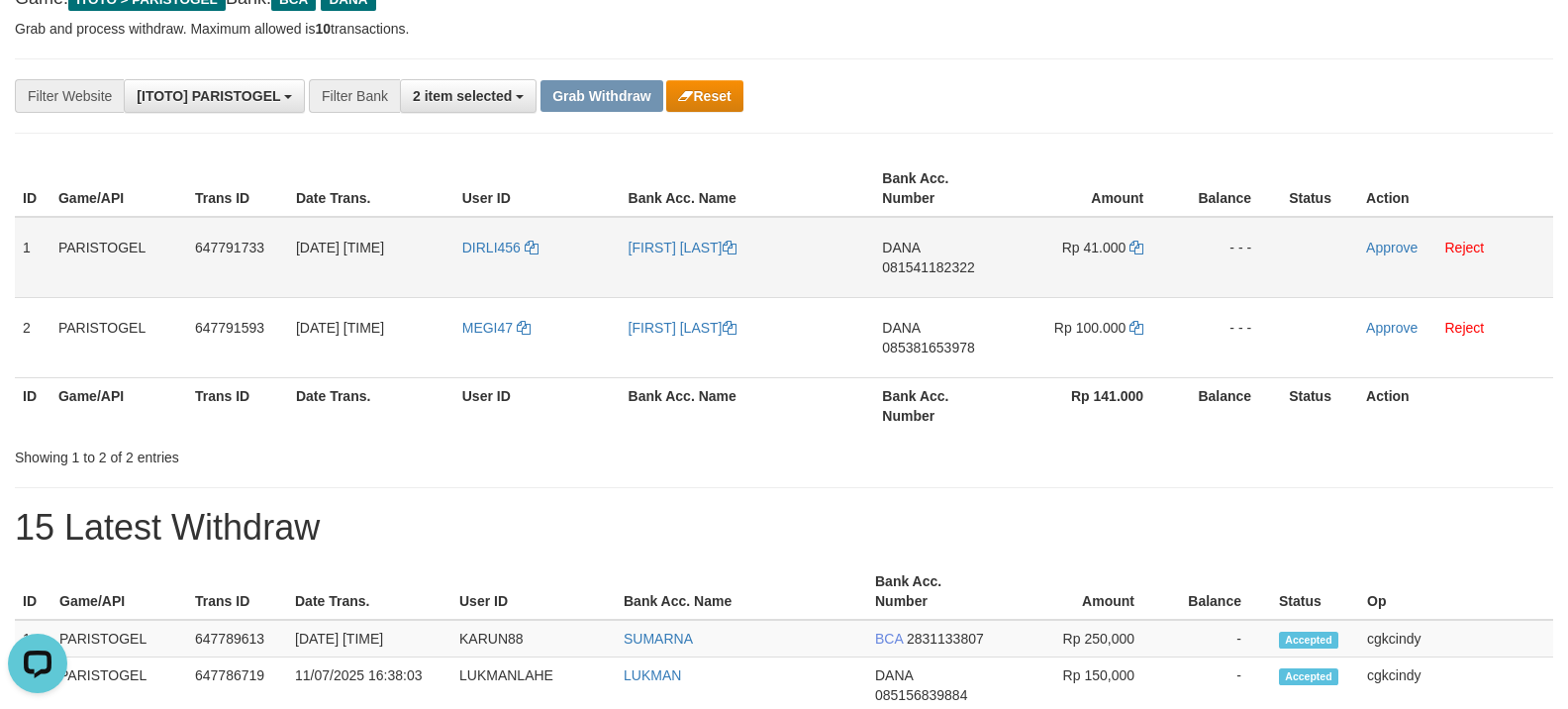 click on "Approve
Reject" at bounding box center [1455, 257] 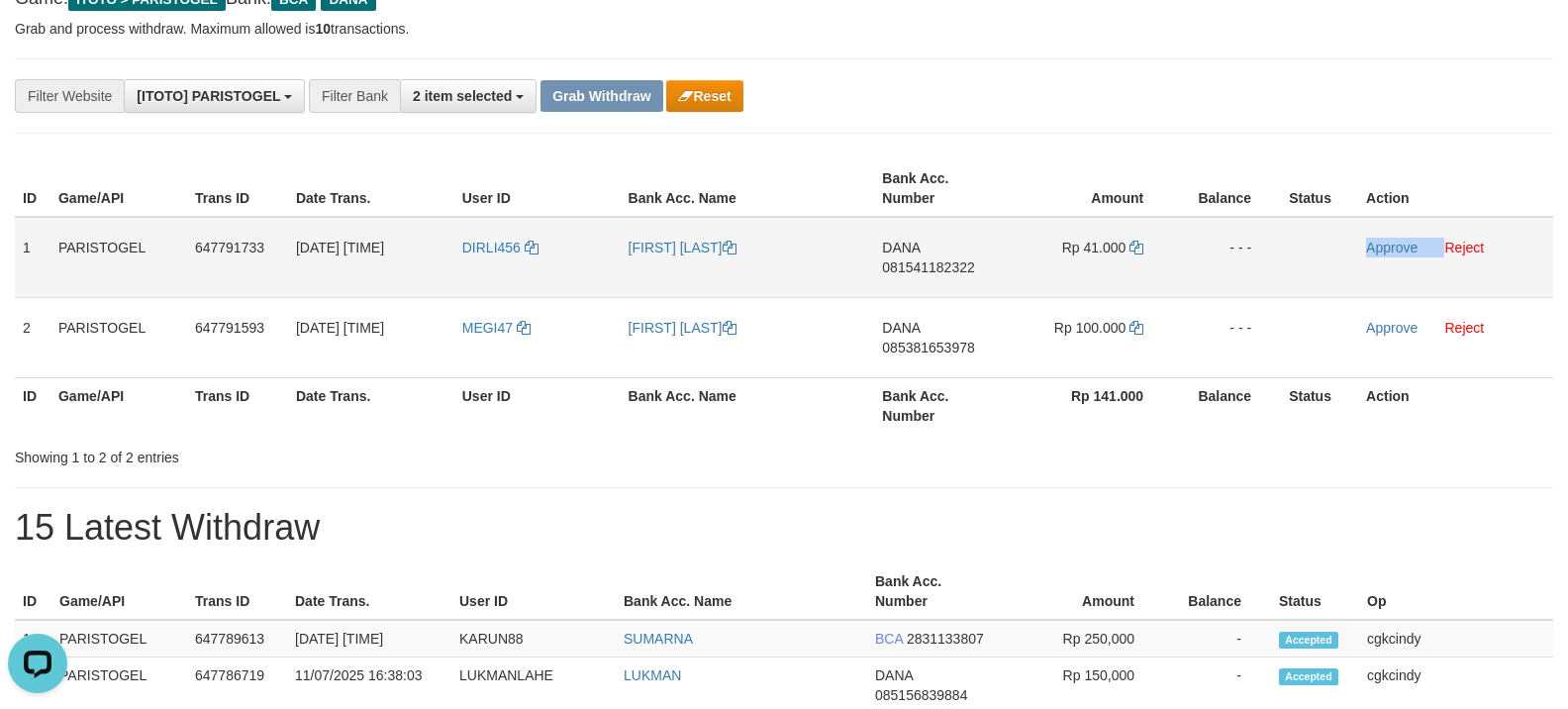 click on "Approve
Reject" at bounding box center (1455, 257) 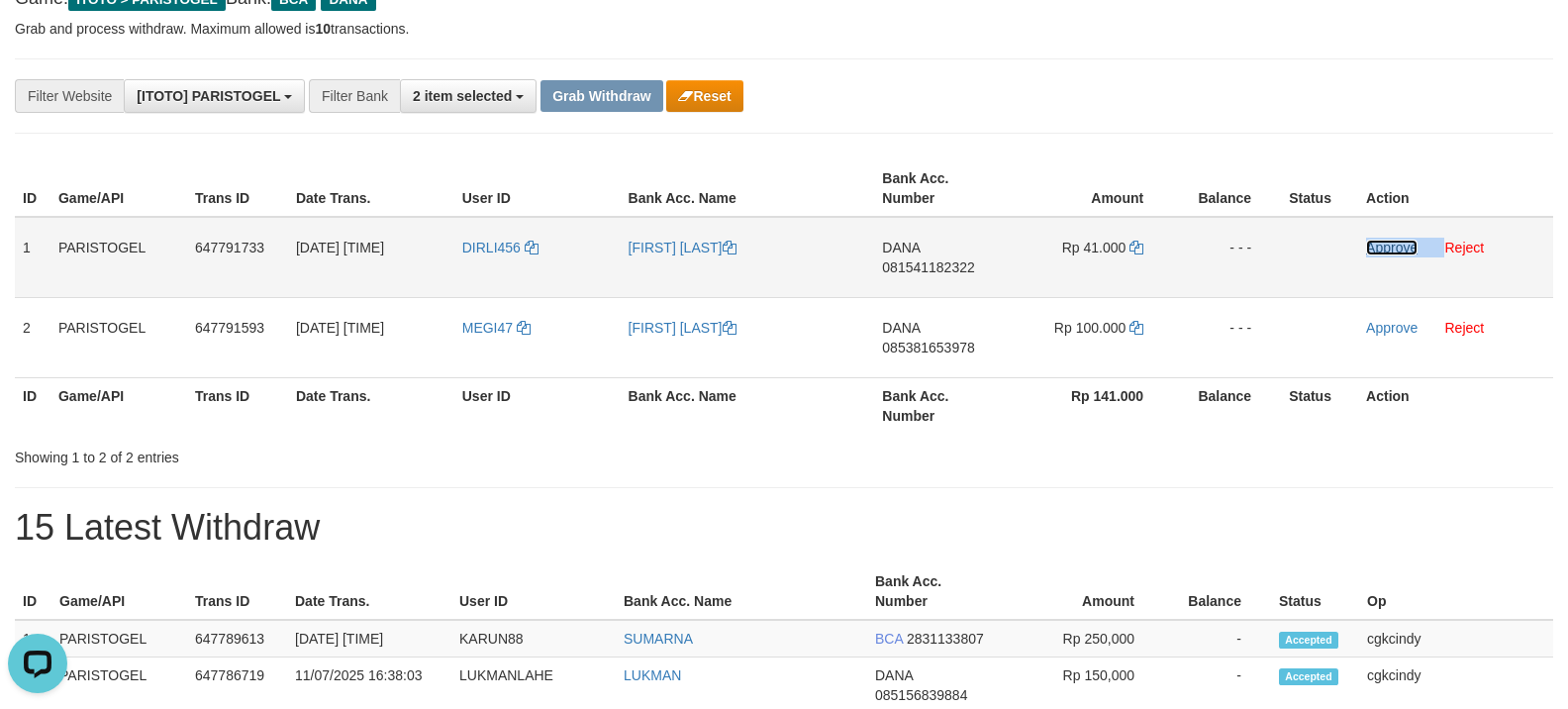 click on "Approve" at bounding box center [1392, 248] 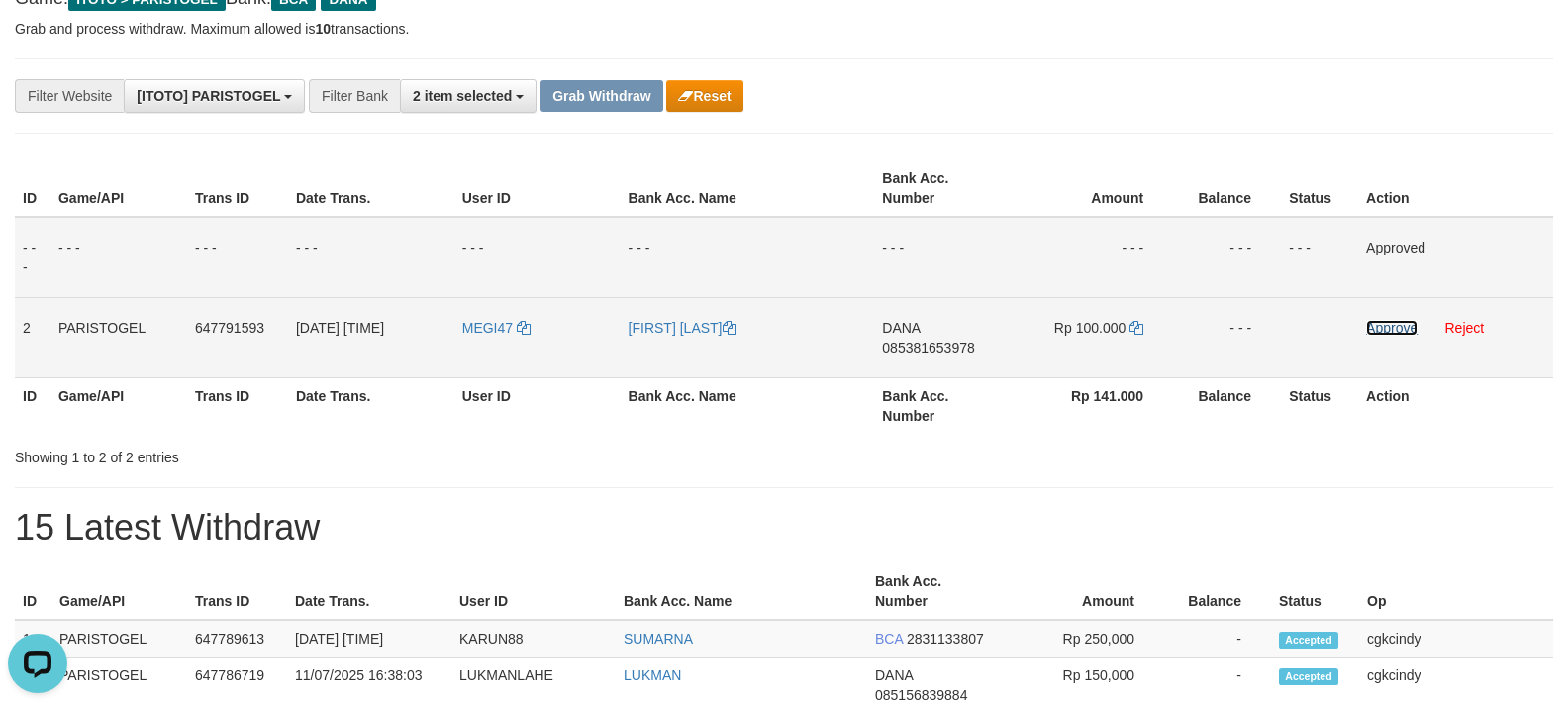 click on "Approve" at bounding box center [1392, 328] 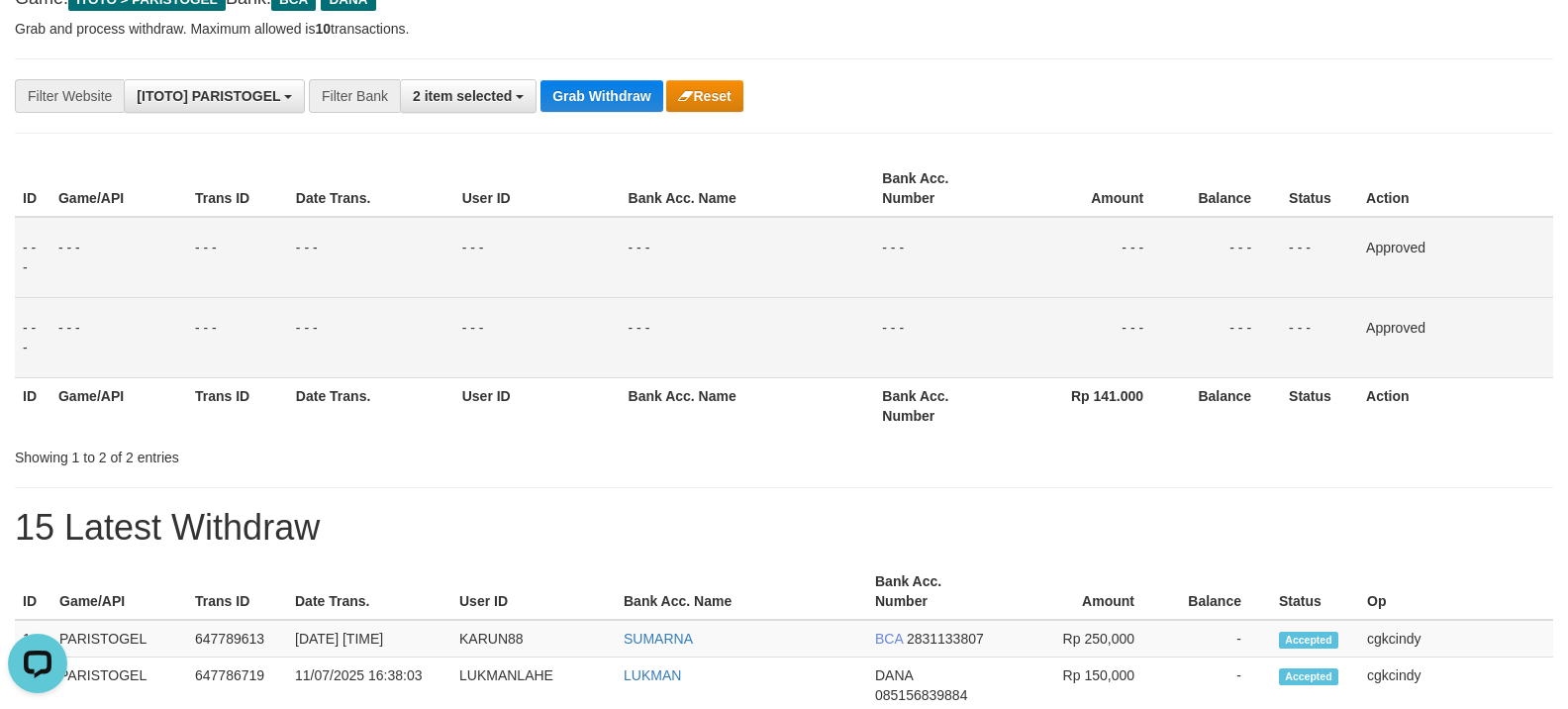 drag, startPoint x: 813, startPoint y: 216, endPoint x: 128, endPoint y: 274, distance: 687.4511 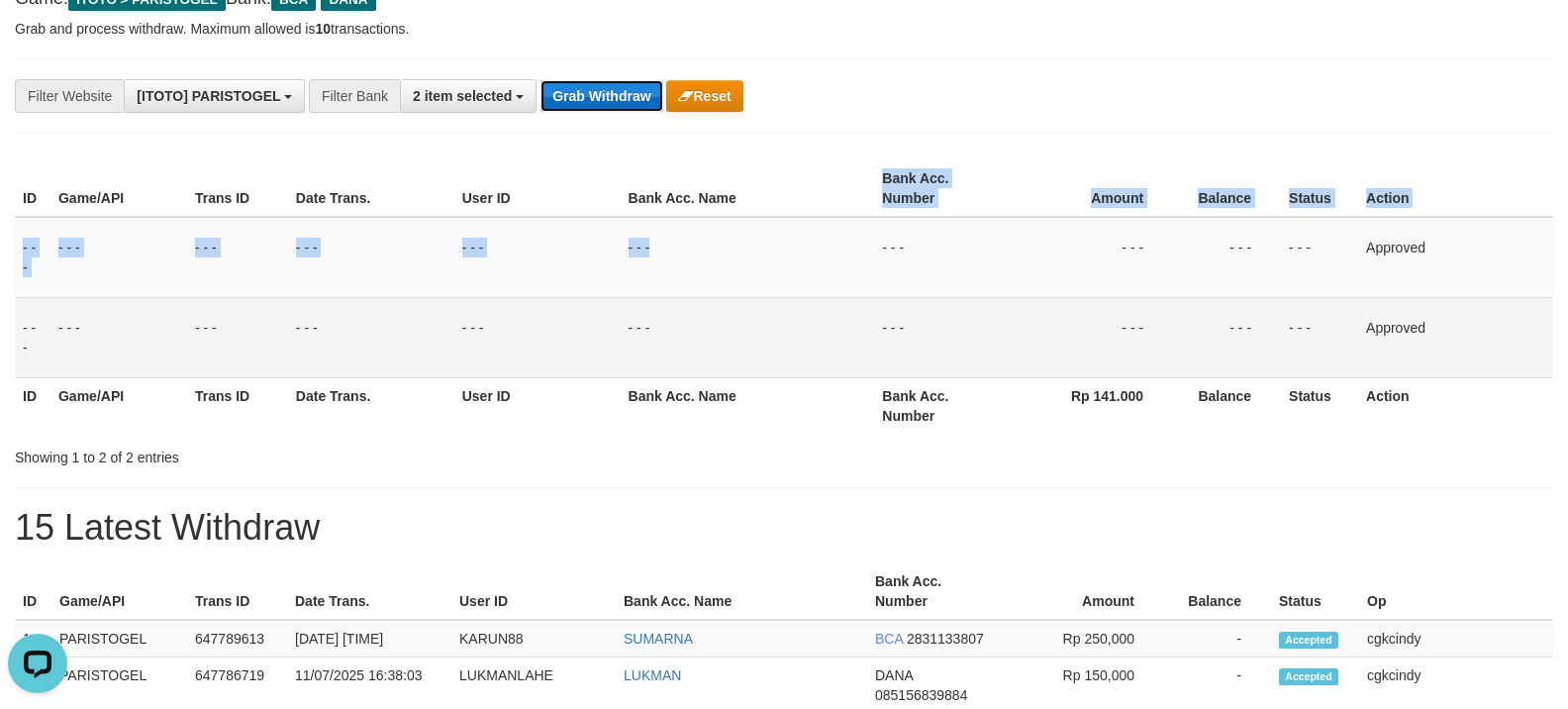 click on "Grab Withdraw" at bounding box center (601, 96) 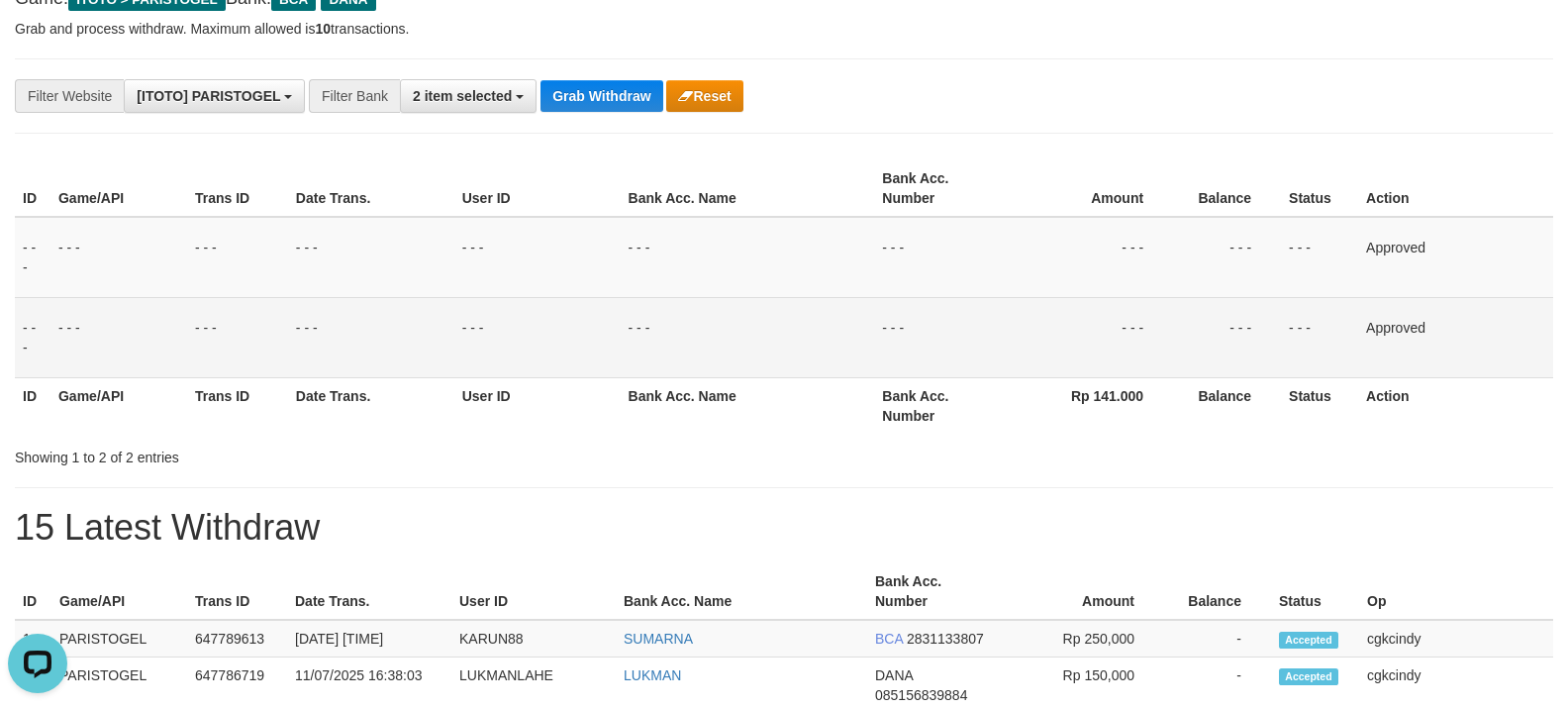drag, startPoint x: 1051, startPoint y: 92, endPoint x: 1082, endPoint y: 79, distance: 33.61547 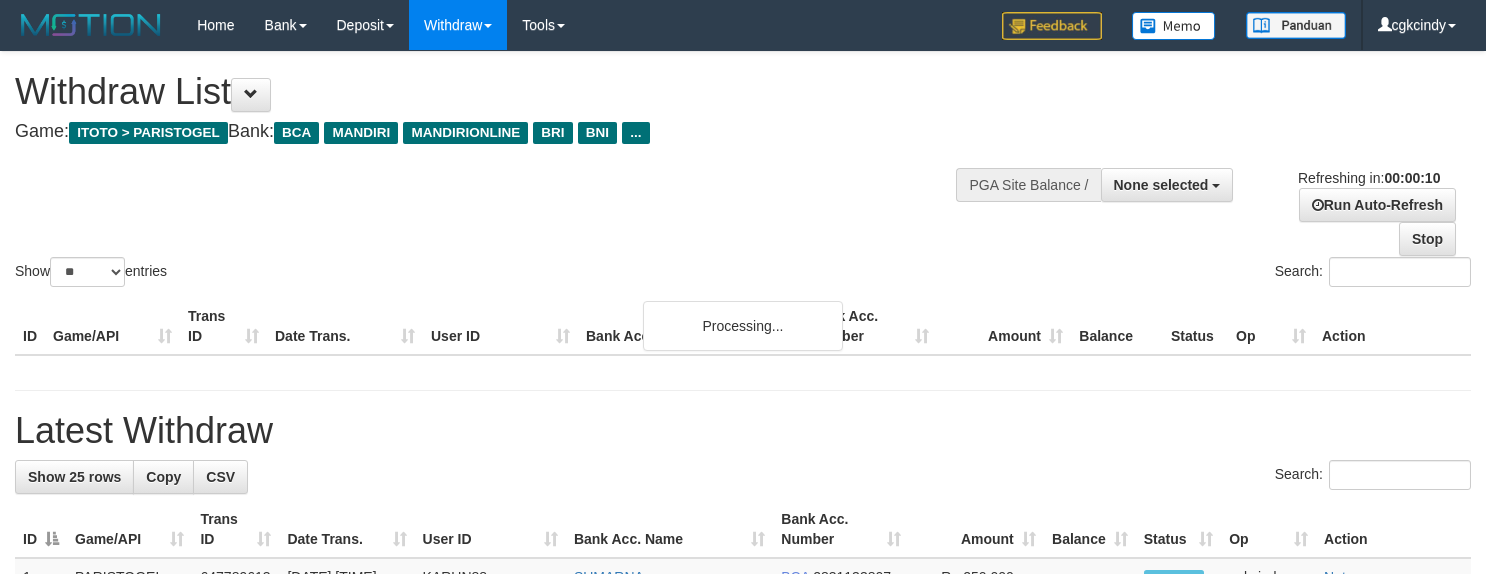 select 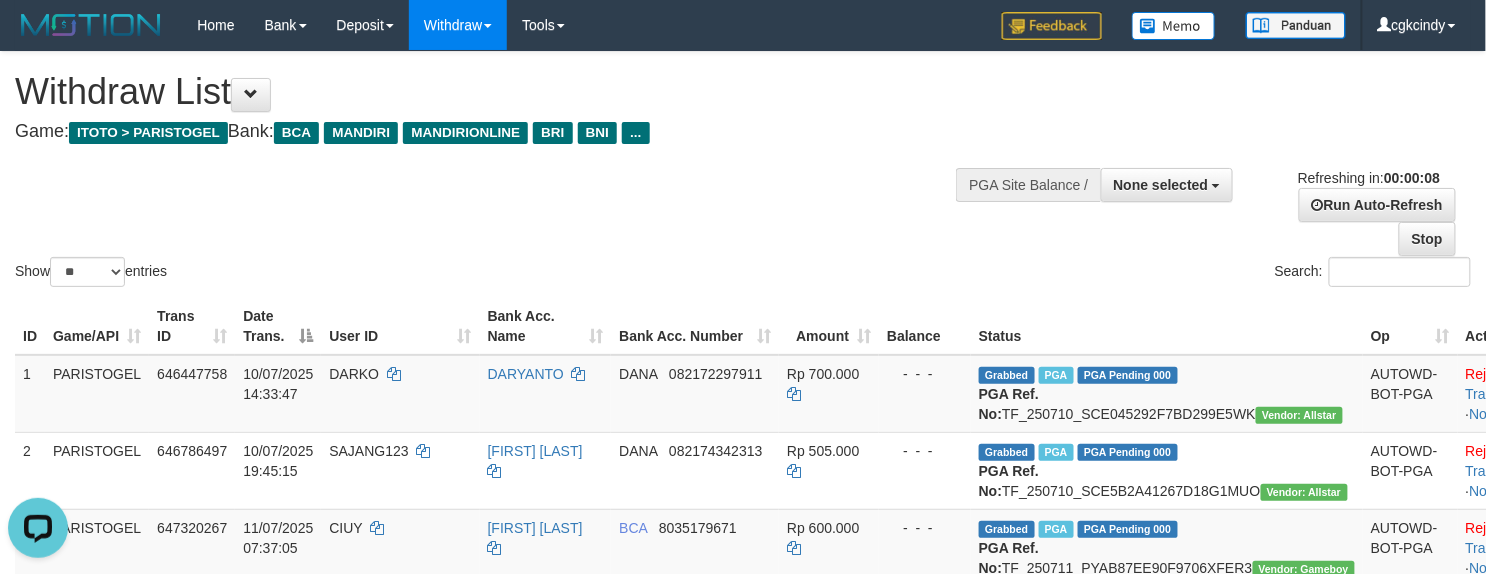 scroll, scrollTop: 0, scrollLeft: 0, axis: both 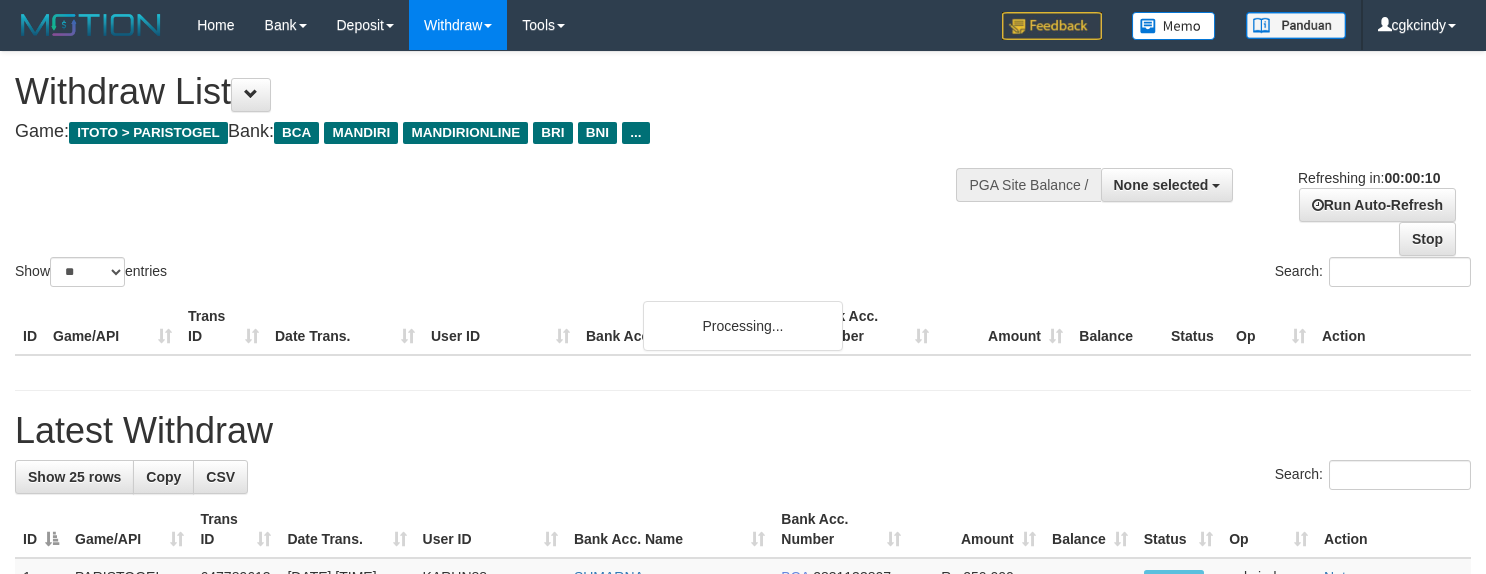 select 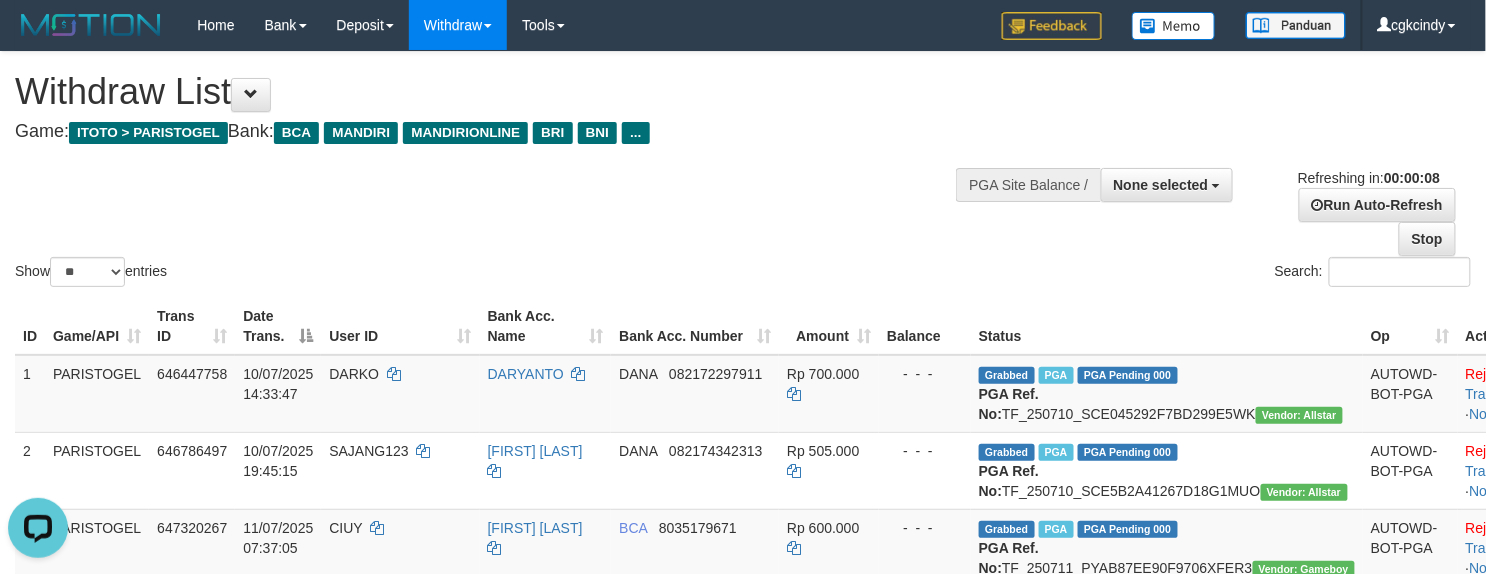 scroll, scrollTop: 0, scrollLeft: 0, axis: both 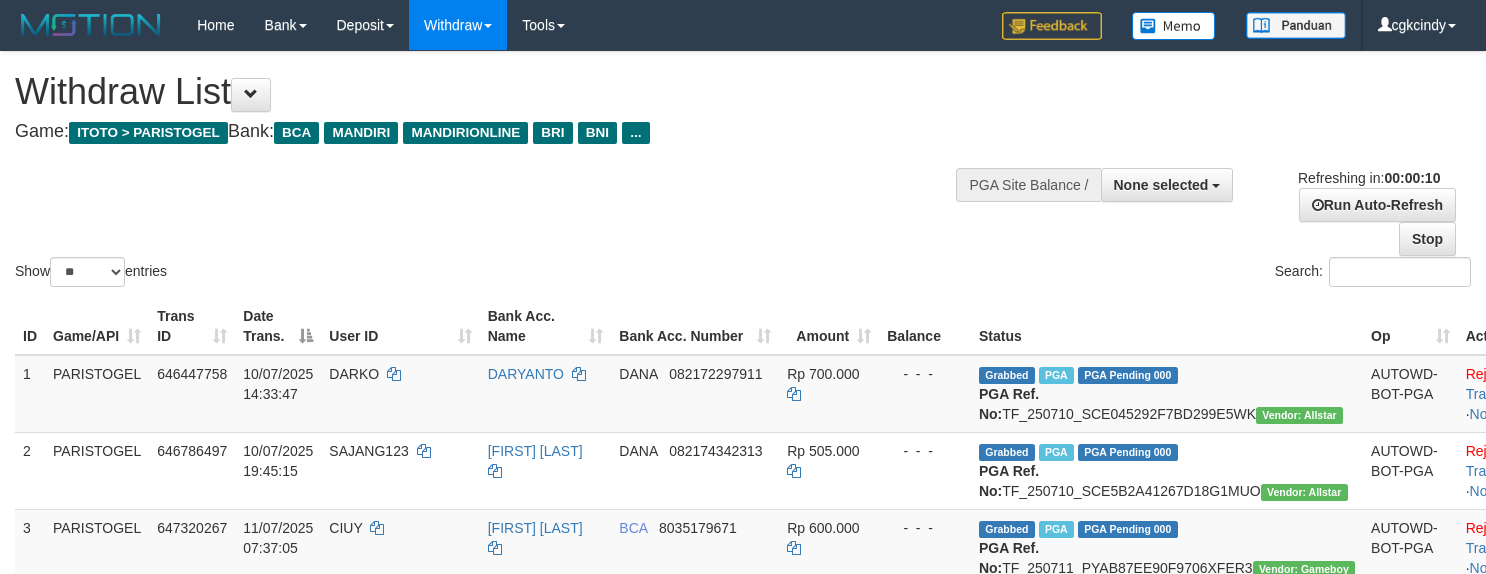 select 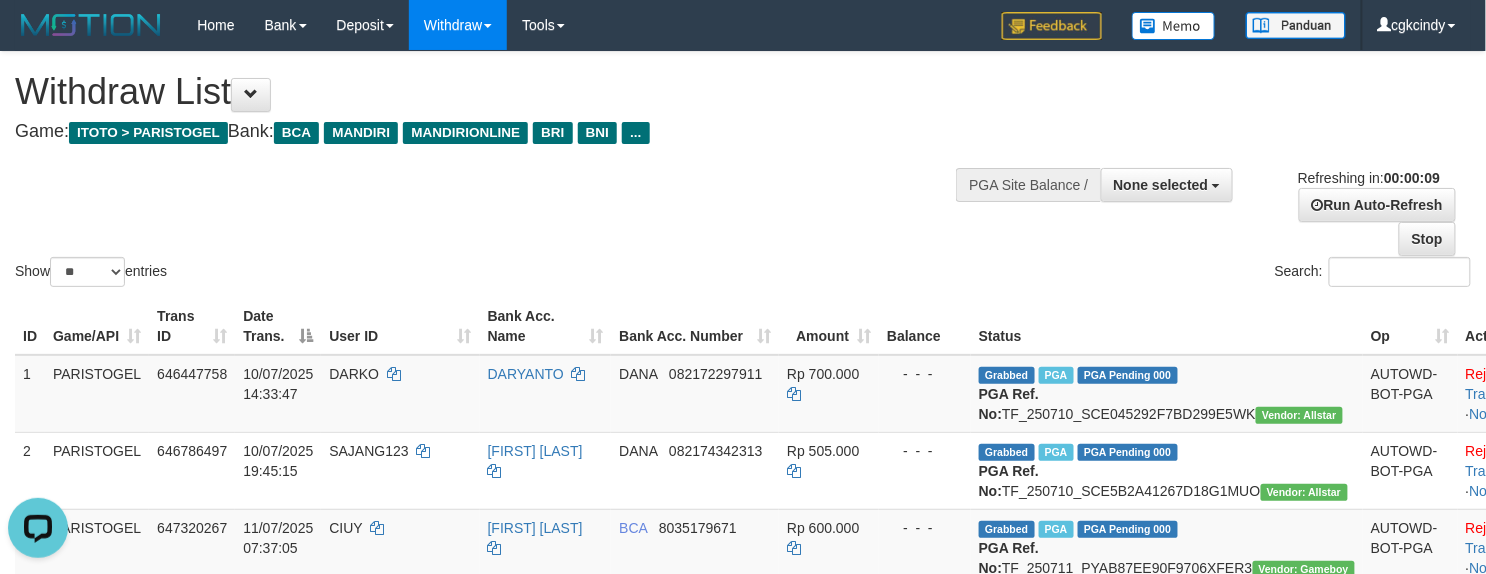 scroll, scrollTop: 0, scrollLeft: 0, axis: both 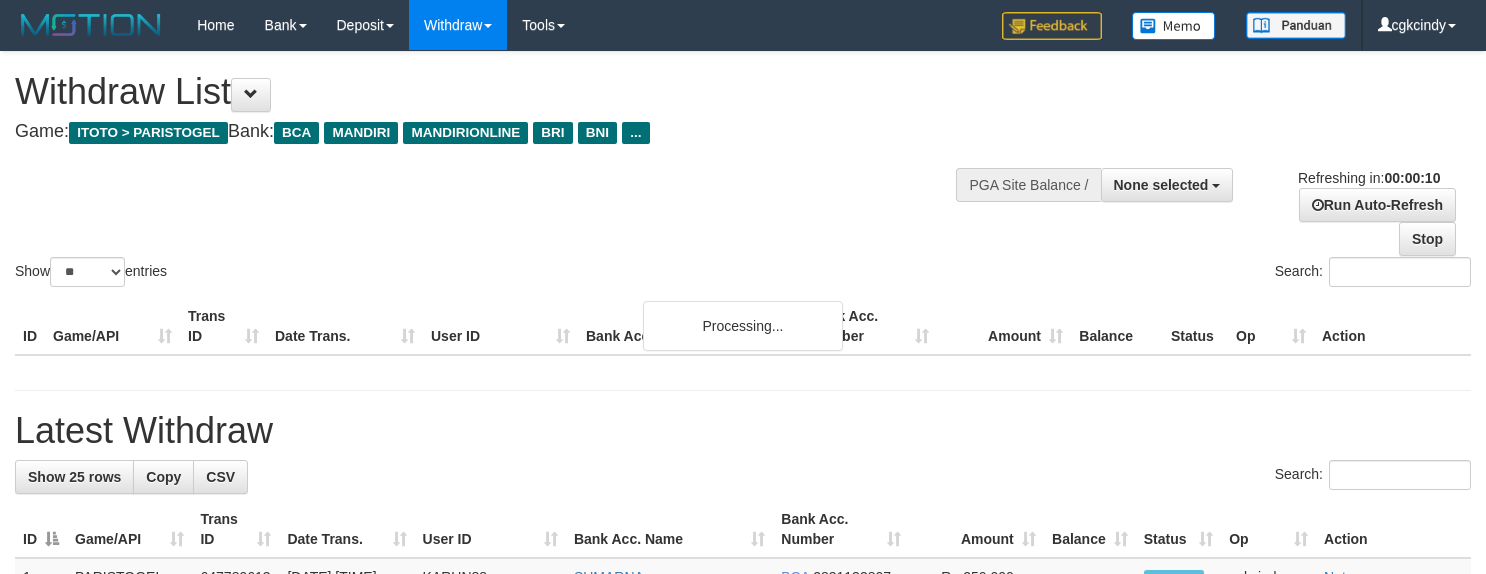 select 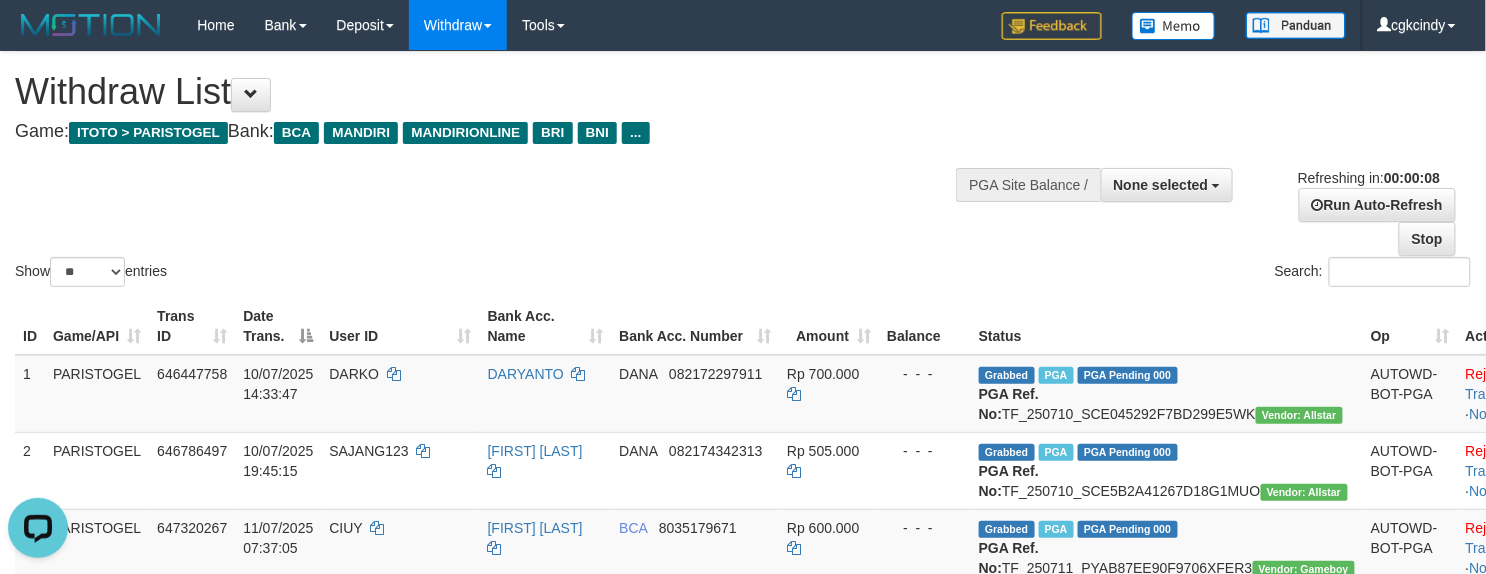 scroll, scrollTop: 0, scrollLeft: 0, axis: both 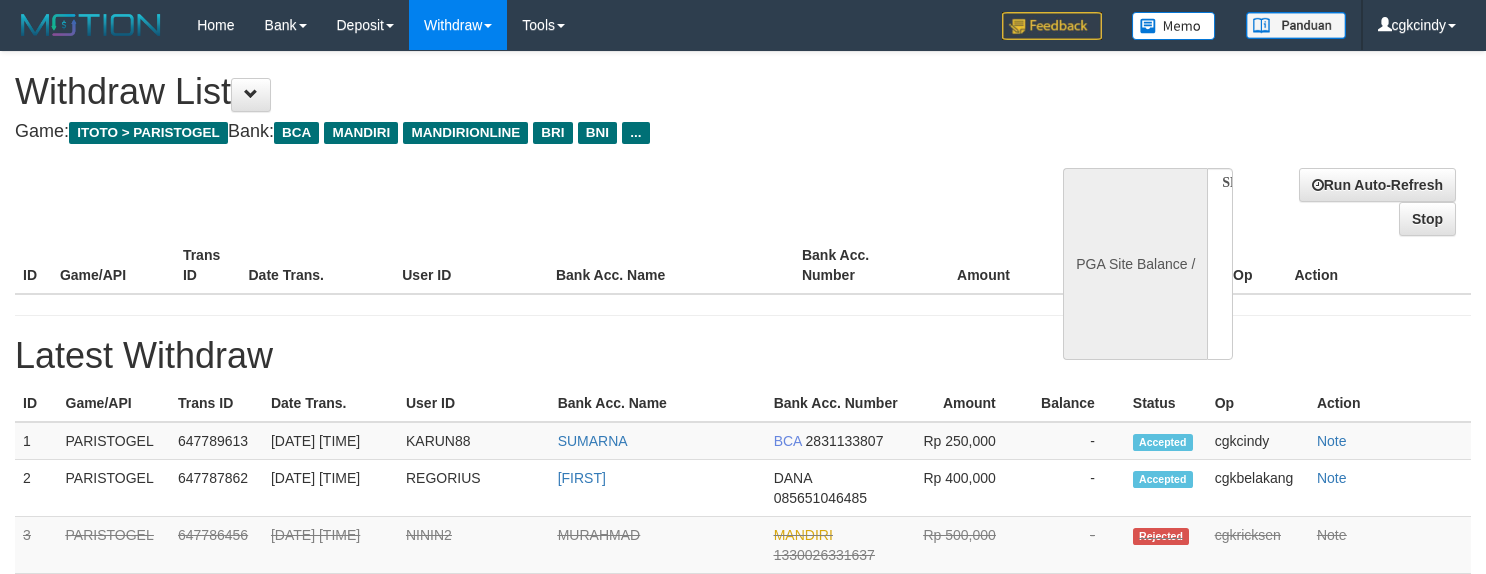 select 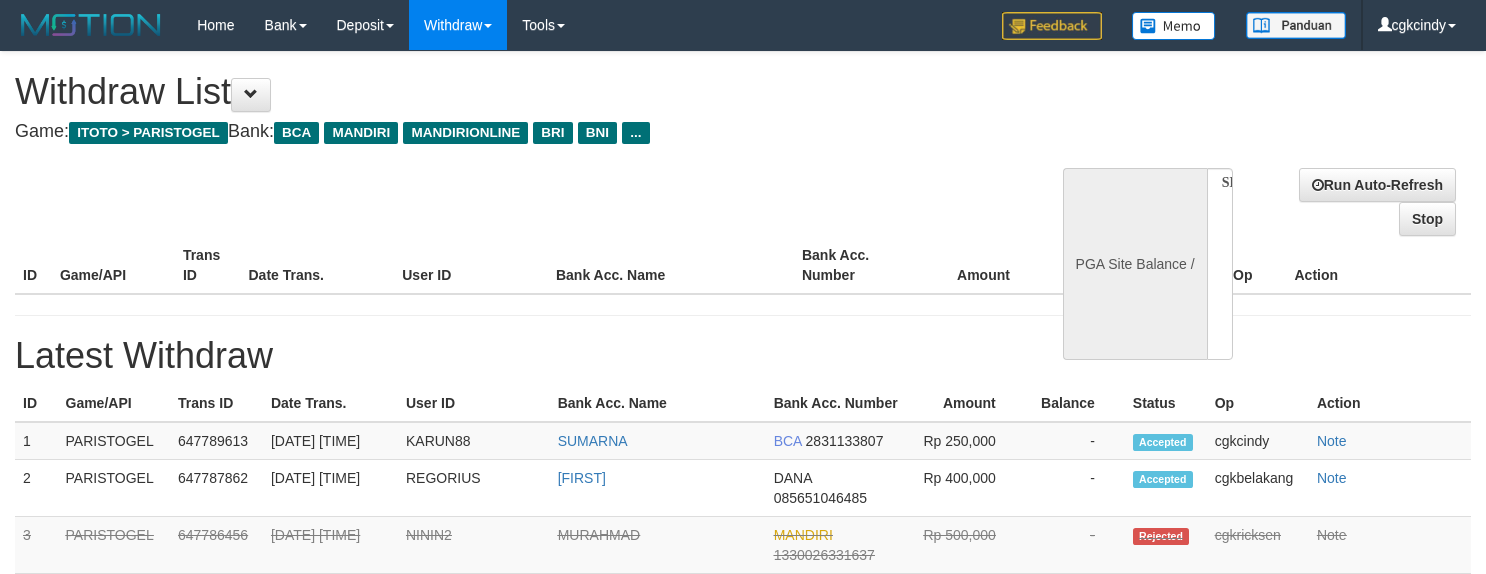 scroll, scrollTop: 0, scrollLeft: 0, axis: both 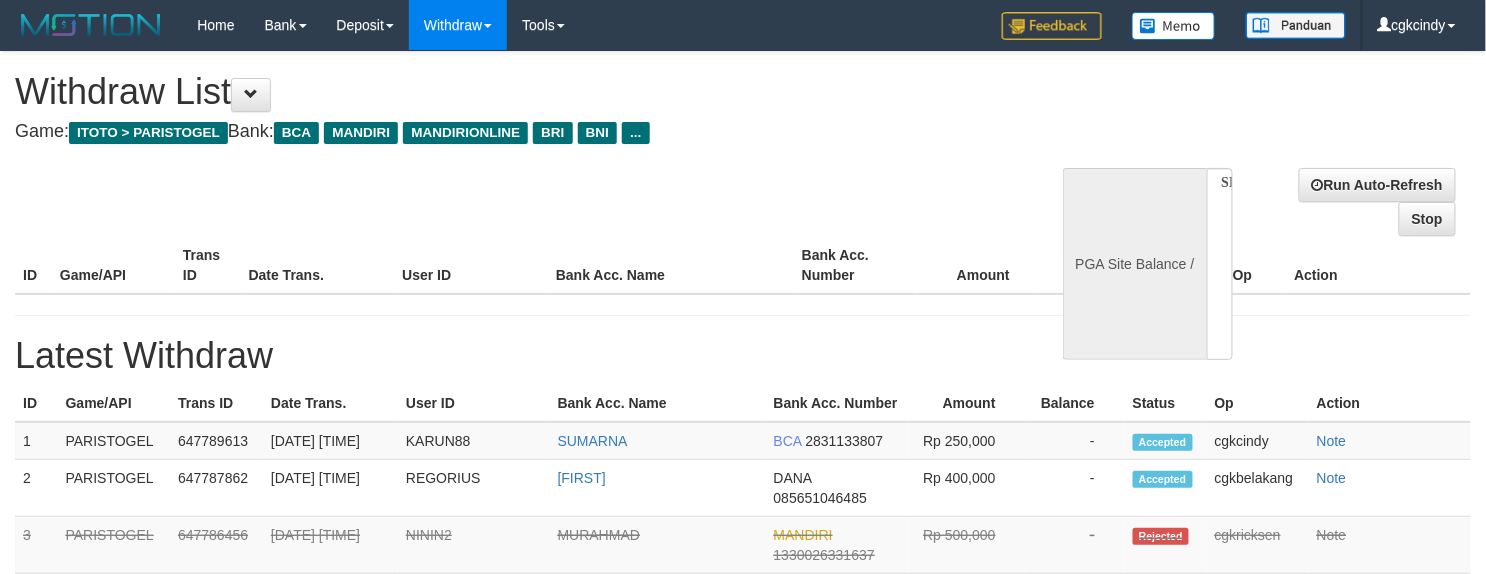 select on "**" 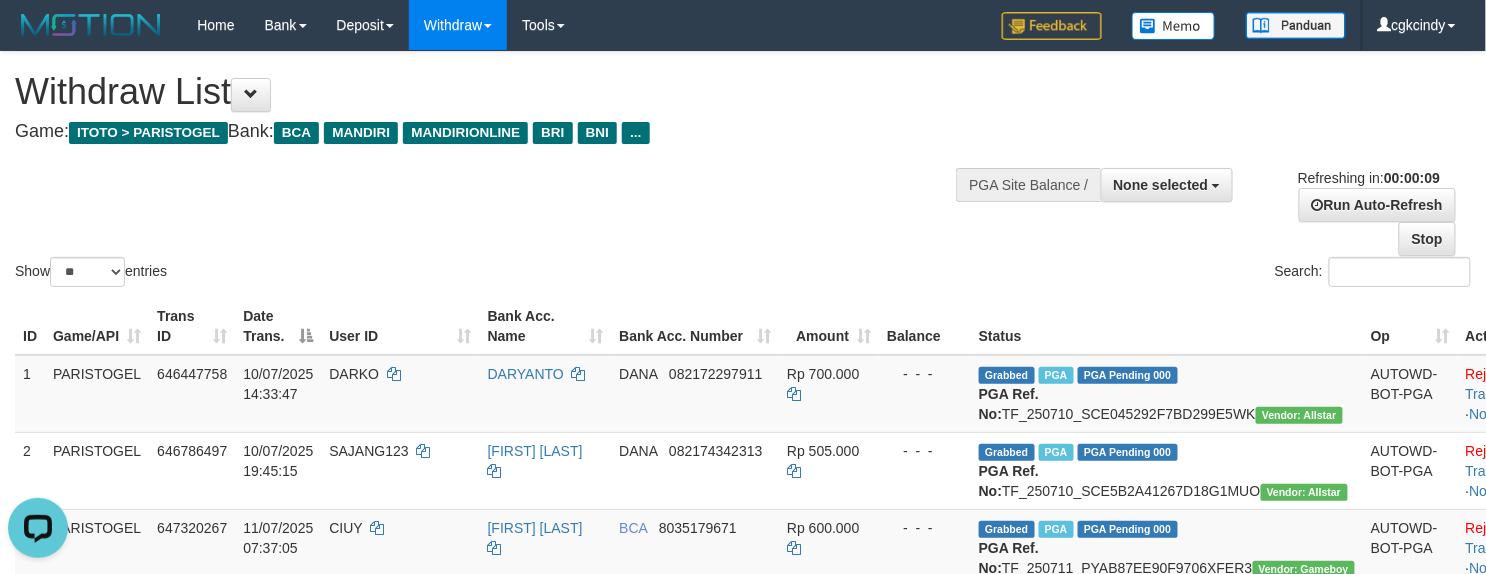 scroll, scrollTop: 0, scrollLeft: 0, axis: both 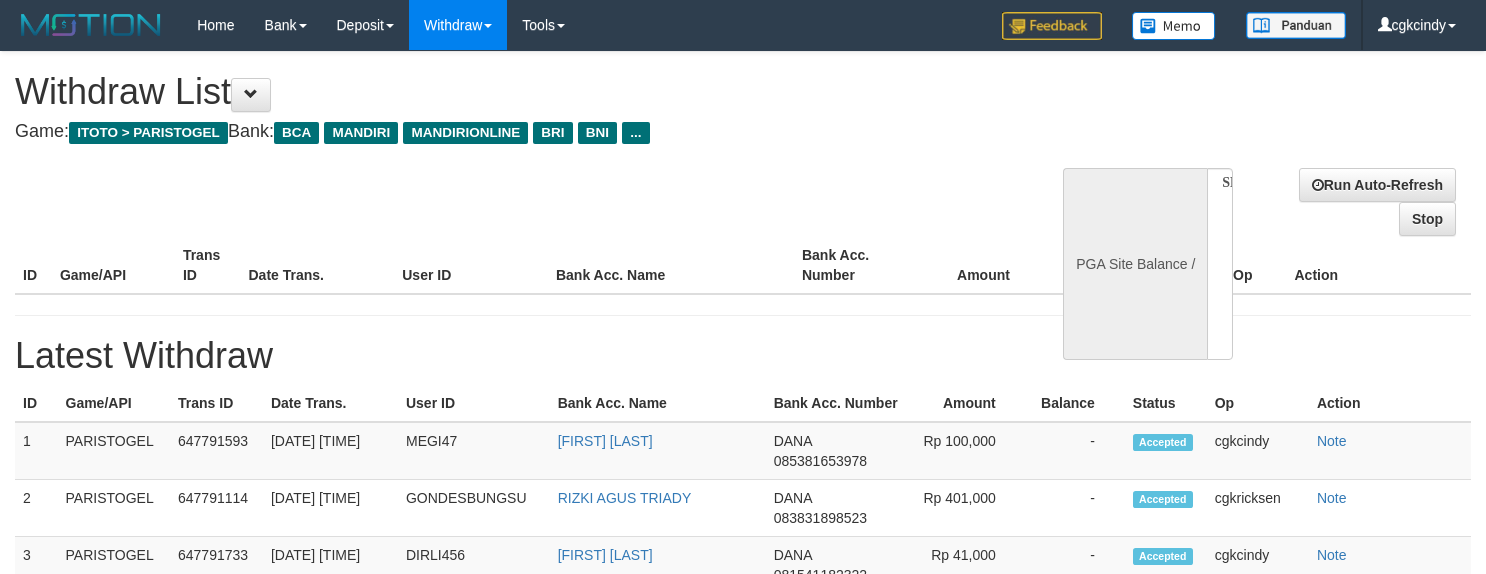 select 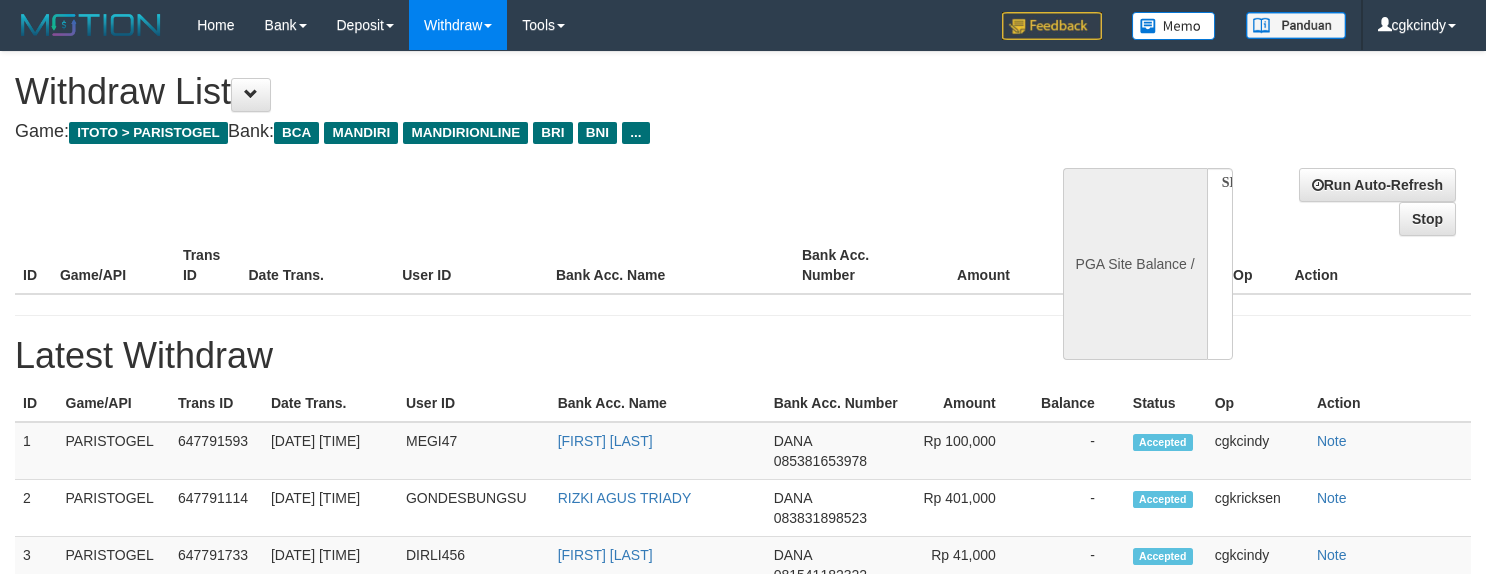 scroll, scrollTop: 0, scrollLeft: 0, axis: both 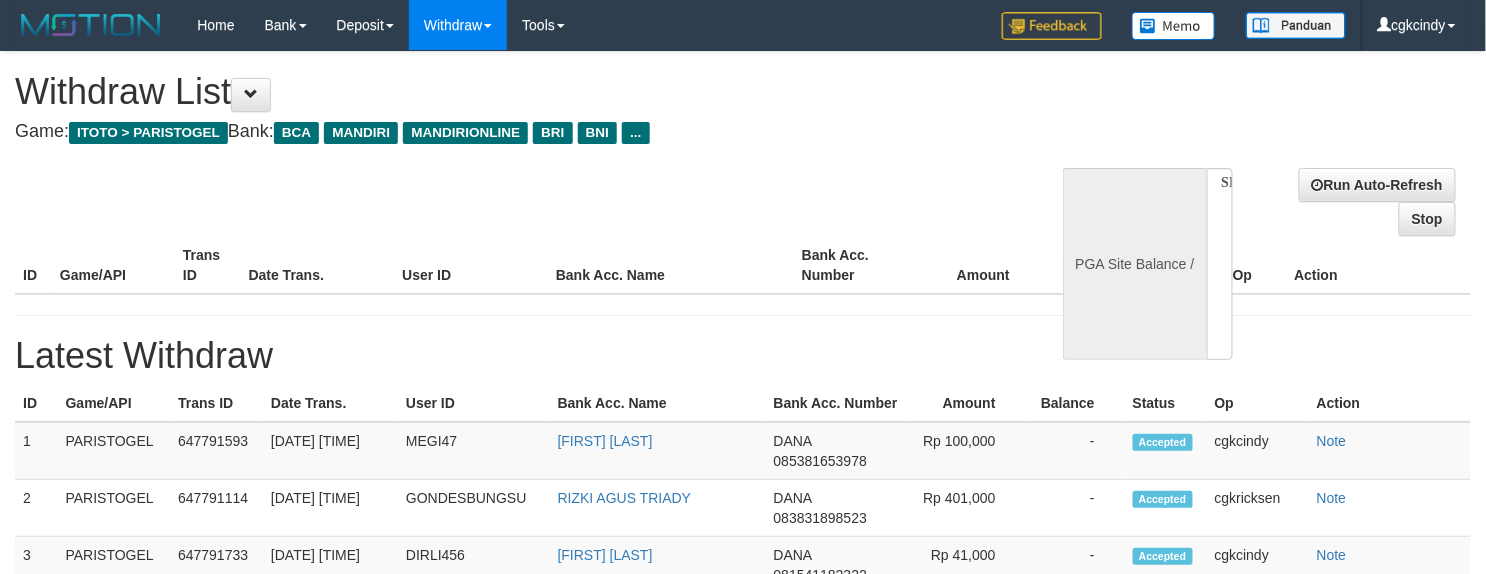 select on "**" 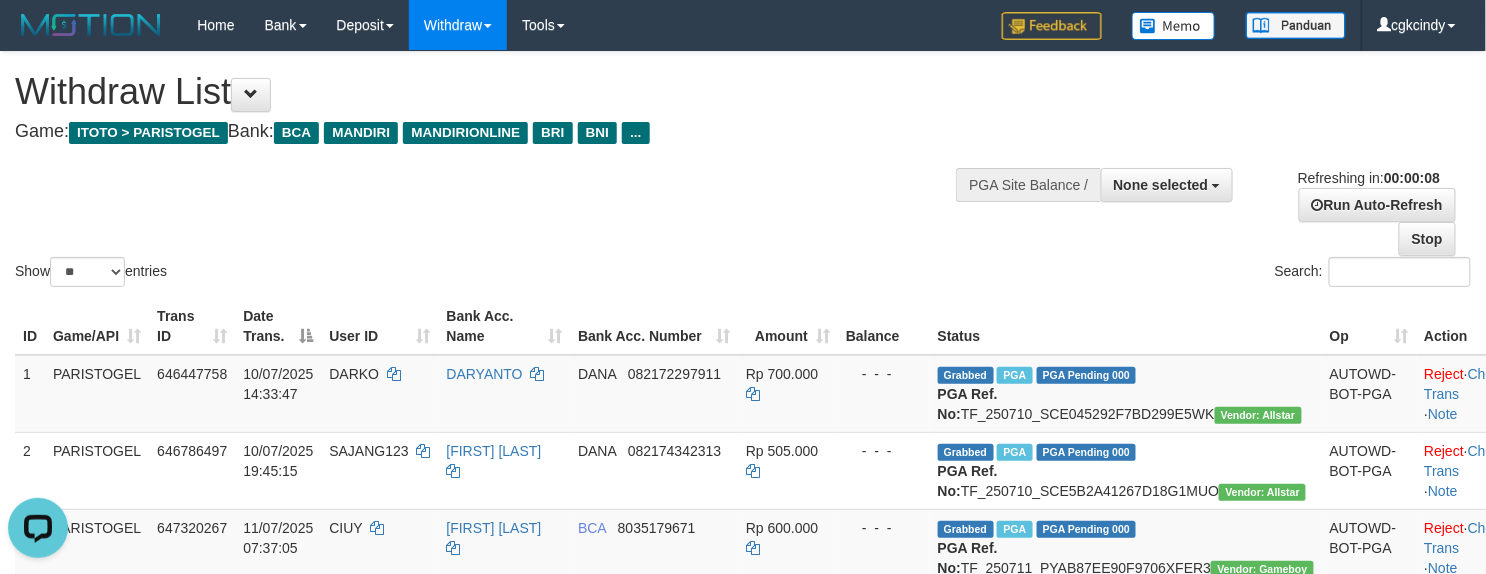 scroll, scrollTop: 0, scrollLeft: 0, axis: both 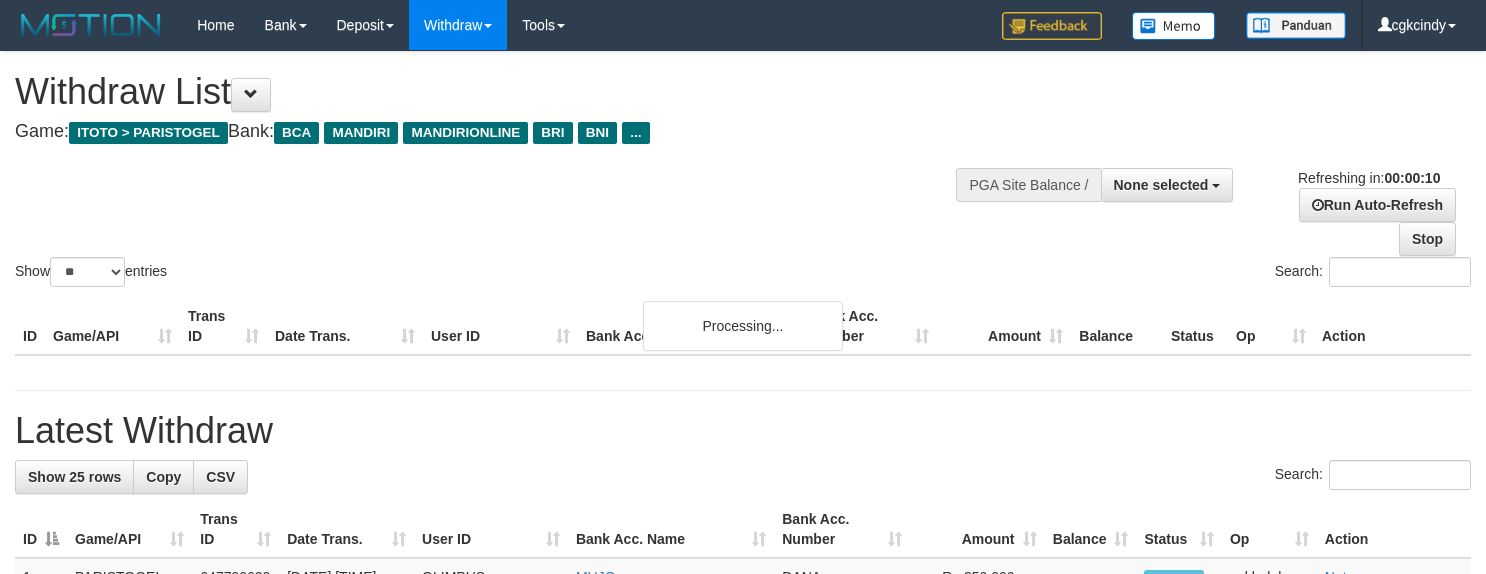 select 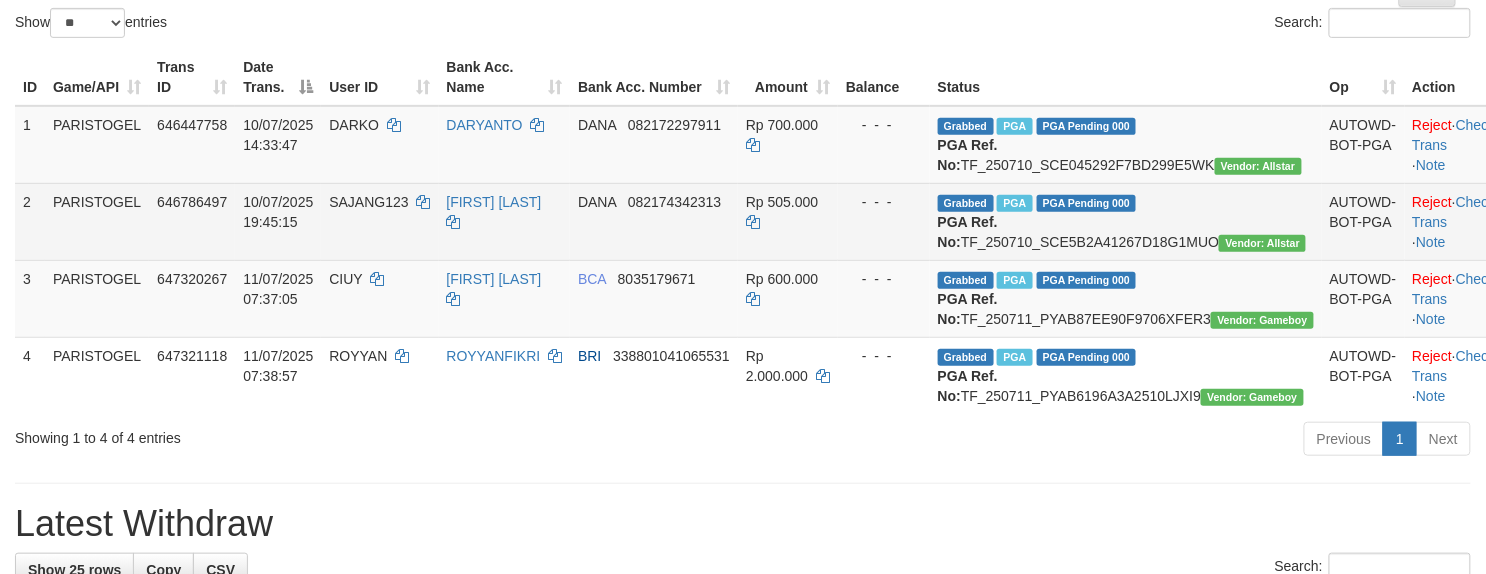 scroll, scrollTop: 666, scrollLeft: 0, axis: vertical 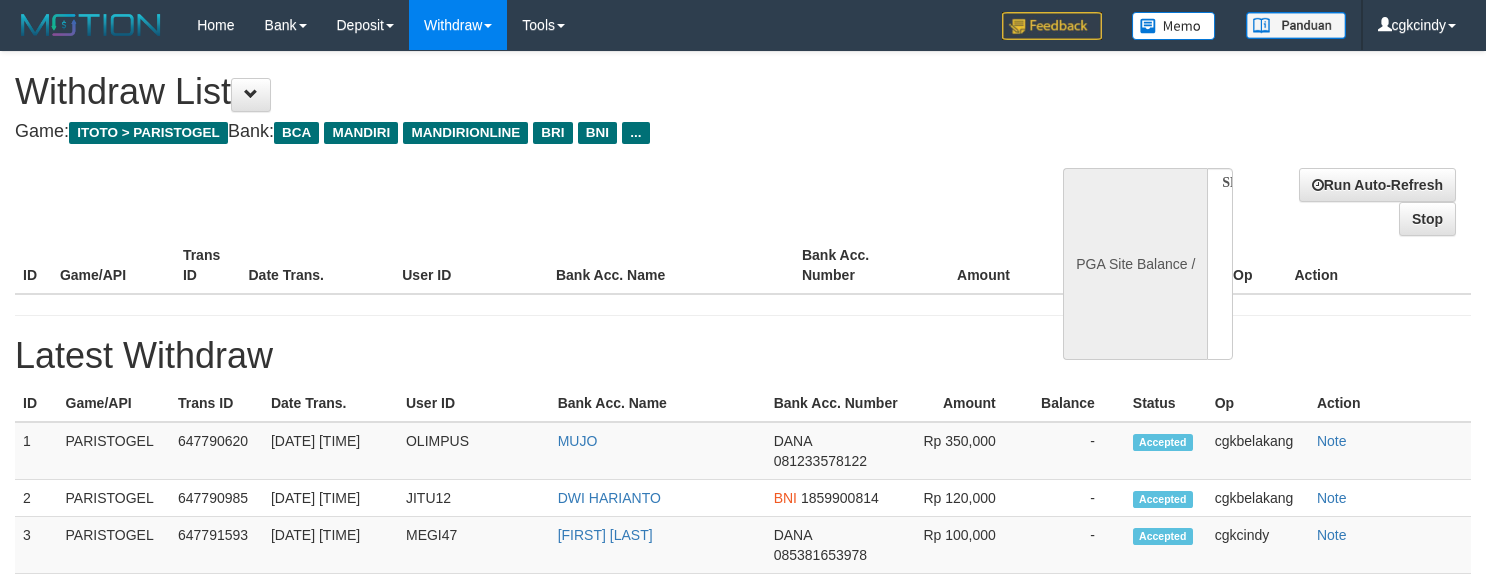 select 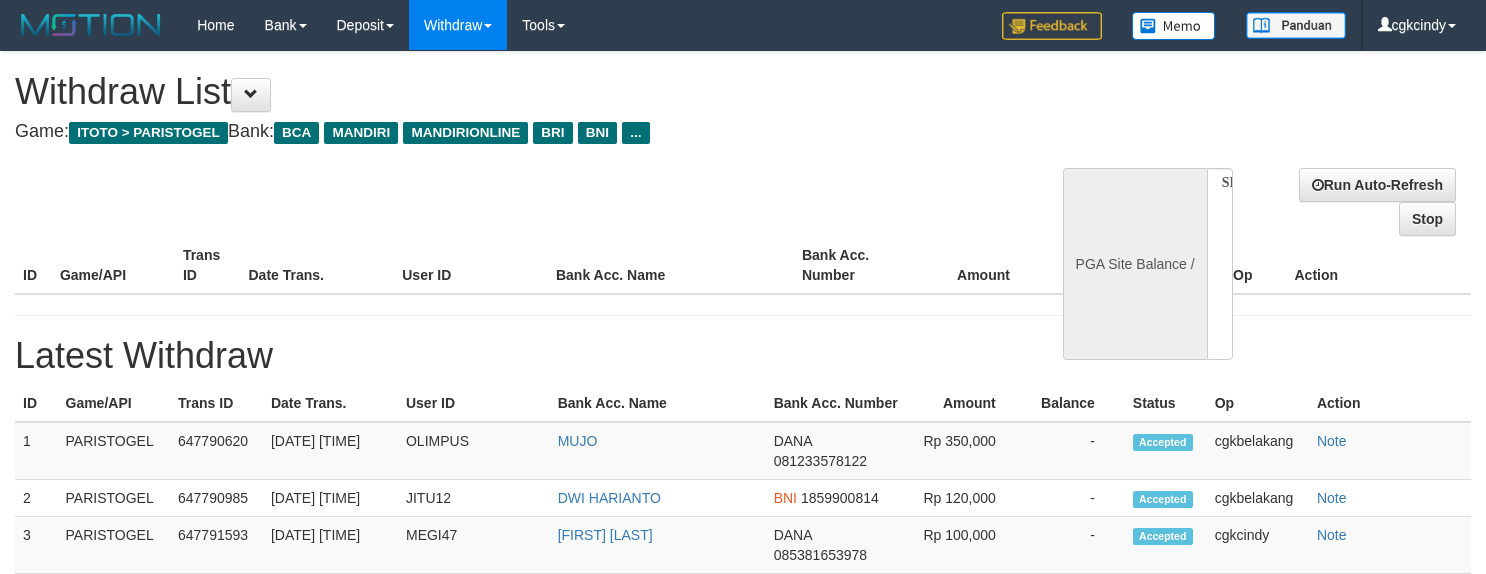 scroll, scrollTop: 0, scrollLeft: 0, axis: both 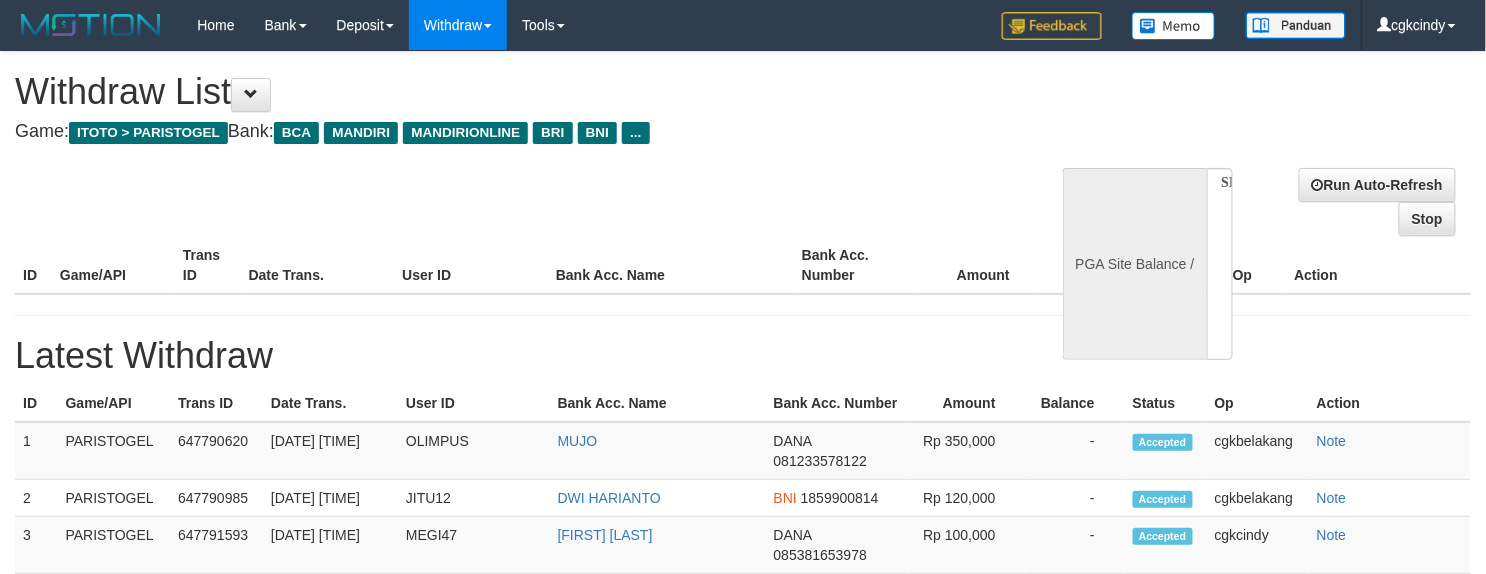 select on "**" 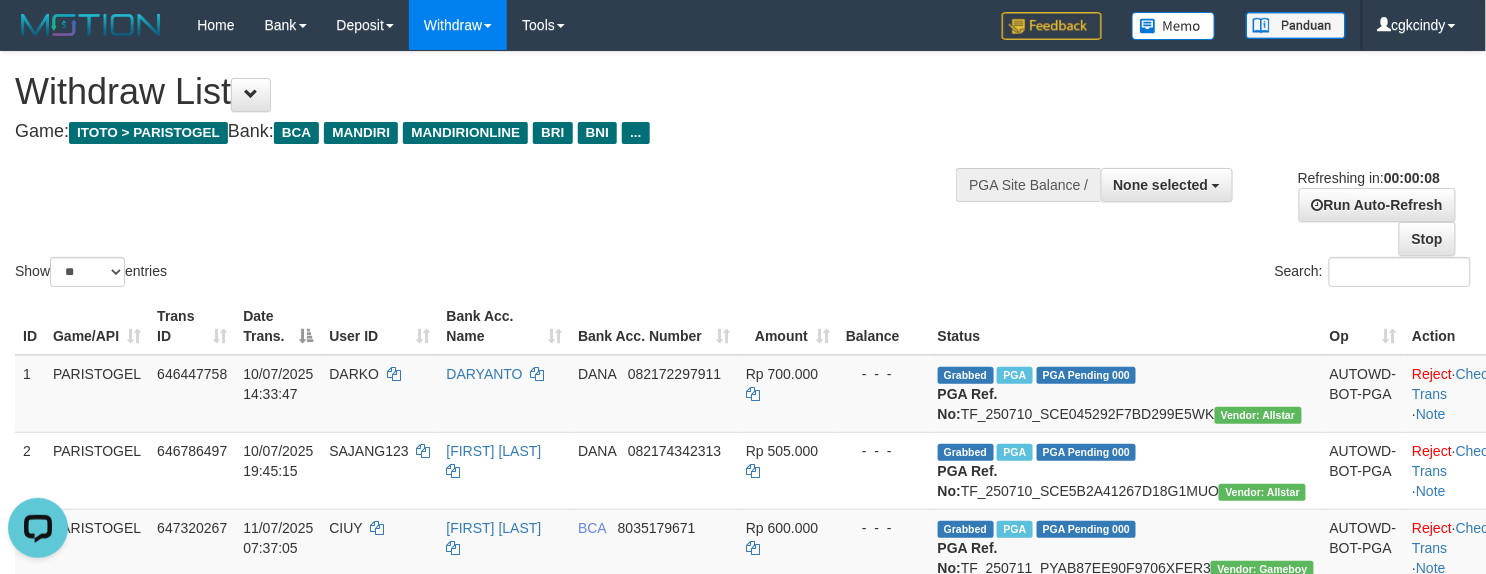 scroll, scrollTop: 0, scrollLeft: 0, axis: both 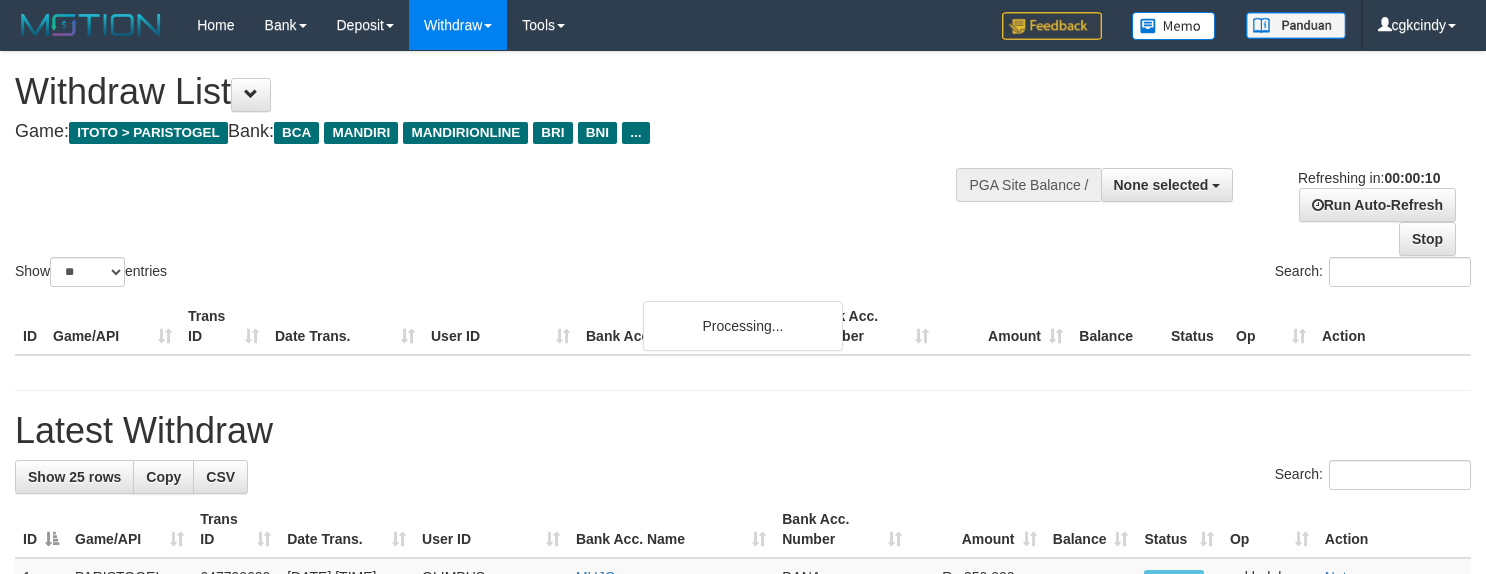 select 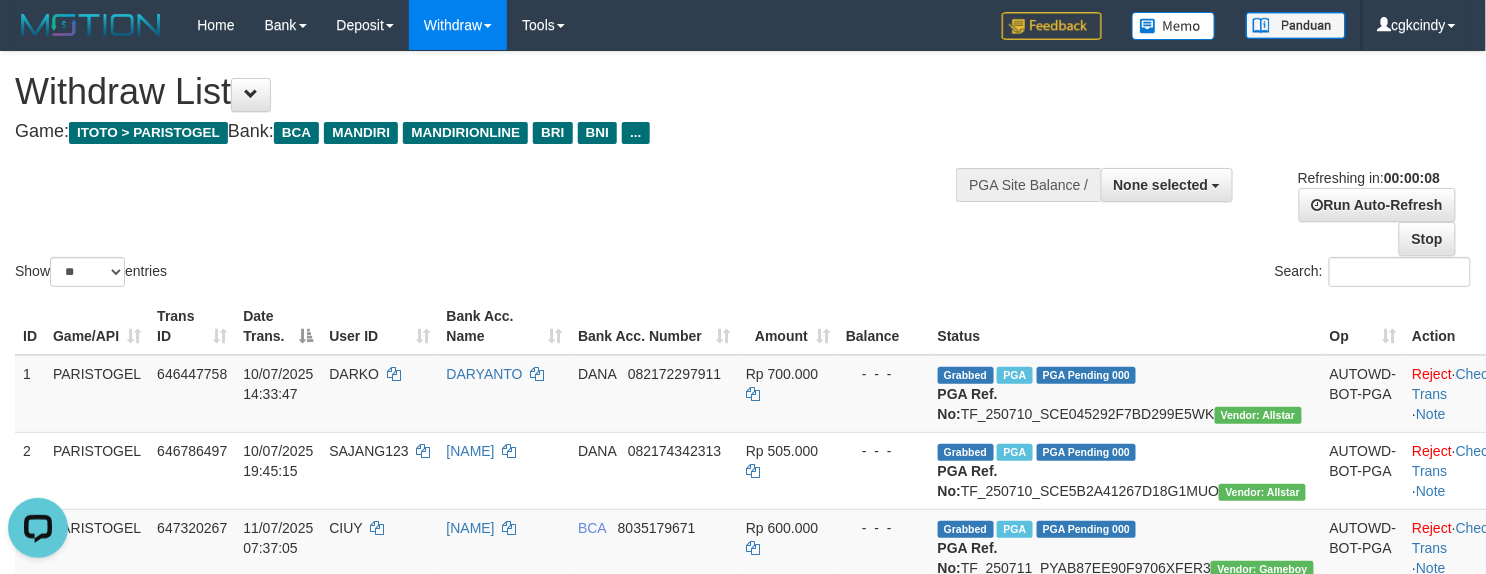 scroll, scrollTop: 0, scrollLeft: 0, axis: both 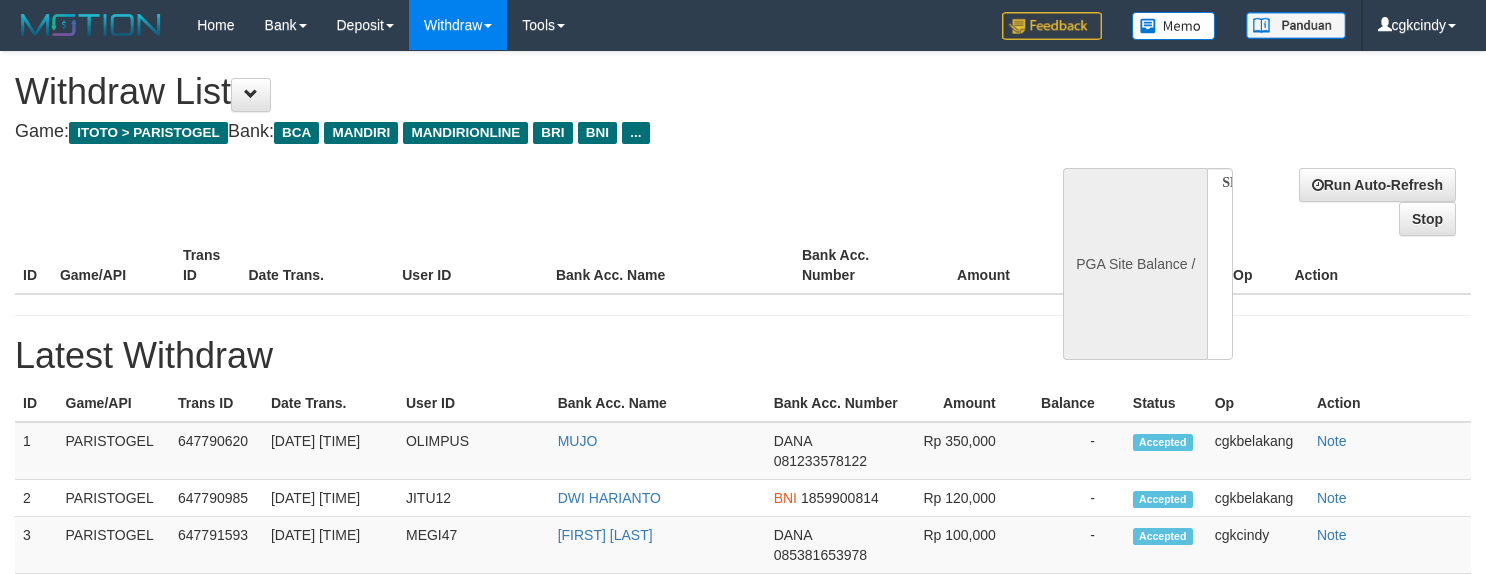 select 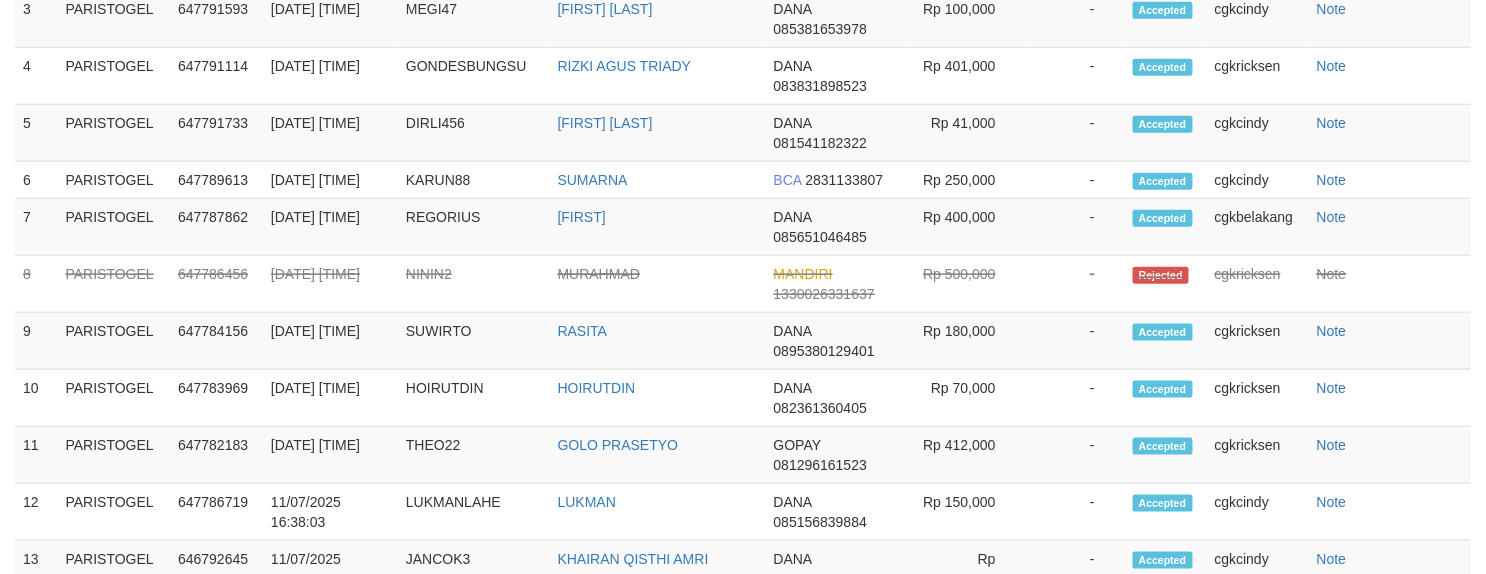 select on "**" 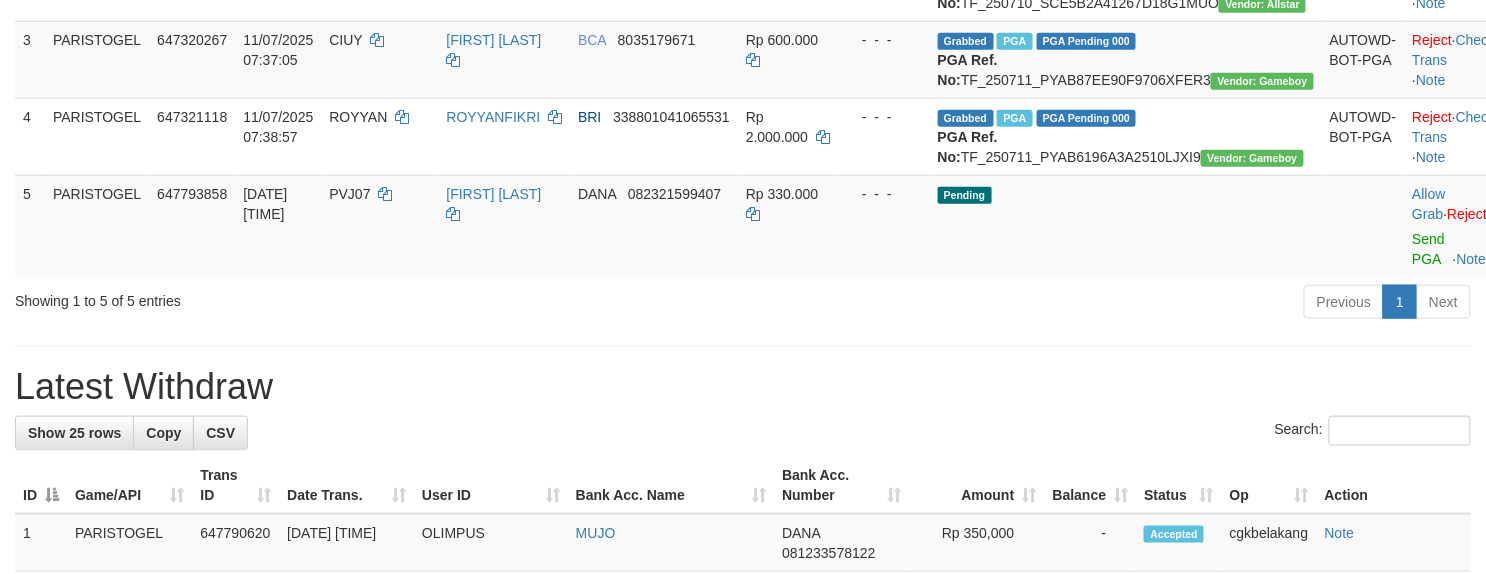 scroll, scrollTop: 660, scrollLeft: 0, axis: vertical 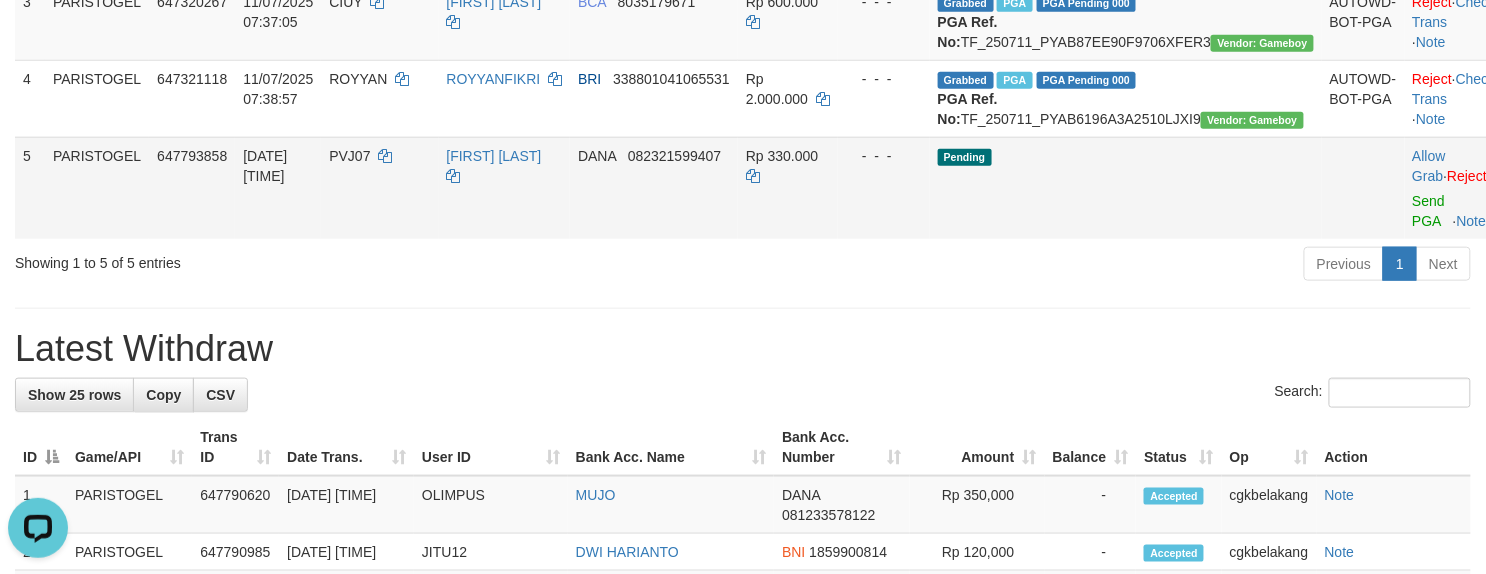click on "Allow Grab   ·    Reject Send PGA     ·    Note" at bounding box center (1454, 188) 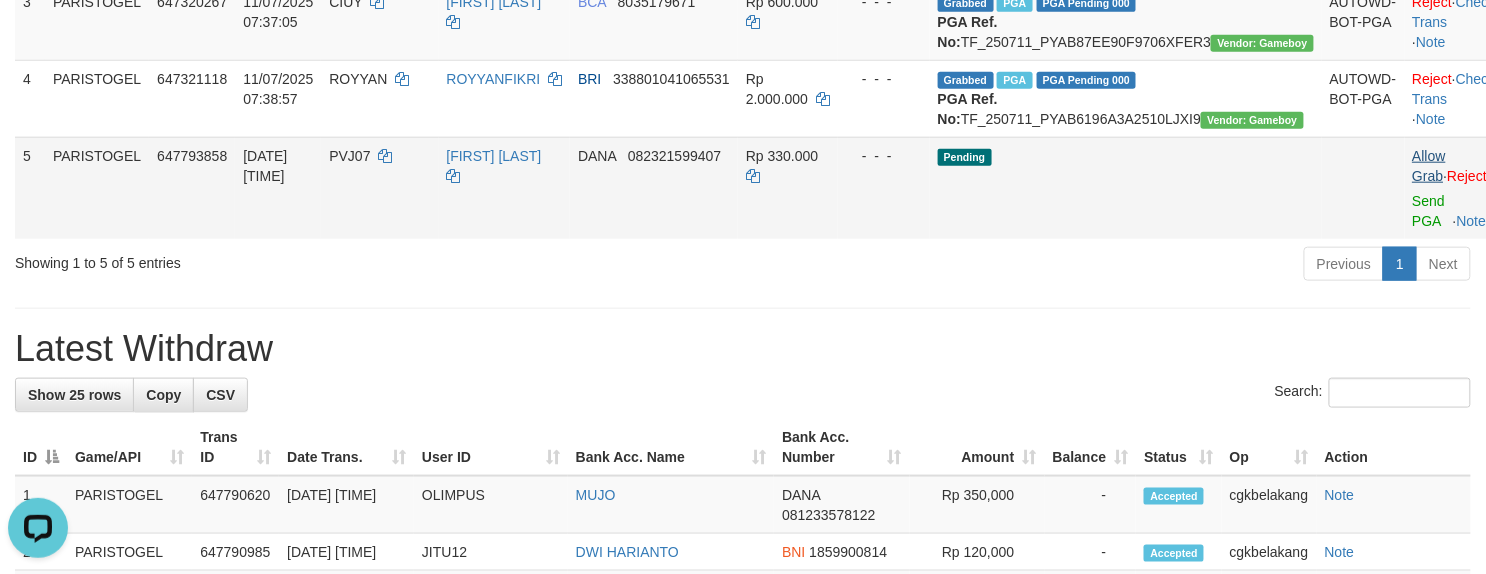 drag, startPoint x: 1414, startPoint y: 236, endPoint x: 1358, endPoint y: 241, distance: 56.22277 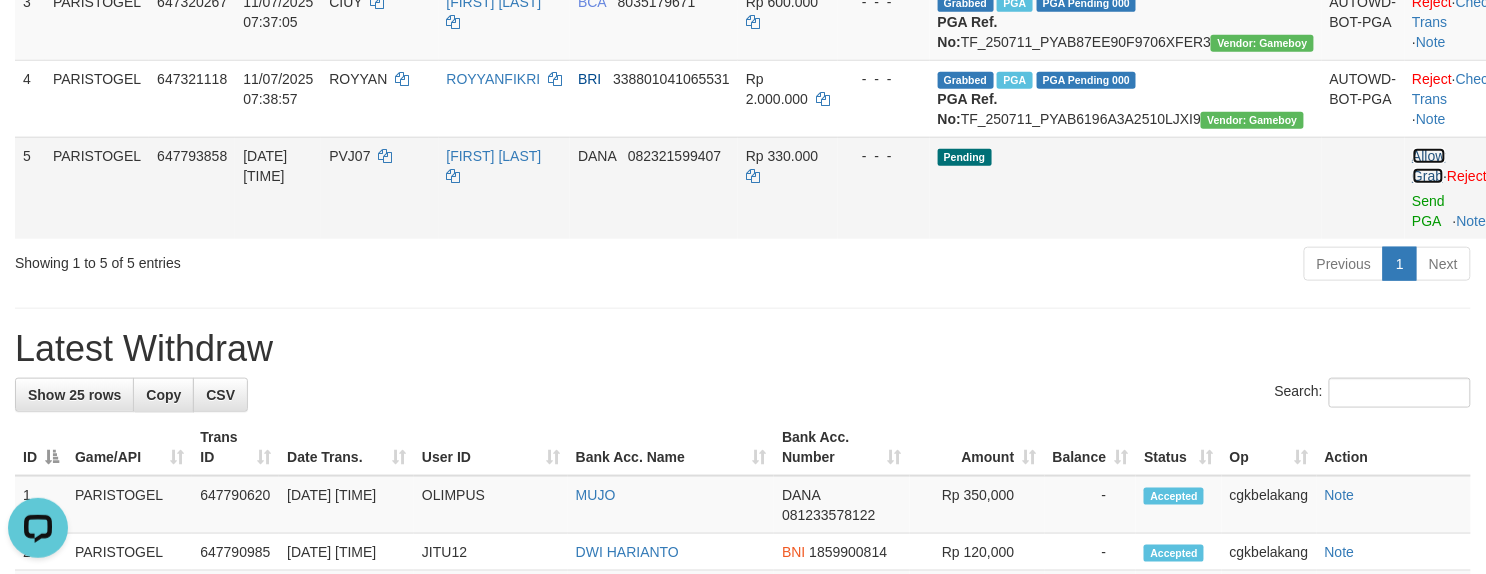 click on "Allow Grab" at bounding box center (1429, 166) 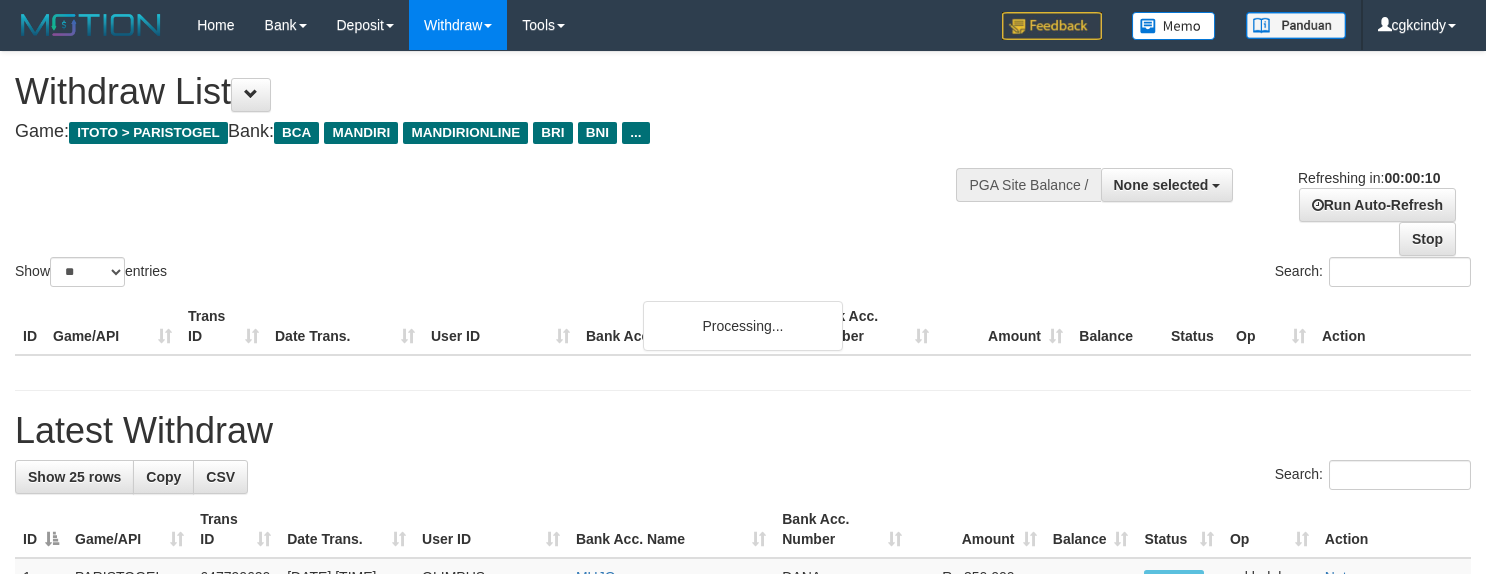select 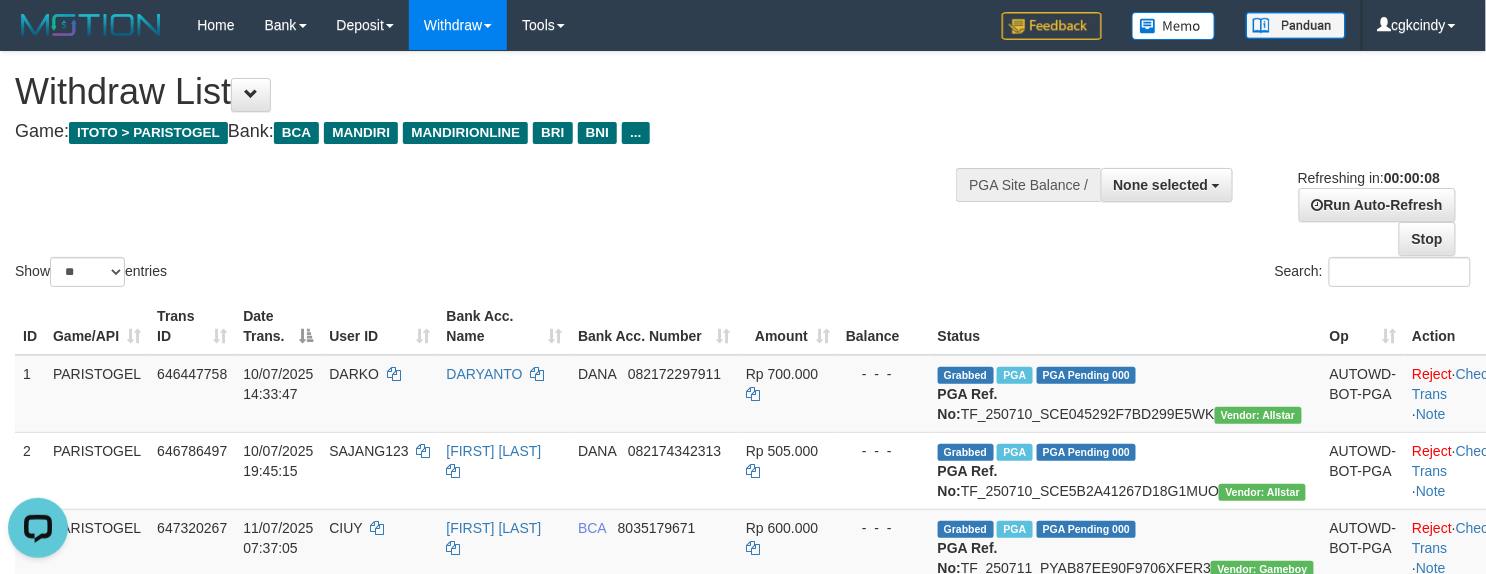scroll, scrollTop: 0, scrollLeft: 0, axis: both 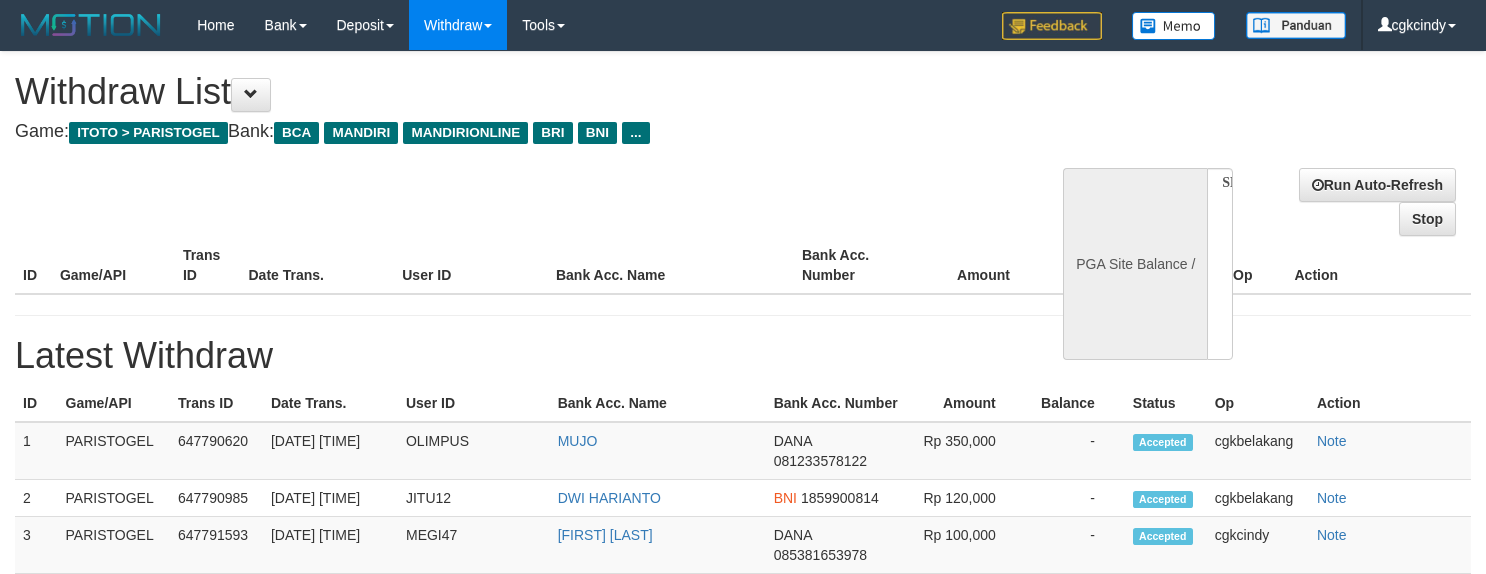 select 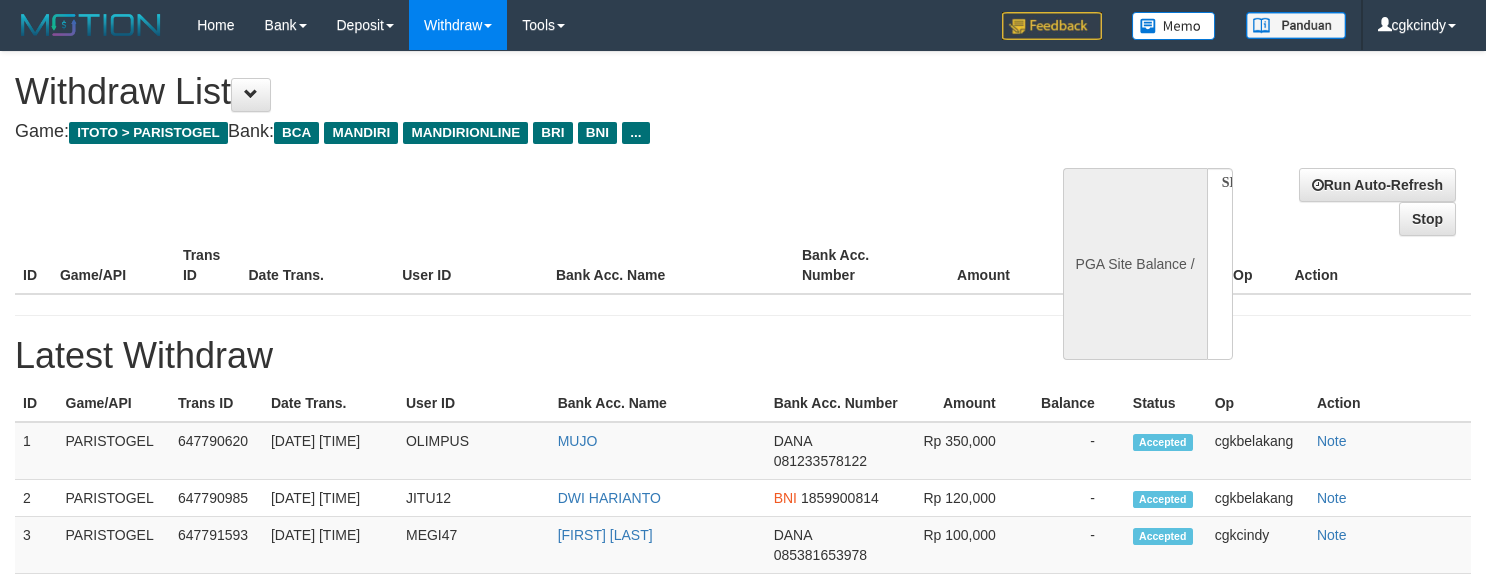scroll, scrollTop: 0, scrollLeft: 0, axis: both 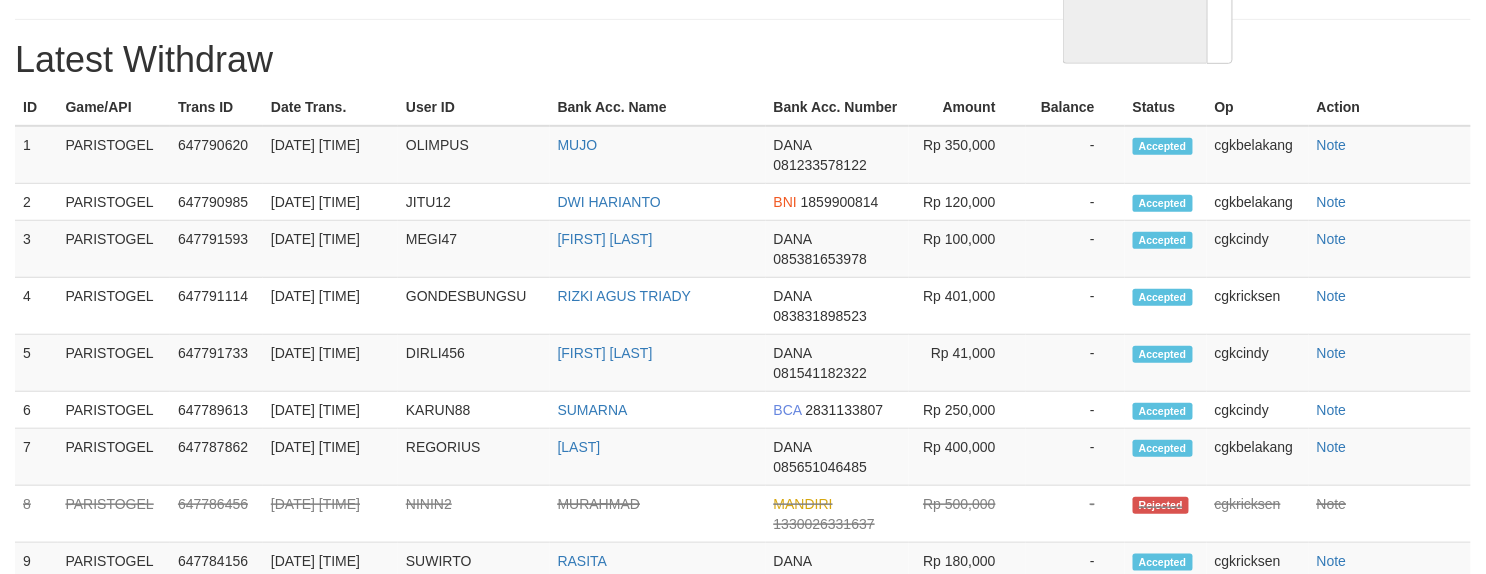 select on "**" 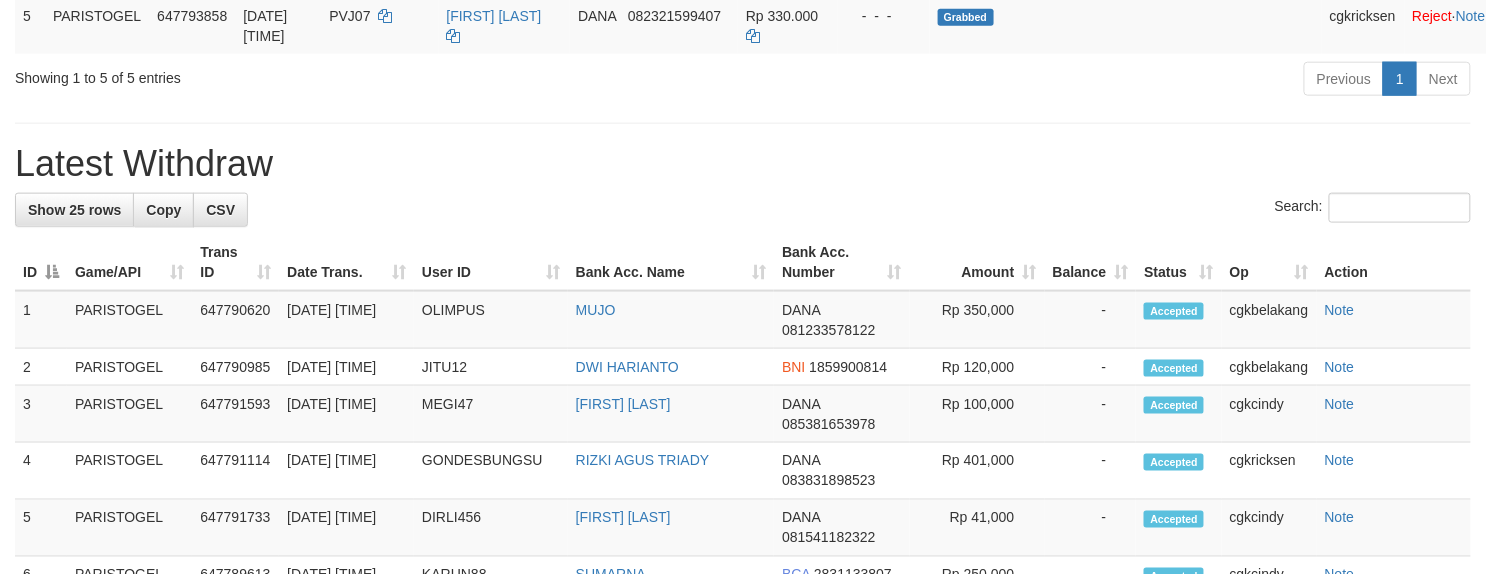 scroll, scrollTop: 1148, scrollLeft: 0, axis: vertical 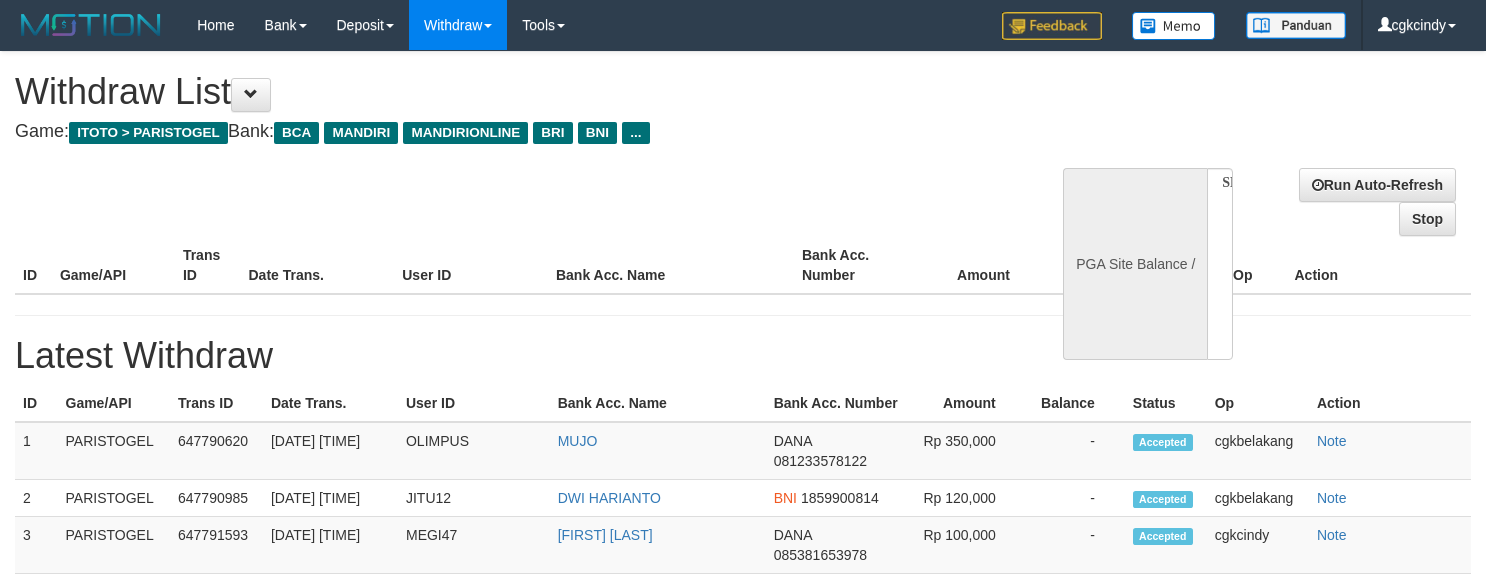select 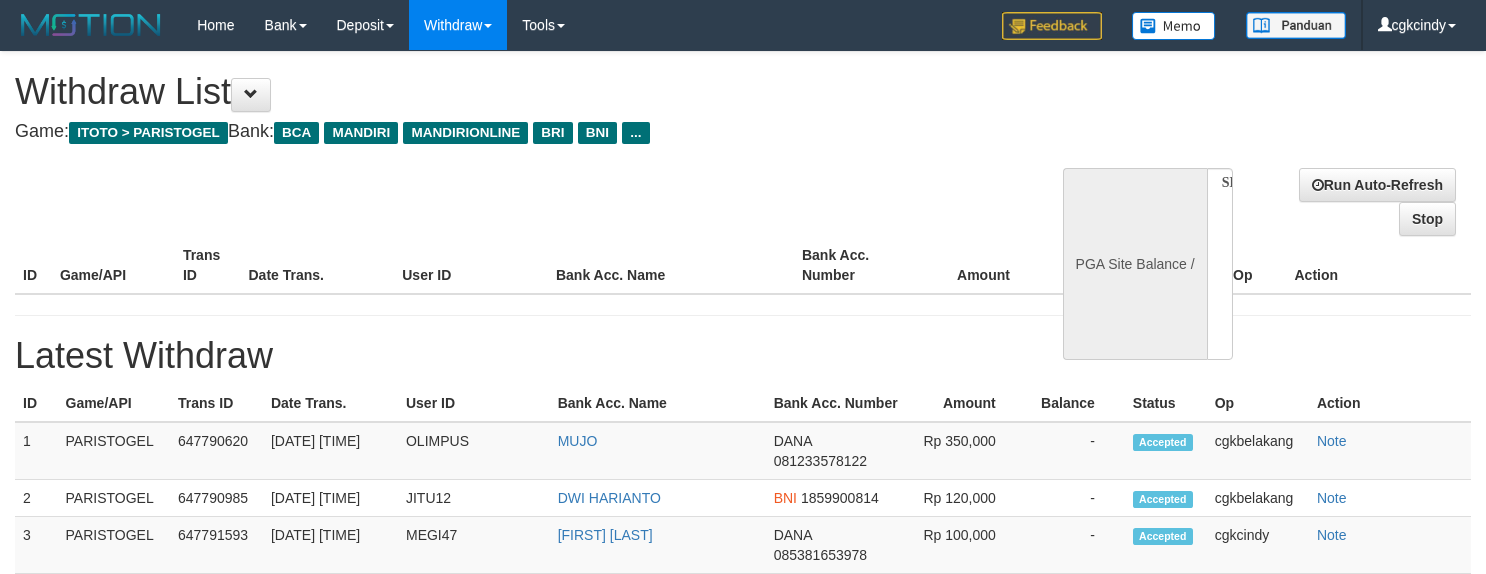 scroll, scrollTop: 0, scrollLeft: 0, axis: both 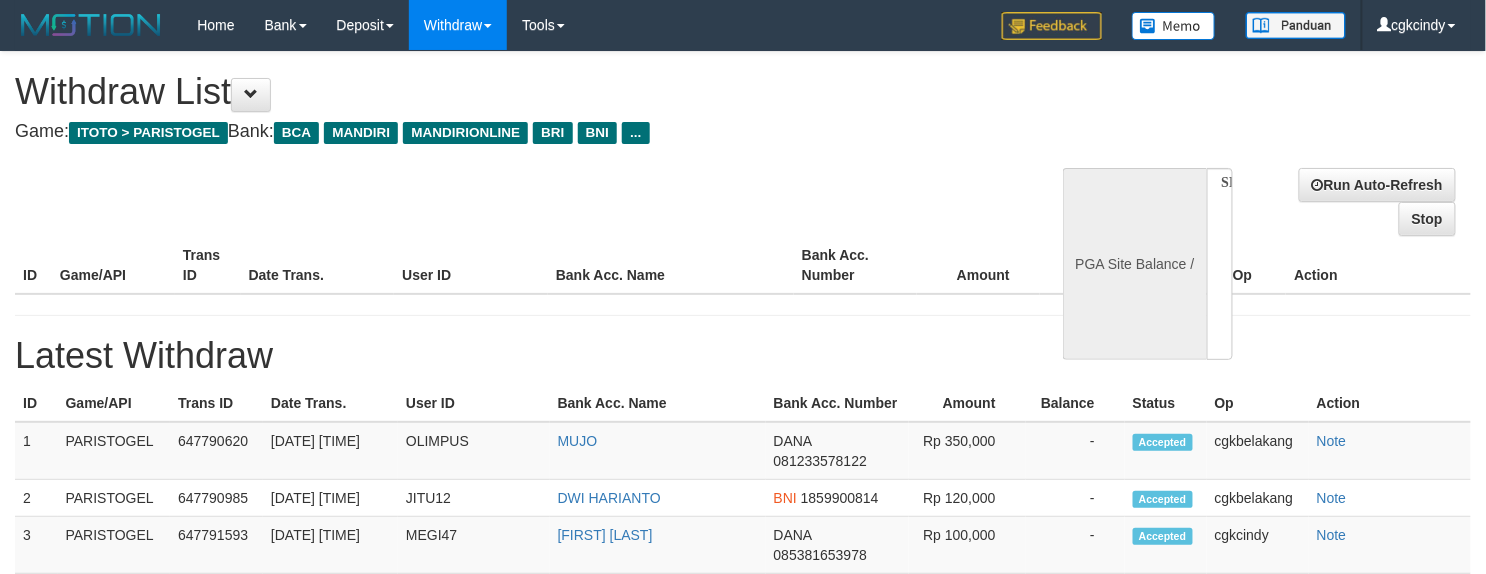 select on "**" 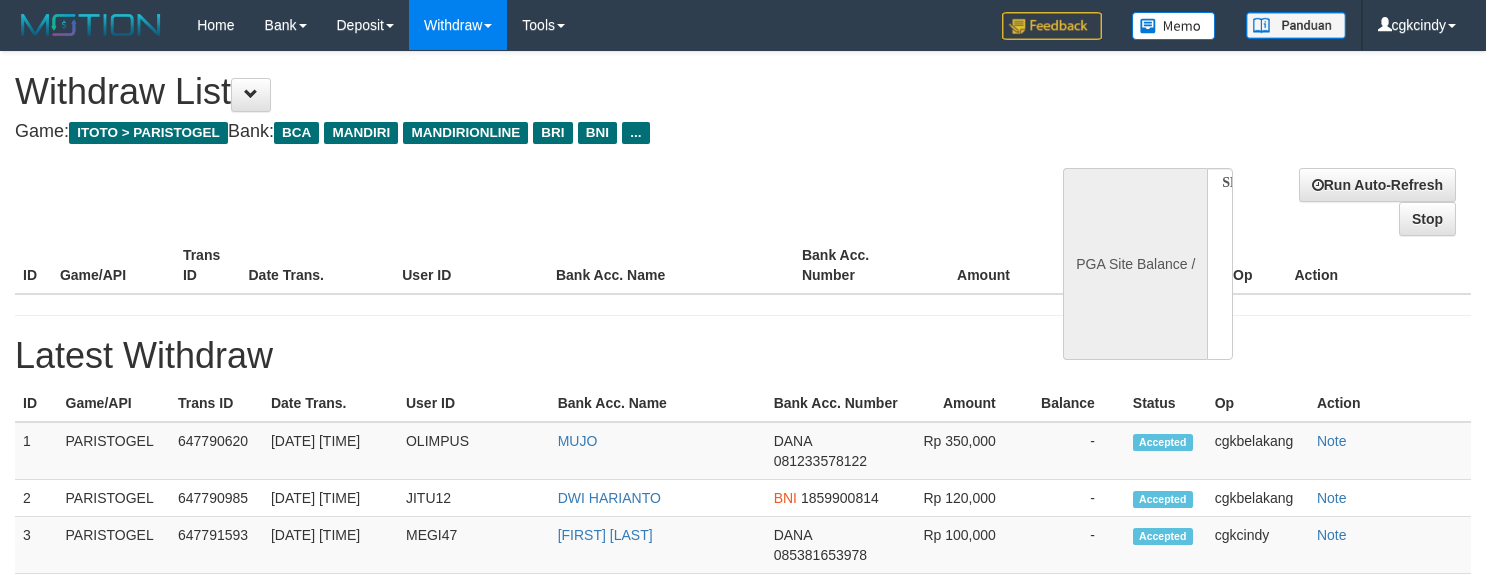 select 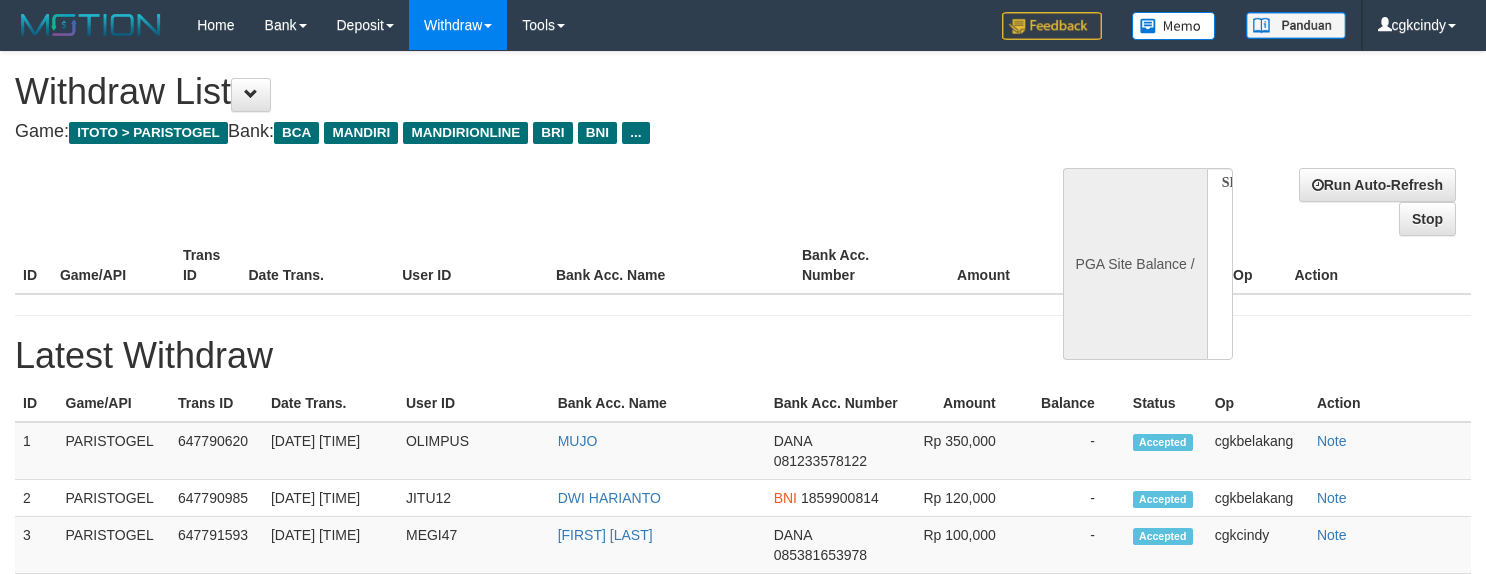 scroll, scrollTop: 0, scrollLeft: 0, axis: both 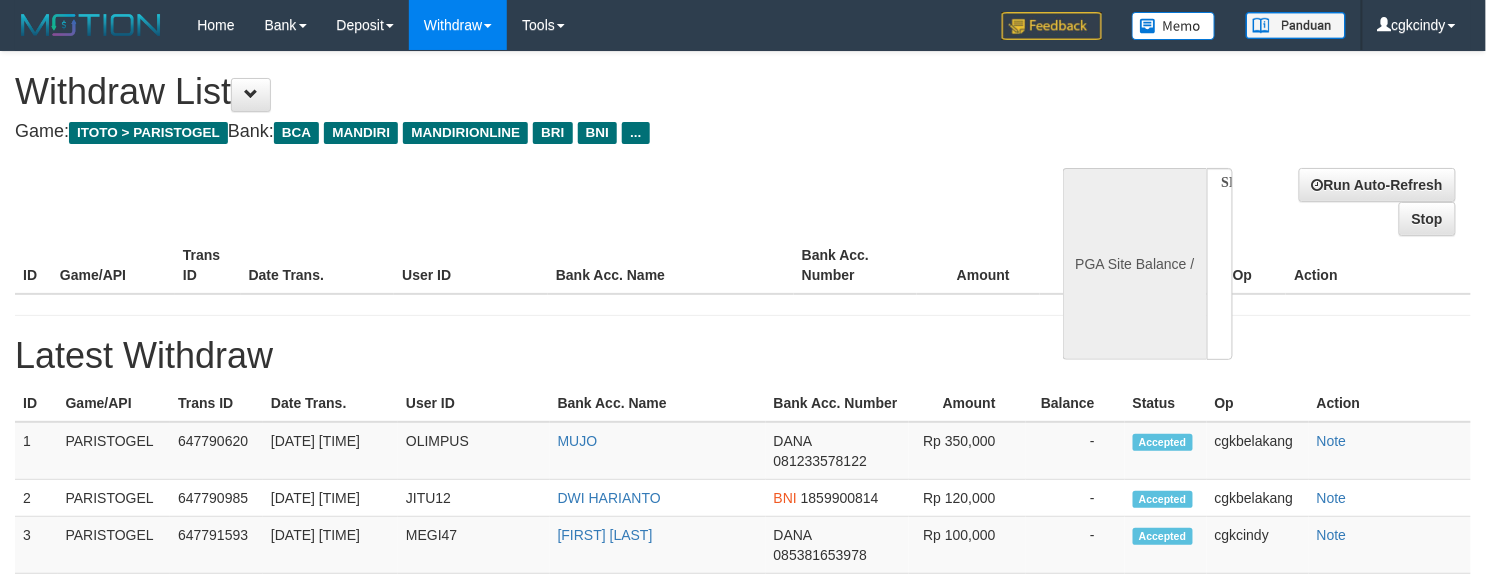 select on "**" 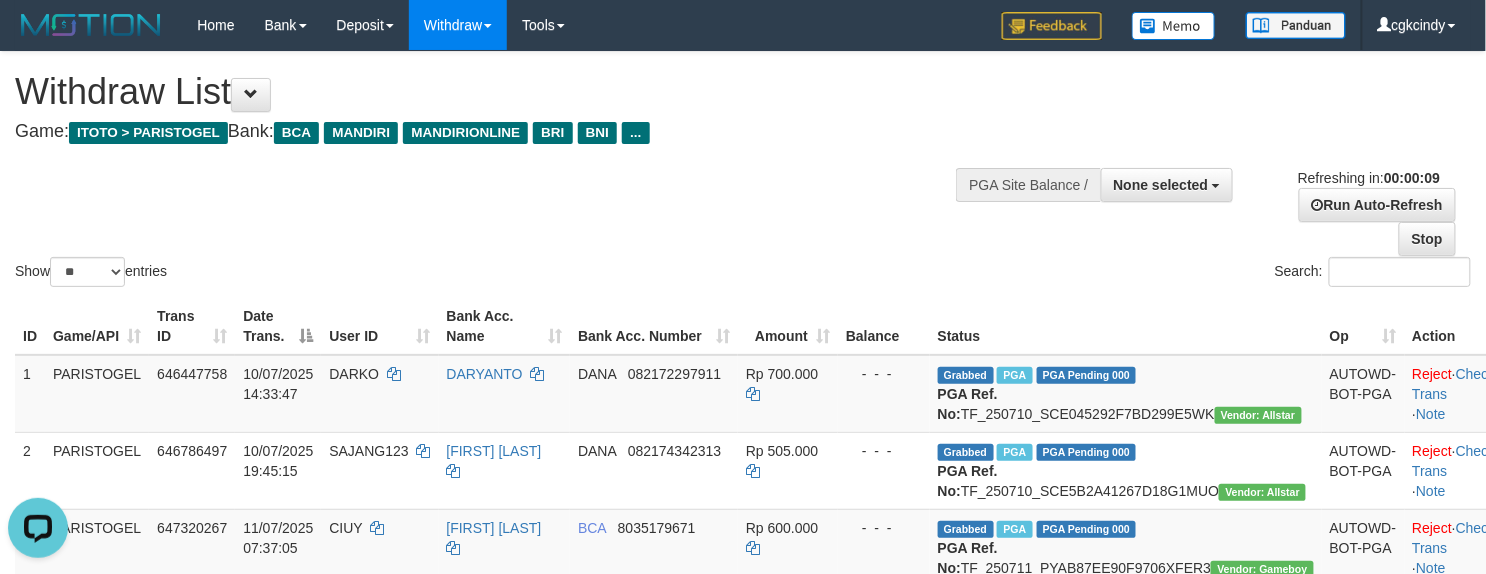 scroll, scrollTop: 0, scrollLeft: 0, axis: both 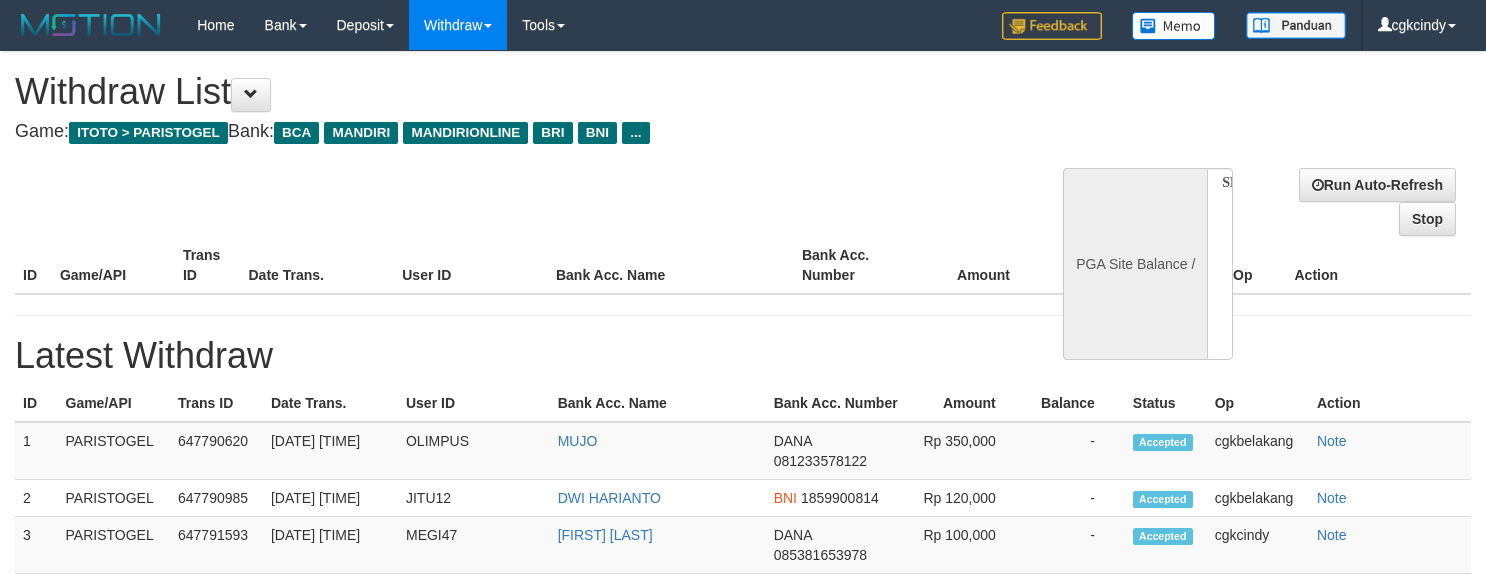 select 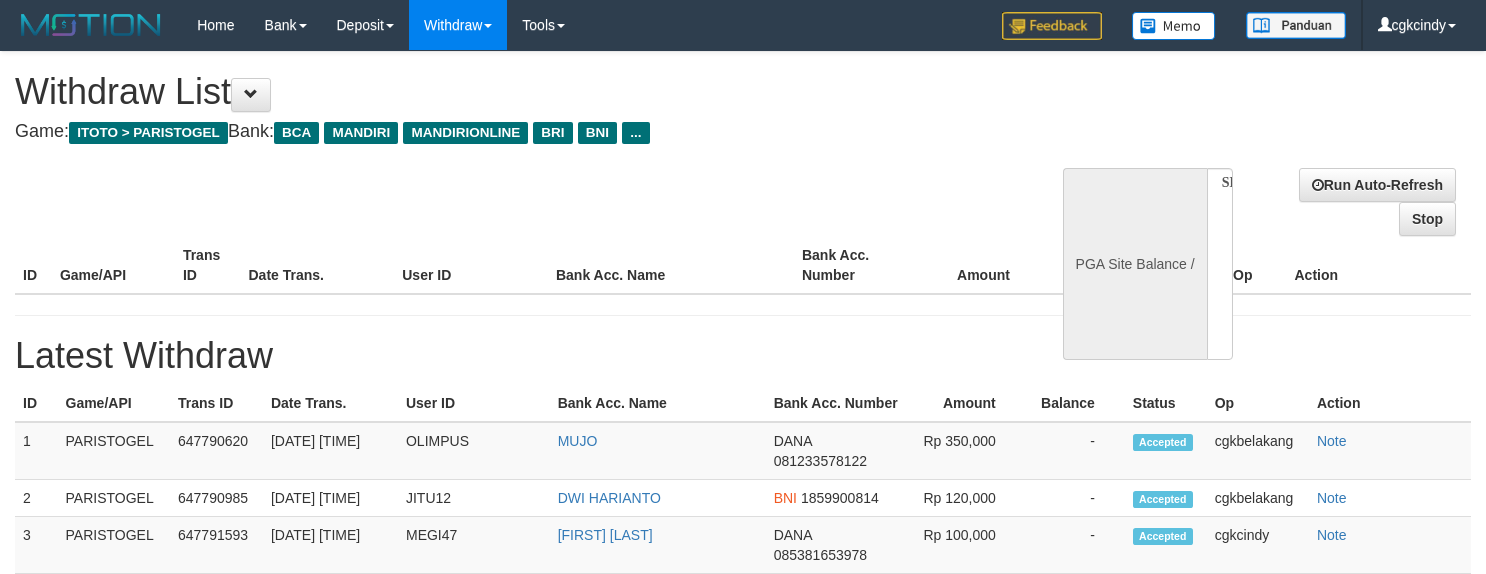 scroll, scrollTop: 0, scrollLeft: 0, axis: both 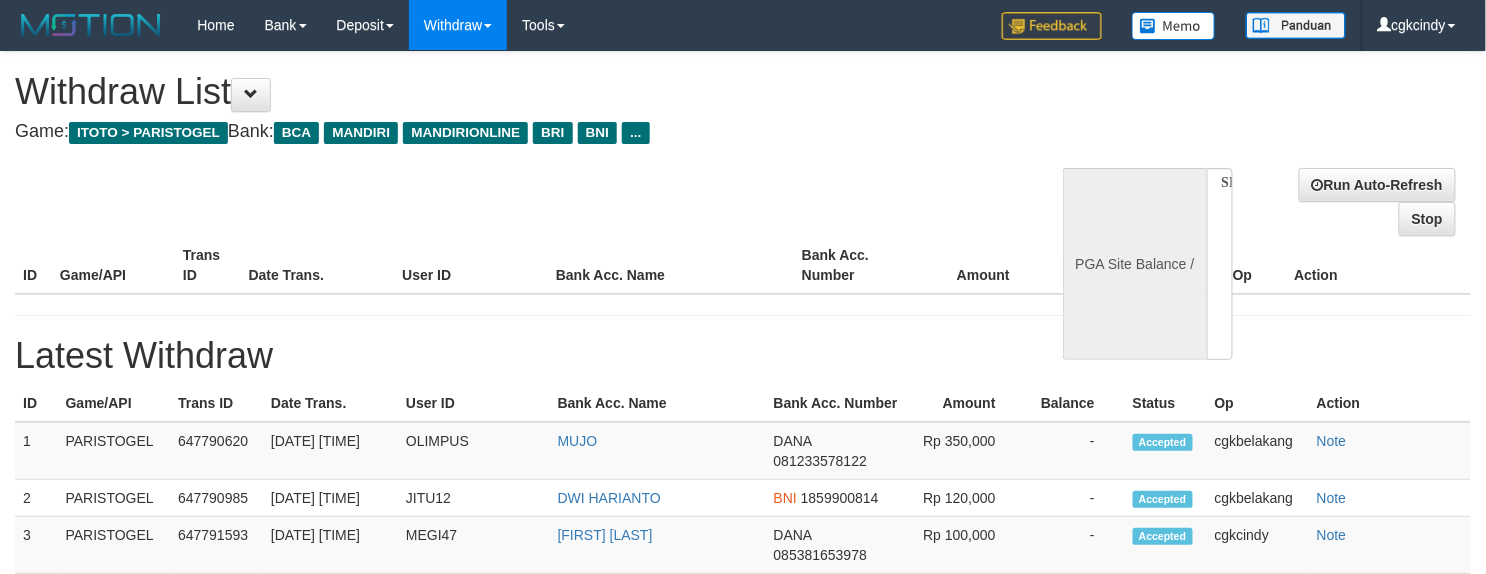 select on "**" 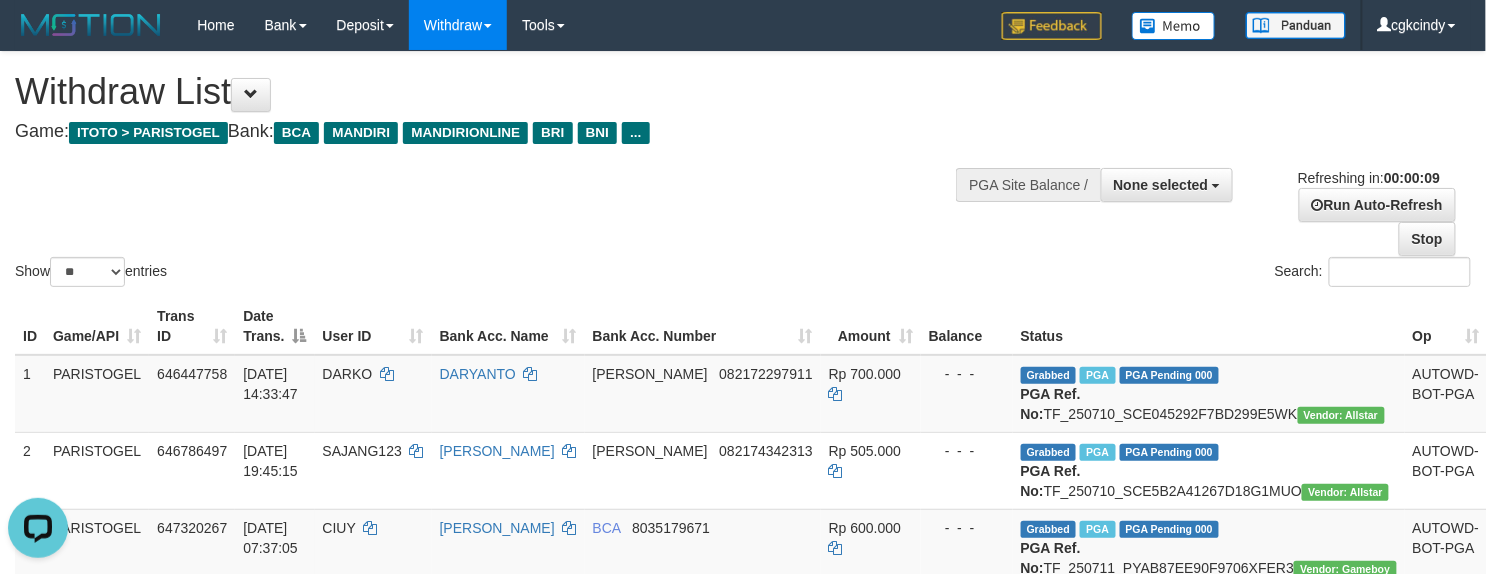 scroll, scrollTop: 0, scrollLeft: 0, axis: both 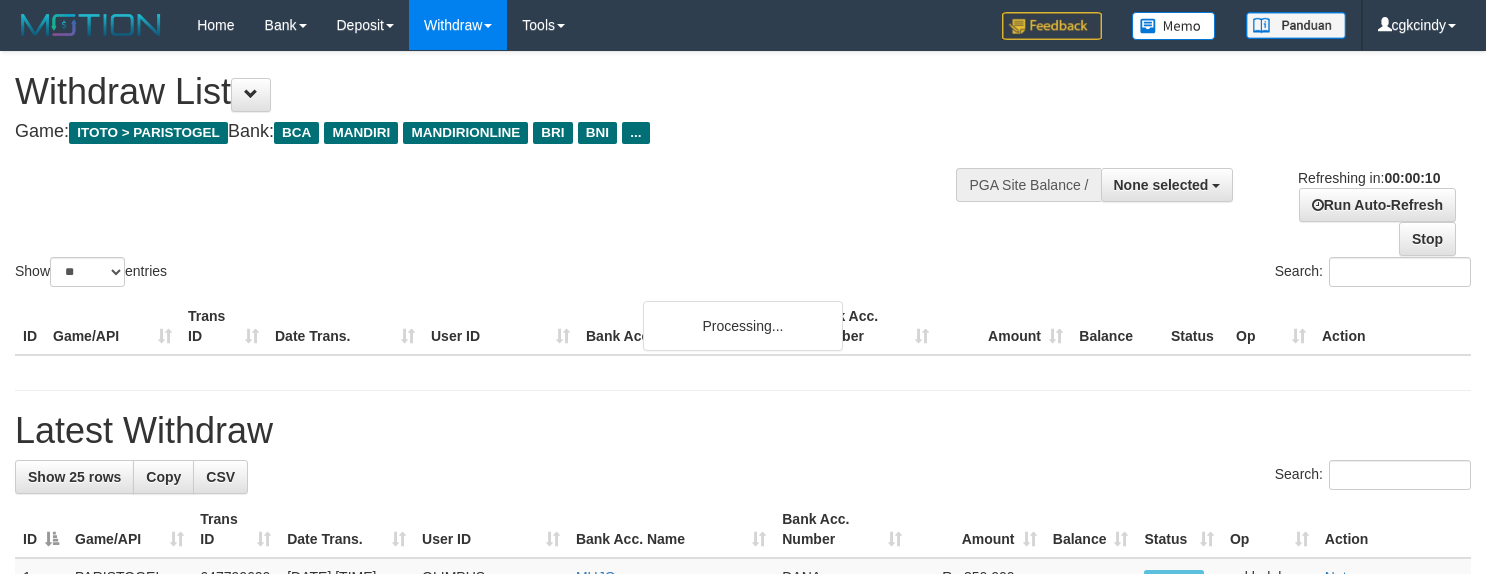 select 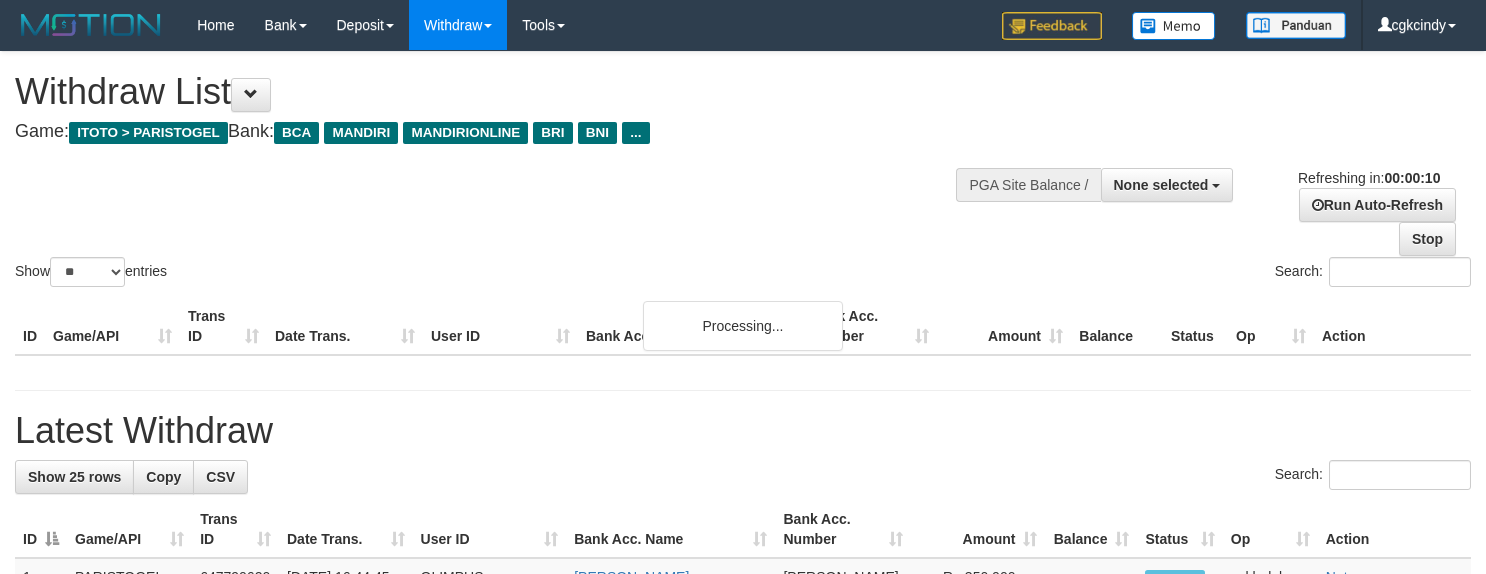 select on "**" 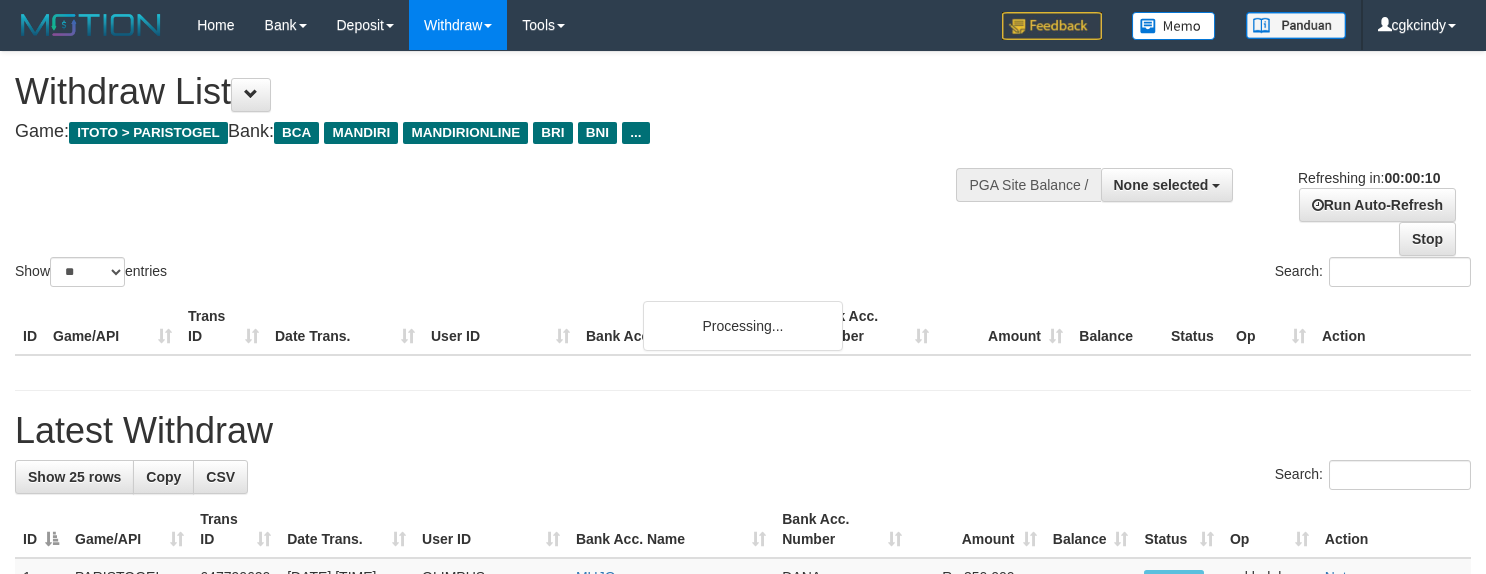 scroll, scrollTop: 0, scrollLeft: 0, axis: both 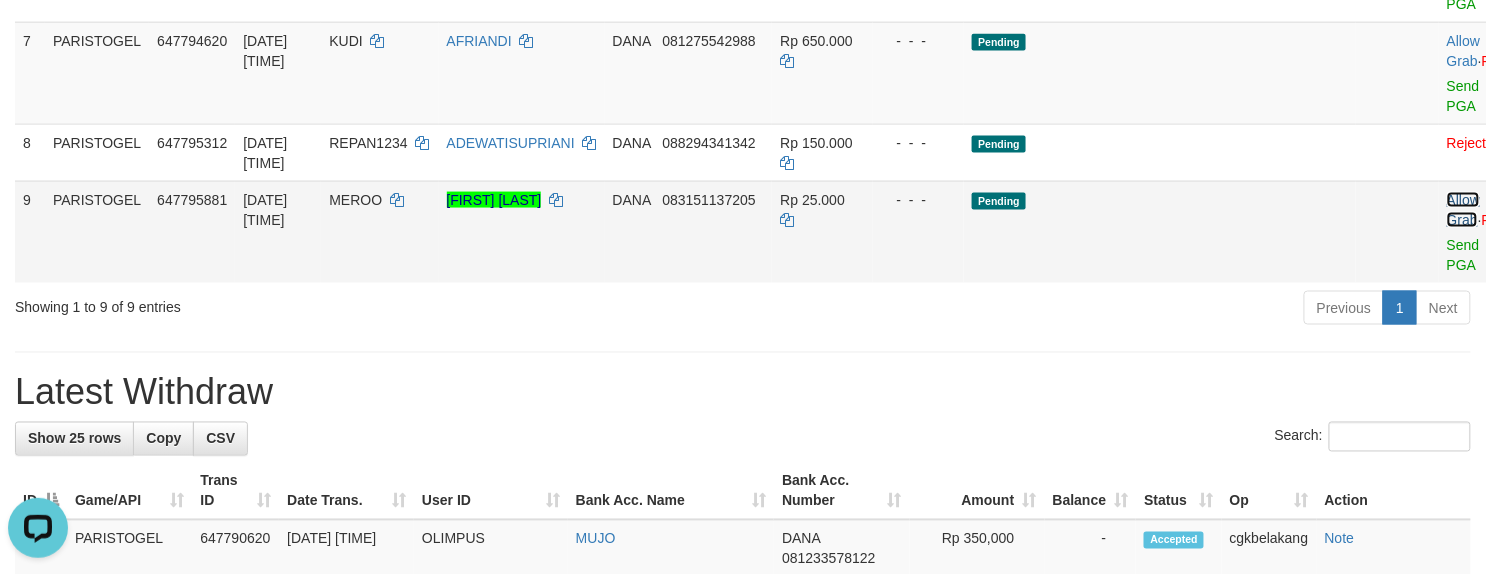 click on "Allow Grab" at bounding box center (1463, 210) 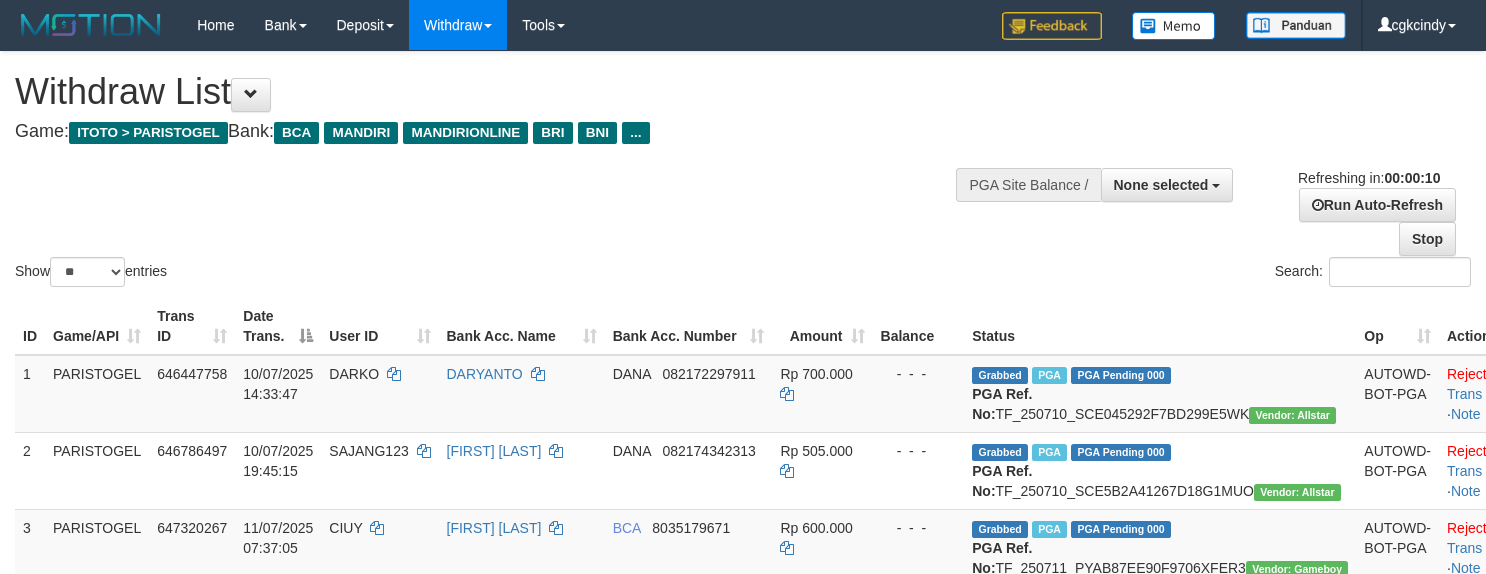 select 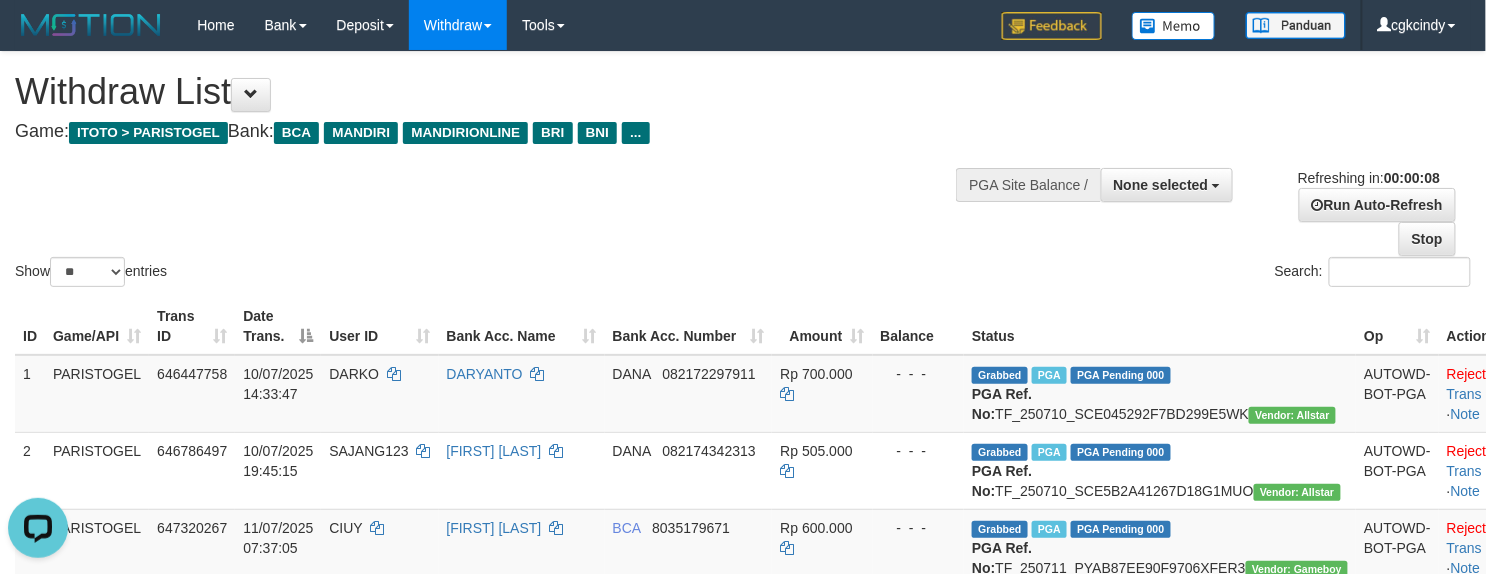 scroll, scrollTop: 0, scrollLeft: 0, axis: both 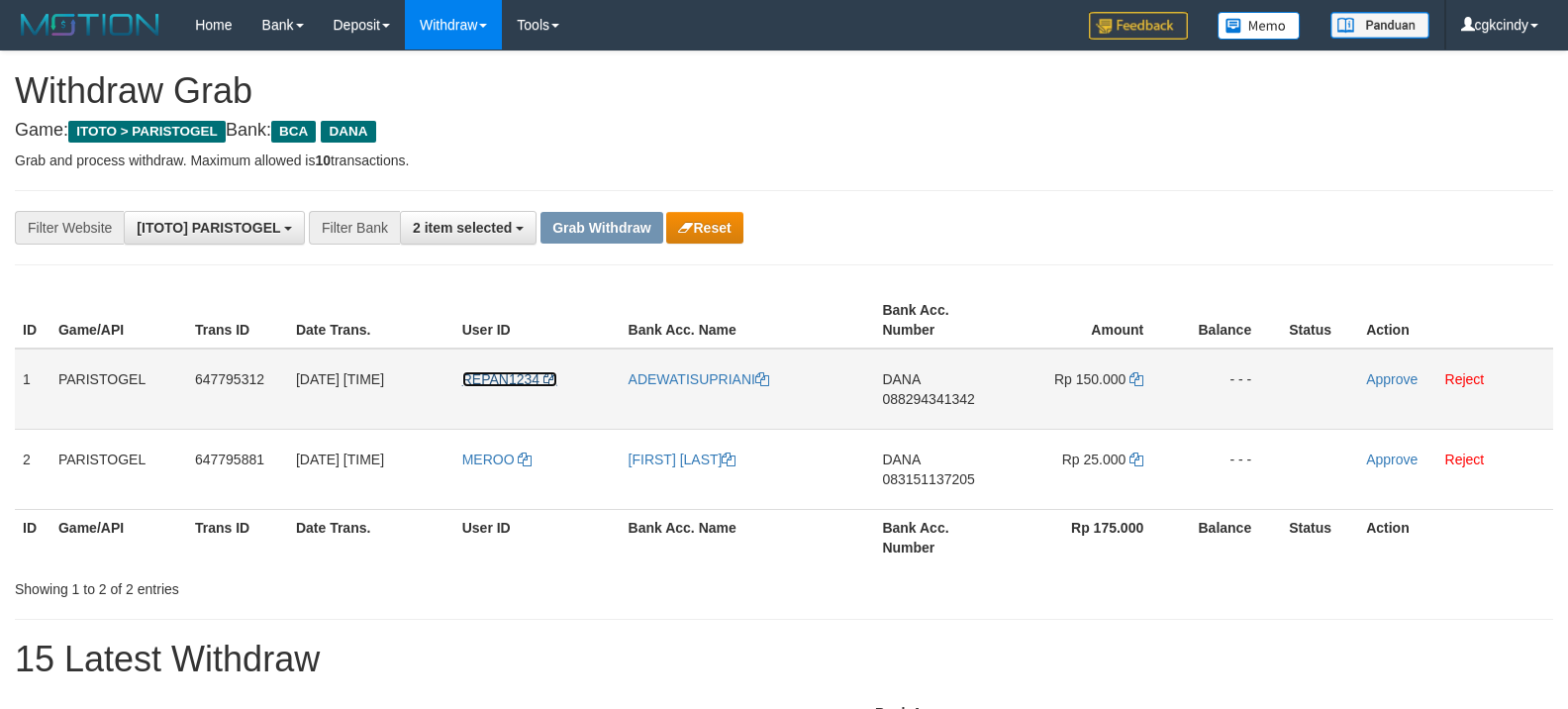 click on "REPAN1234" at bounding box center (501, 379) 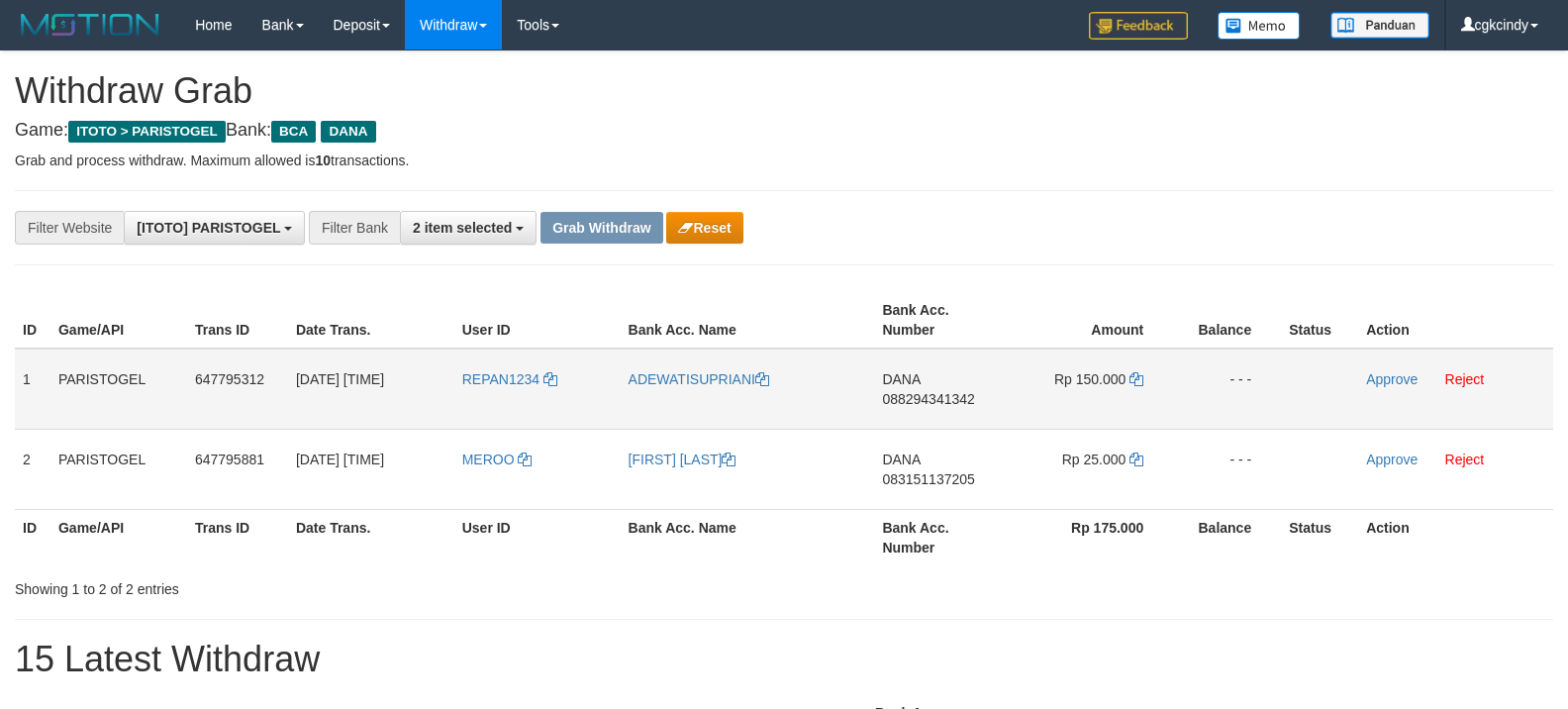 click on "REPAN1234" at bounding box center [538, 389] 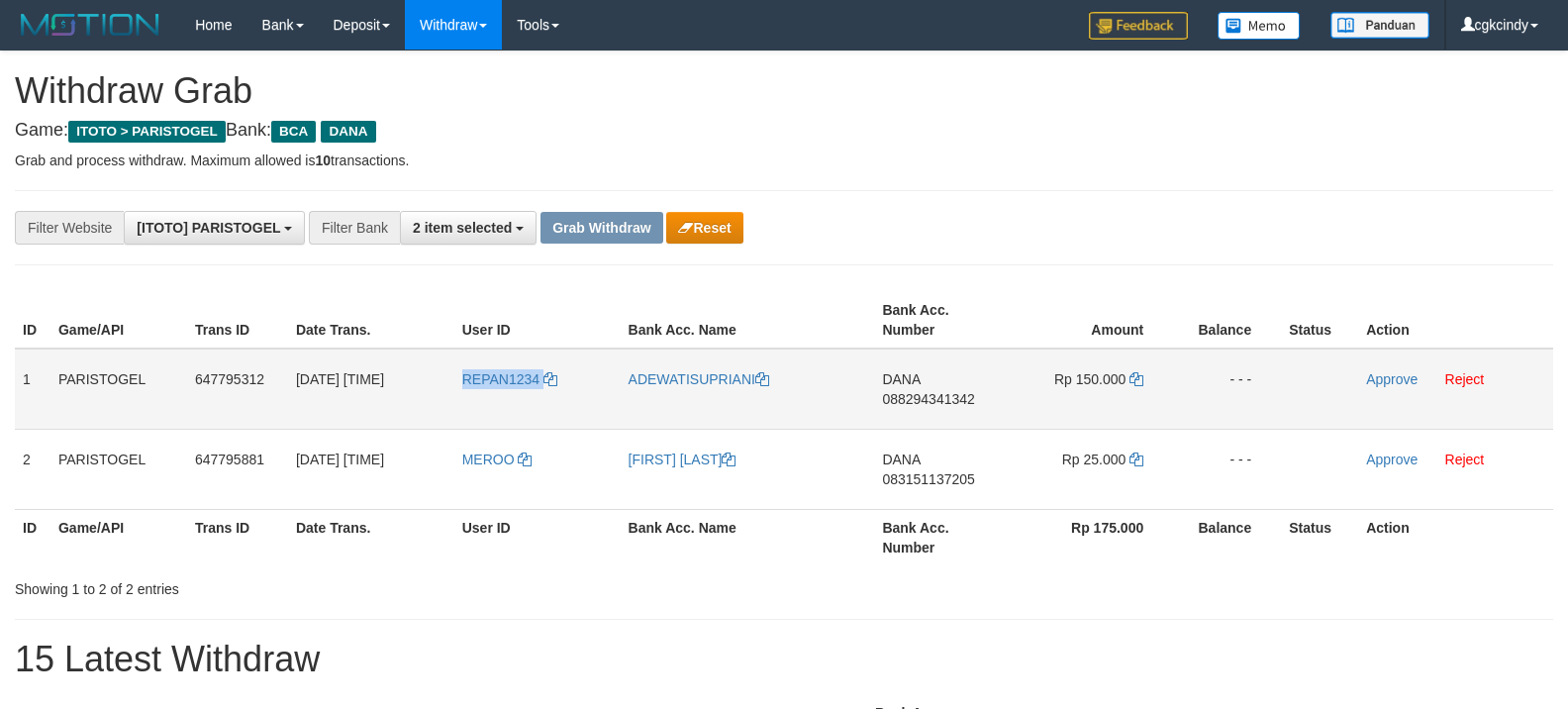 copy on "REPAN1234" 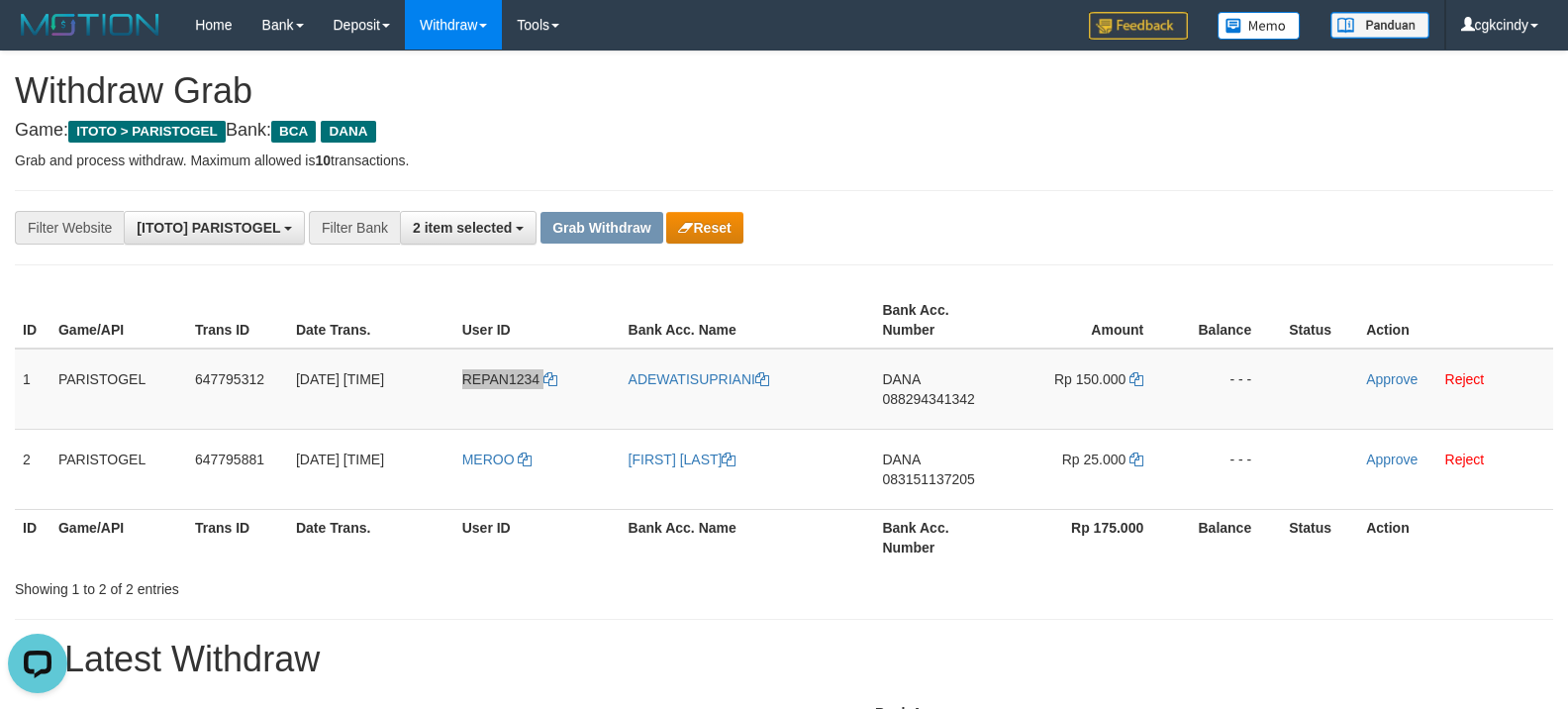 scroll, scrollTop: 0, scrollLeft: 0, axis: both 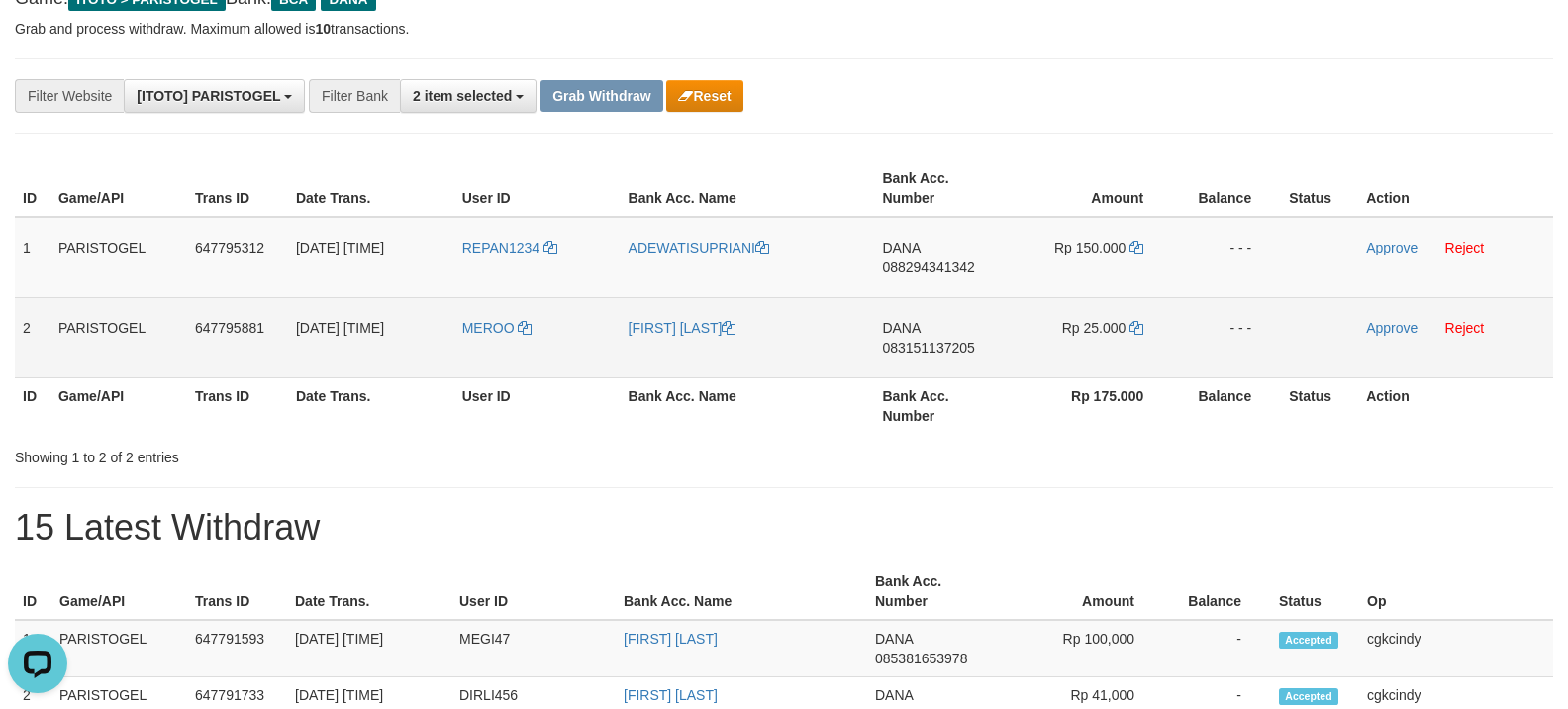 click on "MEROO" at bounding box center (538, 337) 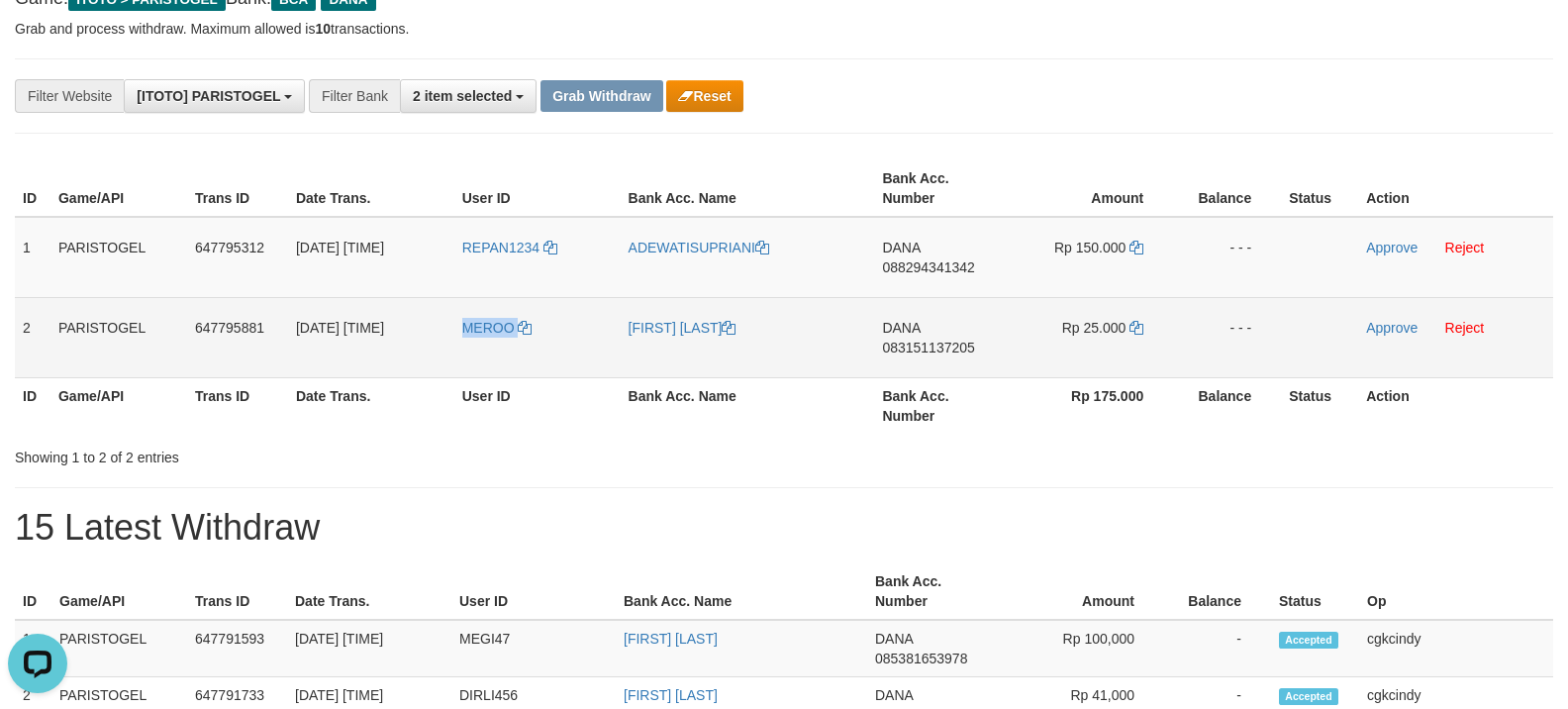 click on "MEROO" at bounding box center [538, 337] 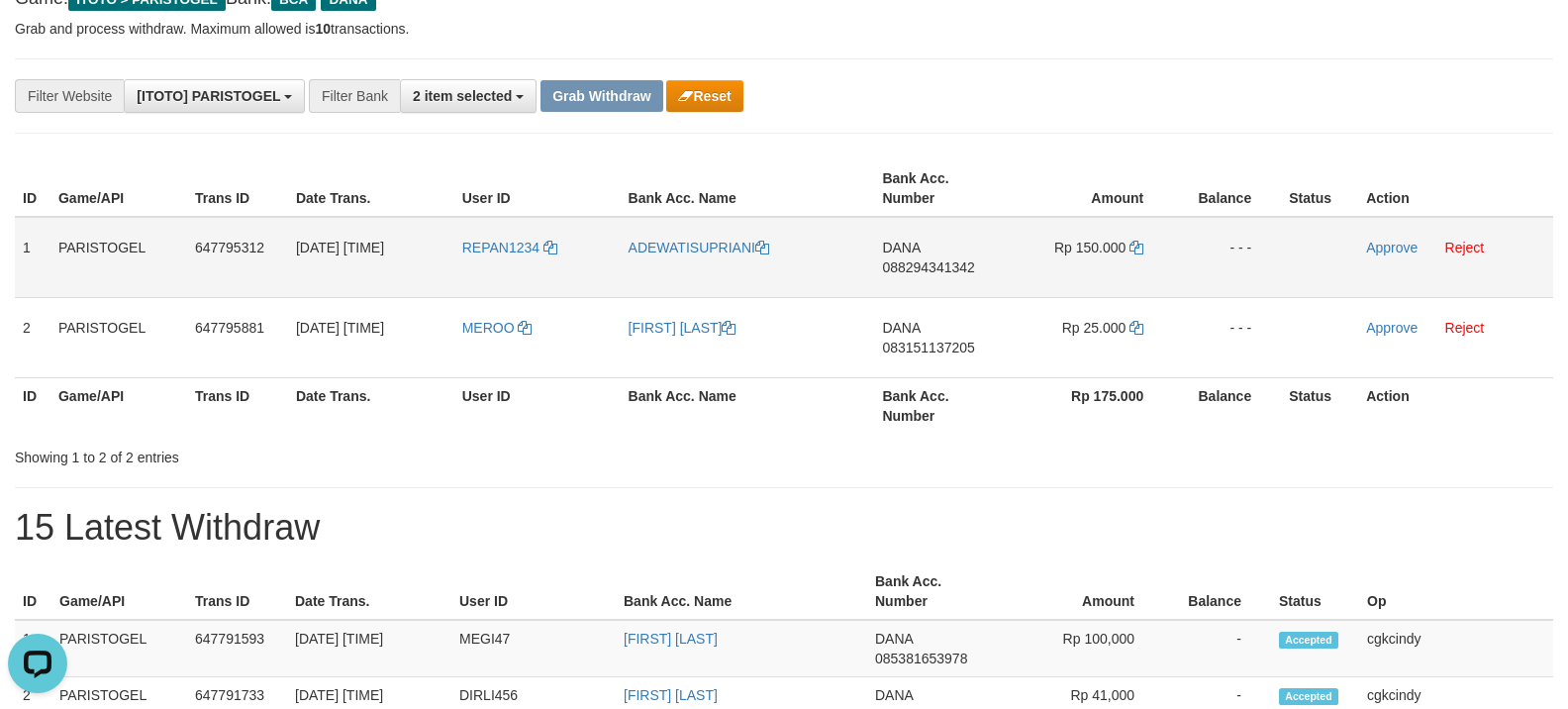 click on "REPAN1234" at bounding box center (538, 257) 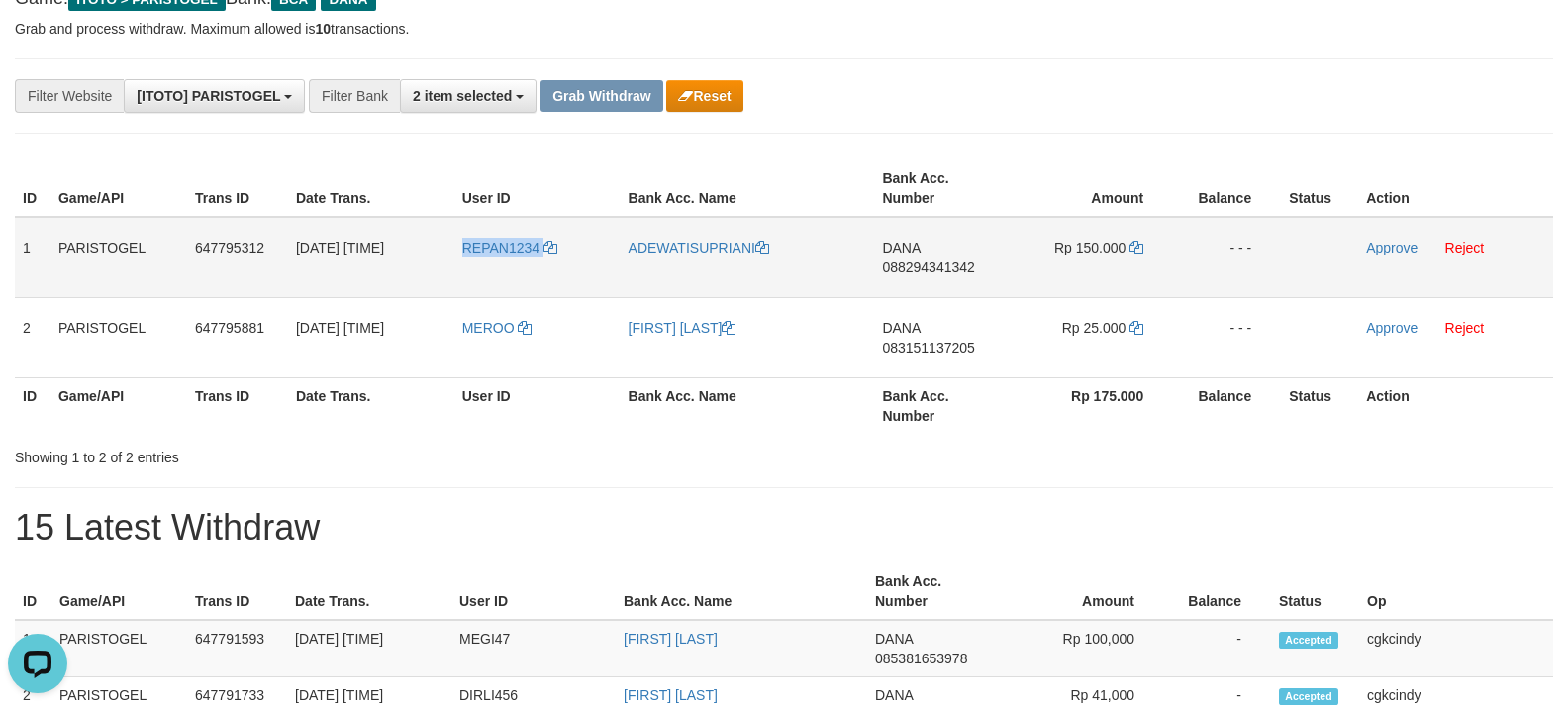 copy on "REPAN1234" 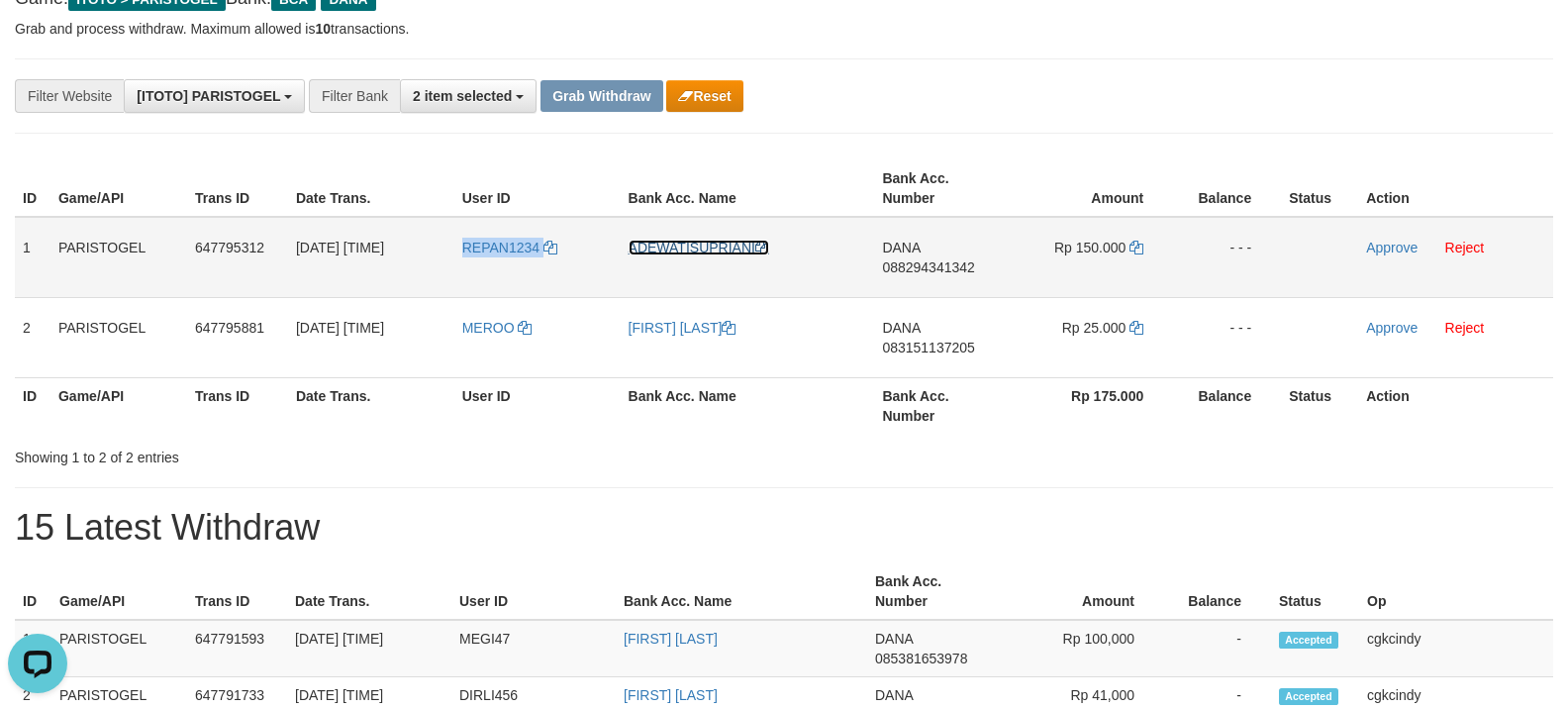 copy on "REPAN1234" 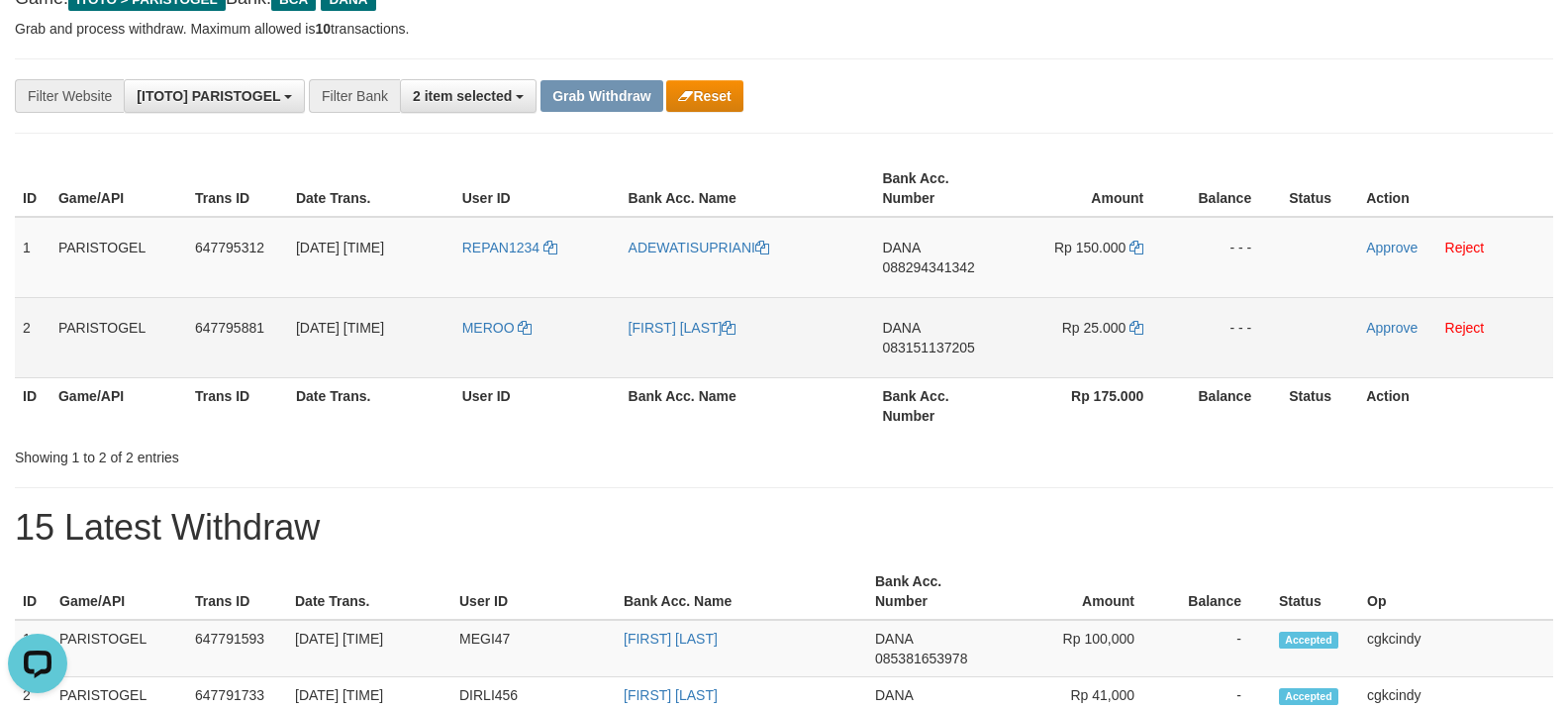 click on "MEROO" at bounding box center (538, 337) 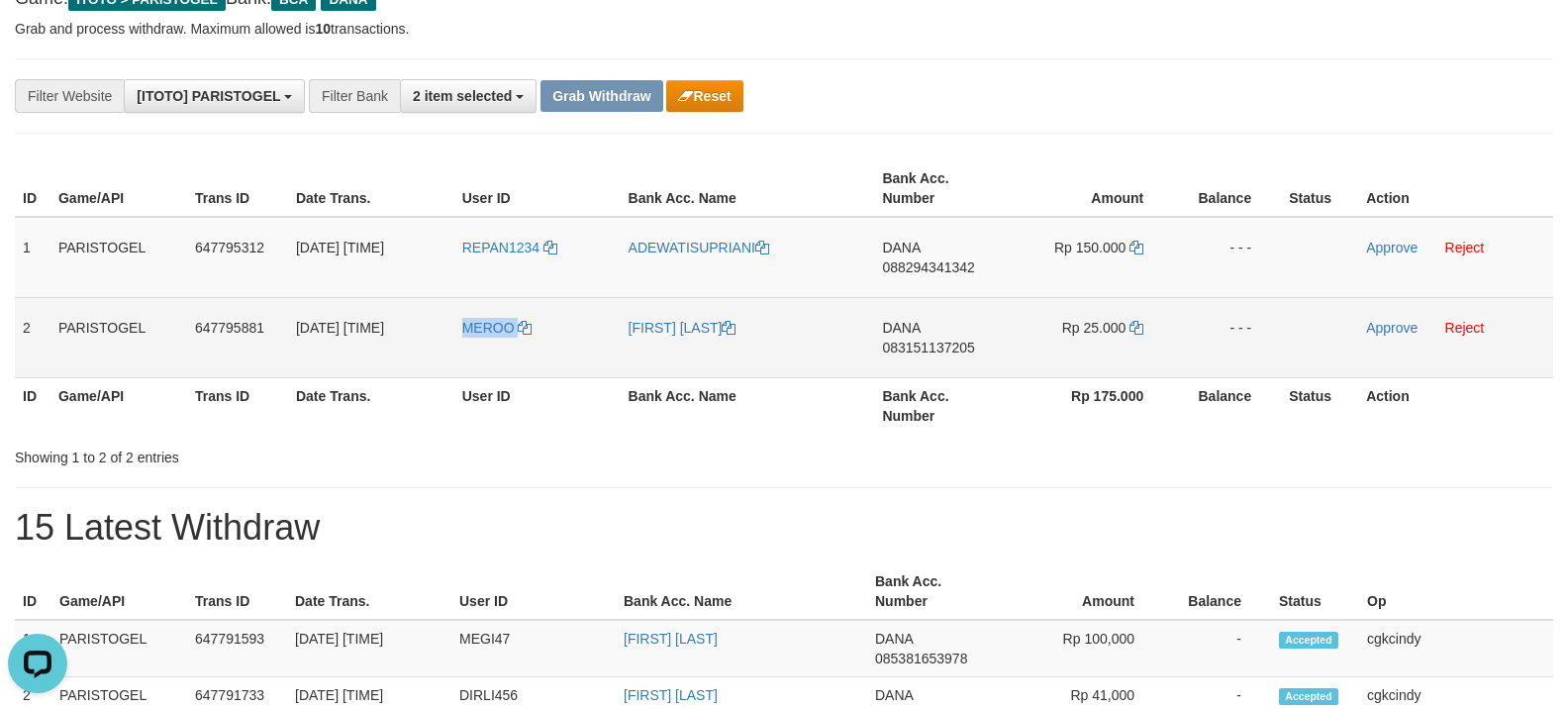 copy on "MEROO" 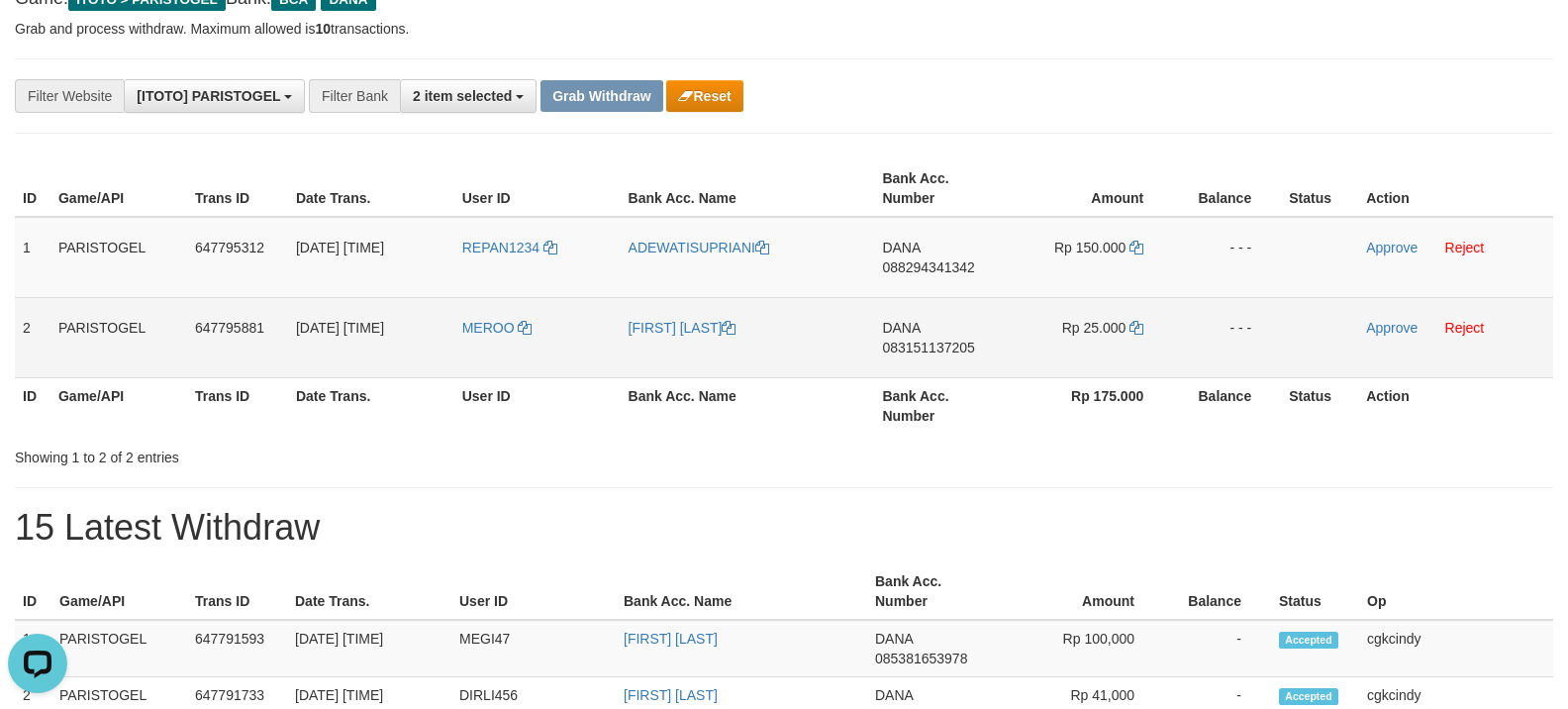 click on "[FIRST] [LAST] [LAST]" at bounding box center (747, 337) 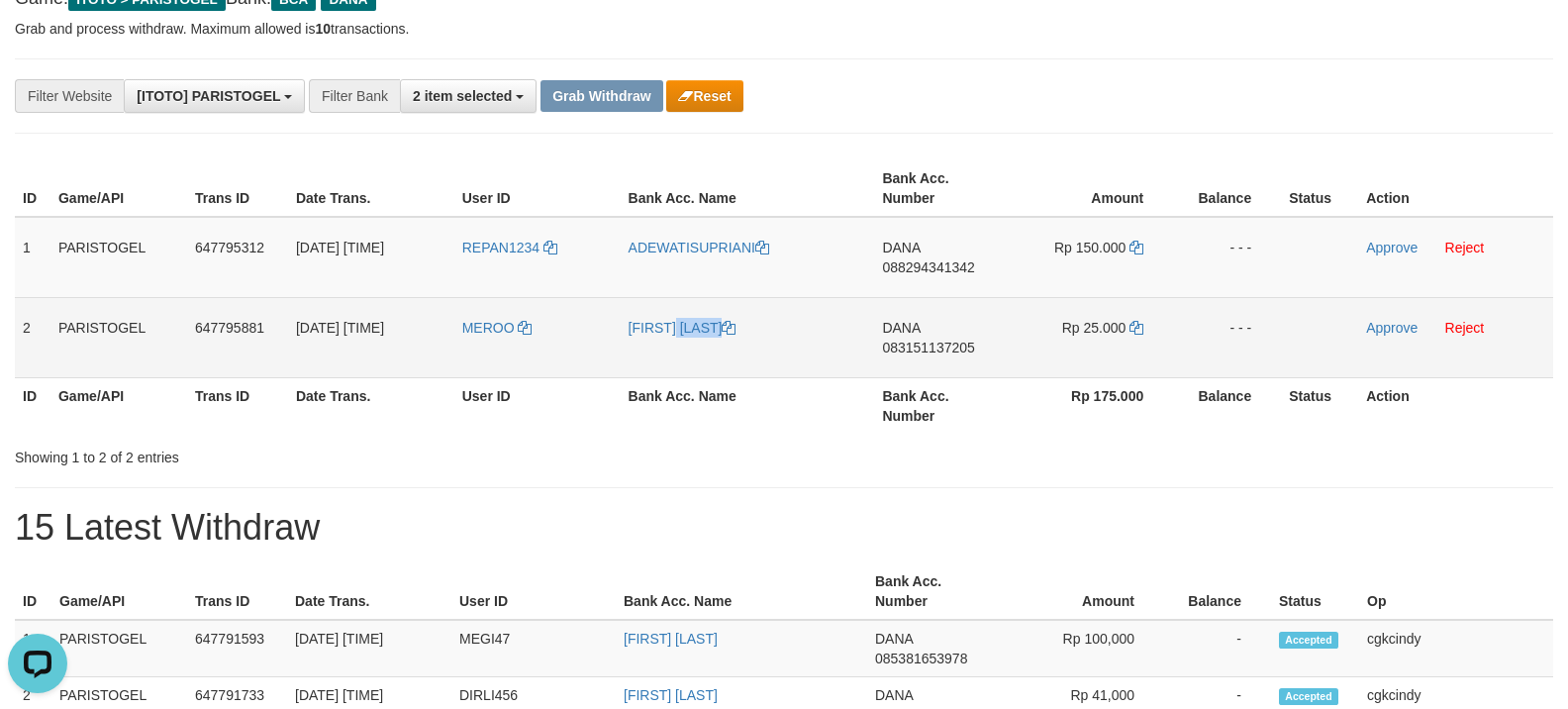 click on "[FIRST] [LAST] [LAST]" at bounding box center [747, 337] 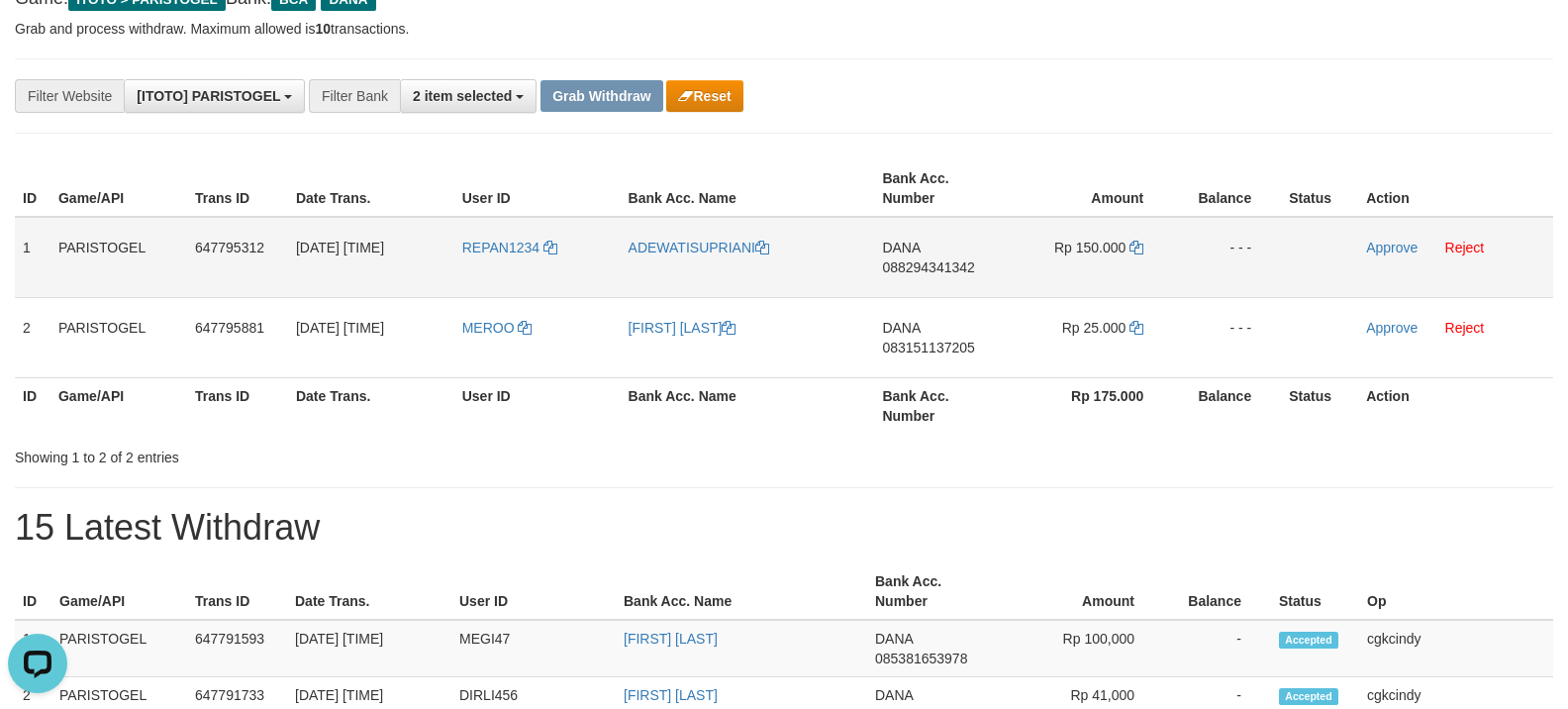 click on "ADEWATISUPRIANI" at bounding box center (747, 257) 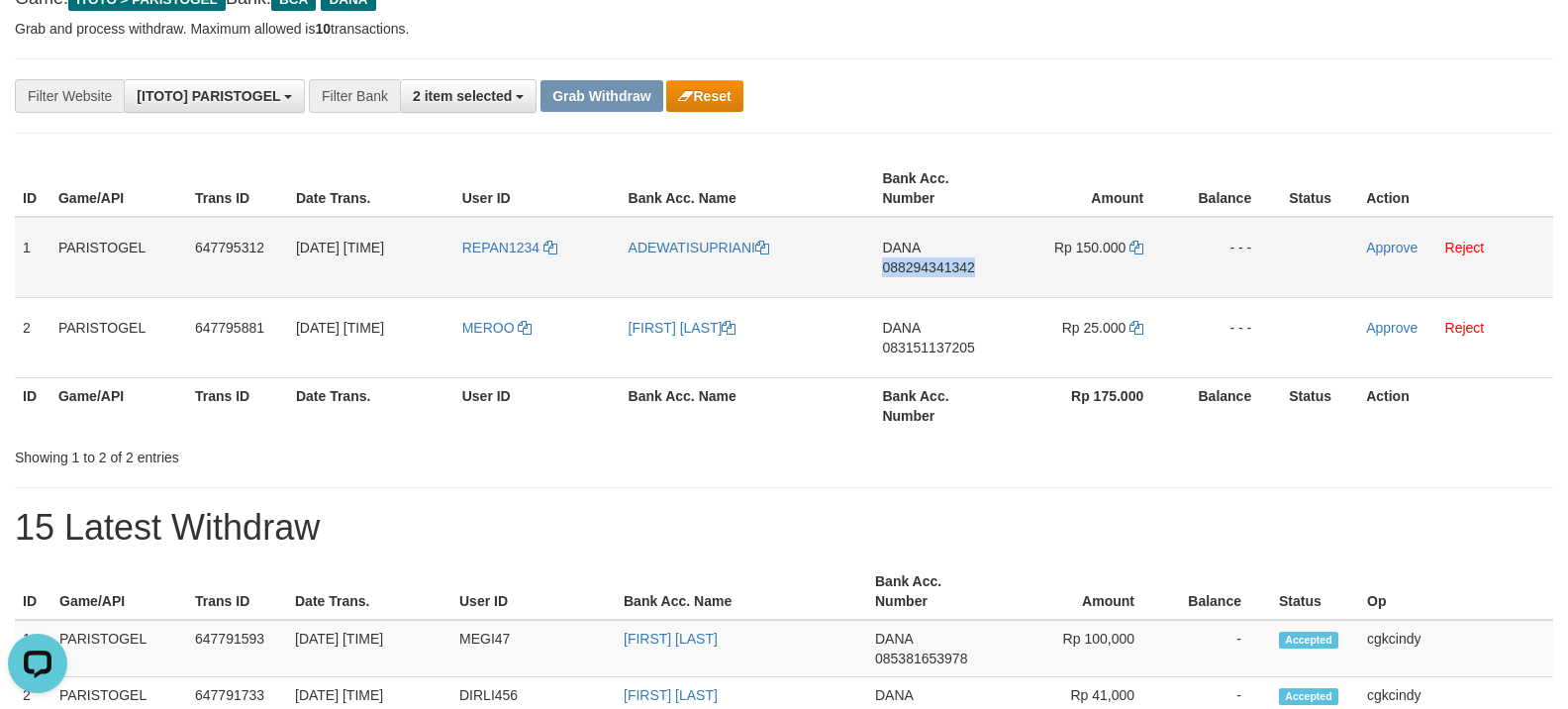 click on "DANA
088294341342" at bounding box center [942, 257] 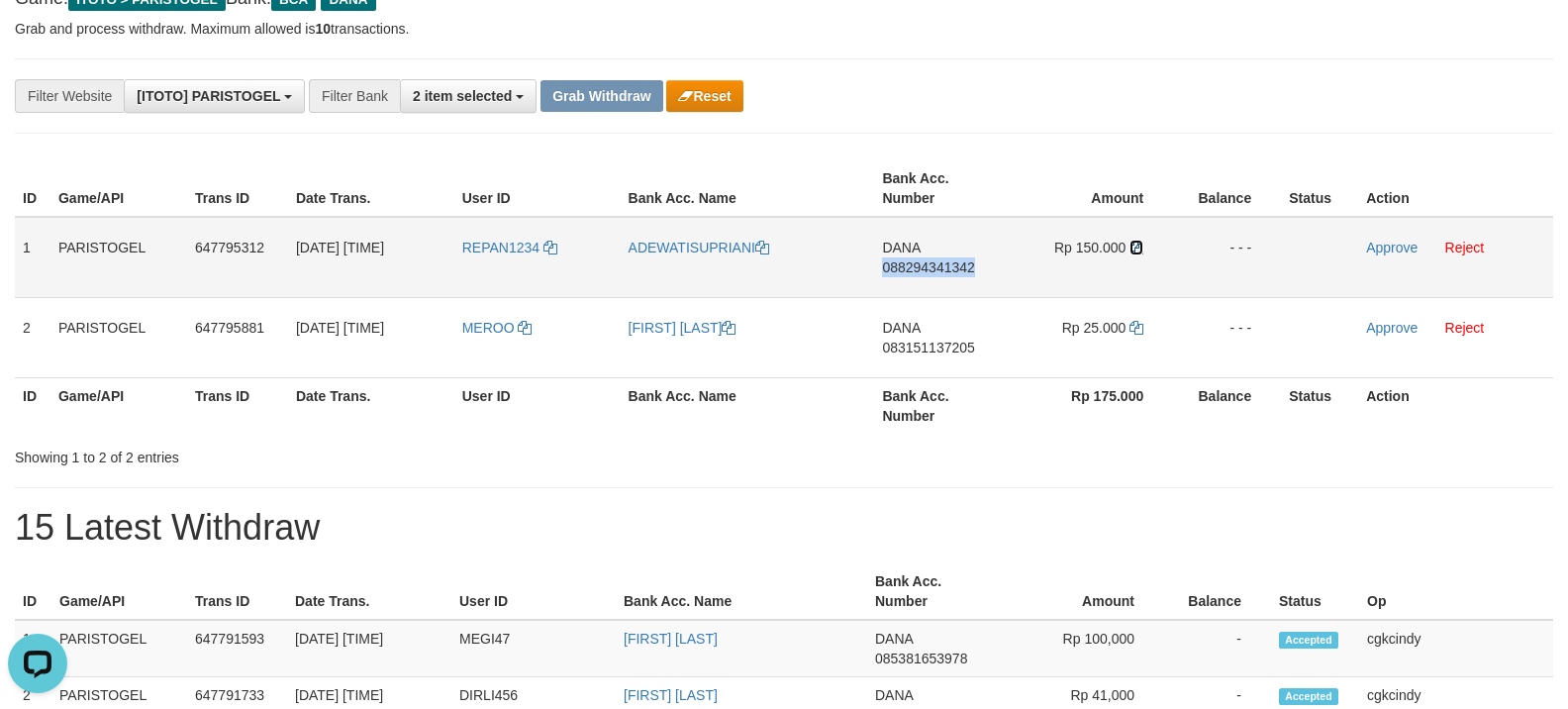 click at bounding box center (1136, 248) 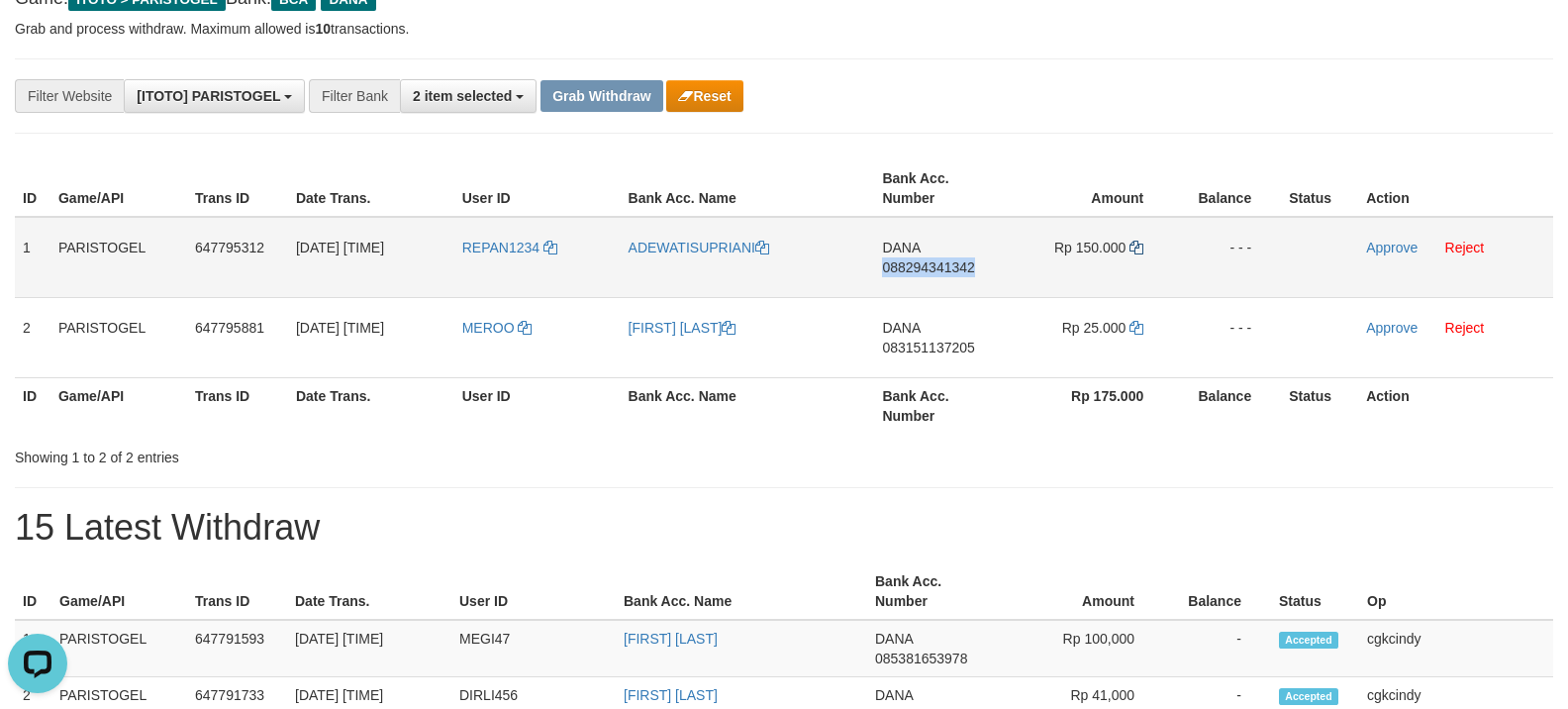 copy on "088294341342" 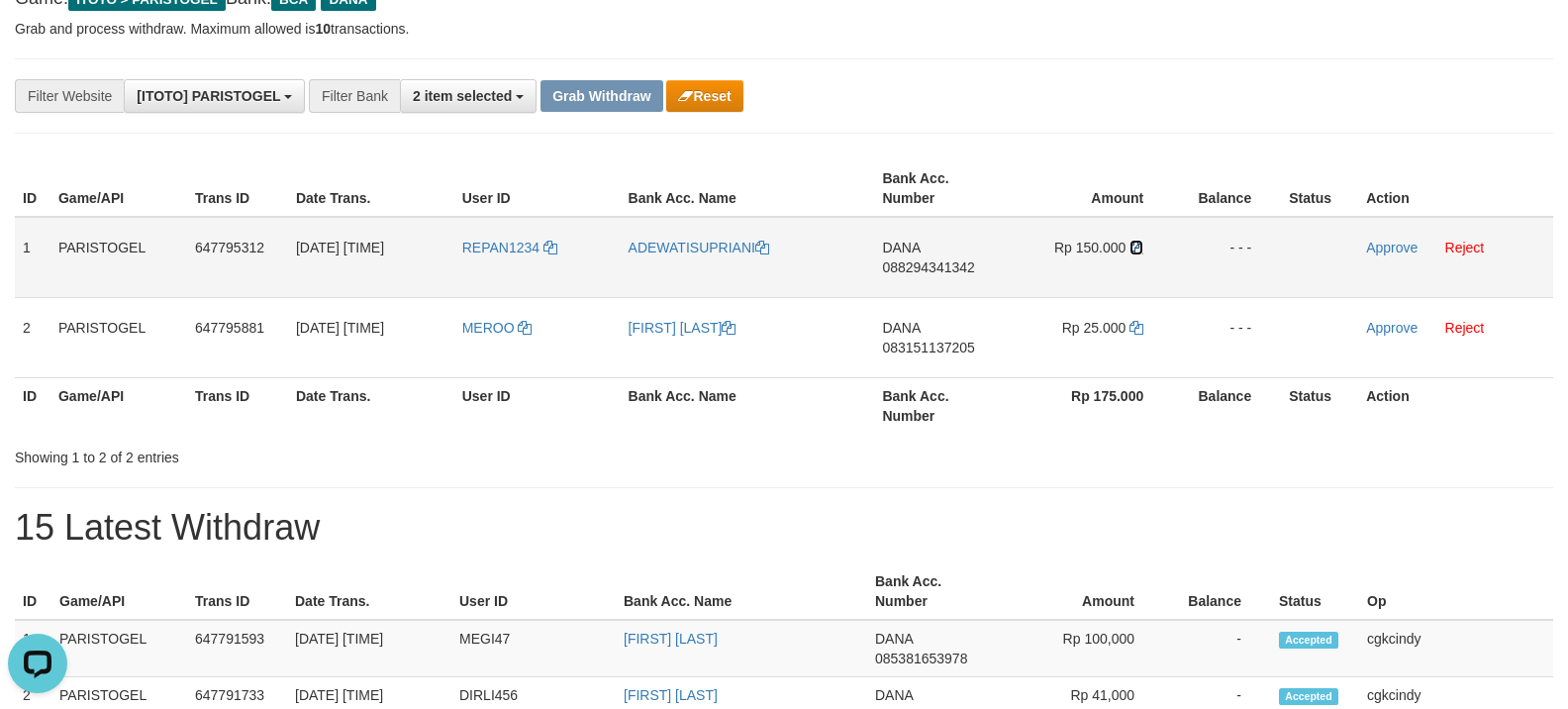 click at bounding box center [1136, 248] 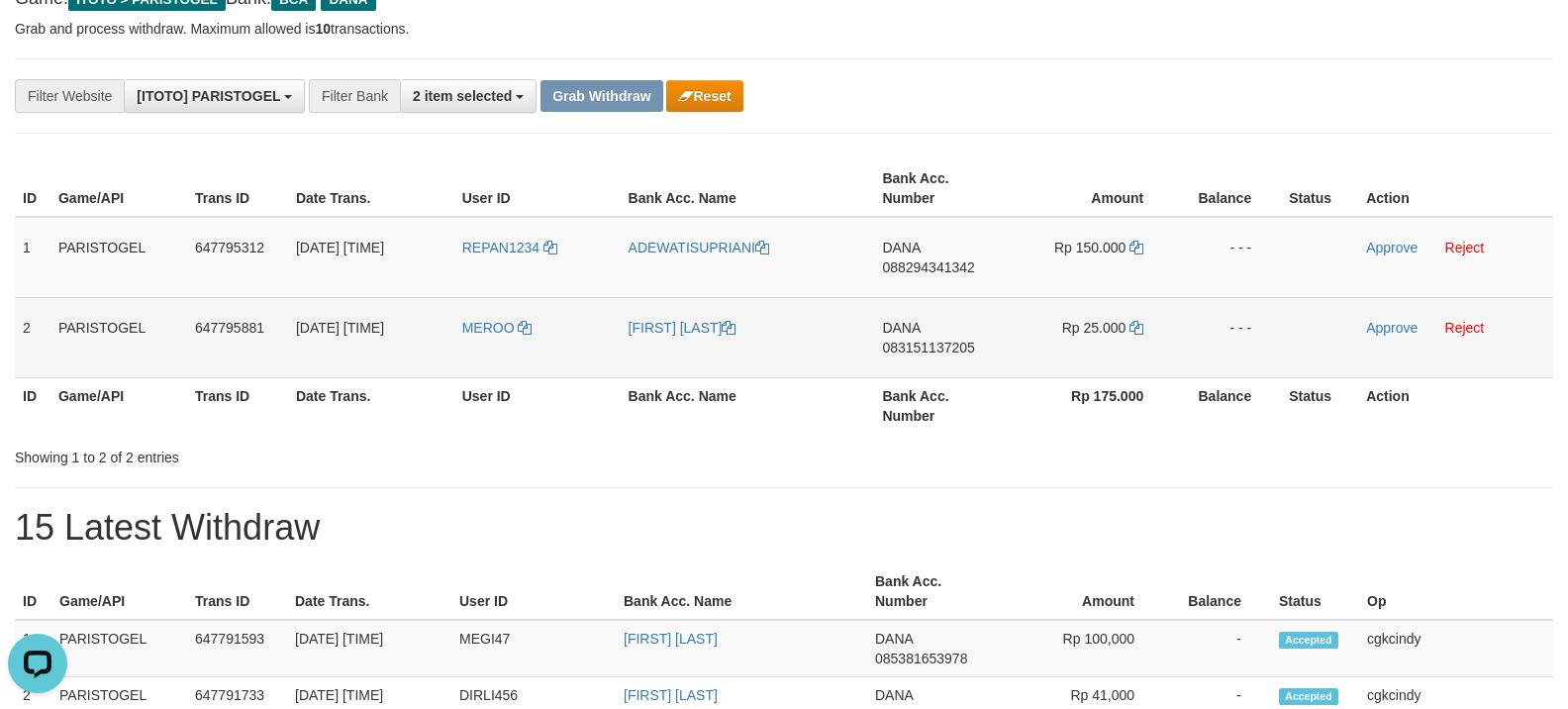 click on "DANA
083151137205" at bounding box center [942, 337] 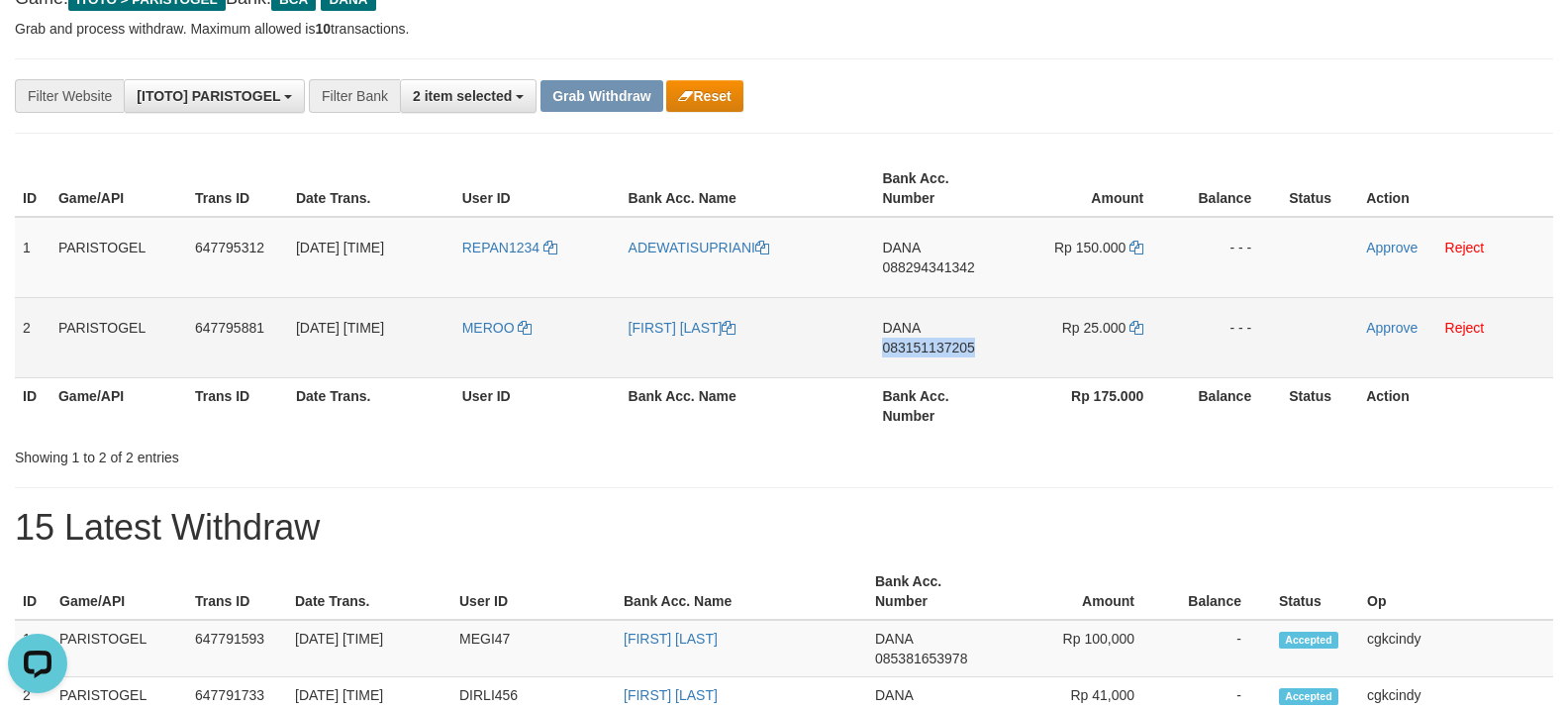 copy on "083151137205" 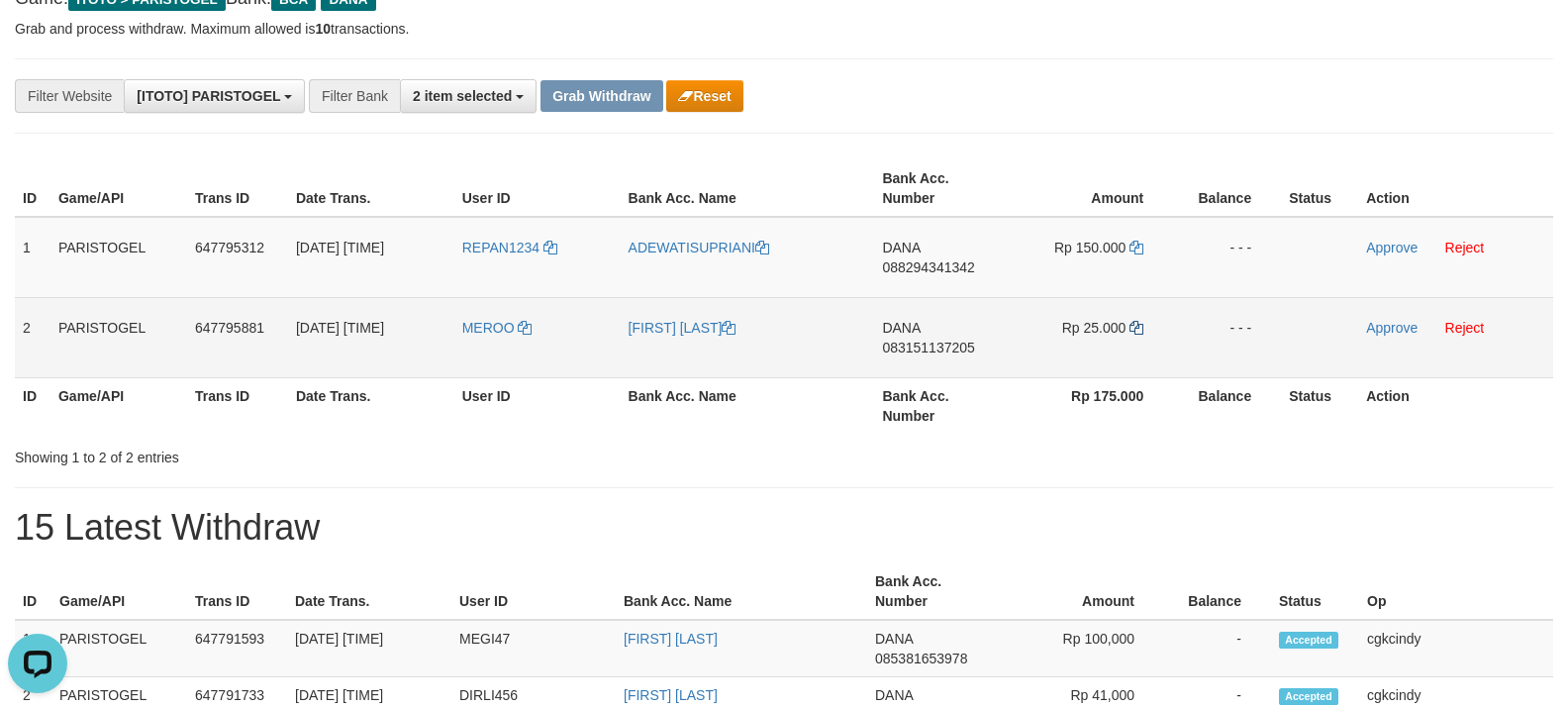 drag, startPoint x: 1148, startPoint y: 306, endPoint x: 1134, endPoint y: 329, distance: 26.925824 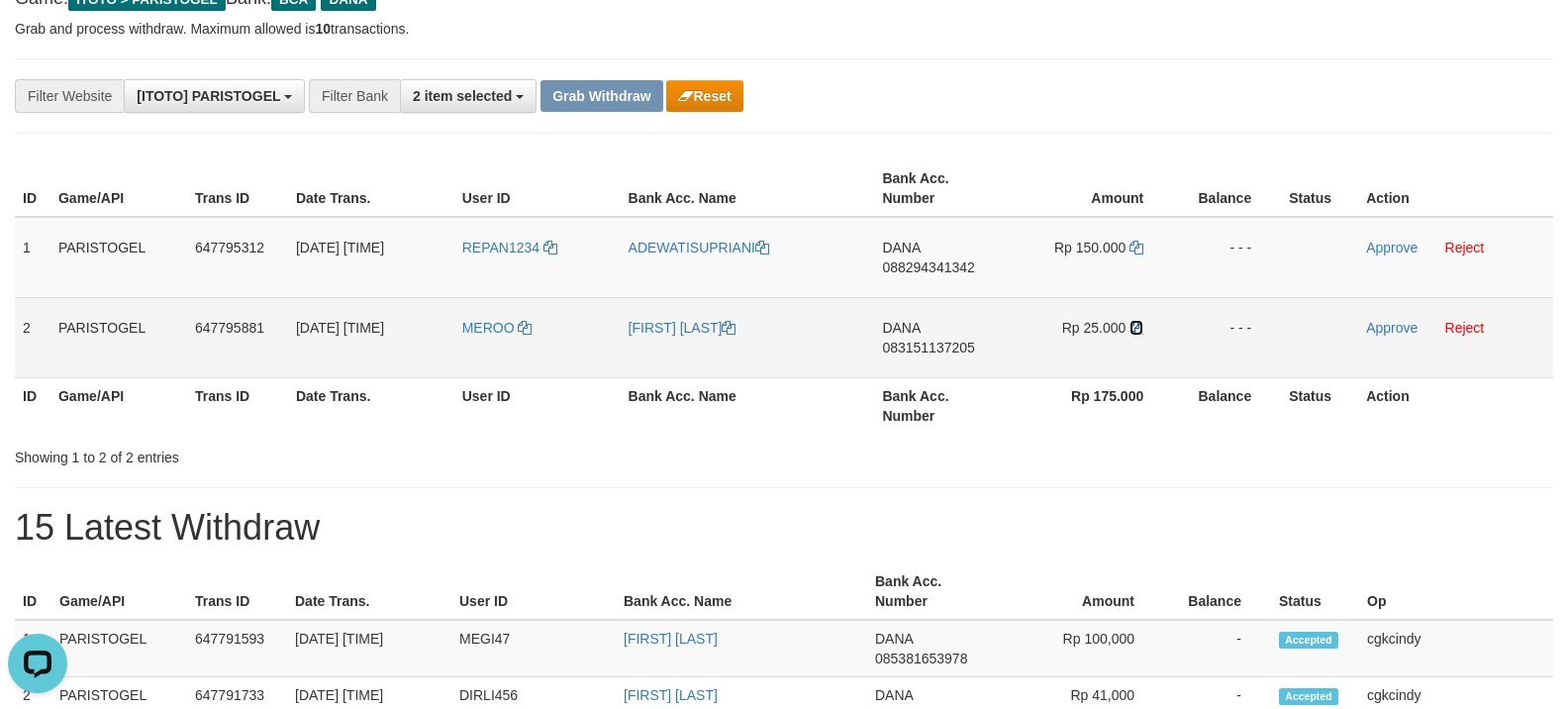 click at bounding box center [1136, 328] 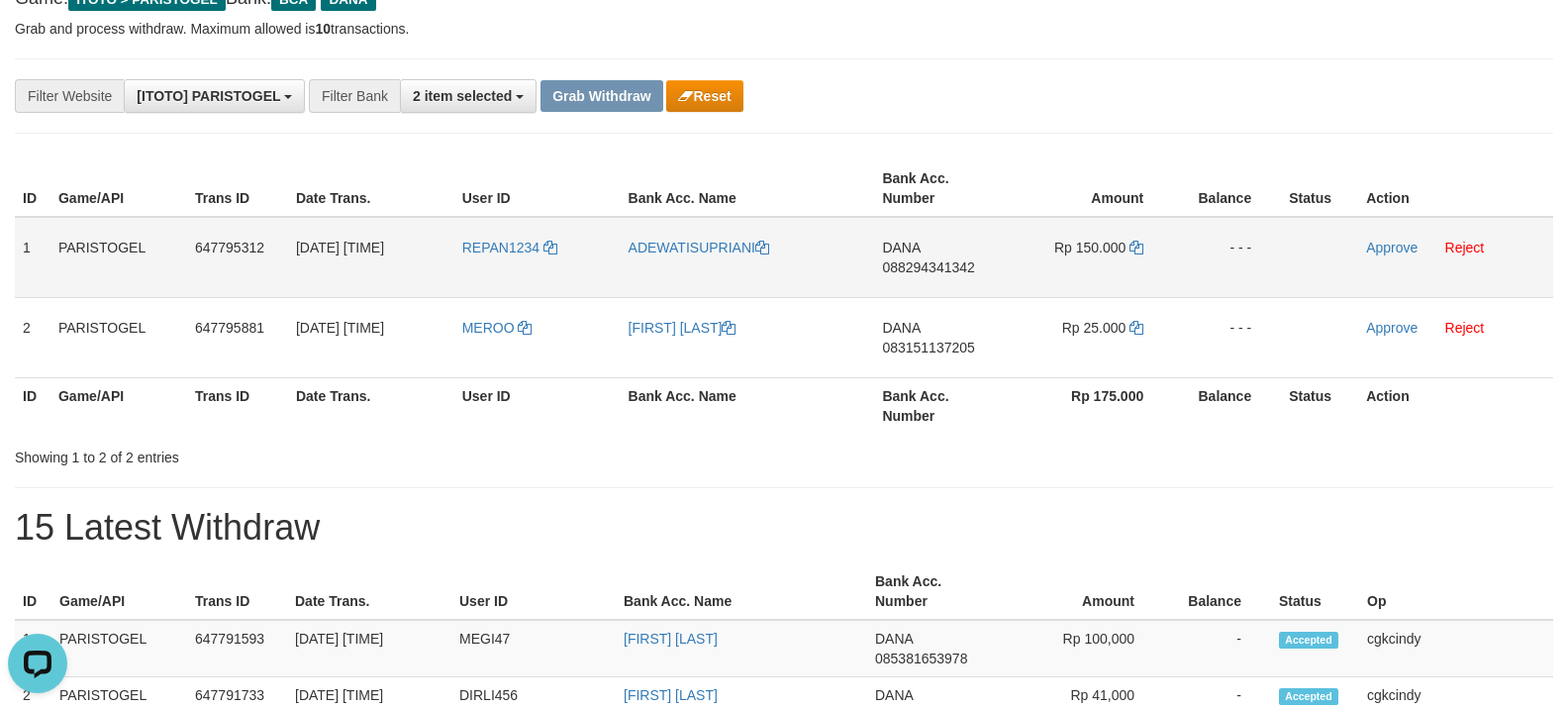 click on "Approve
Reject" at bounding box center (1455, 257) 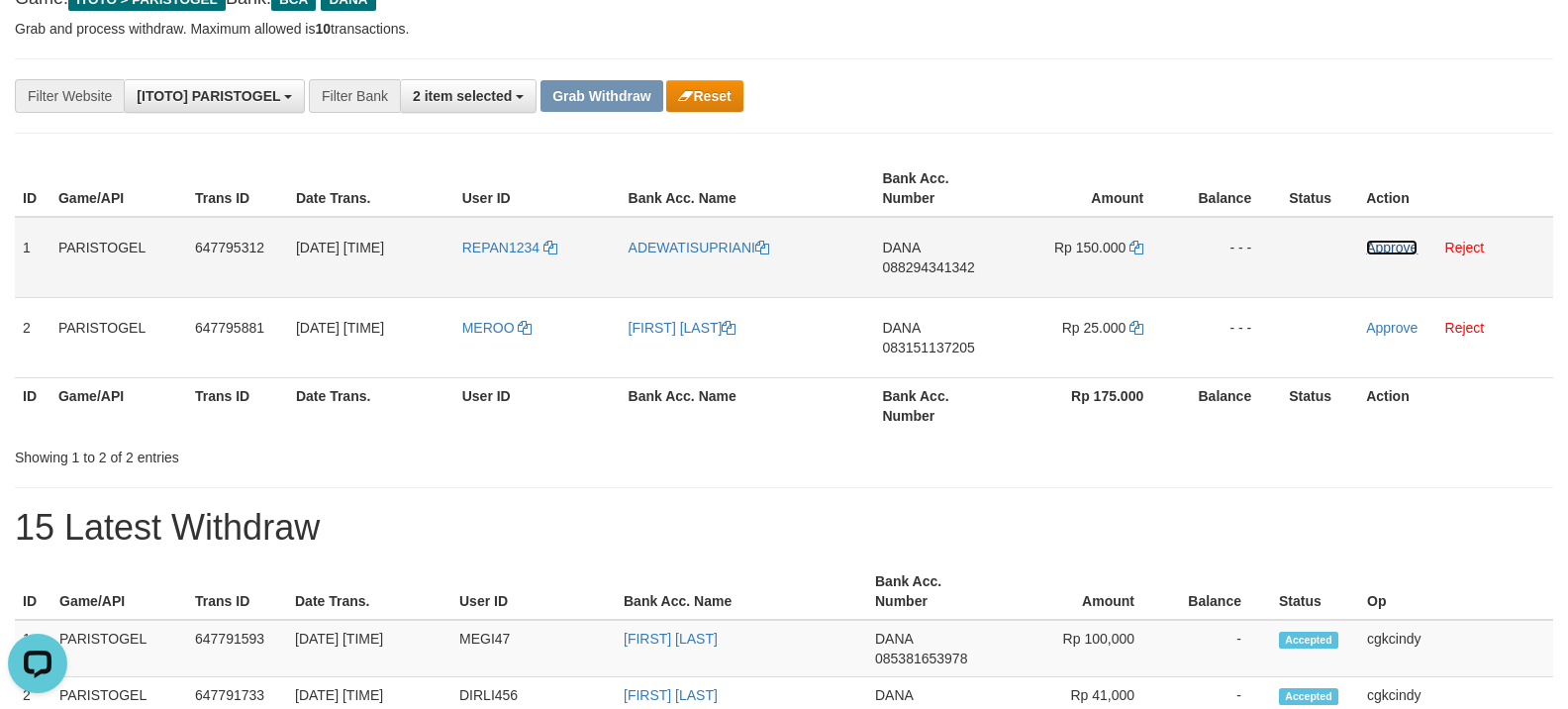 click on "Approve" at bounding box center [1392, 248] 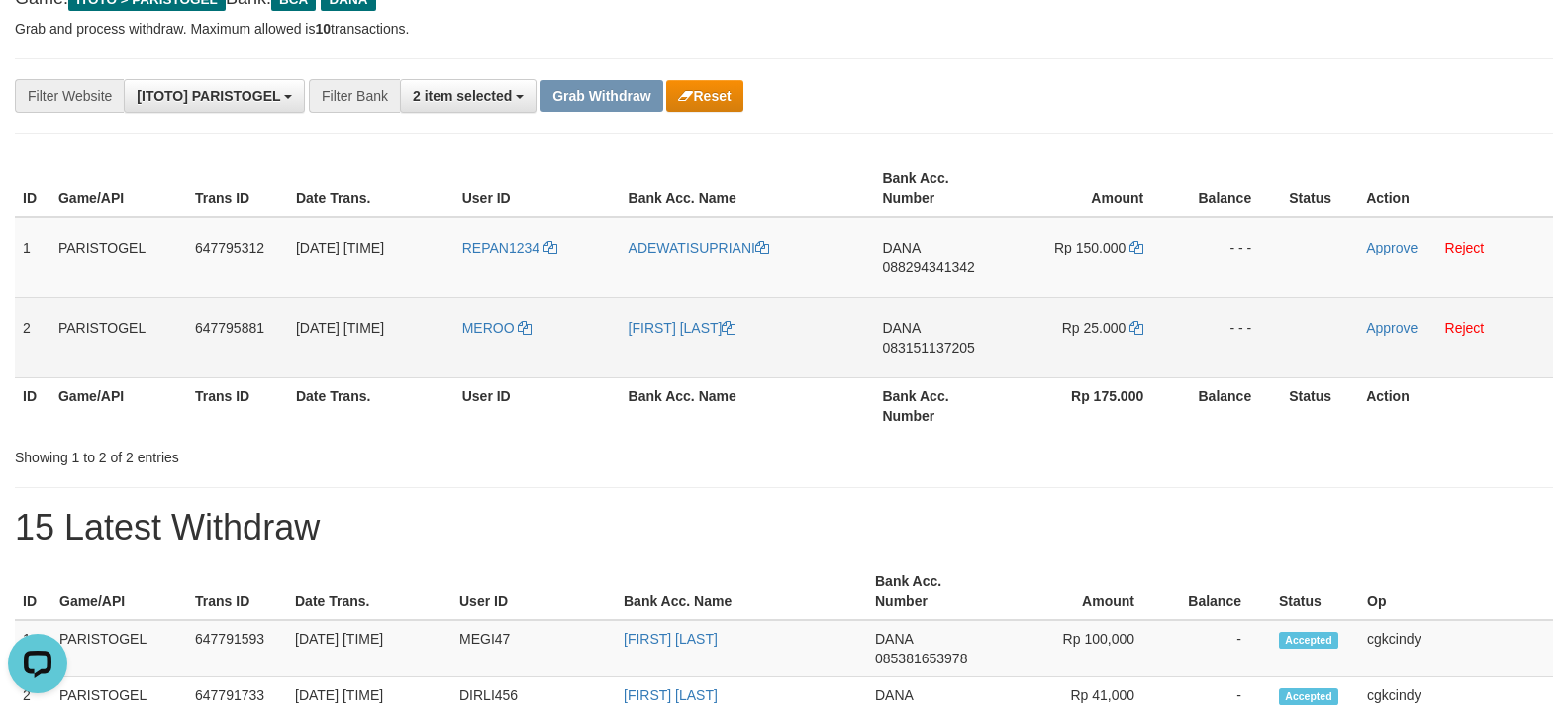 click on "Approve
Reject" at bounding box center [1455, 337] 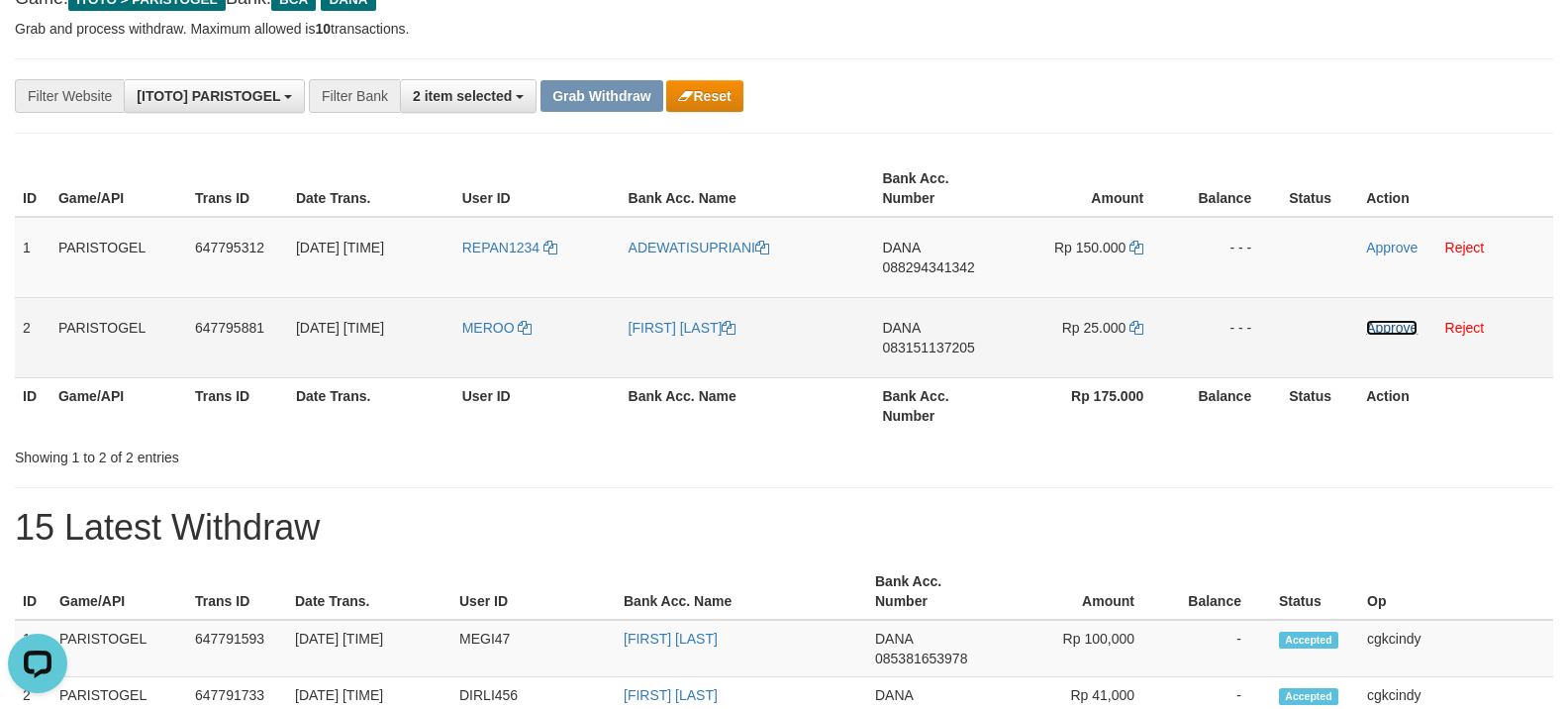 click on "Approve" at bounding box center (1392, 328) 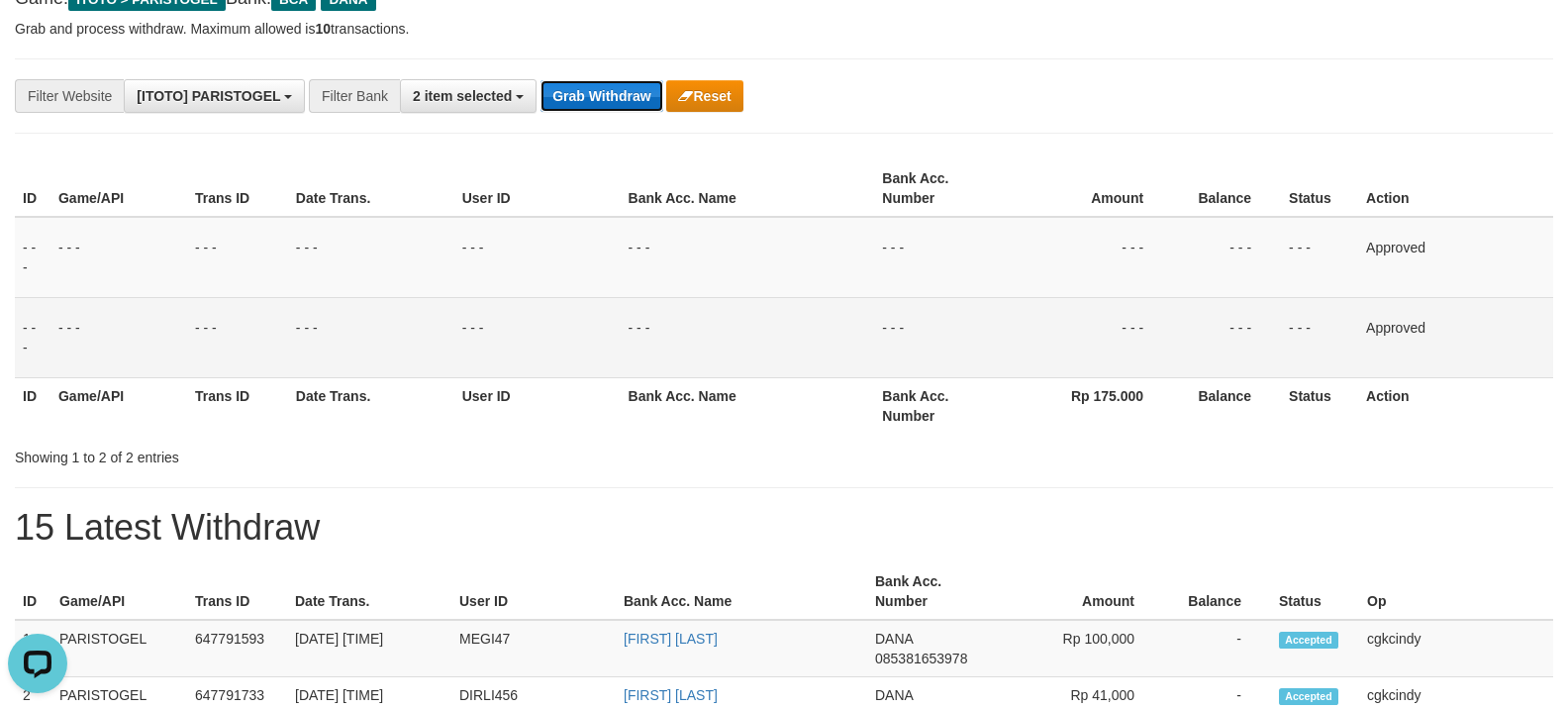 click on "Grab Withdraw" at bounding box center [601, 96] 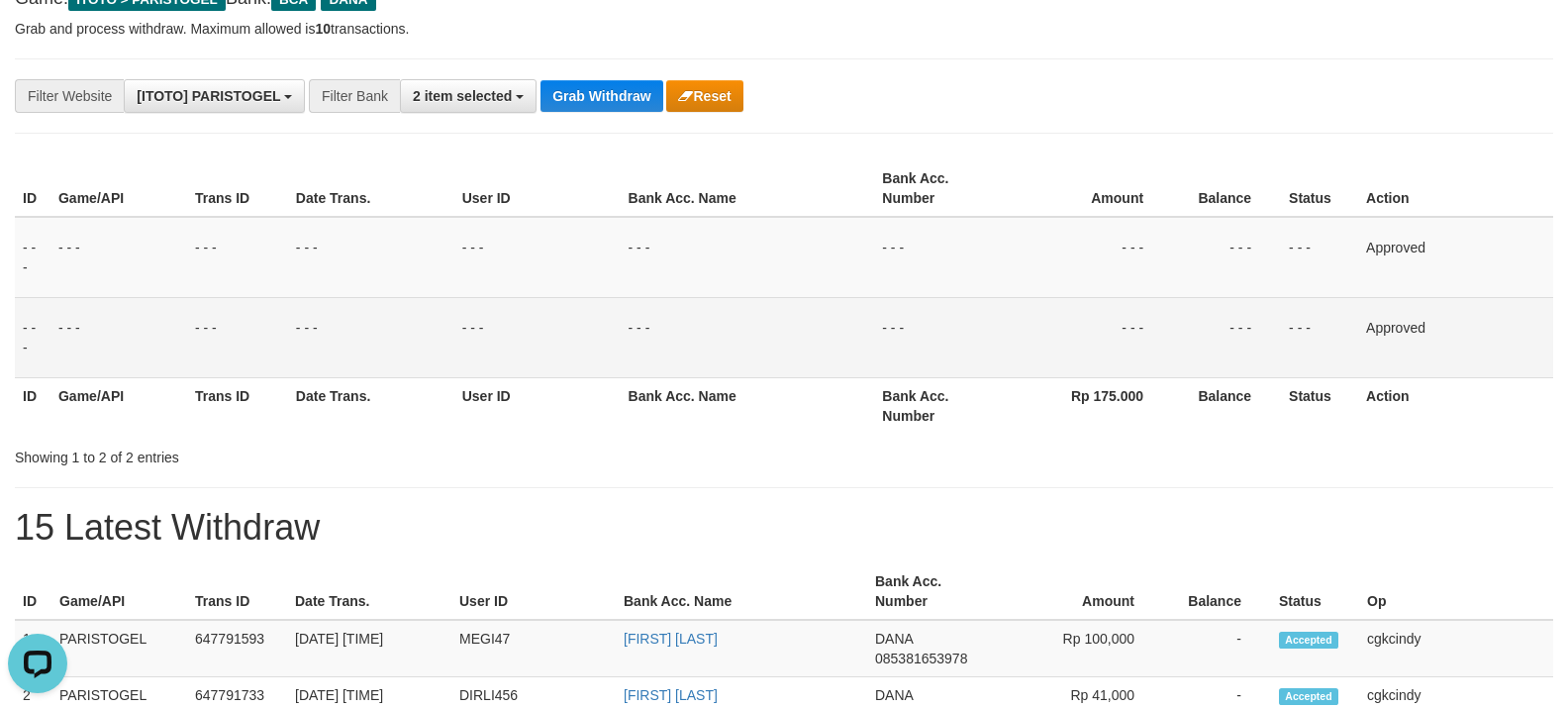 click on "**********" at bounding box center (784, 96) 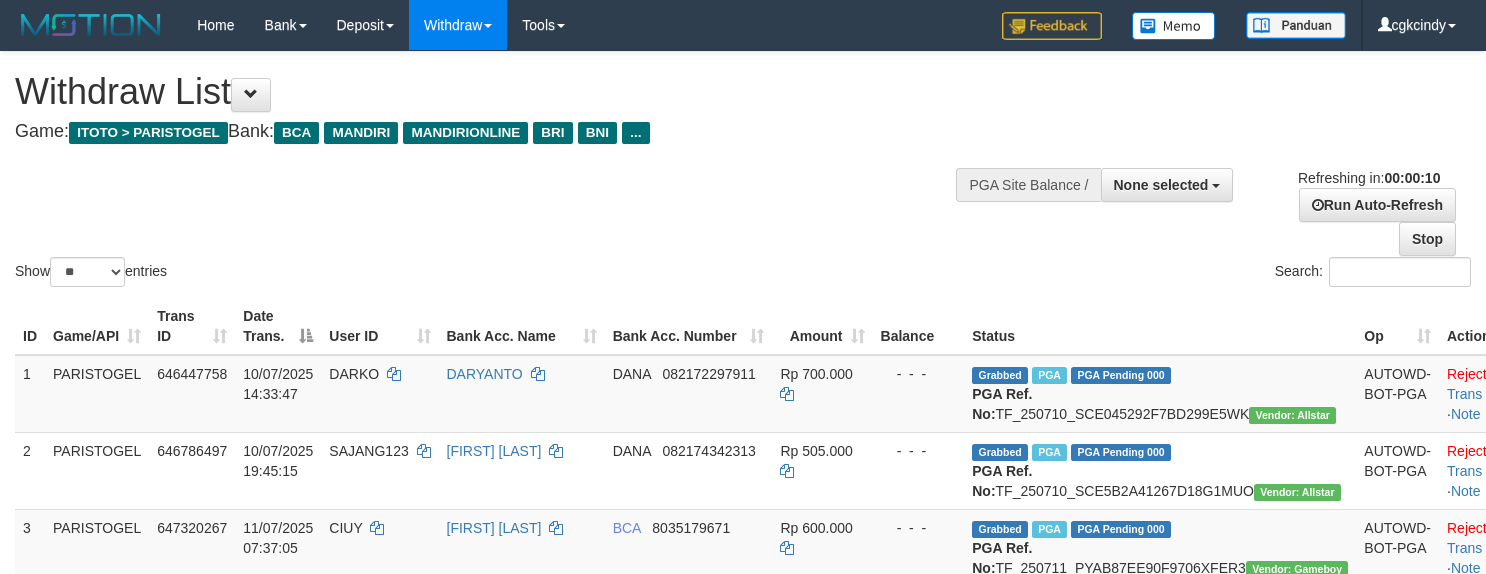select 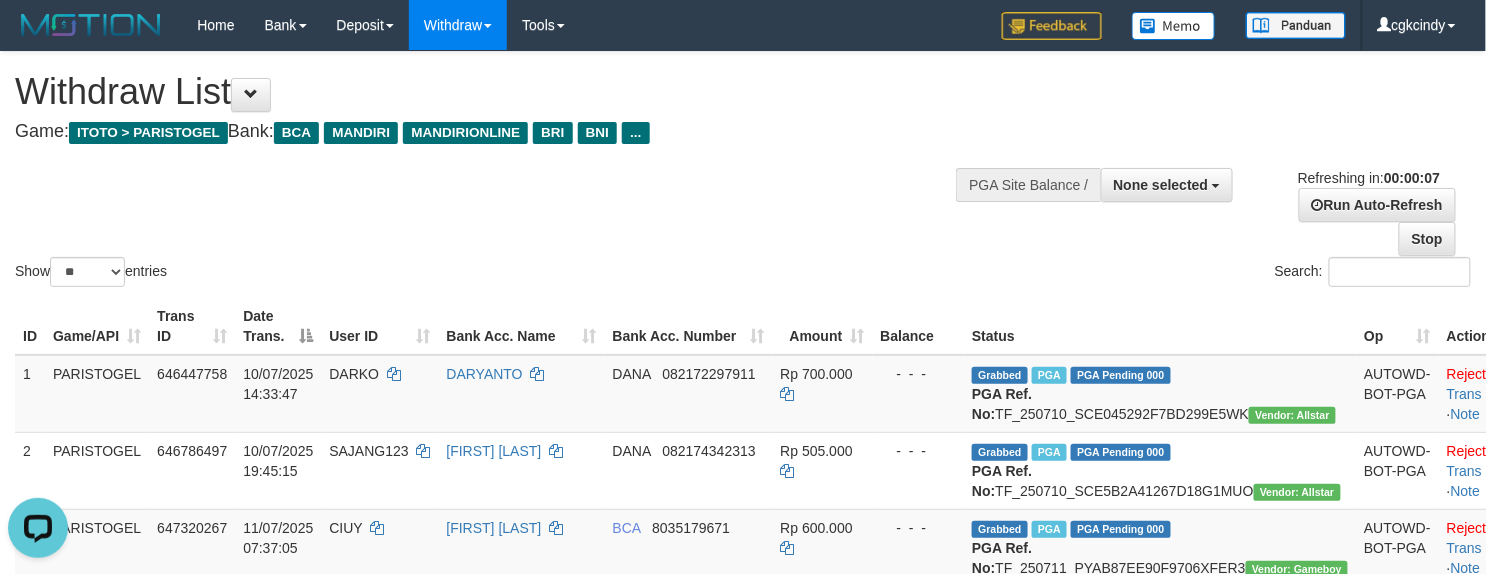 scroll, scrollTop: 0, scrollLeft: 0, axis: both 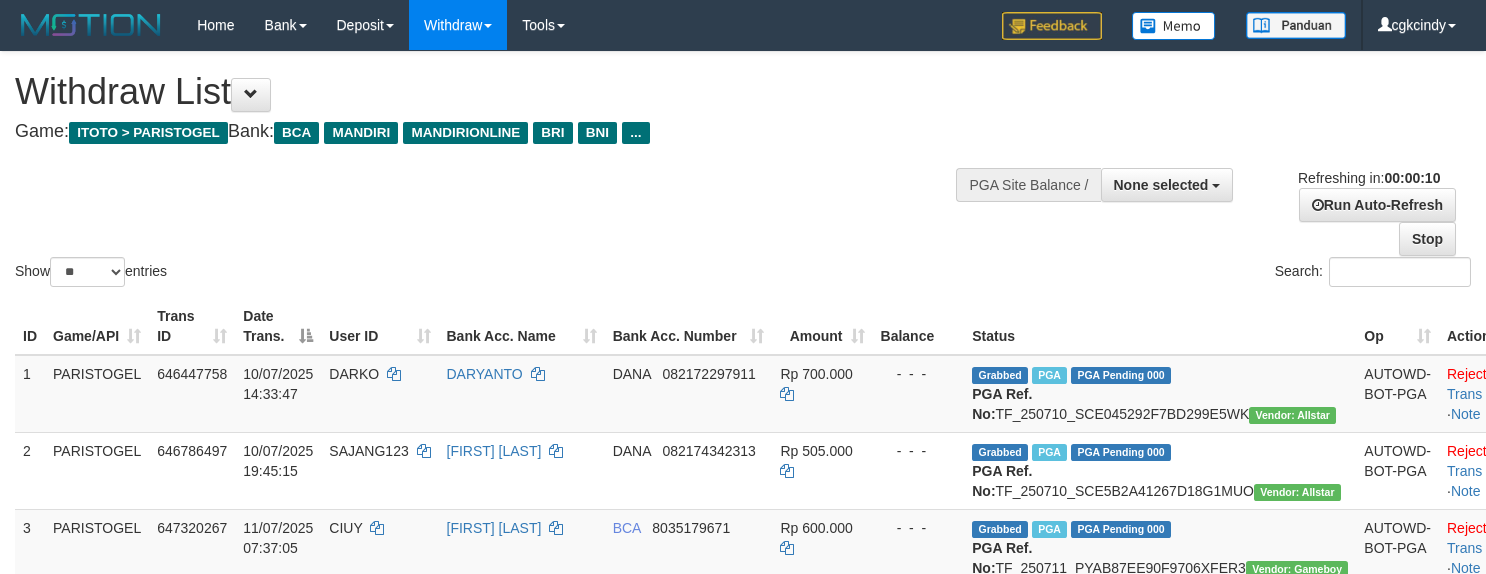 select 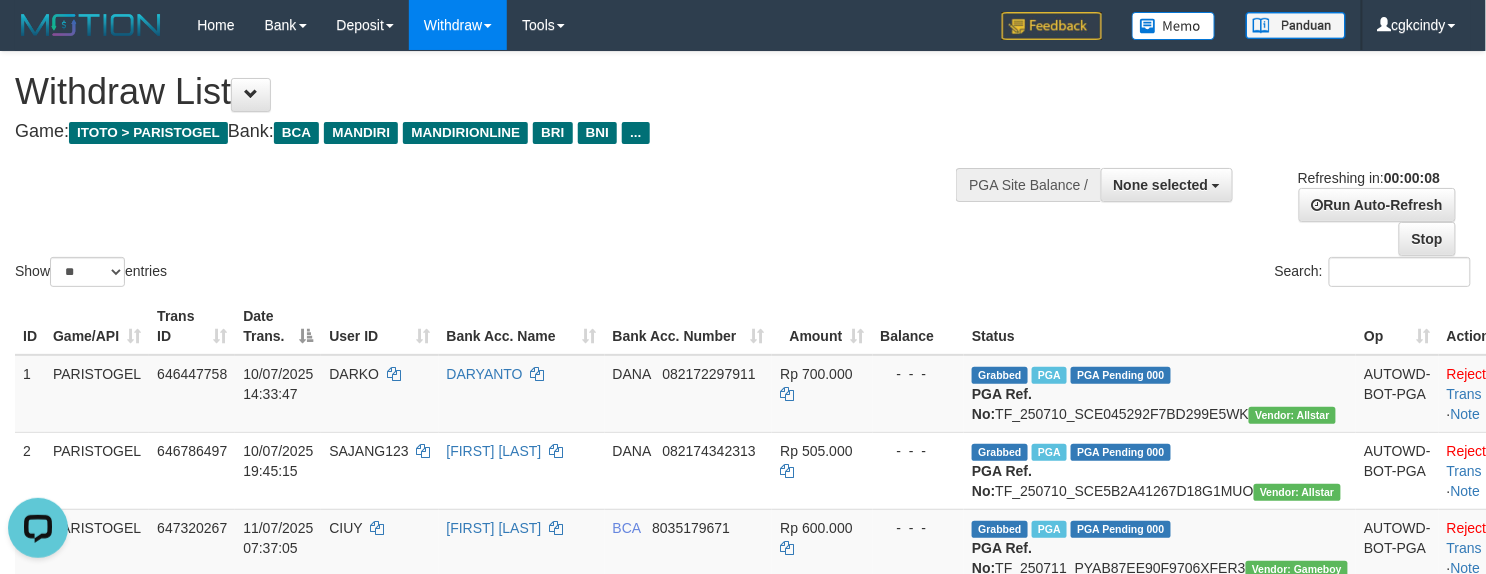 scroll, scrollTop: 0, scrollLeft: 0, axis: both 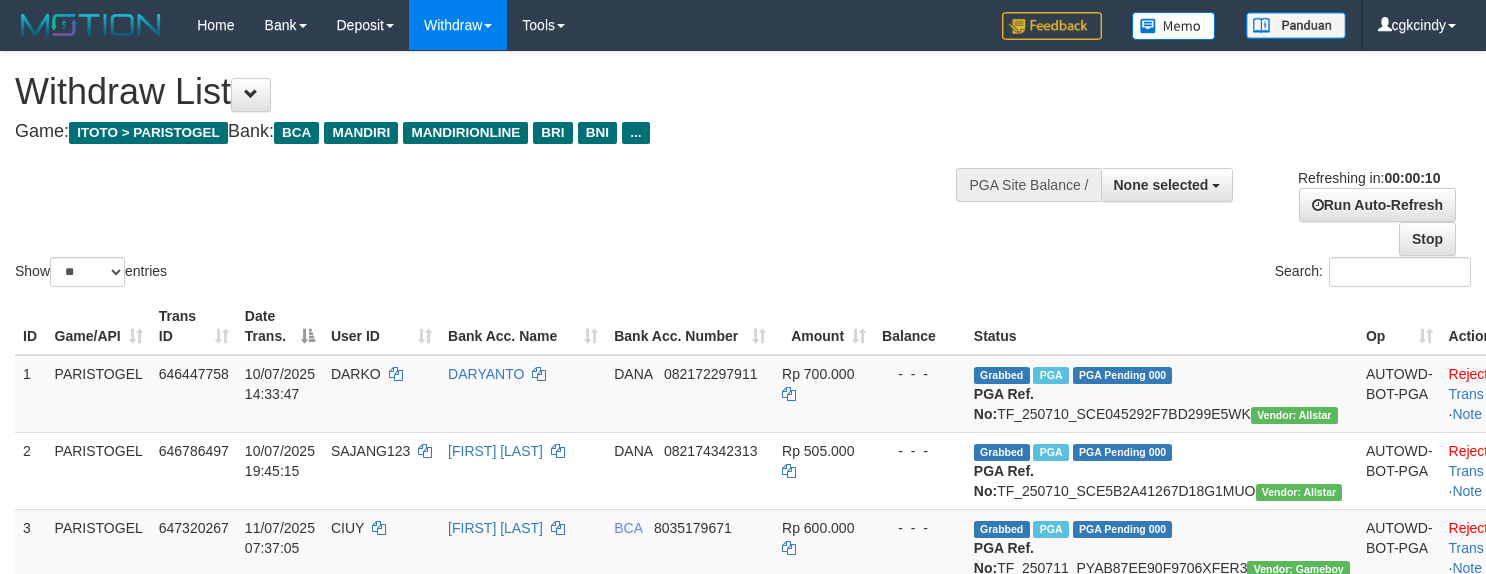 select 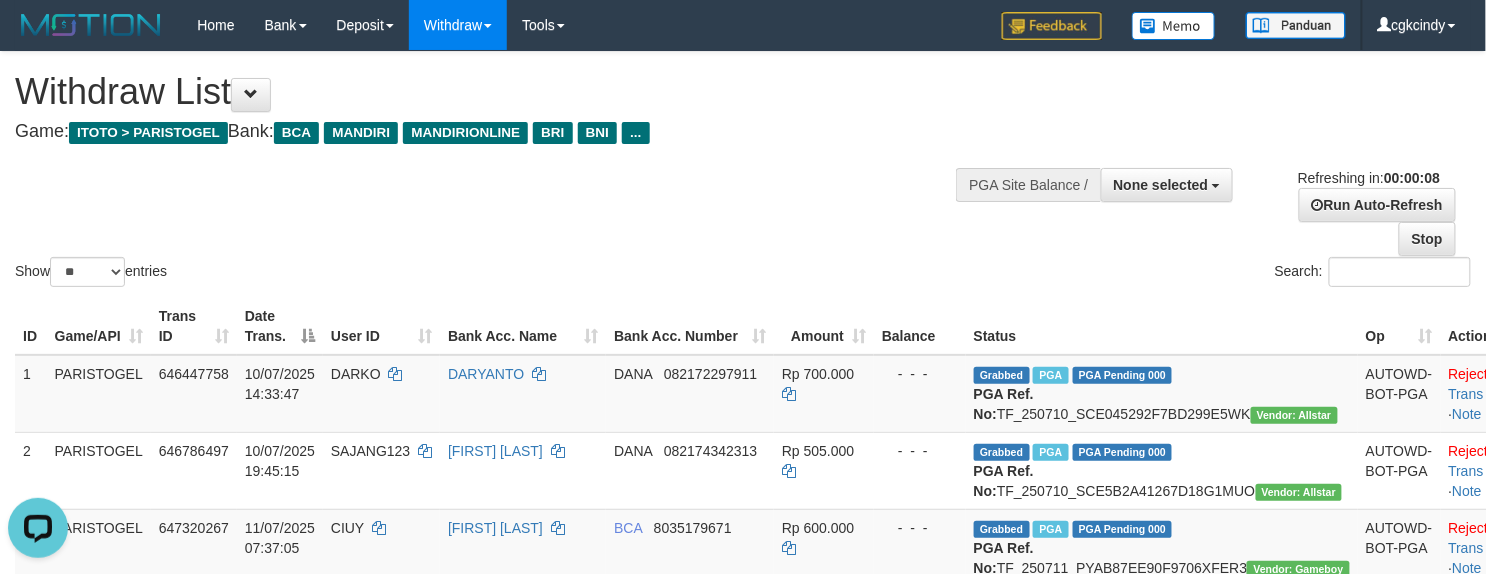 scroll, scrollTop: 0, scrollLeft: 0, axis: both 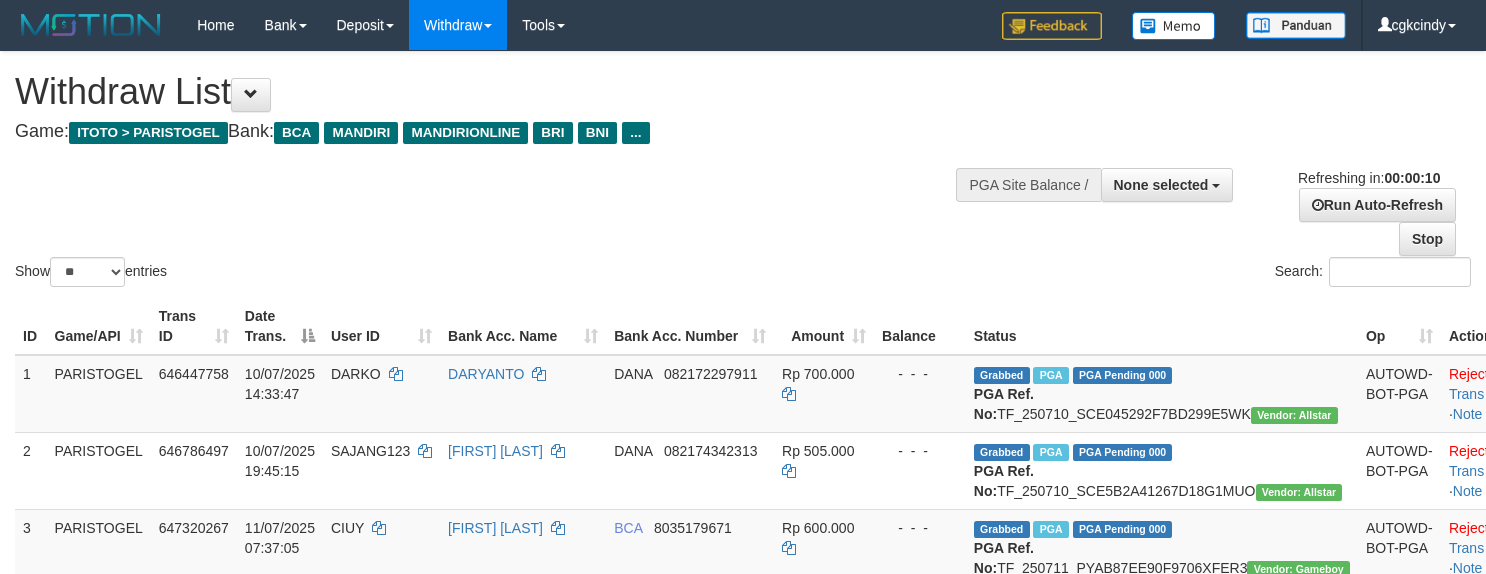 select 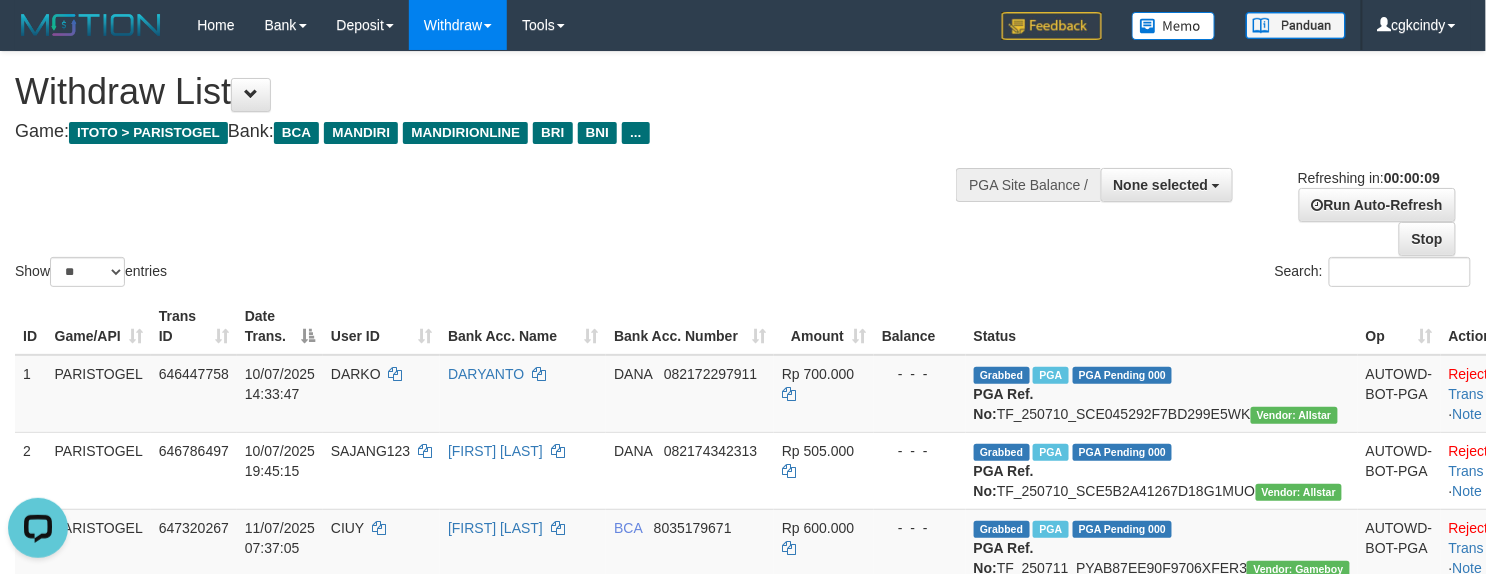 scroll, scrollTop: 0, scrollLeft: 0, axis: both 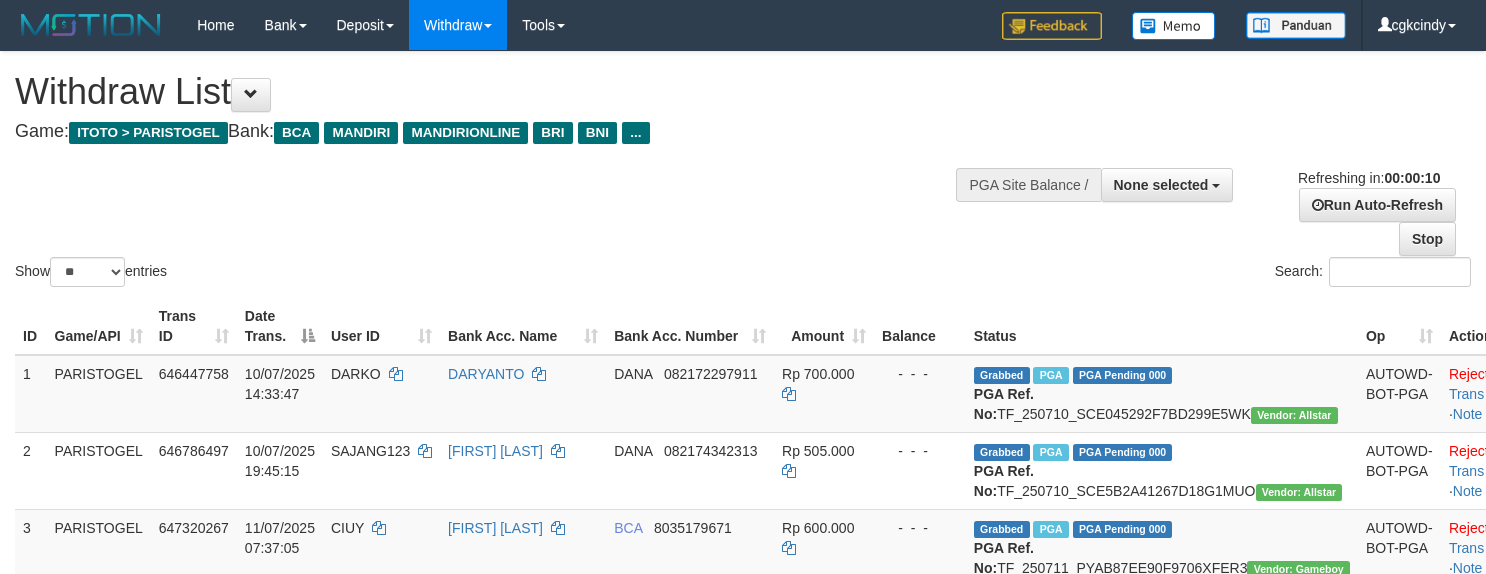 select 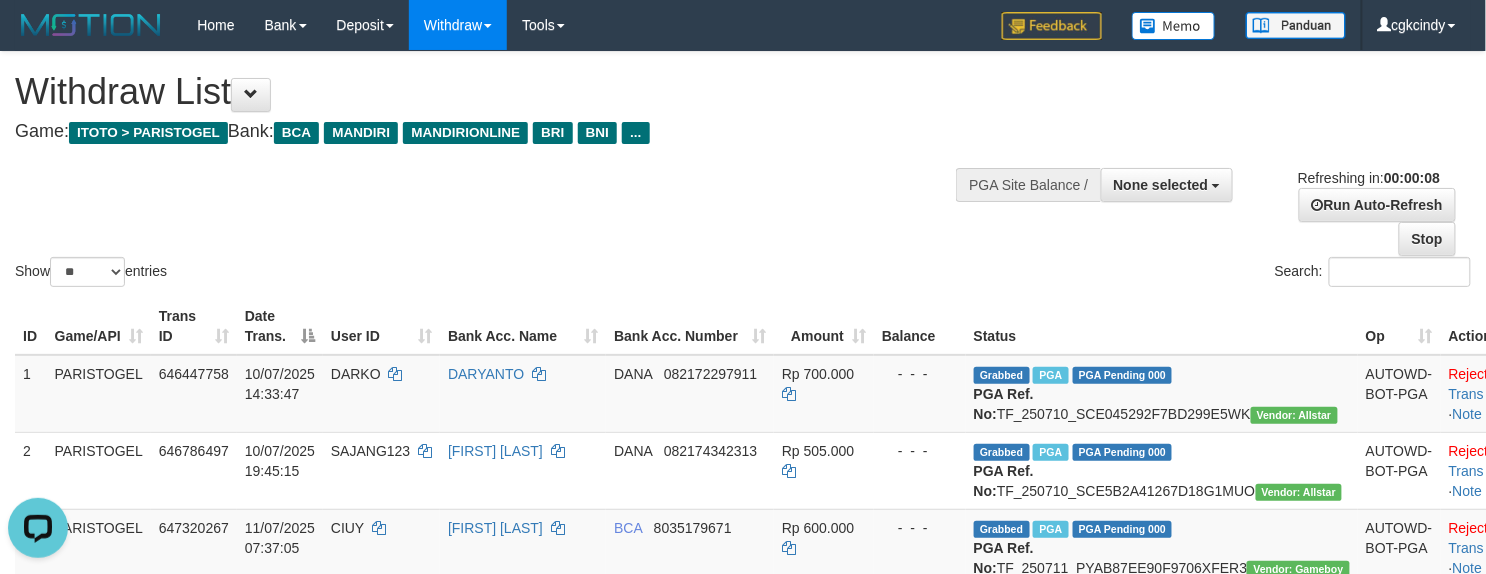 scroll, scrollTop: 0, scrollLeft: 0, axis: both 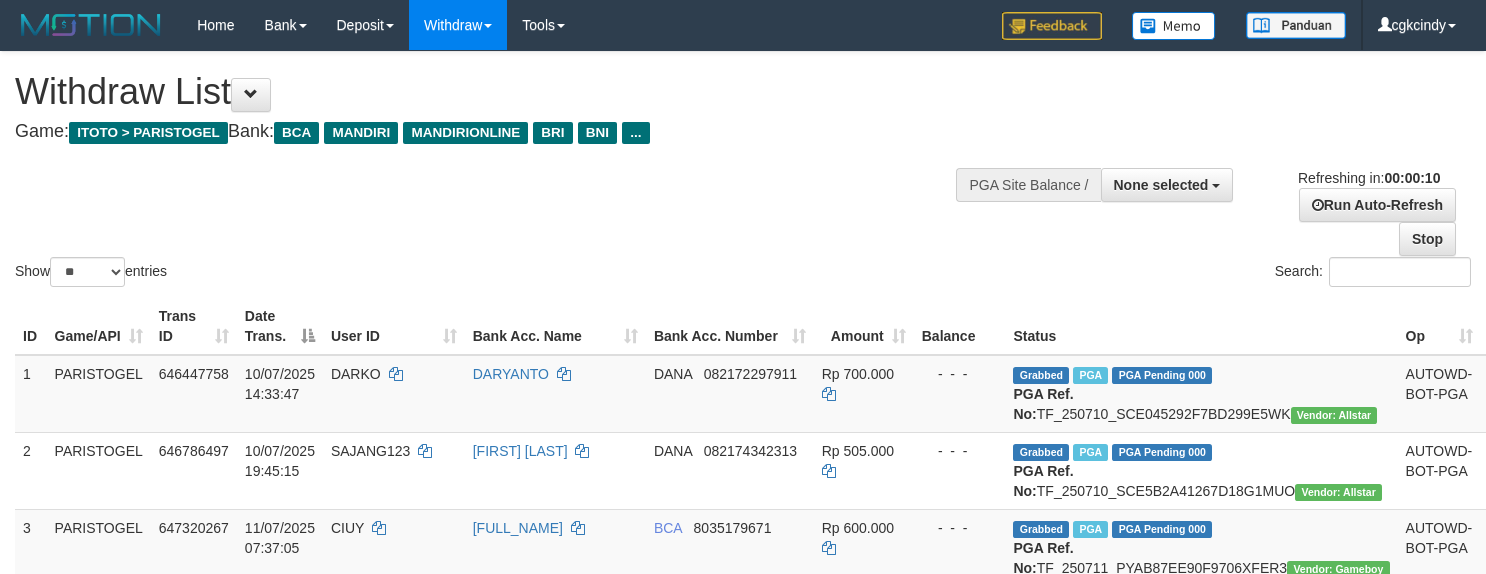 select 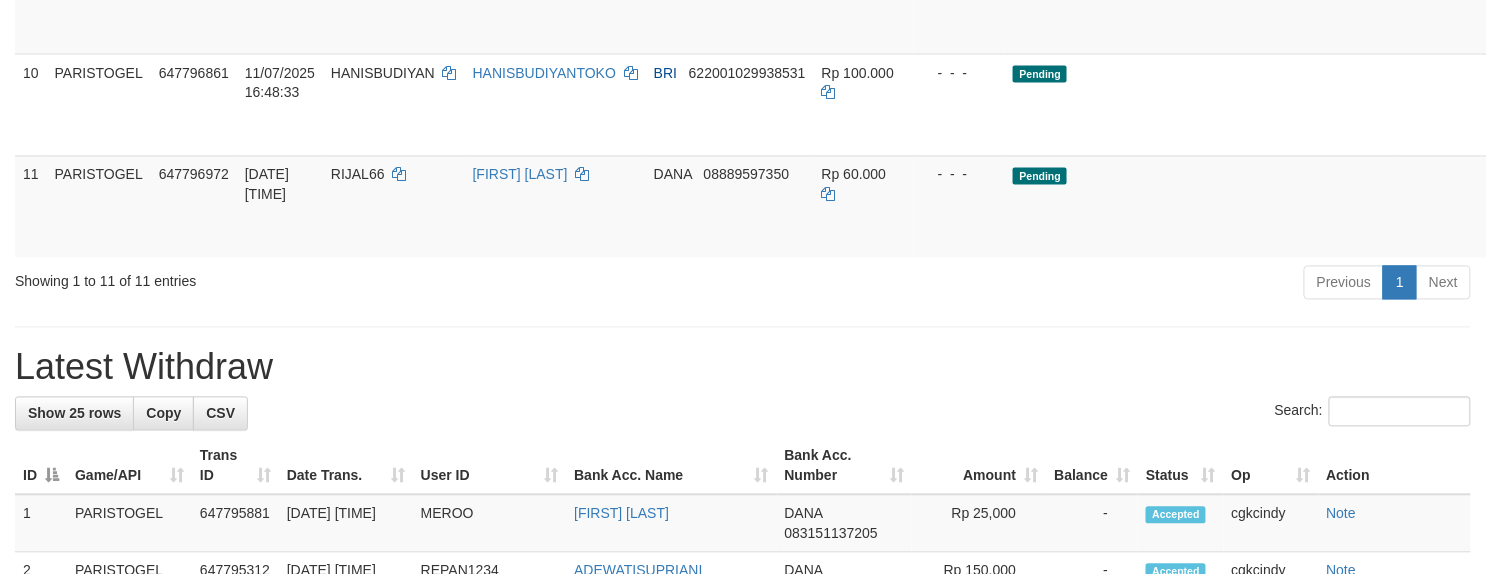 scroll, scrollTop: 1066, scrollLeft: 0, axis: vertical 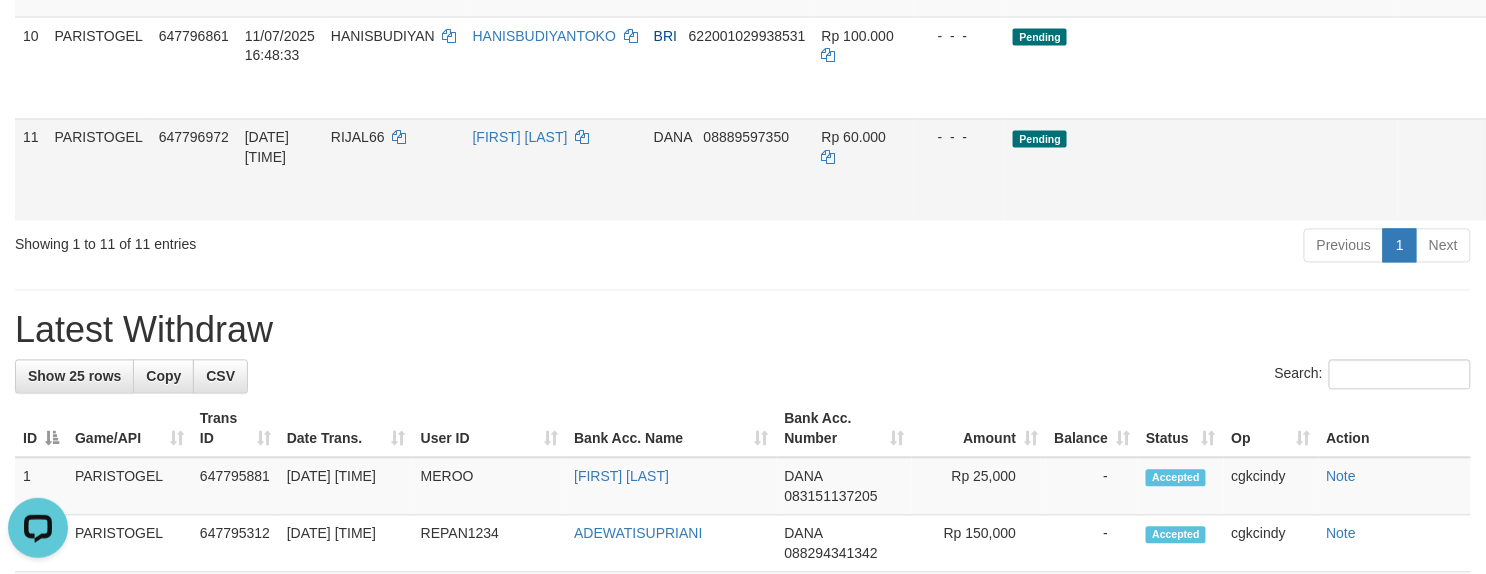 click on "Allow Grab" at bounding box center [1505, 148] 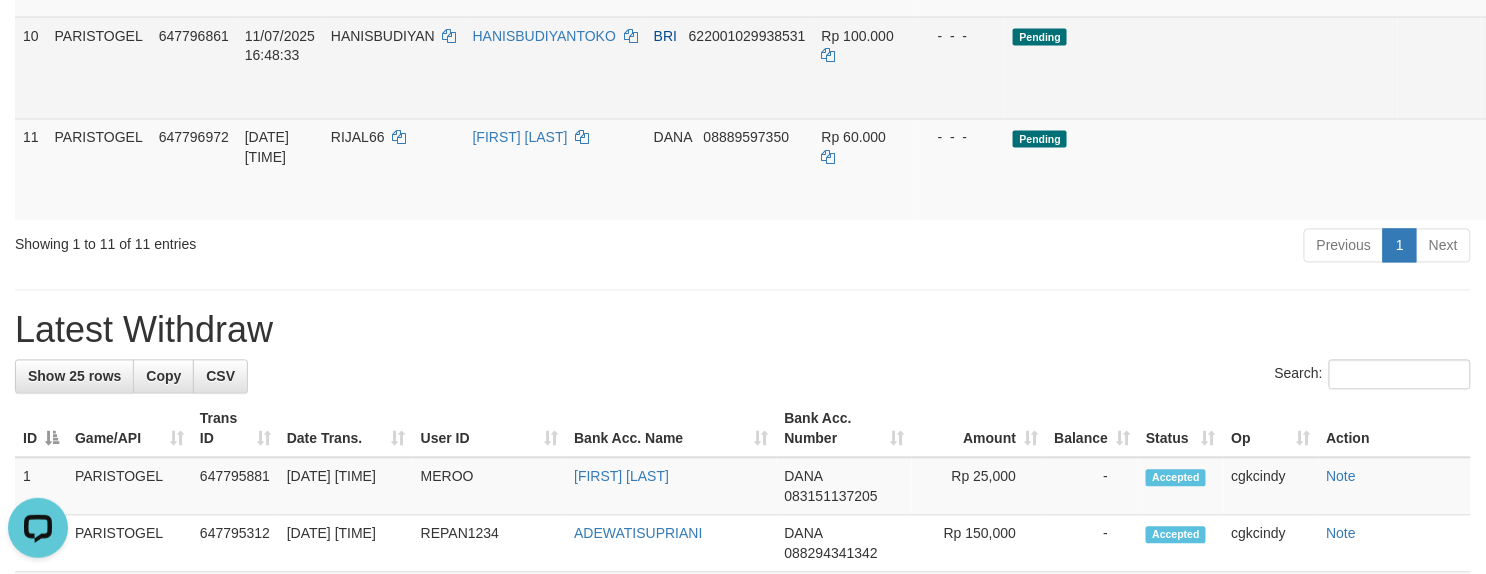 click on "Allow Grab" at bounding box center (1505, 46) 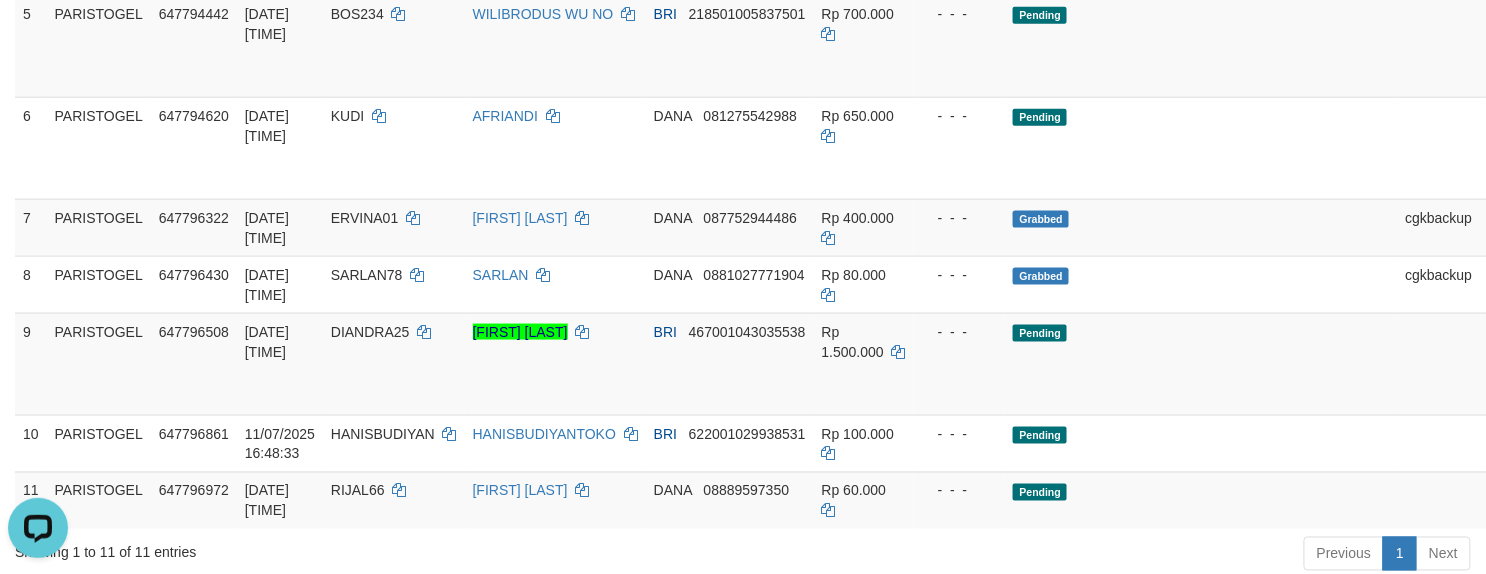 scroll, scrollTop: 666, scrollLeft: 0, axis: vertical 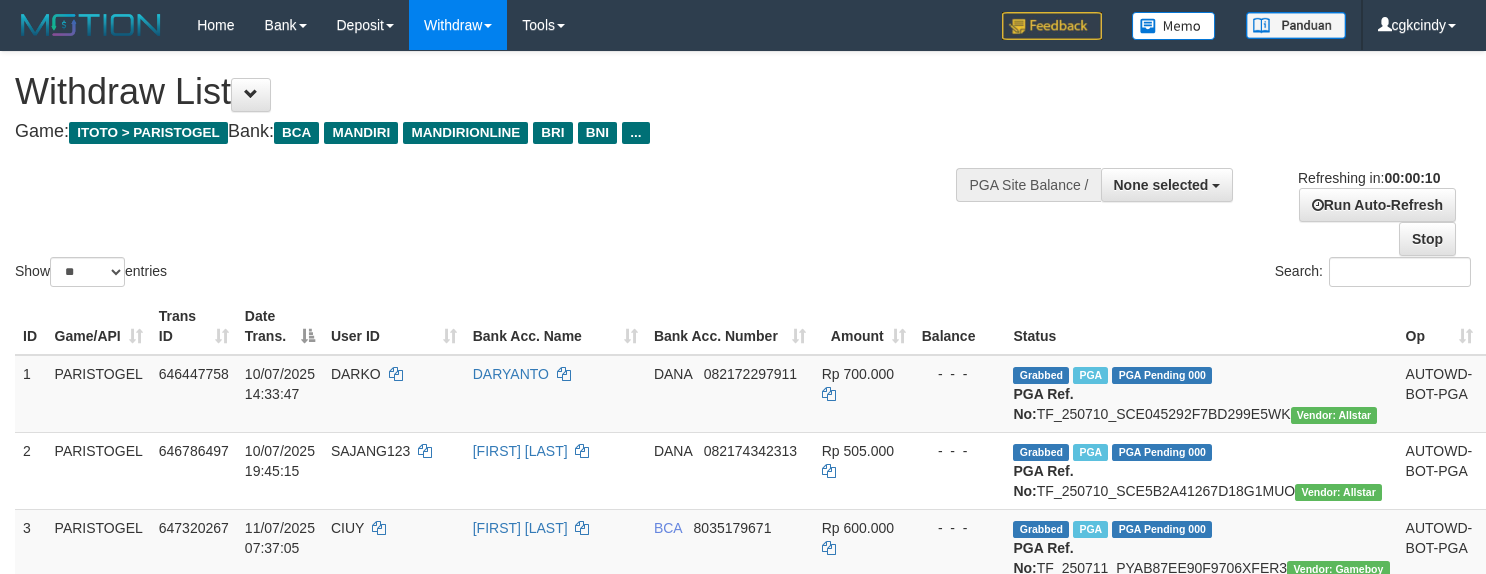 select 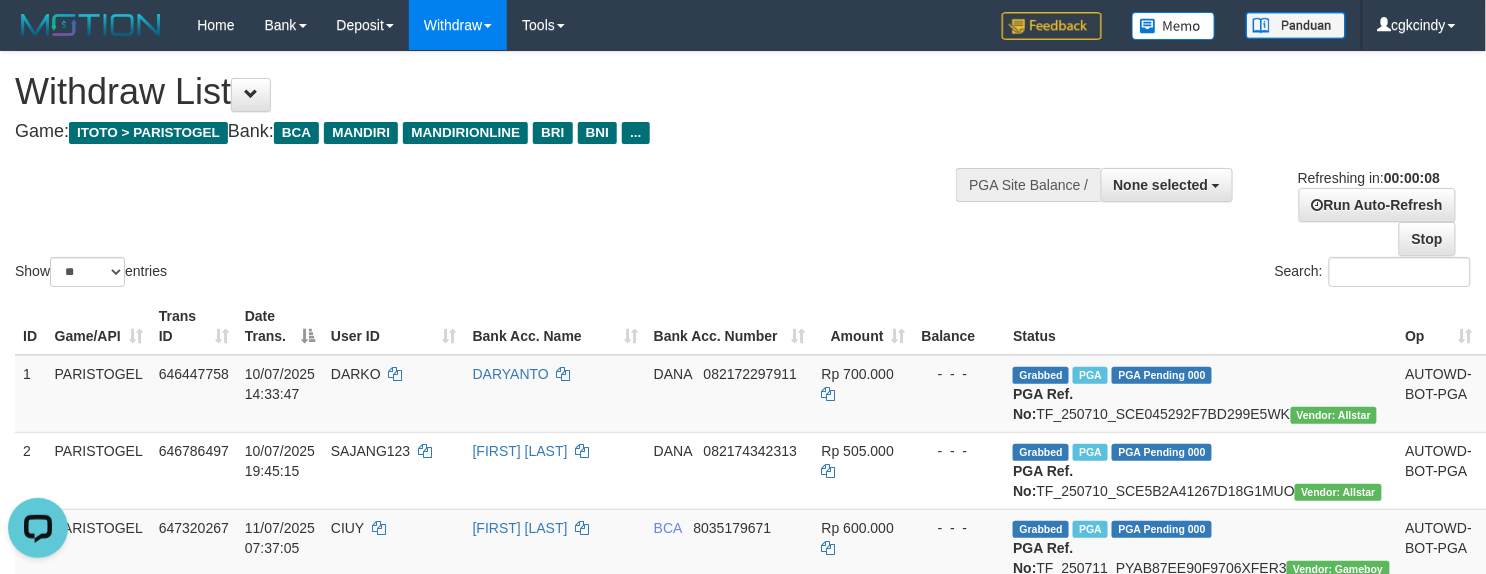 scroll, scrollTop: 0, scrollLeft: 0, axis: both 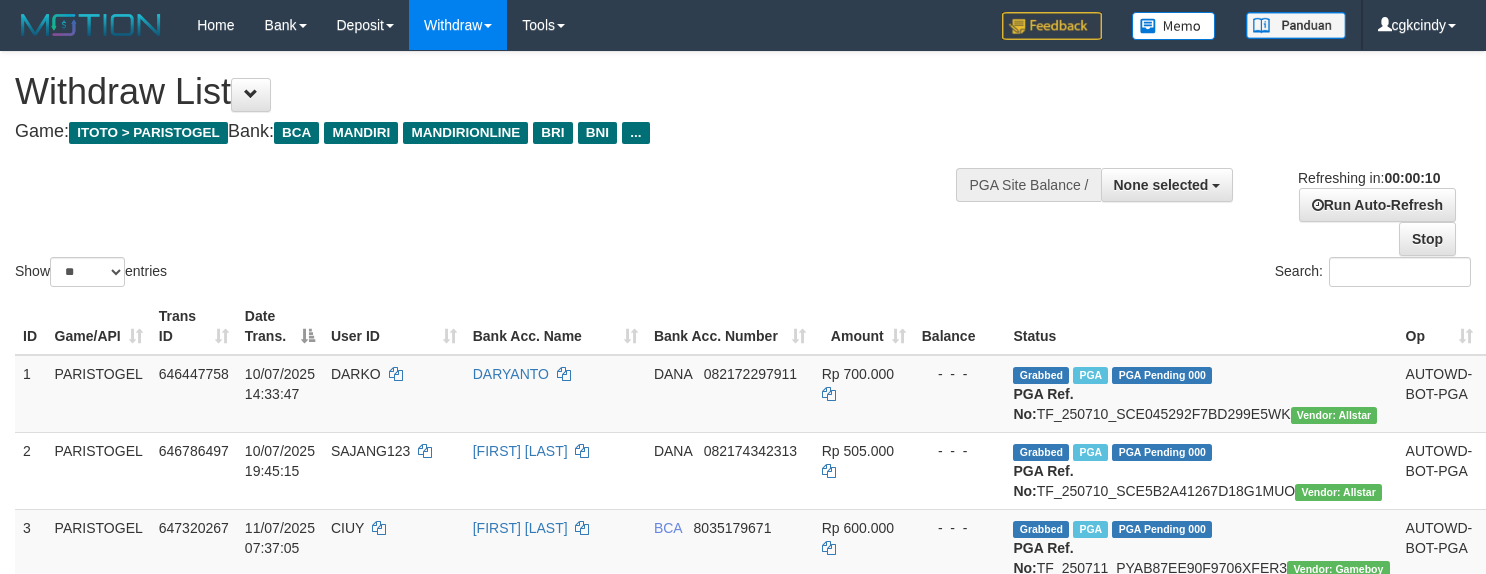 select 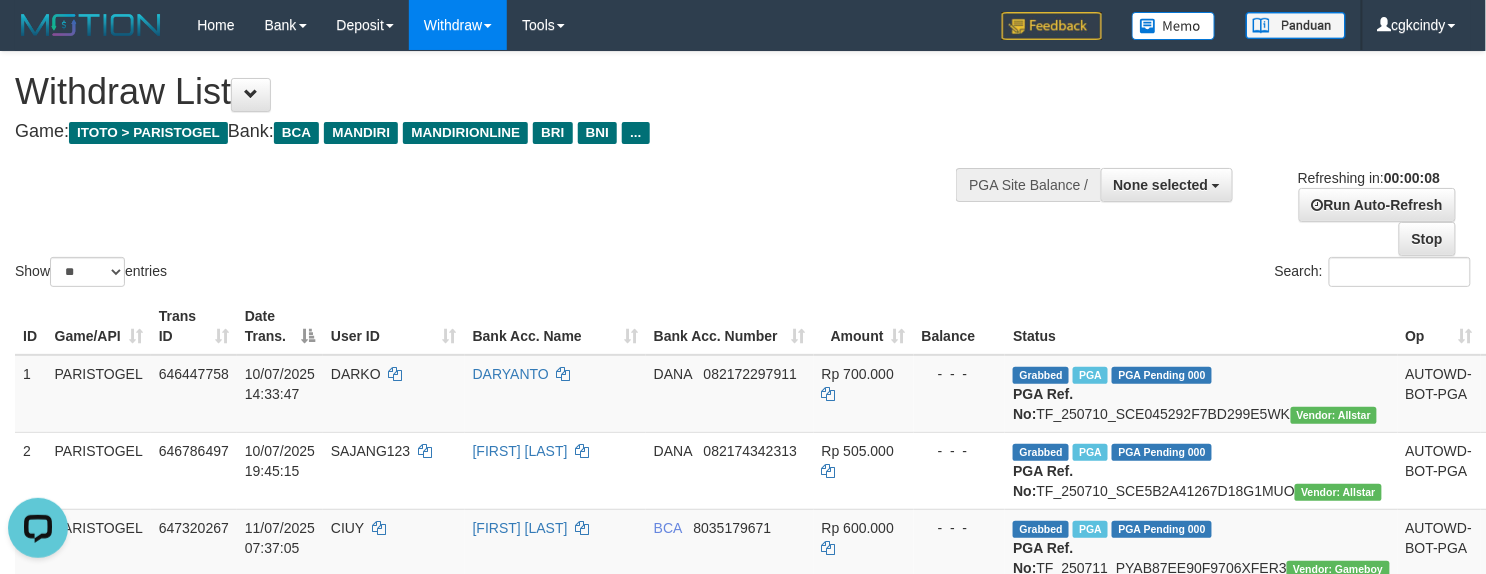 scroll, scrollTop: 0, scrollLeft: 0, axis: both 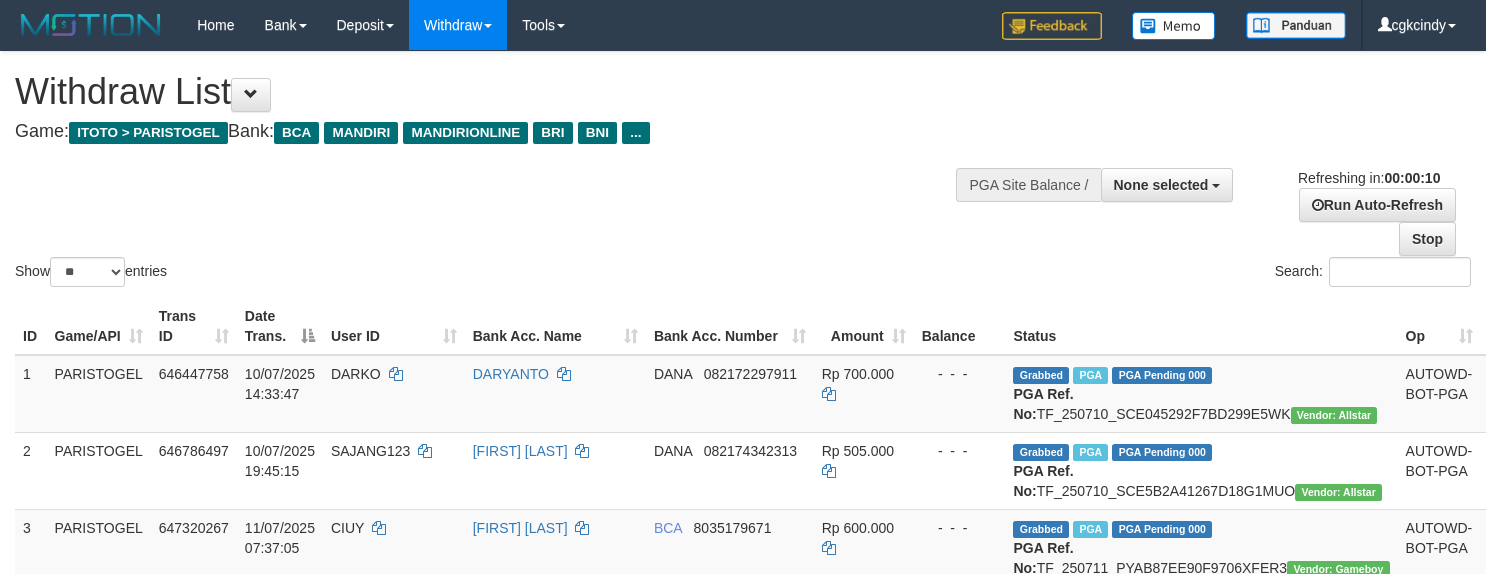 select 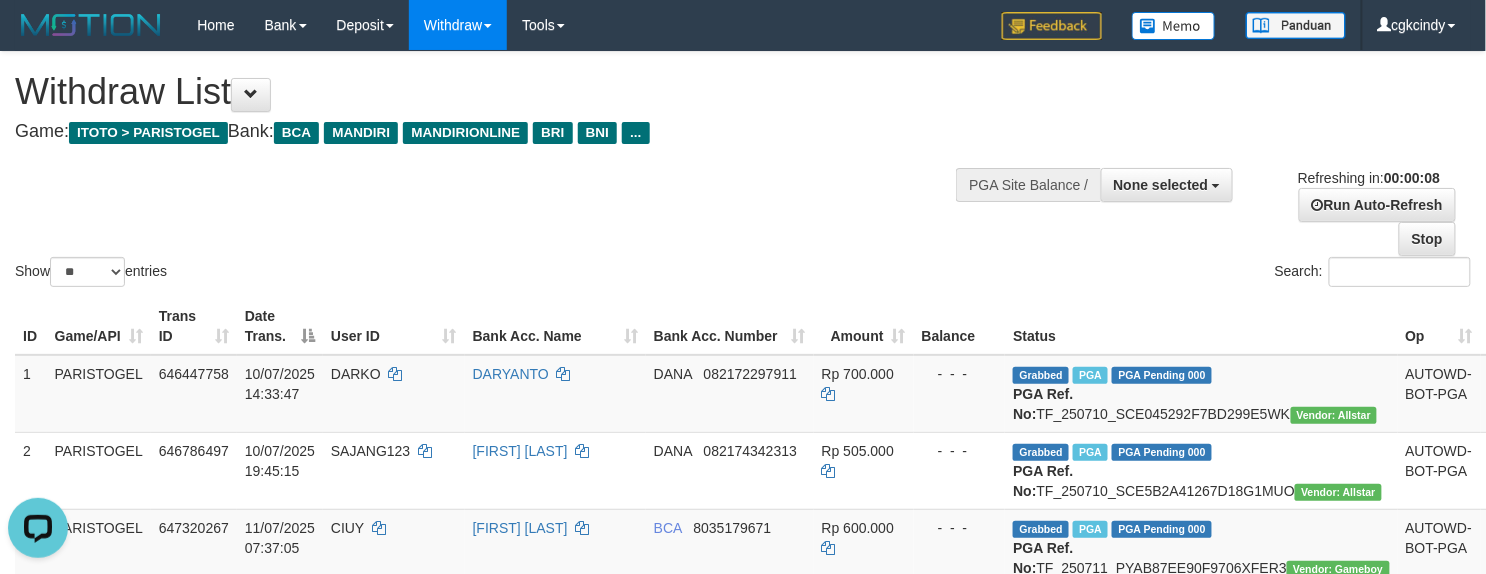scroll, scrollTop: 0, scrollLeft: 0, axis: both 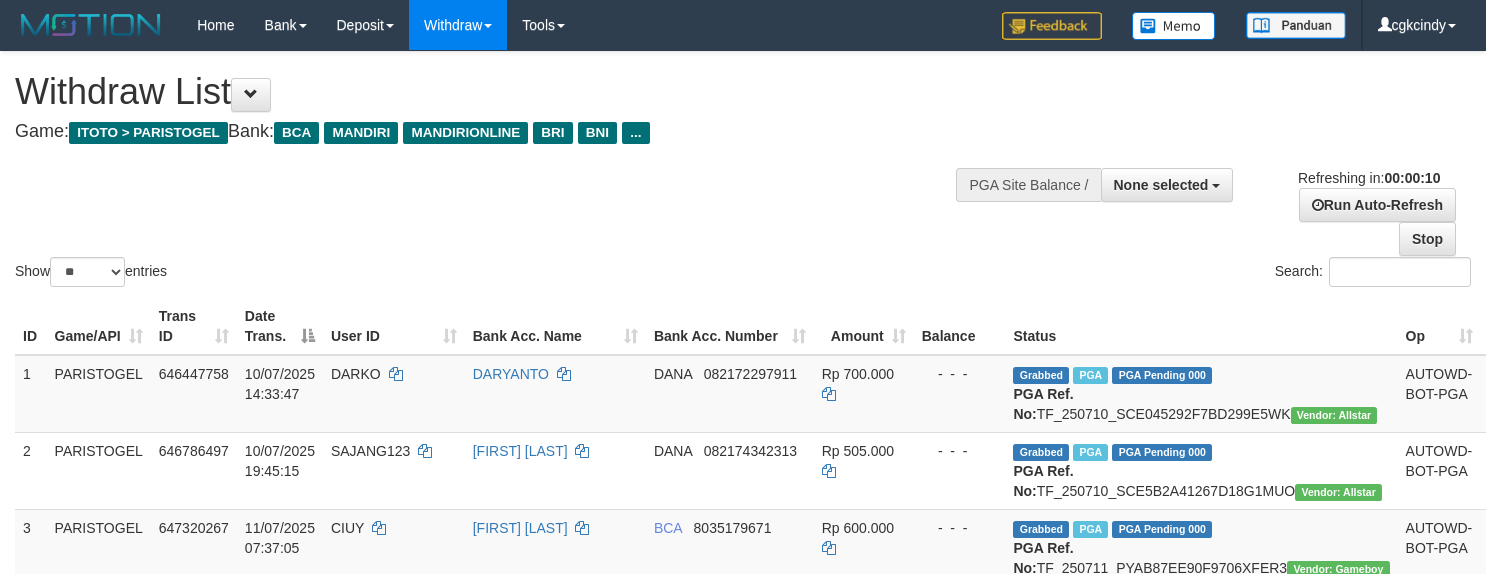 select 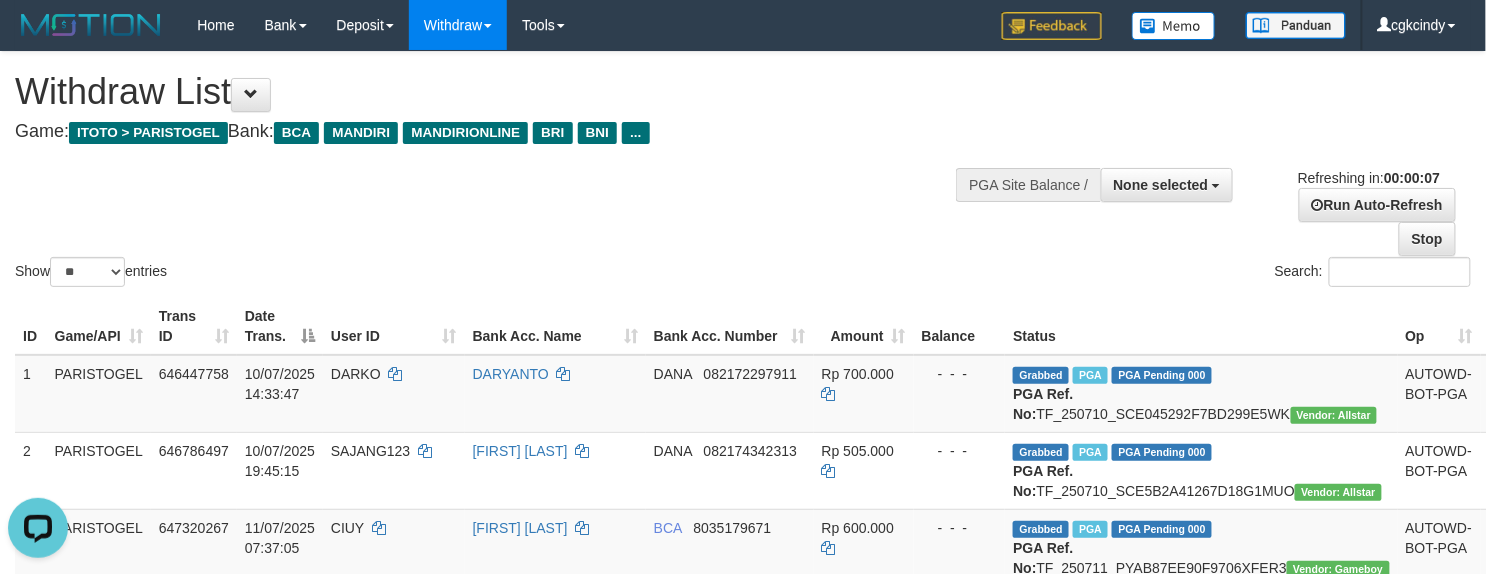 scroll, scrollTop: 0, scrollLeft: 0, axis: both 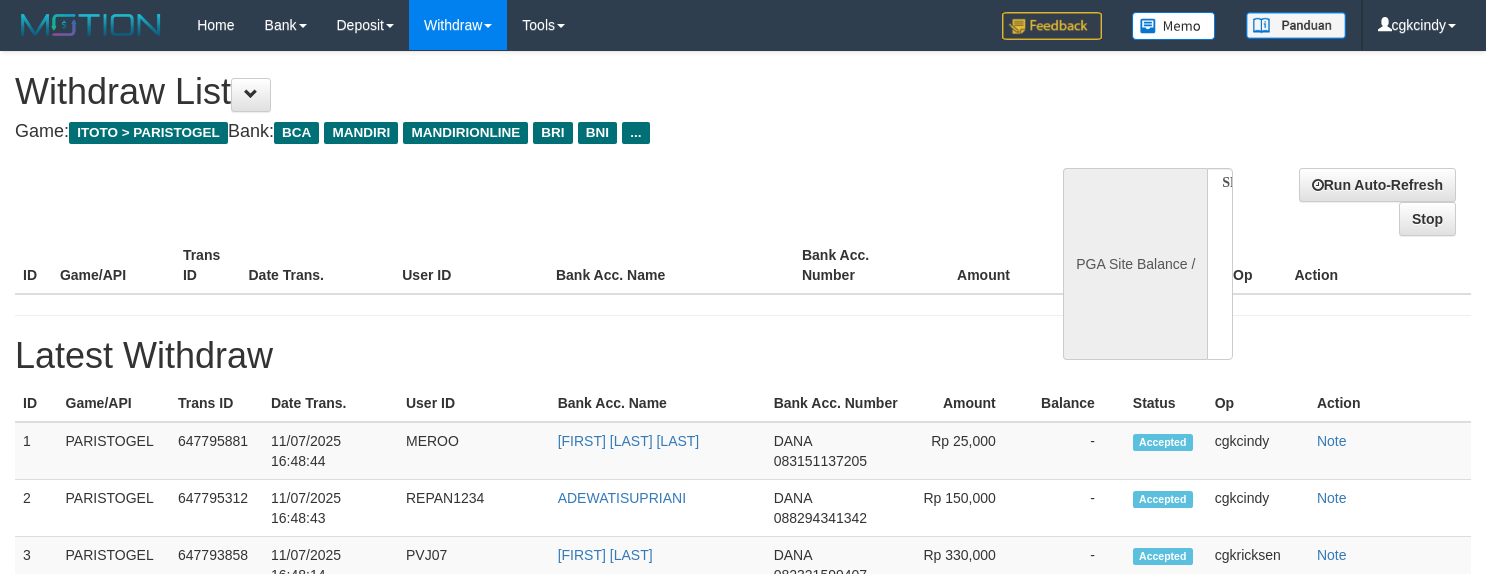 select 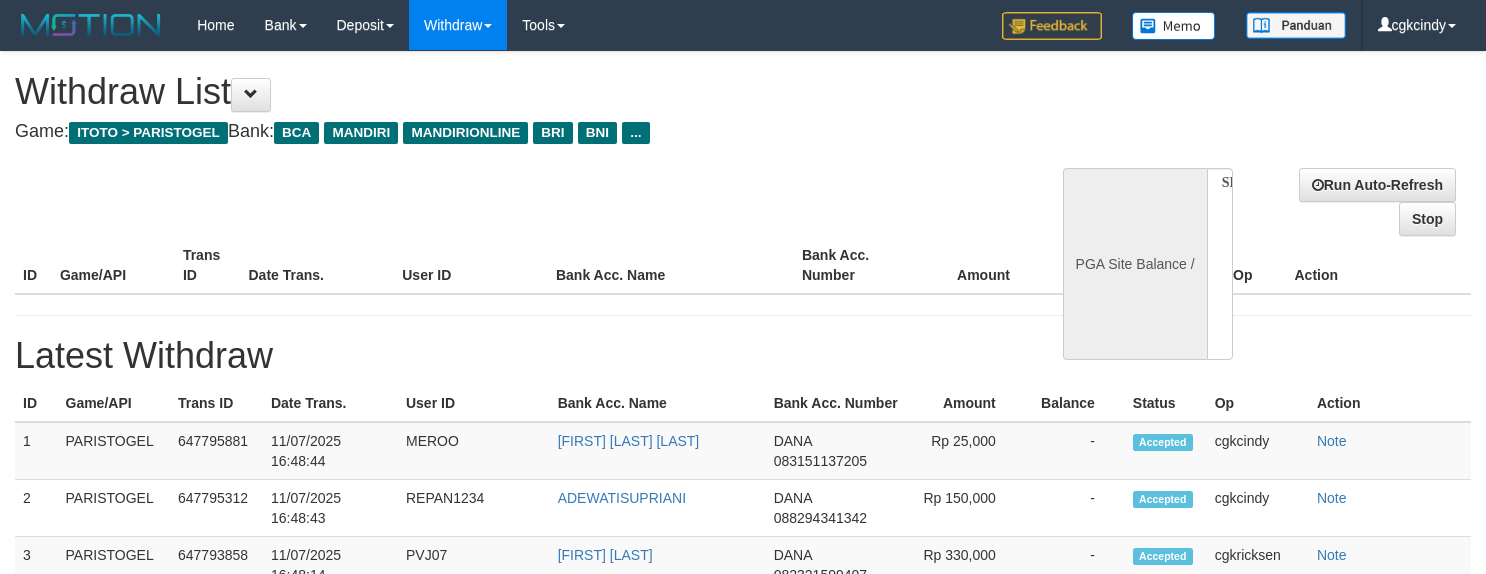 scroll, scrollTop: 0, scrollLeft: 0, axis: both 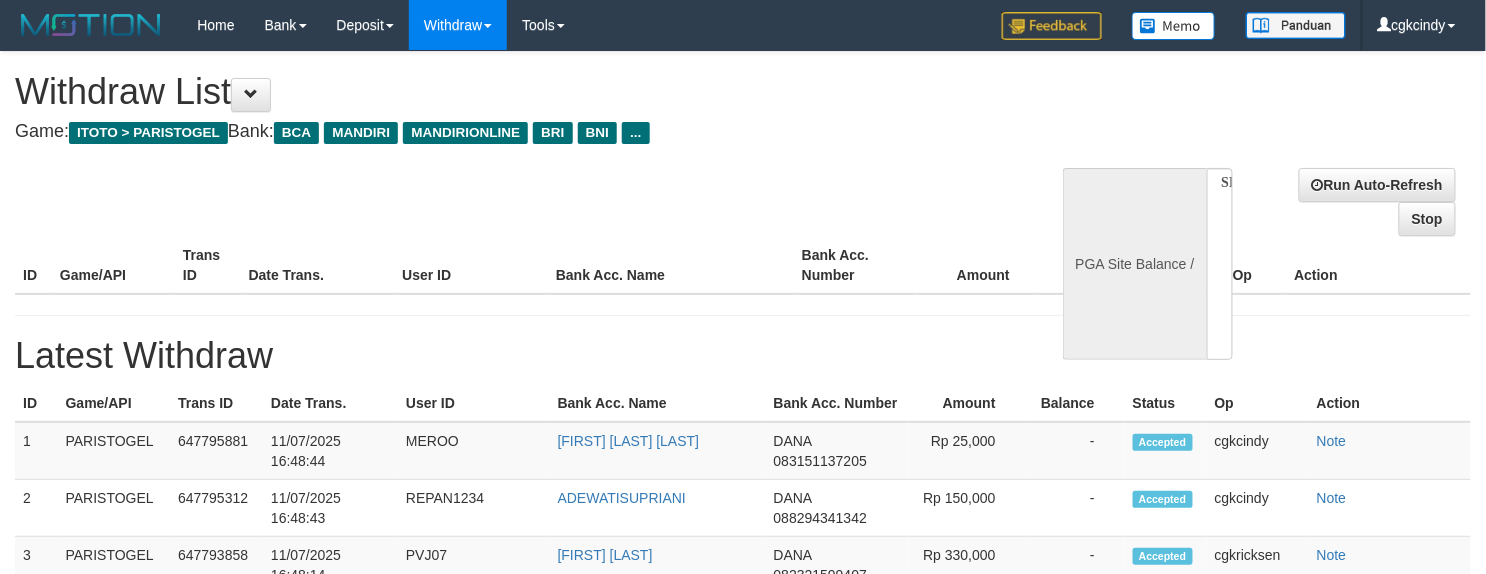 select on "**" 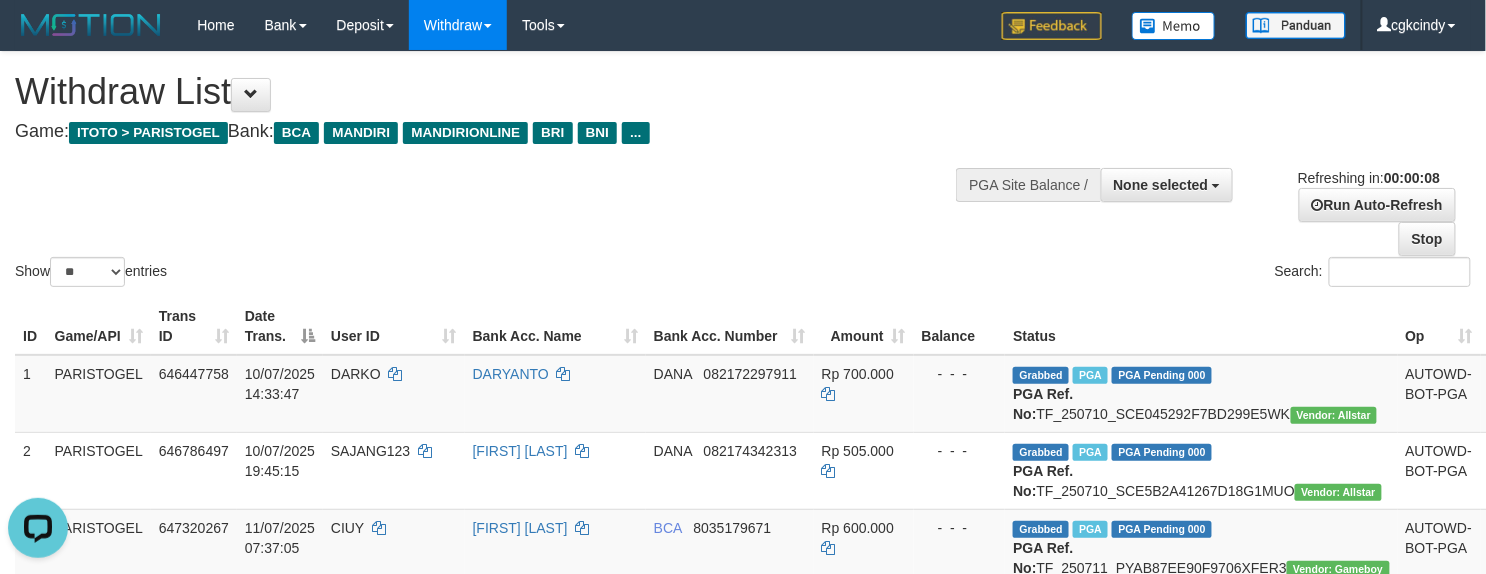 scroll, scrollTop: 0, scrollLeft: 0, axis: both 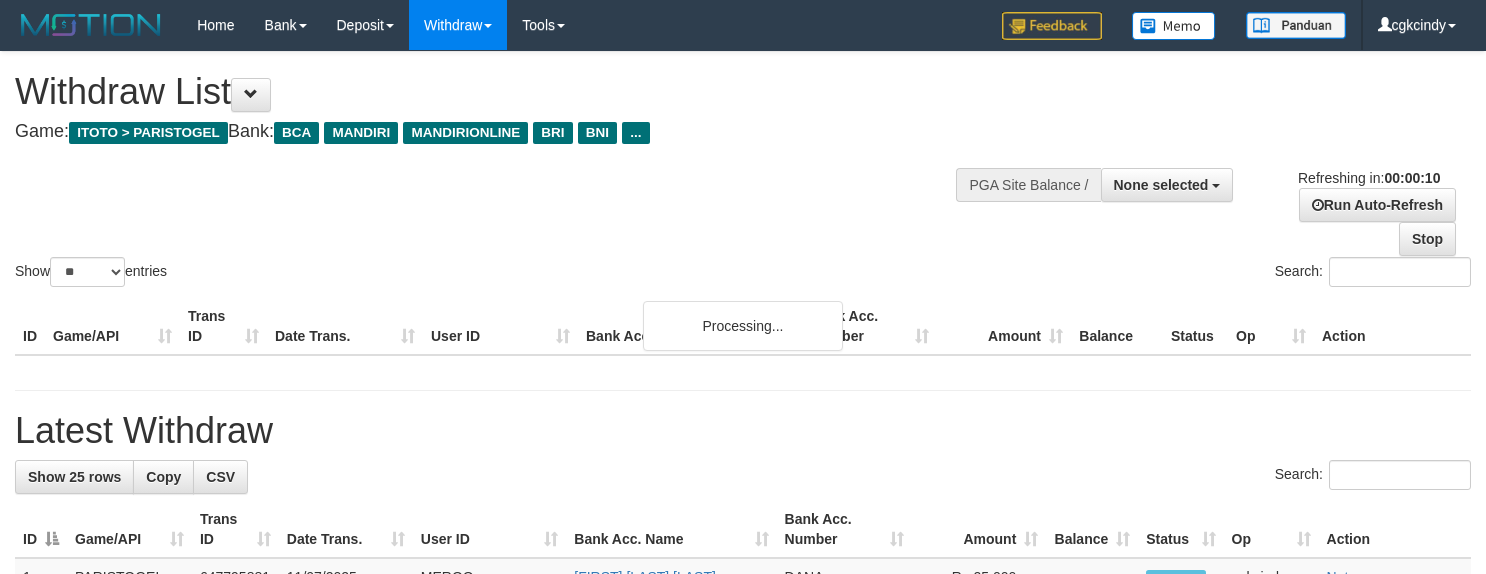 select 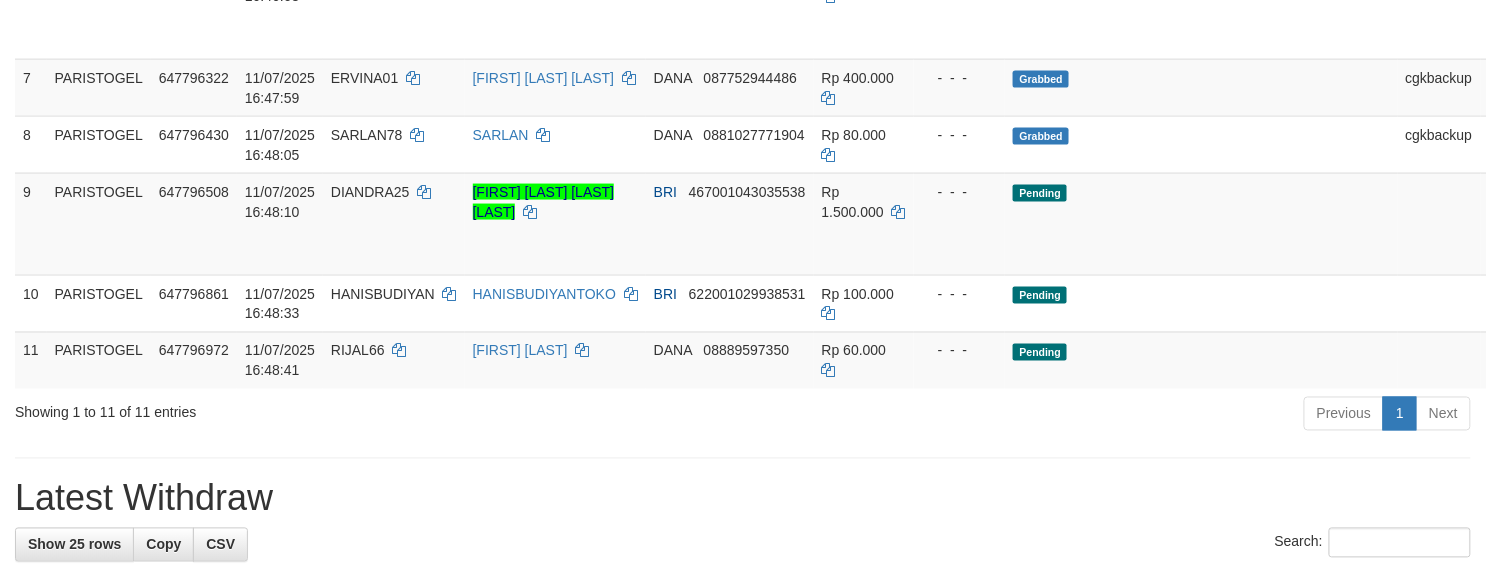 scroll, scrollTop: 933, scrollLeft: 0, axis: vertical 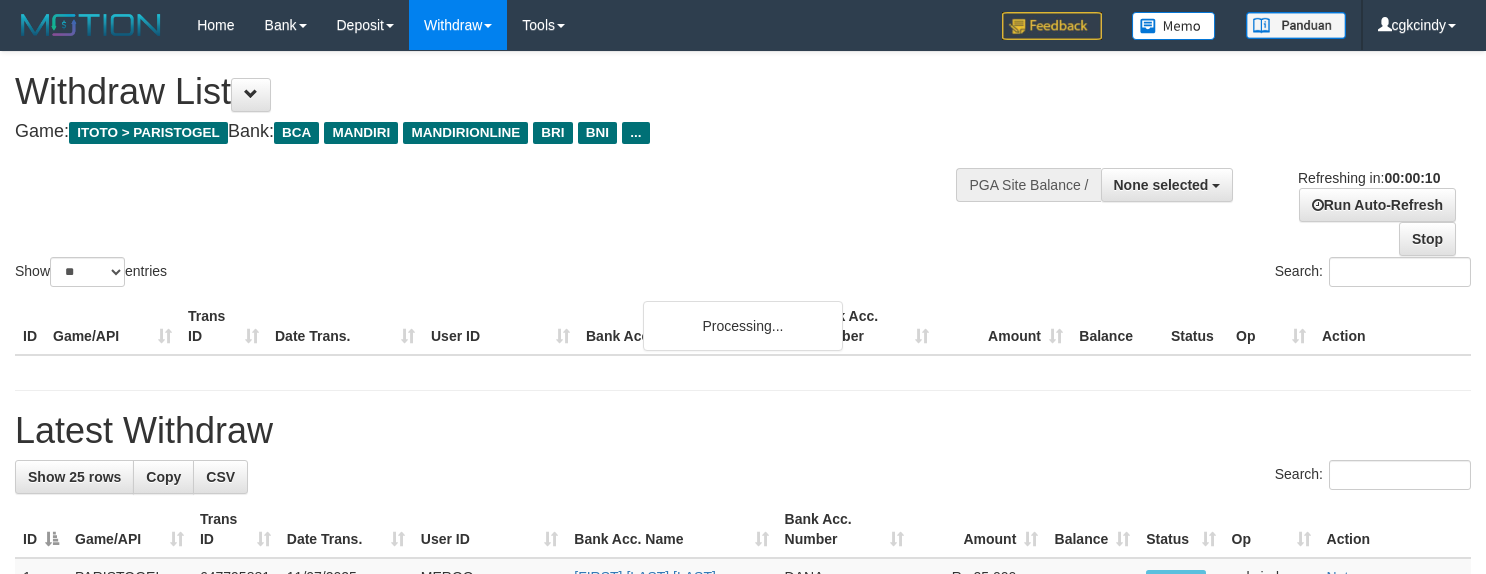 select 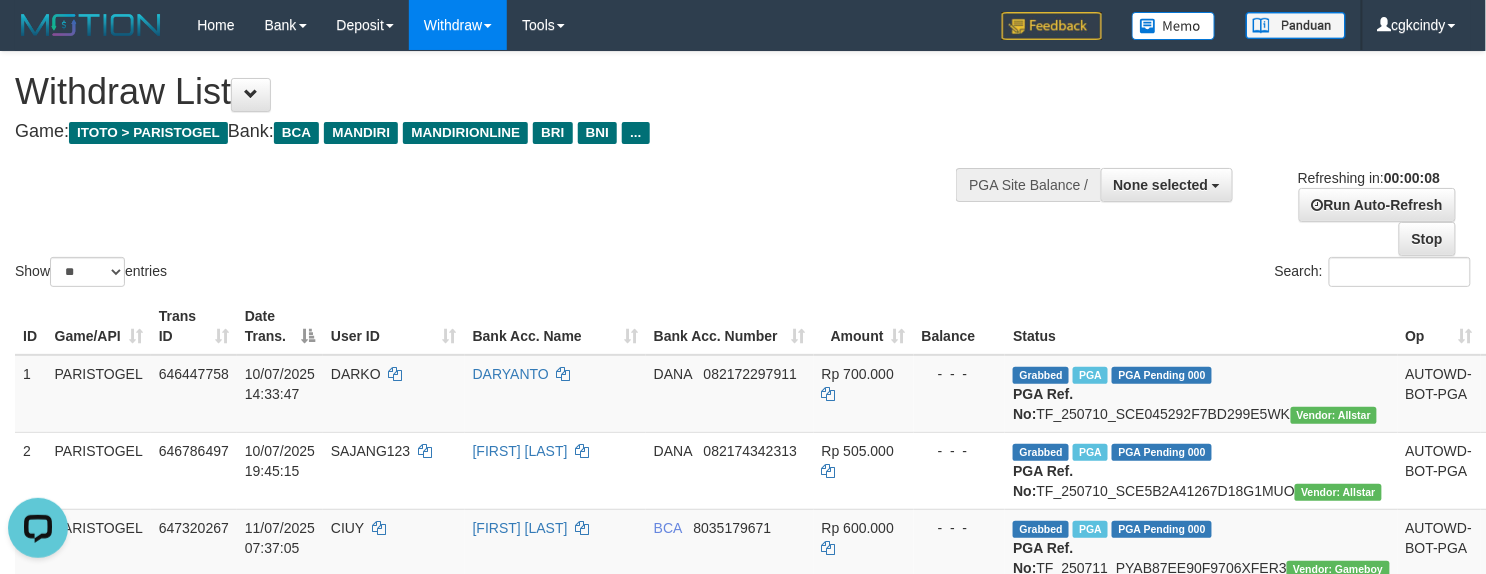 scroll, scrollTop: 0, scrollLeft: 0, axis: both 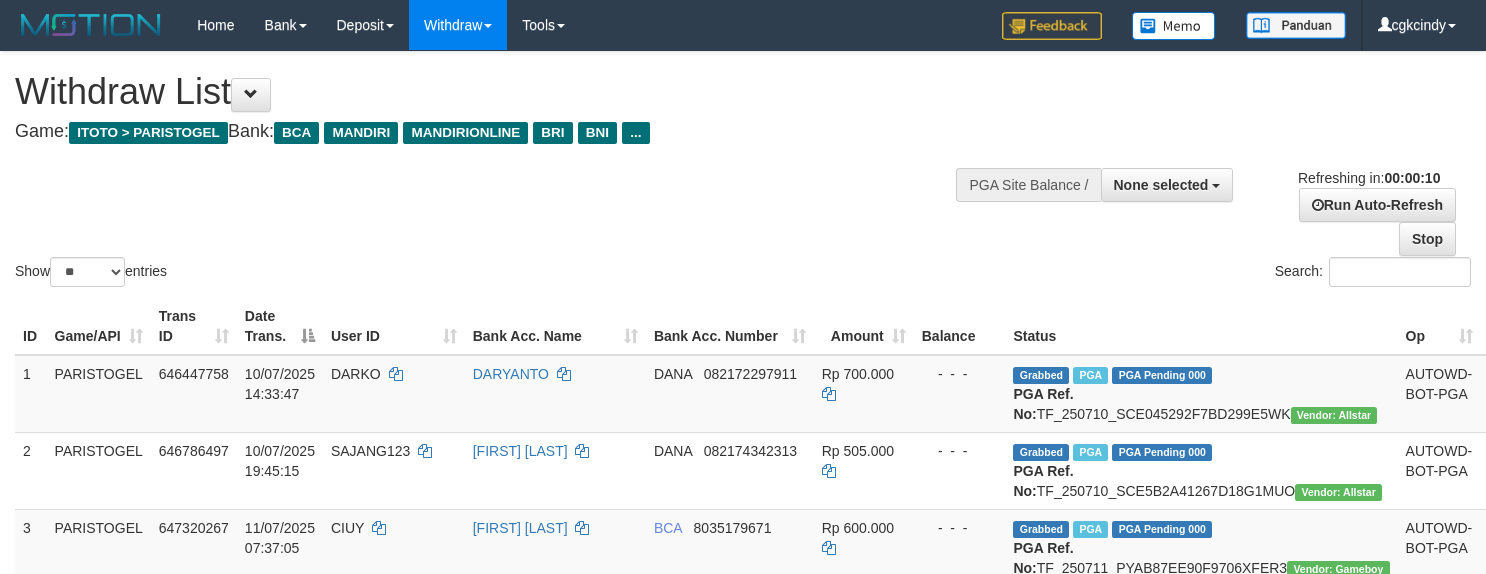 select 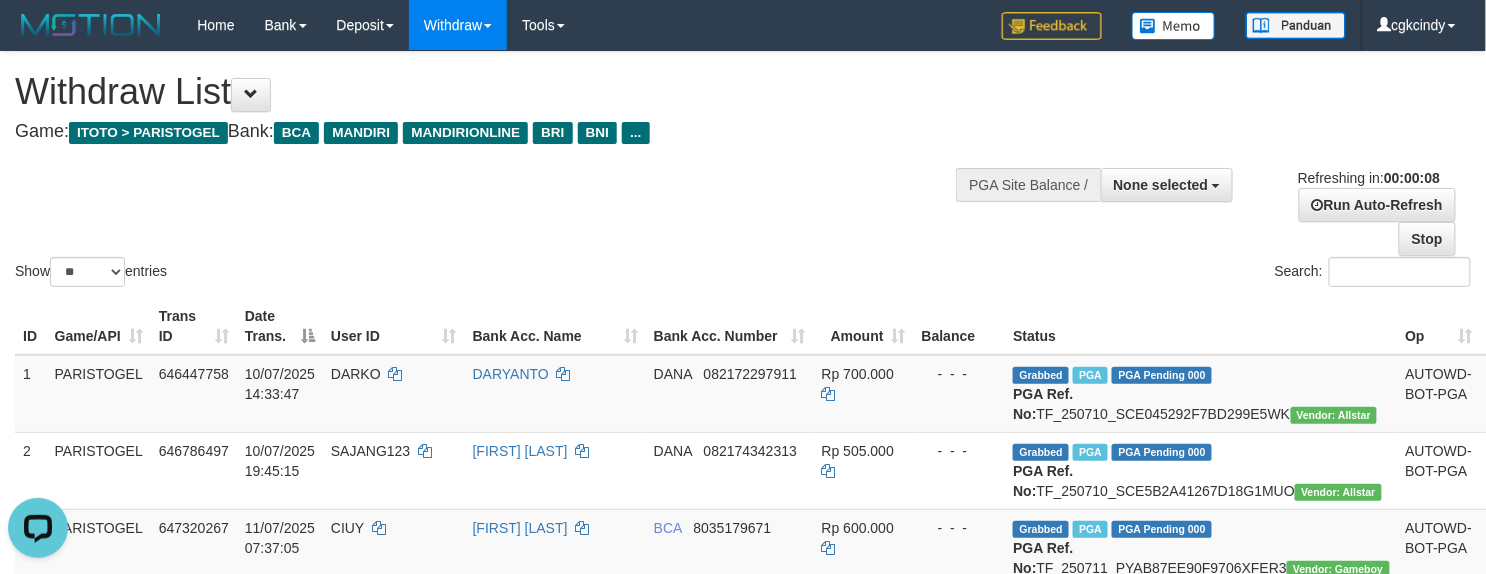 scroll, scrollTop: 0, scrollLeft: 0, axis: both 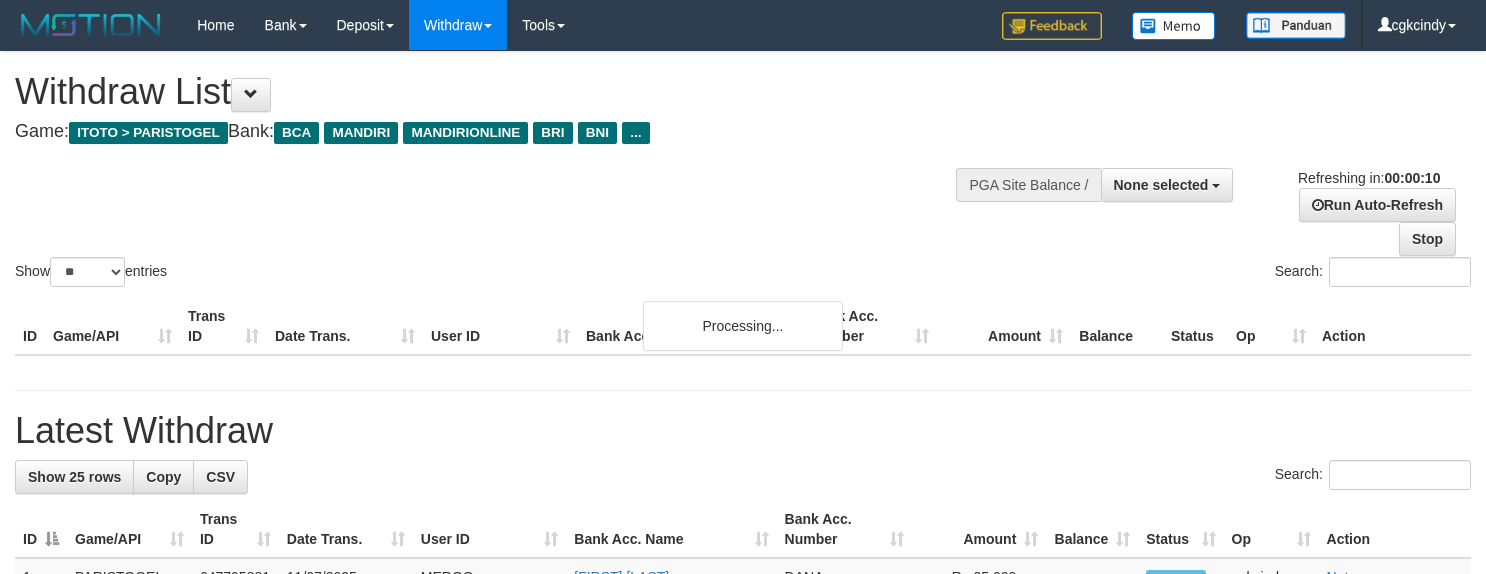 select 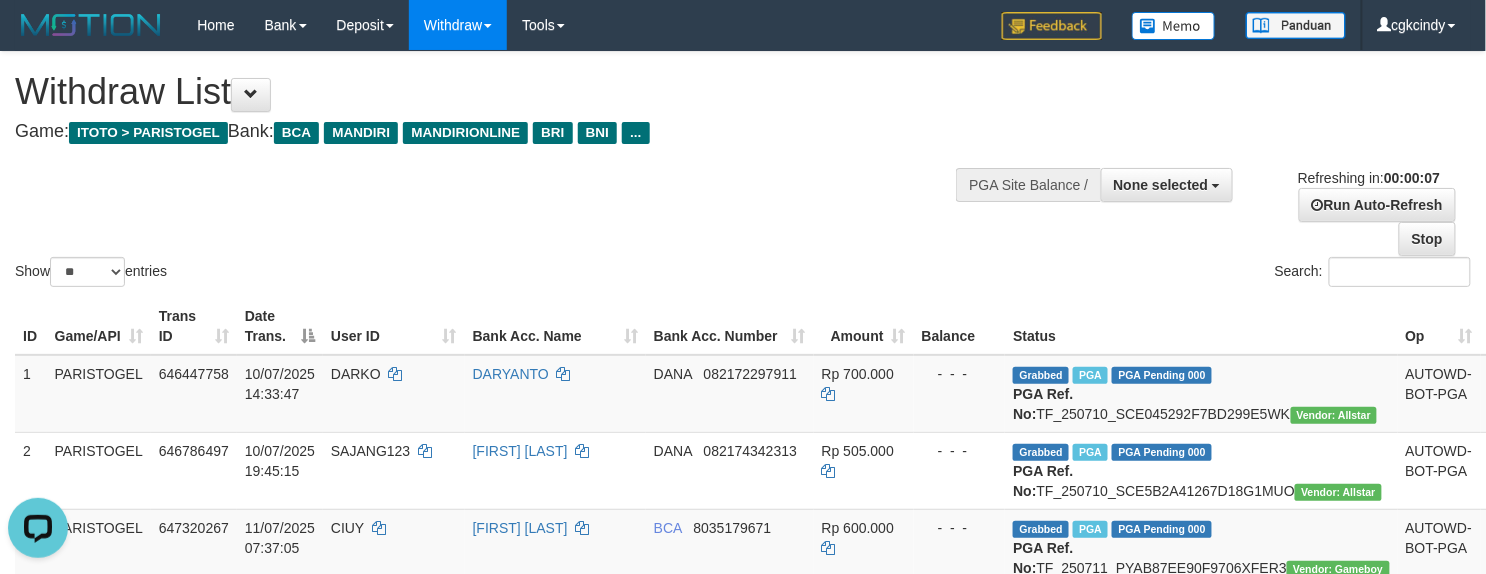 scroll, scrollTop: 0, scrollLeft: 0, axis: both 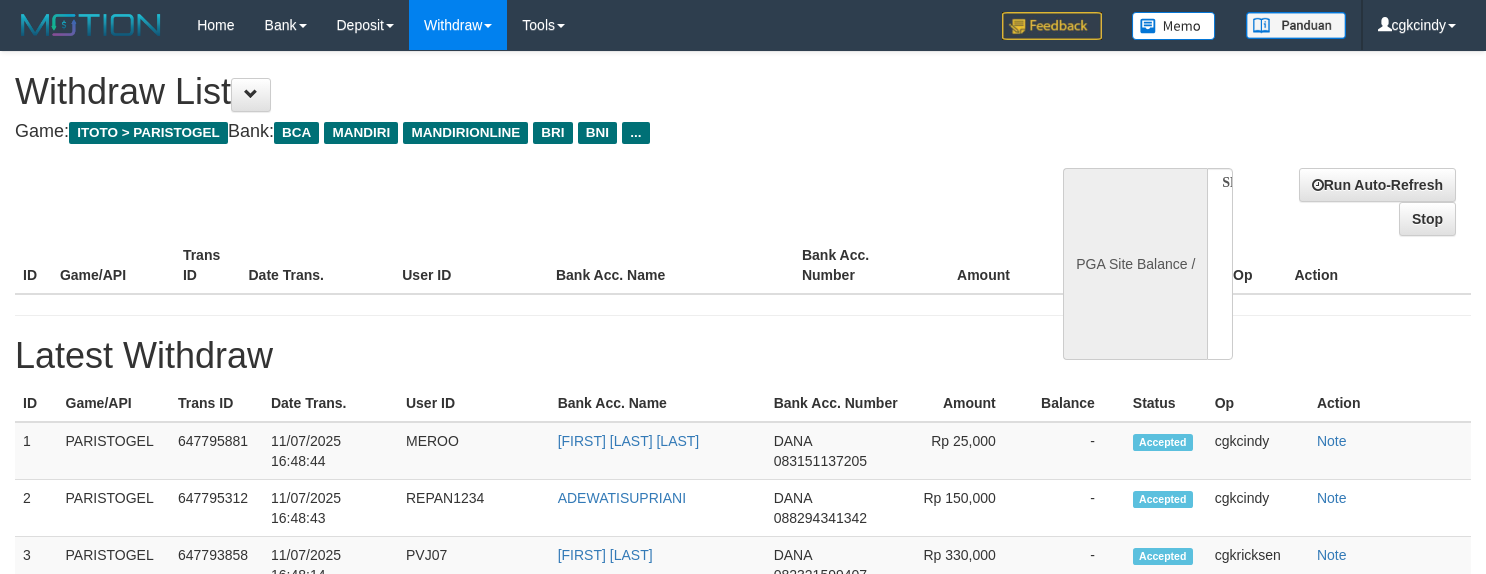 select 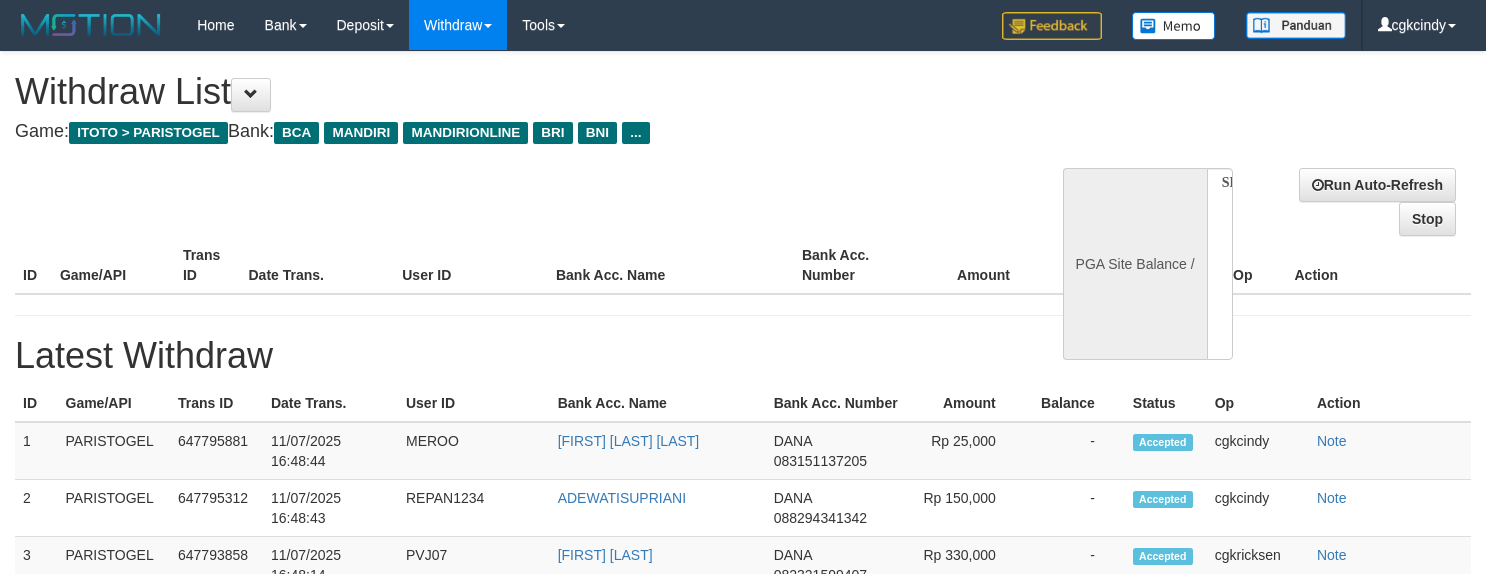scroll, scrollTop: 0, scrollLeft: 0, axis: both 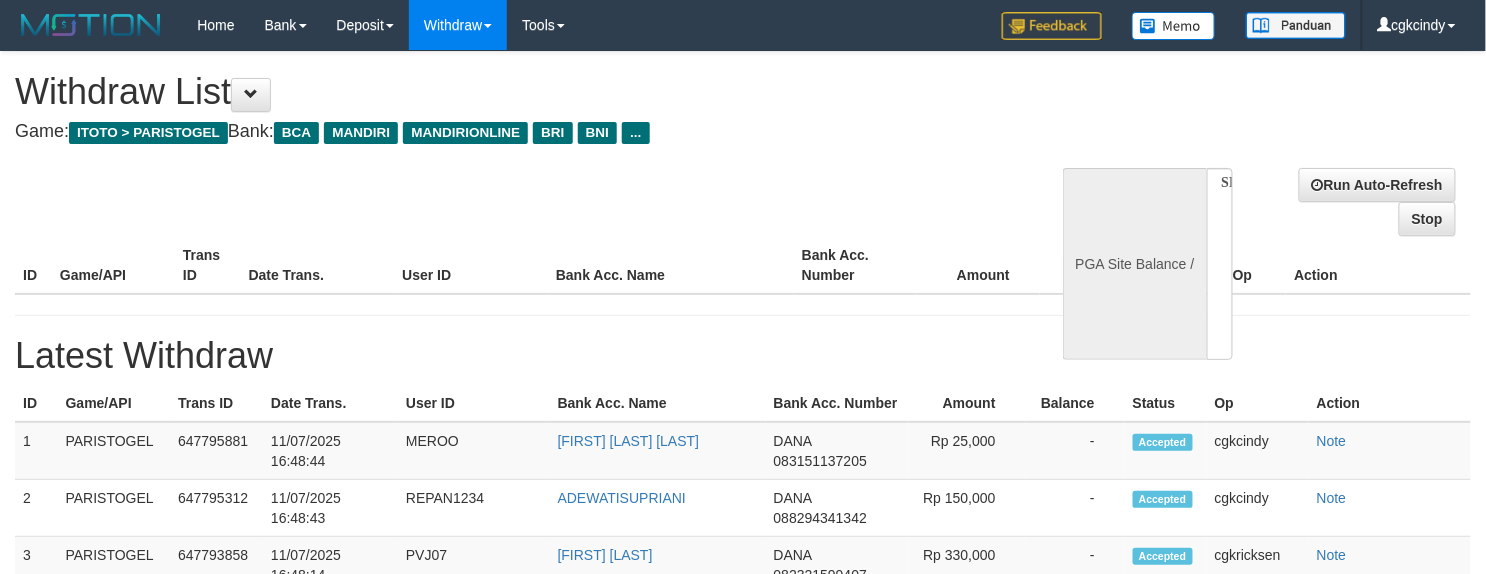 select on "**" 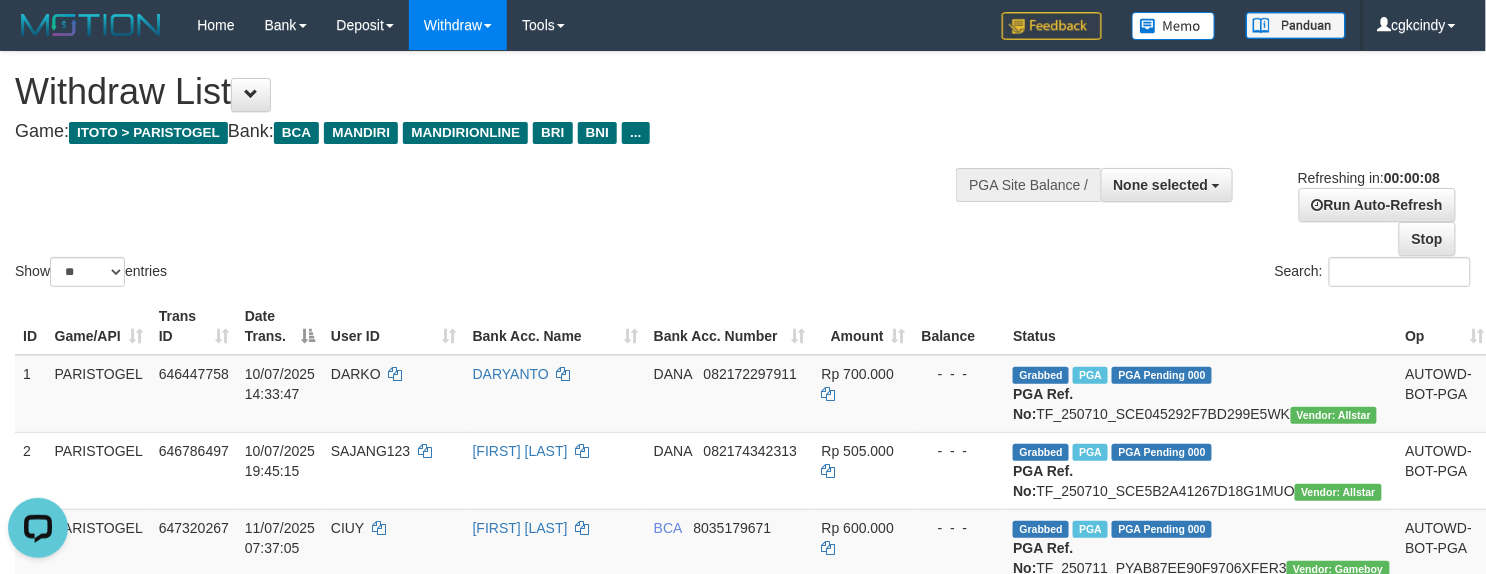 scroll, scrollTop: 0, scrollLeft: 0, axis: both 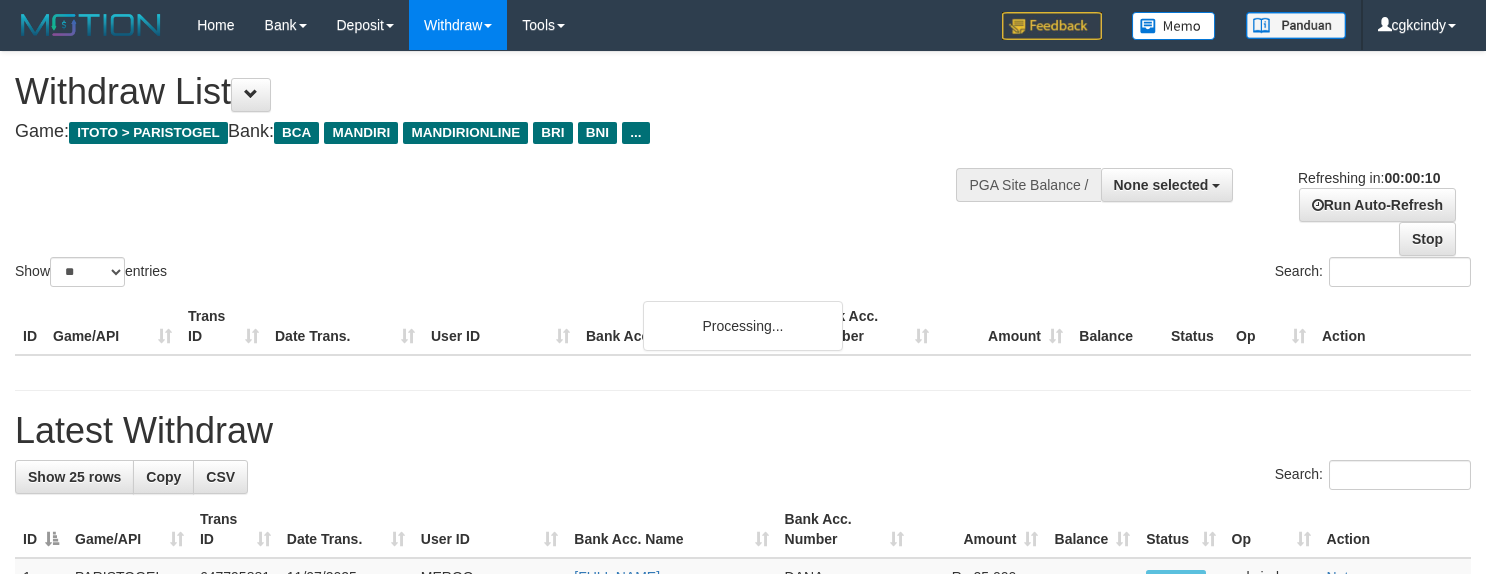 select 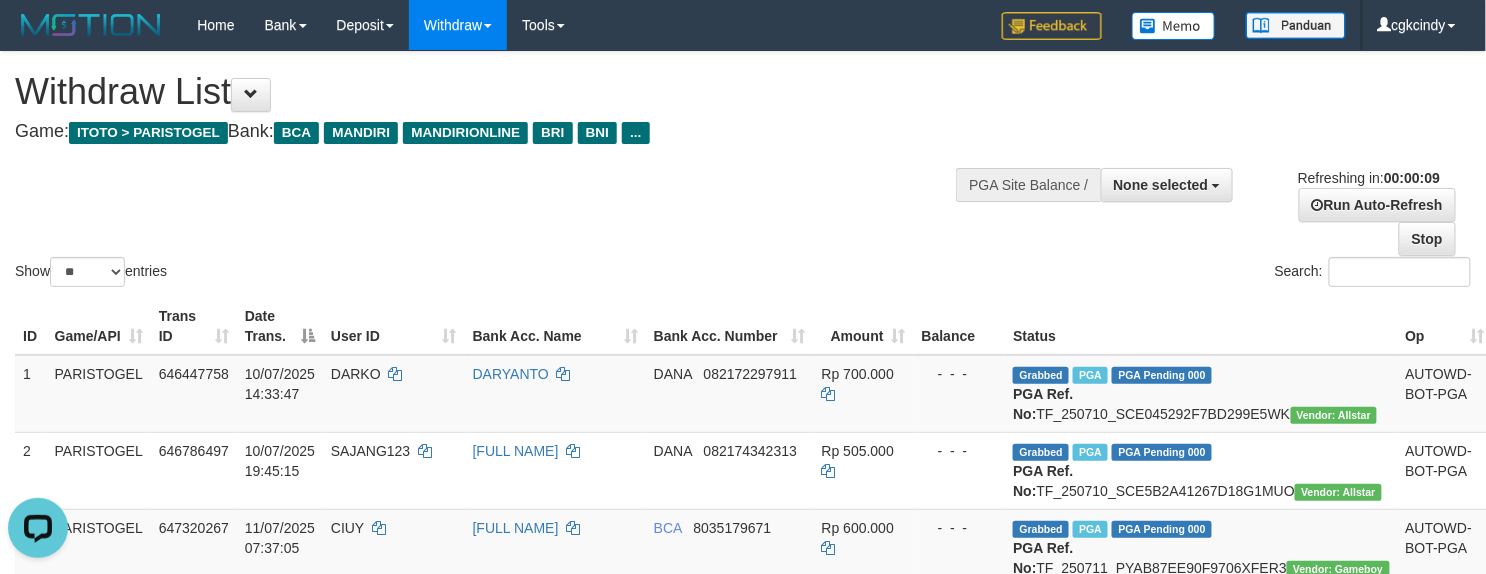 scroll, scrollTop: 0, scrollLeft: 0, axis: both 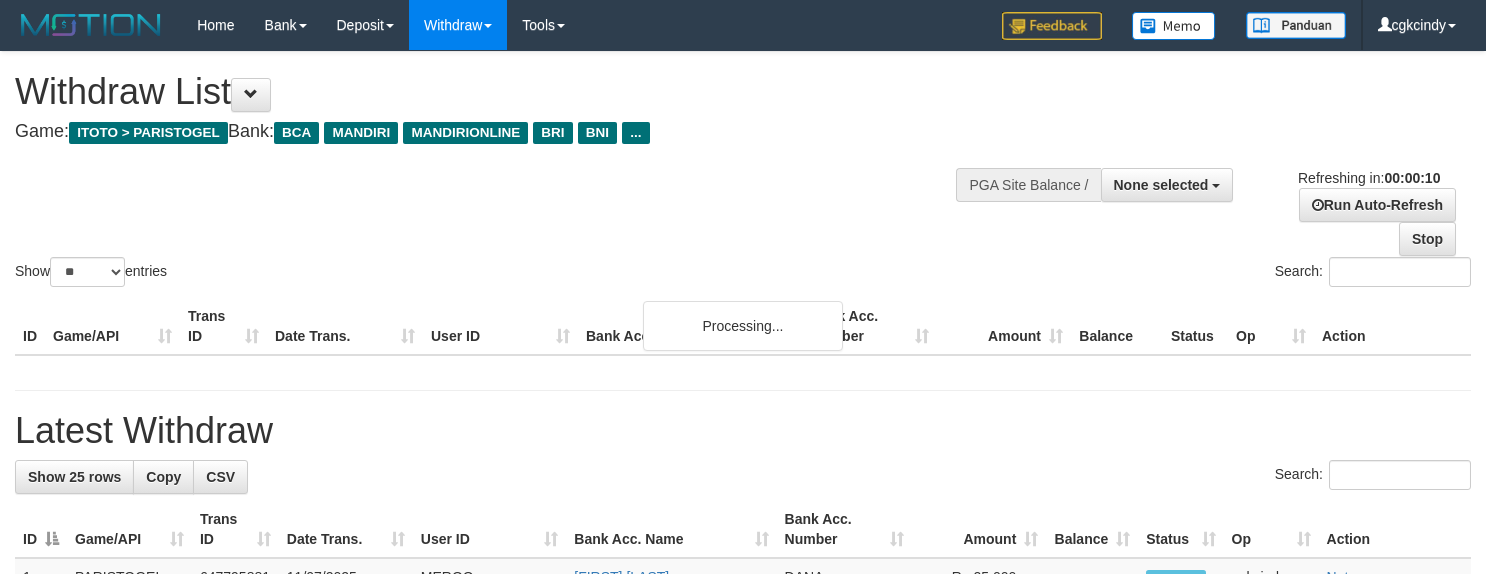 select 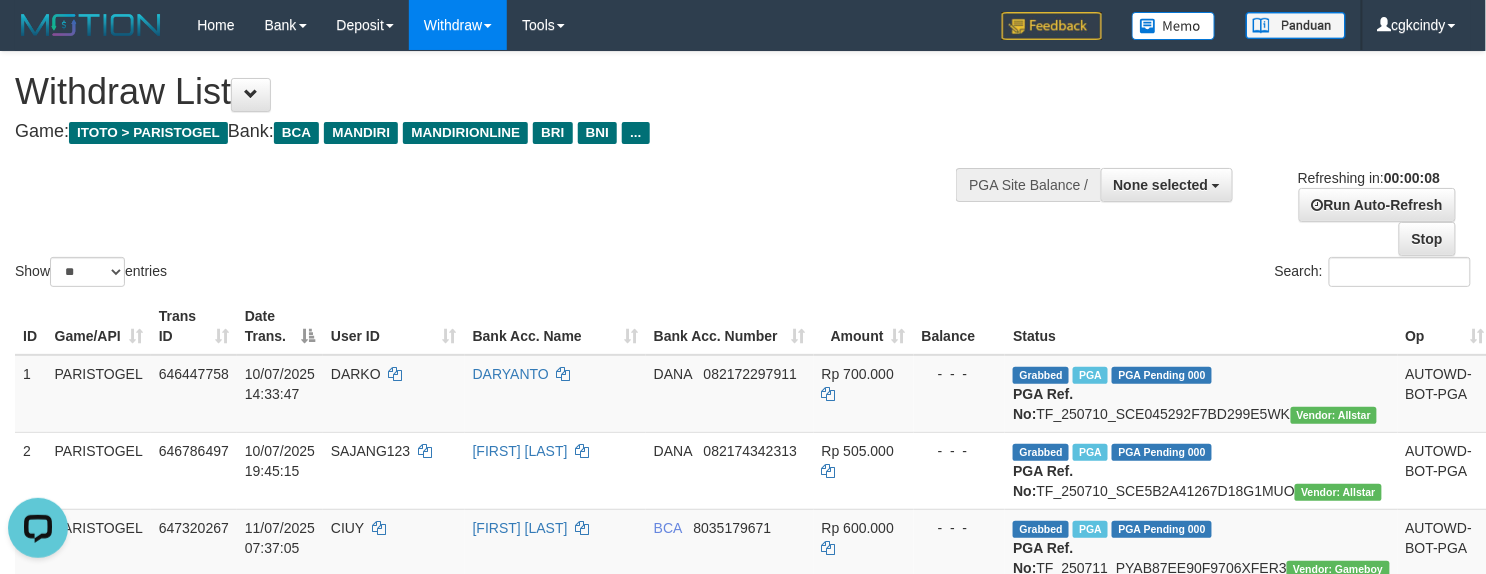 scroll, scrollTop: 0, scrollLeft: 0, axis: both 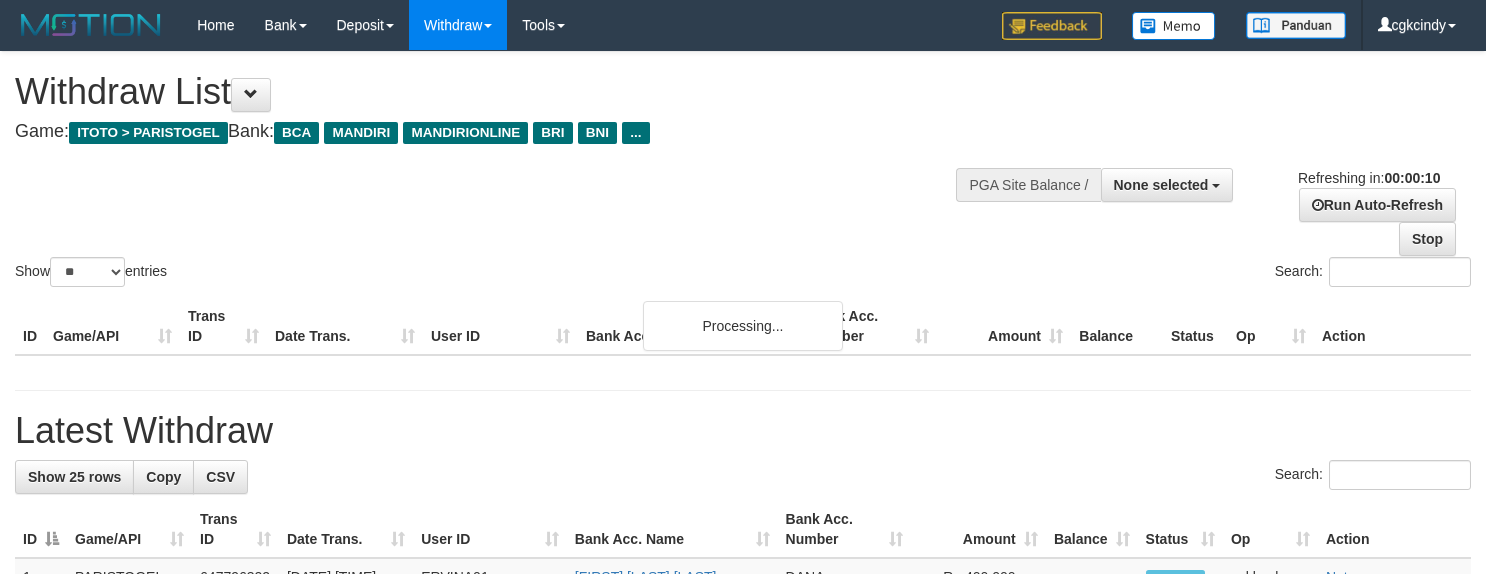 select 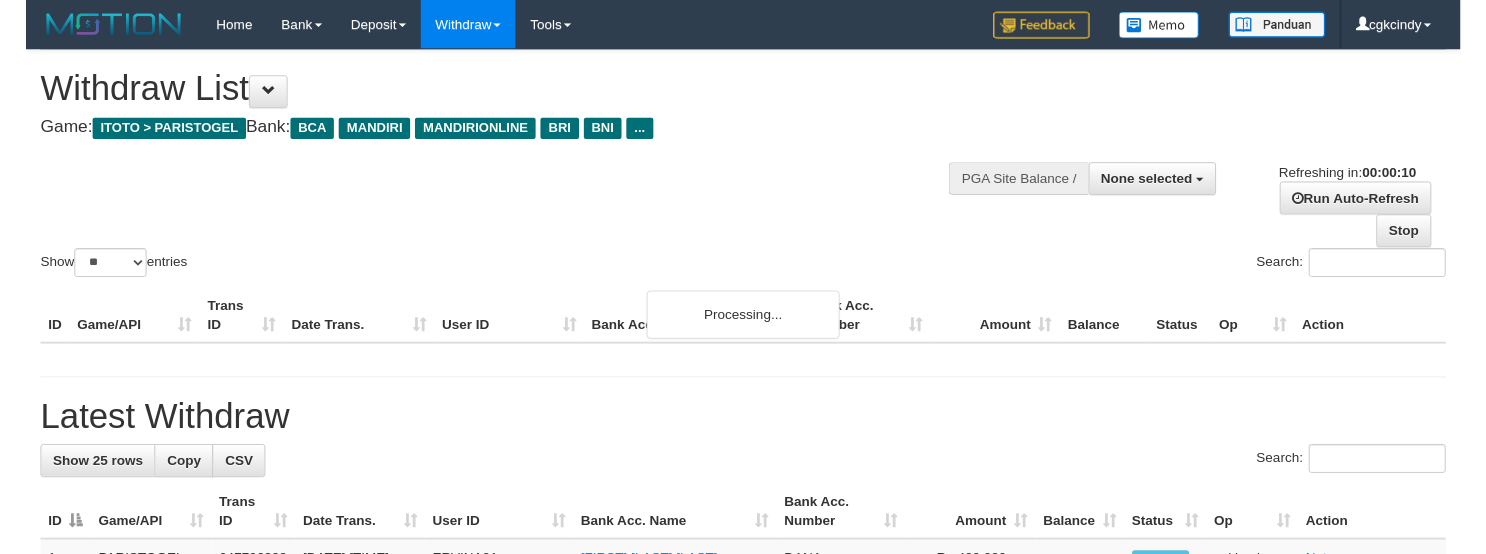 scroll, scrollTop: 0, scrollLeft: 0, axis: both 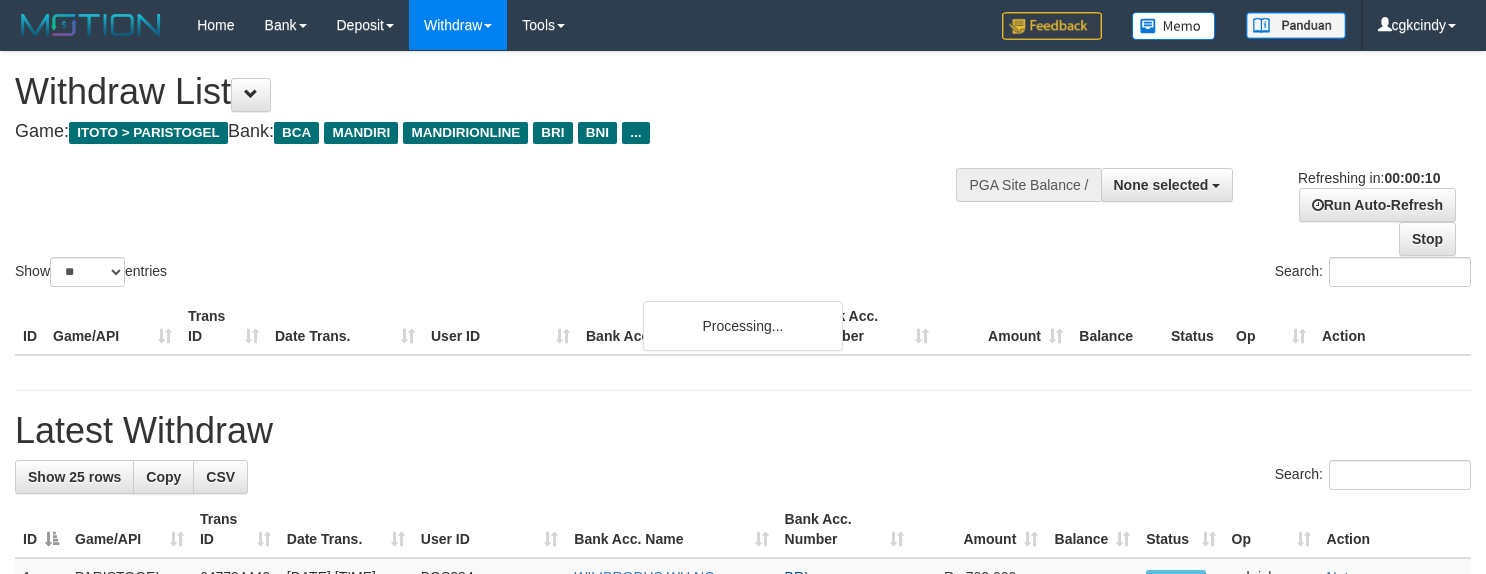 select 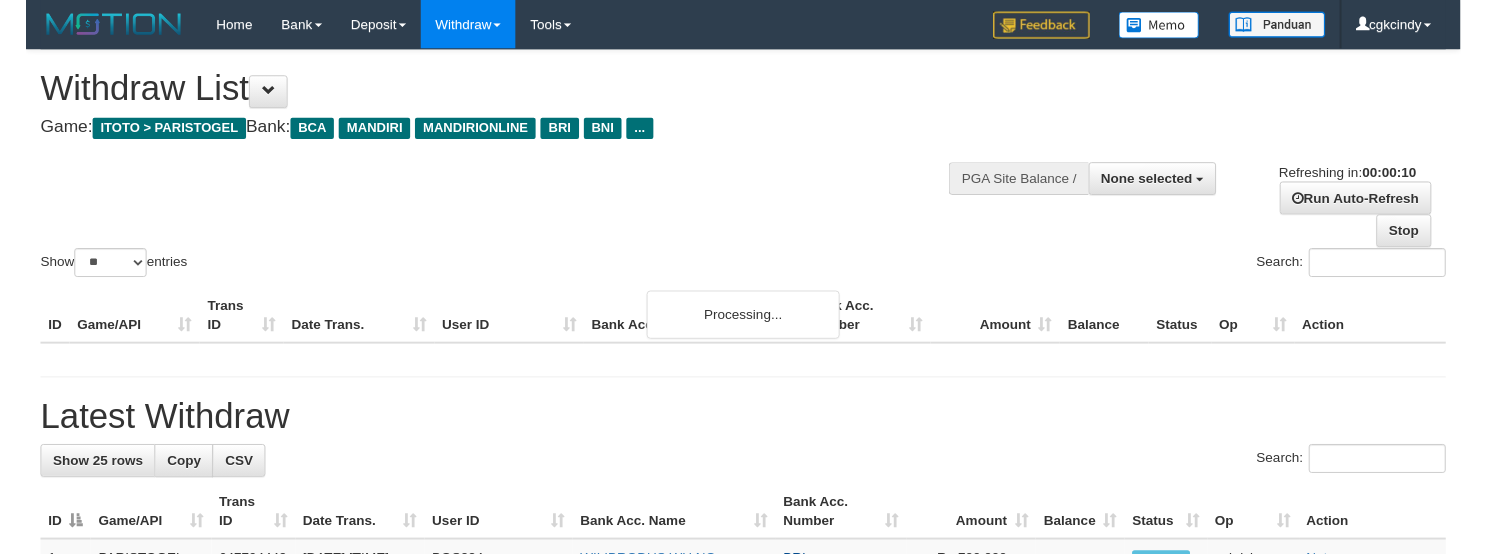 scroll, scrollTop: 0, scrollLeft: 0, axis: both 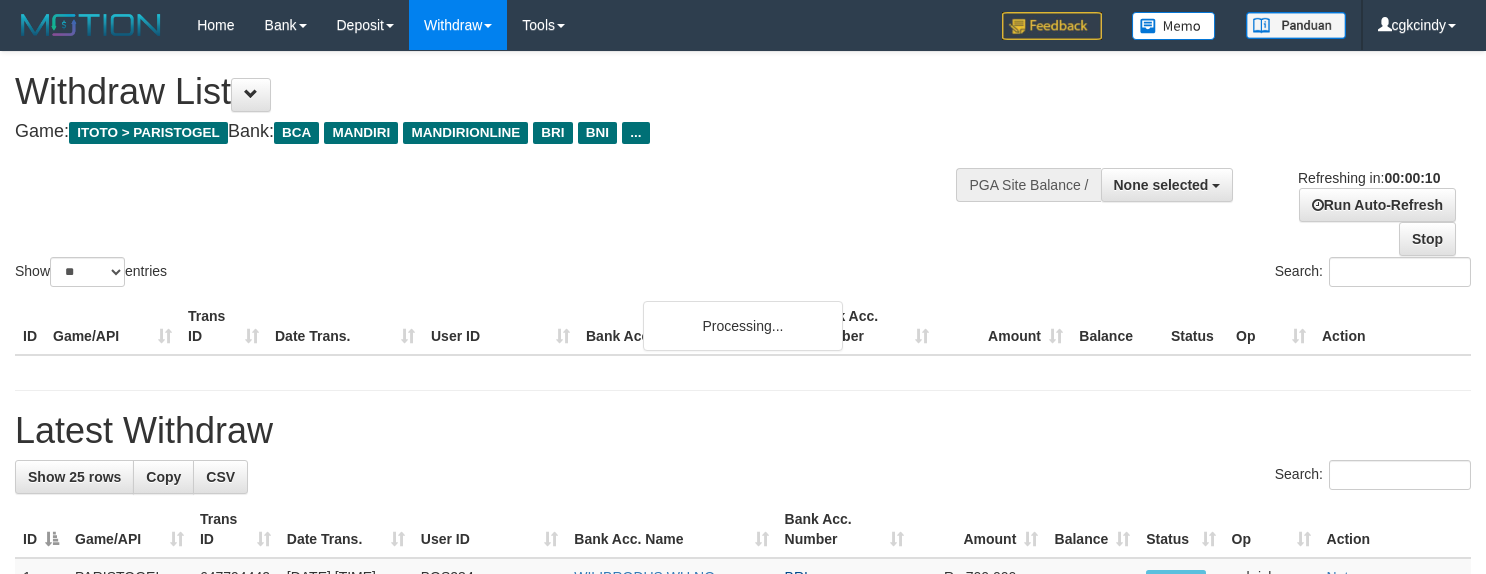 select 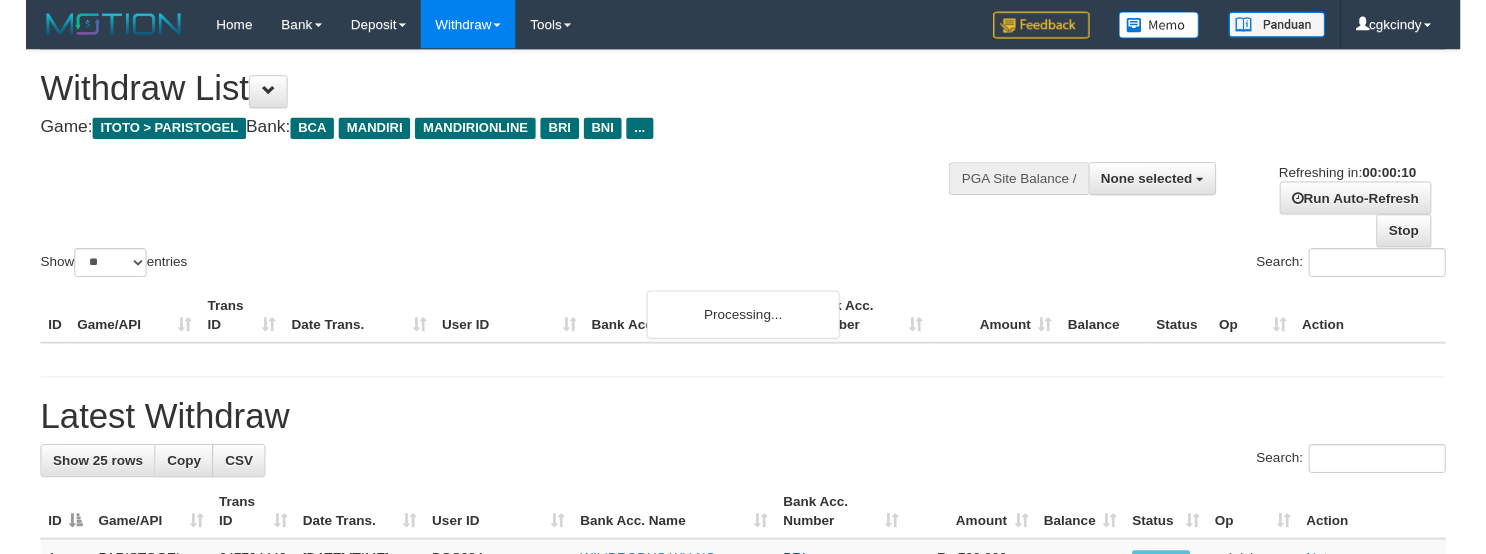 scroll, scrollTop: 0, scrollLeft: 0, axis: both 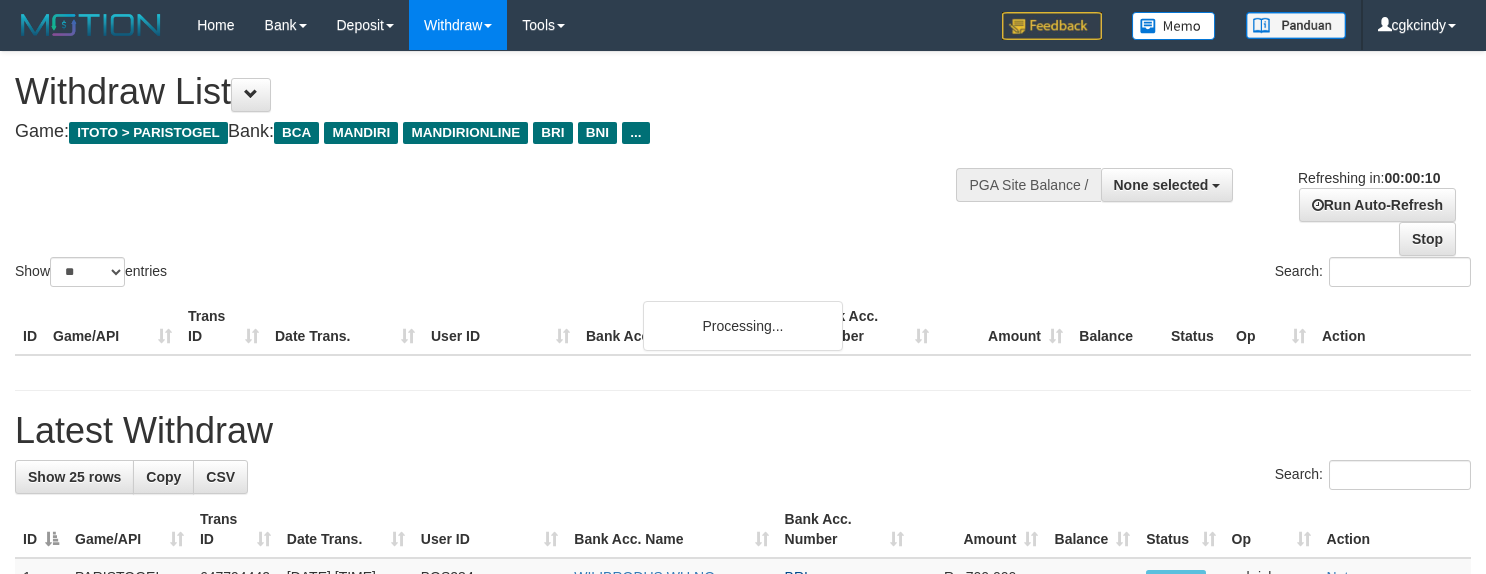select 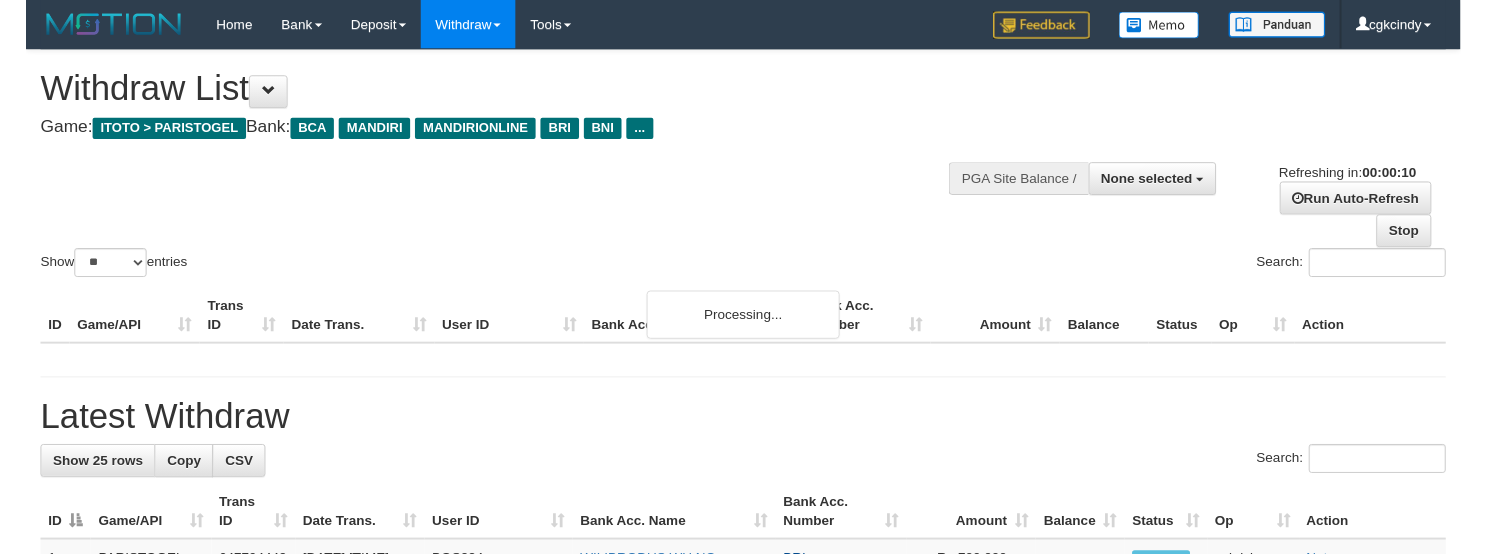 scroll, scrollTop: 0, scrollLeft: 0, axis: both 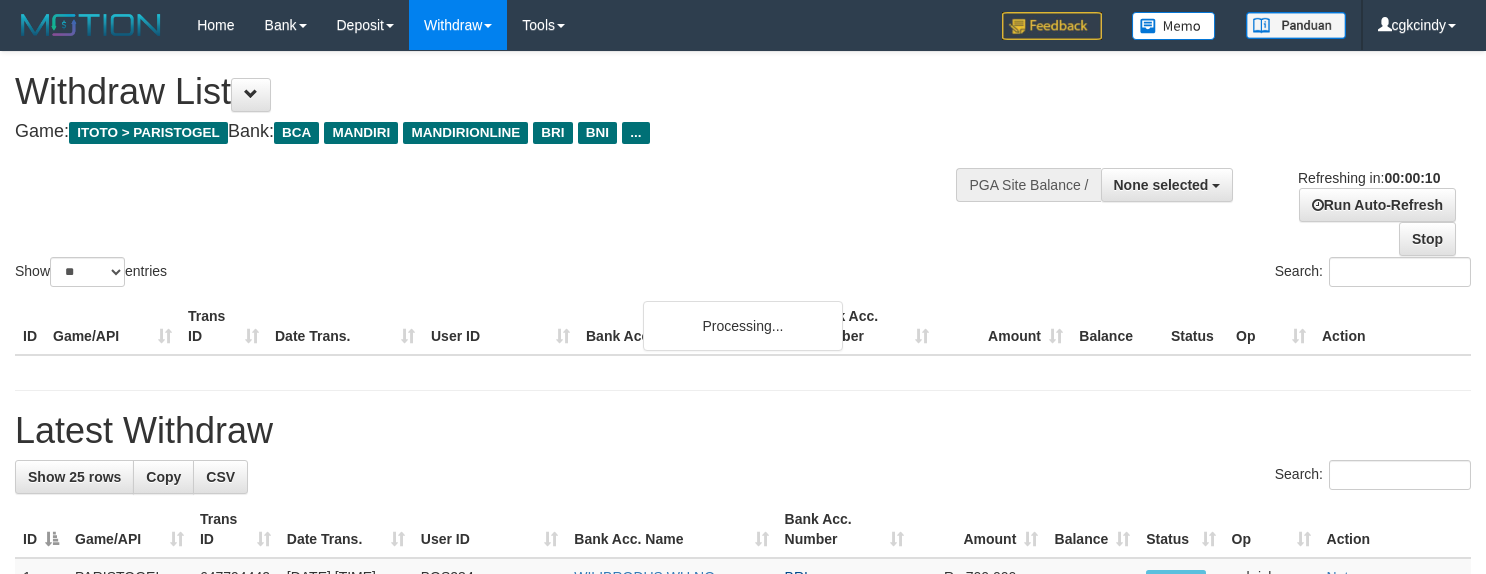 select 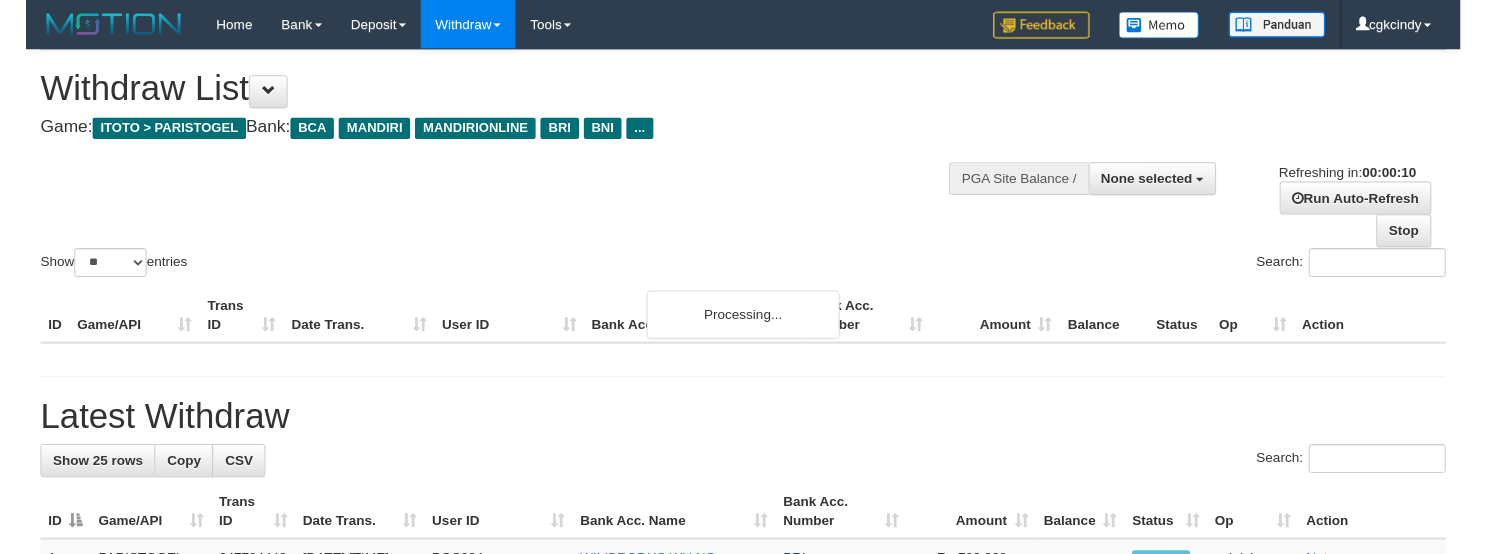 scroll, scrollTop: 0, scrollLeft: 0, axis: both 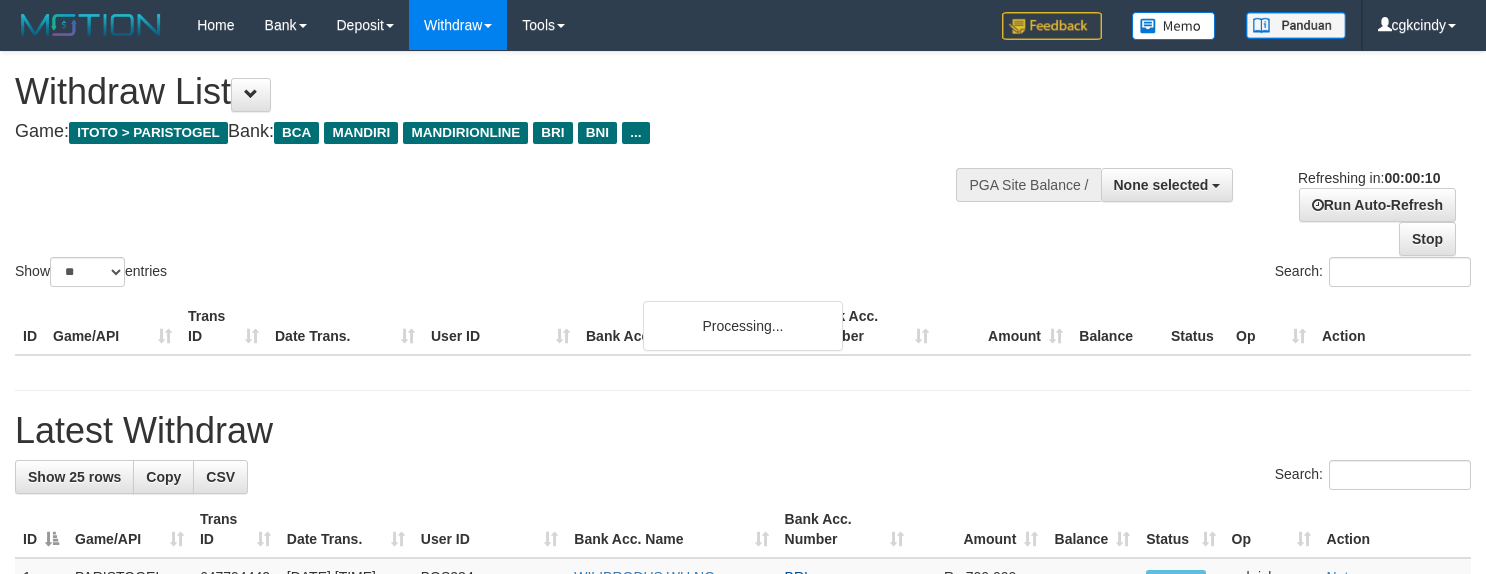 select 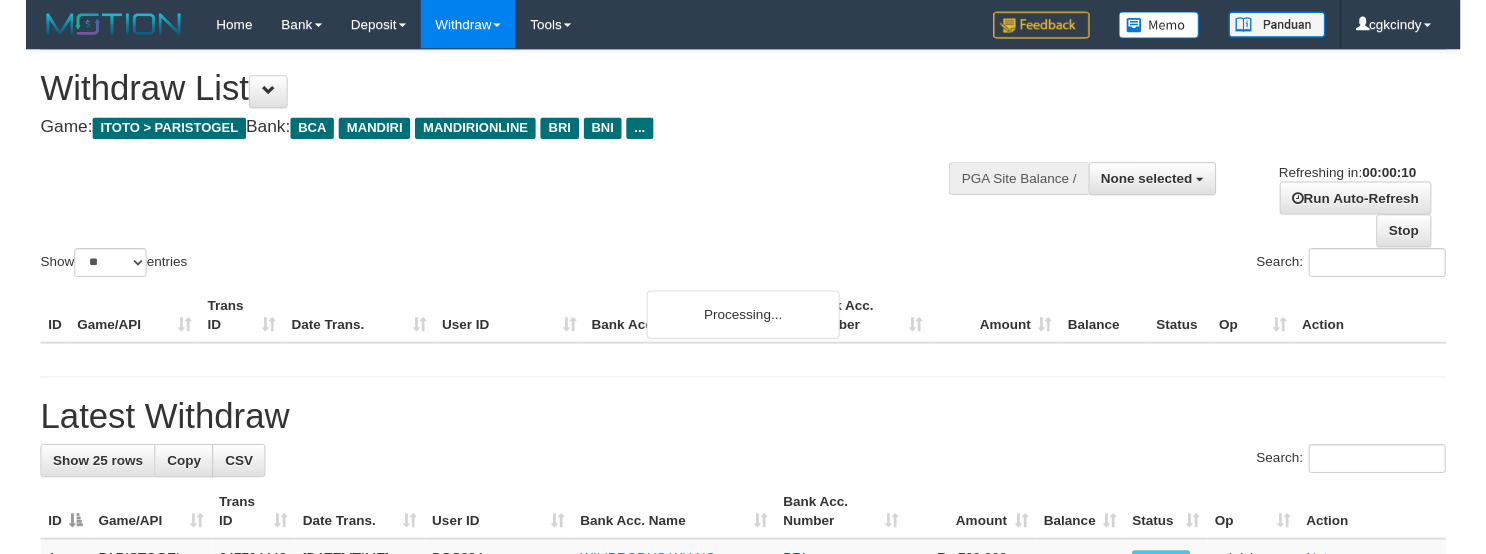 scroll, scrollTop: 0, scrollLeft: 0, axis: both 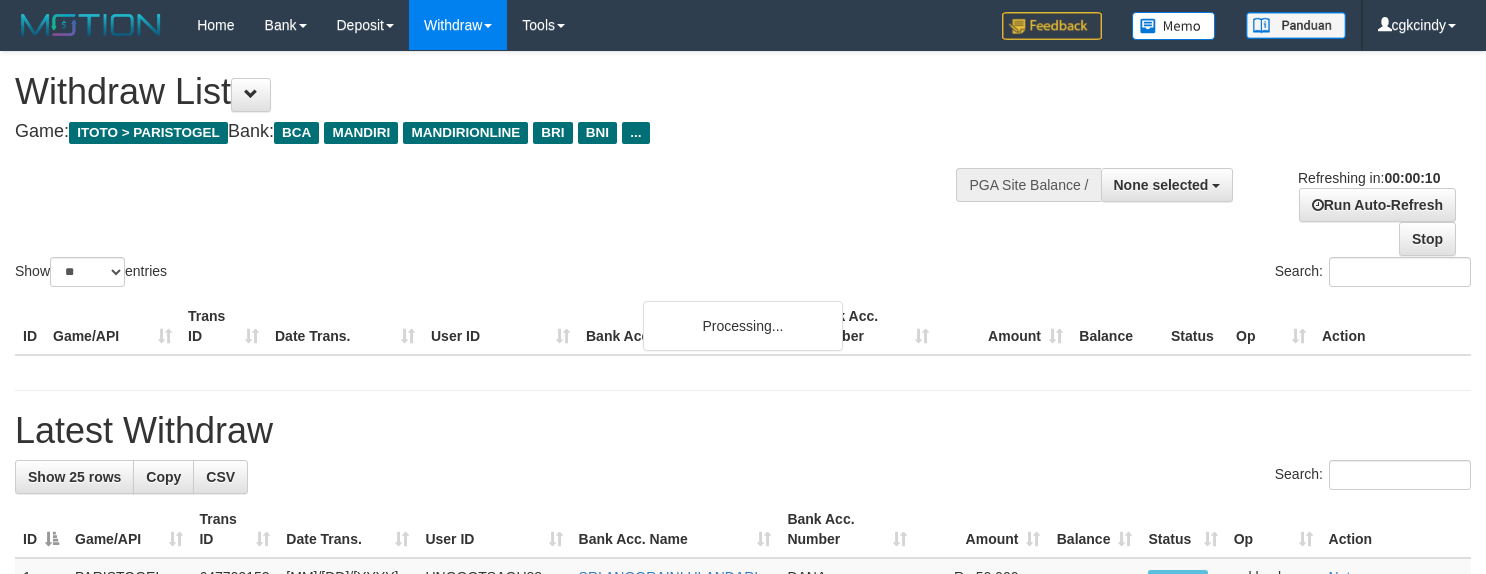 select 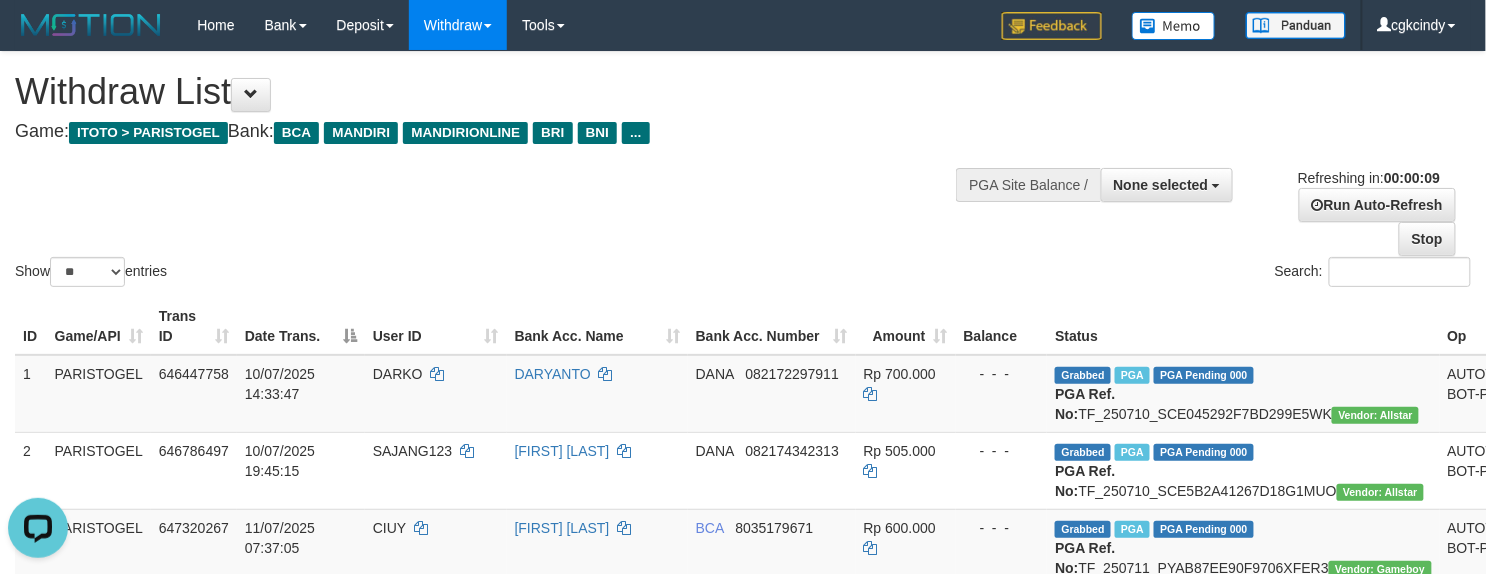 scroll, scrollTop: 0, scrollLeft: 0, axis: both 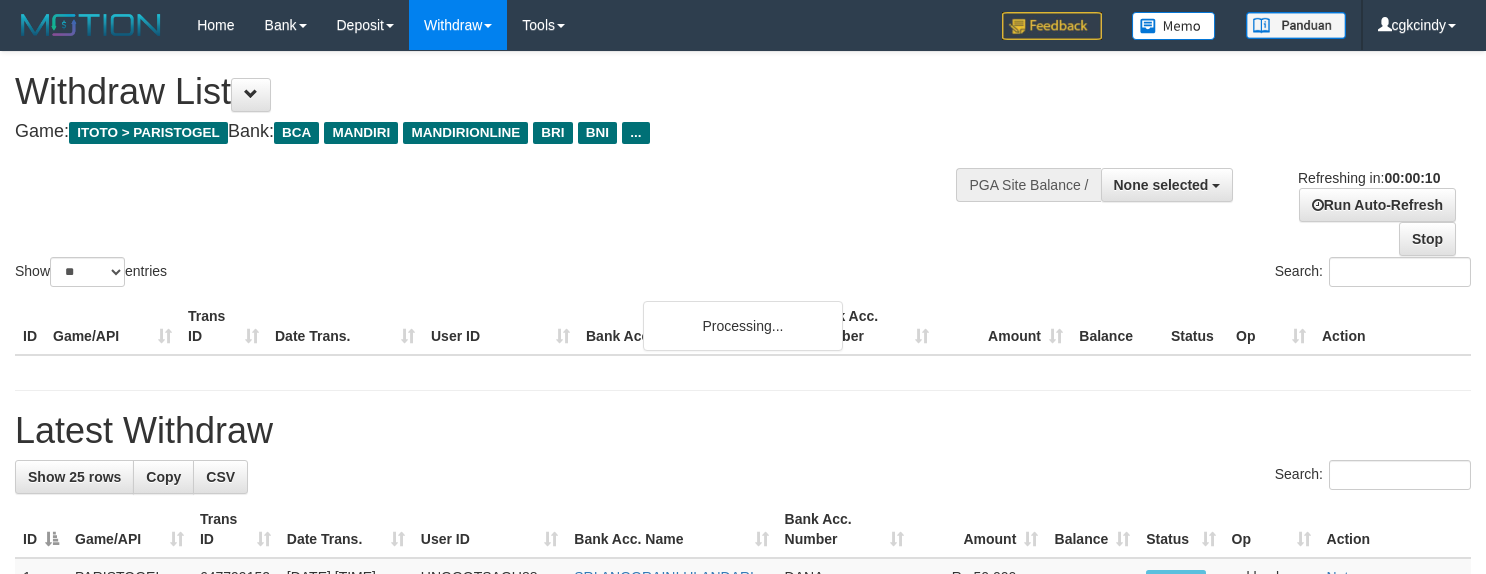 select 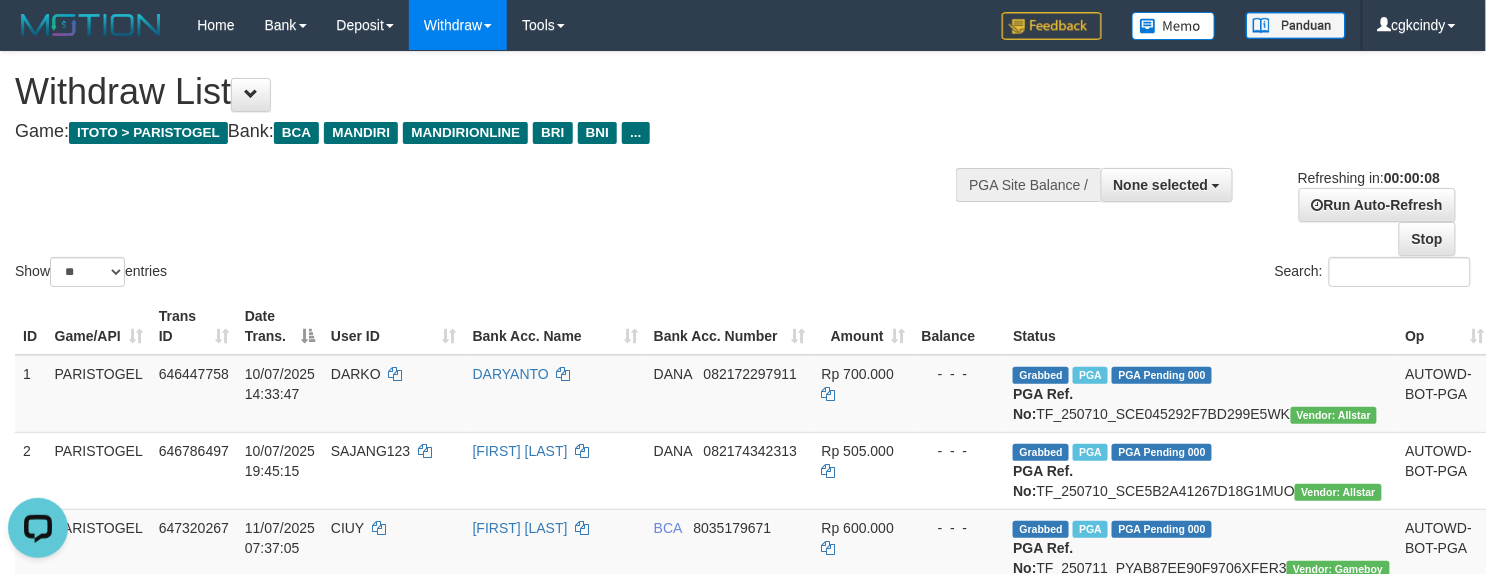 scroll, scrollTop: 0, scrollLeft: 0, axis: both 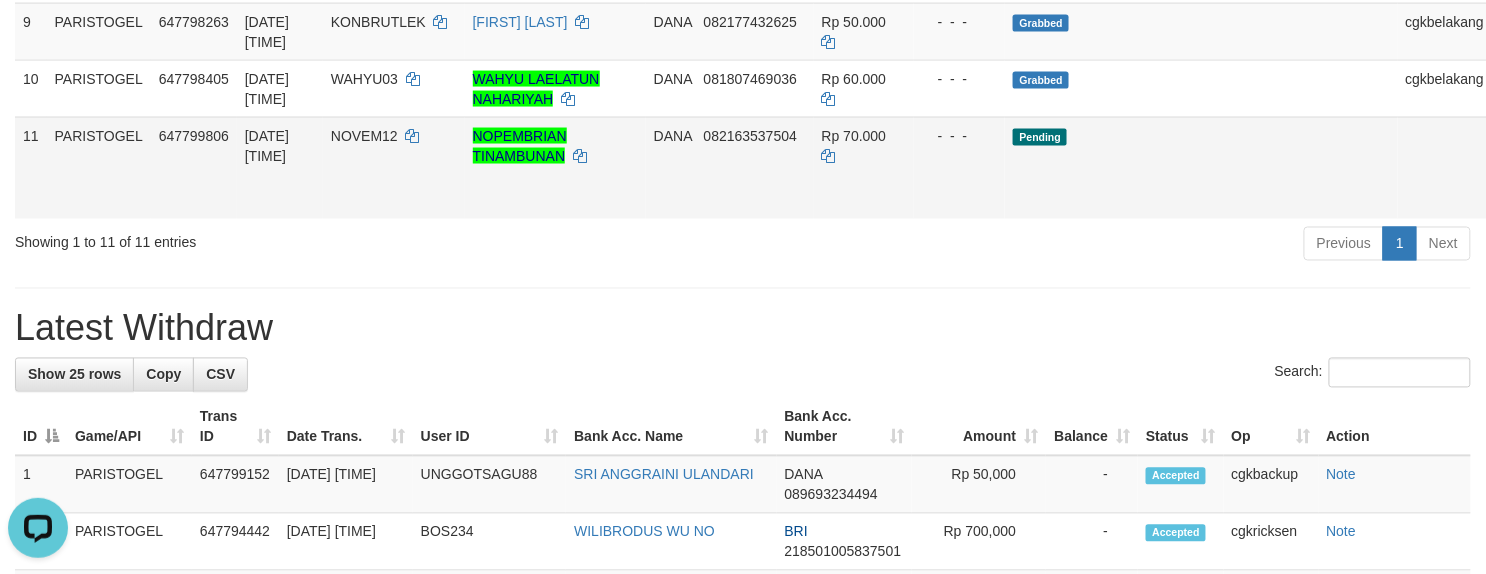 click on "Allow Grab" at bounding box center (1516, 146) 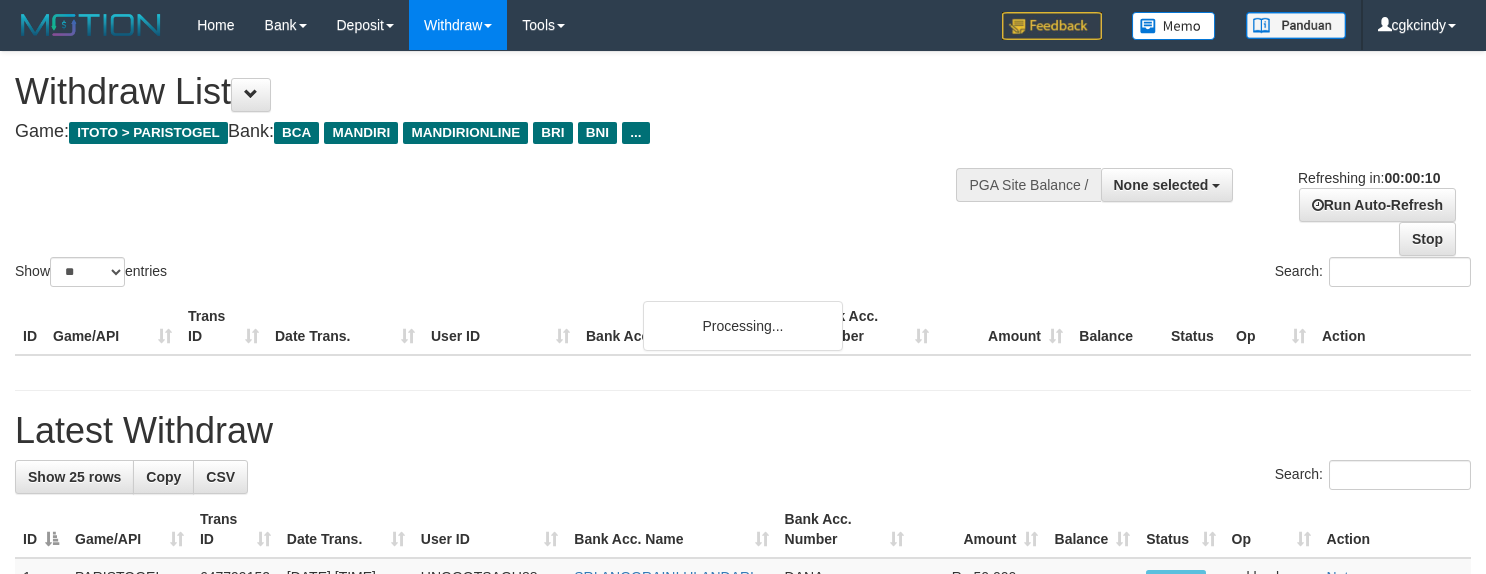 select 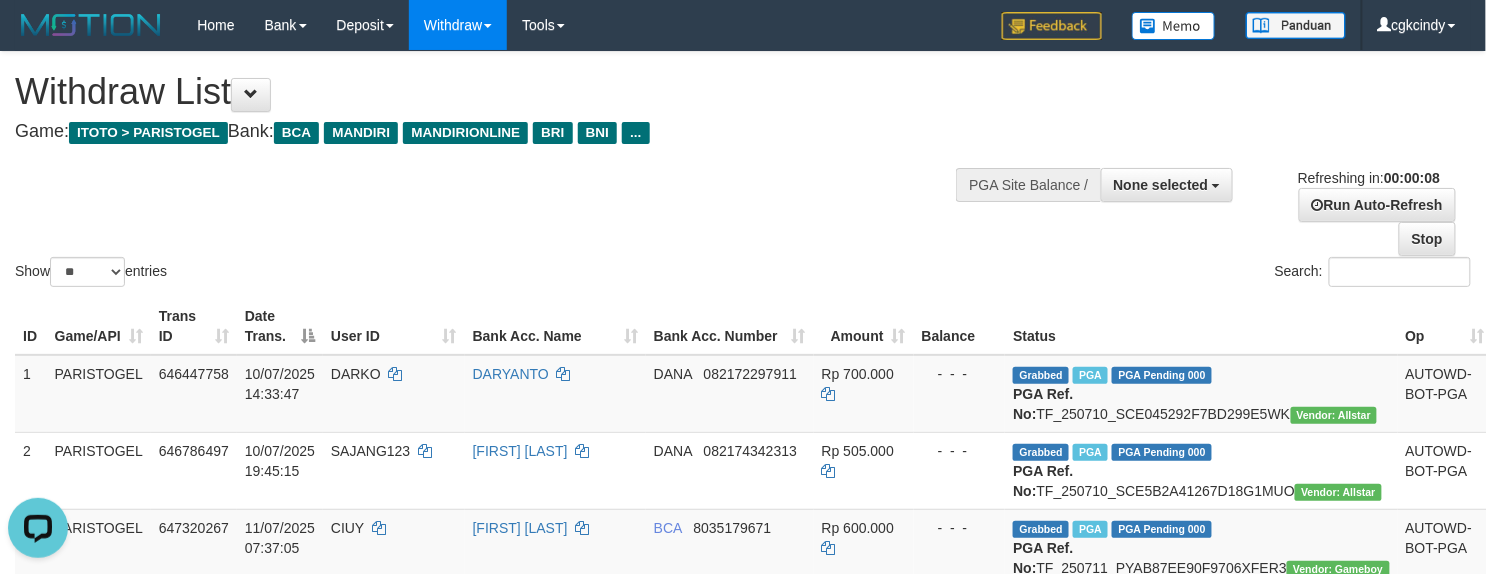 scroll, scrollTop: 0, scrollLeft: 0, axis: both 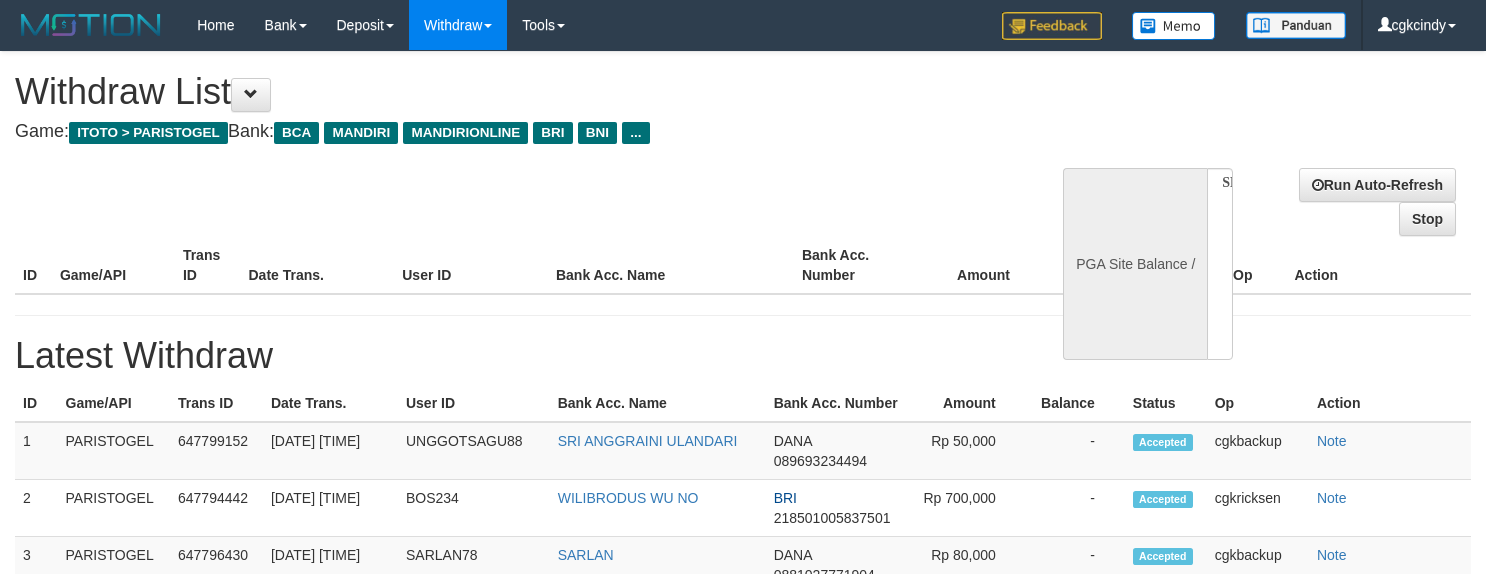 select 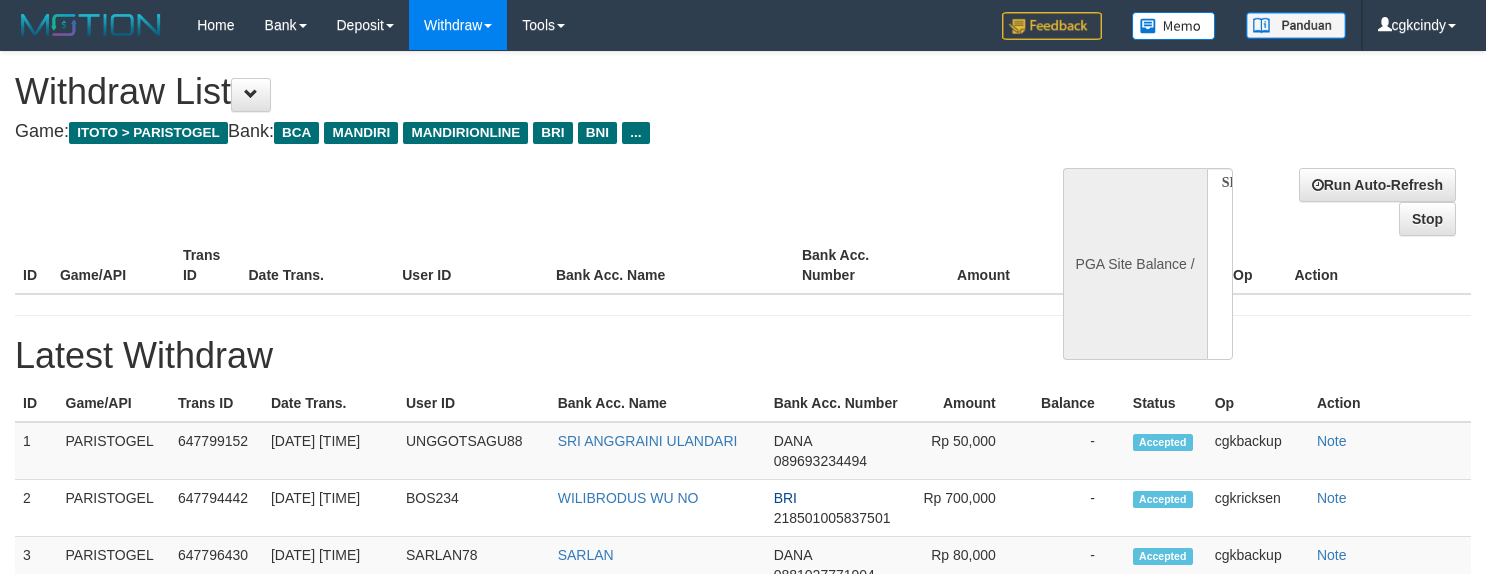 scroll, scrollTop: 0, scrollLeft: 0, axis: both 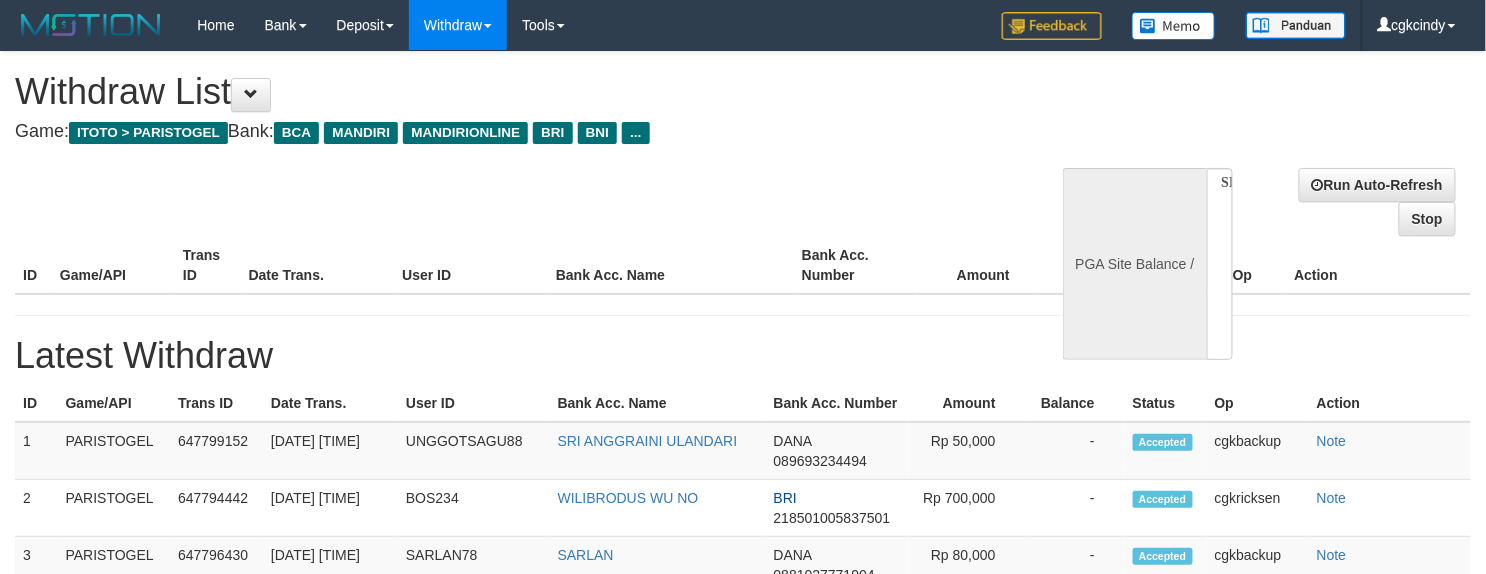 select on "**" 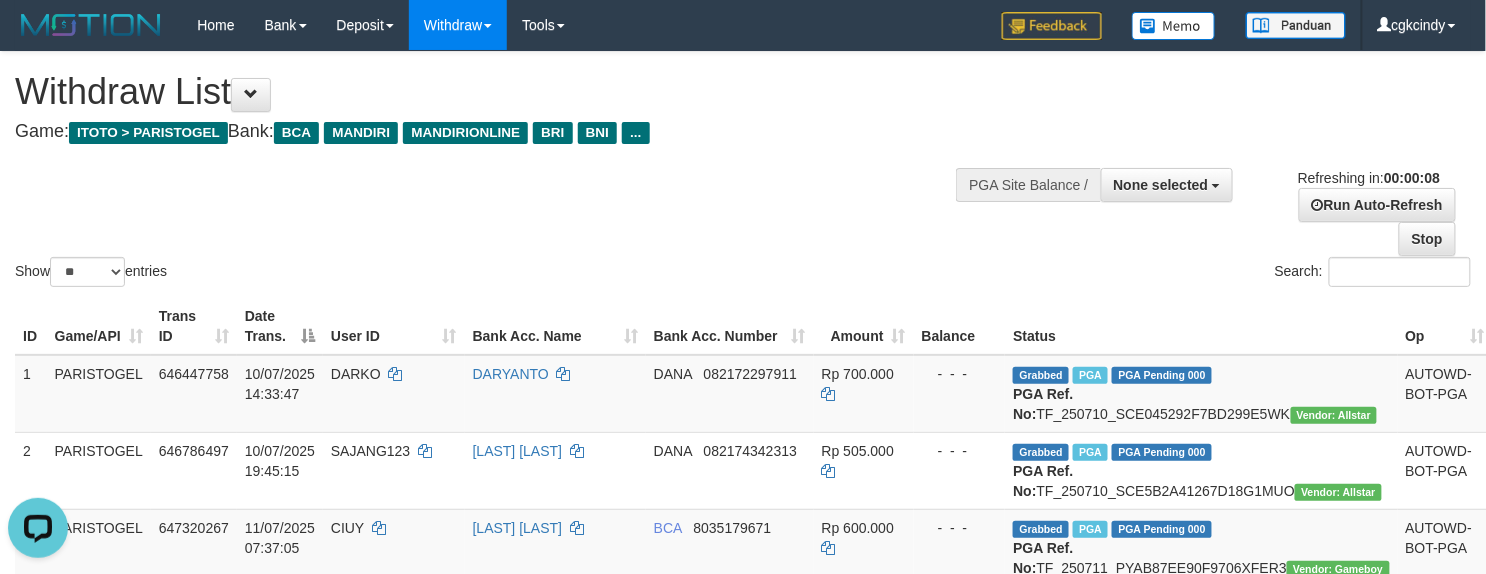scroll, scrollTop: 0, scrollLeft: 0, axis: both 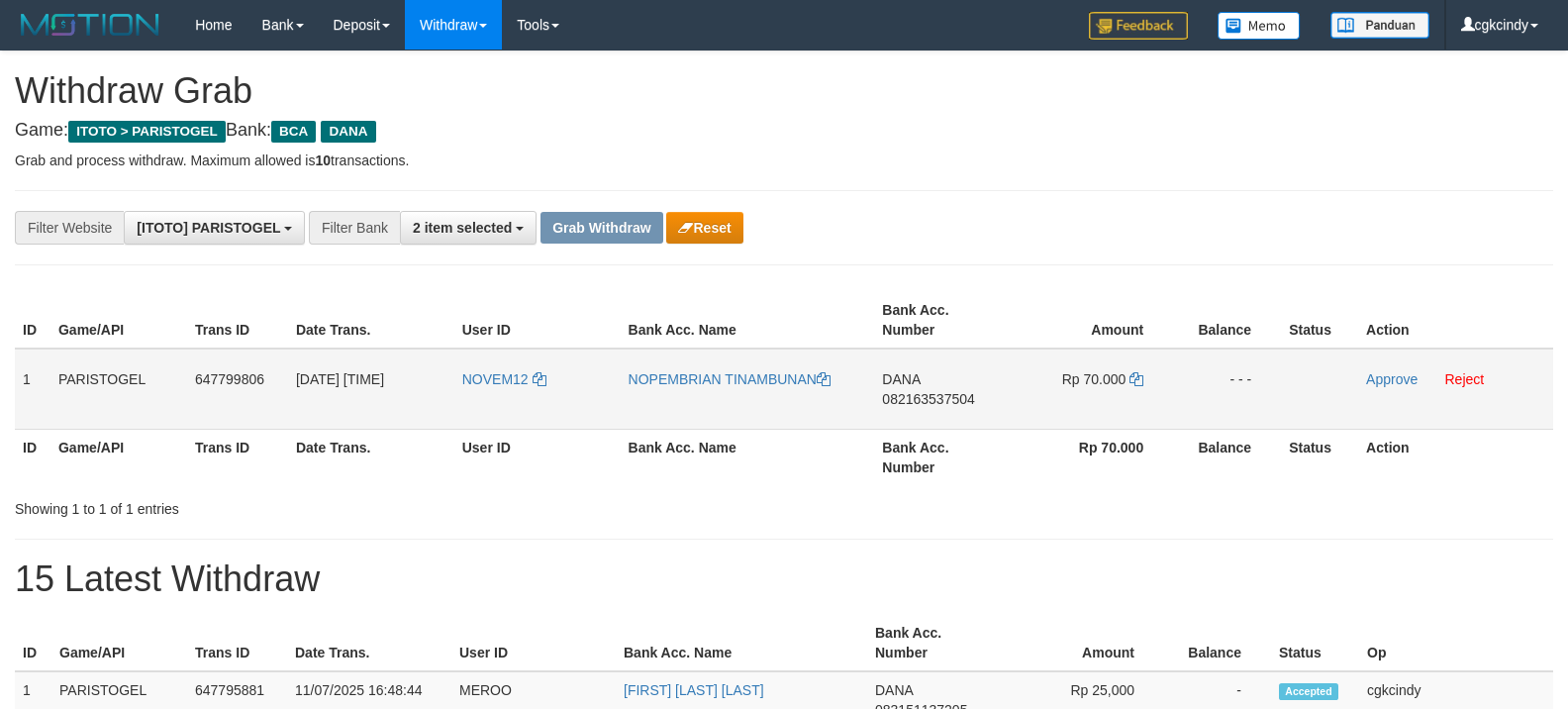 click on "NOVEM12" at bounding box center (538, 389) 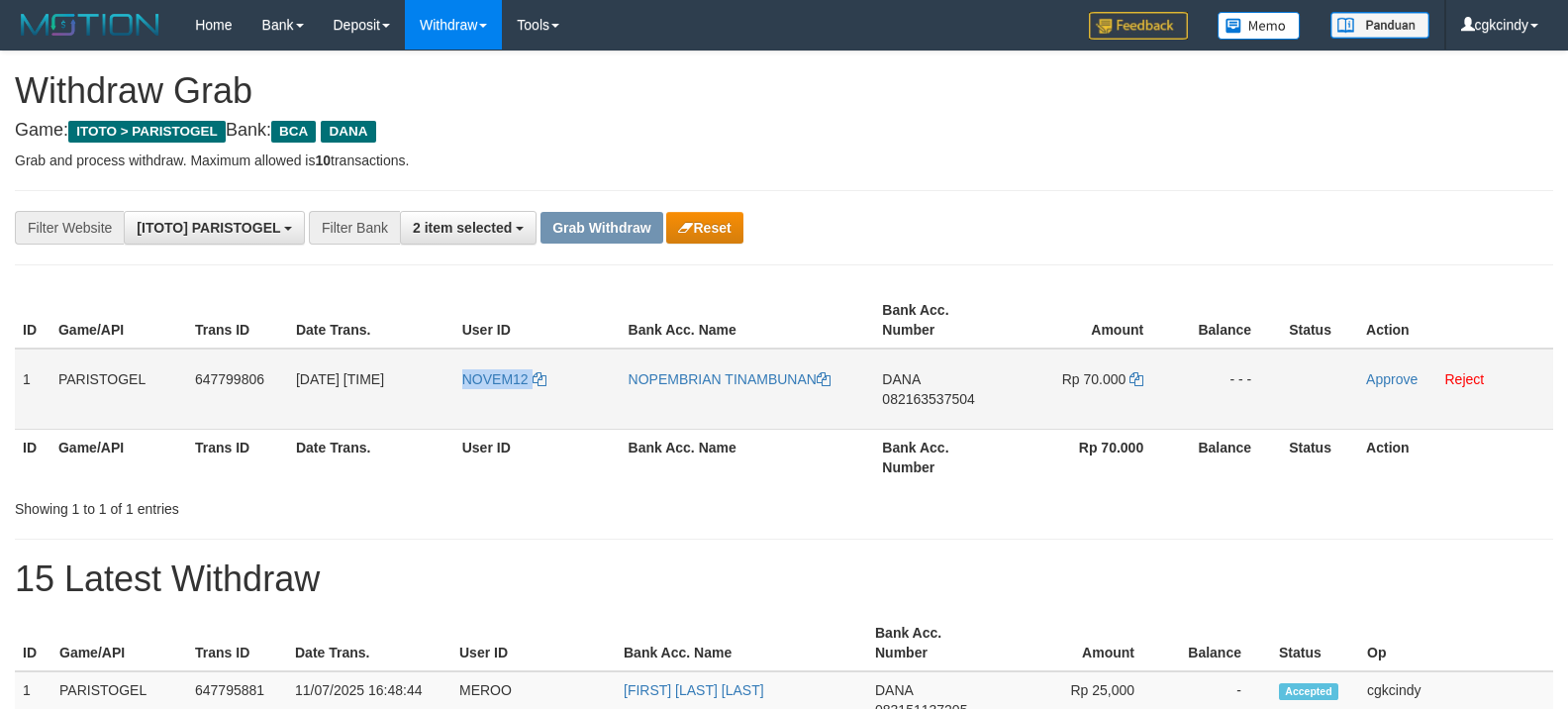 copy on "NOVEM12" 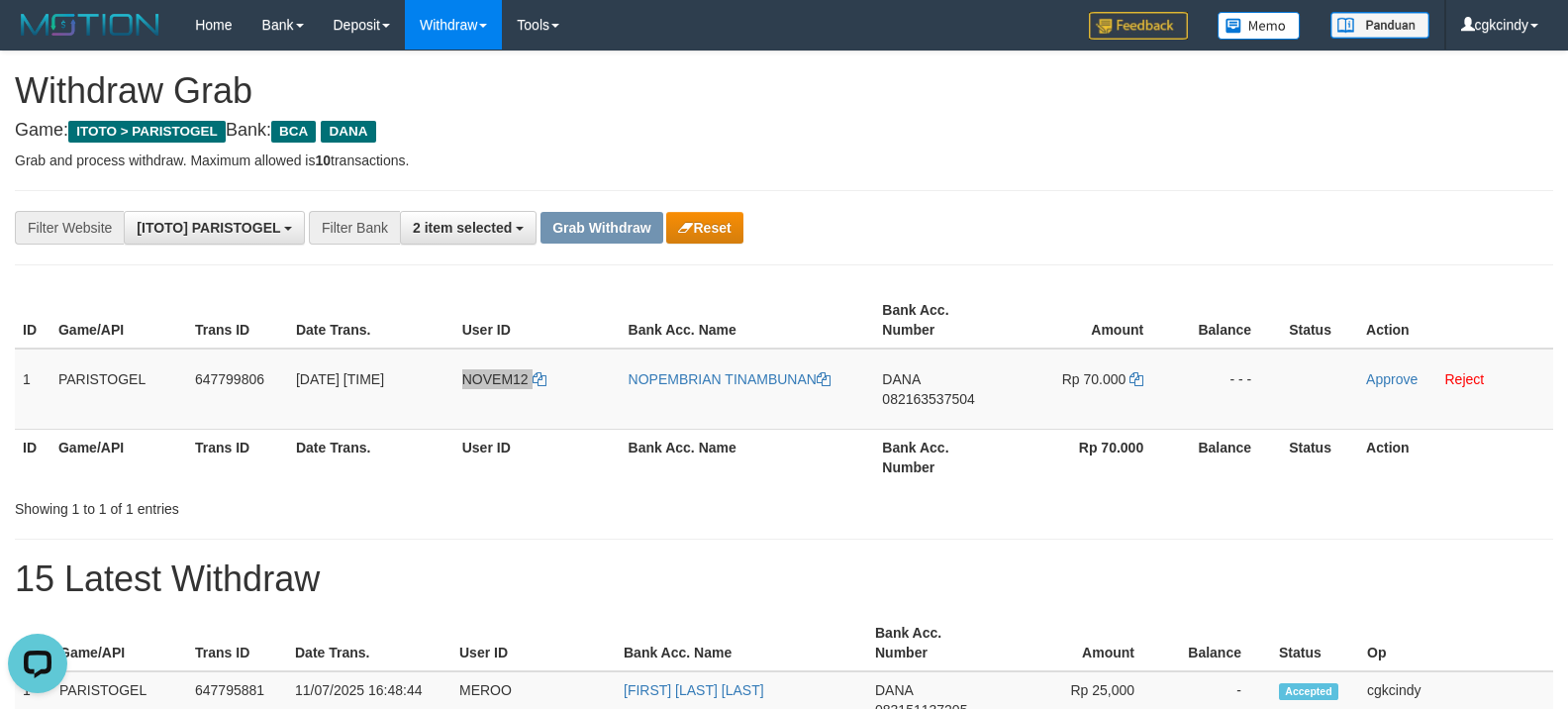 scroll, scrollTop: 0, scrollLeft: 0, axis: both 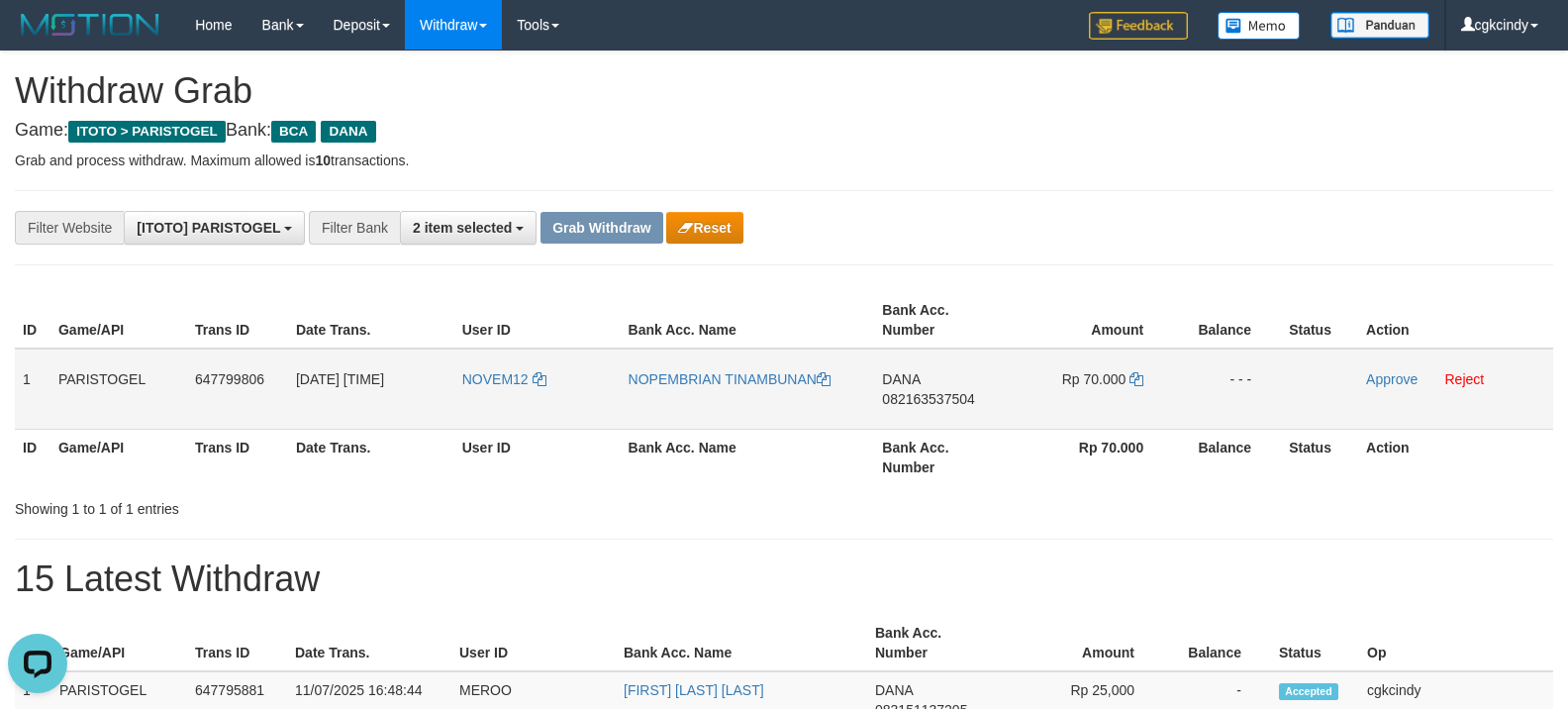 drag, startPoint x: 673, startPoint y: 345, endPoint x: 694, endPoint y: 392, distance: 51.478151 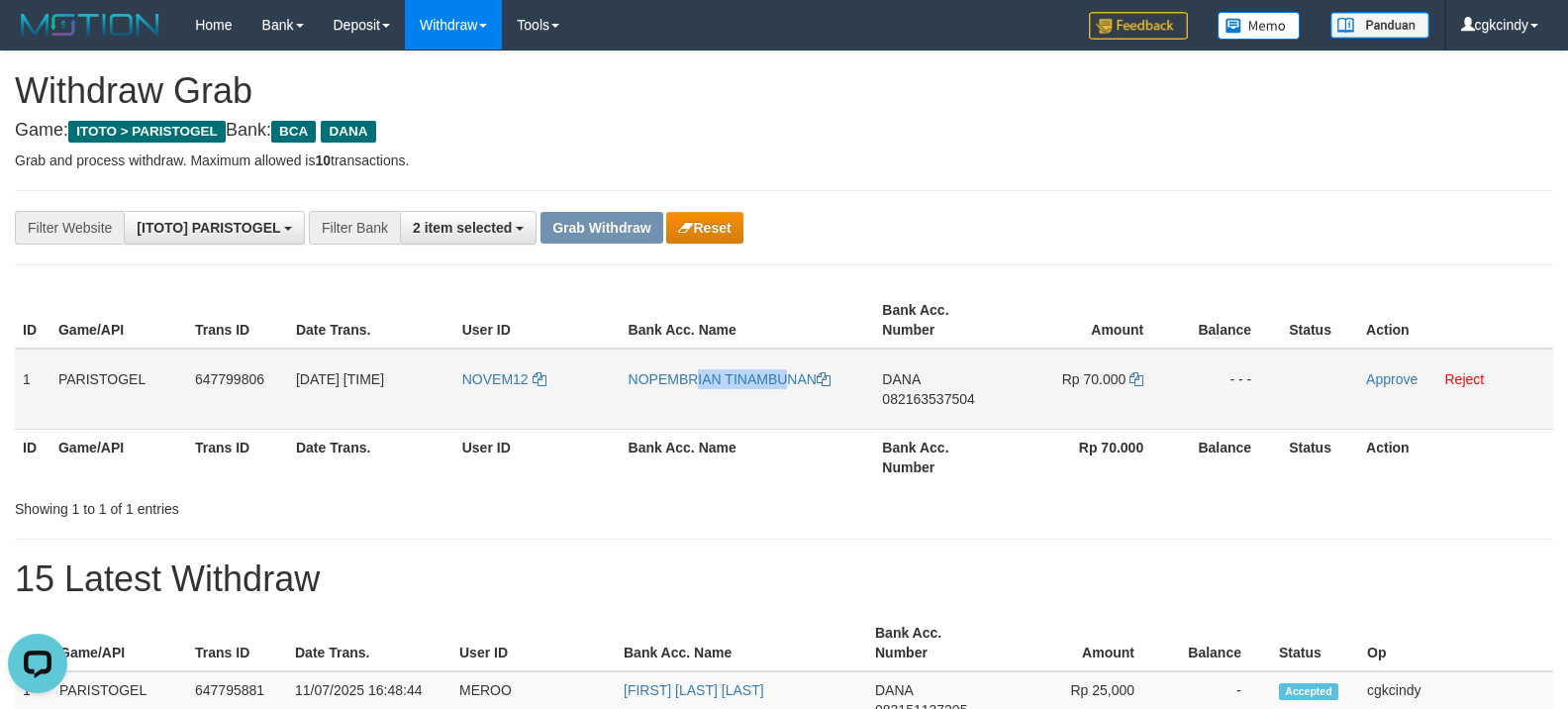 click on "NOPEMBRIAN TINAMBUNAN" at bounding box center [747, 389] 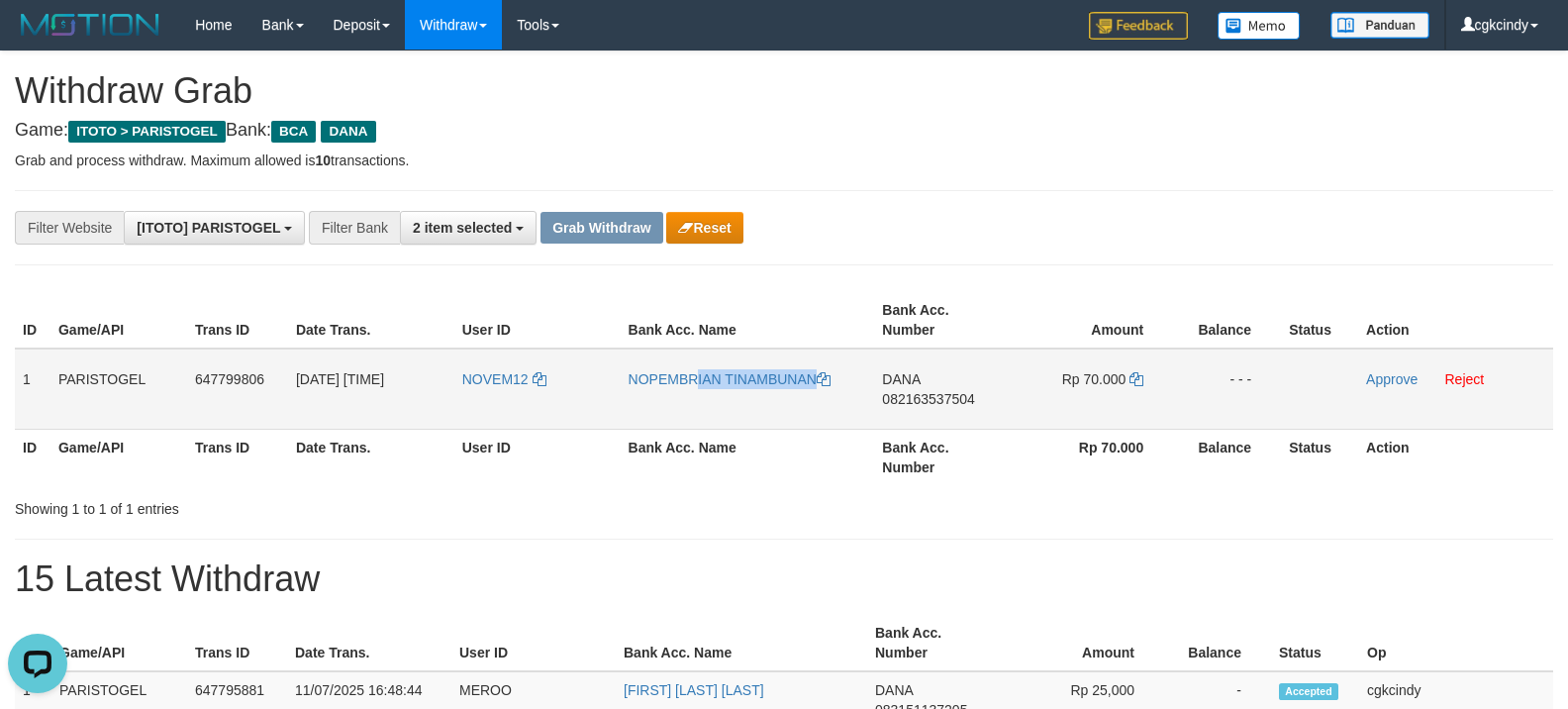 click on "NOPEMBRIAN TINAMBUNAN" at bounding box center (747, 389) 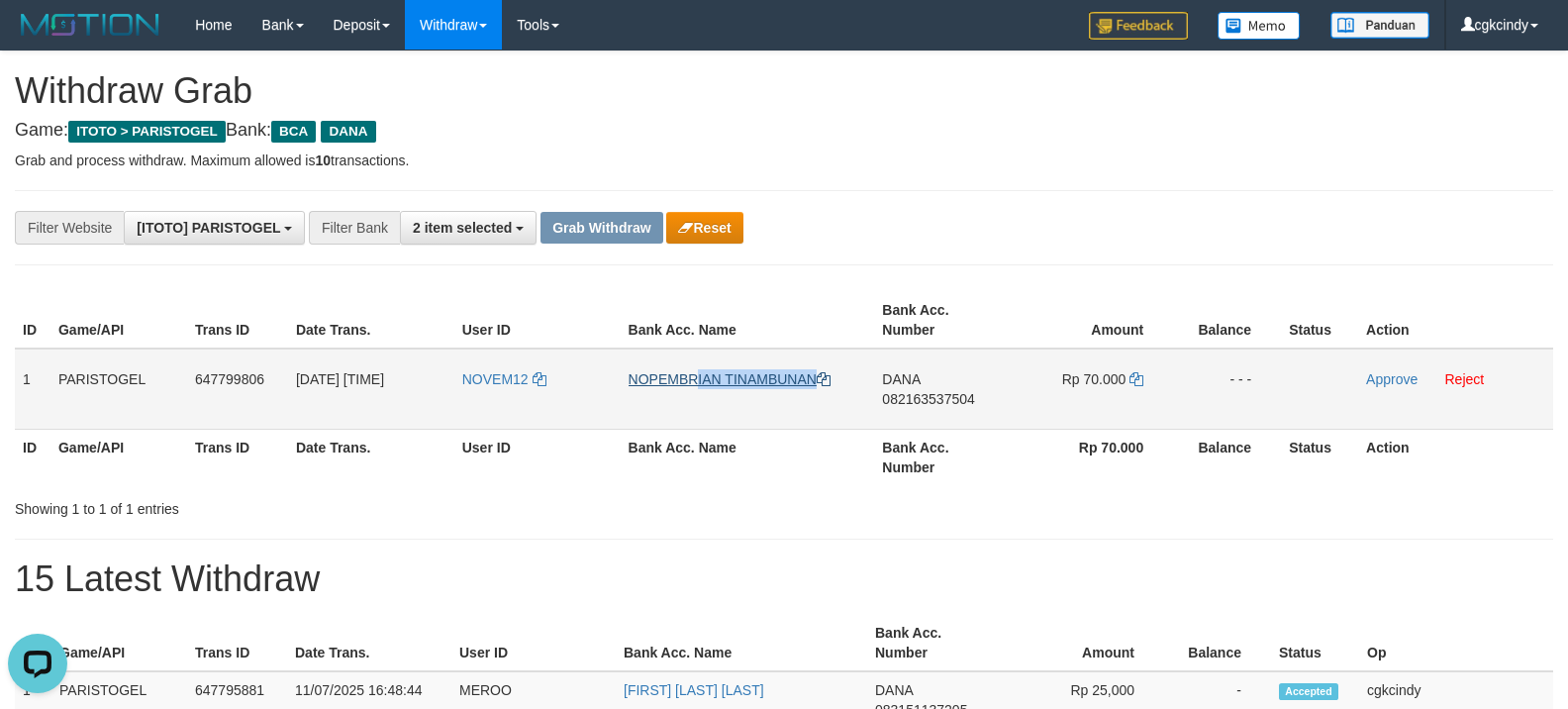 copy on "NOPEMBRIAN TINAMBUNAN" 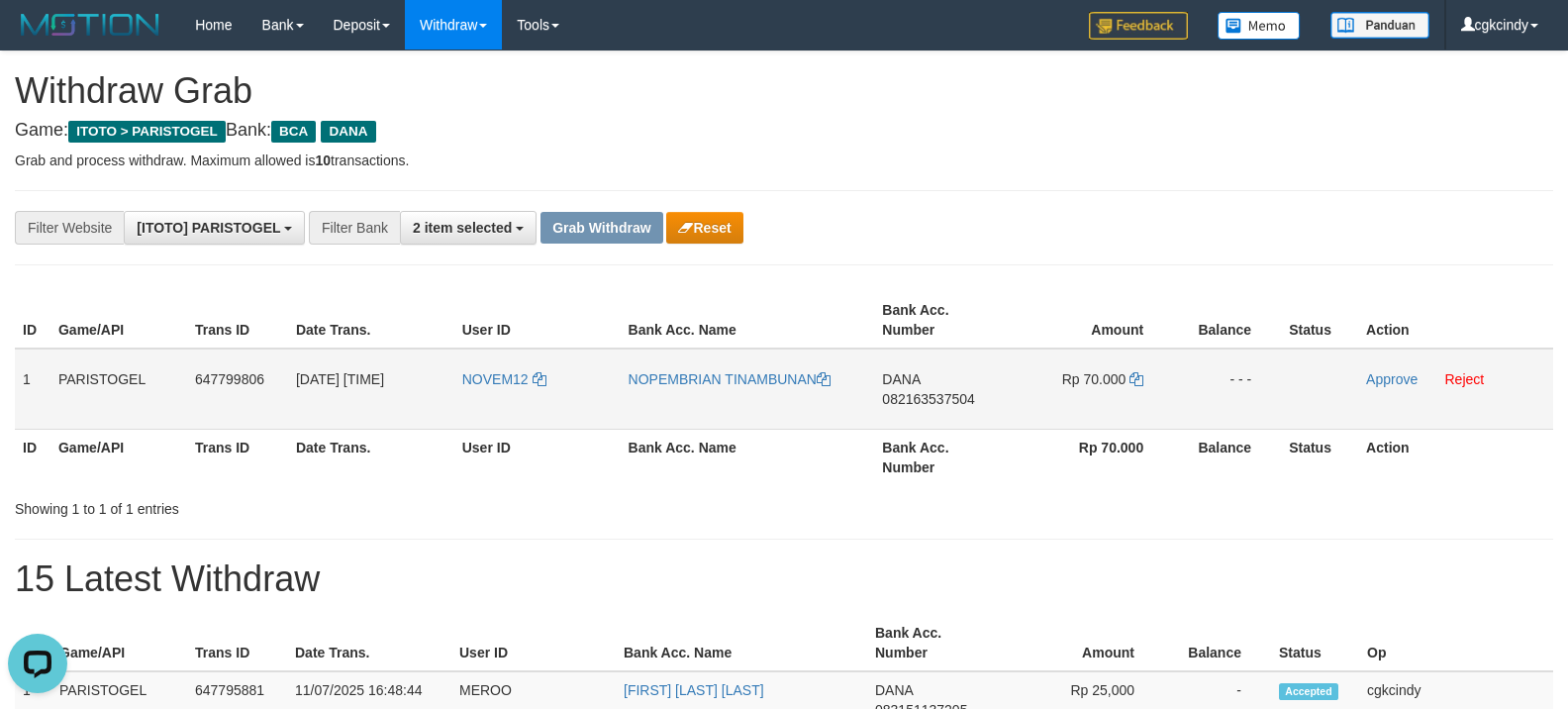 click on "082163537504" at bounding box center [928, 399] 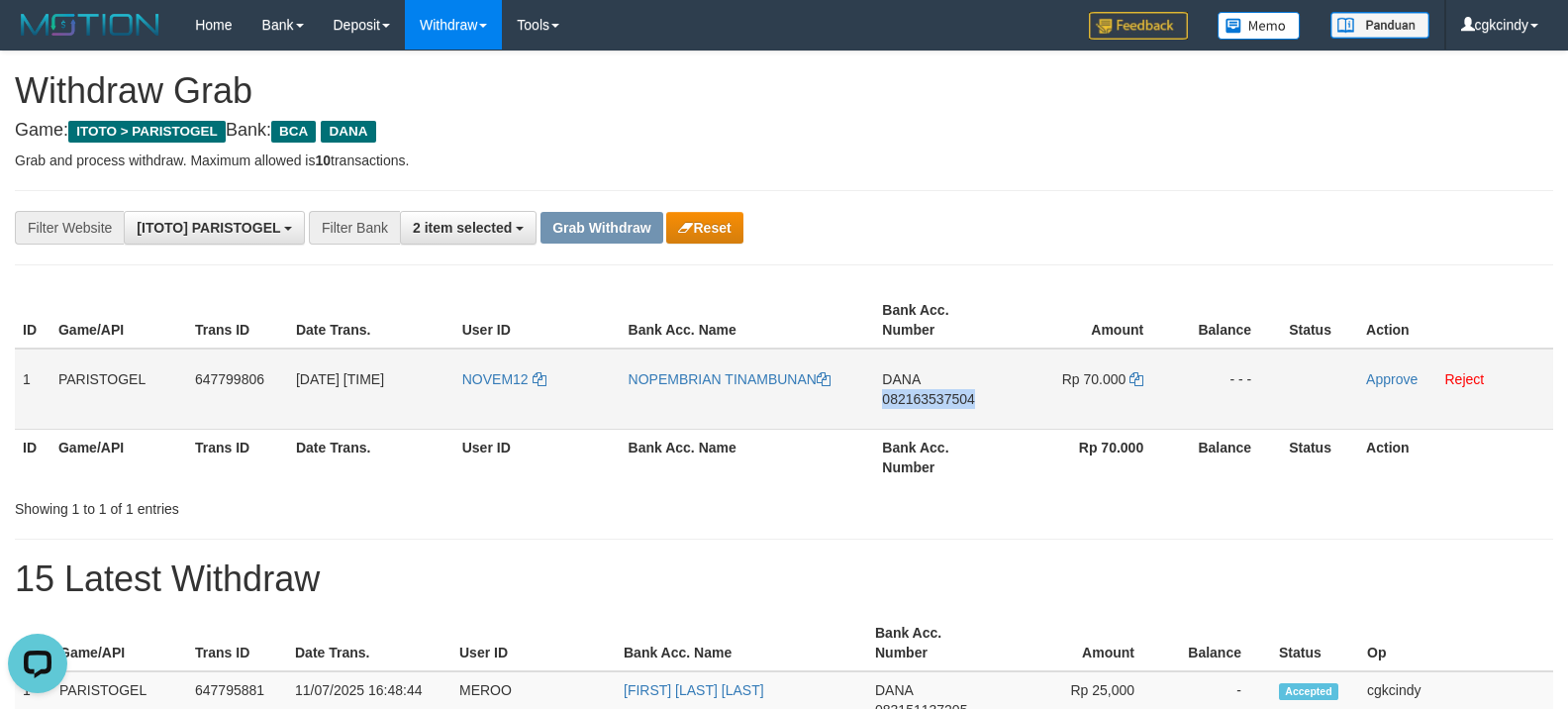 copy on "082163537504" 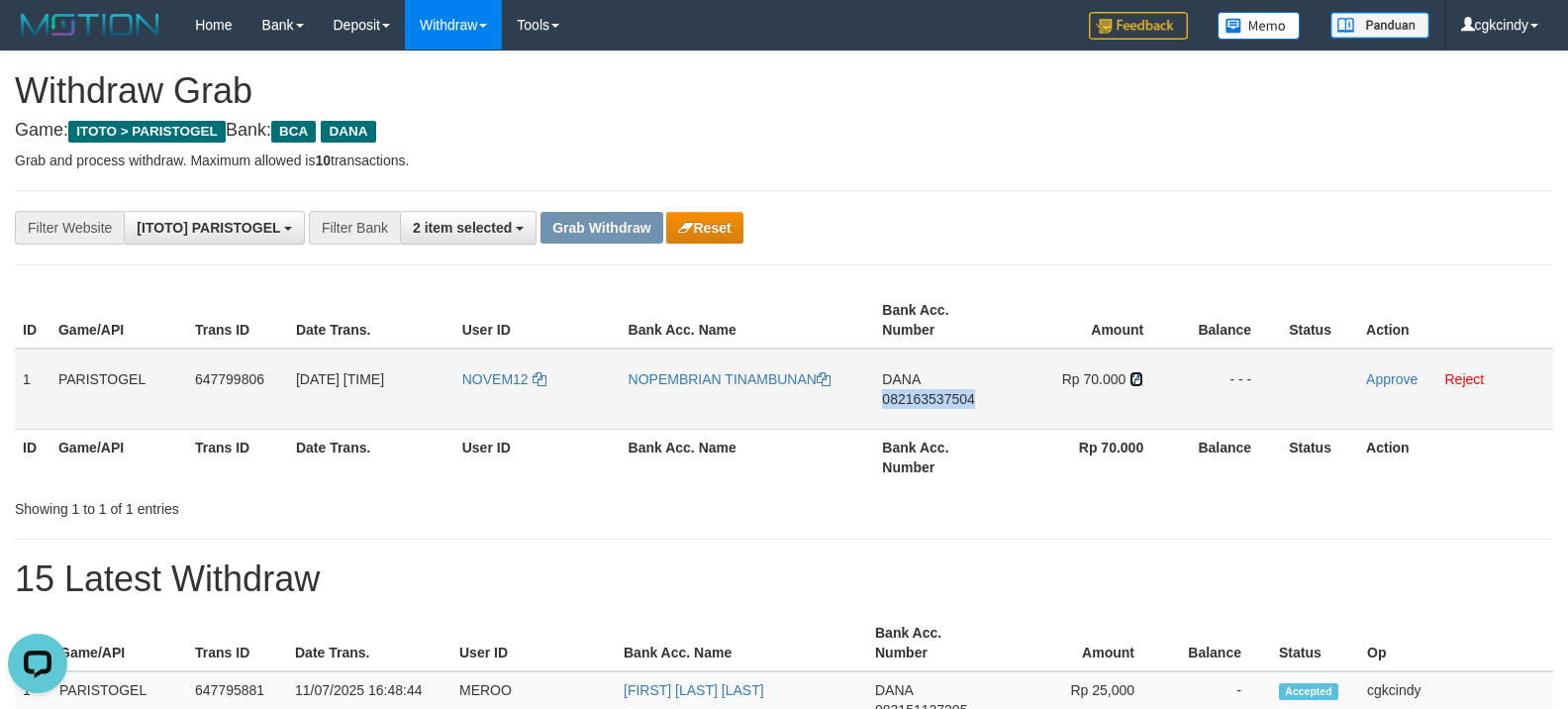 click at bounding box center [1136, 379] 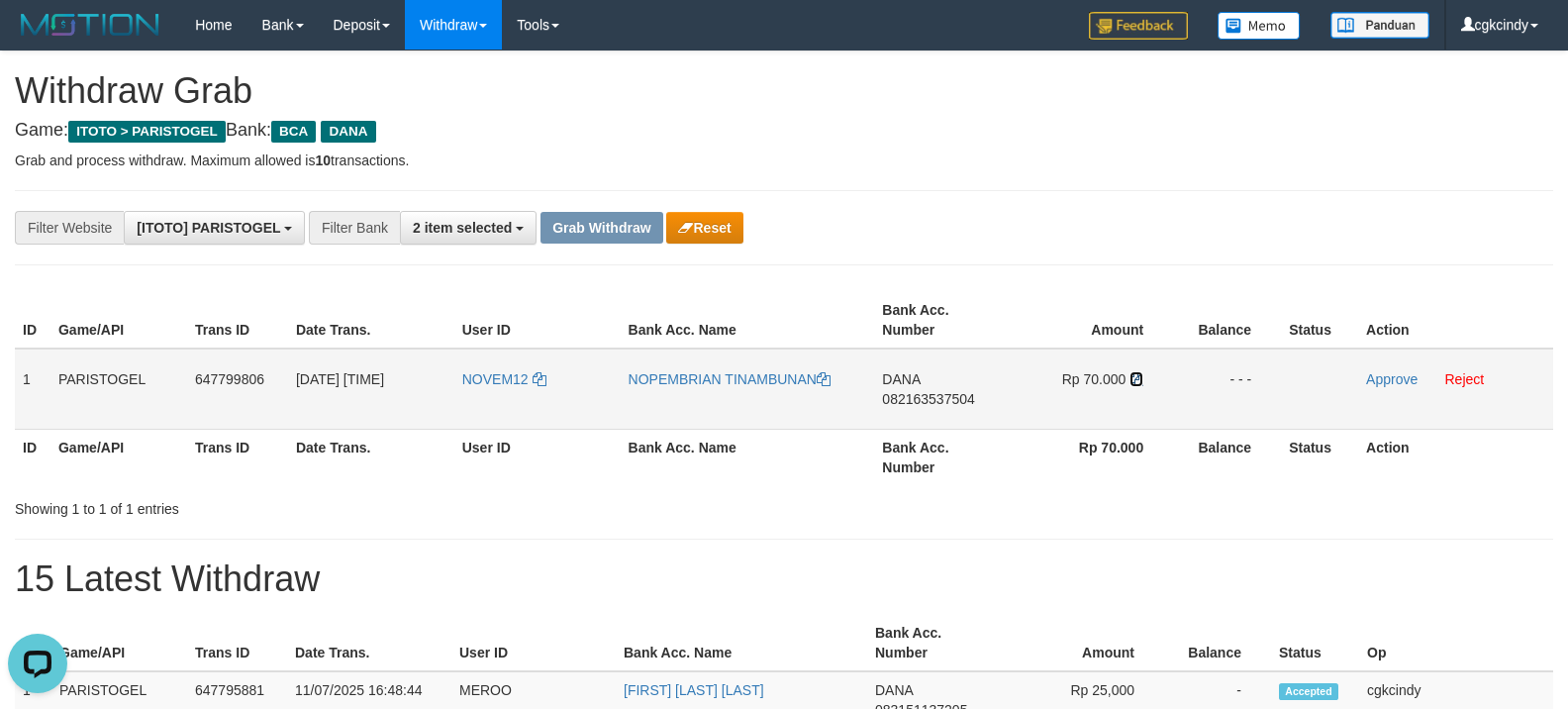 click at bounding box center [1136, 379] 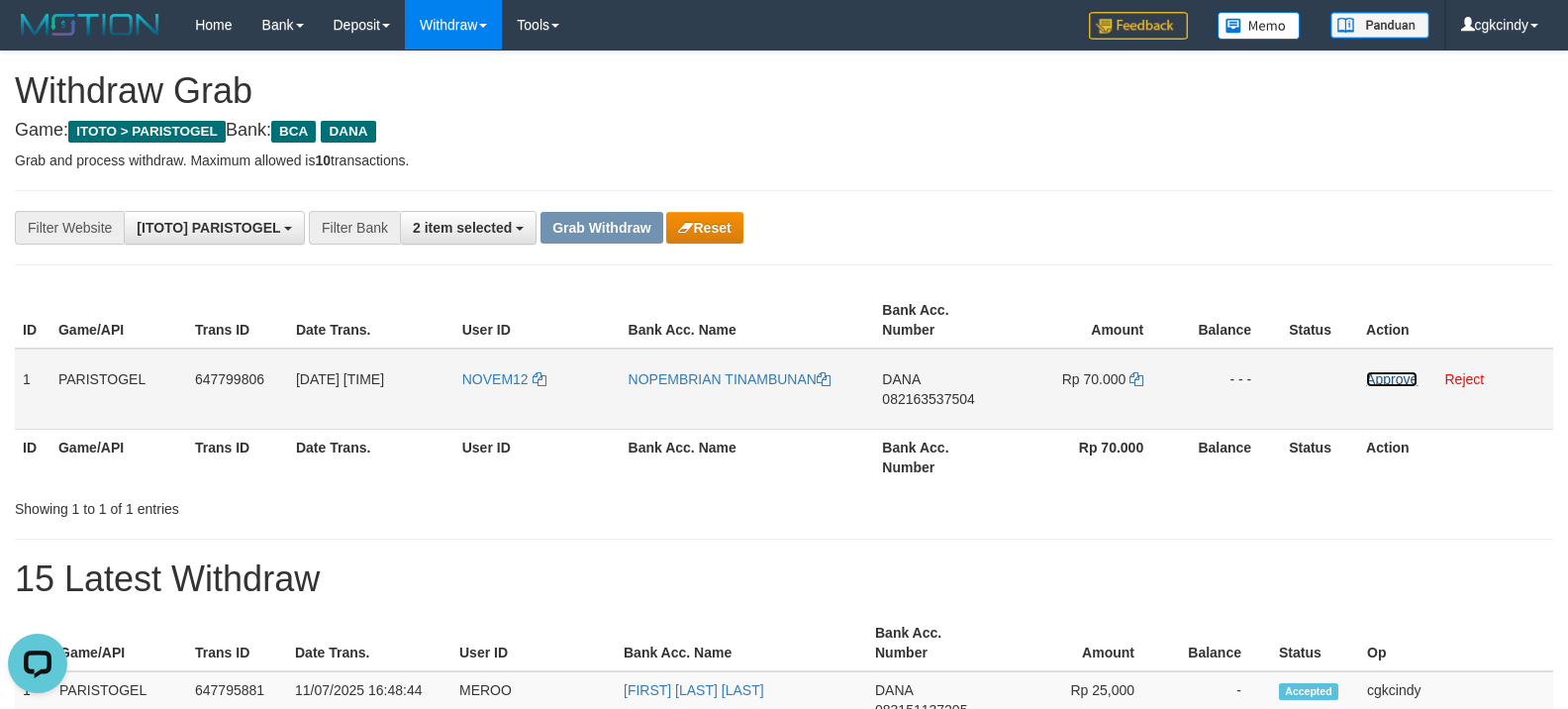 click on "Approve" at bounding box center [1392, 379] 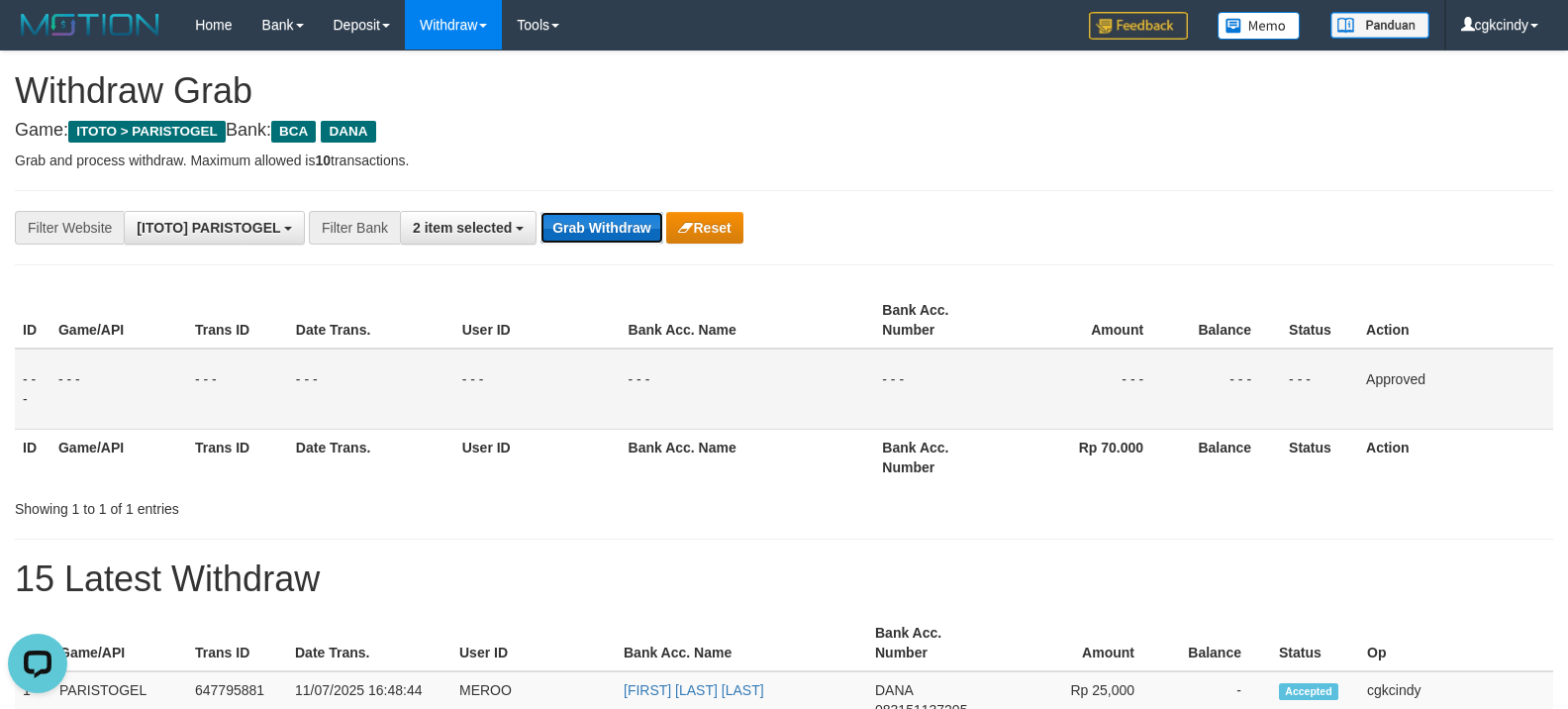 click on "Grab Withdraw" at bounding box center (601, 228) 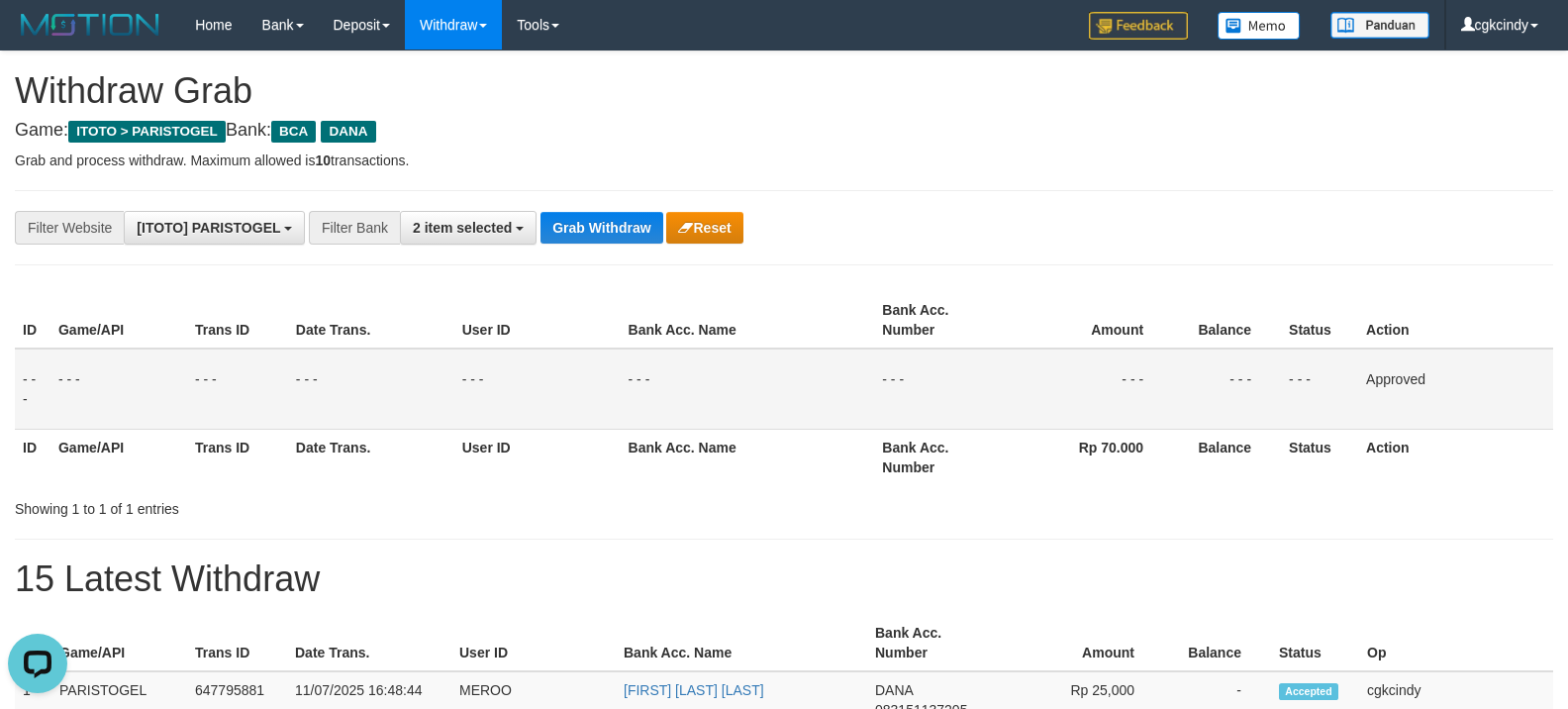drag, startPoint x: 860, startPoint y: 235, endPoint x: 776, endPoint y: 139, distance: 127.56175 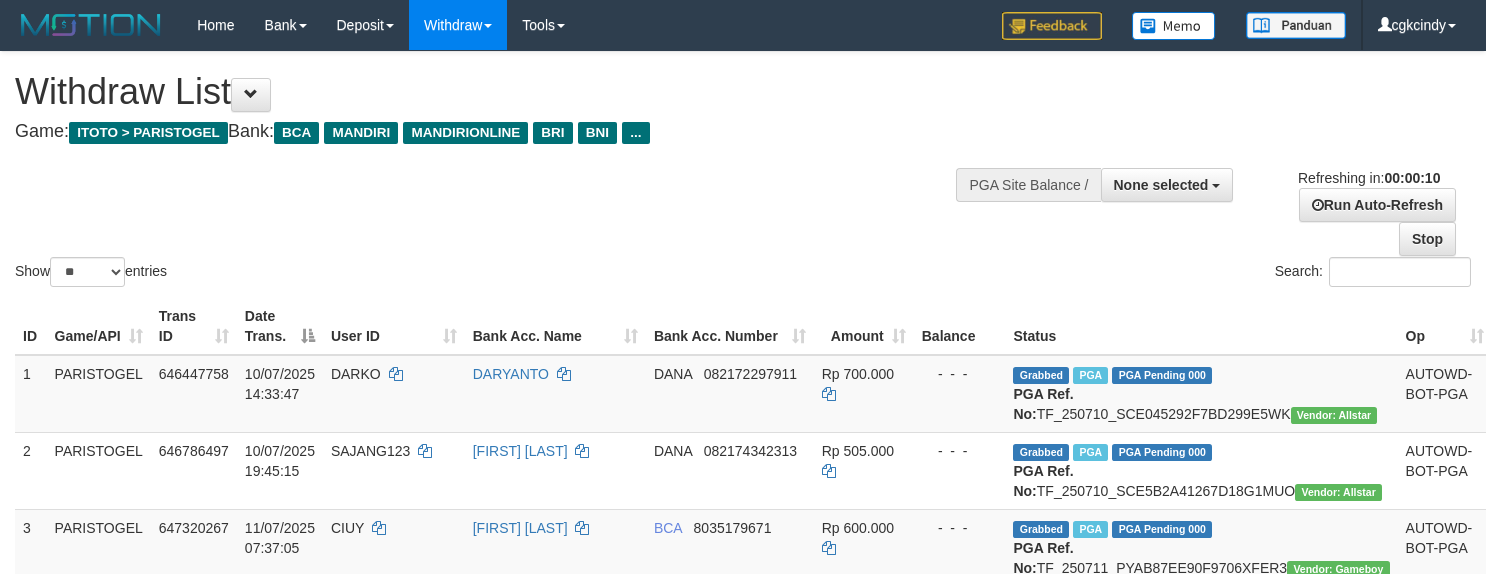 select 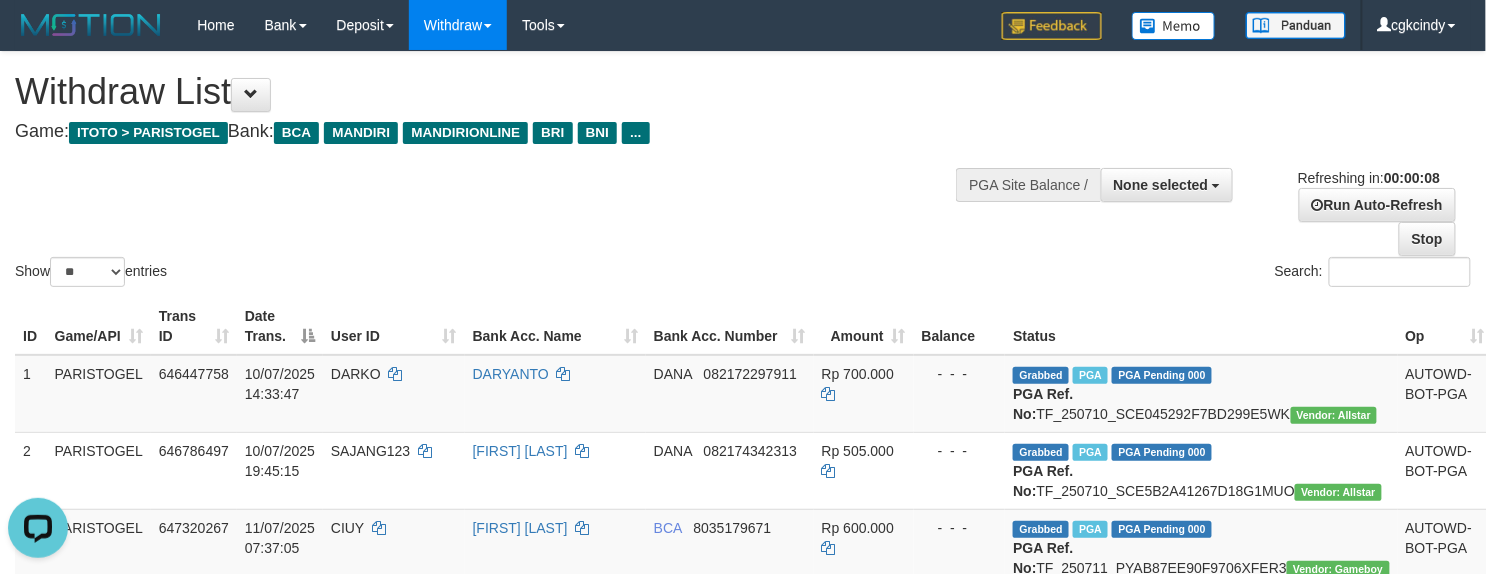 scroll, scrollTop: 0, scrollLeft: 0, axis: both 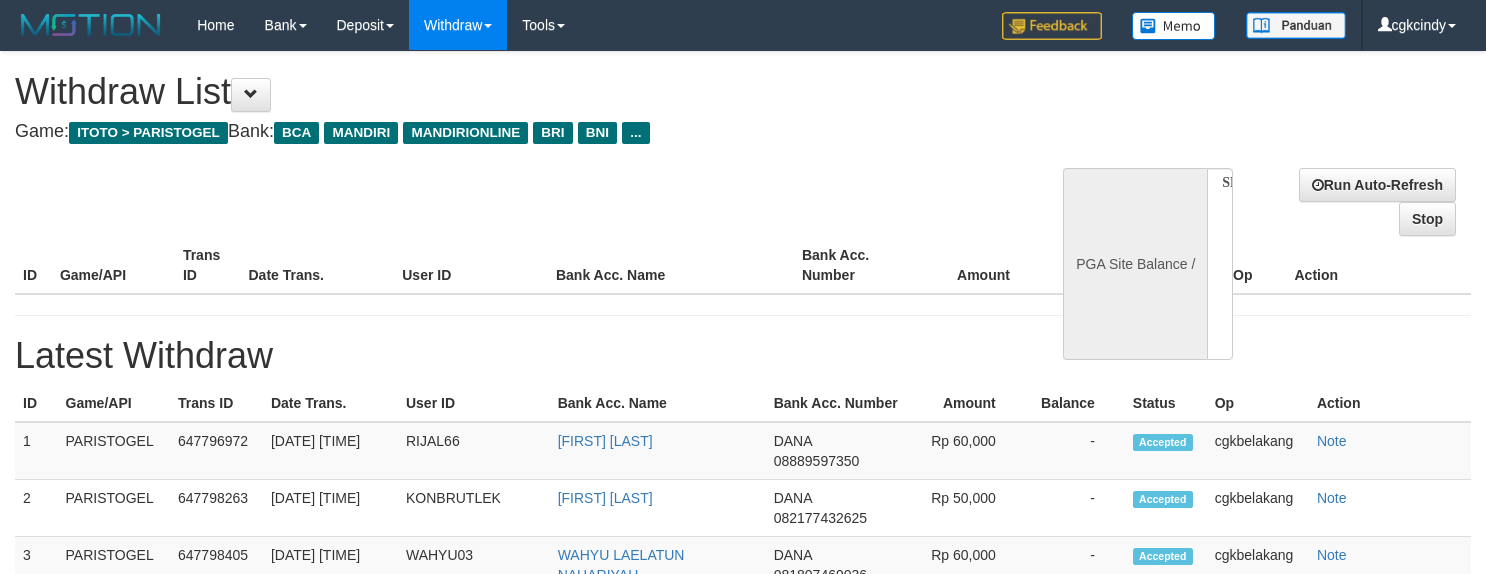 select 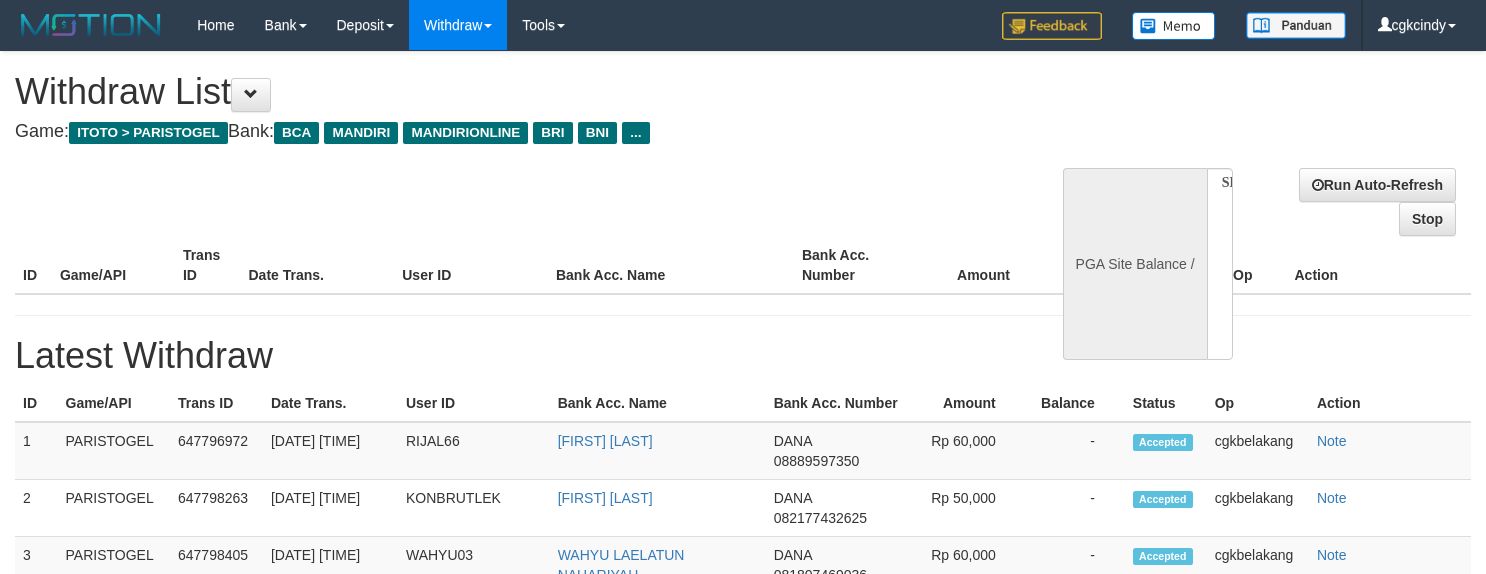 scroll, scrollTop: 0, scrollLeft: 0, axis: both 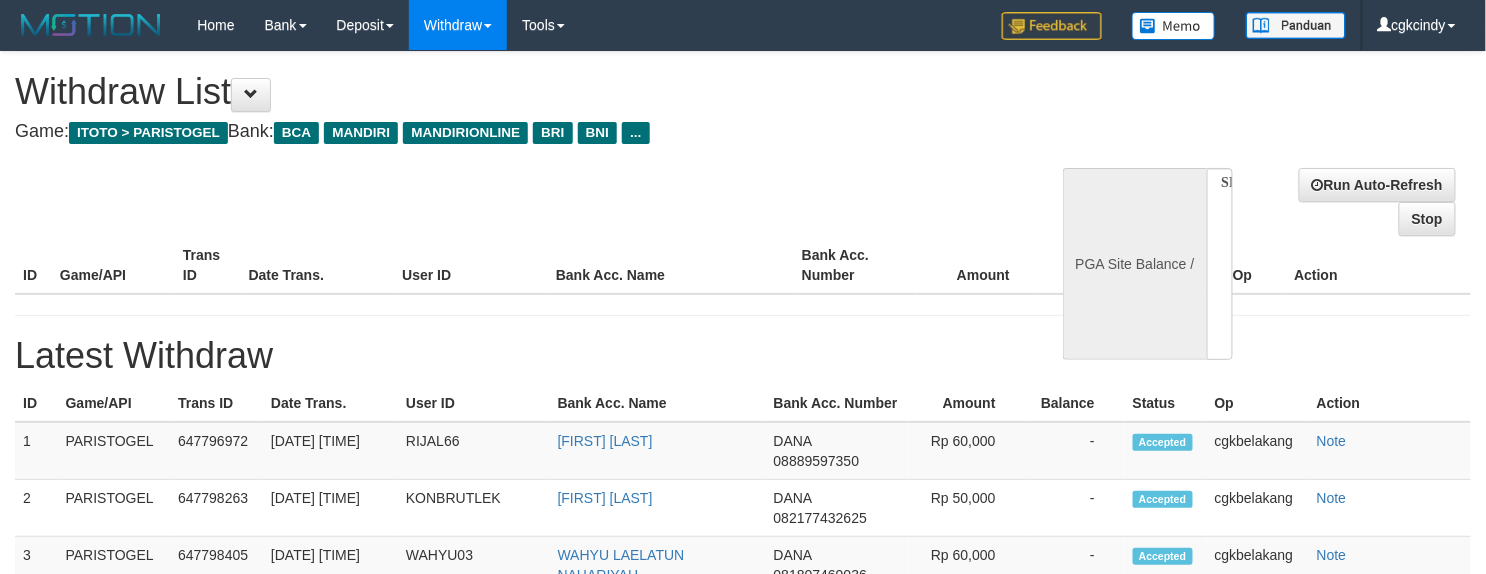 select on "**" 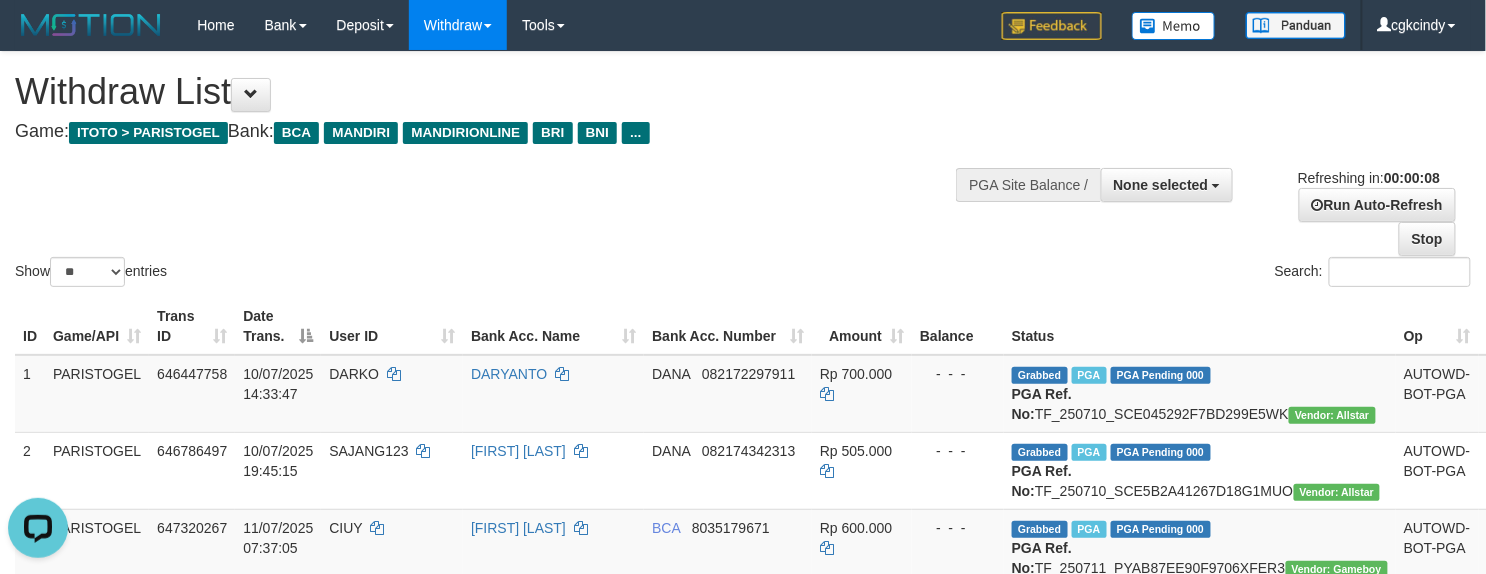 scroll, scrollTop: 0, scrollLeft: 0, axis: both 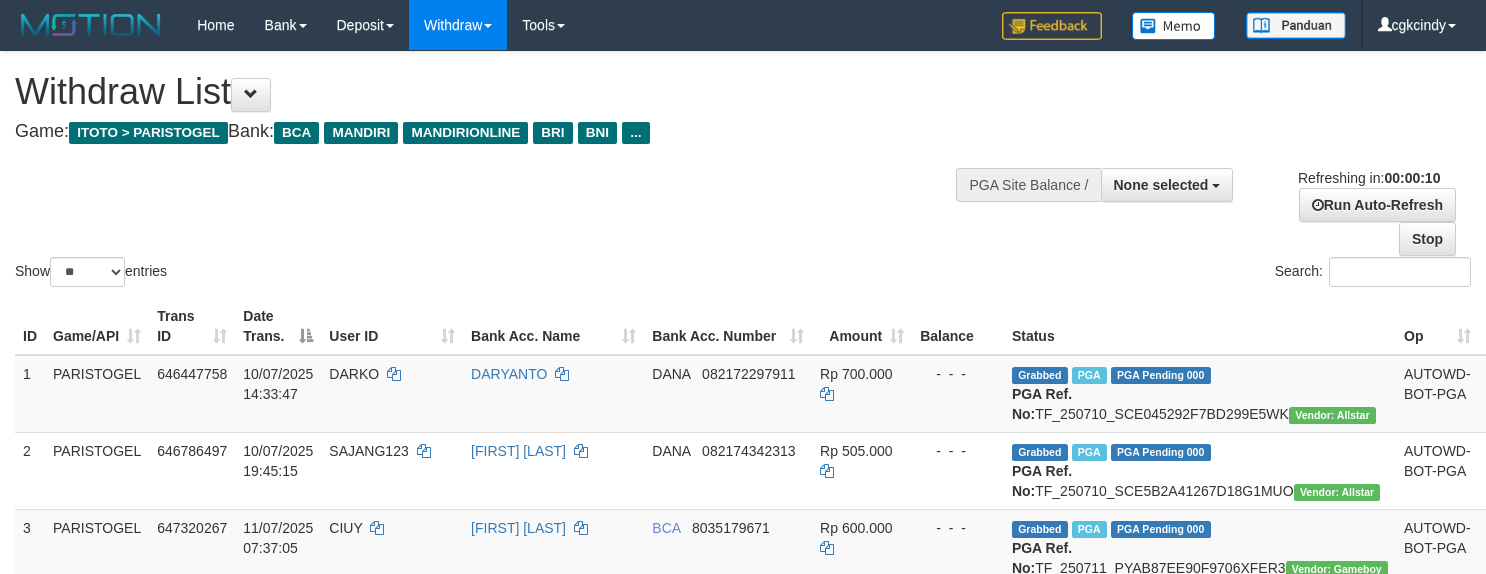 select 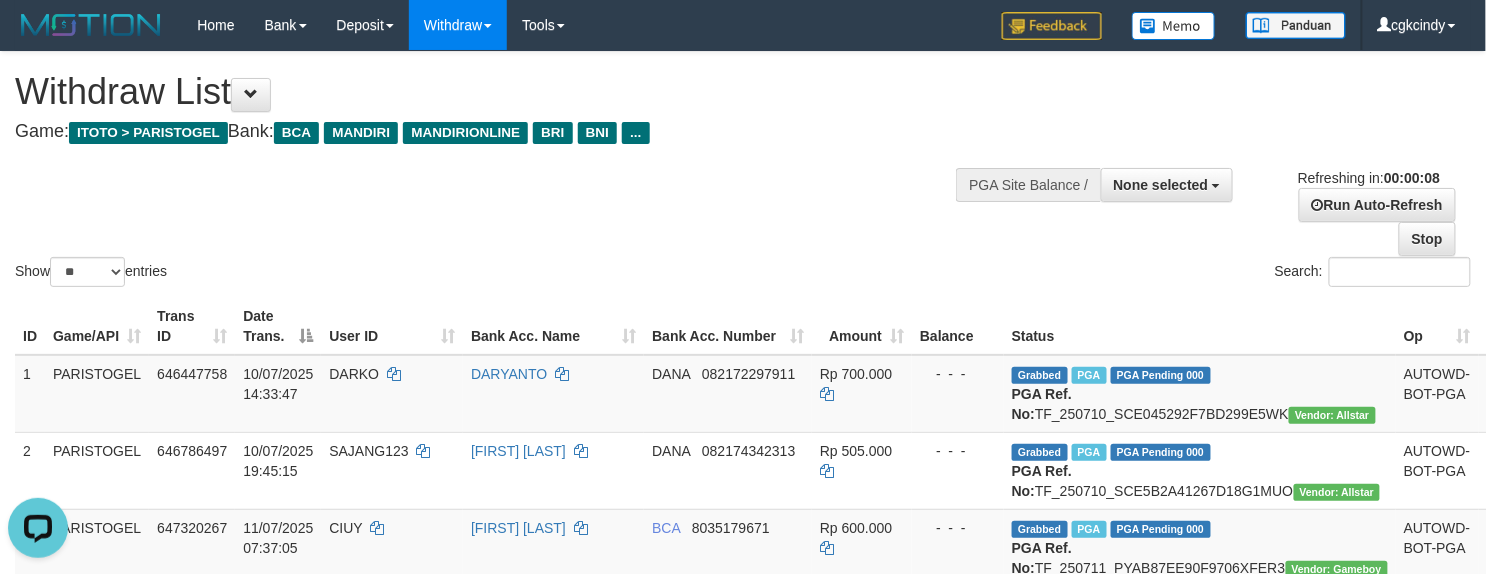 scroll, scrollTop: 0, scrollLeft: 0, axis: both 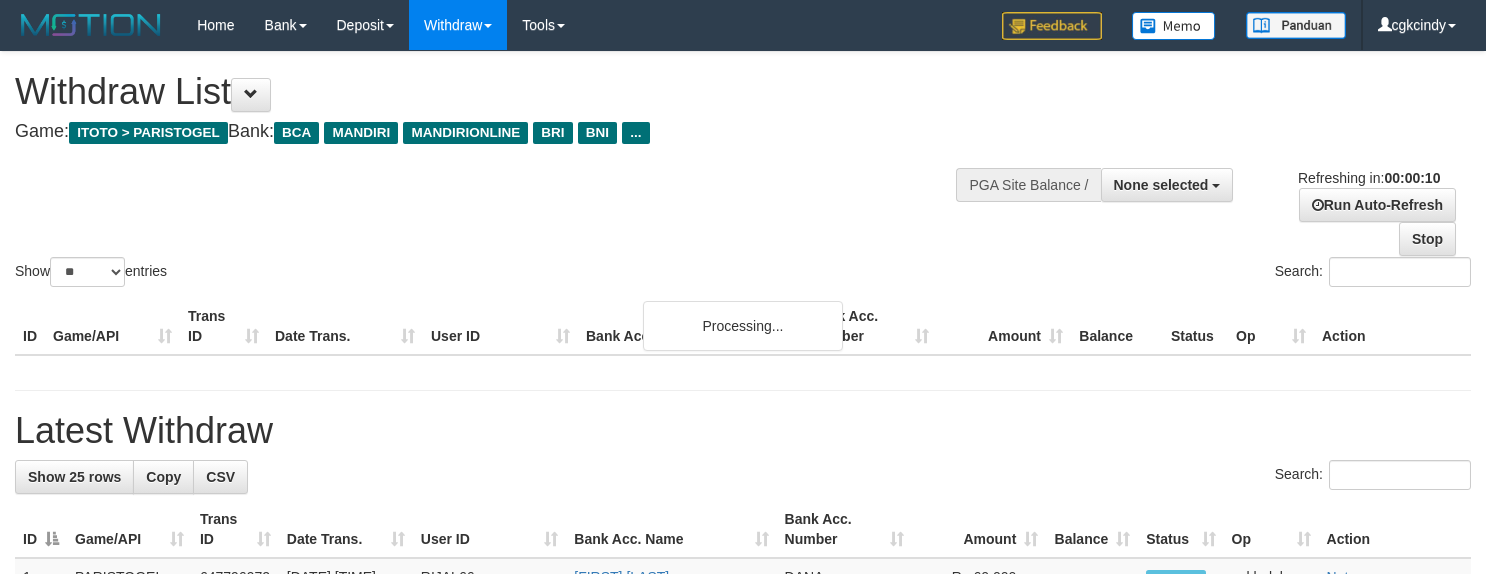 select 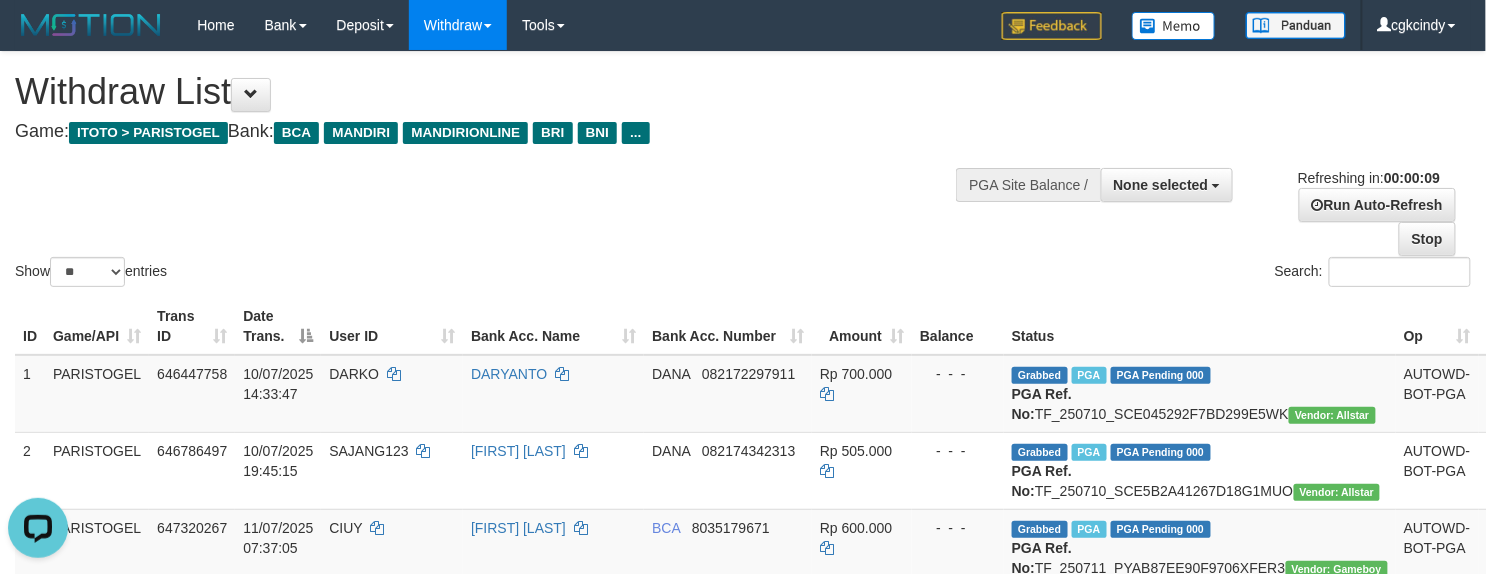 scroll, scrollTop: 0, scrollLeft: 0, axis: both 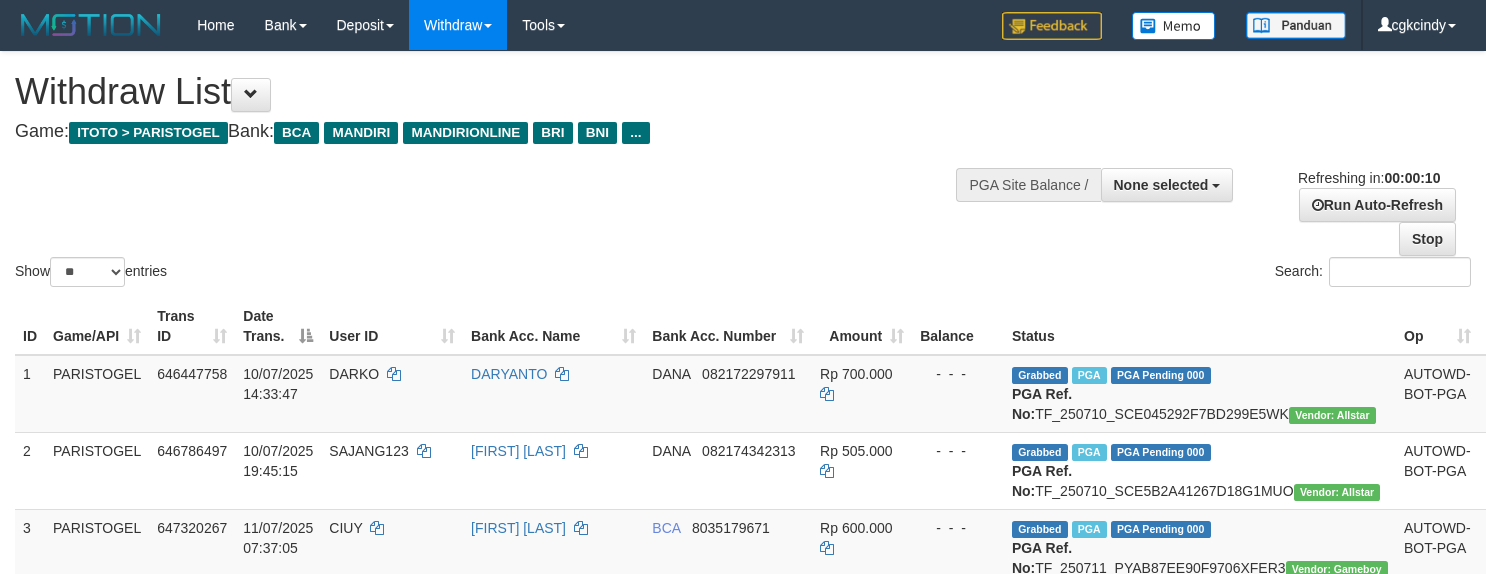 select 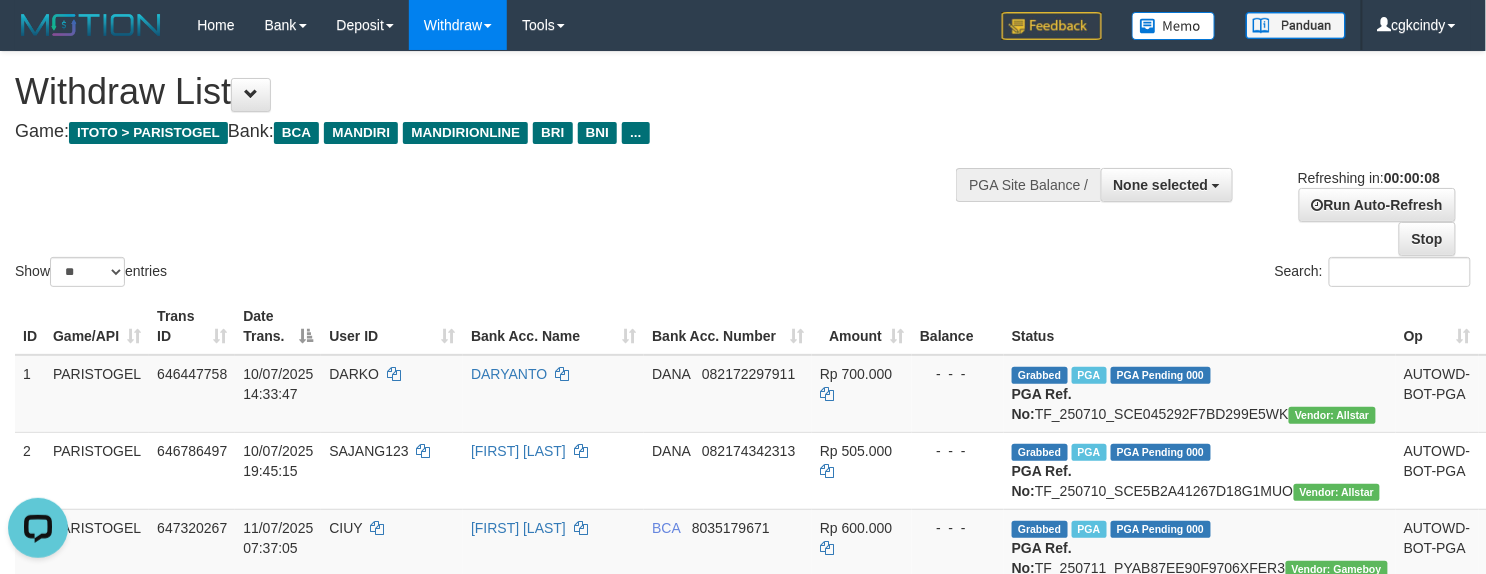 scroll, scrollTop: 0, scrollLeft: 0, axis: both 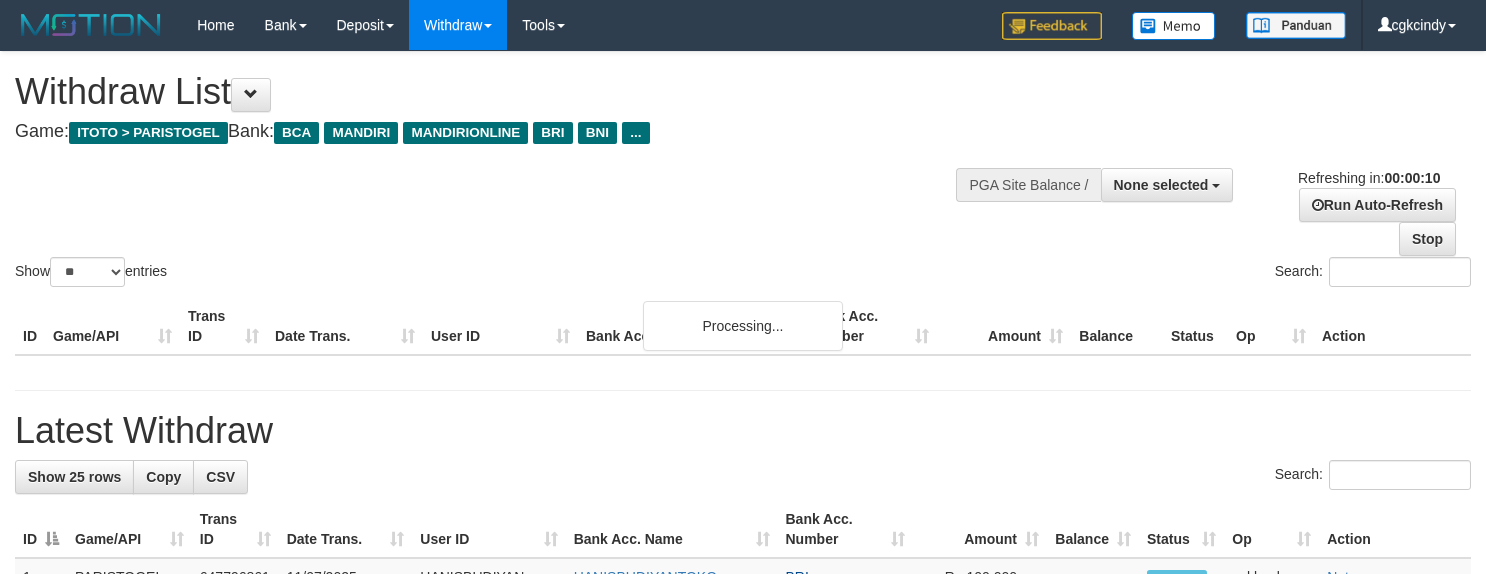 select 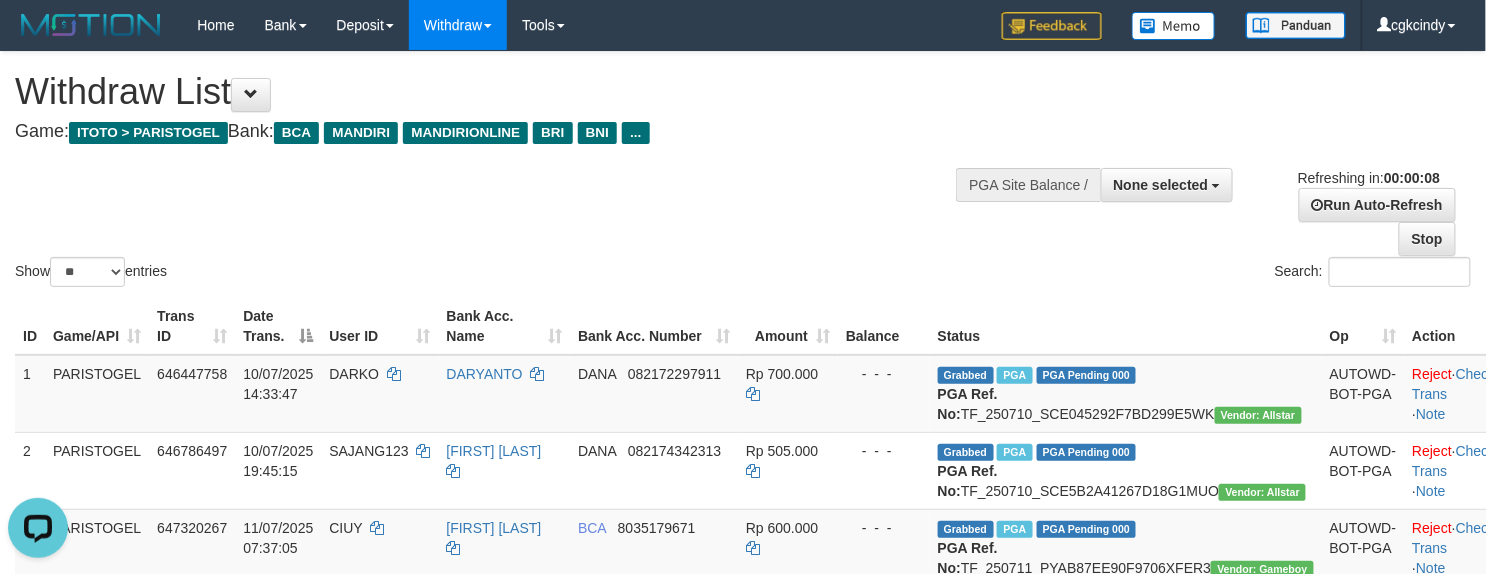 scroll, scrollTop: 0, scrollLeft: 0, axis: both 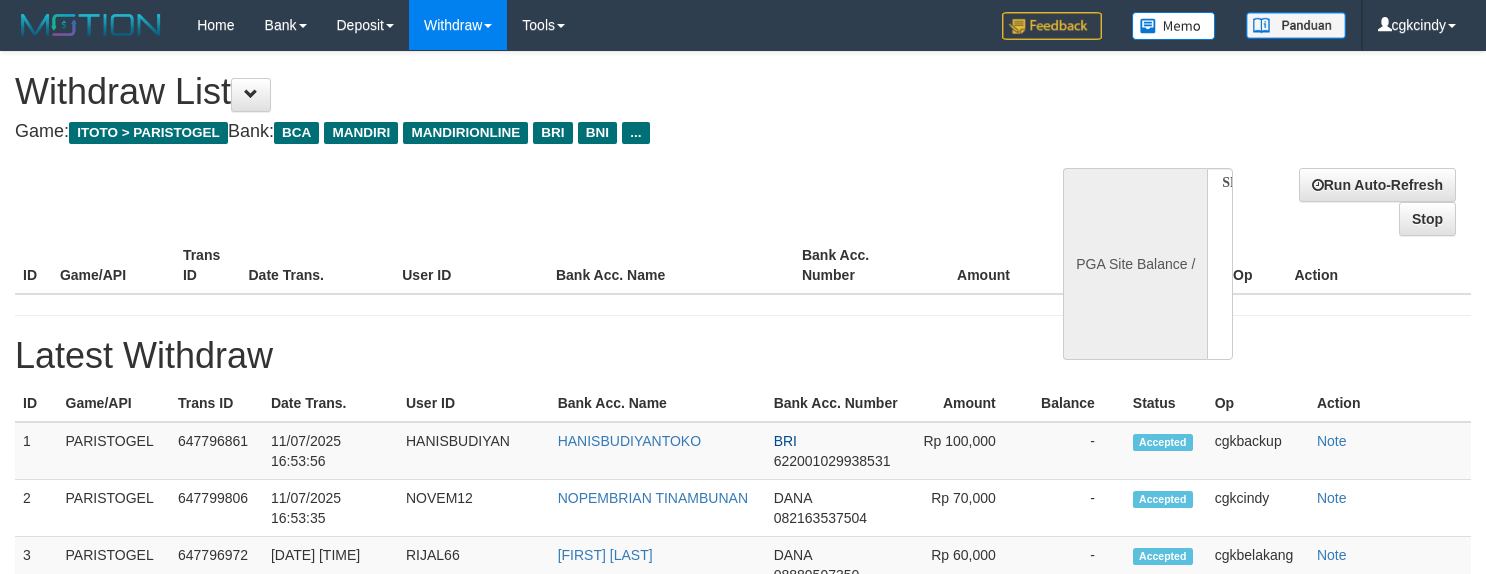 select 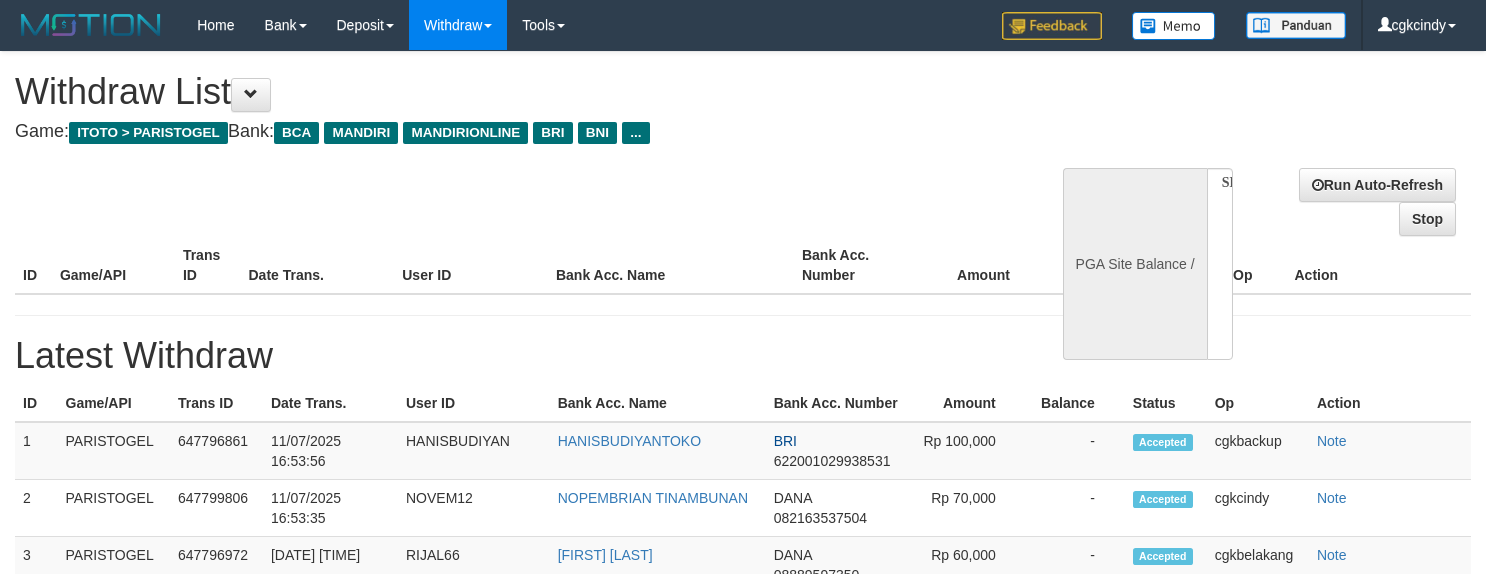 scroll, scrollTop: 0, scrollLeft: 0, axis: both 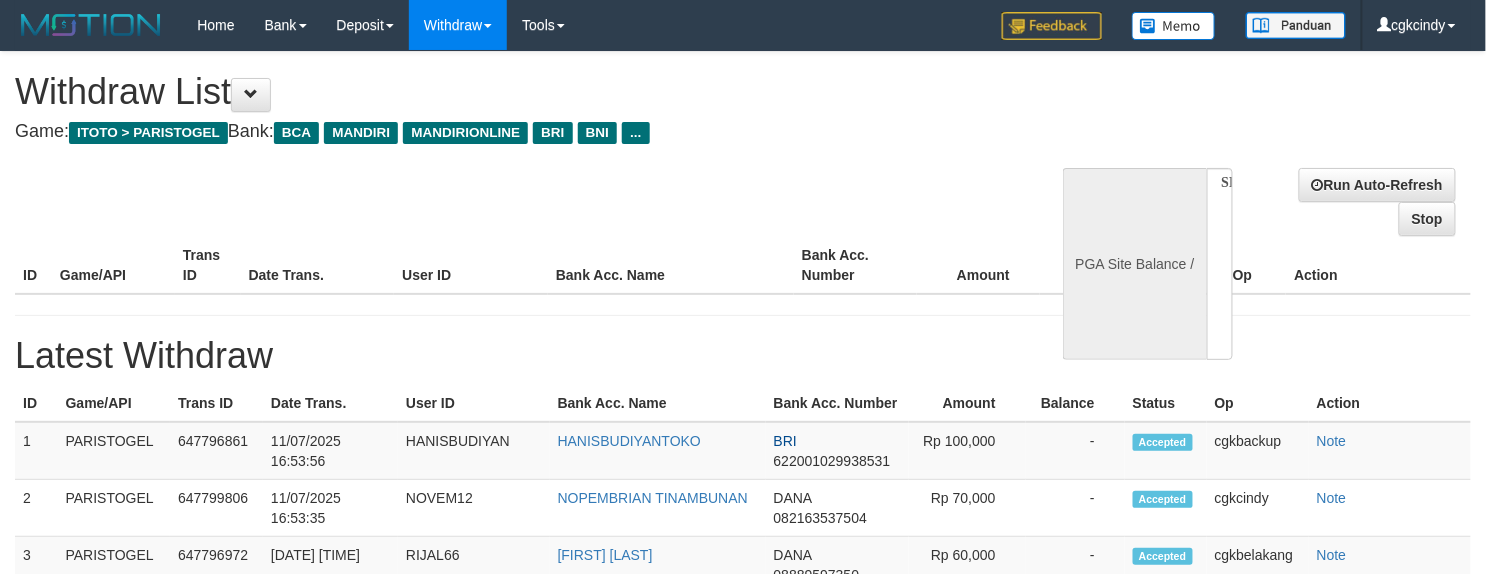 select on "**" 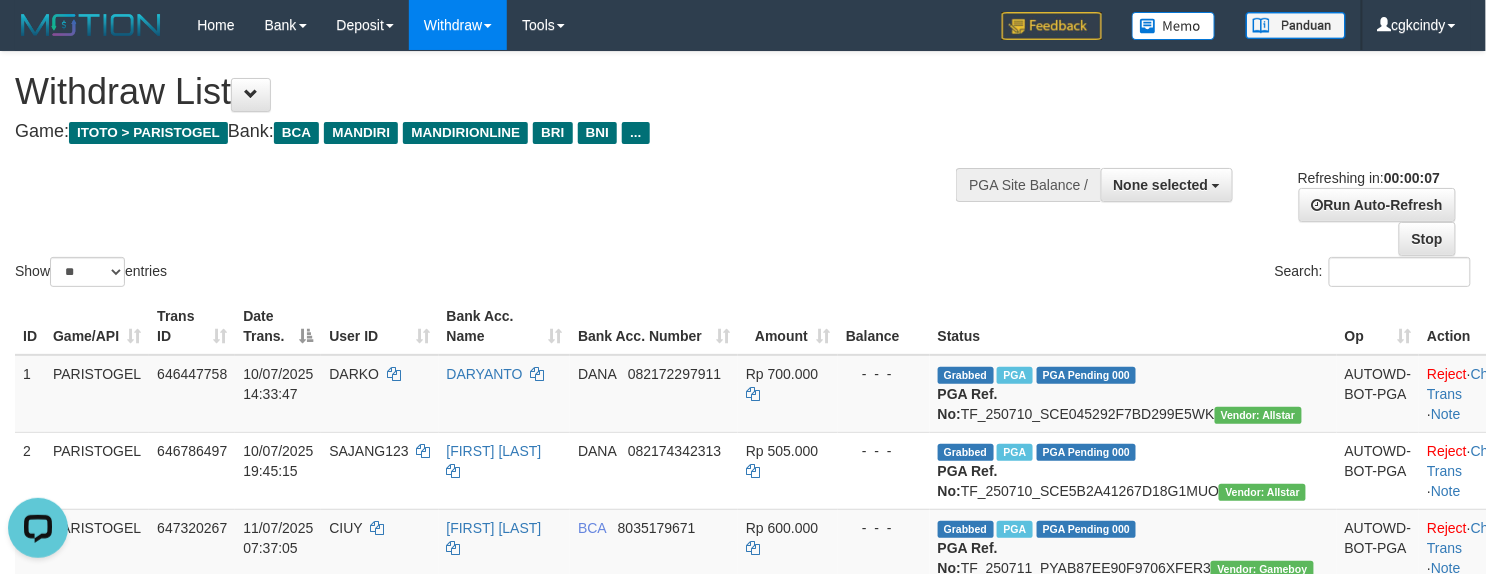 scroll, scrollTop: 0, scrollLeft: 0, axis: both 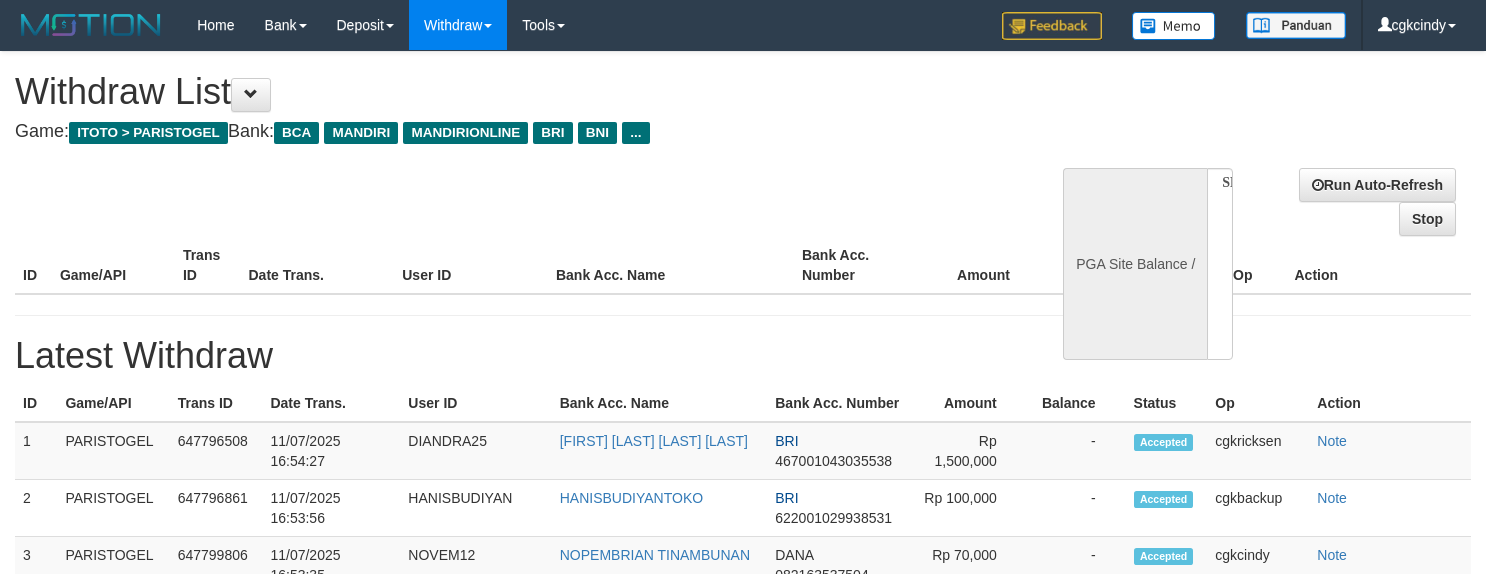 select 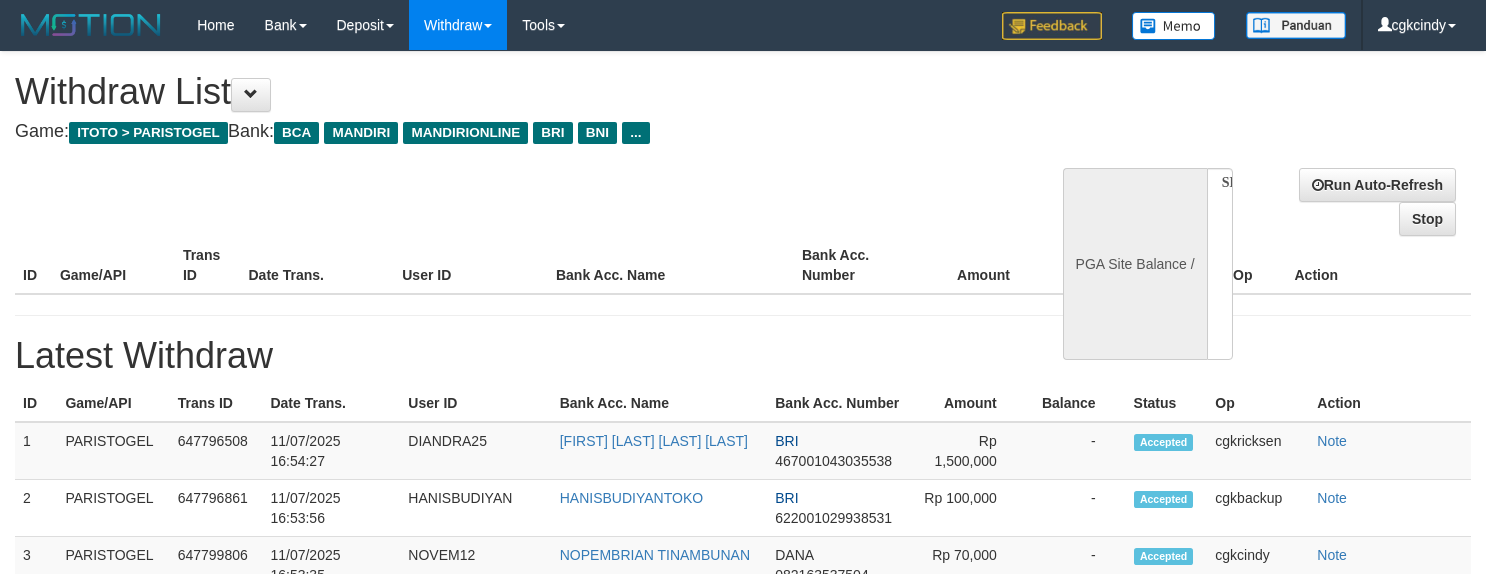 scroll, scrollTop: 0, scrollLeft: 0, axis: both 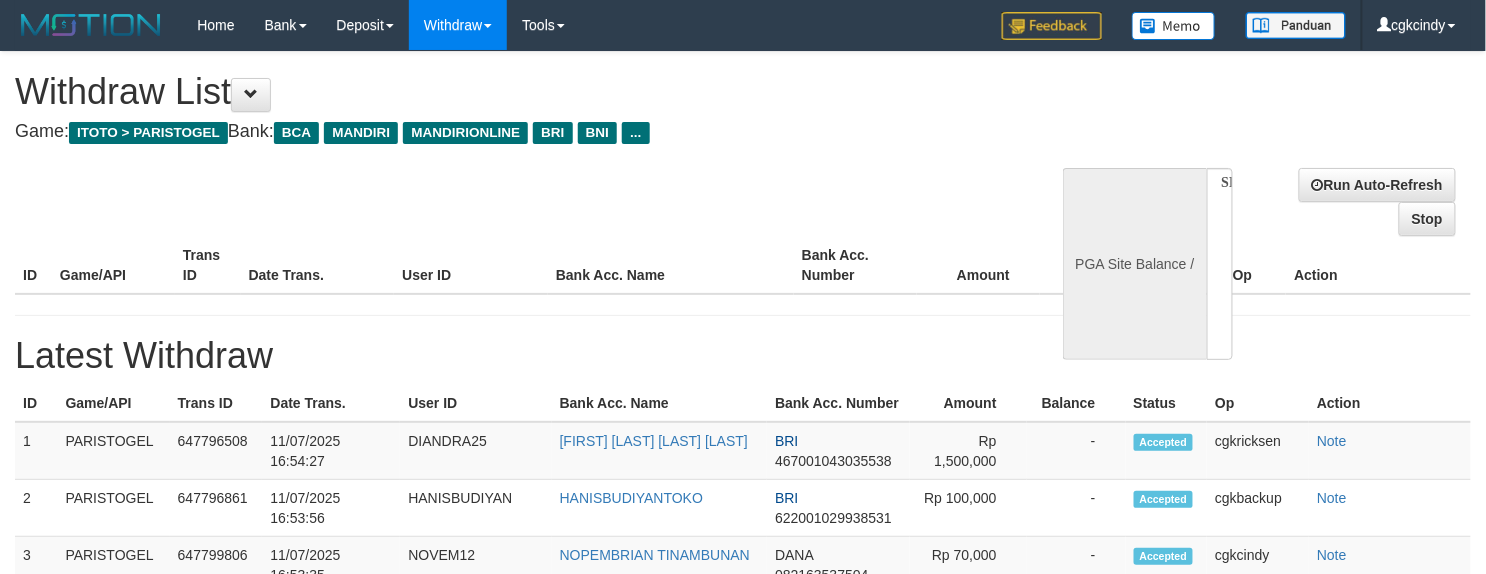 select on "**" 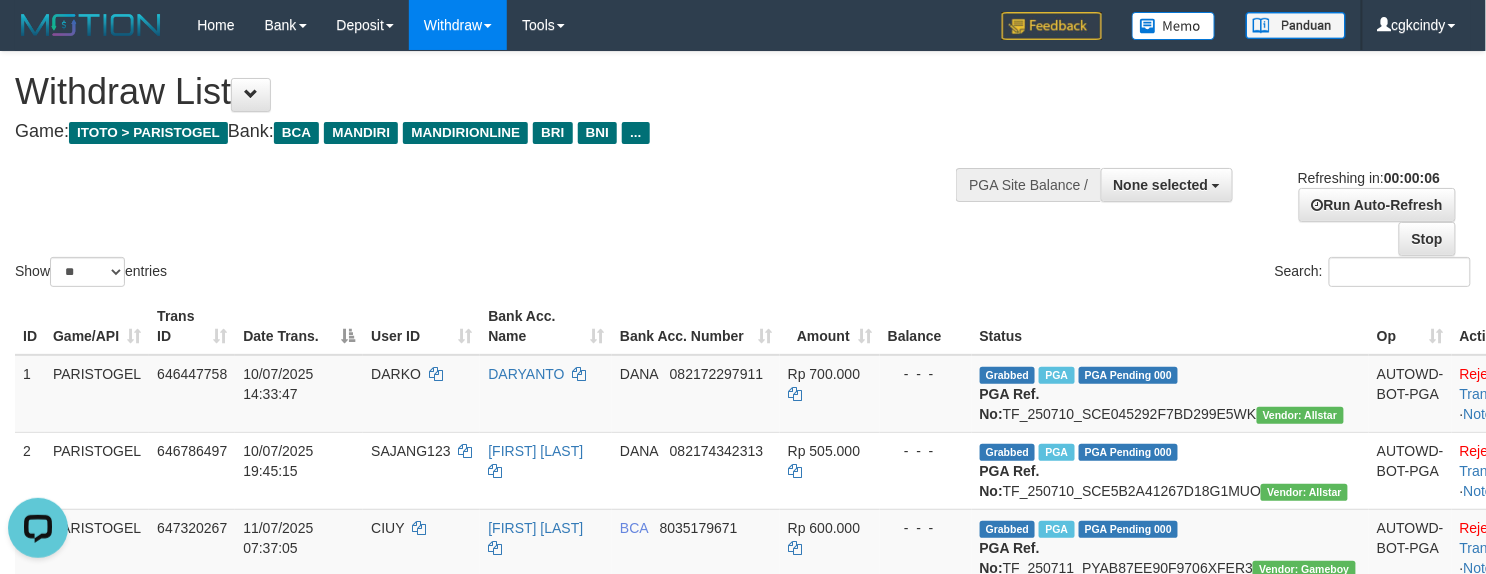 scroll, scrollTop: 0, scrollLeft: 0, axis: both 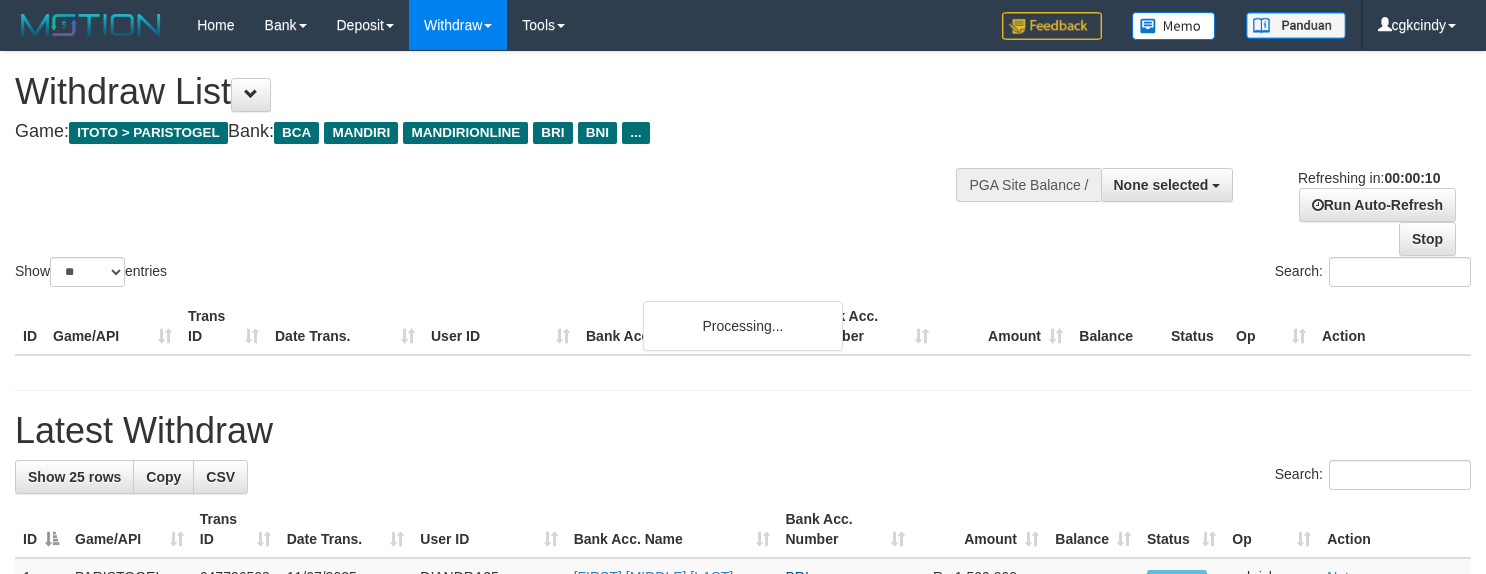 select 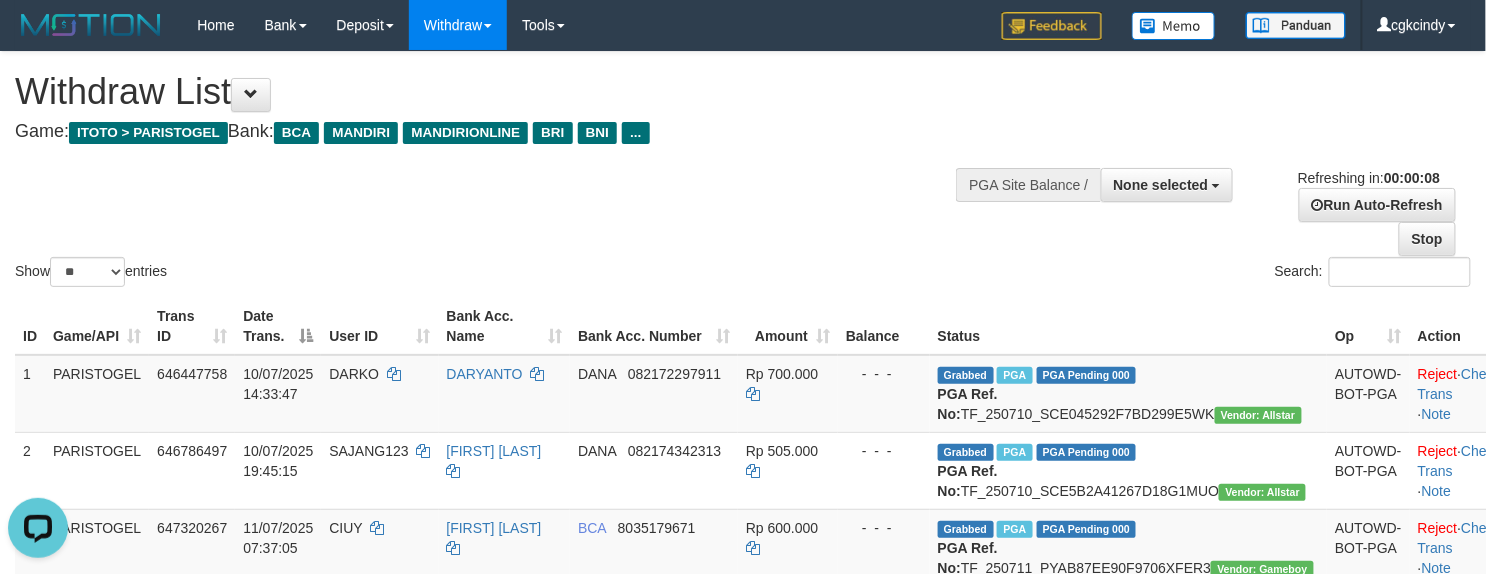 scroll, scrollTop: 0, scrollLeft: 0, axis: both 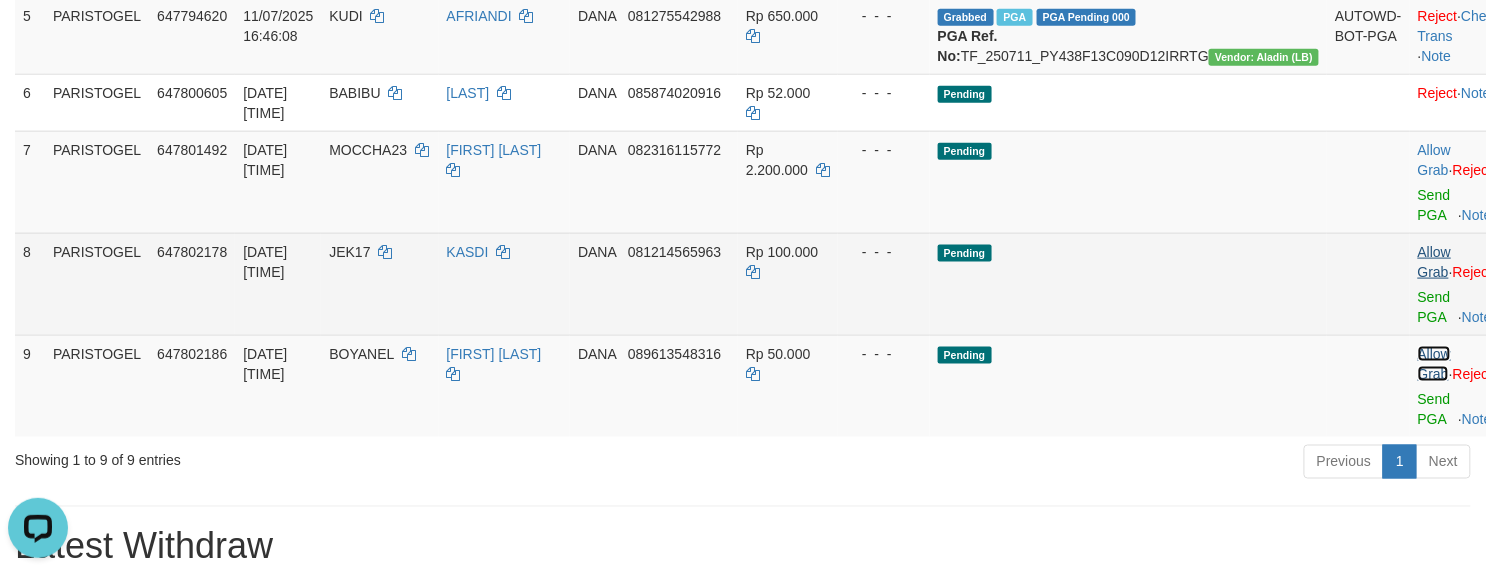 drag, startPoint x: 1373, startPoint y: 462, endPoint x: 1384, endPoint y: 381, distance: 81.7435 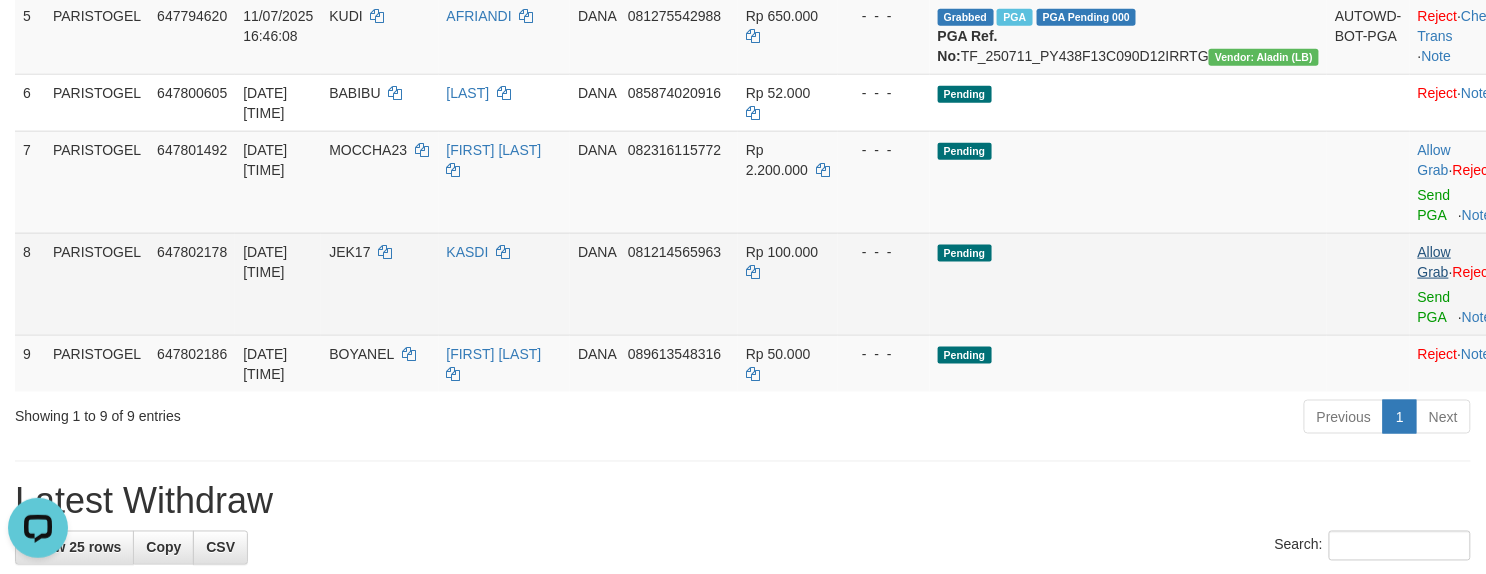 click on "Allow Grab   ·    Reject Send PGA     ·    Note" at bounding box center (1459, 284) 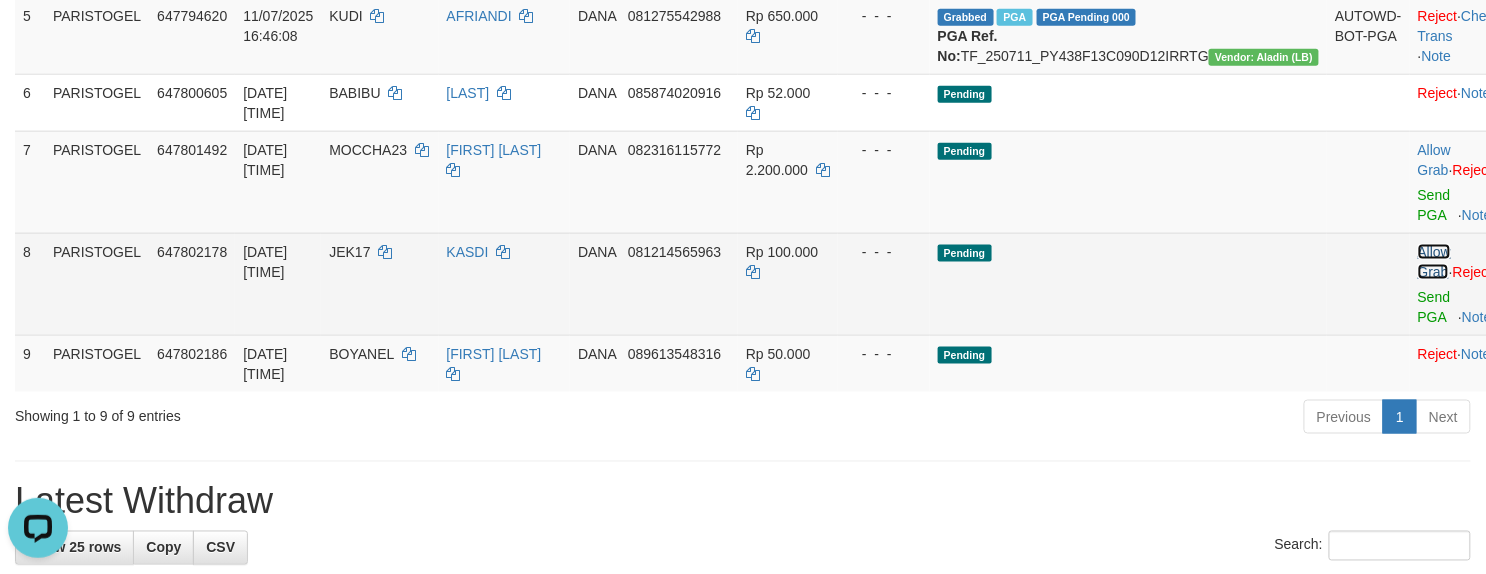 click on "Allow Grab" at bounding box center (1434, 262) 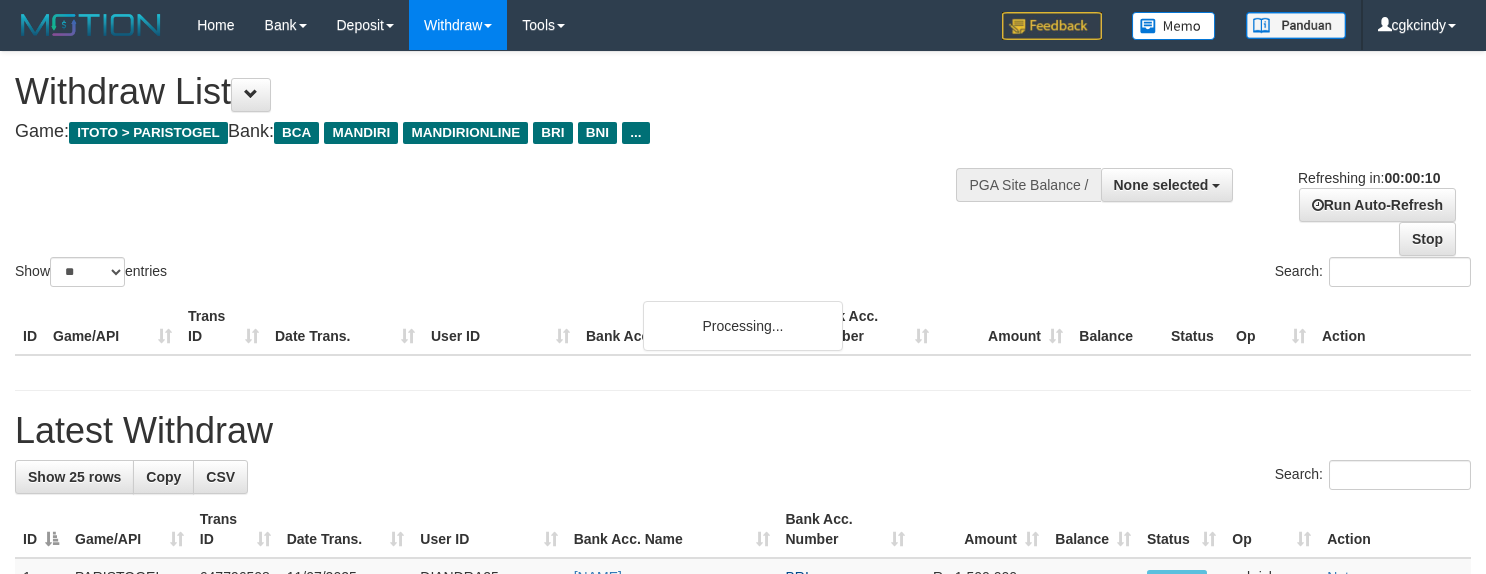 select 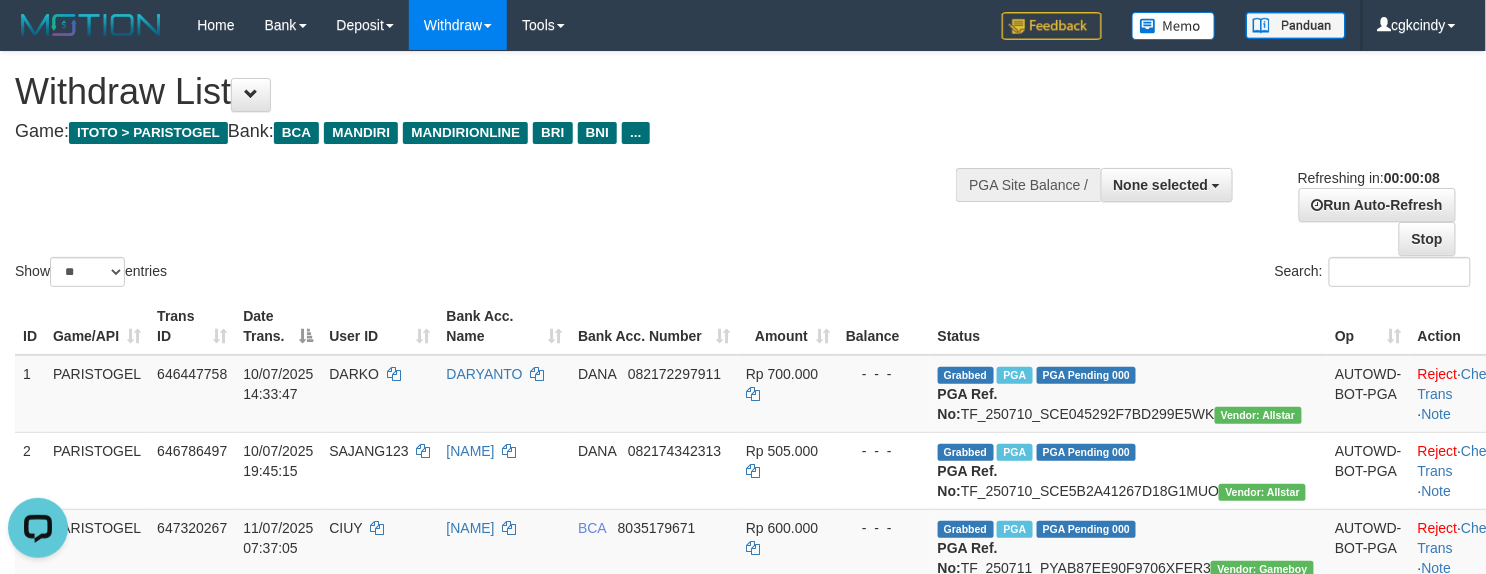 scroll, scrollTop: 0, scrollLeft: 0, axis: both 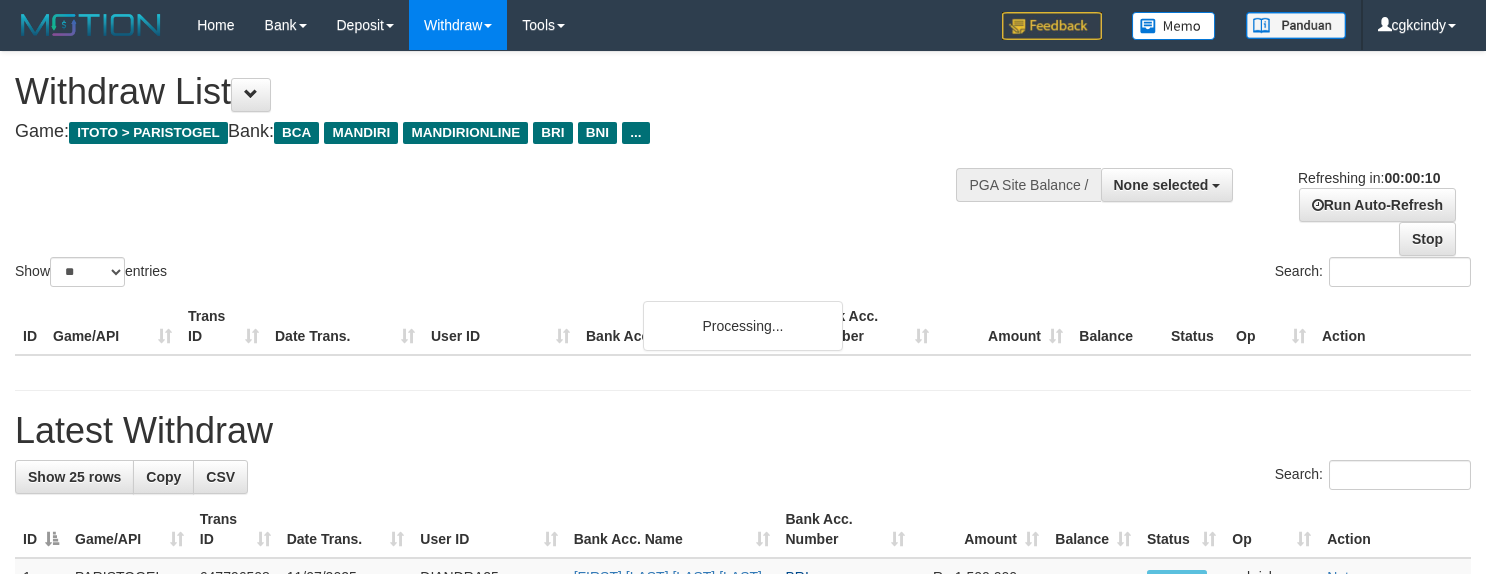 select 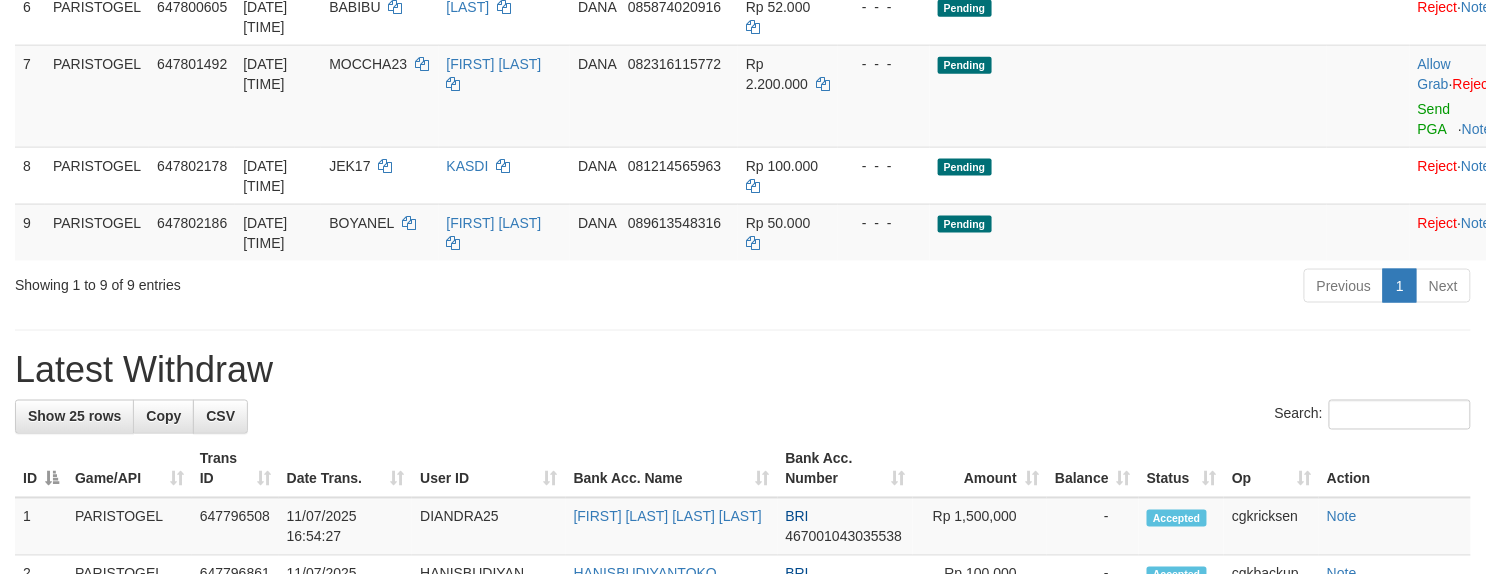 scroll, scrollTop: 800, scrollLeft: 0, axis: vertical 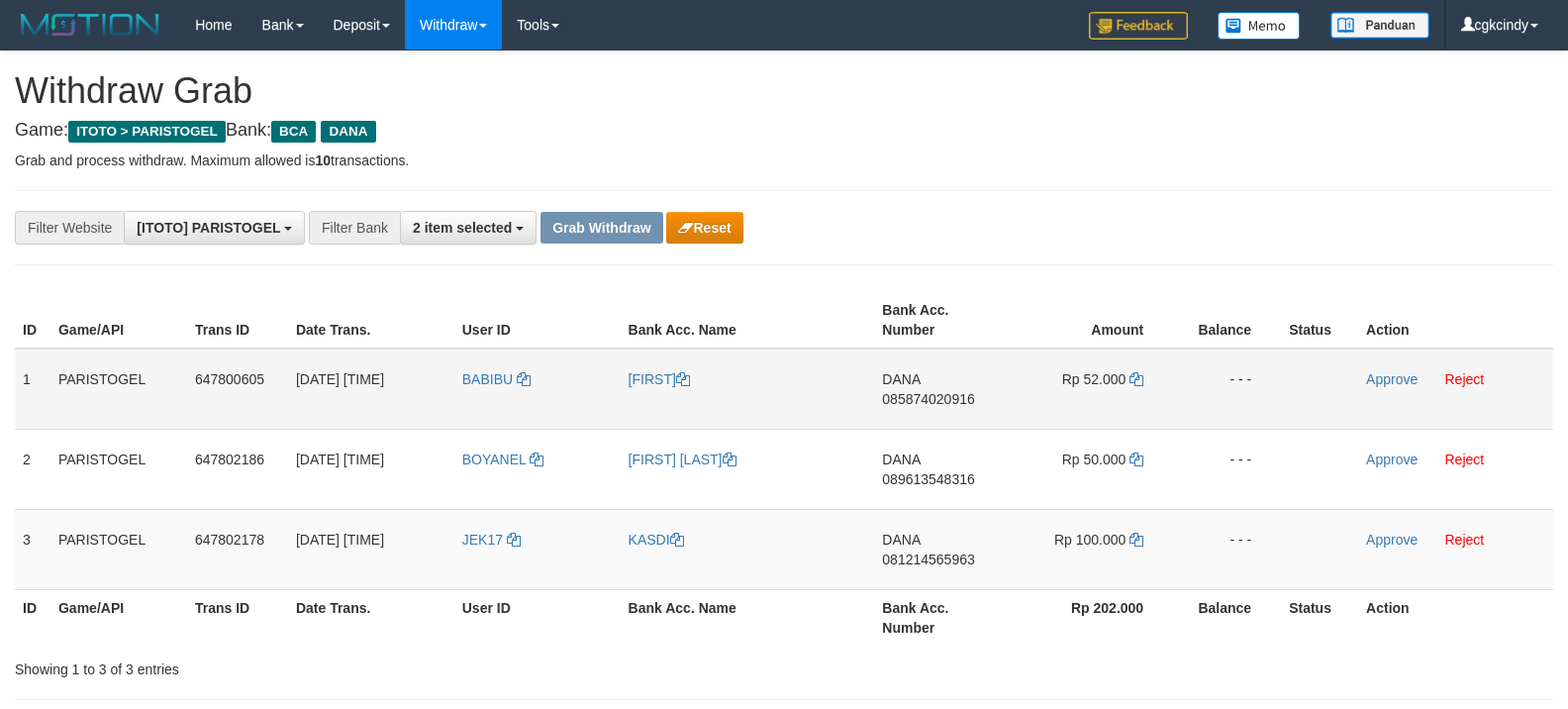 drag, startPoint x: 564, startPoint y: 405, endPoint x: 410, endPoint y: 412, distance: 154.15901 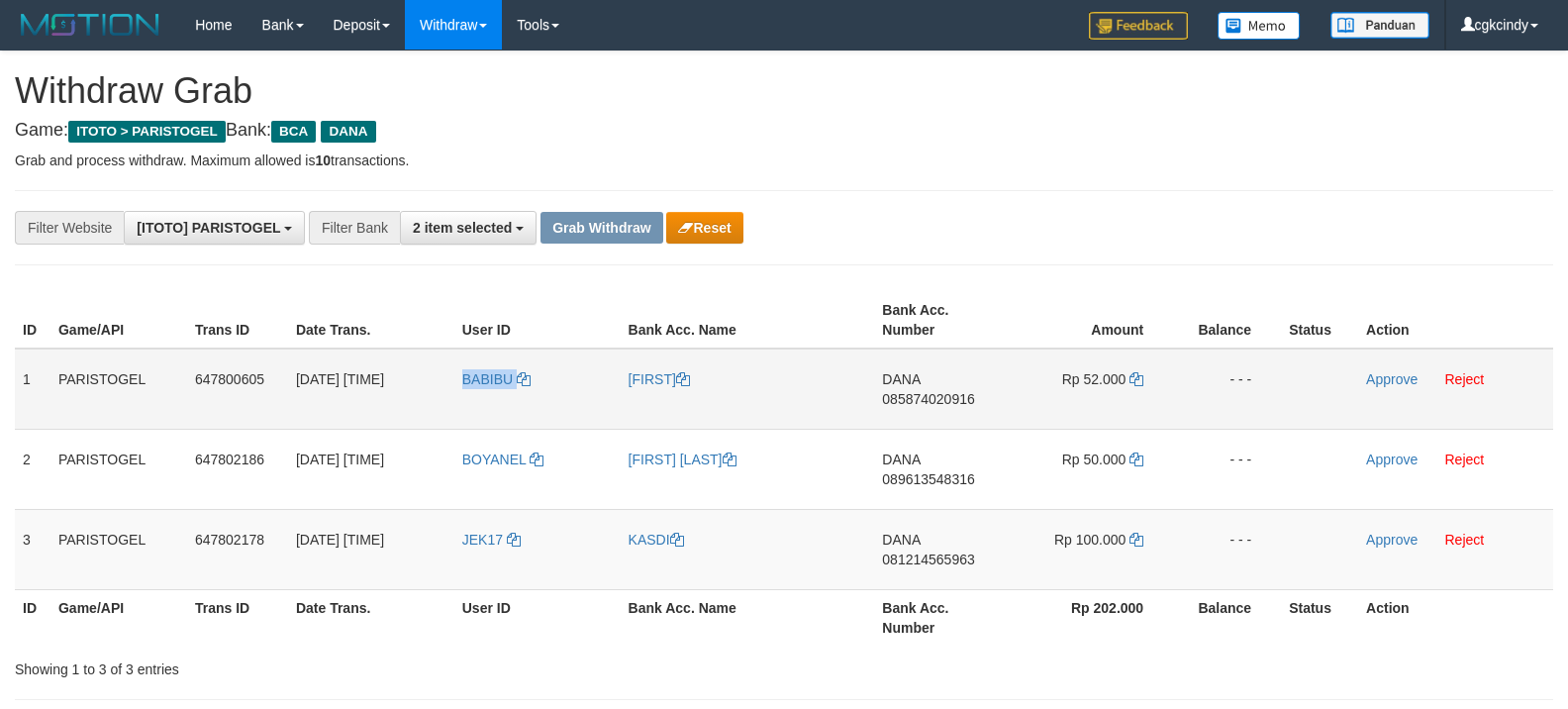 click on "BABIBU" at bounding box center (538, 389) 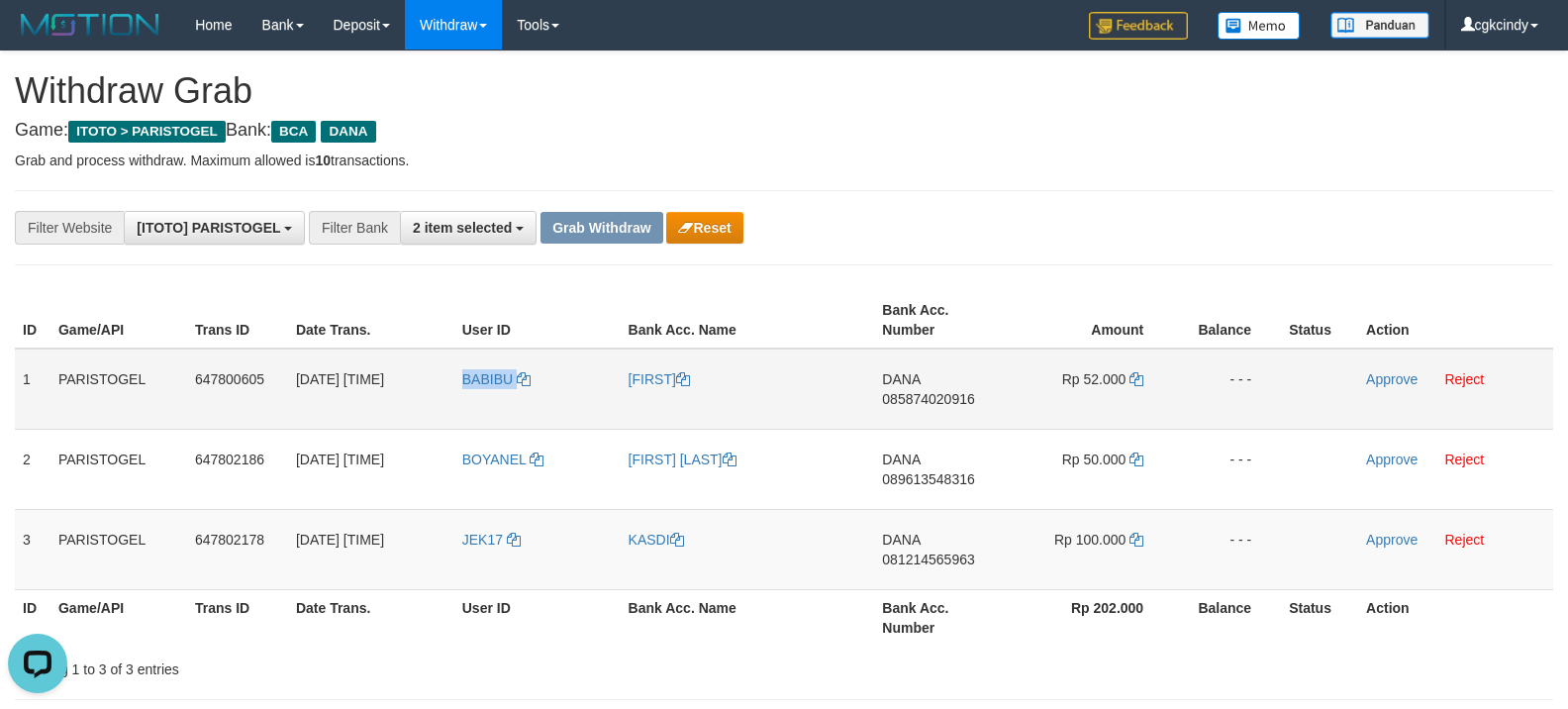 scroll, scrollTop: 0, scrollLeft: 0, axis: both 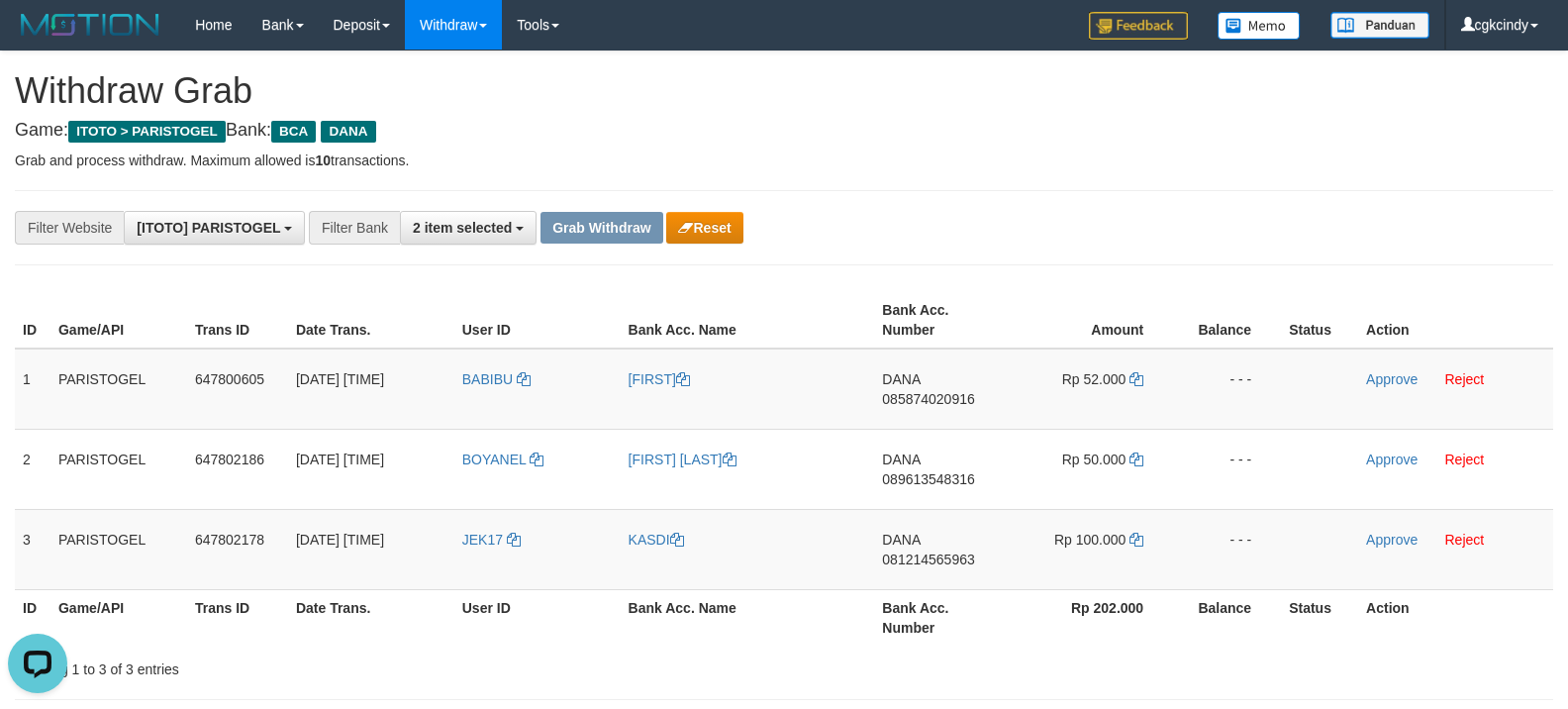drag, startPoint x: 1166, startPoint y: 240, endPoint x: 1154, endPoint y: 240, distance: 12 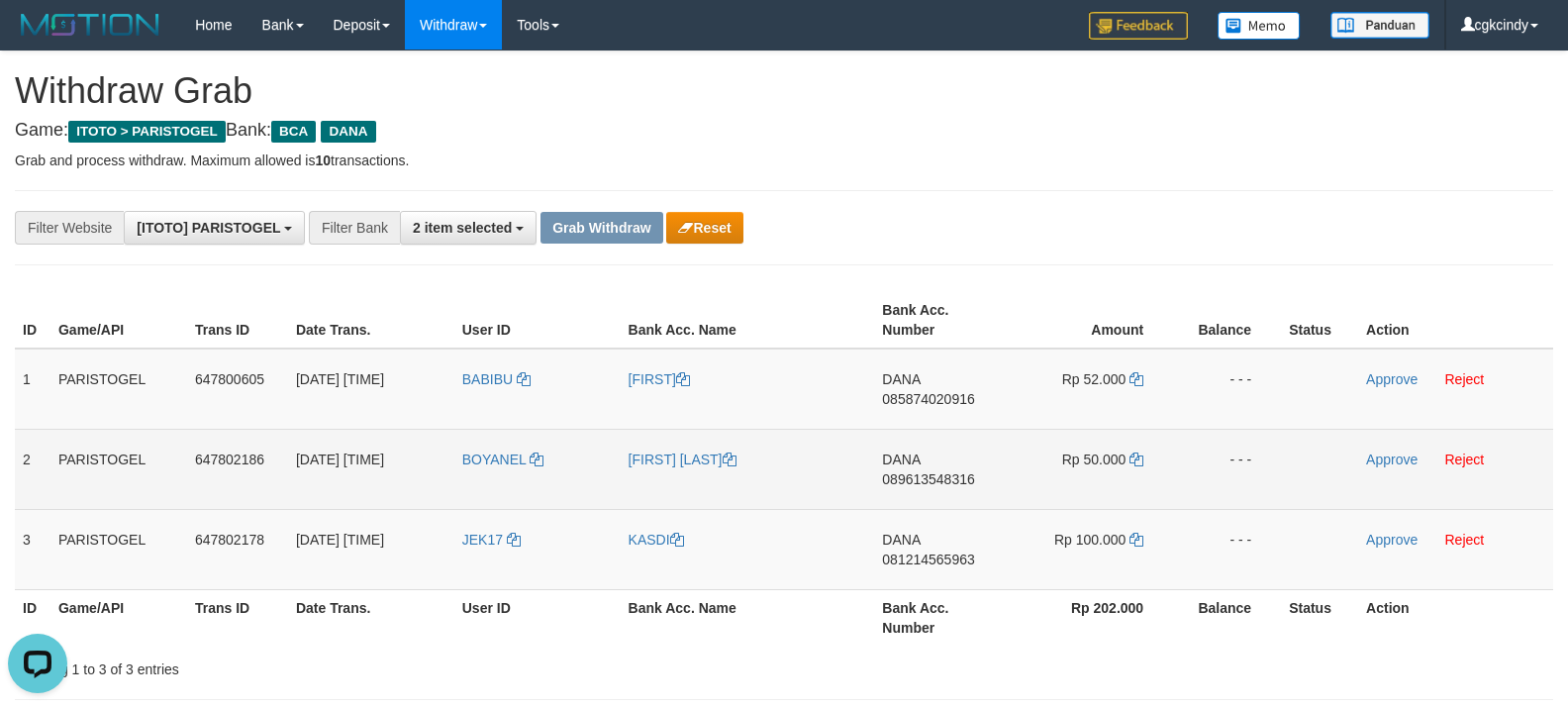 click on "BOYANEL" at bounding box center [538, 468] 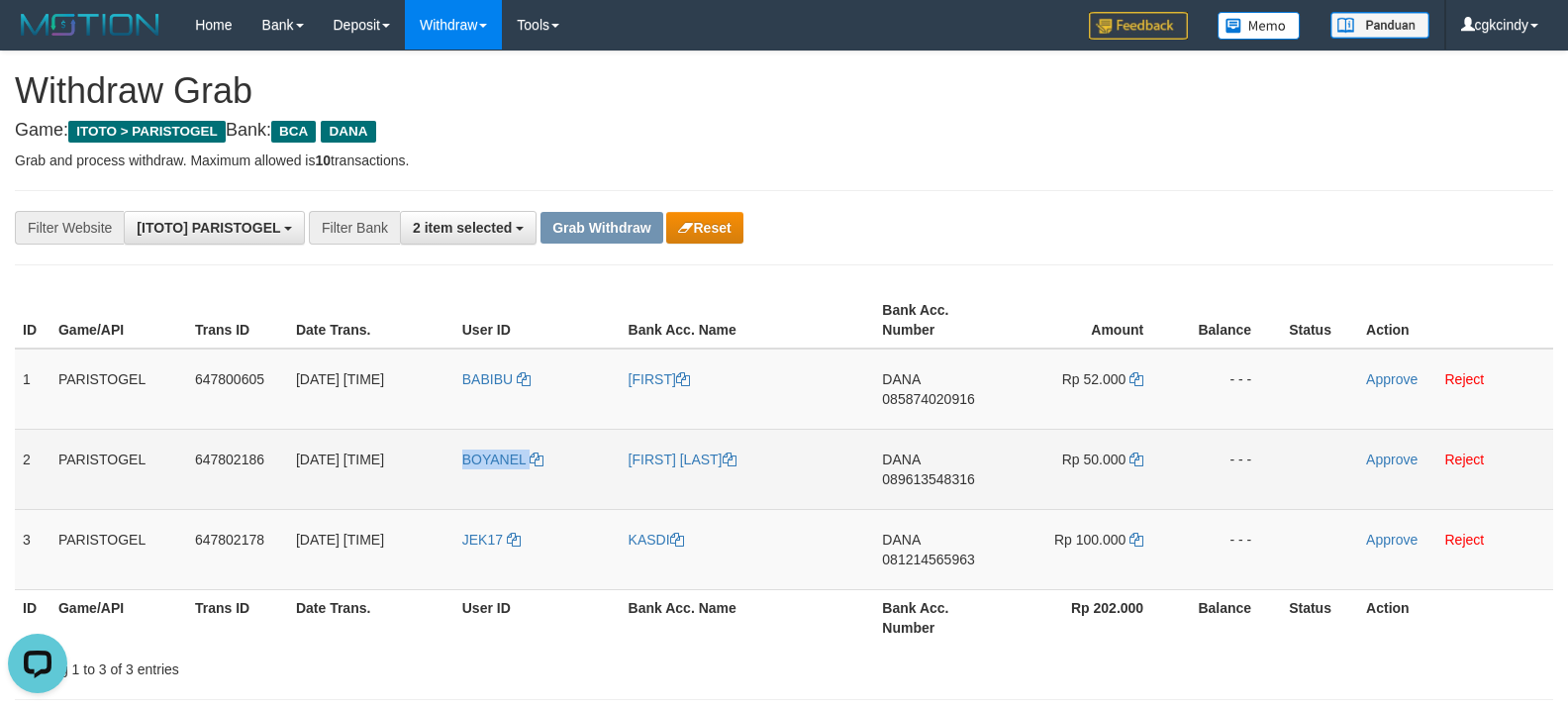 click on "BOYANEL" at bounding box center [538, 468] 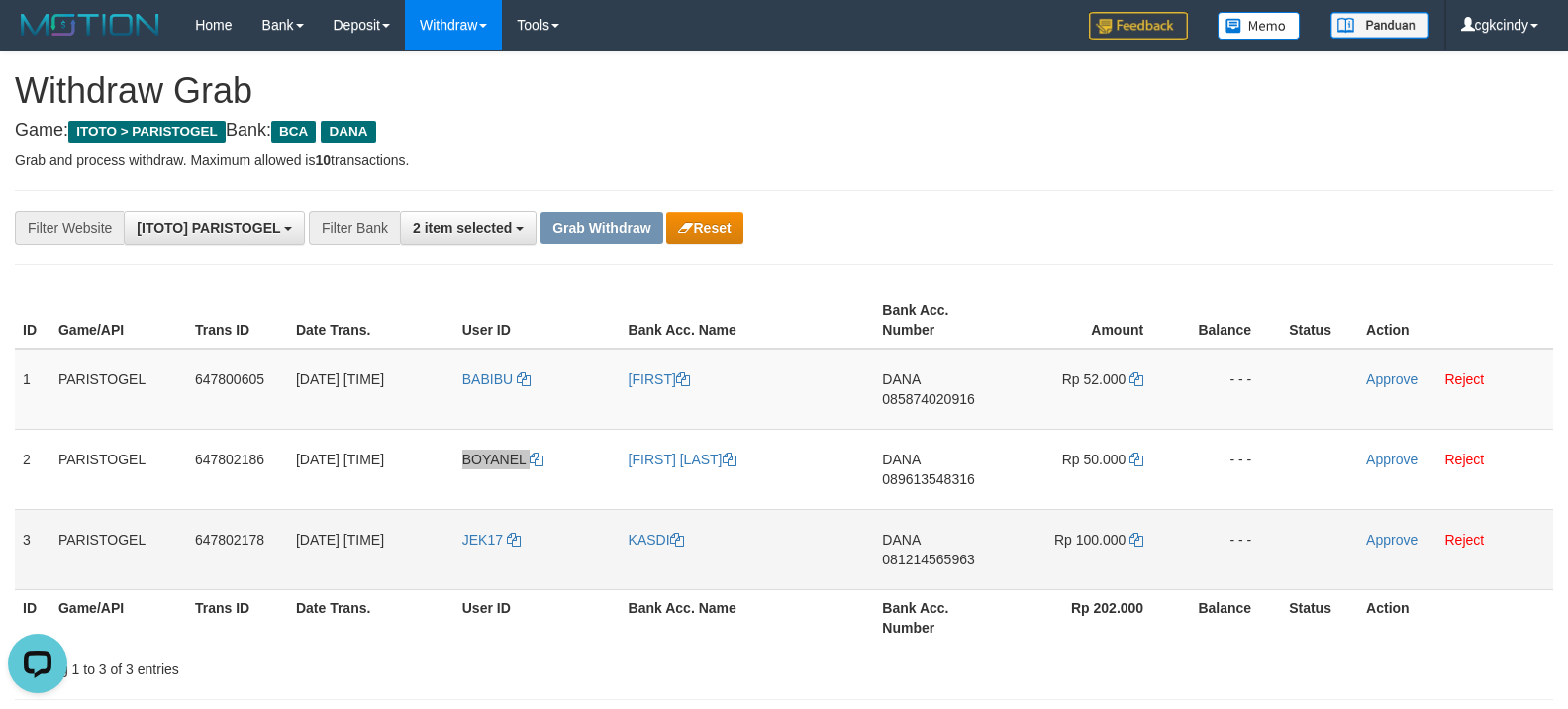 scroll, scrollTop: 132, scrollLeft: 0, axis: vertical 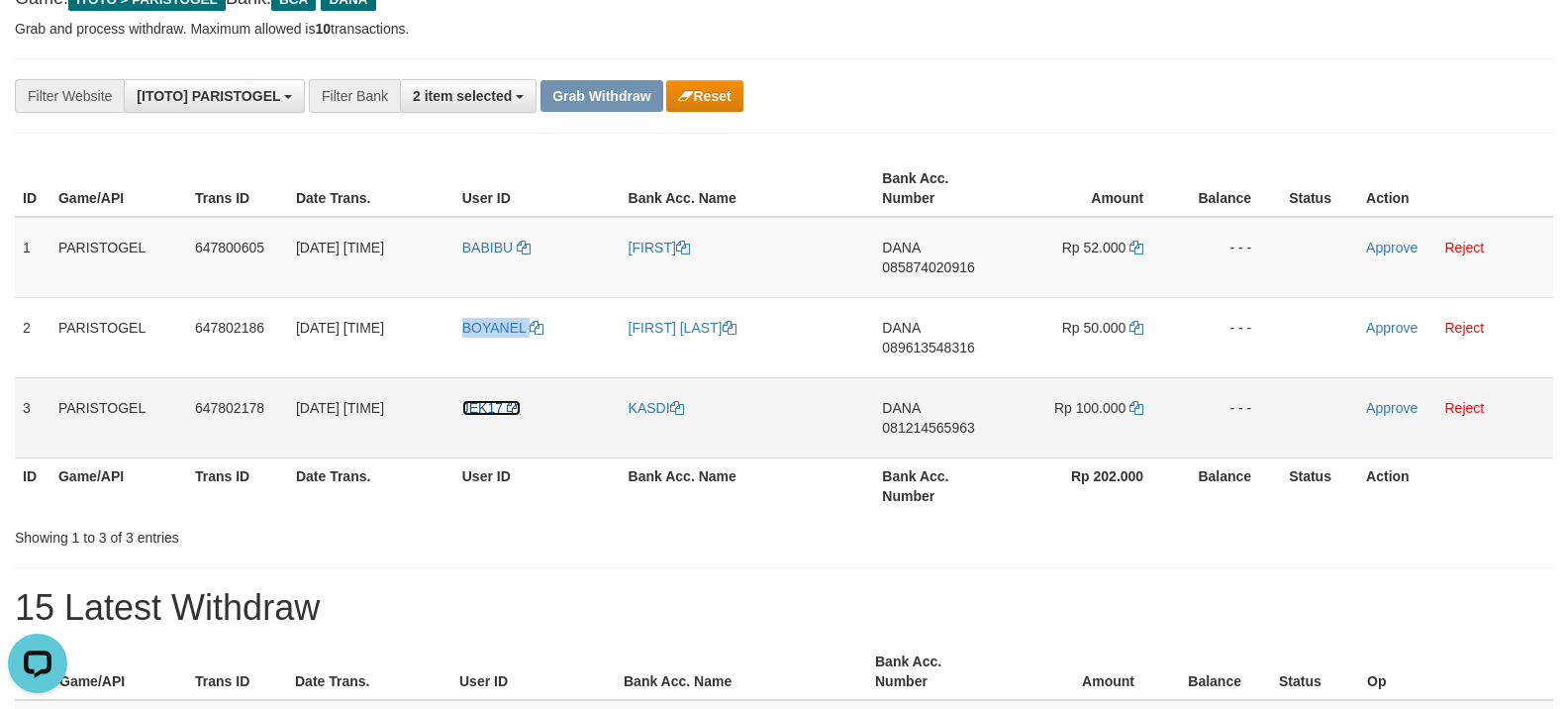 click on "JEK17" at bounding box center (482, 408) 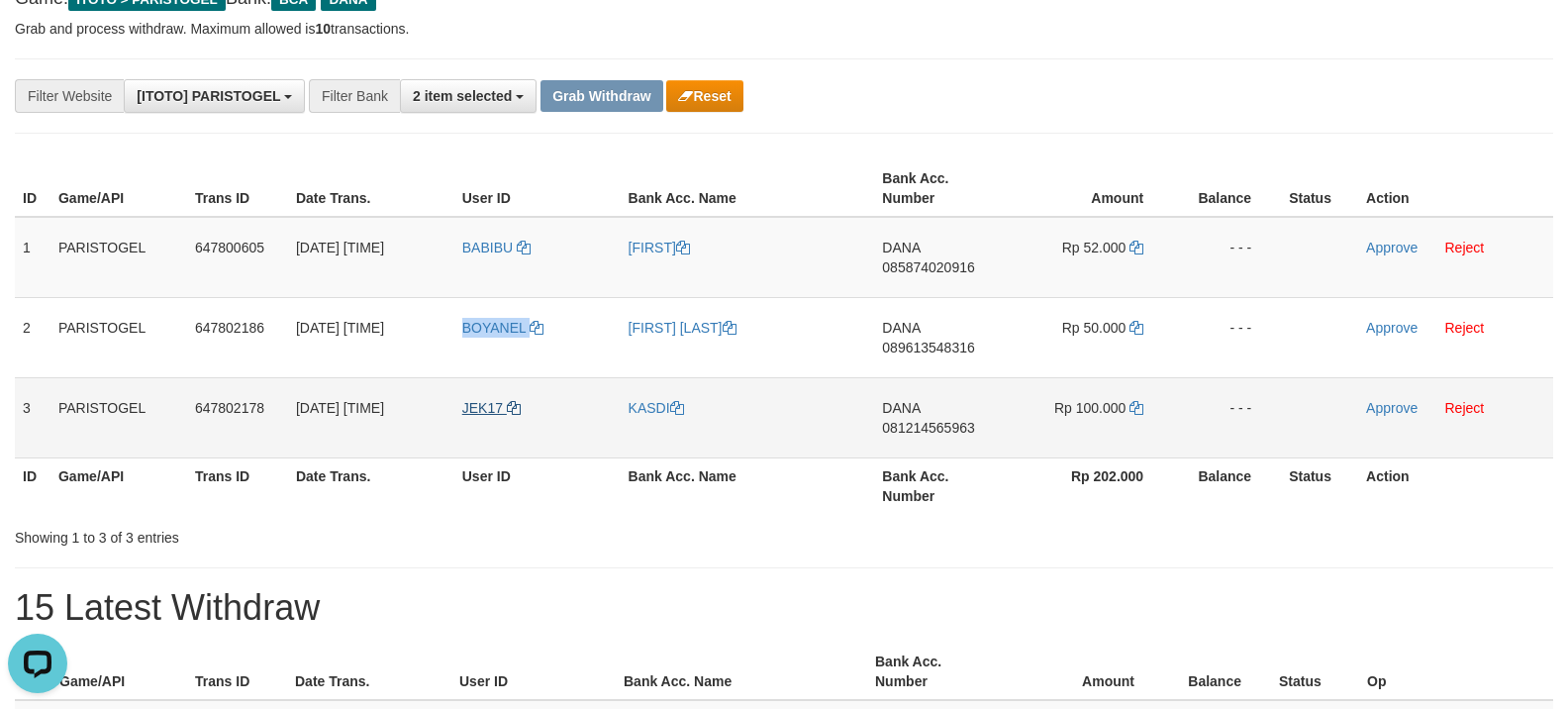 copy on "BOYANEL" 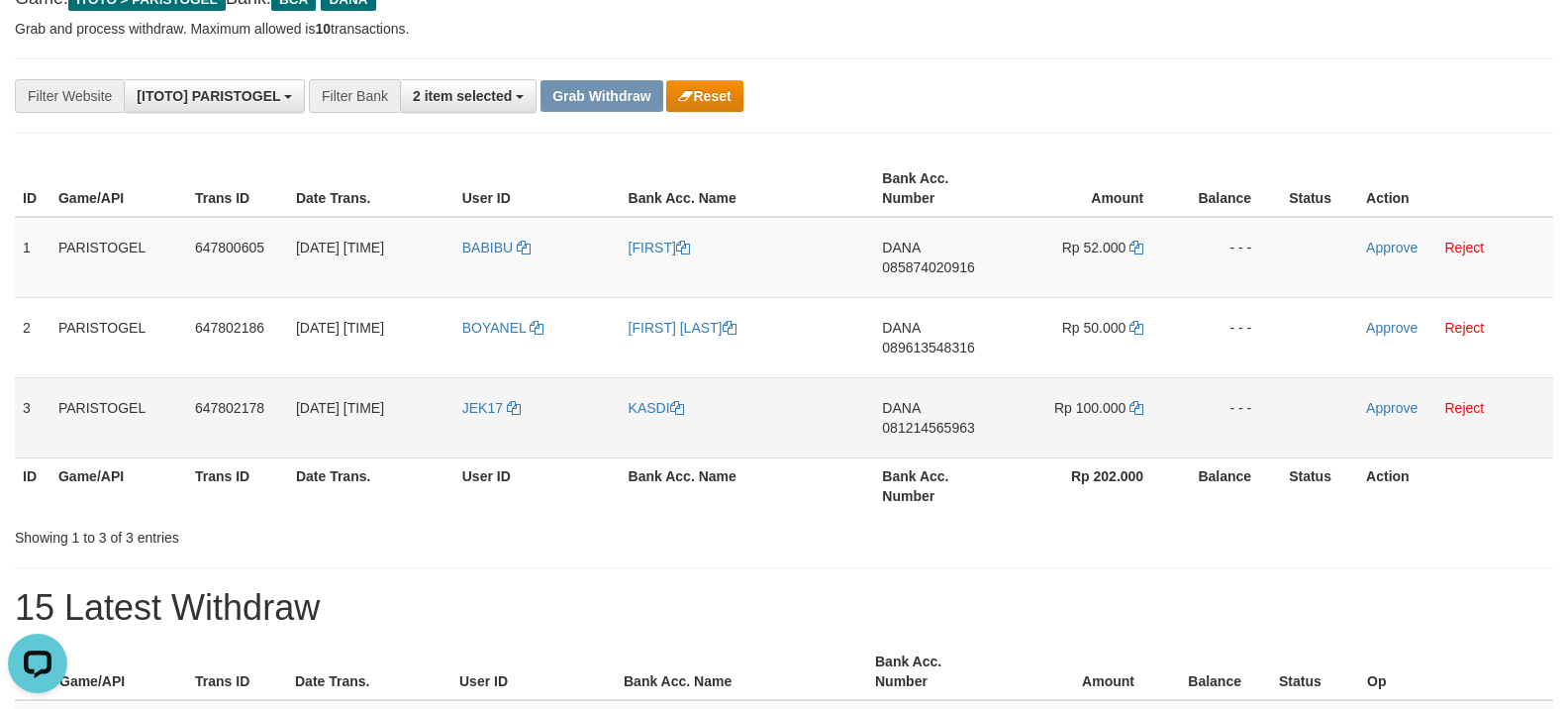 click on "JEK17" at bounding box center (538, 417) 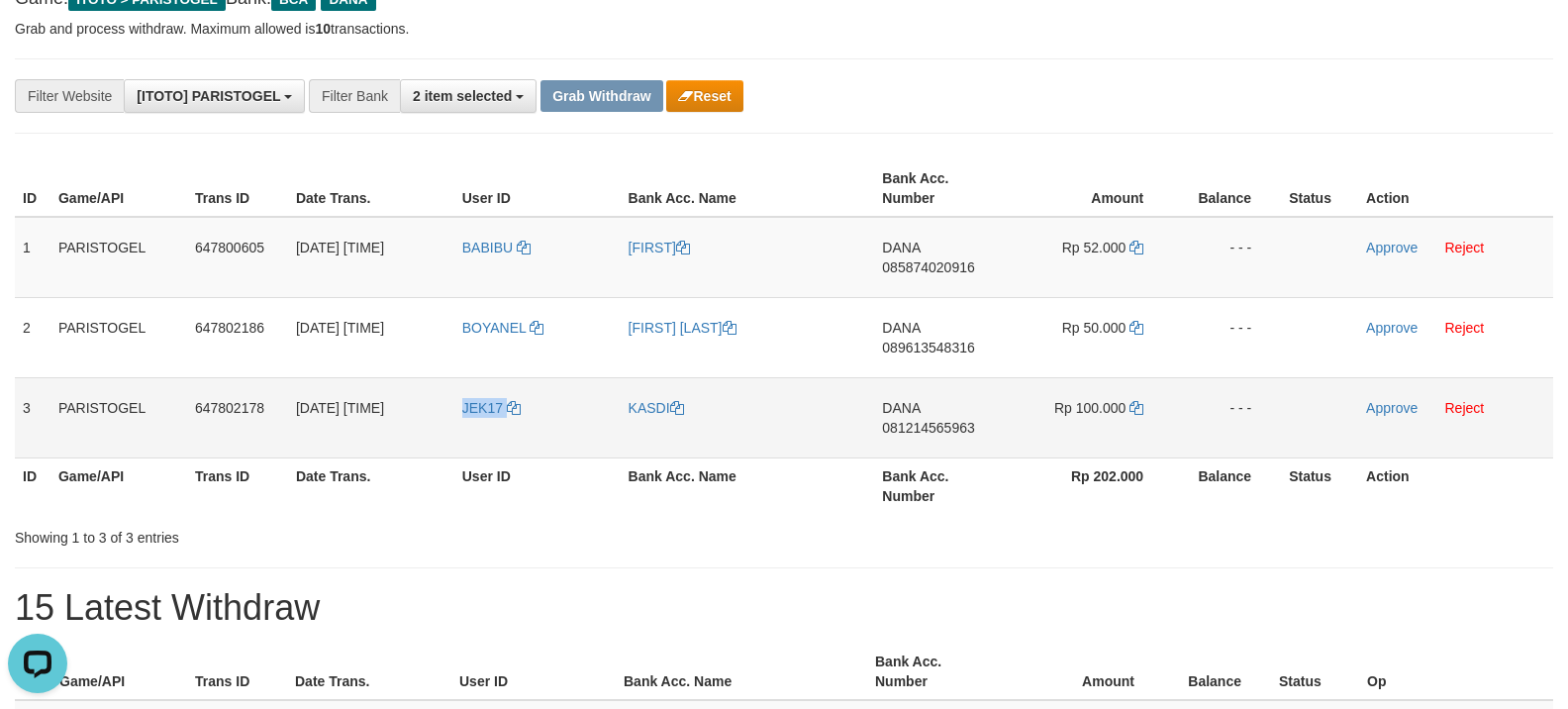 copy on "JEK17" 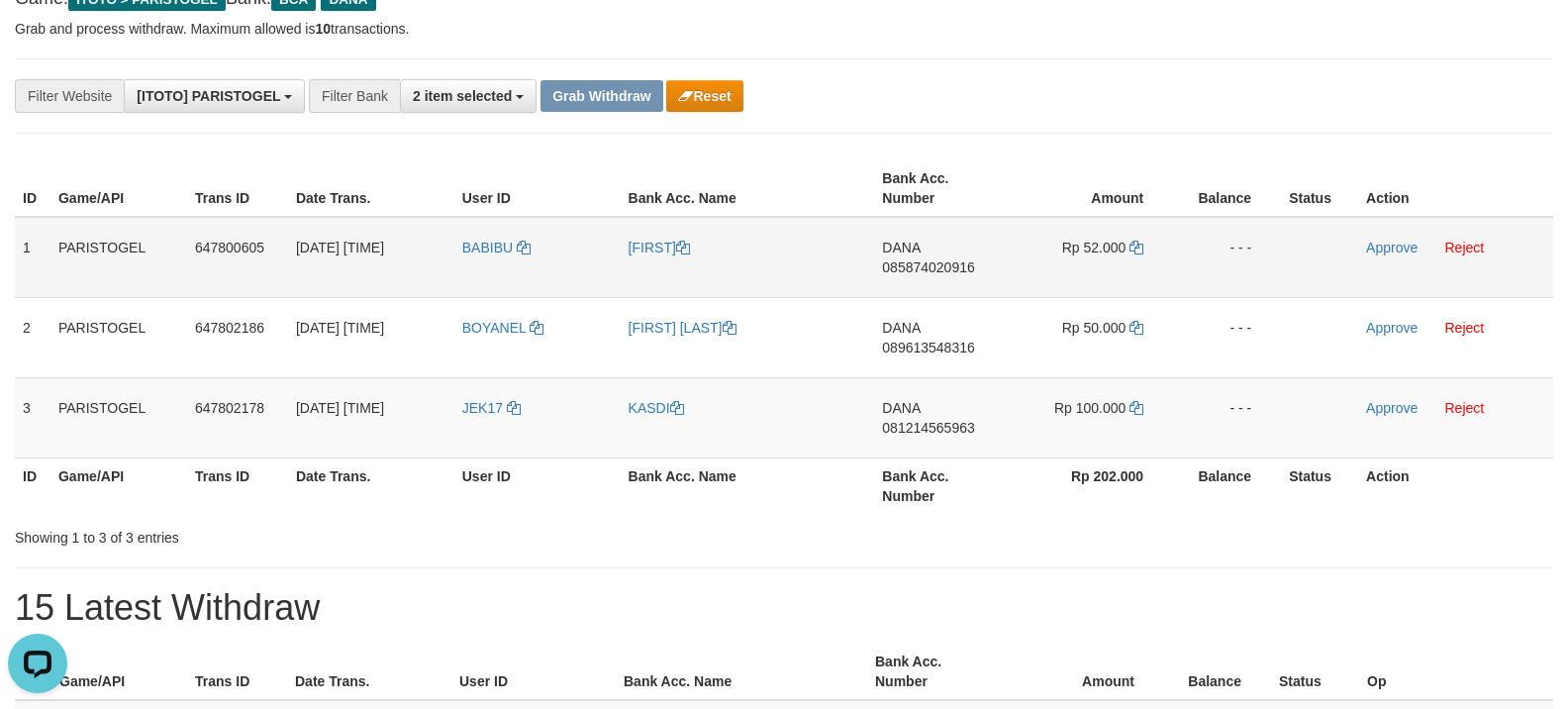 click on "BABIBU" at bounding box center [538, 257] 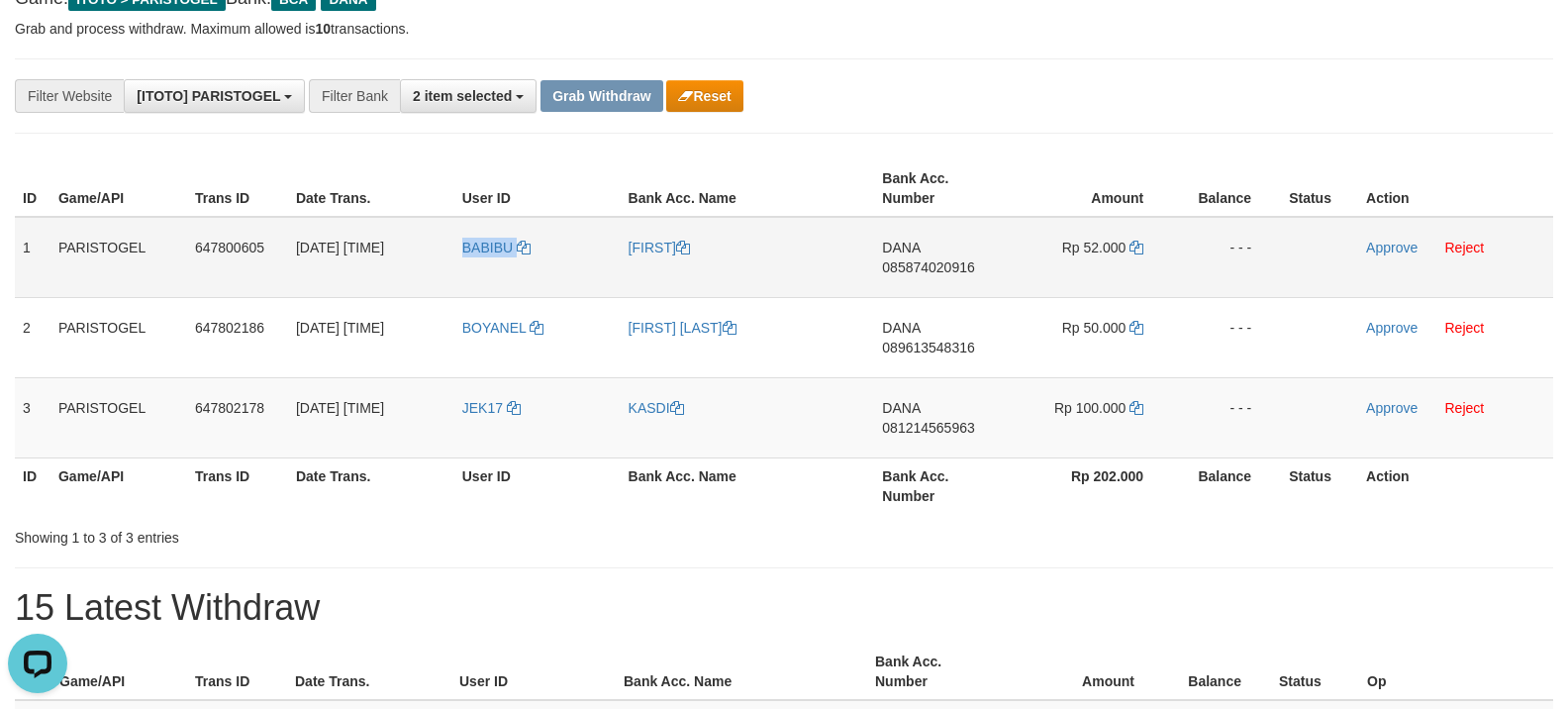 copy on "BABIBU" 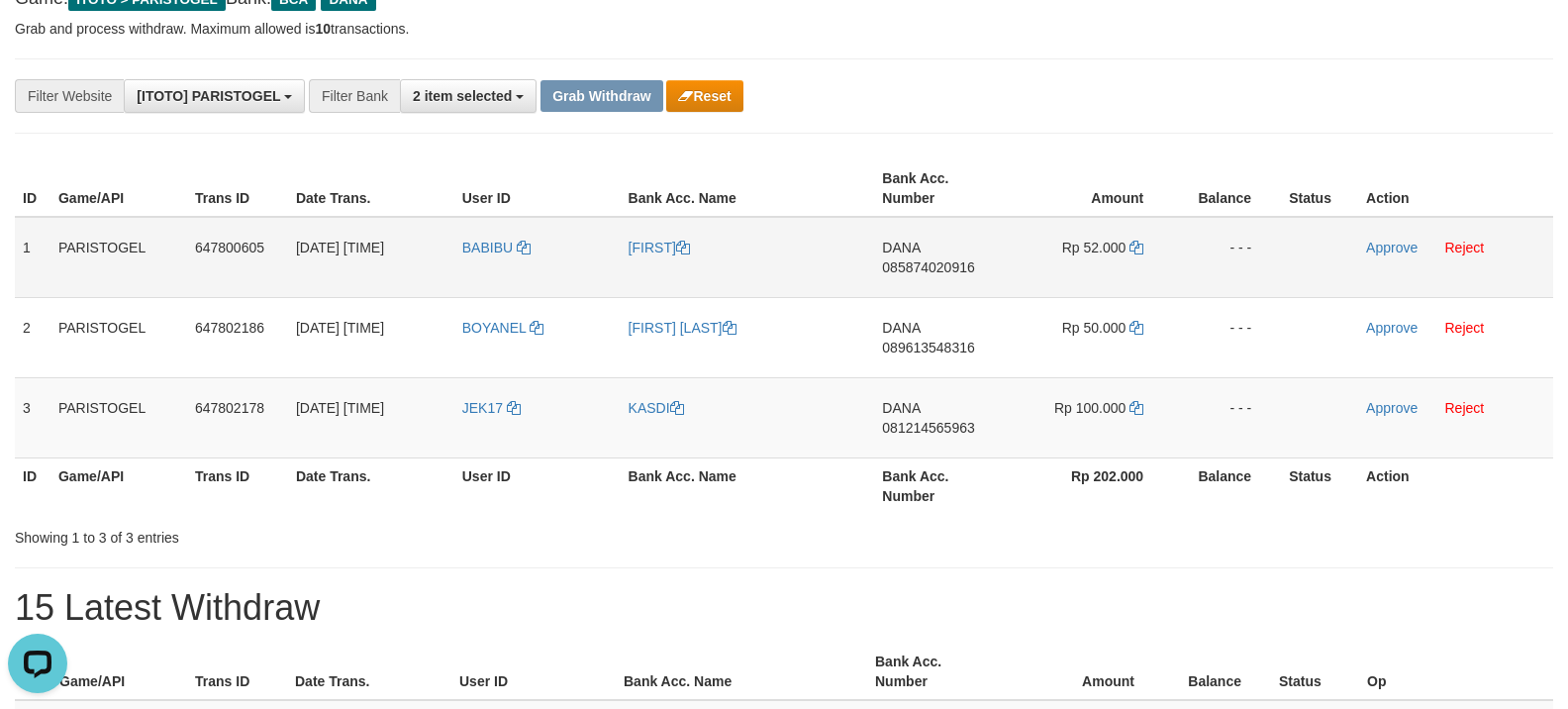 click on "BABIBU" at bounding box center [538, 257] 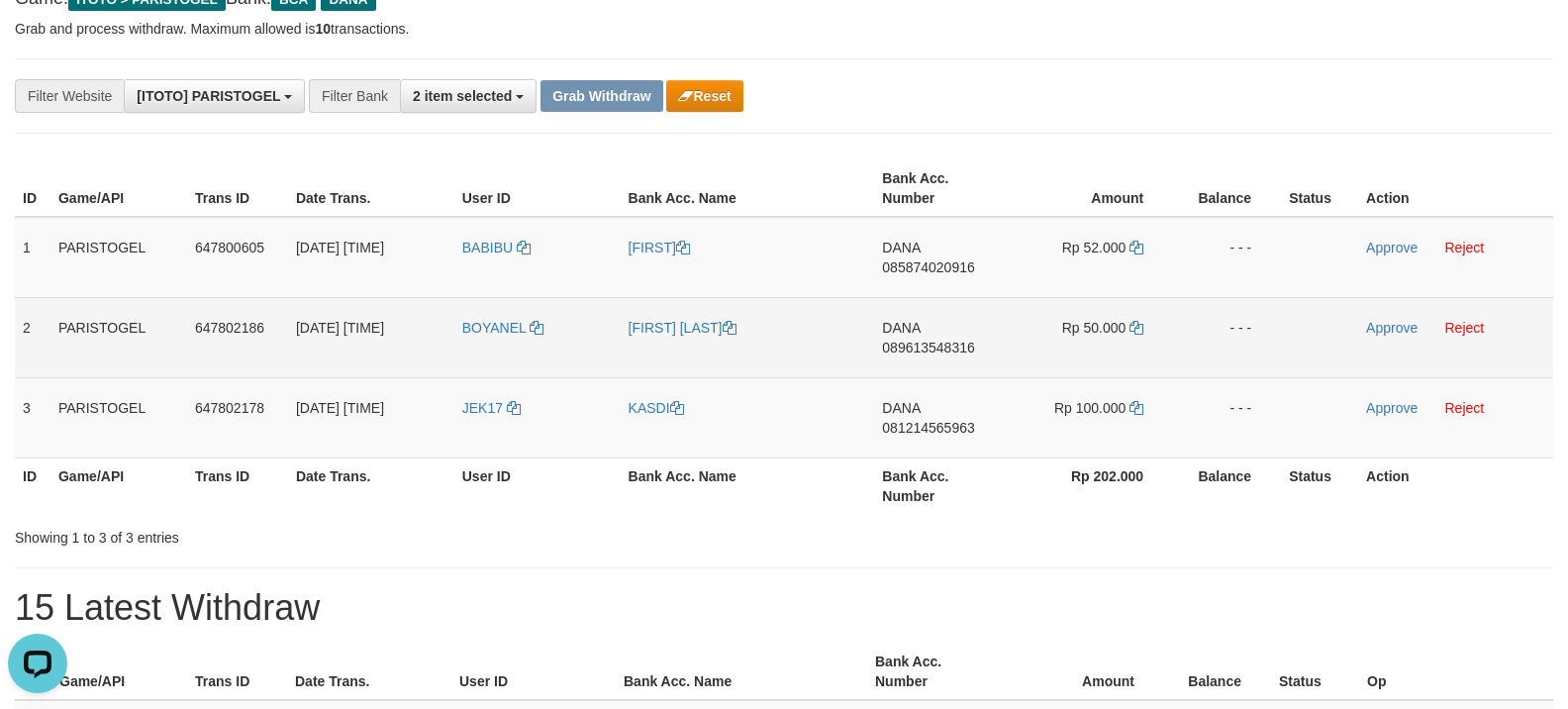 click on "BOYANEL" at bounding box center [538, 337] 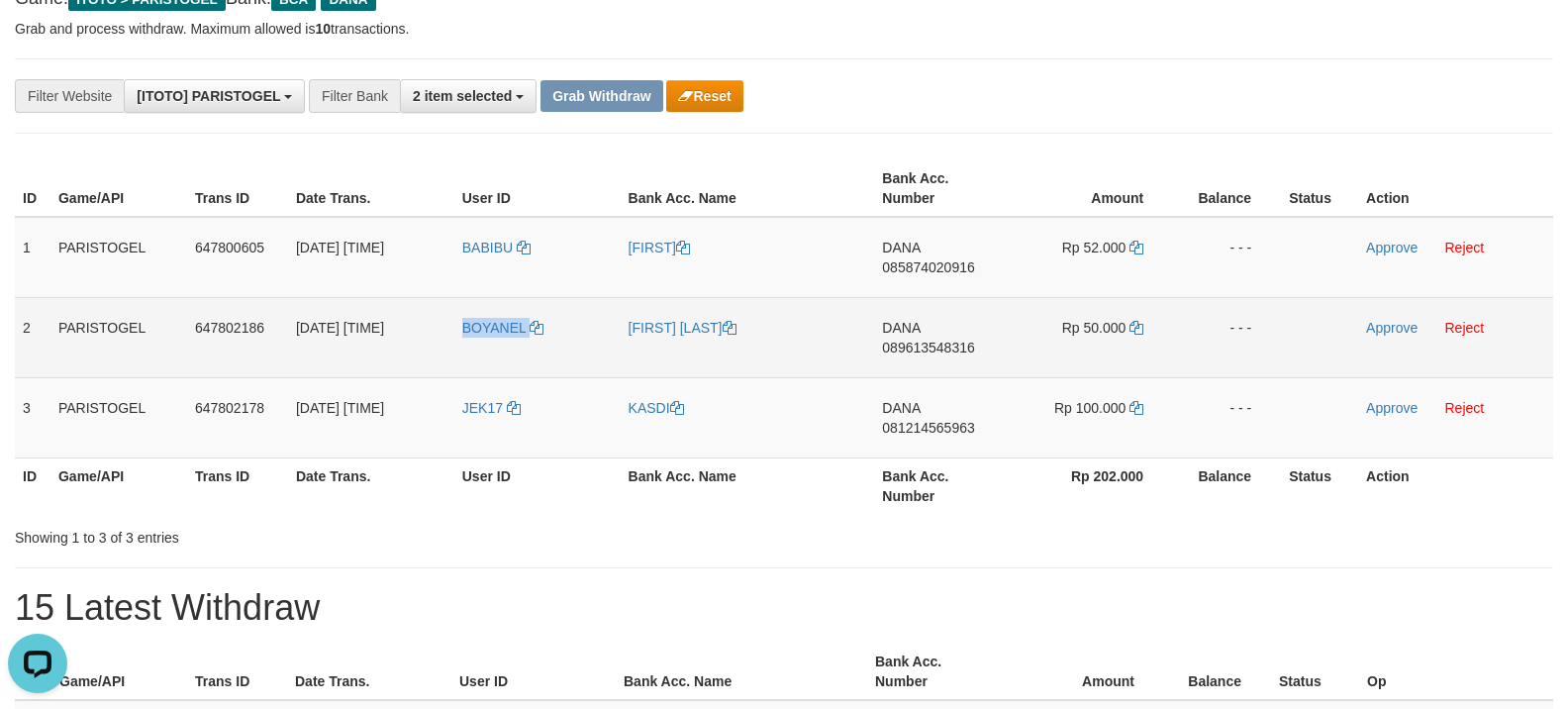 copy on "BOYANEL" 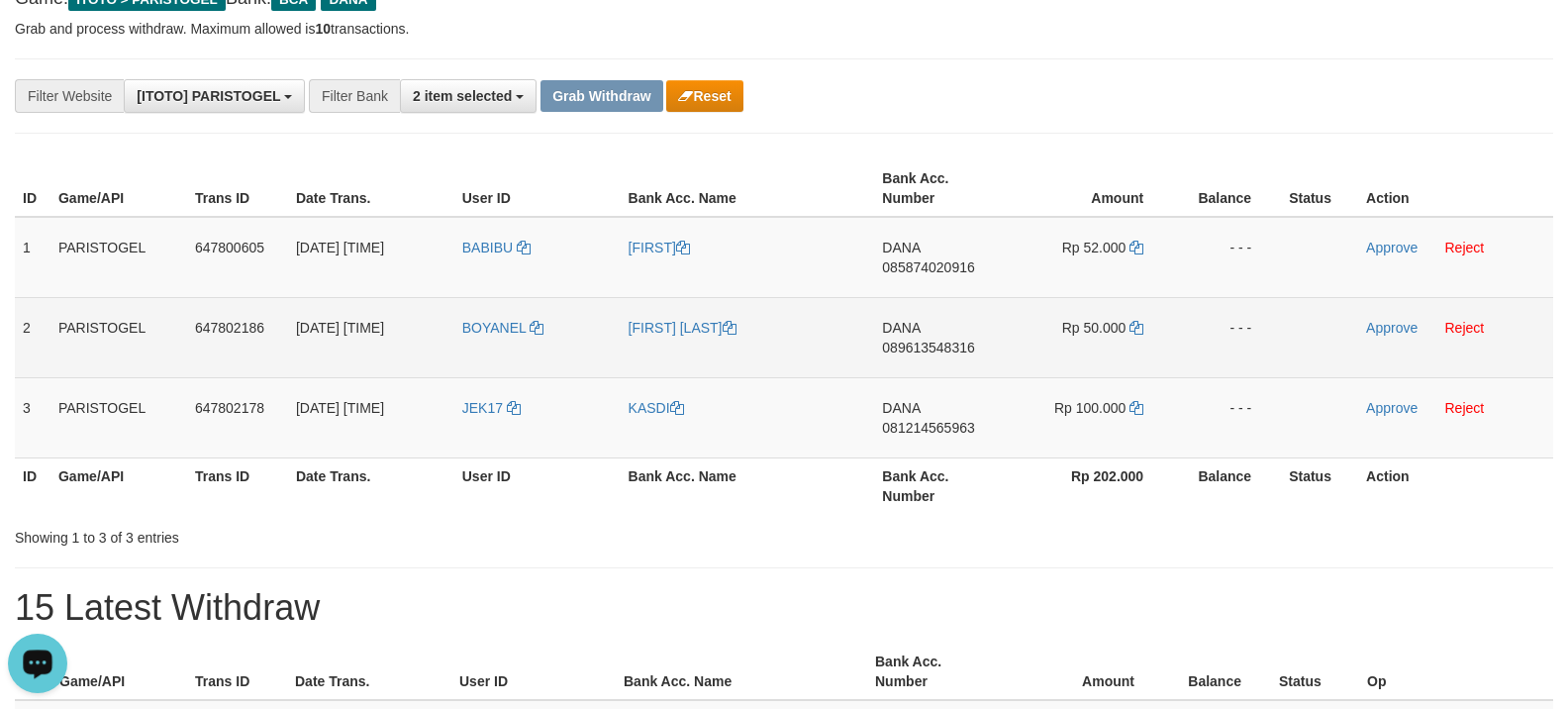 click on "[FIRST] [LAST]" at bounding box center (747, 337) 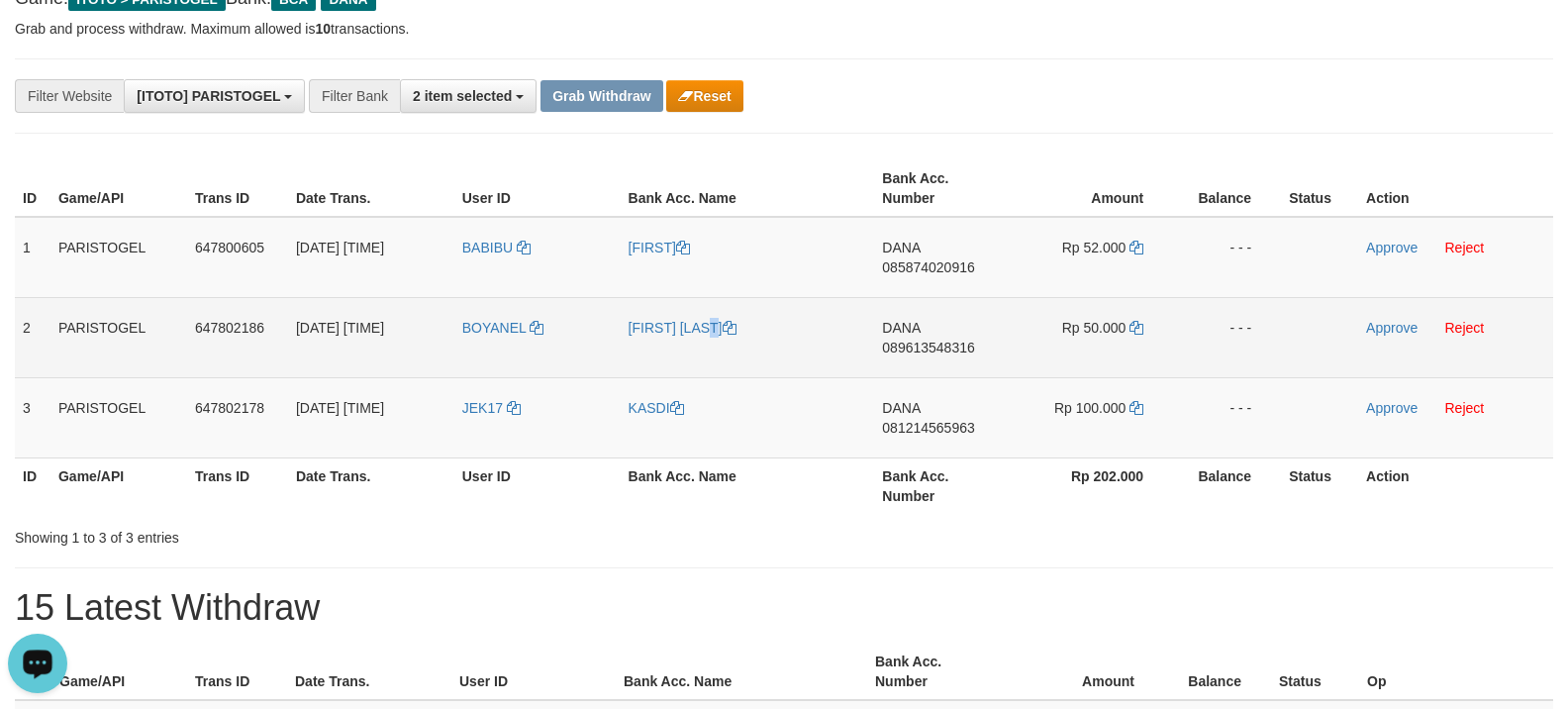 click on "[FIRST] [LAST]" at bounding box center (747, 337) 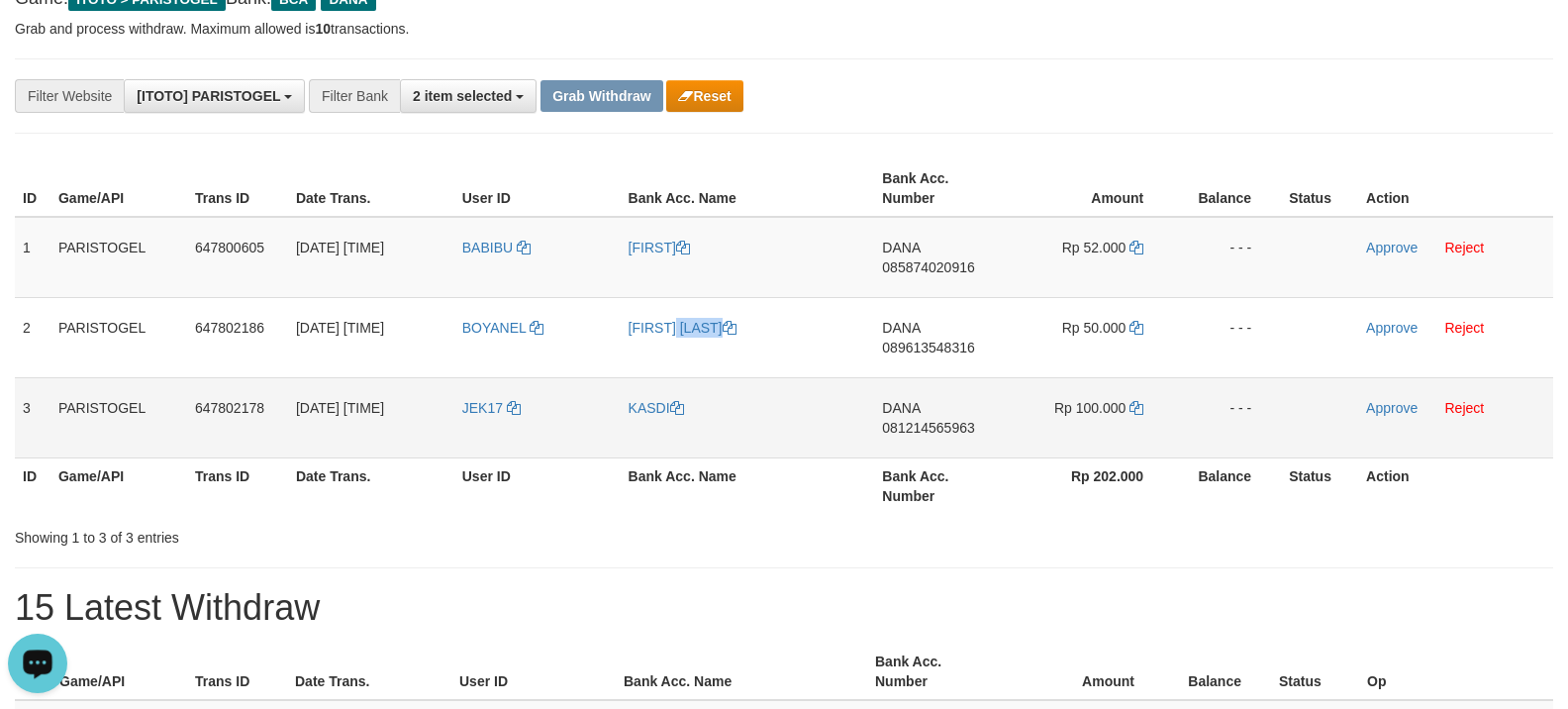 drag, startPoint x: 675, startPoint y: 366, endPoint x: 540, endPoint y: 384, distance: 136.195 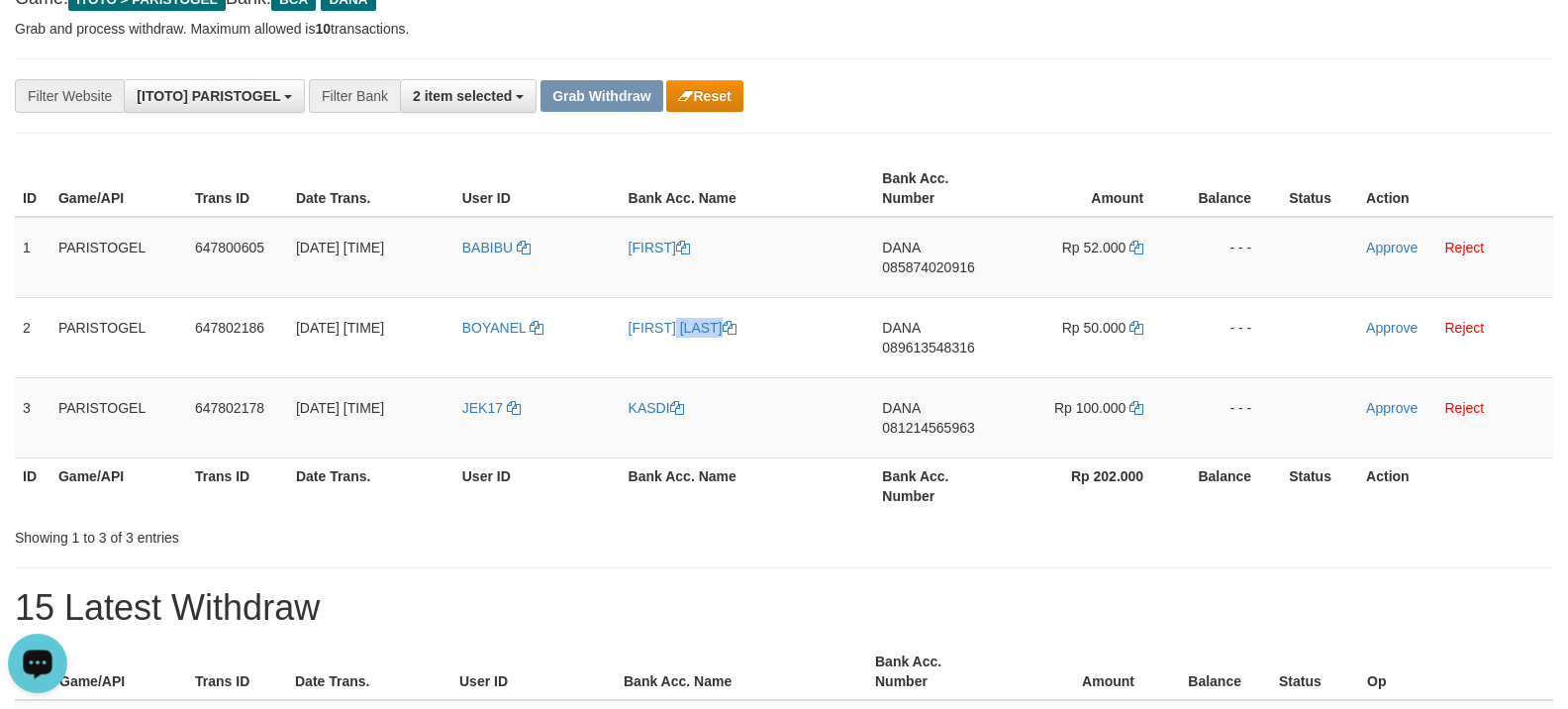 copy on "[FIRST] [LAST]" 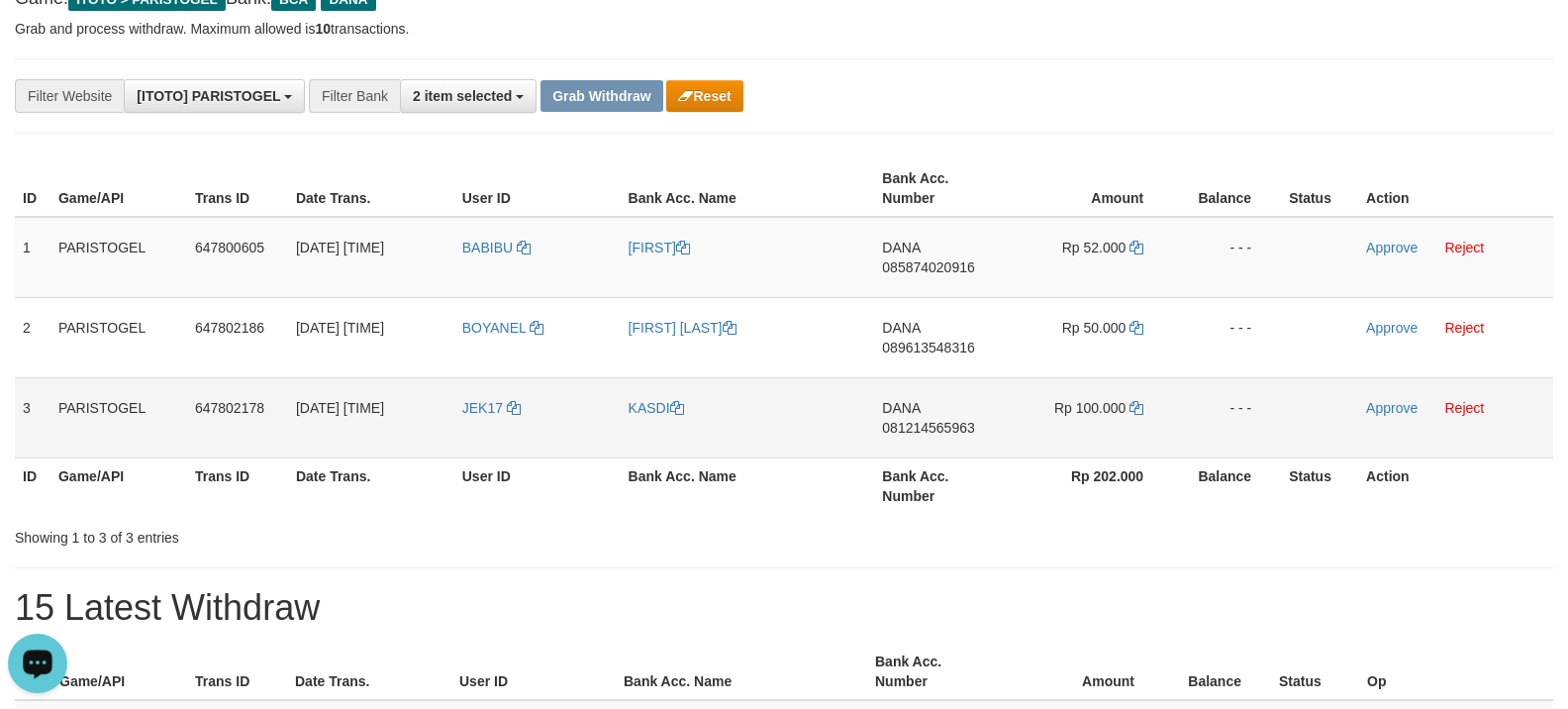 click on "JEK17" at bounding box center [538, 417] 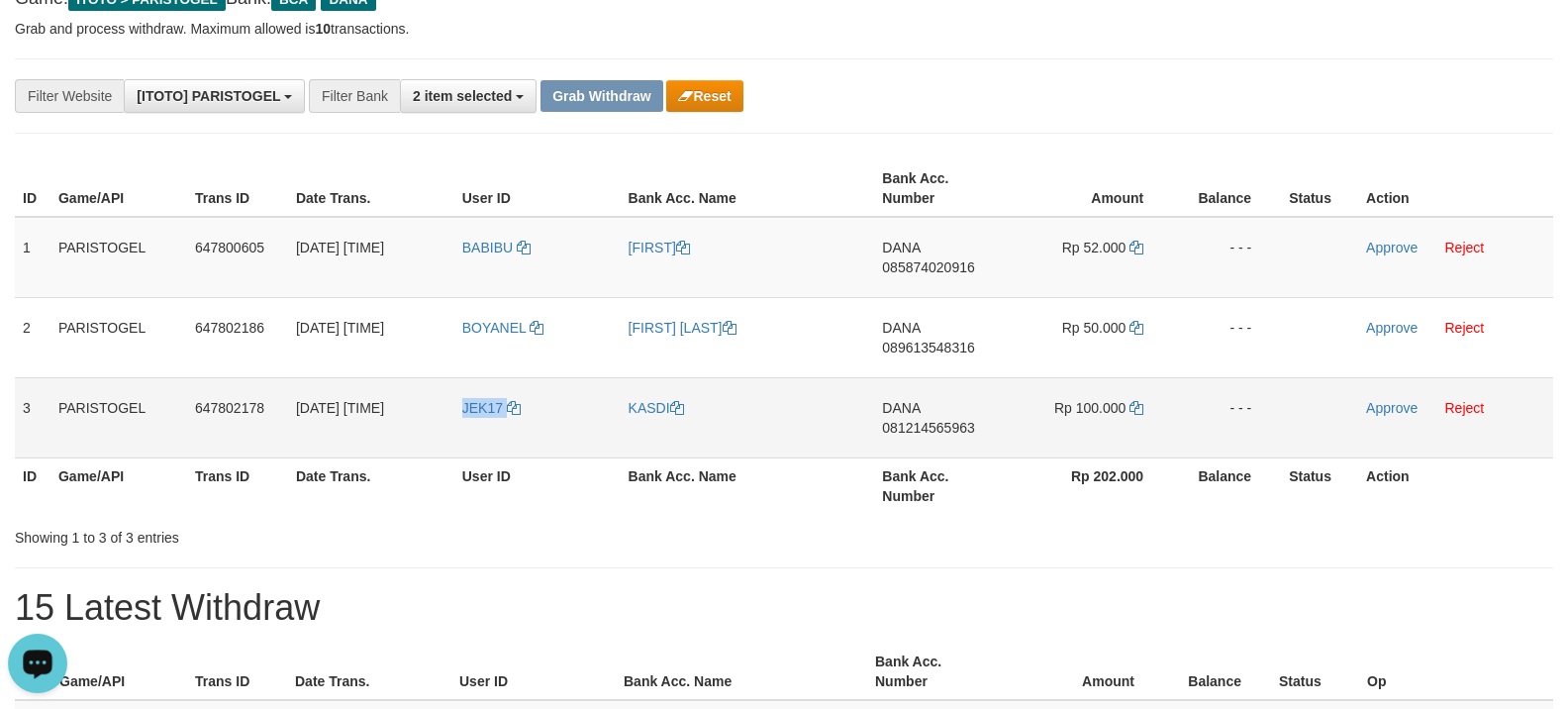 click on "JEK17" at bounding box center (538, 417) 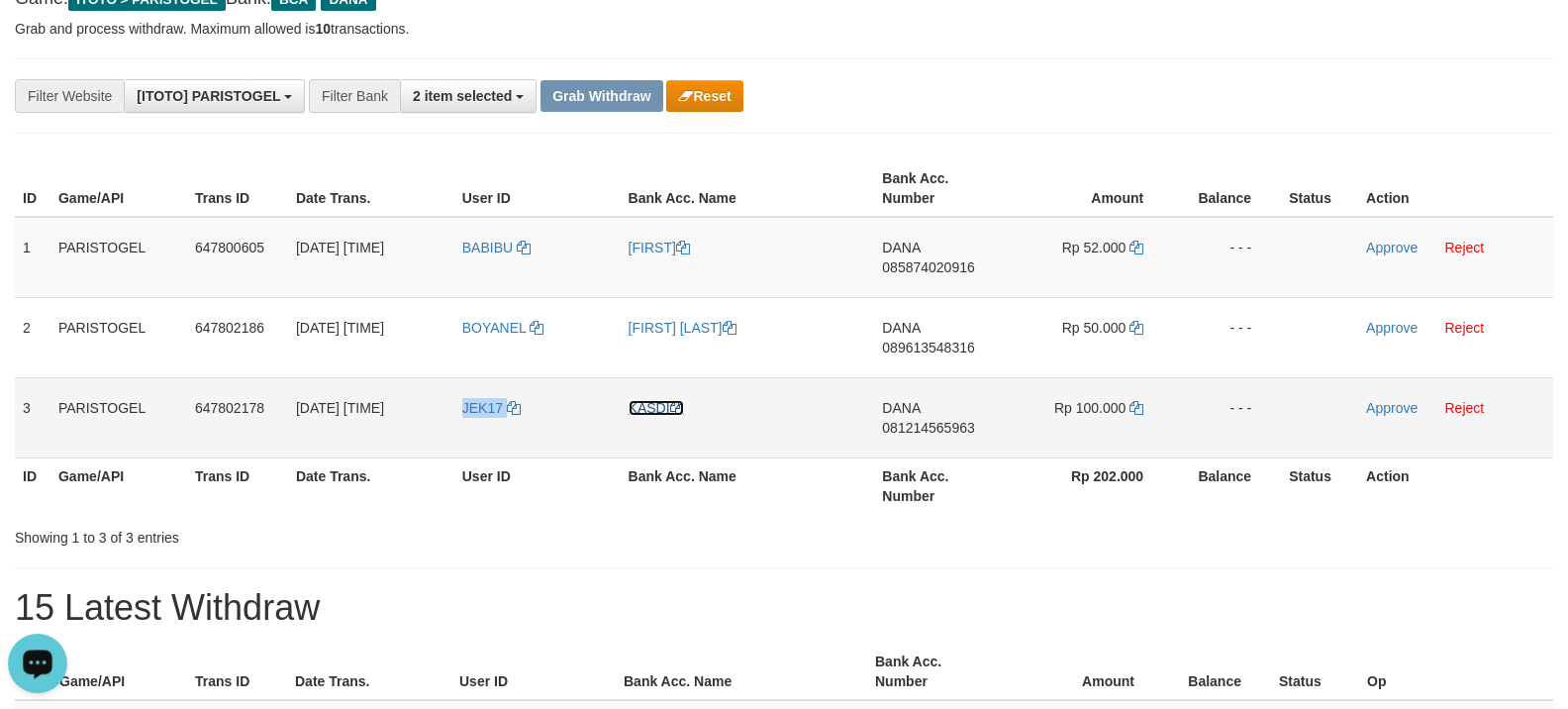 click on "KASDI" at bounding box center [656, 408] 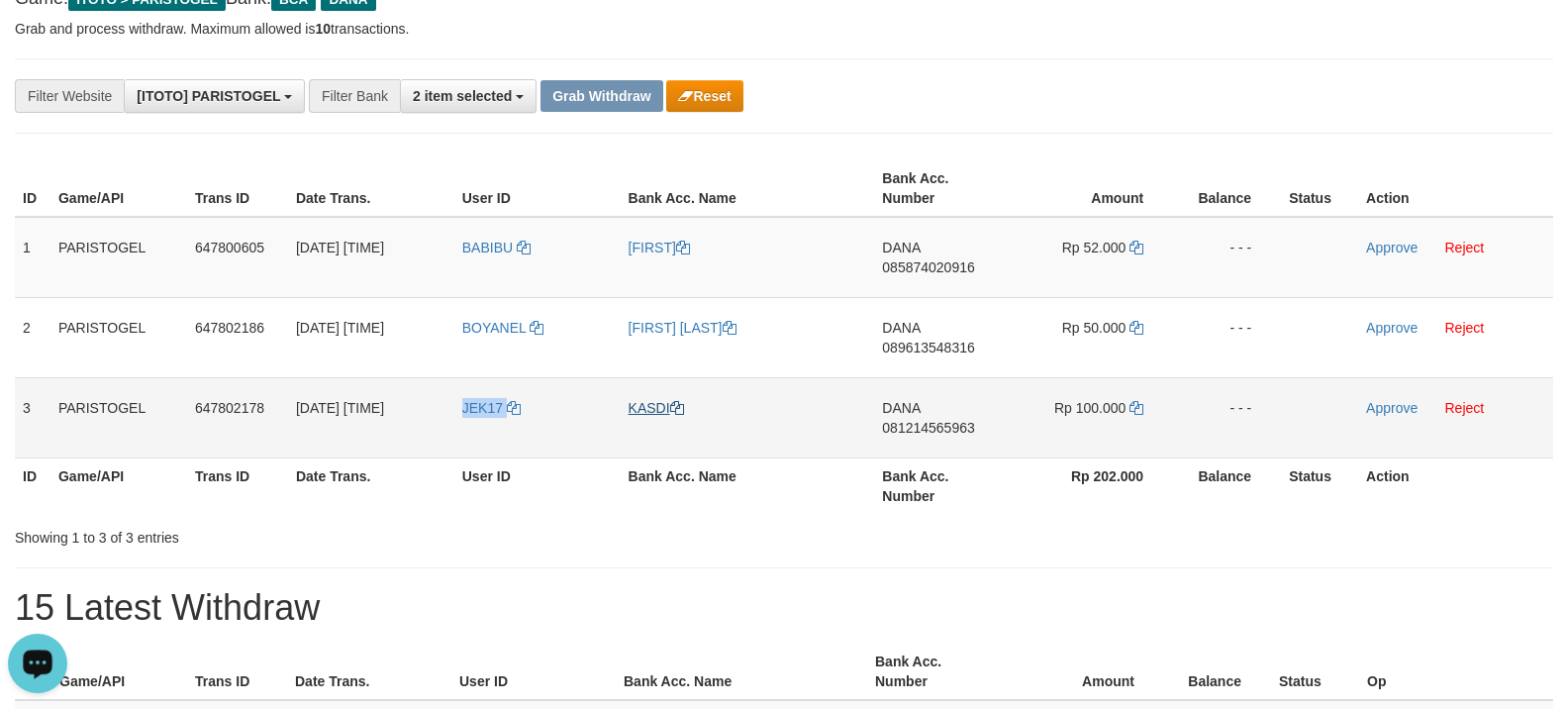copy on "JEK17" 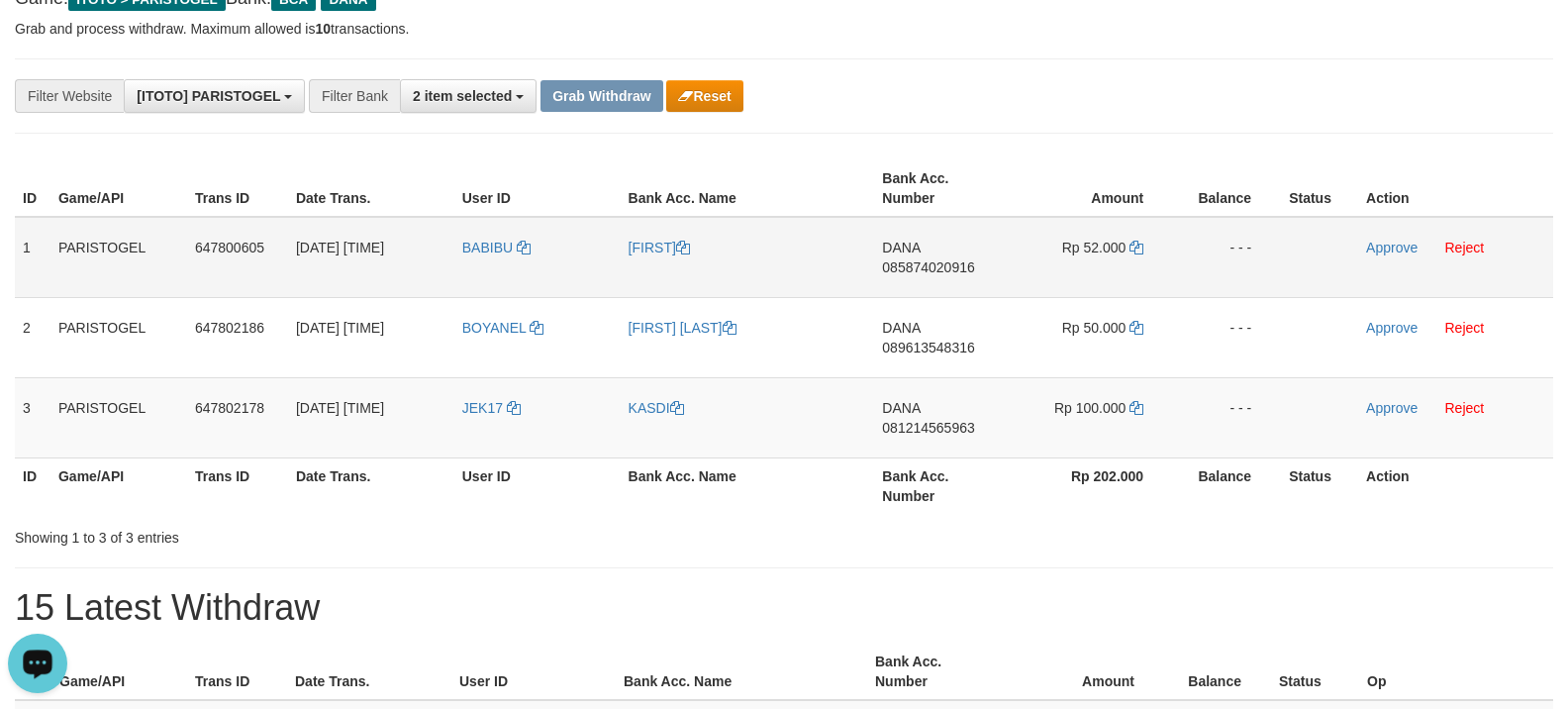 drag, startPoint x: 928, startPoint y: 303, endPoint x: 911, endPoint y: 285, distance: 24.758837 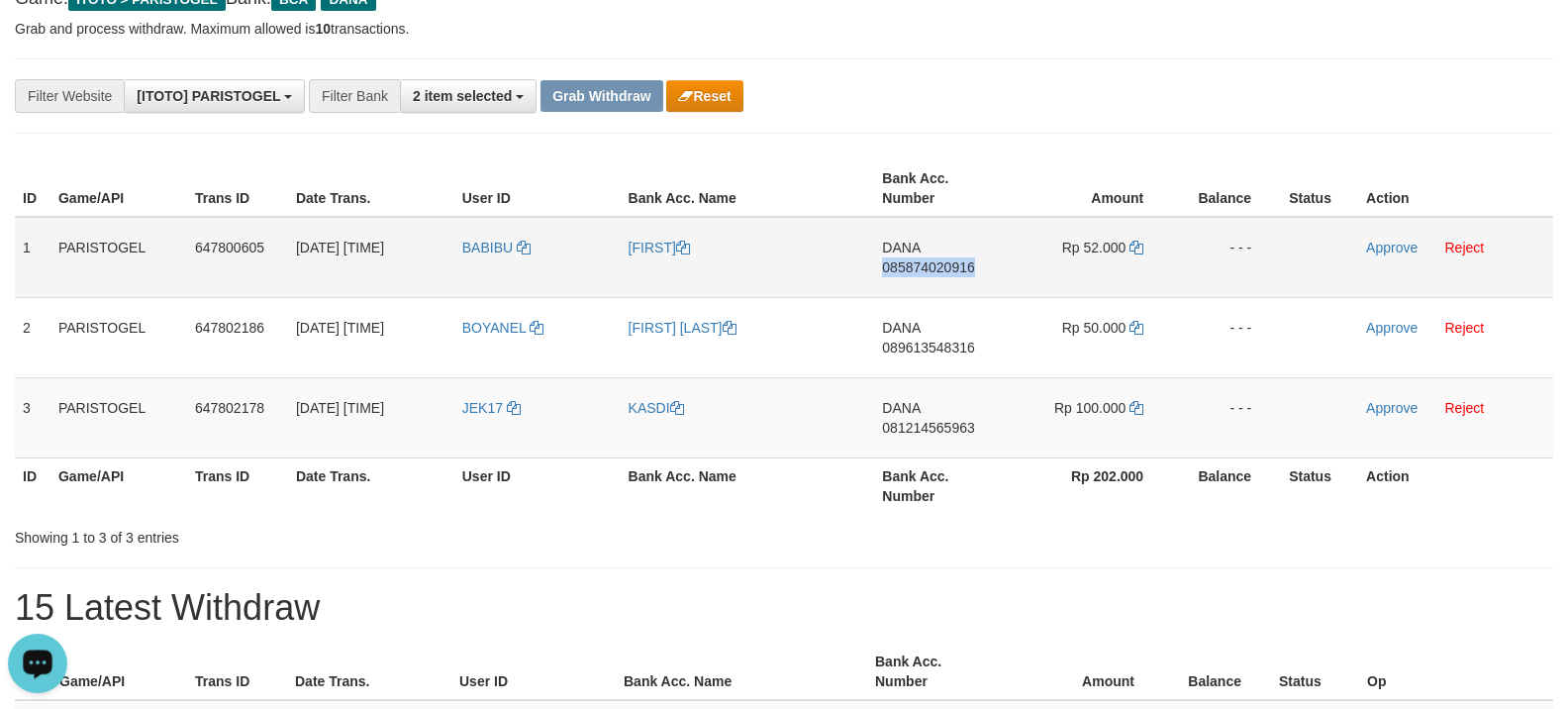click on "DANA
085874020916" at bounding box center (942, 257) 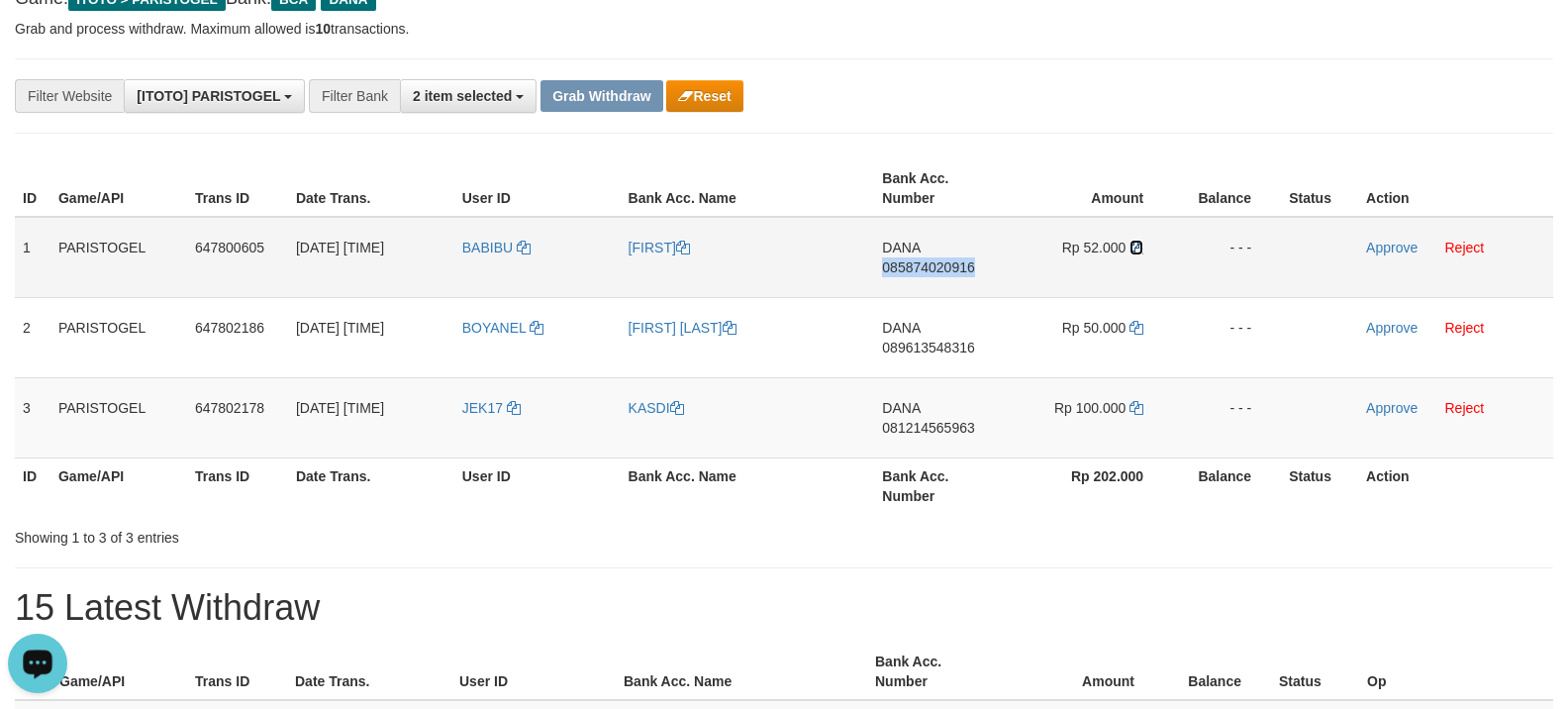 click at bounding box center [1136, 248] 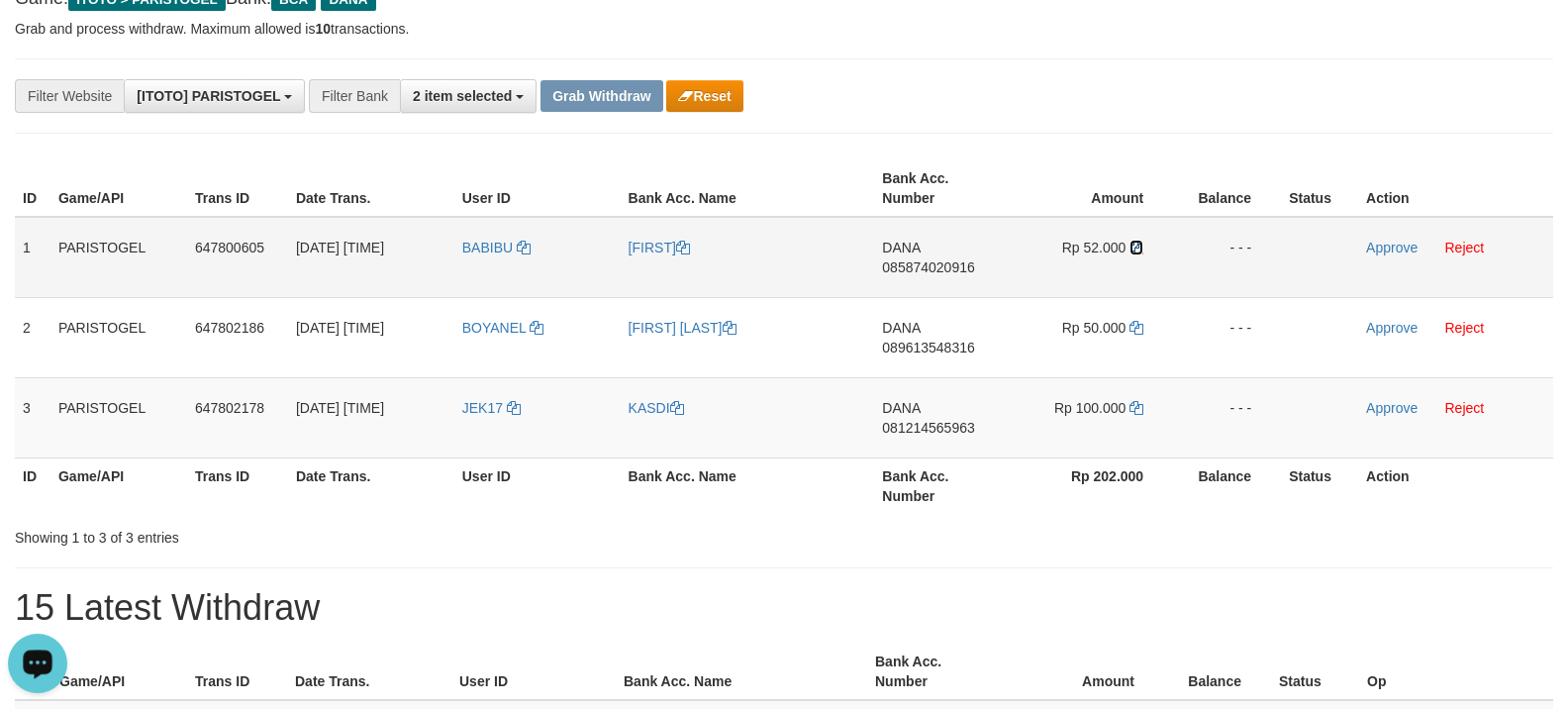 click at bounding box center (1136, 248) 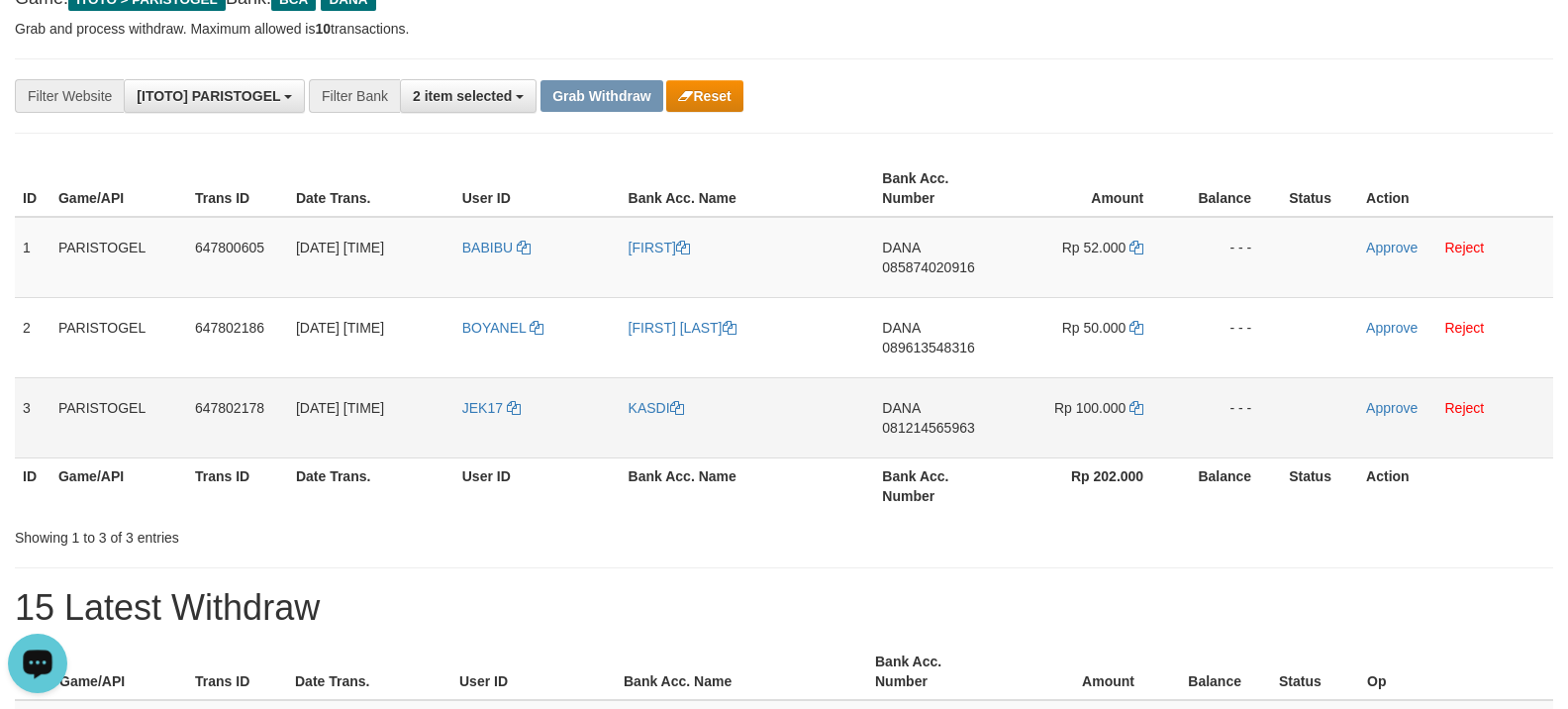 click on "DANA
081214565963" at bounding box center (942, 417) 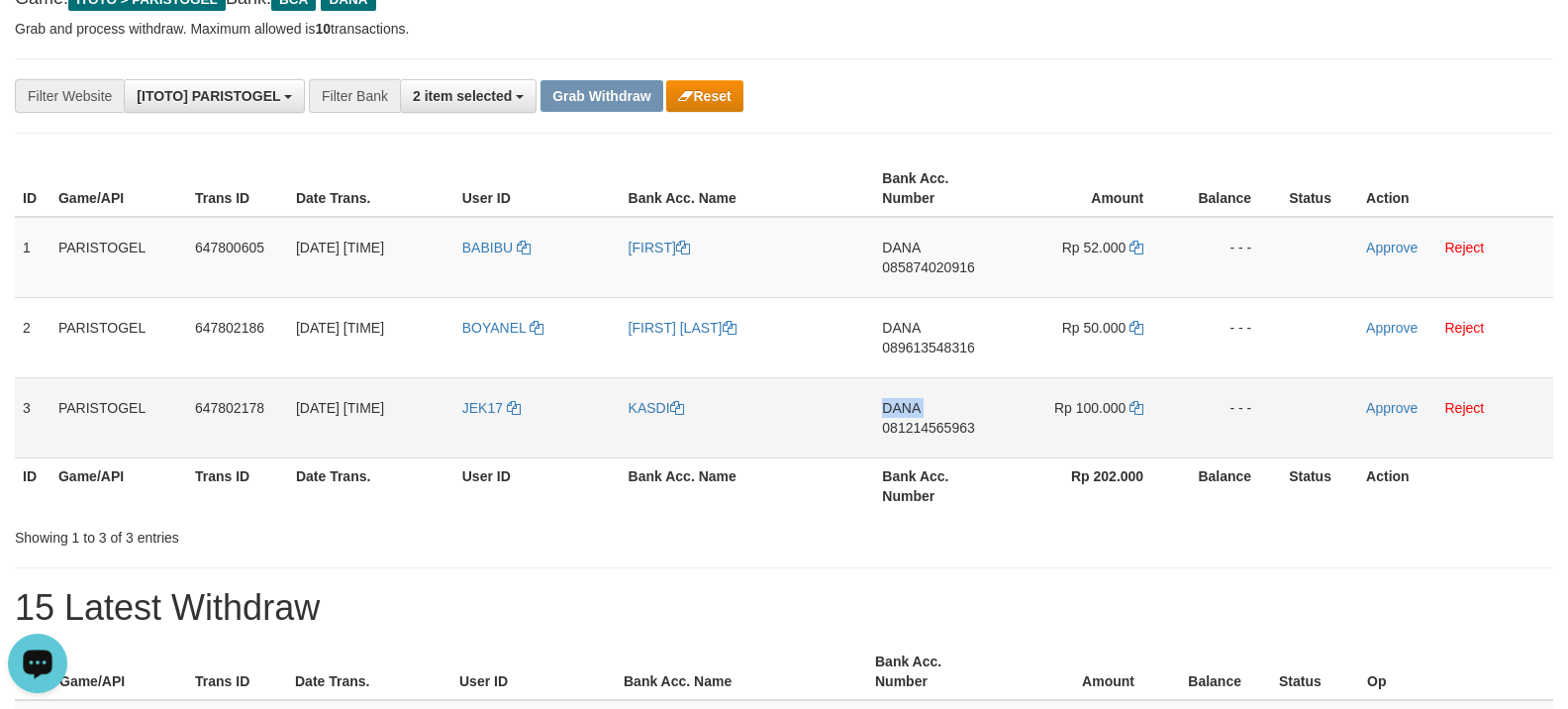 click on "DANA
081214565963" at bounding box center (942, 417) 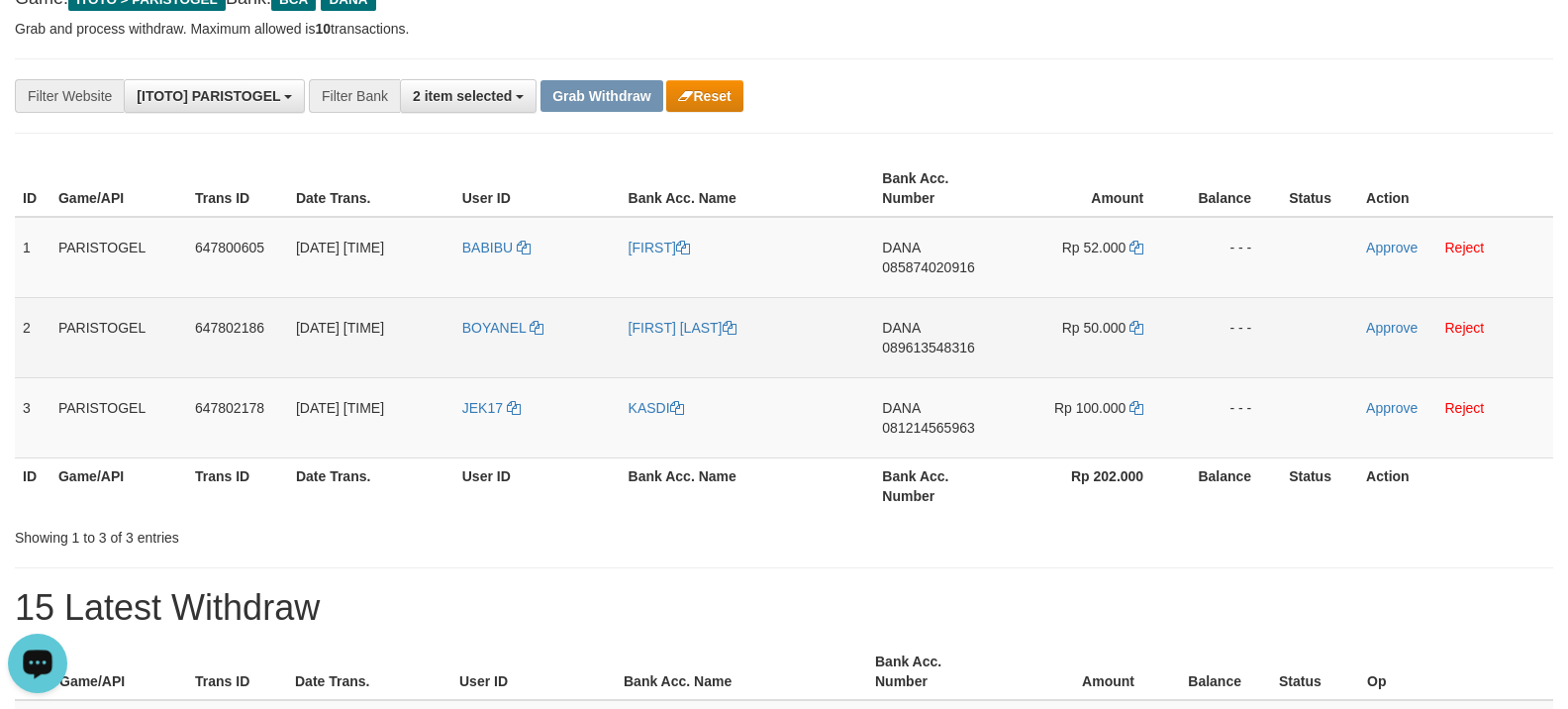 click on "DANA
089613548316" at bounding box center (942, 337) 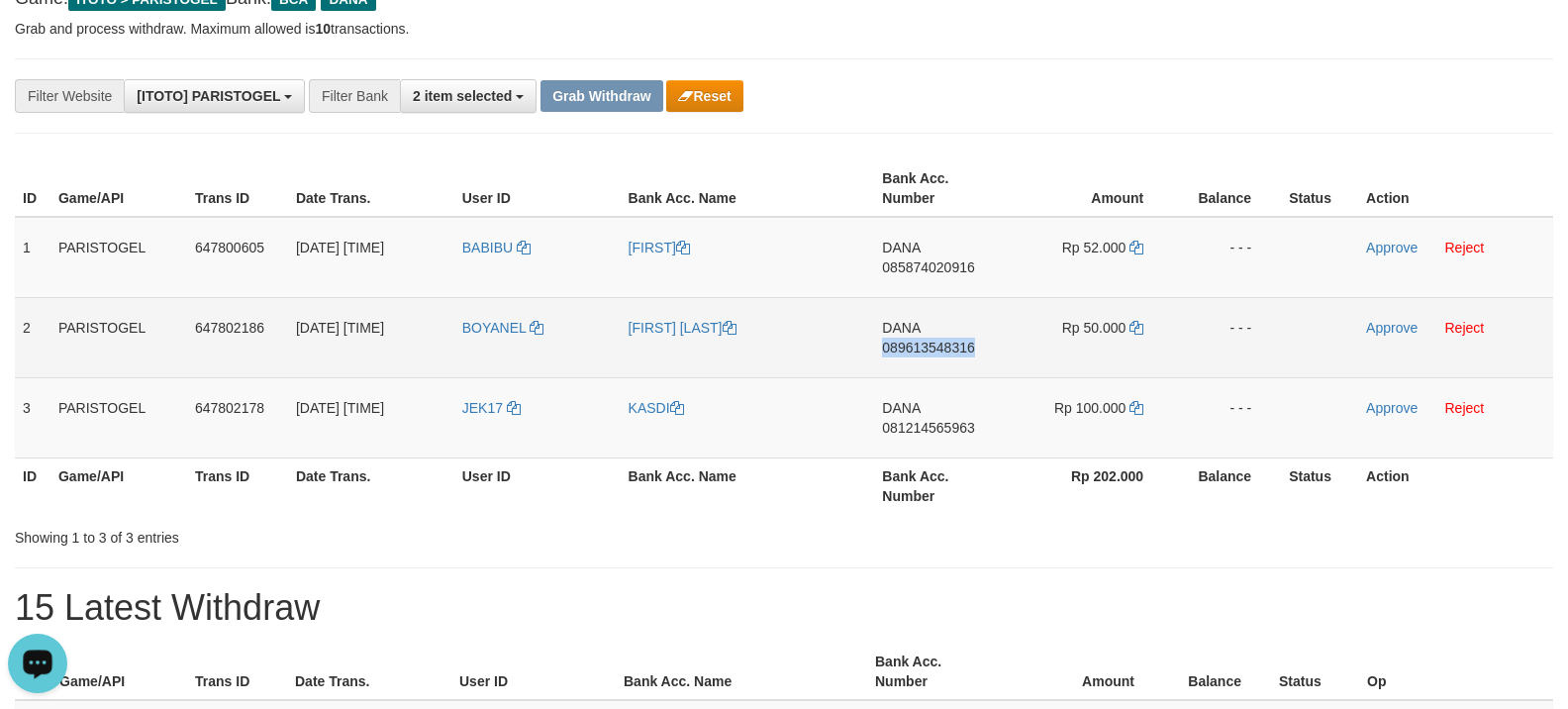click on "DANA
089613548316" at bounding box center (942, 337) 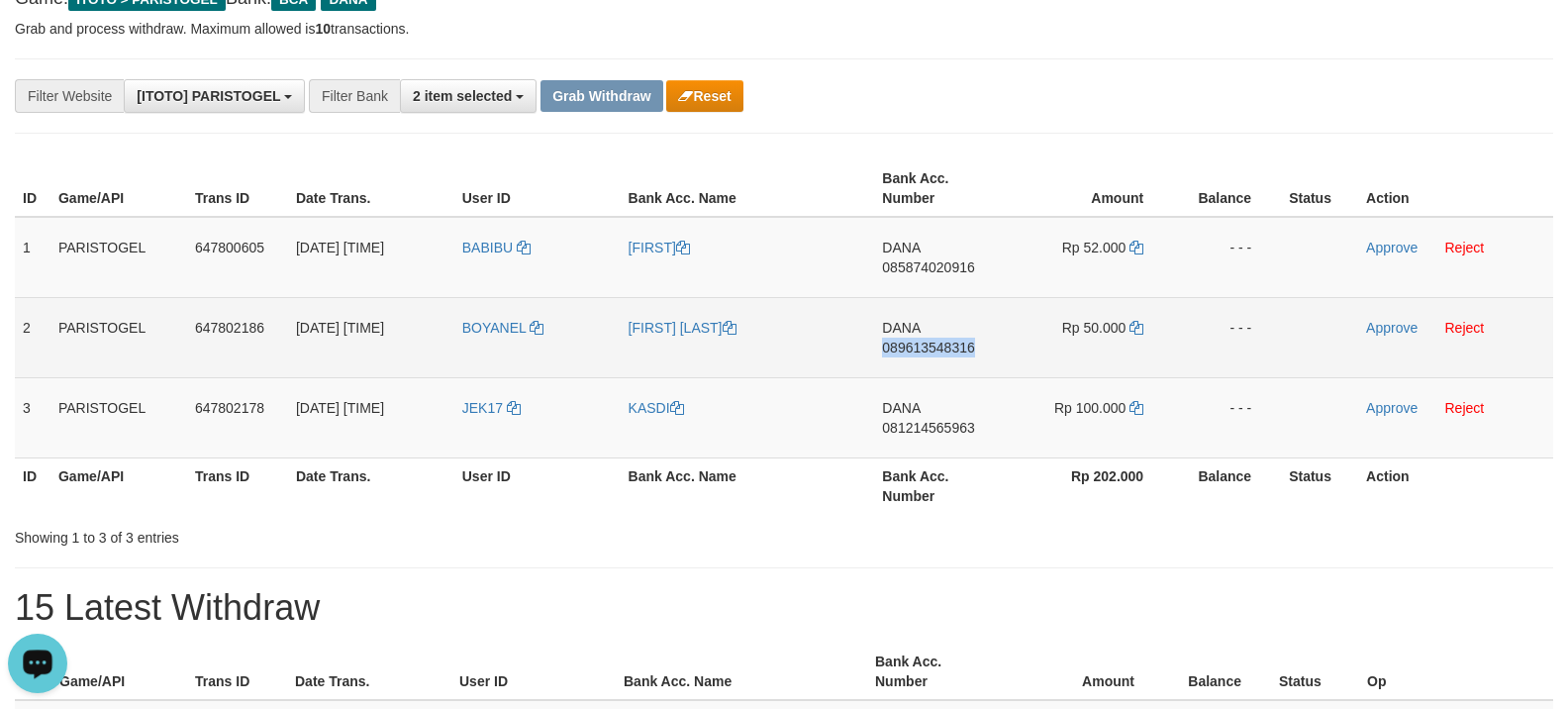 click on "DANA
089613548316" at bounding box center (942, 337) 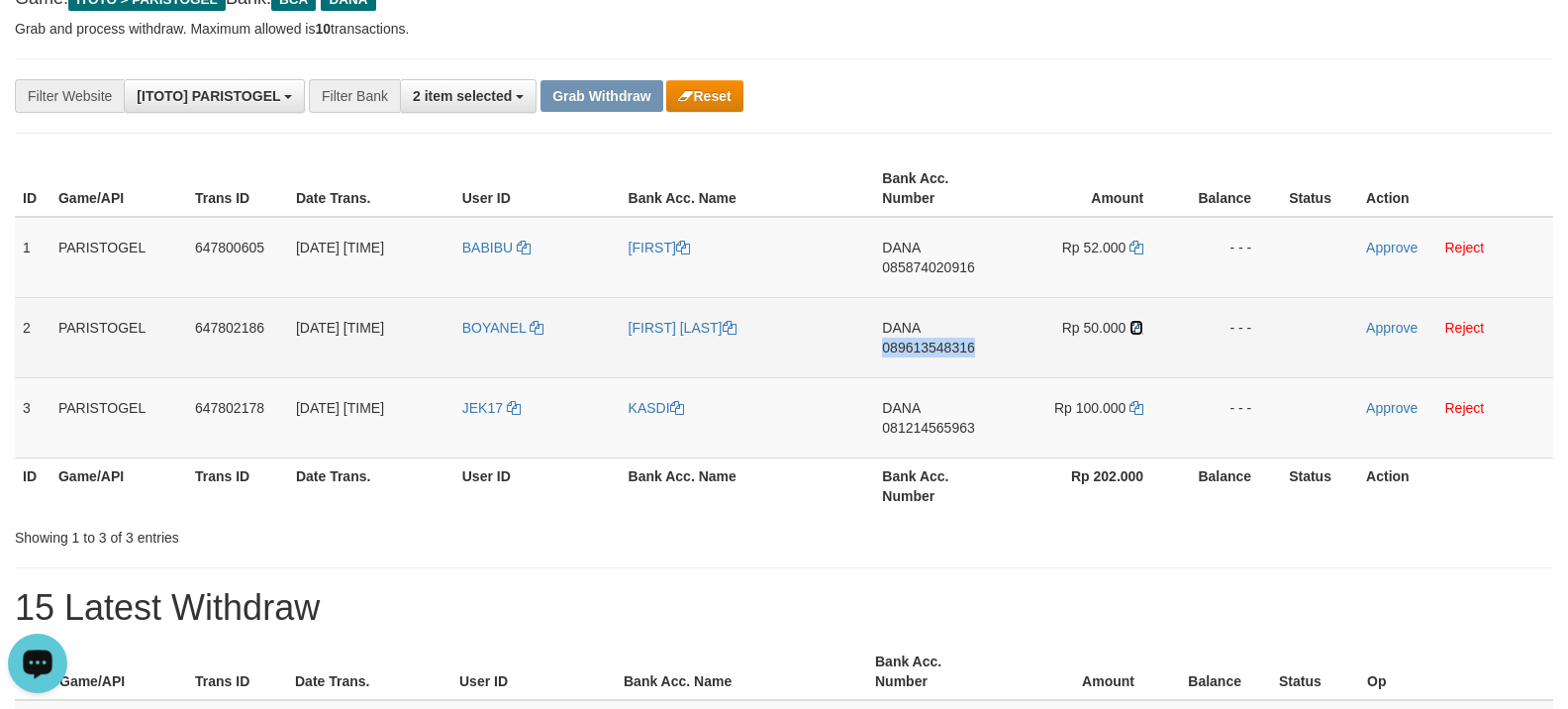 click at bounding box center (1136, 328) 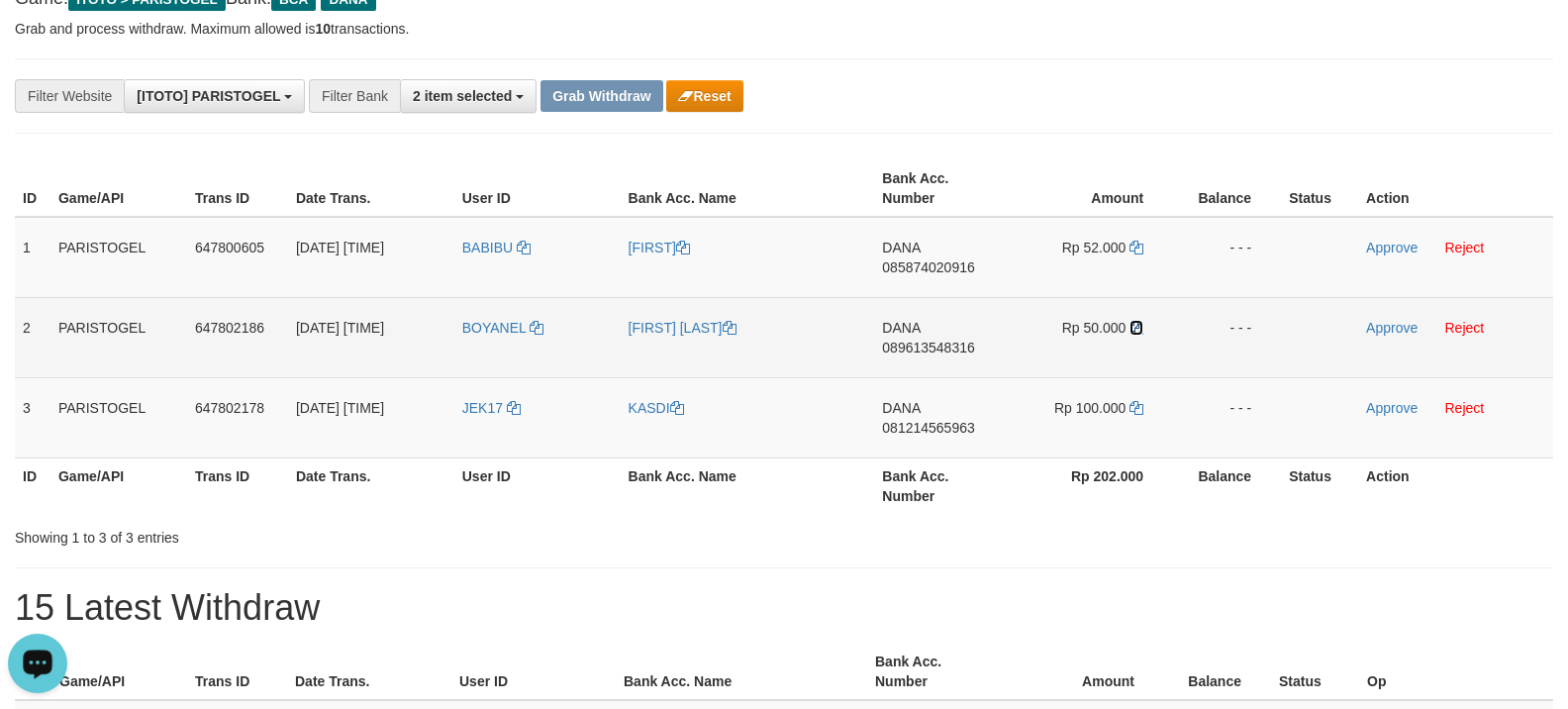 click at bounding box center [1136, 328] 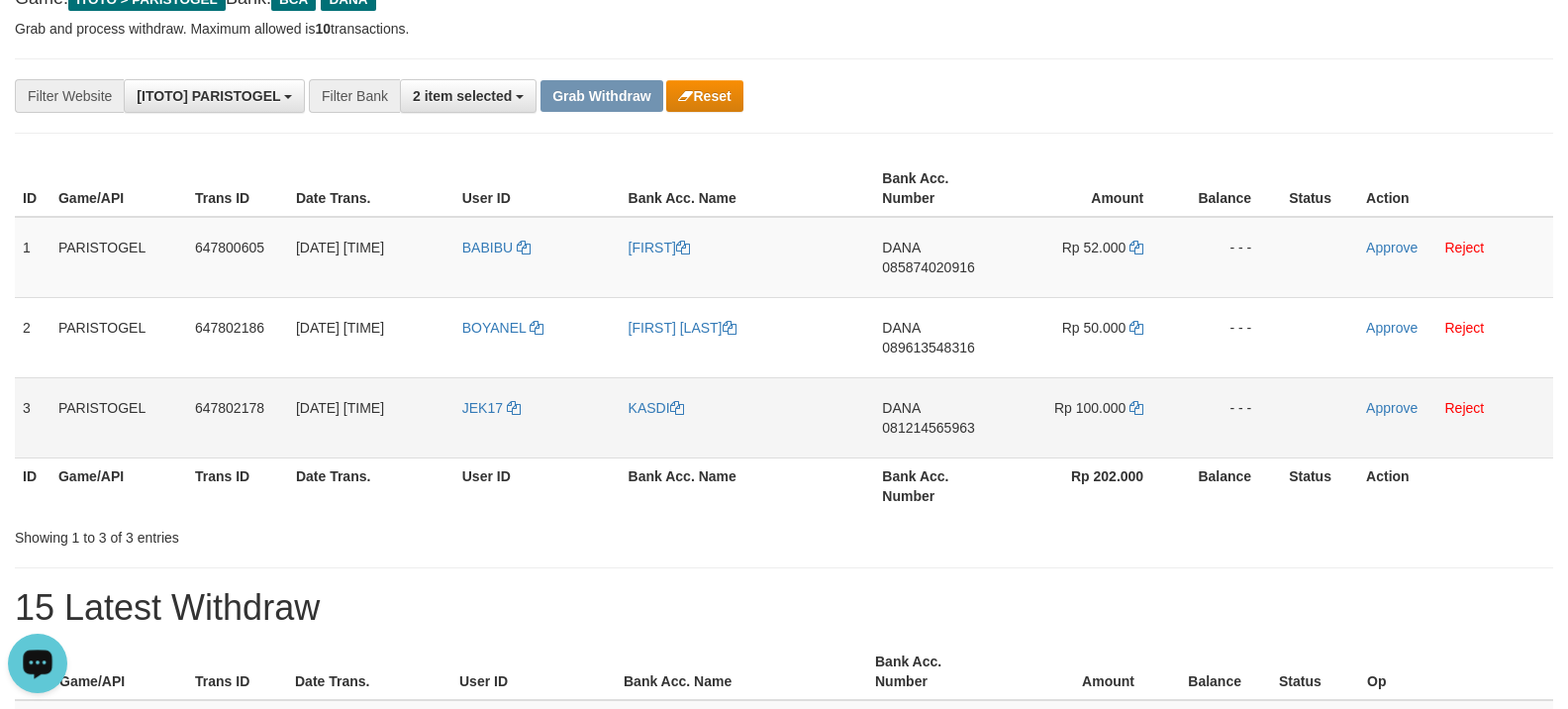 click on "DANA
081214565963" at bounding box center [942, 417] 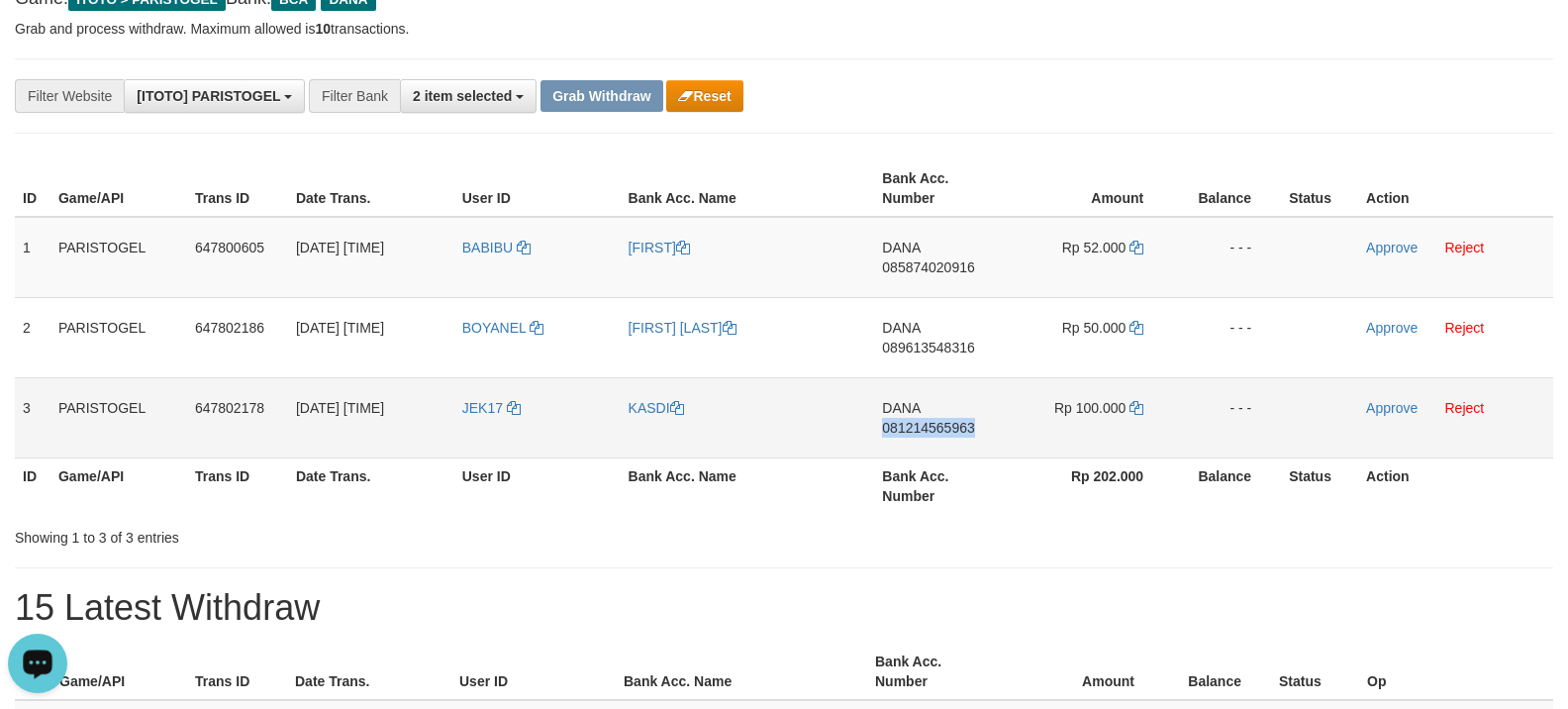 click on "DANA
081214565963" at bounding box center [942, 417] 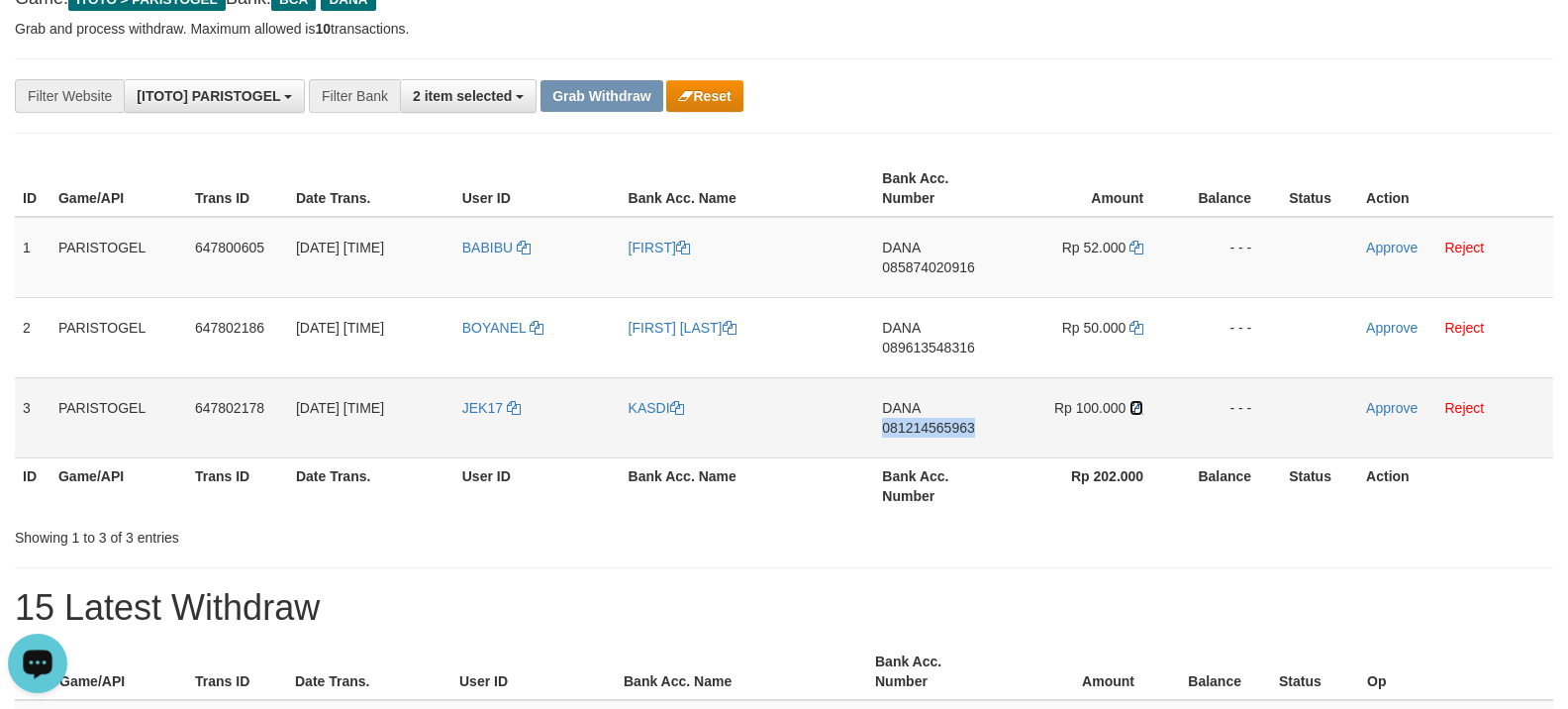 click at bounding box center [1136, 408] 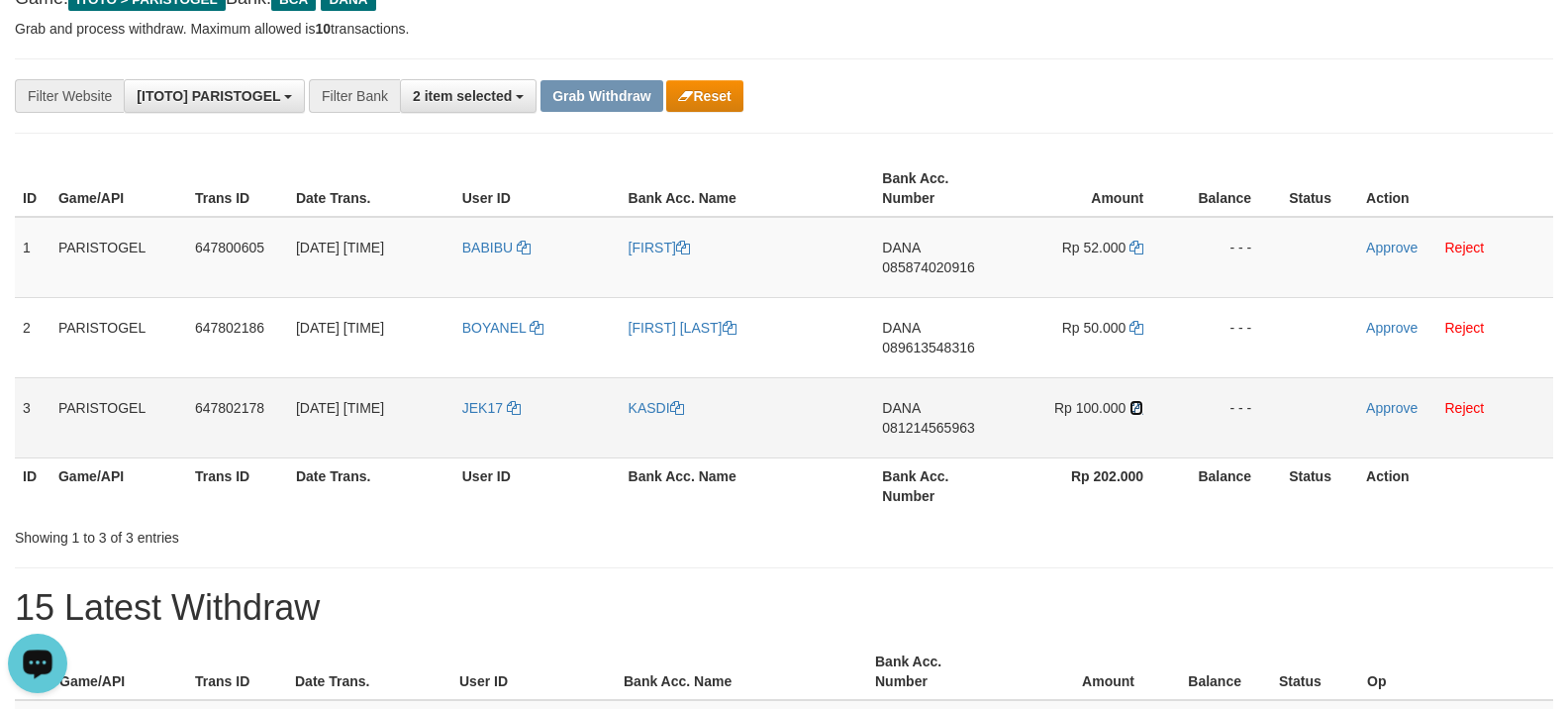 click at bounding box center (1136, 408) 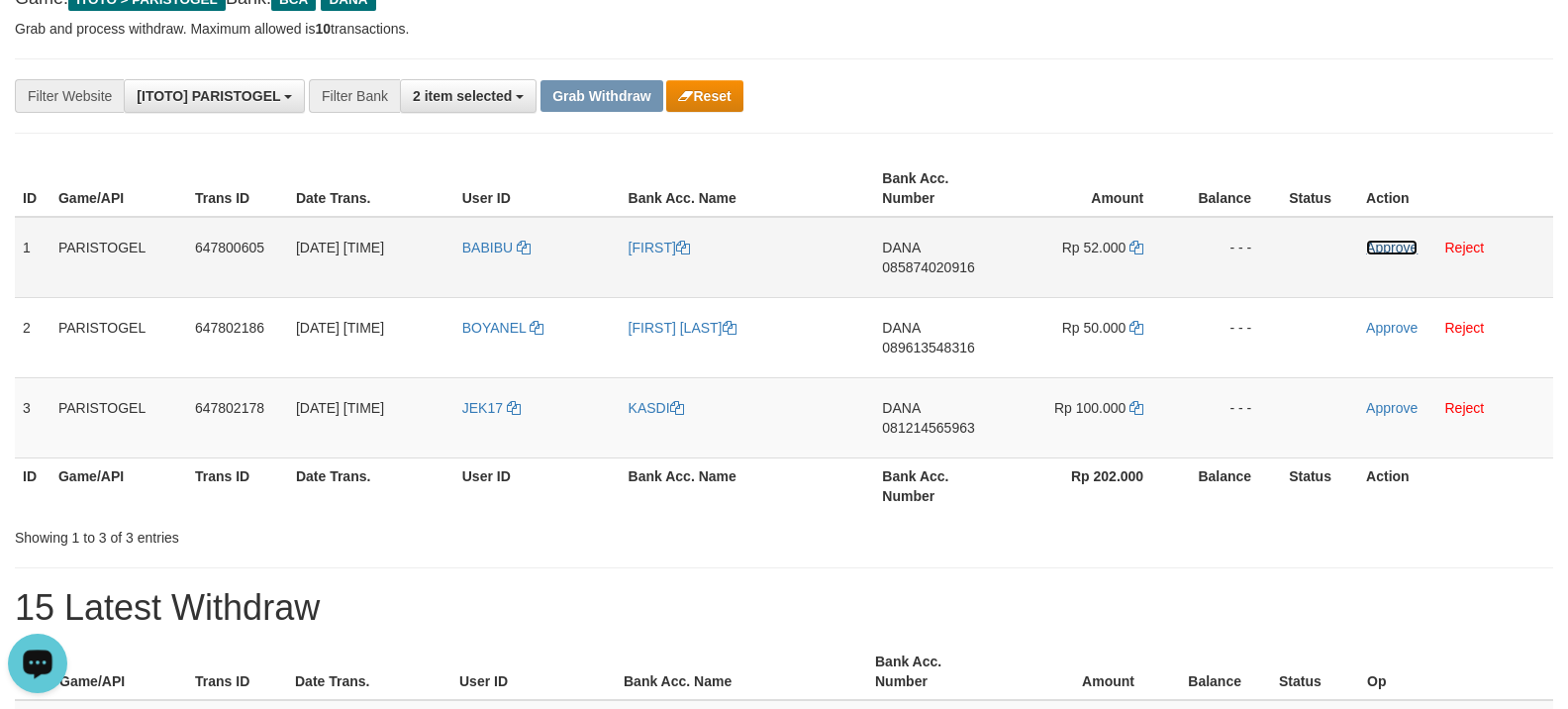 click on "Approve" at bounding box center (1392, 248) 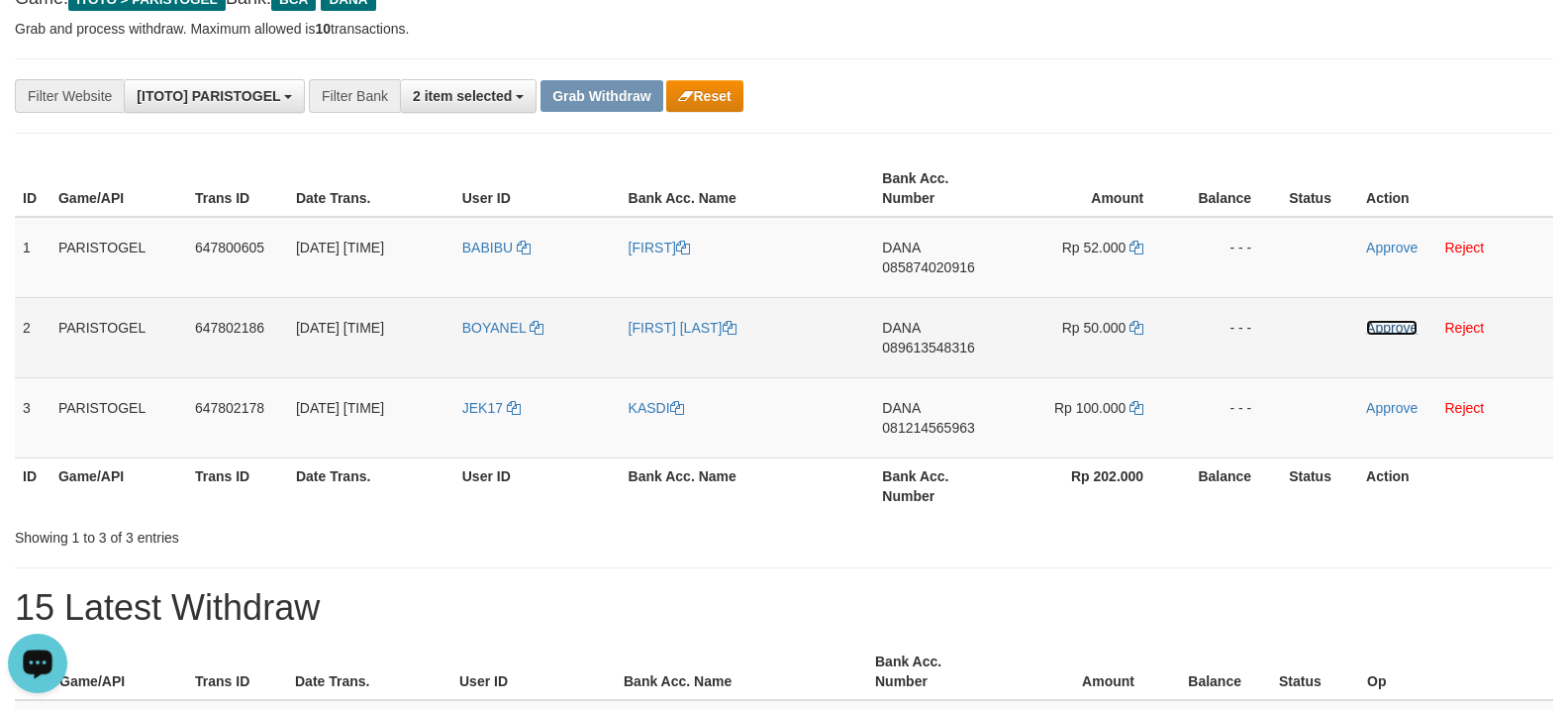 click on "Approve" at bounding box center (1392, 328) 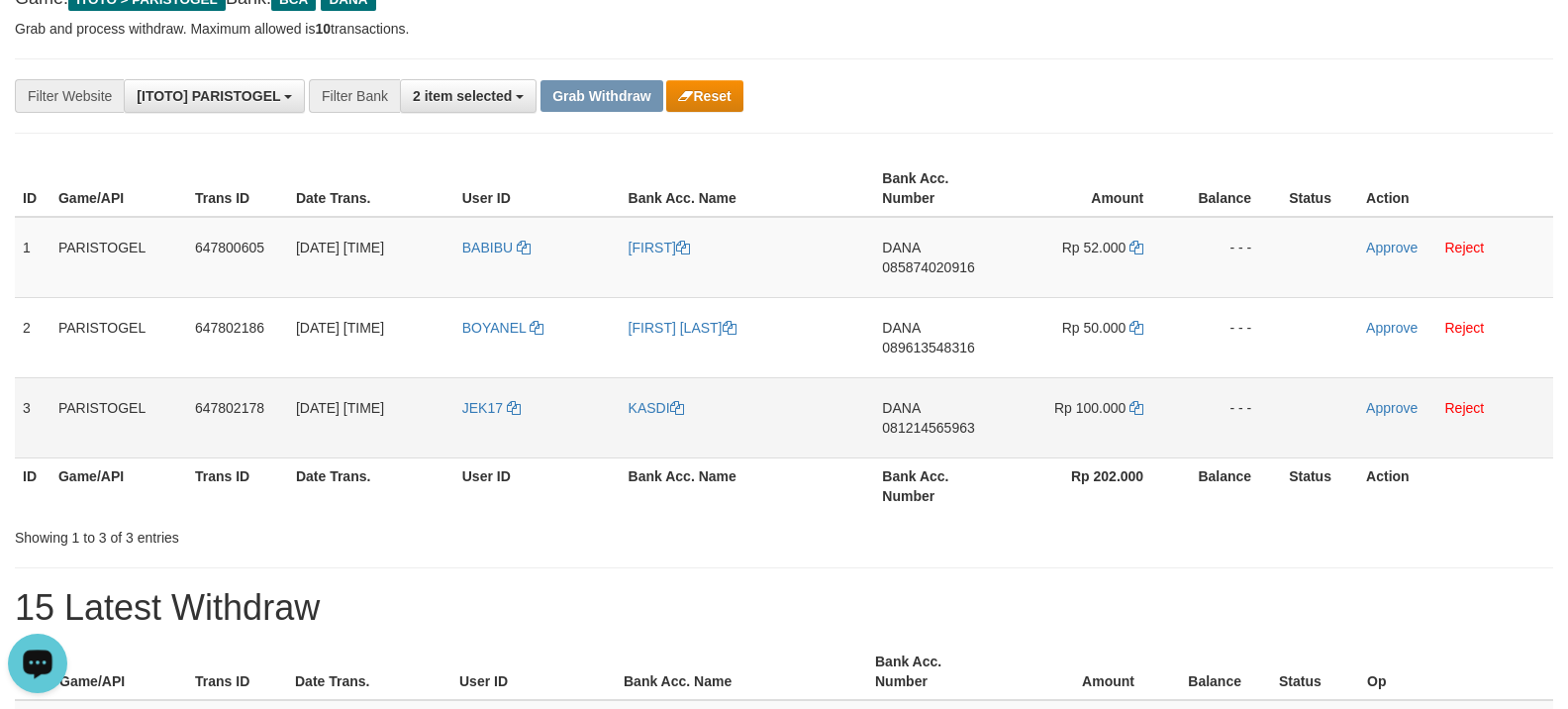 click on "Approve
Reject" at bounding box center [1455, 417] 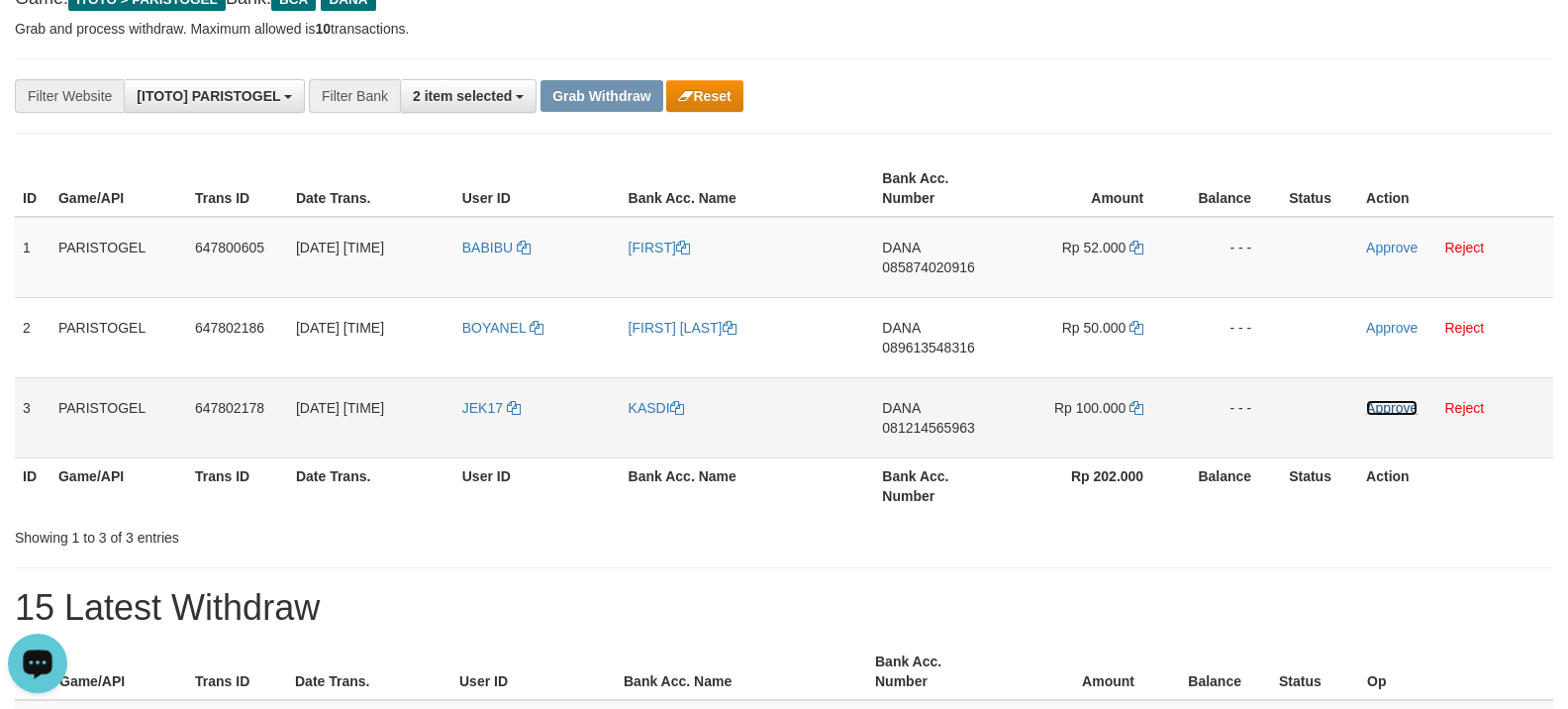 click on "Approve" at bounding box center [1392, 408] 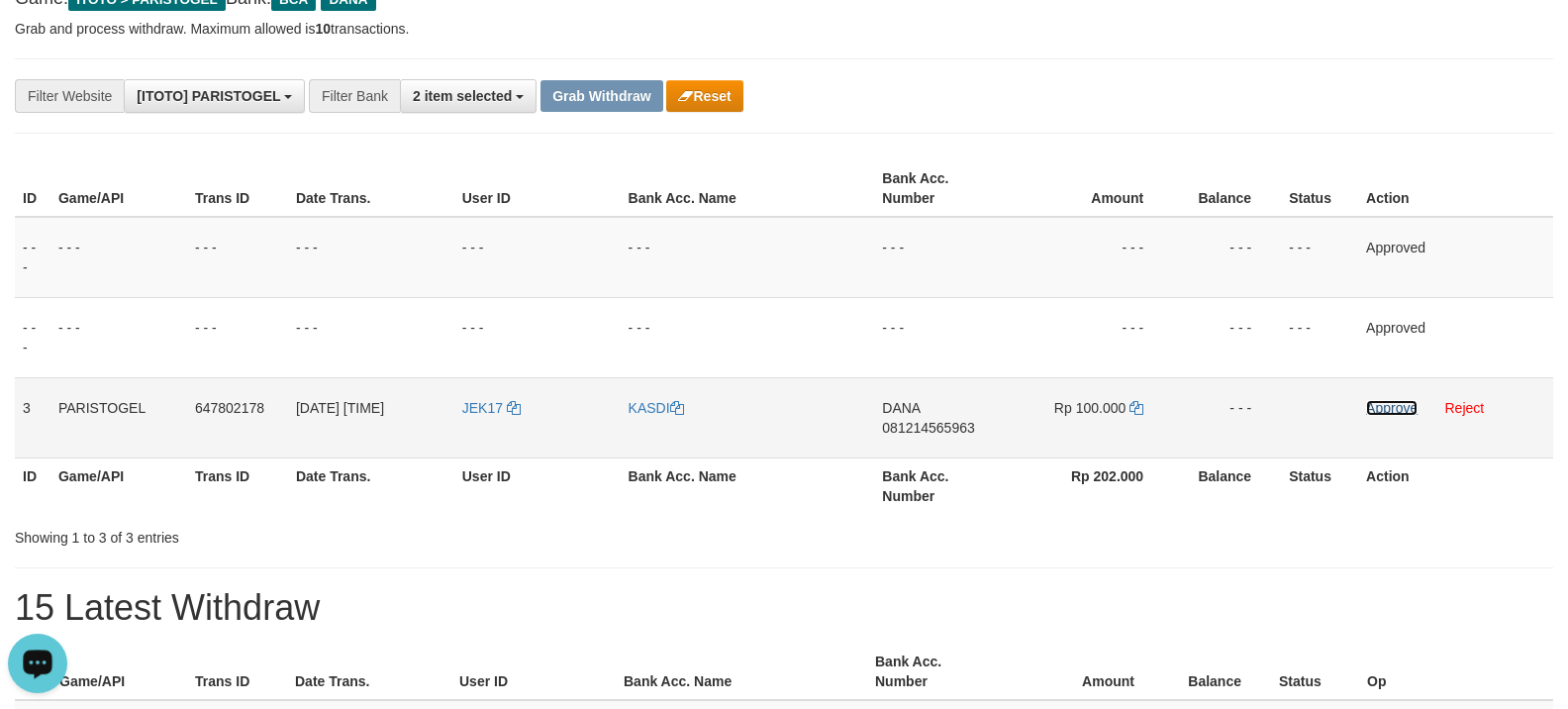click on "Approve" at bounding box center (1392, 408) 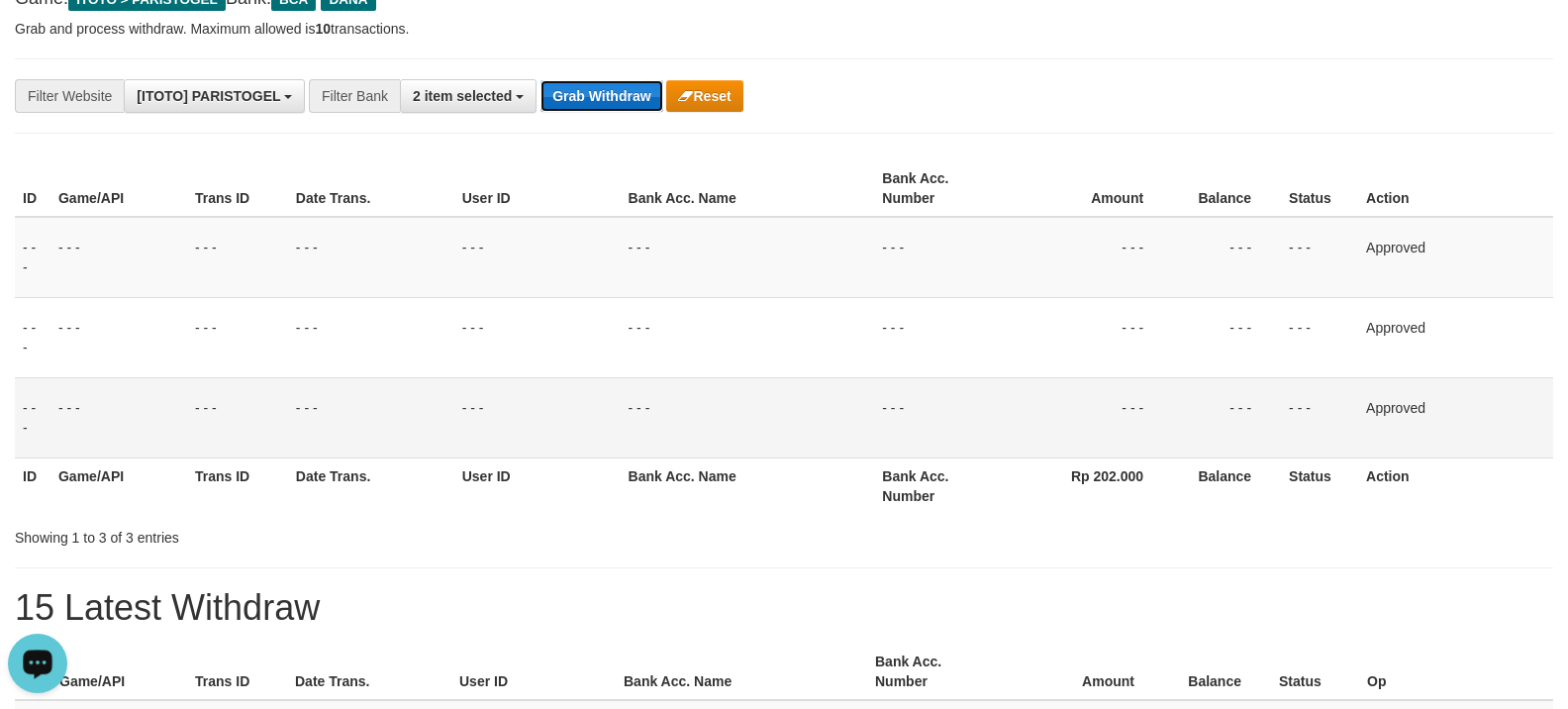 drag, startPoint x: 562, startPoint y: 109, endPoint x: 572, endPoint y: 104, distance: 11.18034 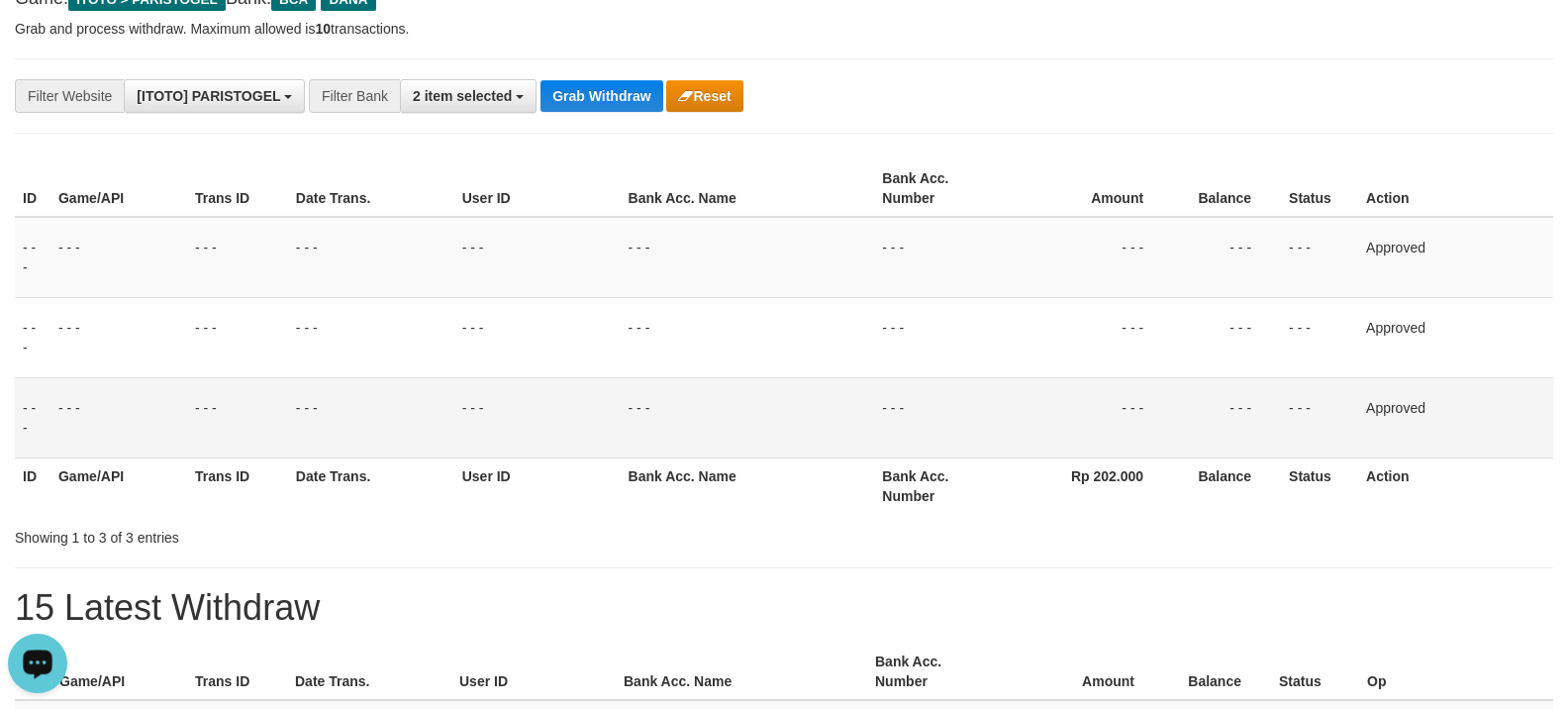 click on "**********" at bounding box center [784, 96] 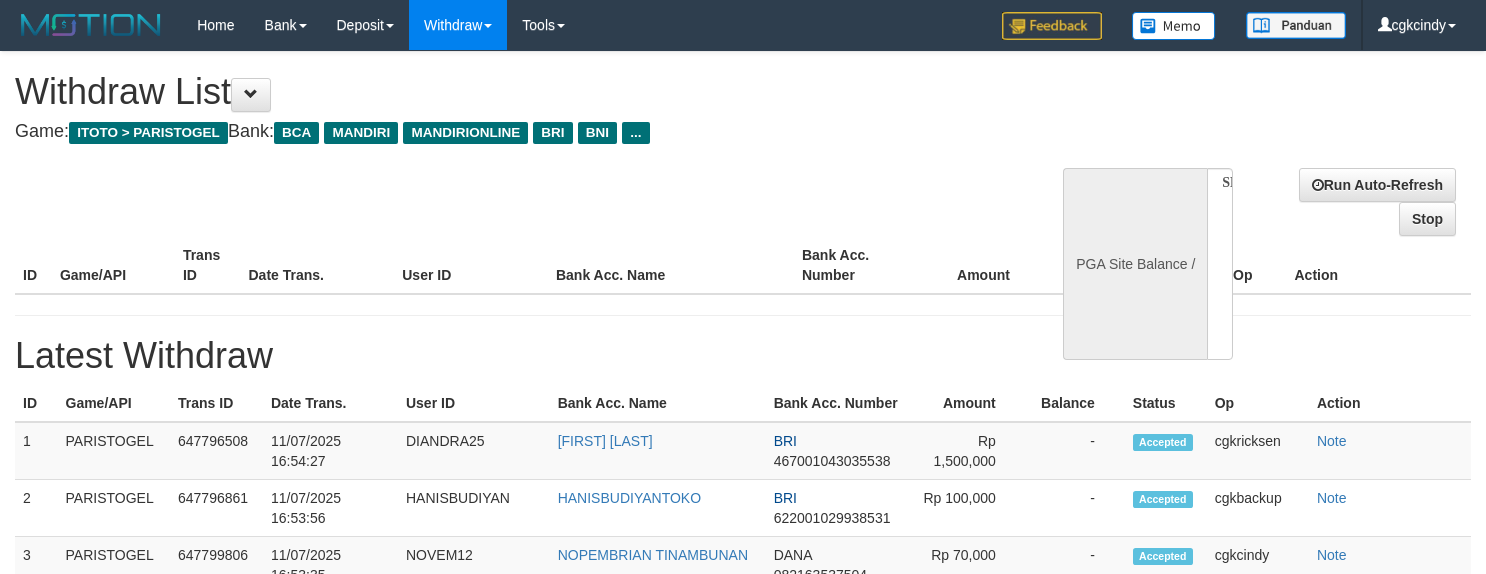 select 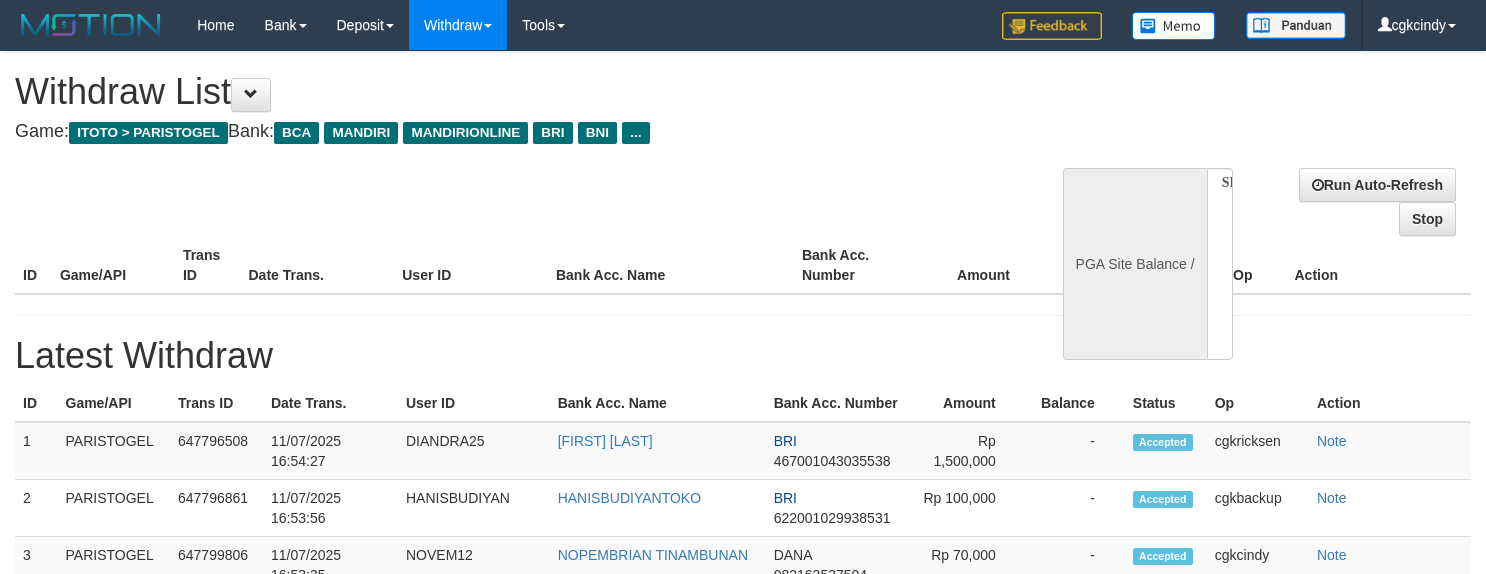 scroll, scrollTop: 0, scrollLeft: 0, axis: both 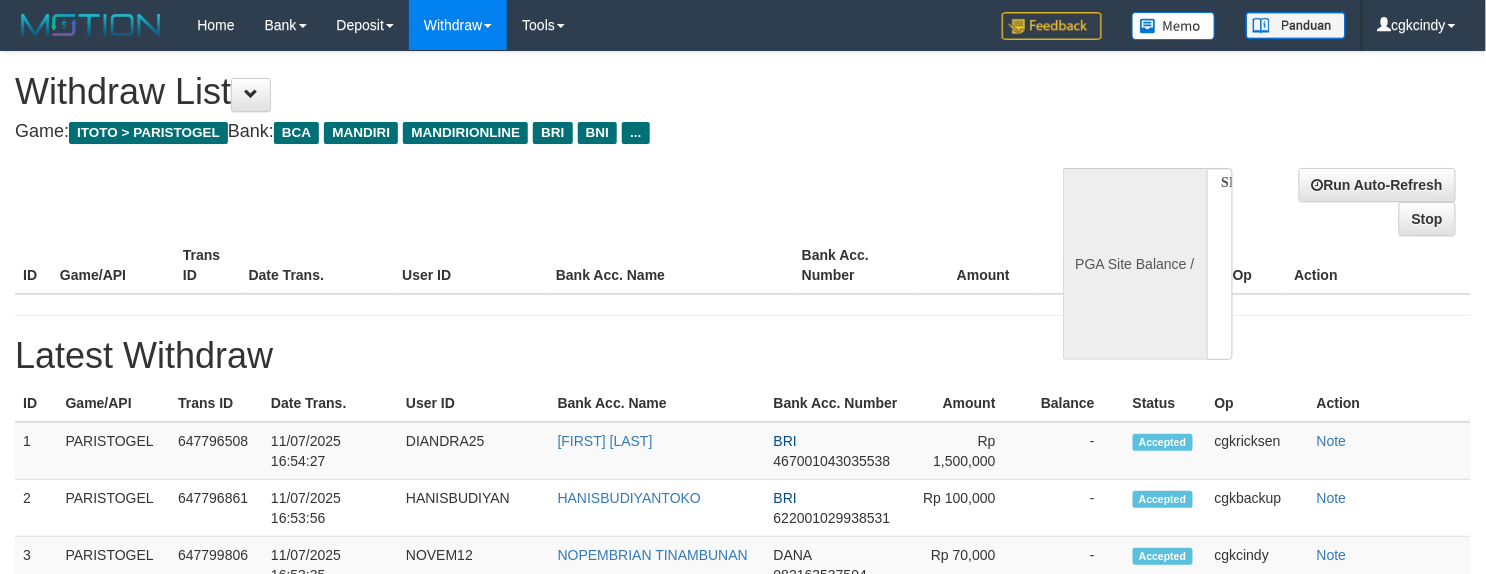 select on "**" 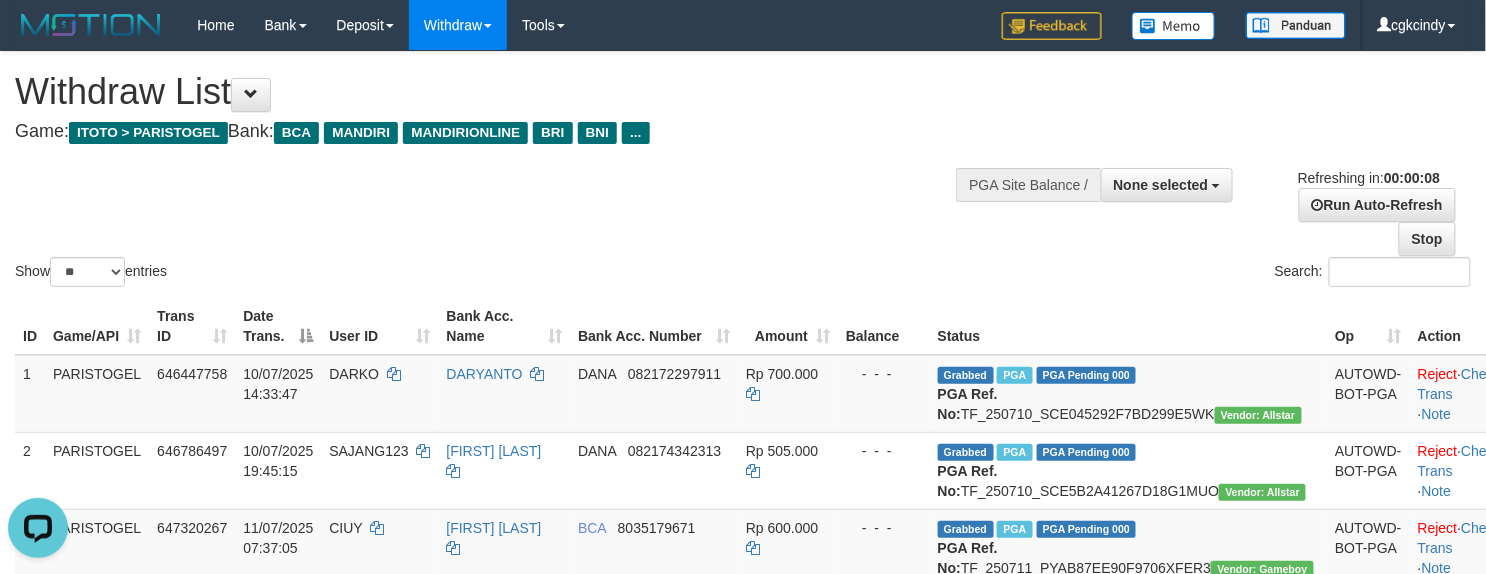 scroll, scrollTop: 0, scrollLeft: 0, axis: both 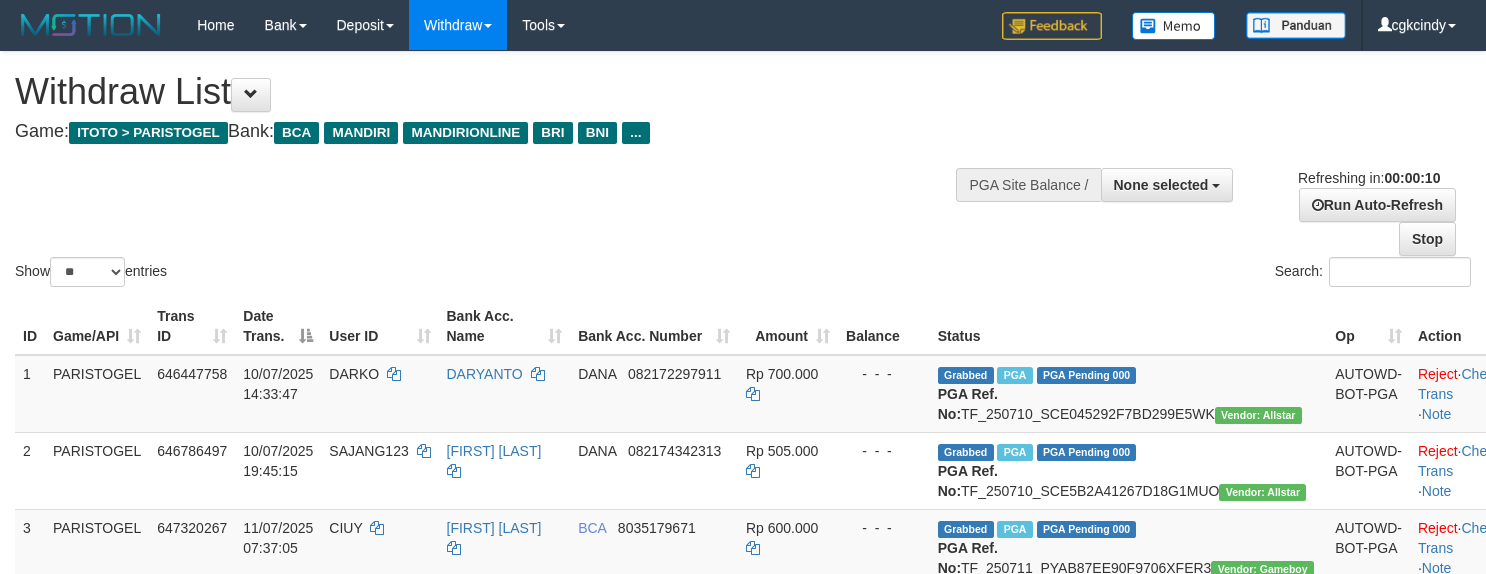 select 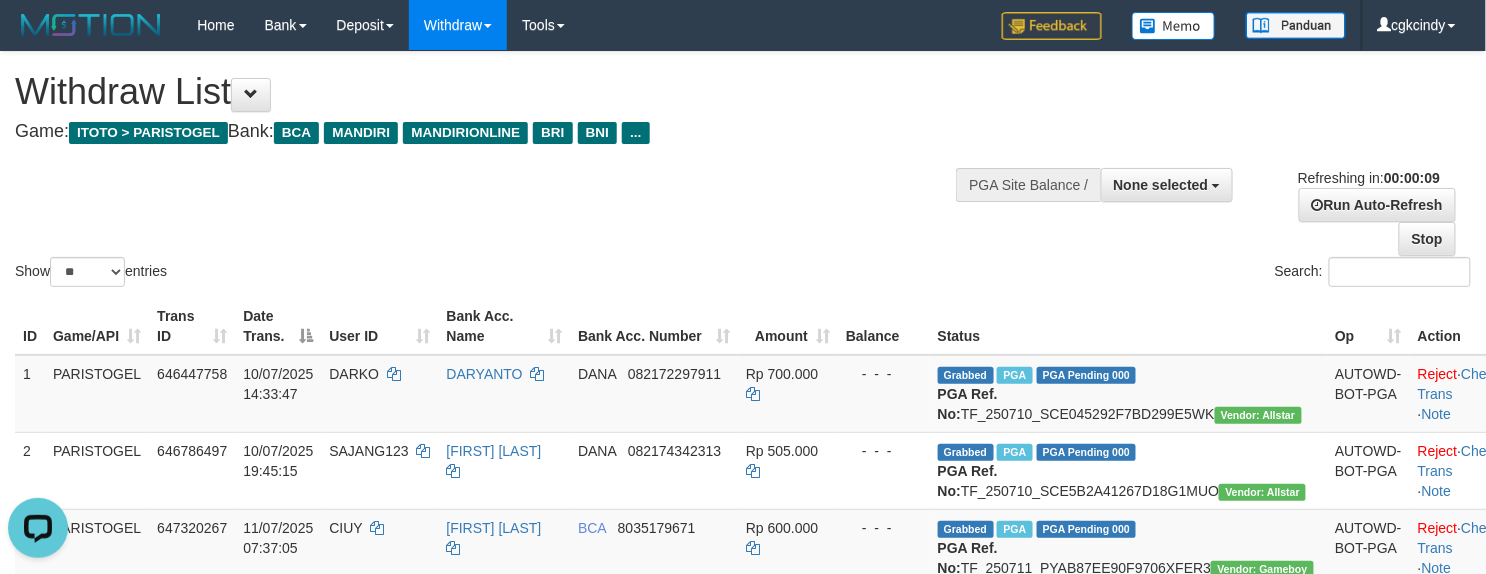 scroll, scrollTop: 0, scrollLeft: 0, axis: both 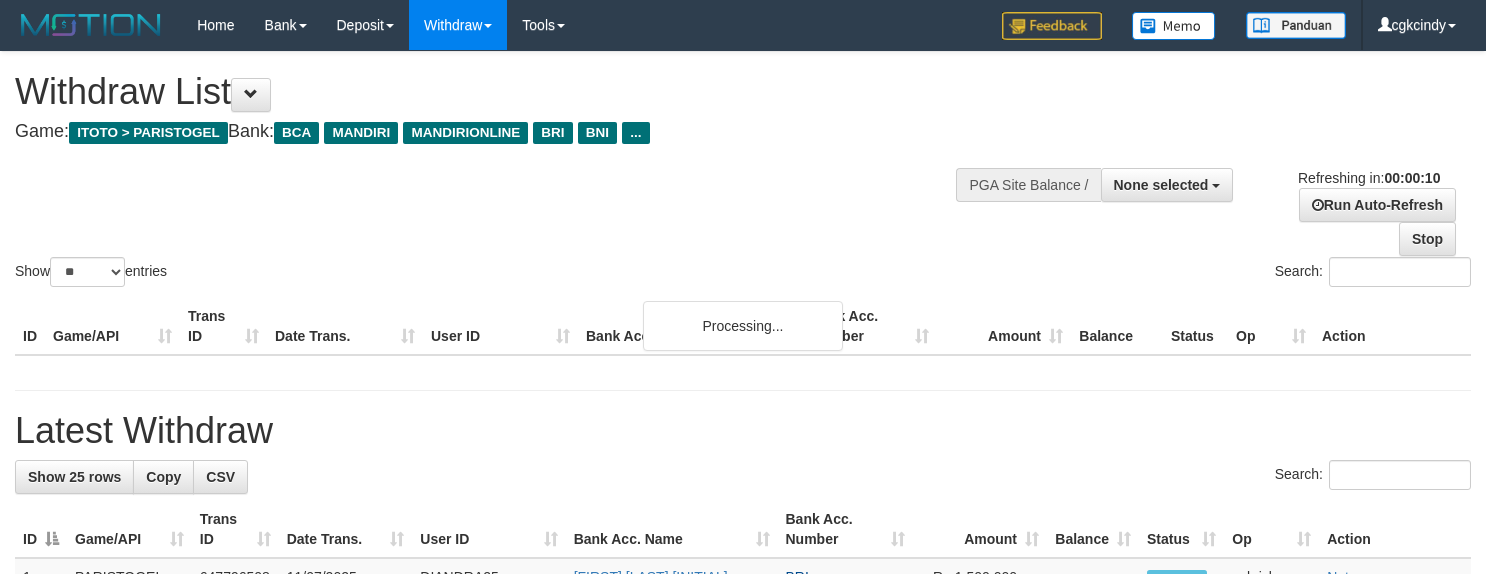 select 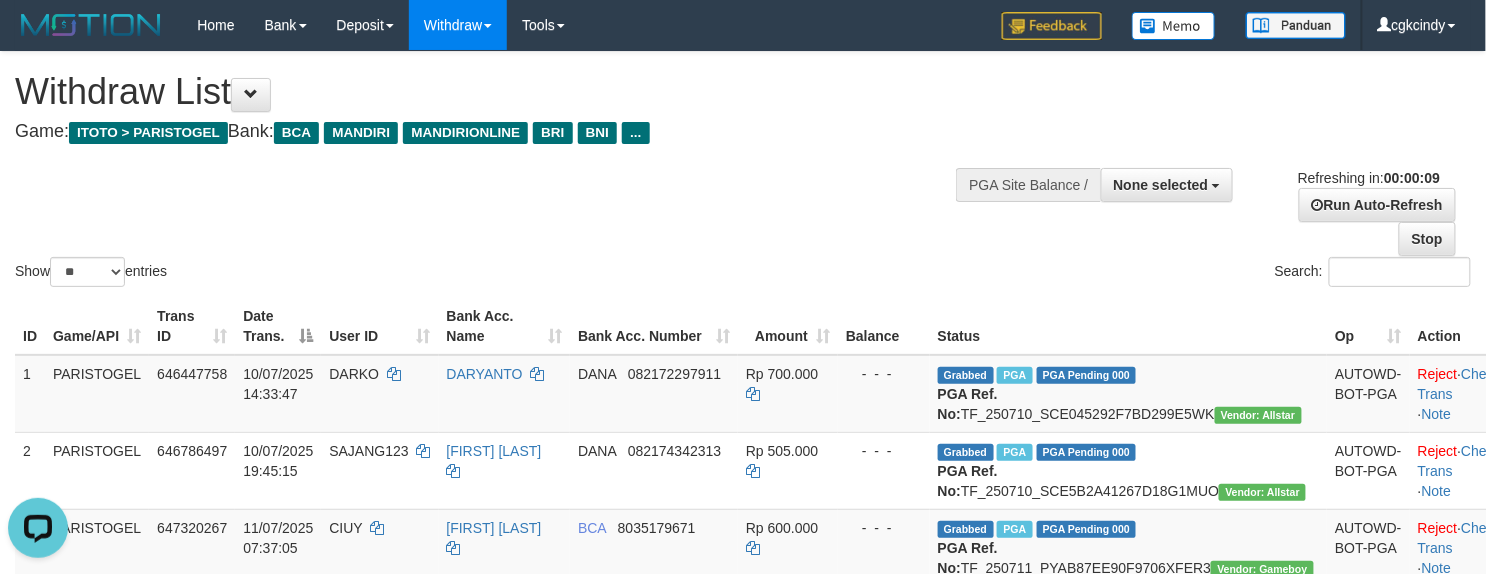 scroll, scrollTop: 0, scrollLeft: 0, axis: both 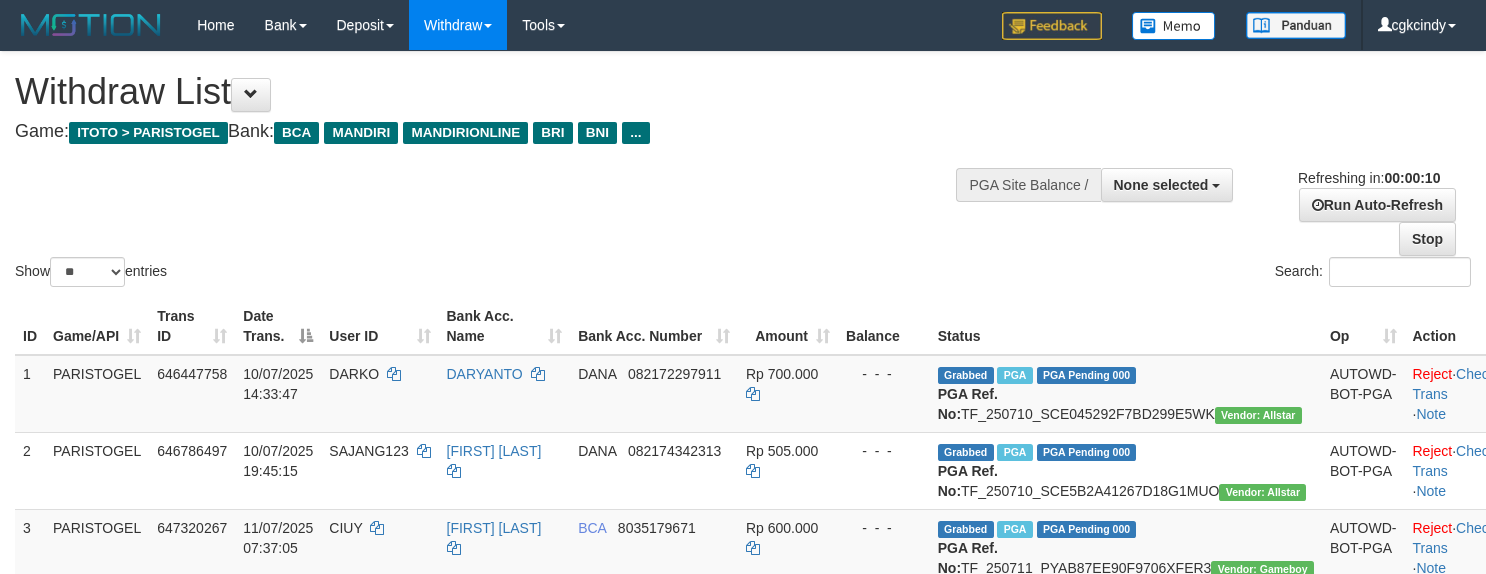 select 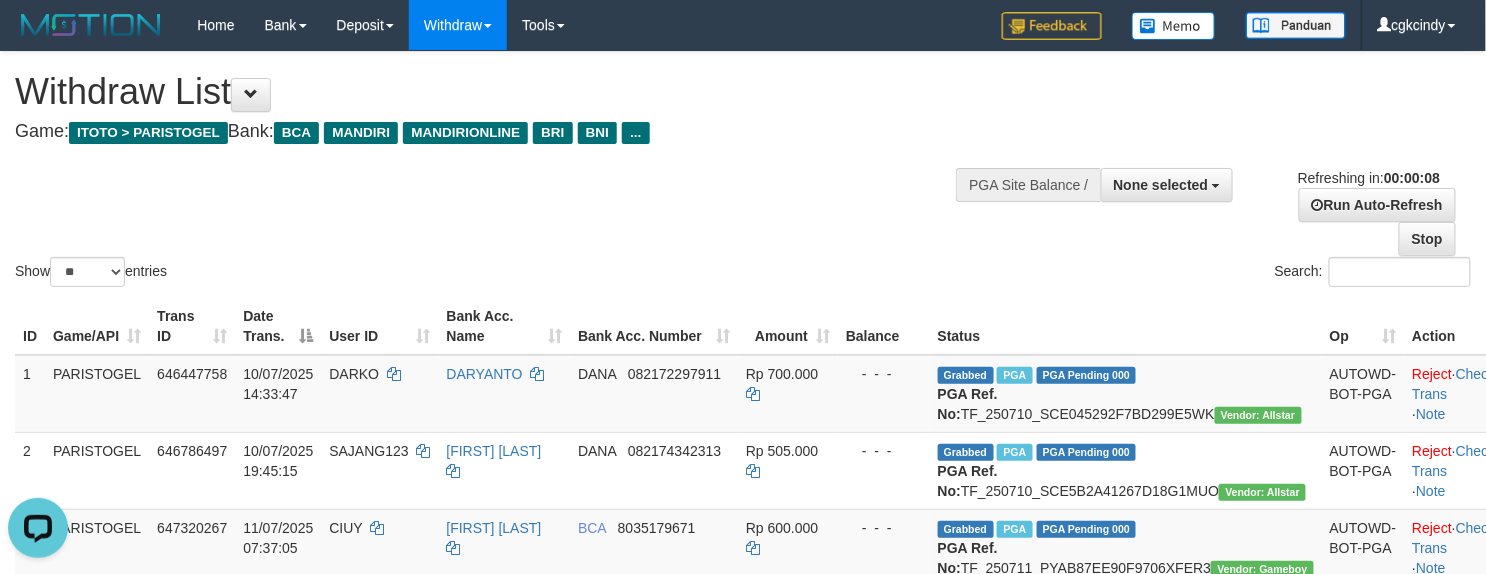 scroll, scrollTop: 0, scrollLeft: 0, axis: both 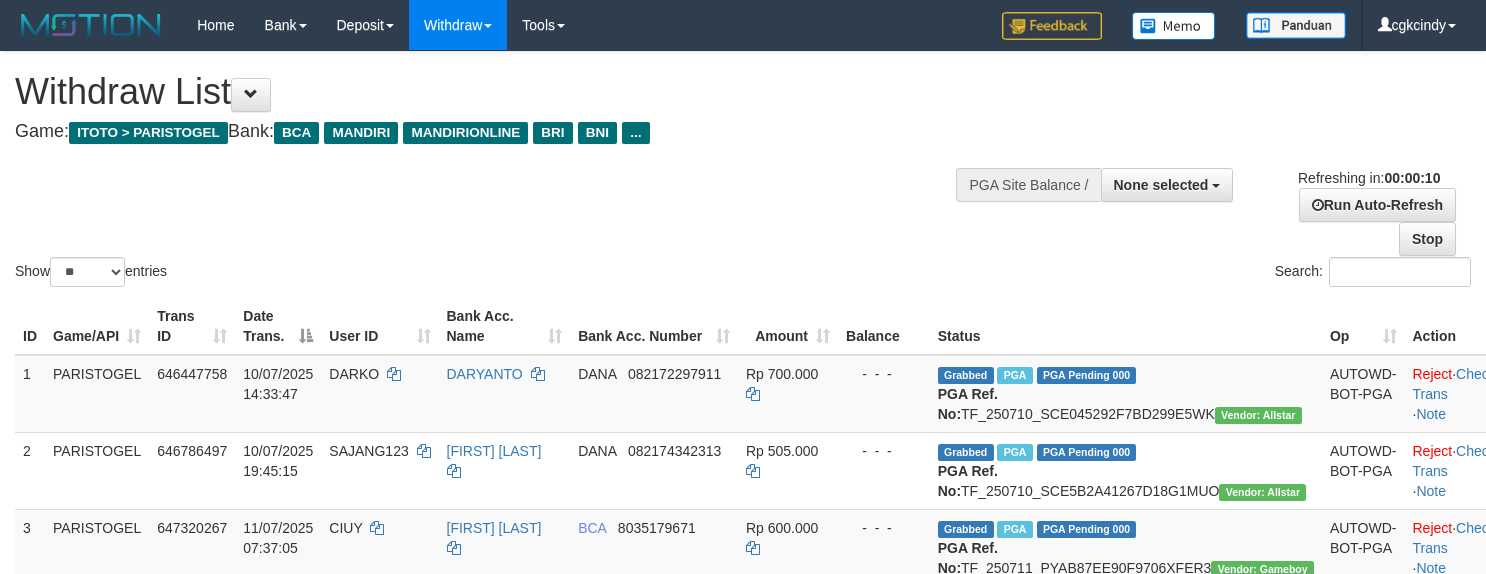 select 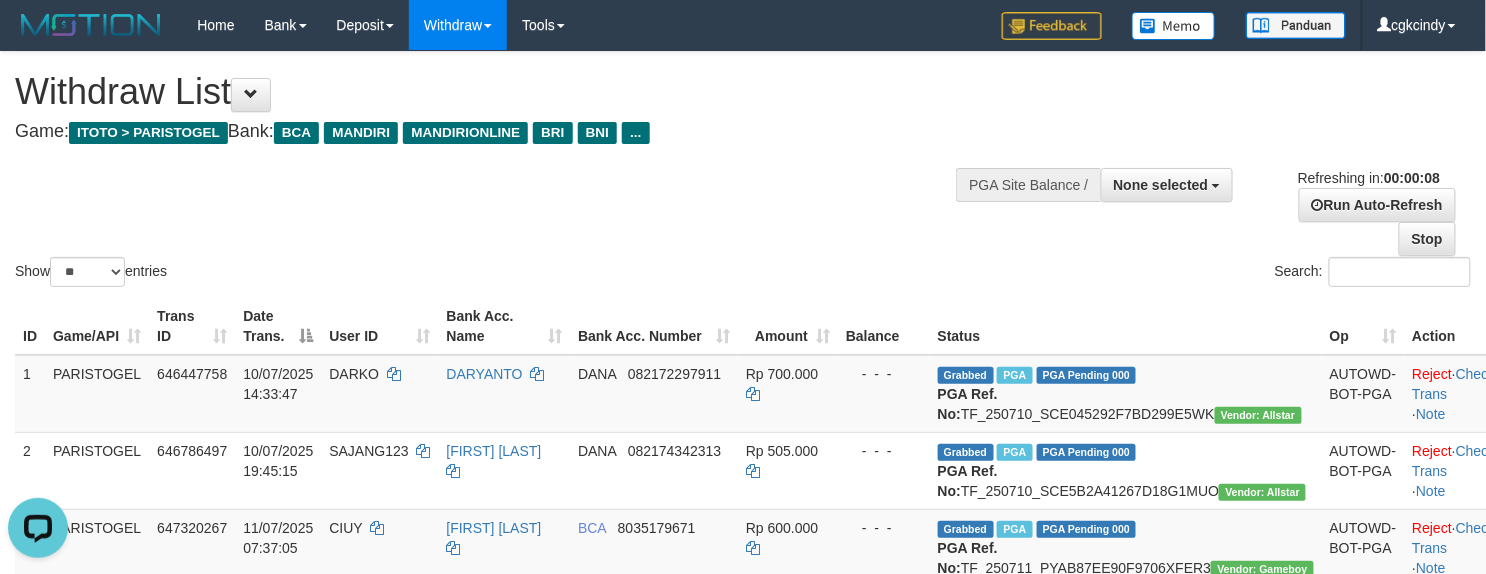 scroll, scrollTop: 0, scrollLeft: 0, axis: both 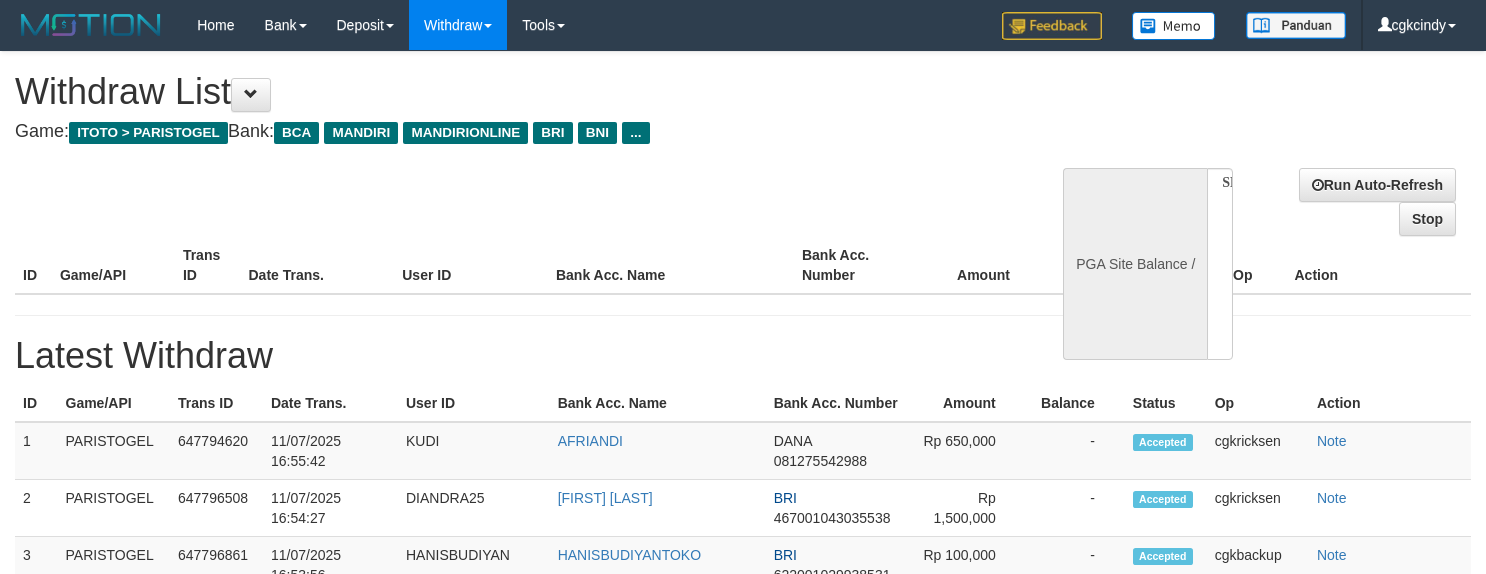 select 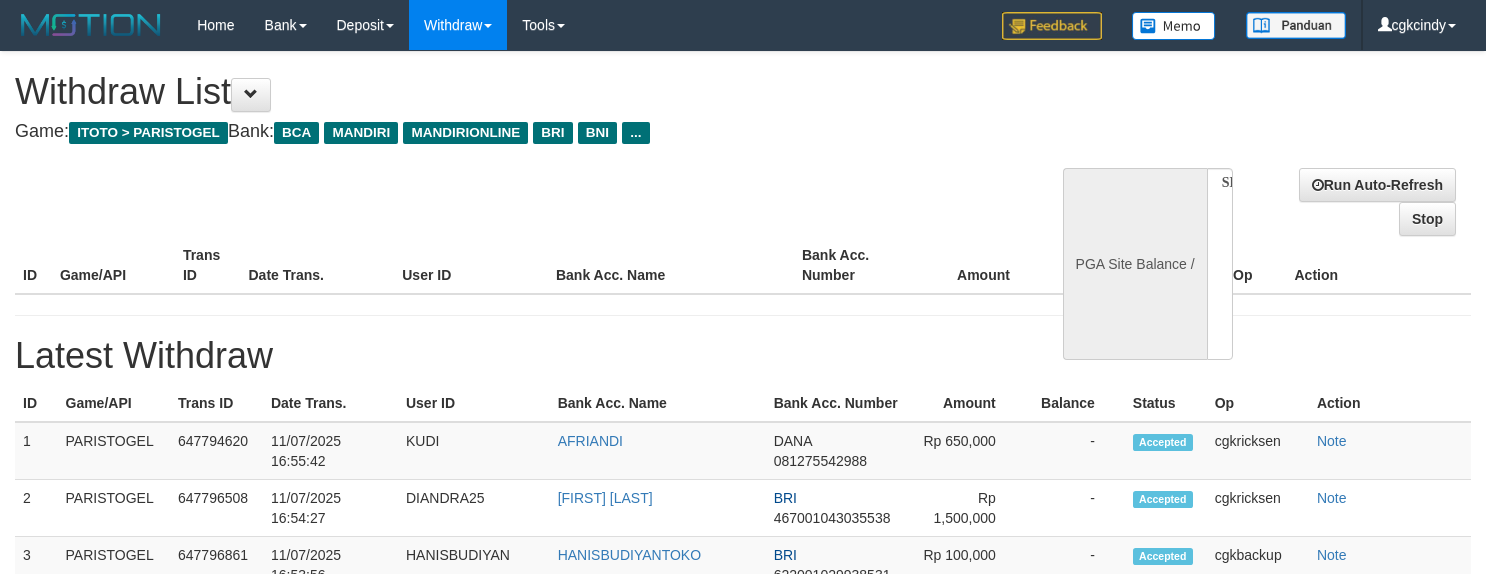scroll, scrollTop: 0, scrollLeft: 0, axis: both 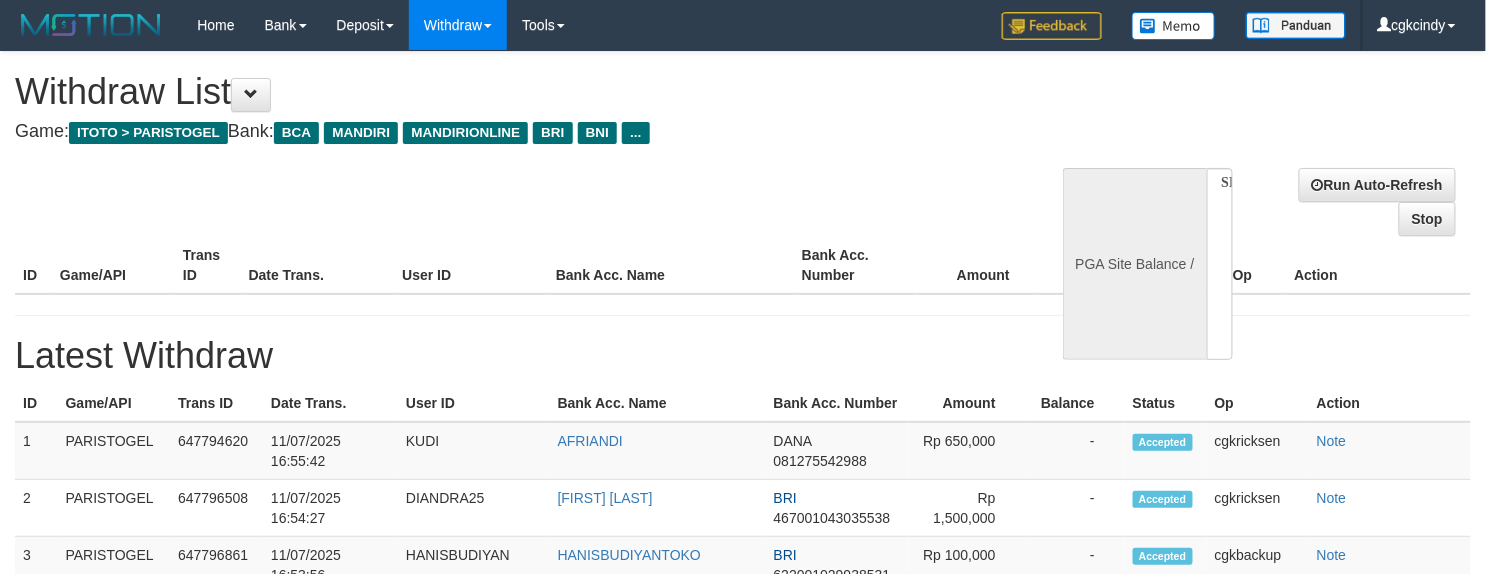 select on "**" 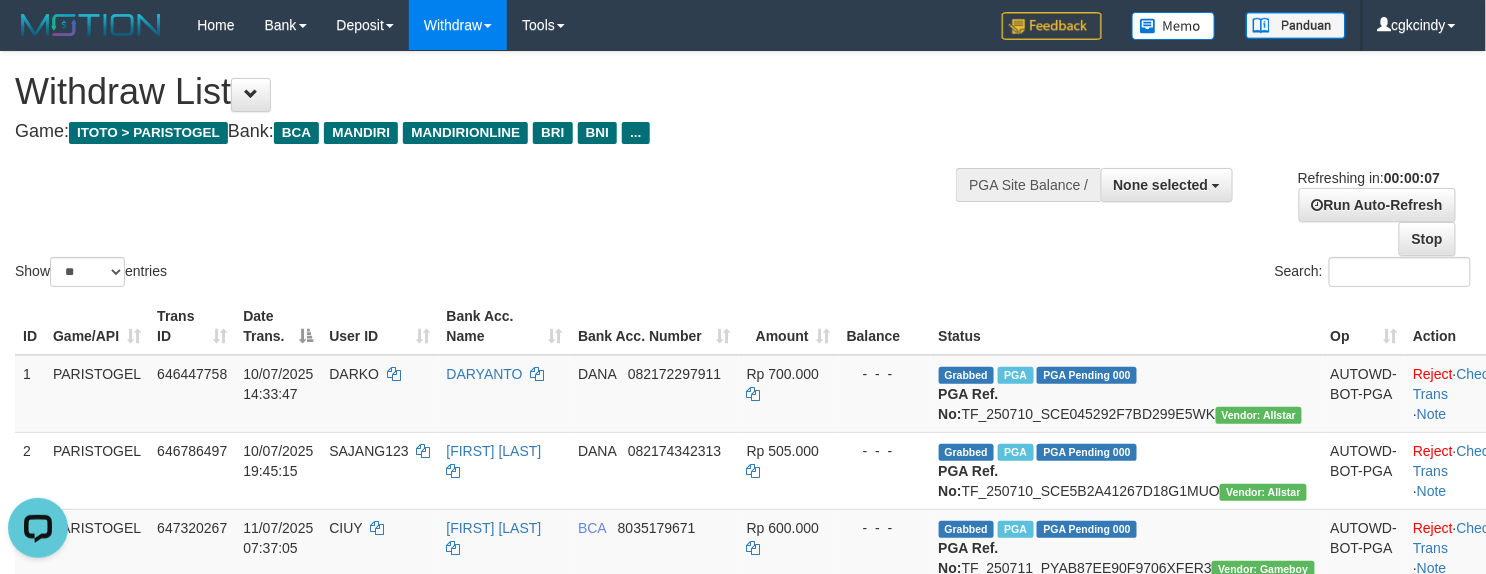 scroll, scrollTop: 0, scrollLeft: 0, axis: both 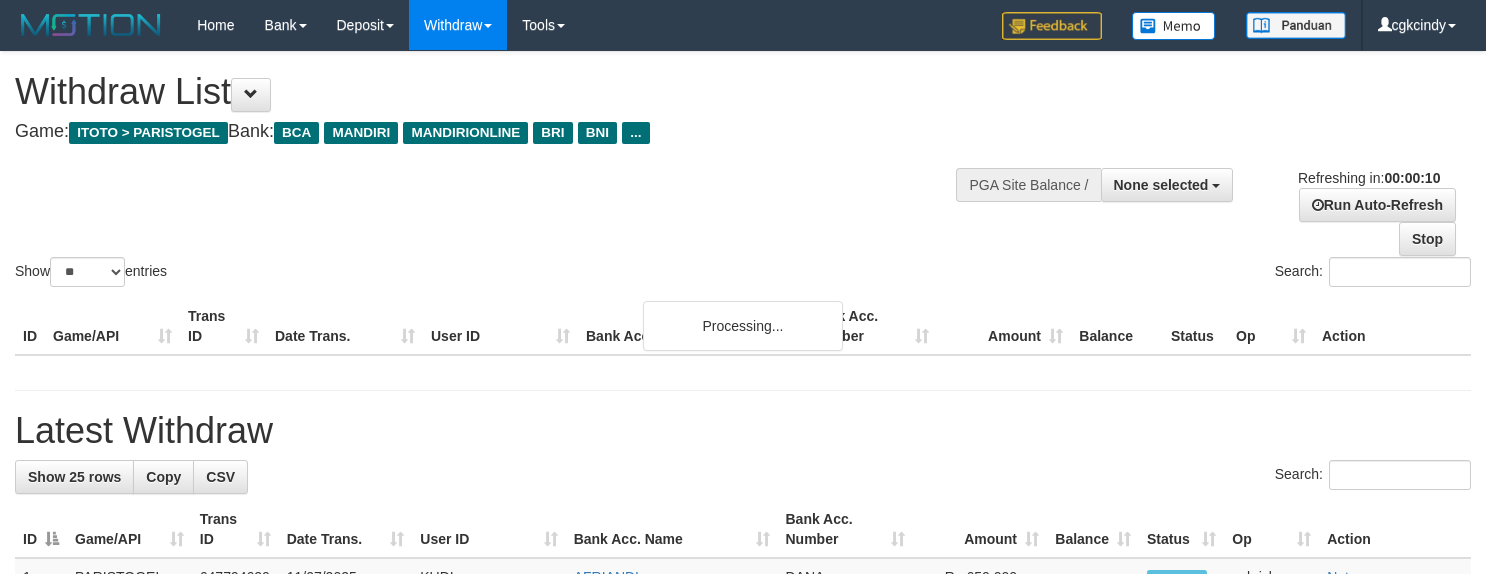 select 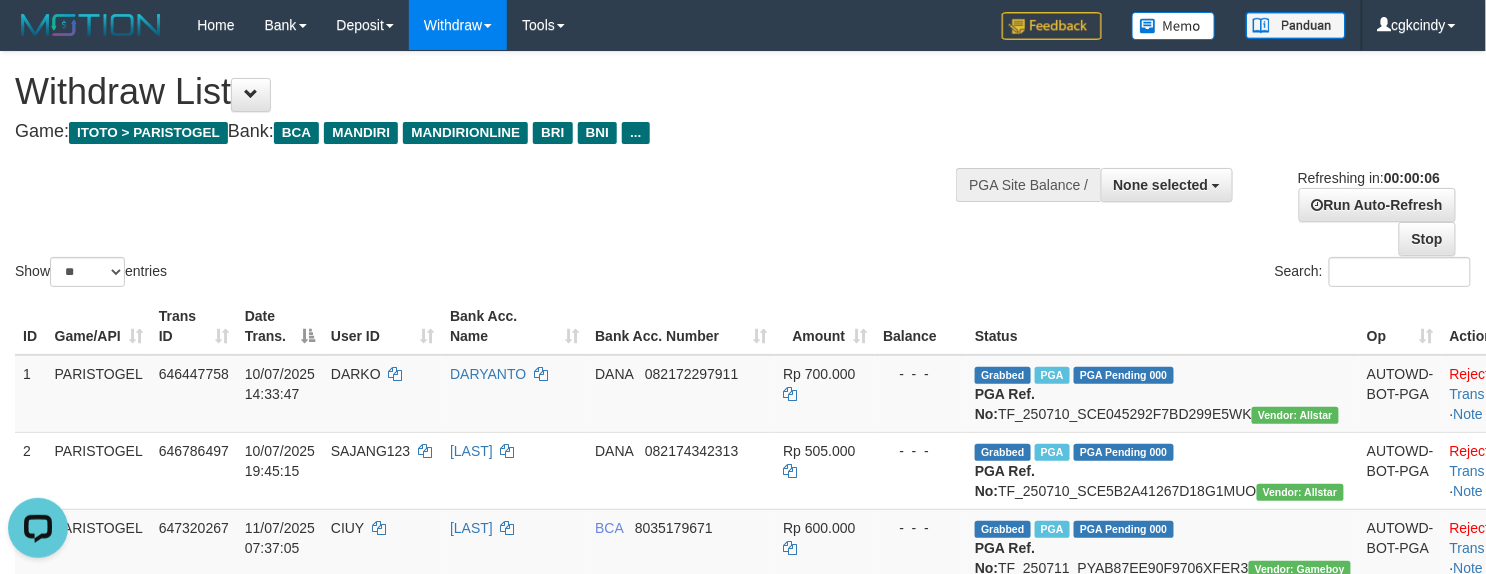 scroll, scrollTop: 0, scrollLeft: 0, axis: both 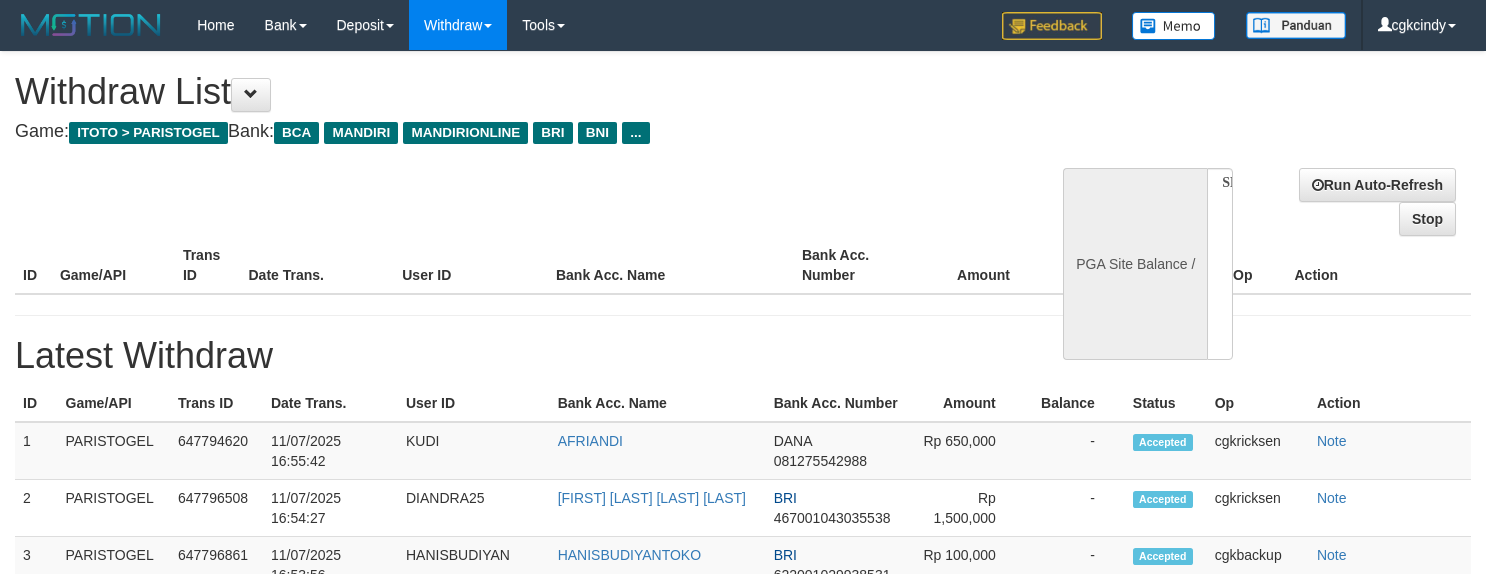 select 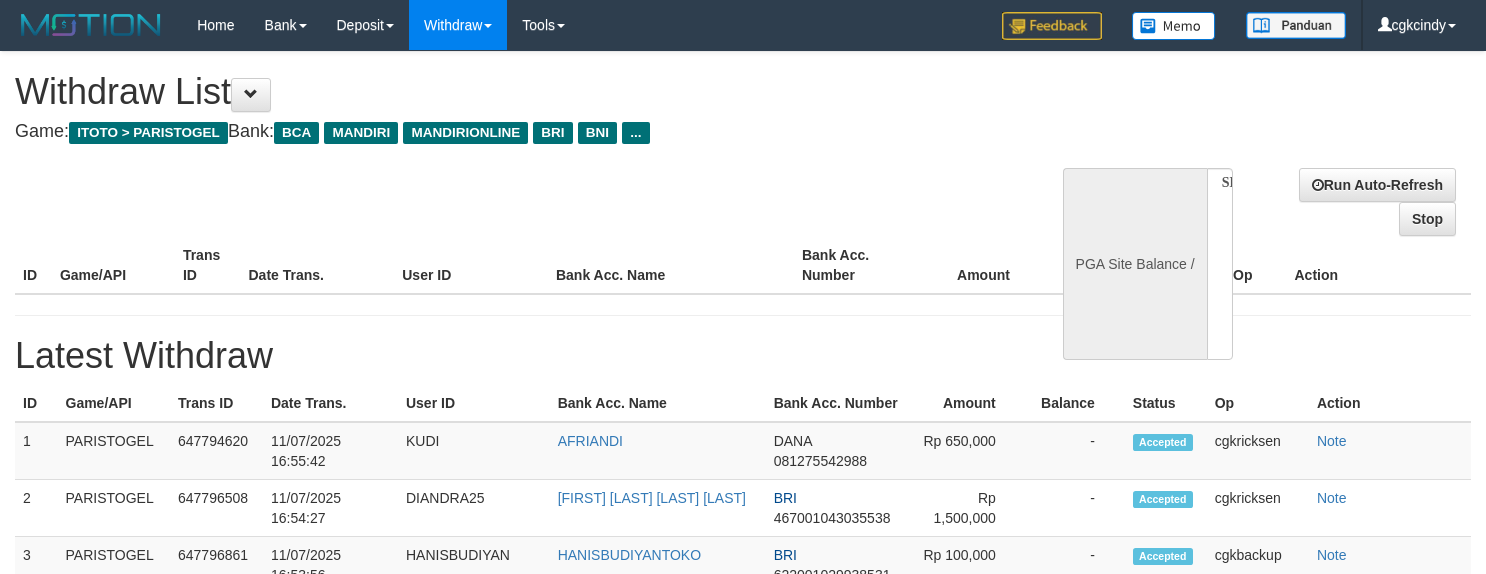 scroll, scrollTop: 0, scrollLeft: 0, axis: both 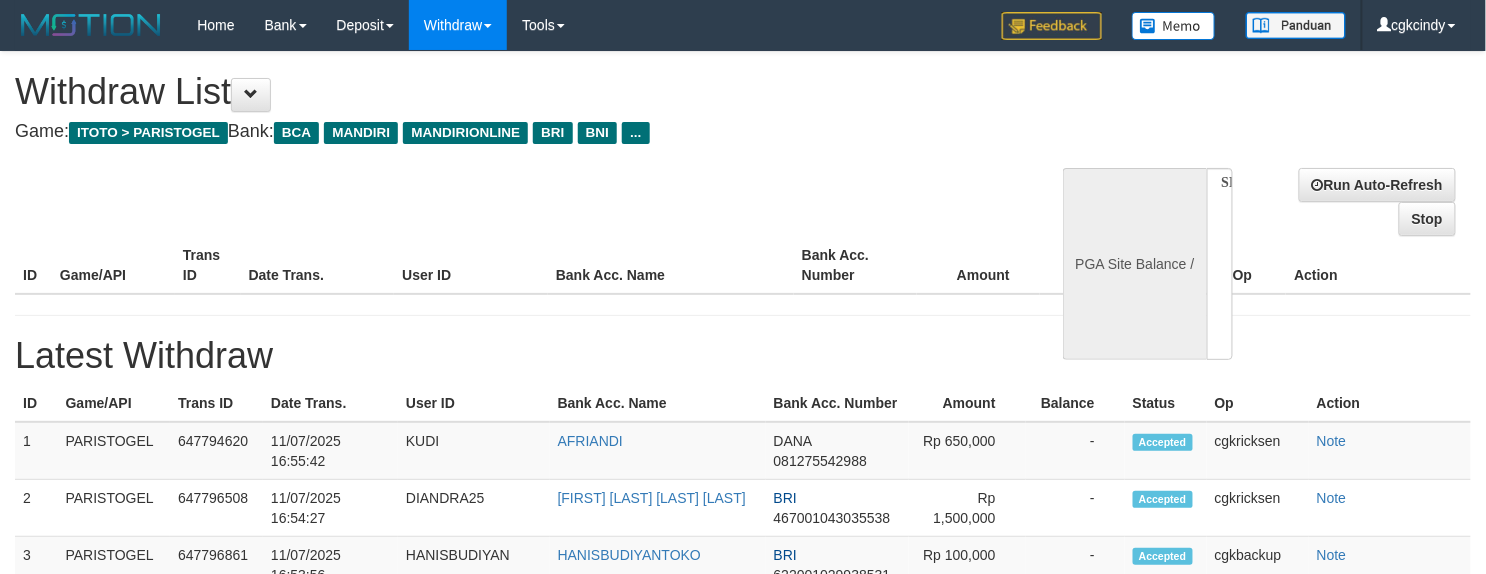 select on "**" 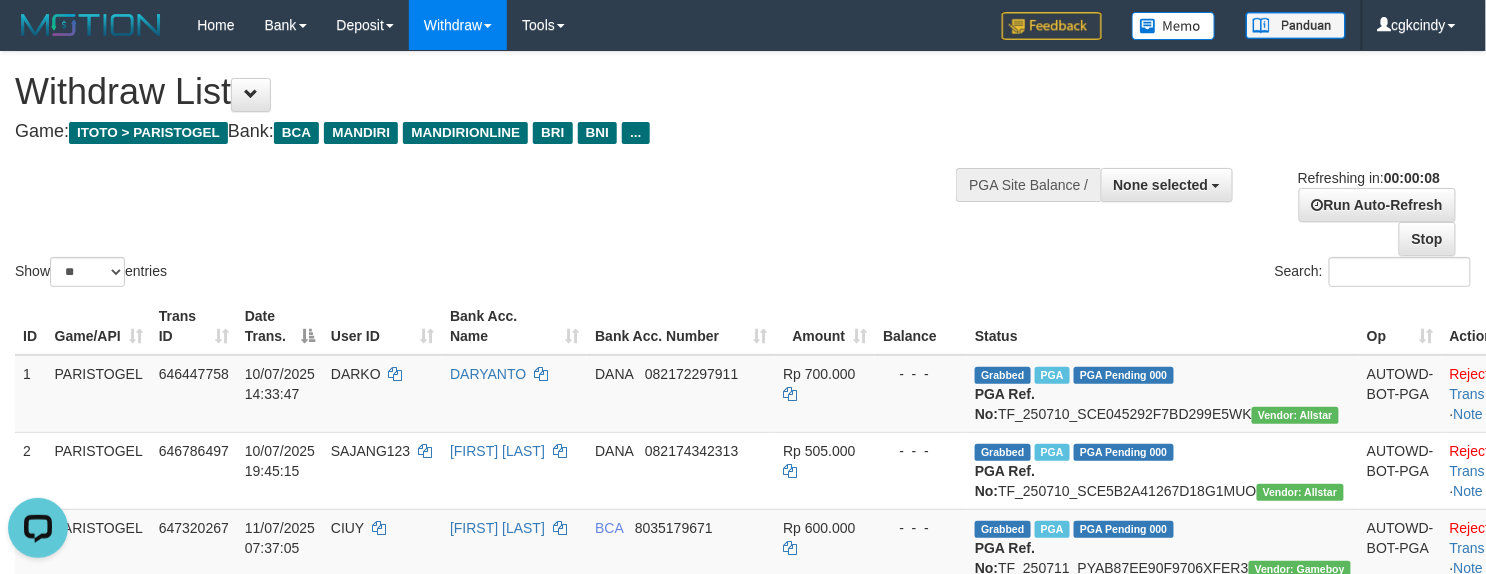 scroll, scrollTop: 0, scrollLeft: 0, axis: both 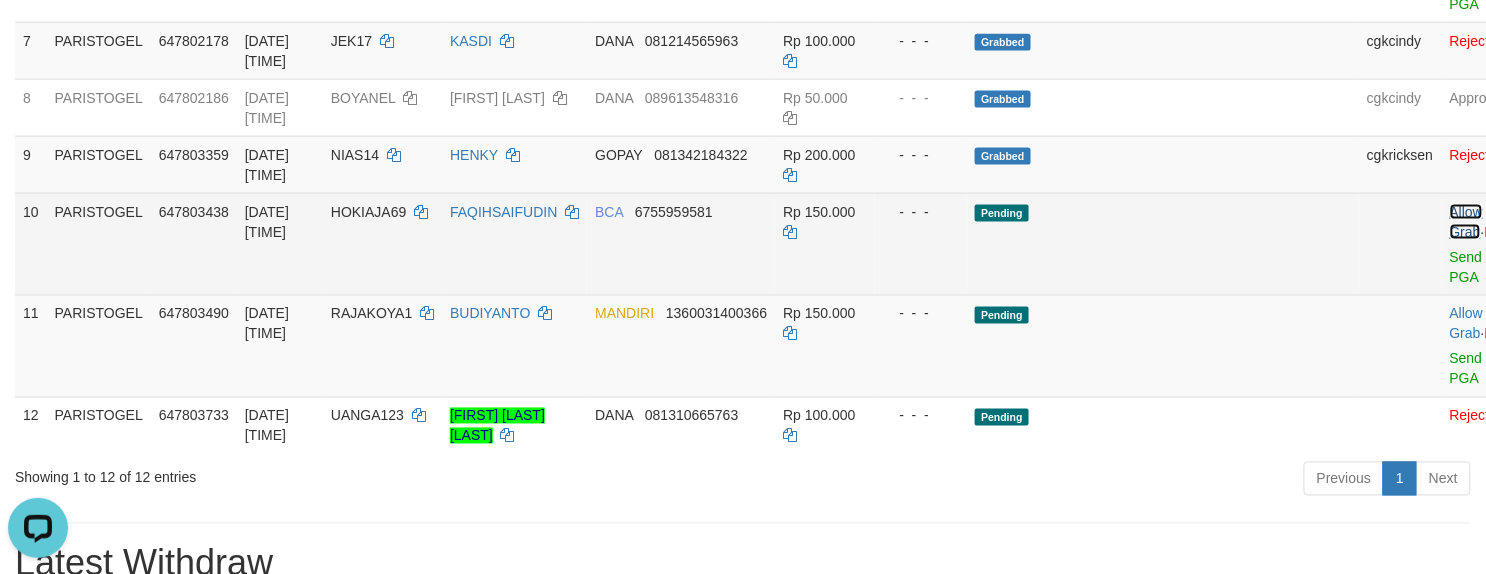 click on "Allow Grab" at bounding box center (1466, 222) 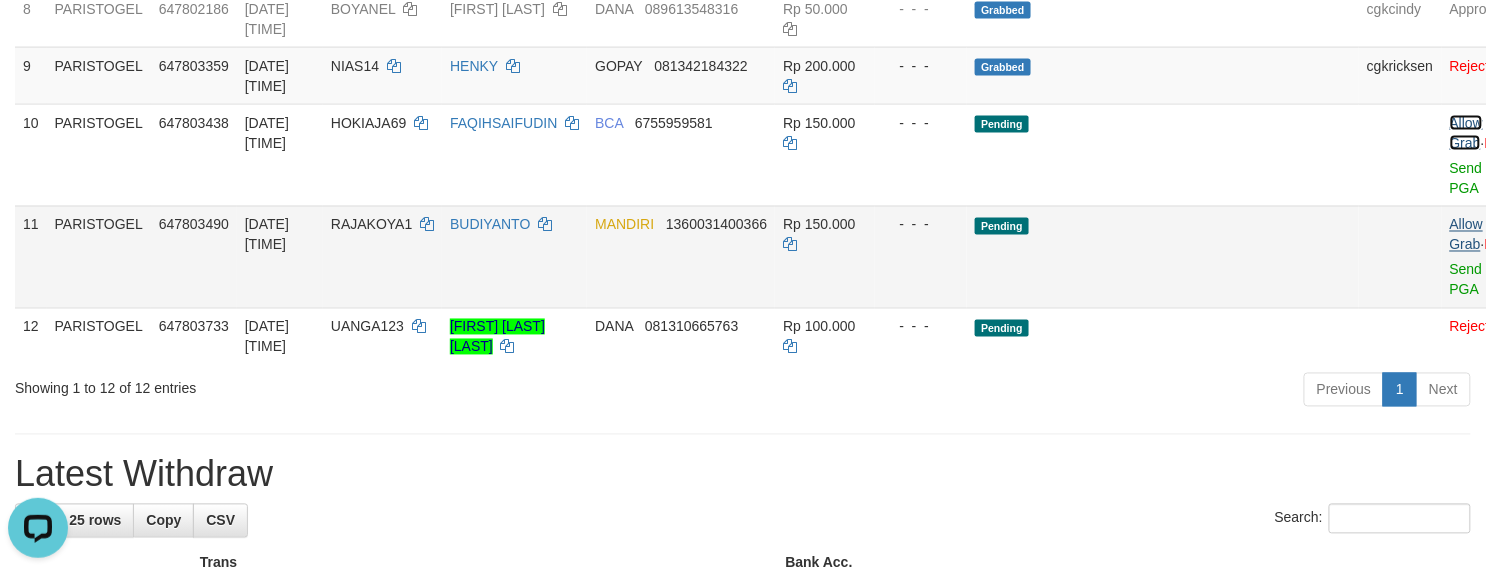 scroll, scrollTop: 933, scrollLeft: 0, axis: vertical 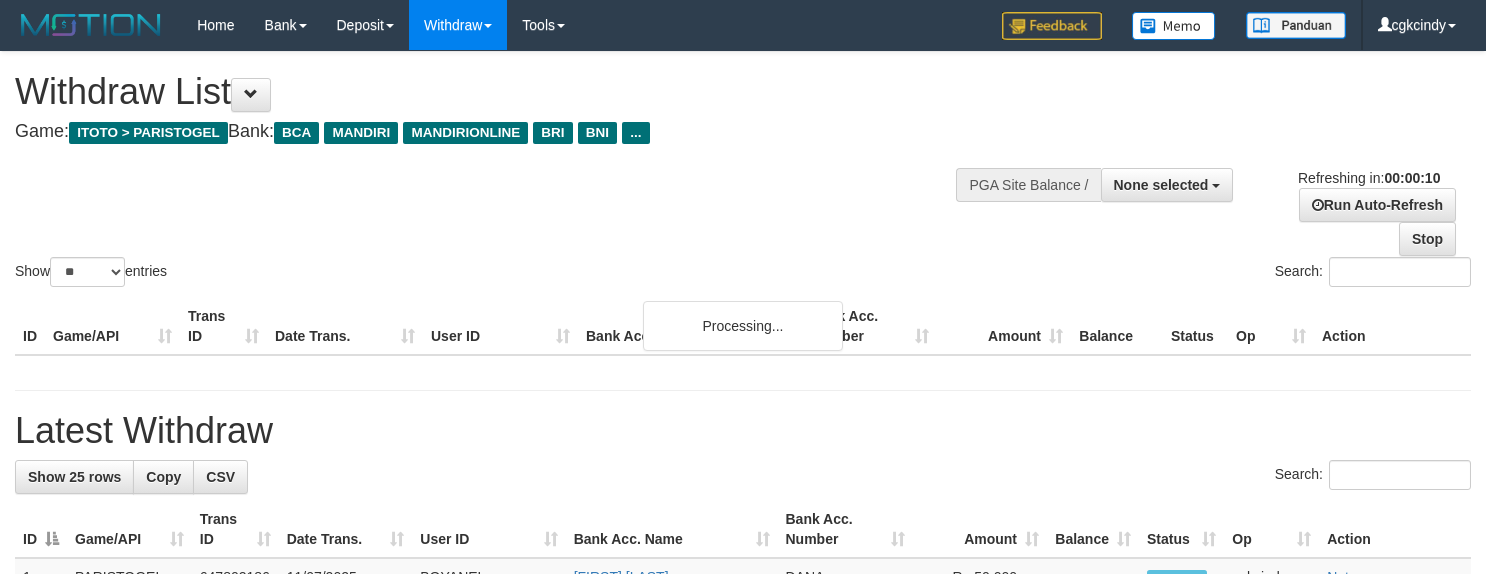 select 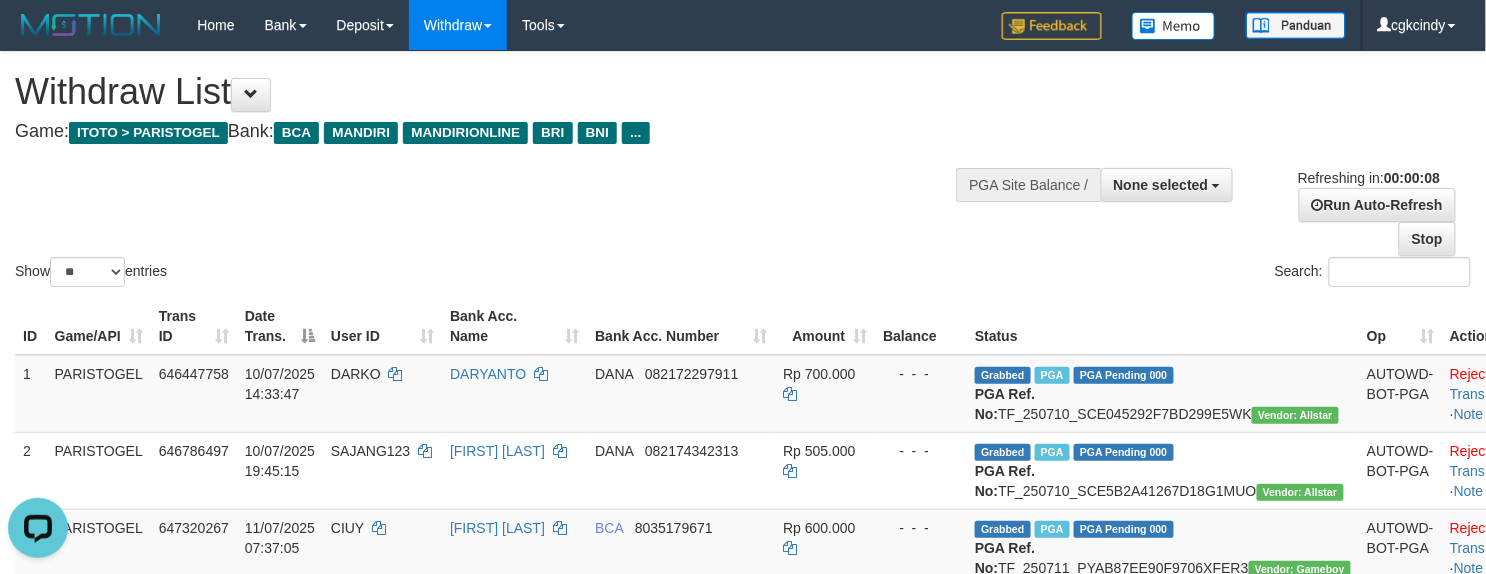 scroll, scrollTop: 0, scrollLeft: 0, axis: both 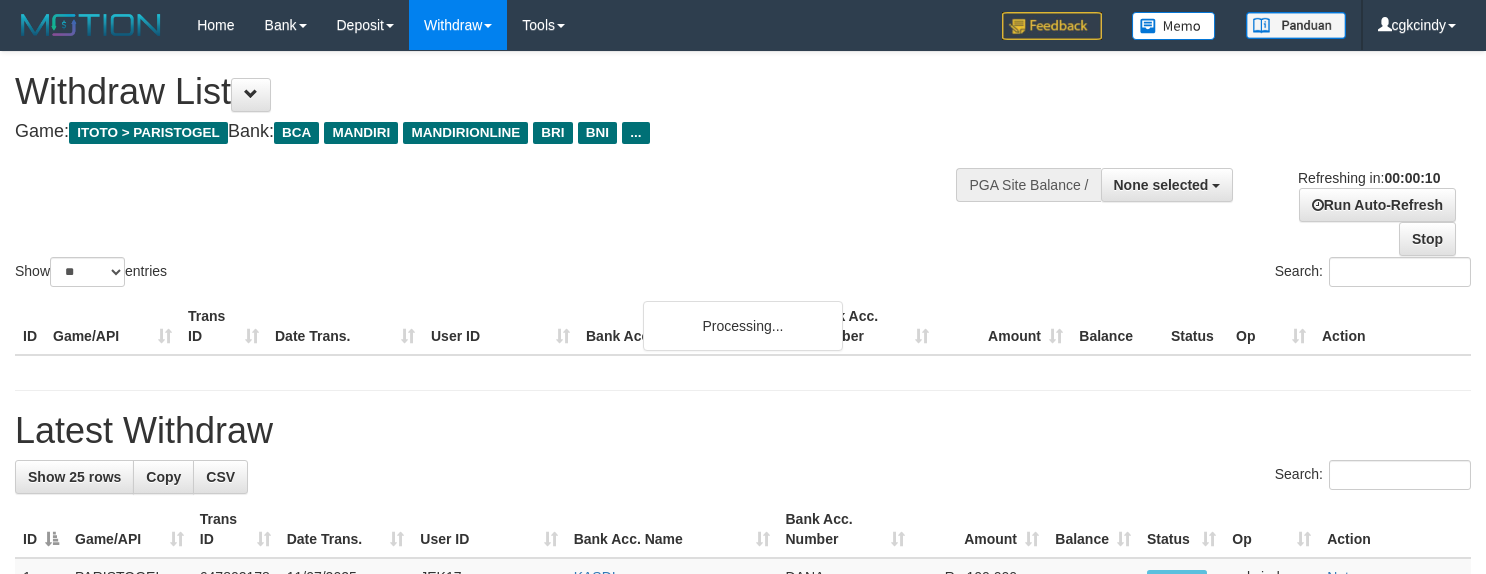 select 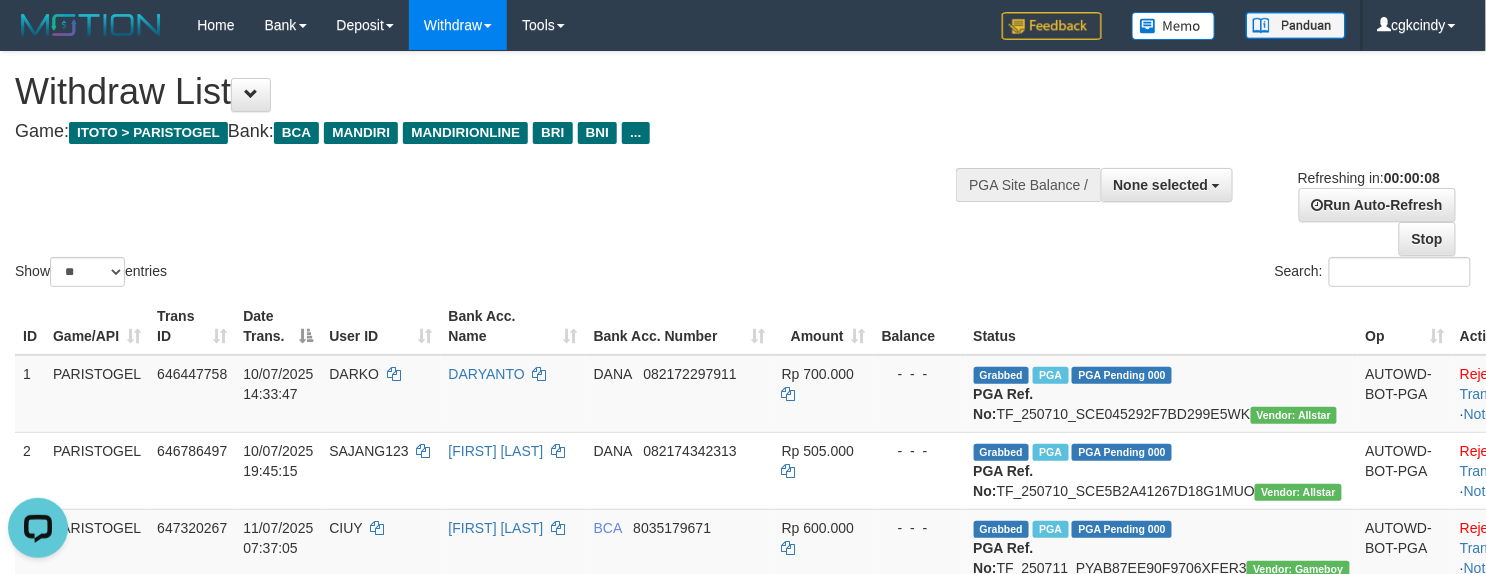 scroll, scrollTop: 0, scrollLeft: 0, axis: both 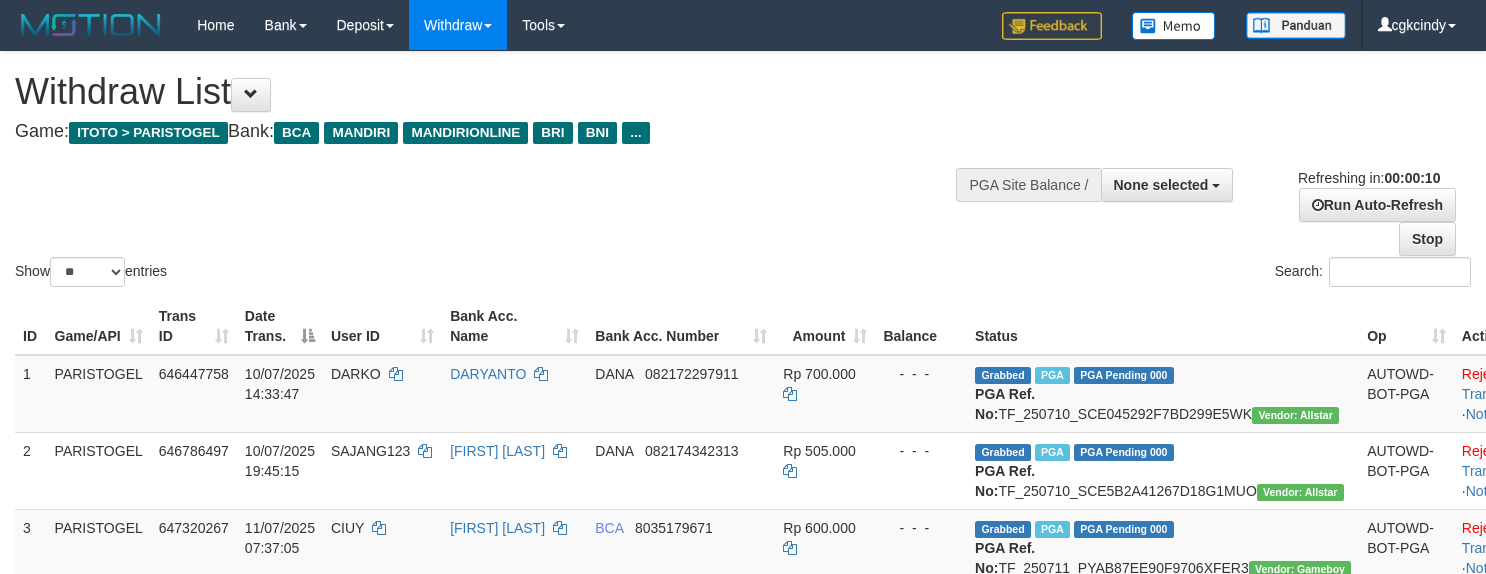 select 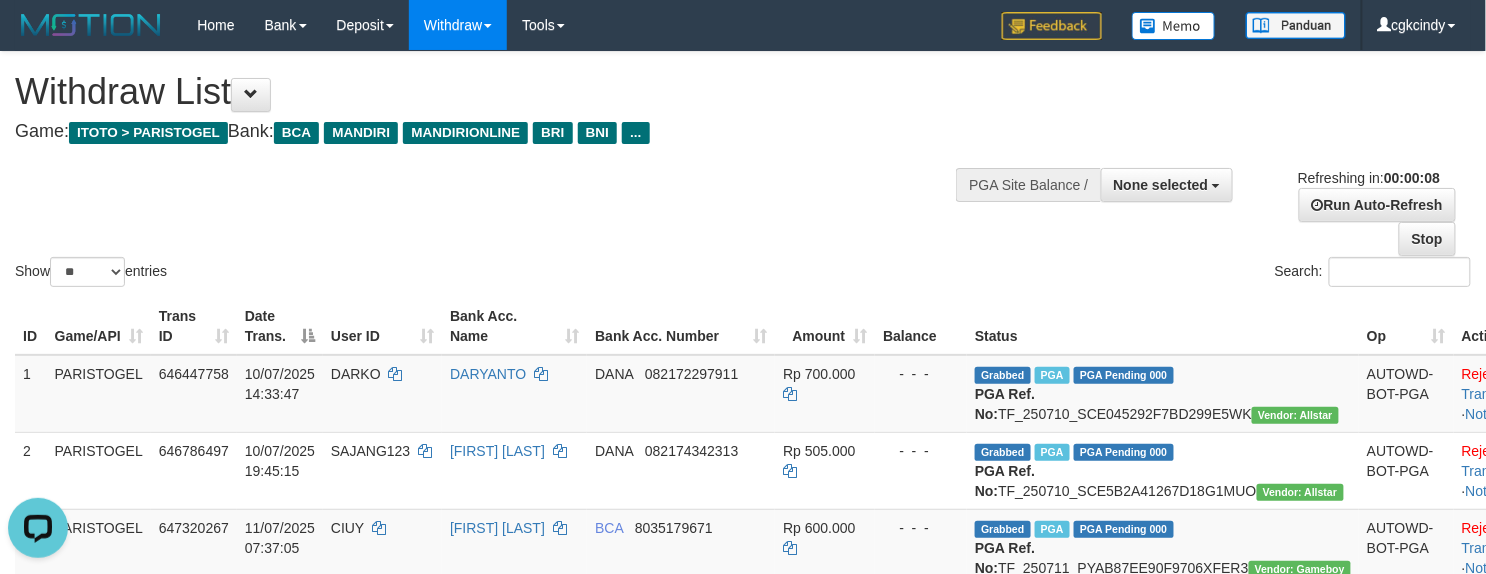 scroll, scrollTop: 0, scrollLeft: 0, axis: both 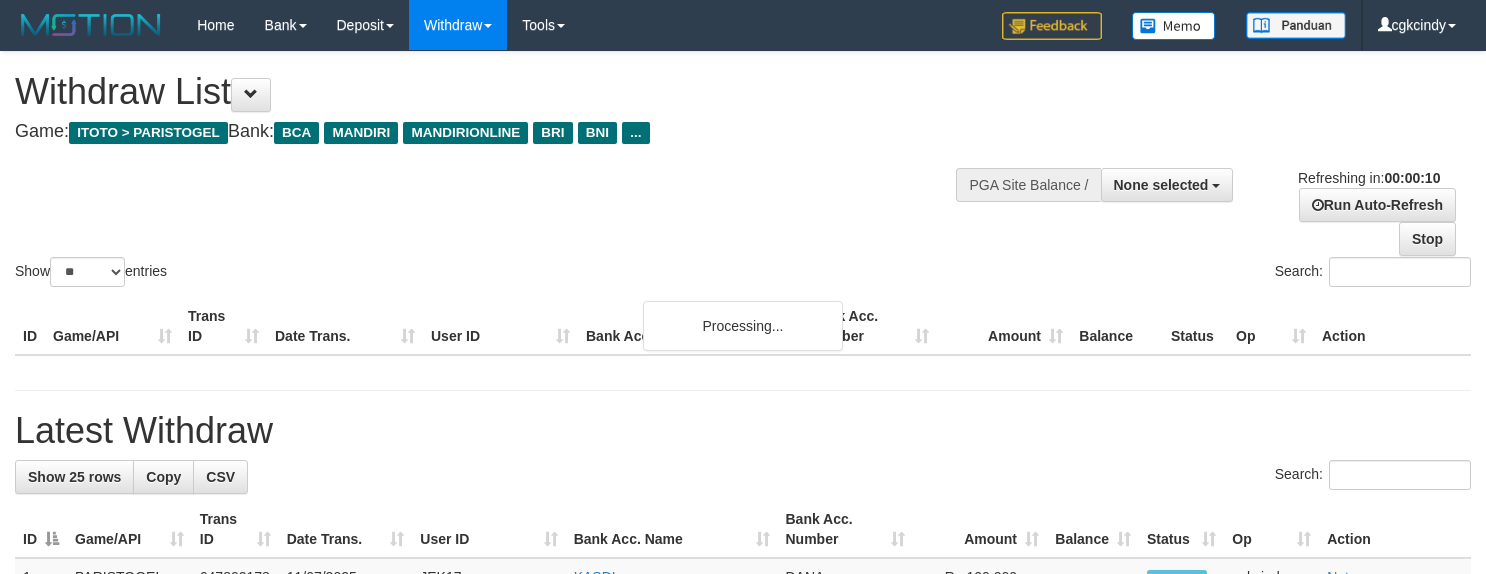 select 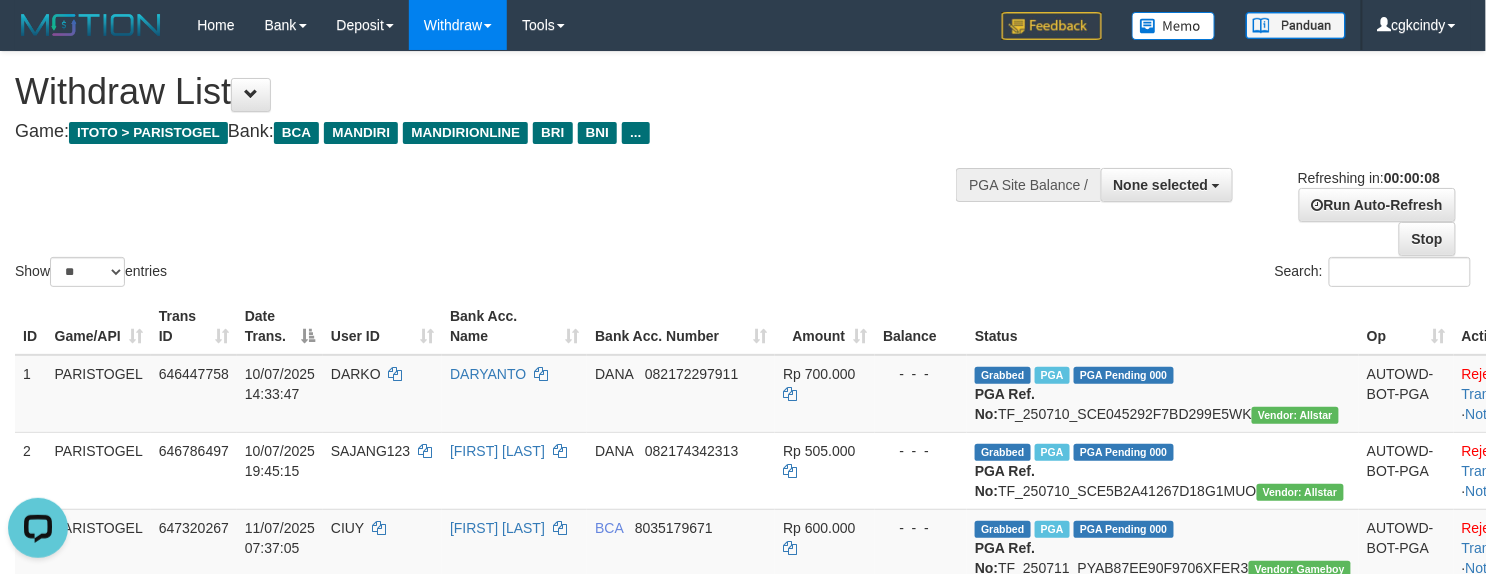 scroll, scrollTop: 0, scrollLeft: 0, axis: both 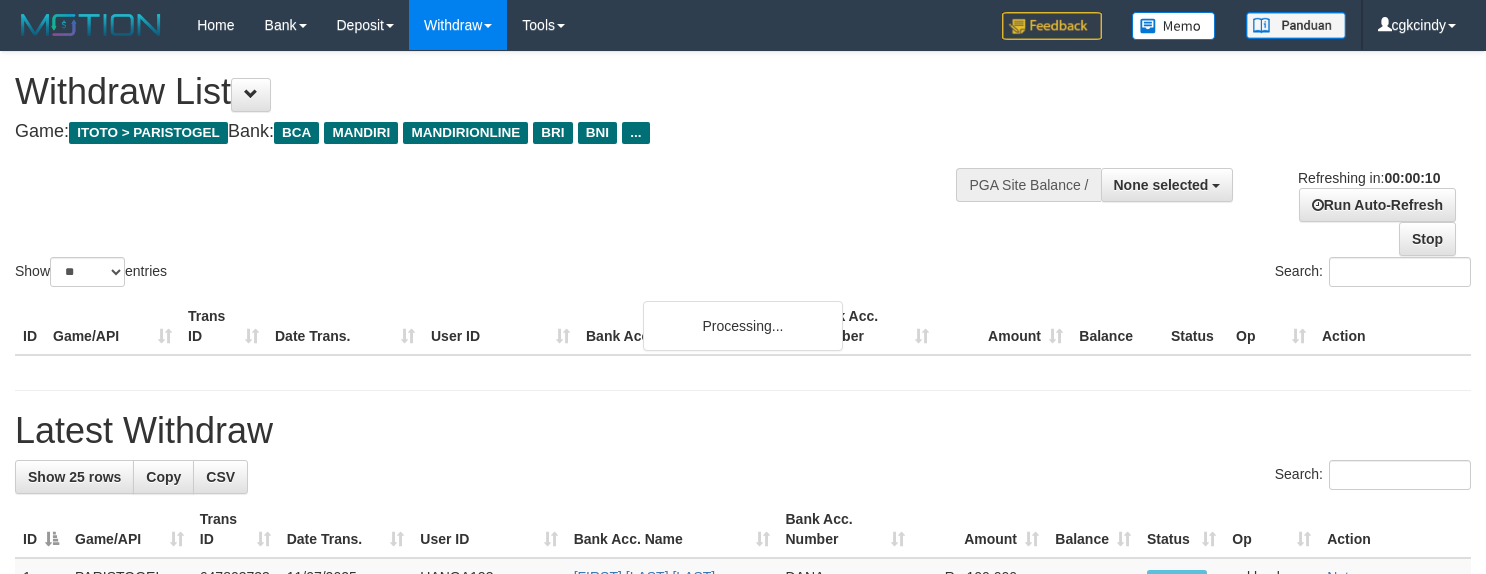 select 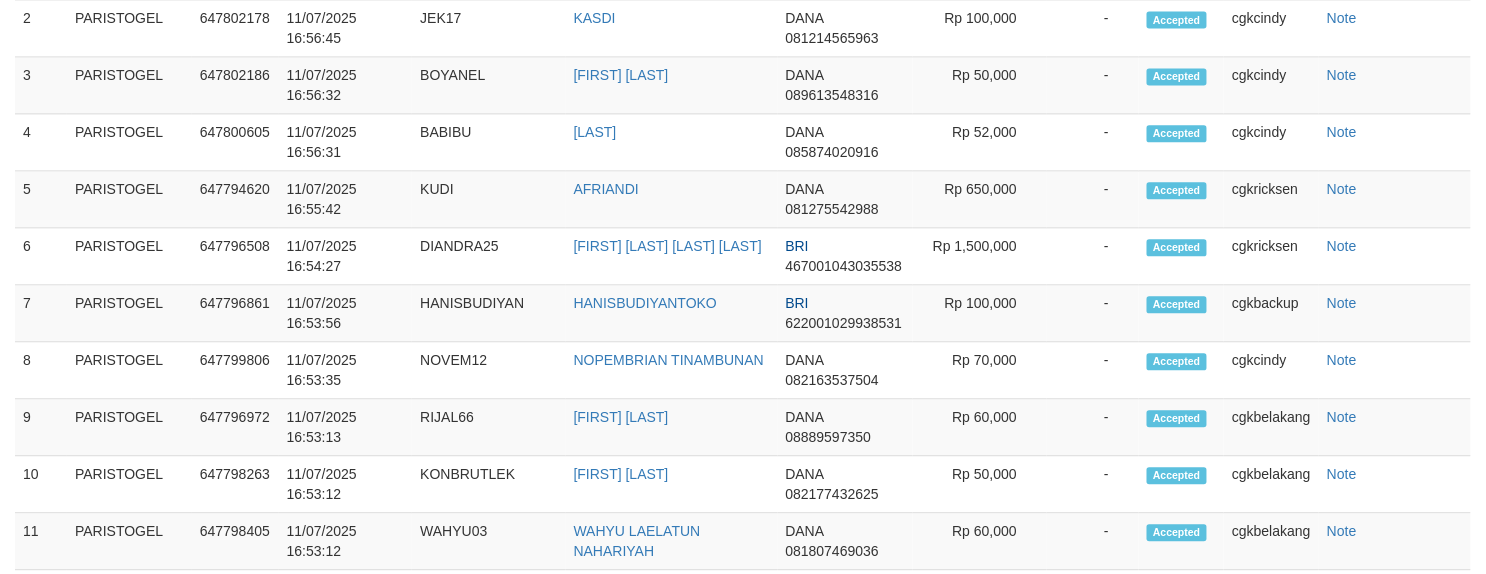 scroll, scrollTop: 1022, scrollLeft: 0, axis: vertical 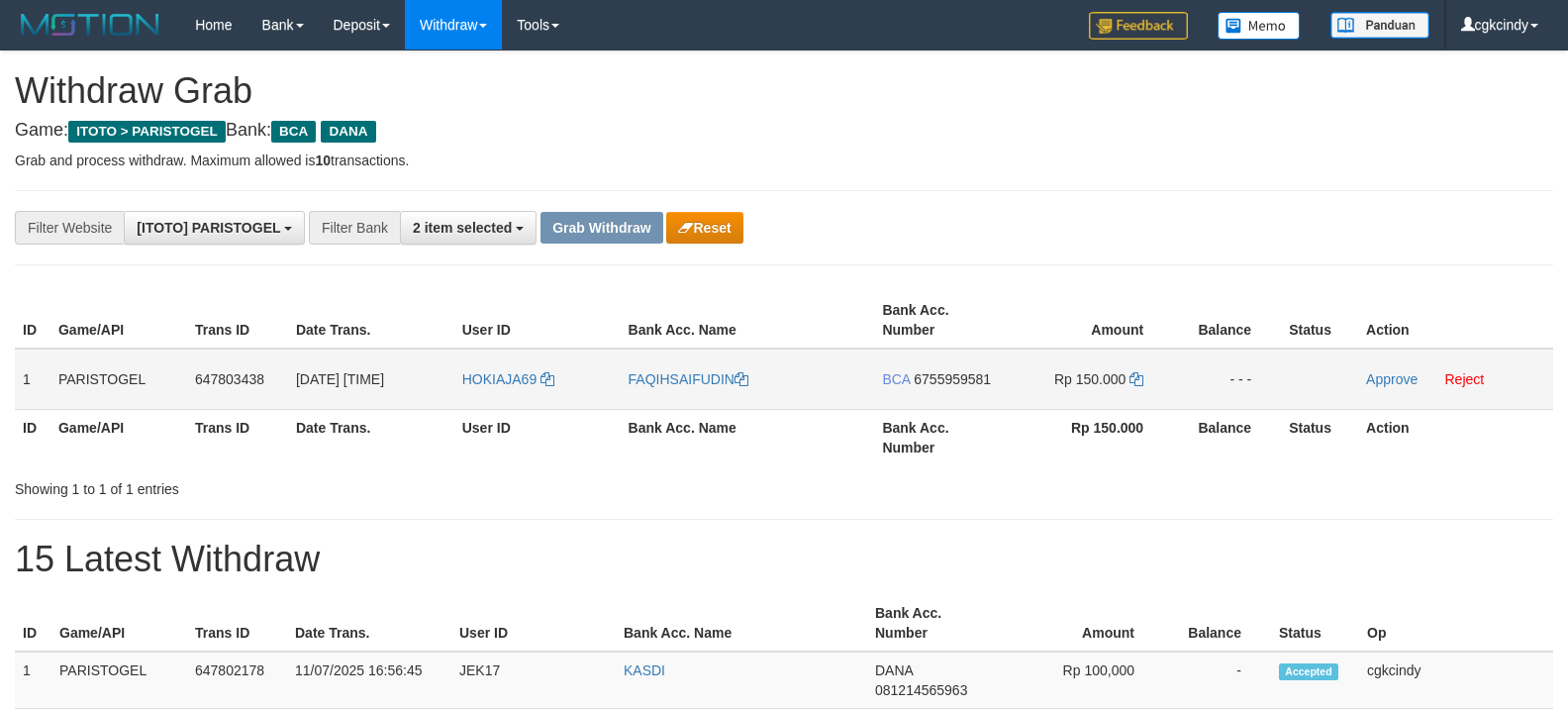 click on "HOKIAJA69" at bounding box center [538, 379] 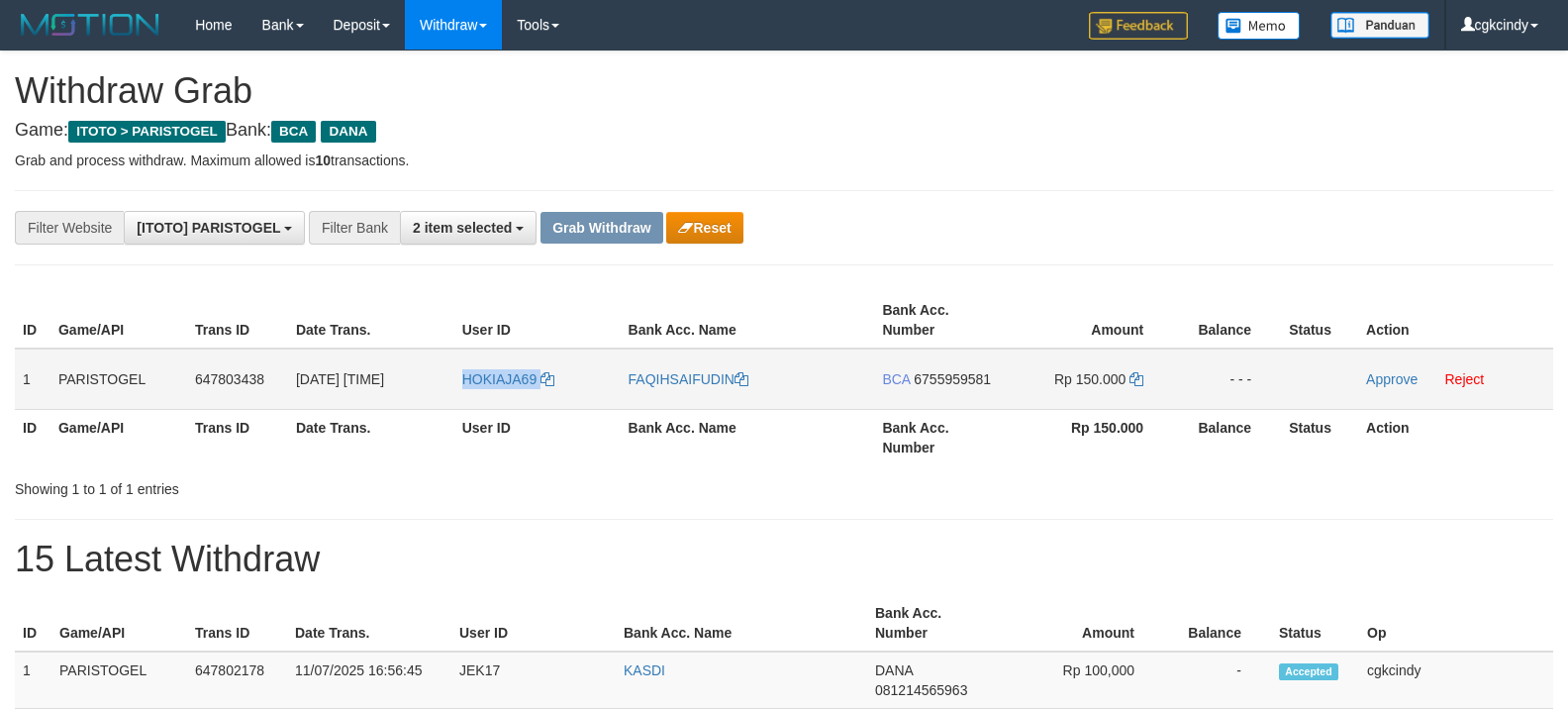 copy on "HOKIAJA69" 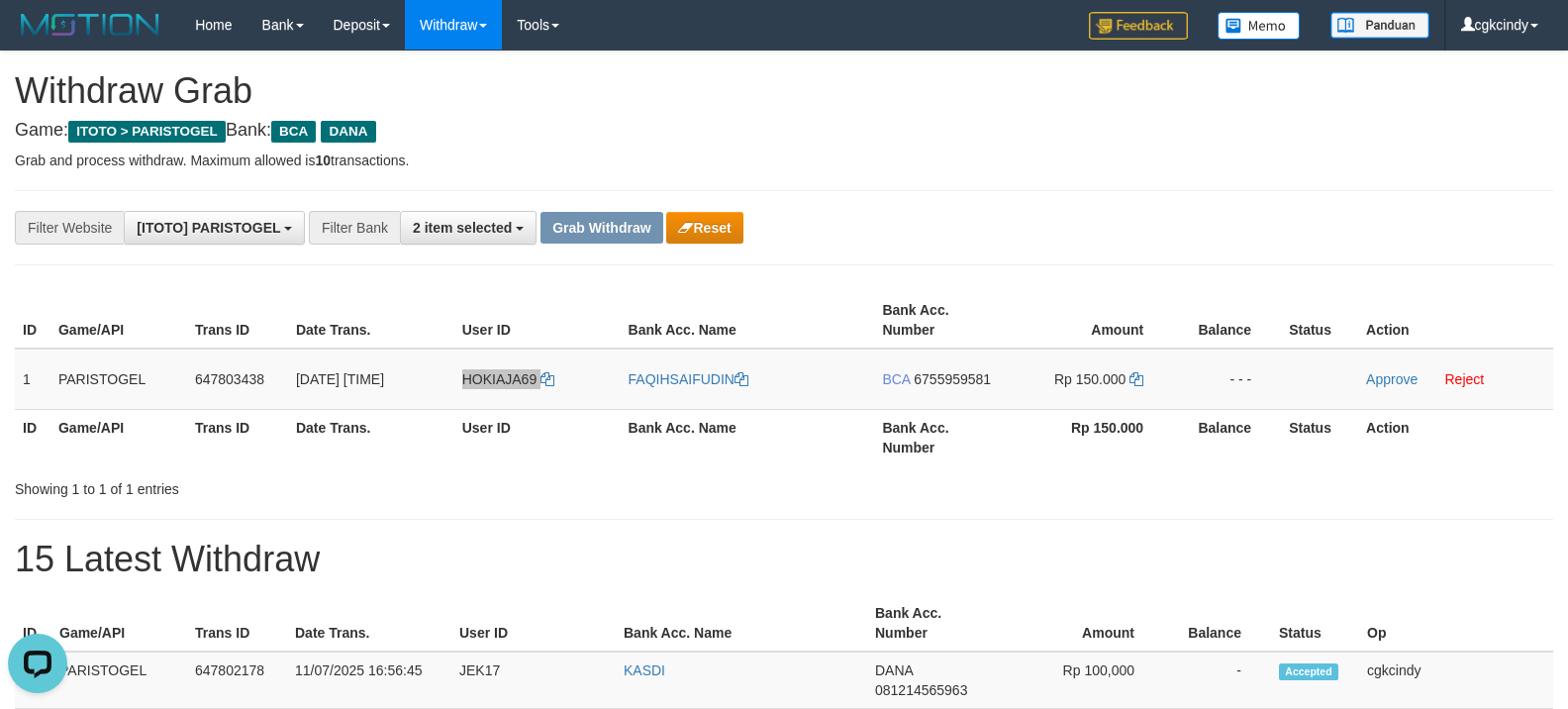 scroll, scrollTop: 0, scrollLeft: 0, axis: both 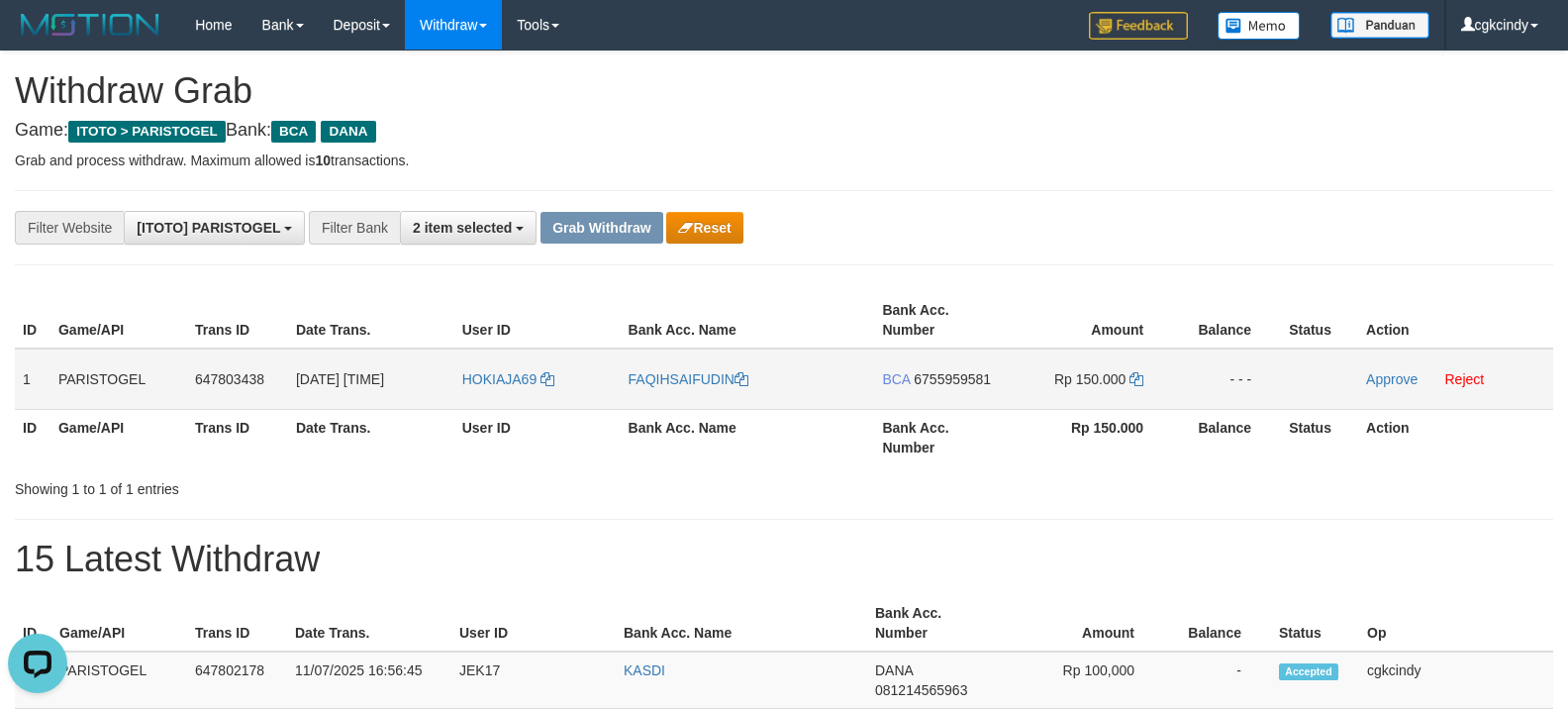 click on "FAQIHSAIFUDIN" at bounding box center (747, 379) 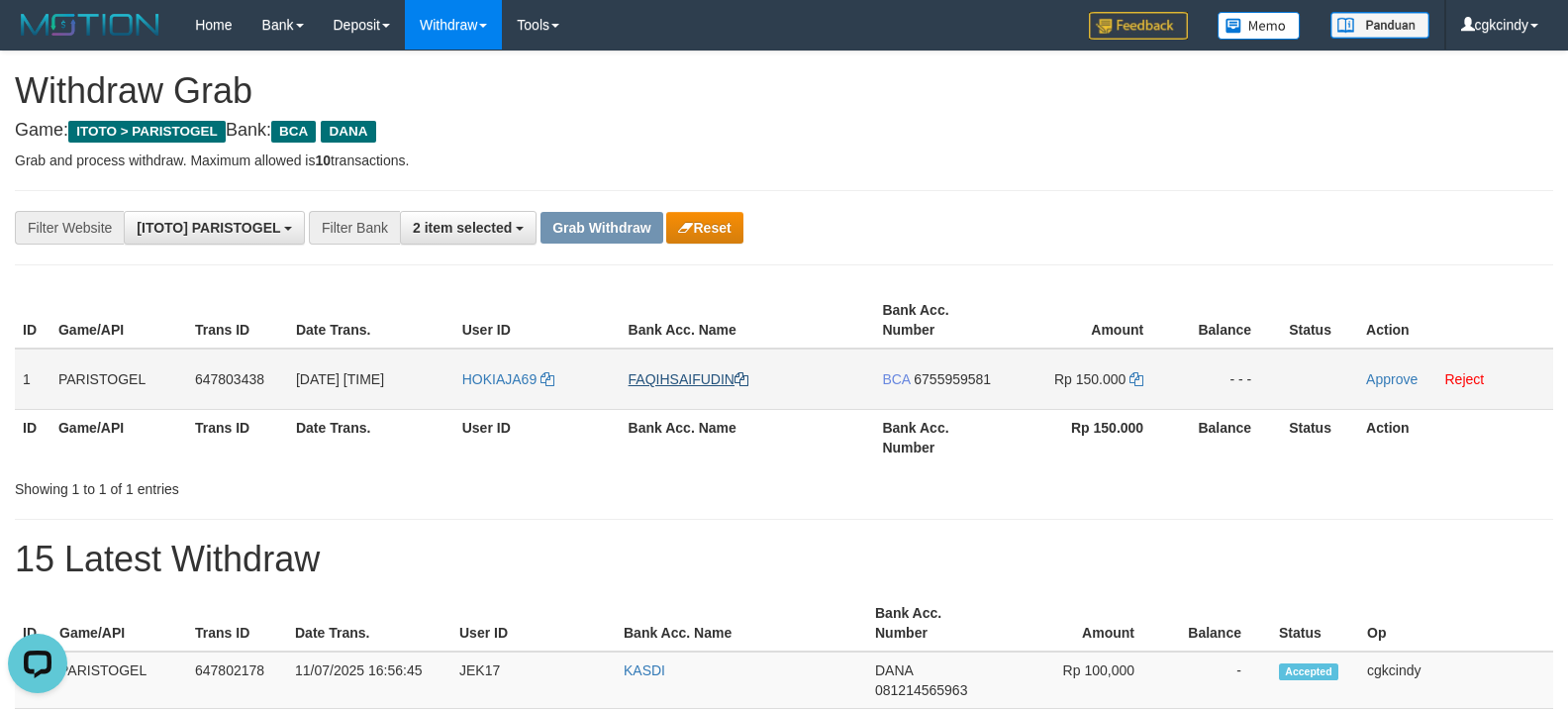 copy on "FAQIHSAIFUDIN" 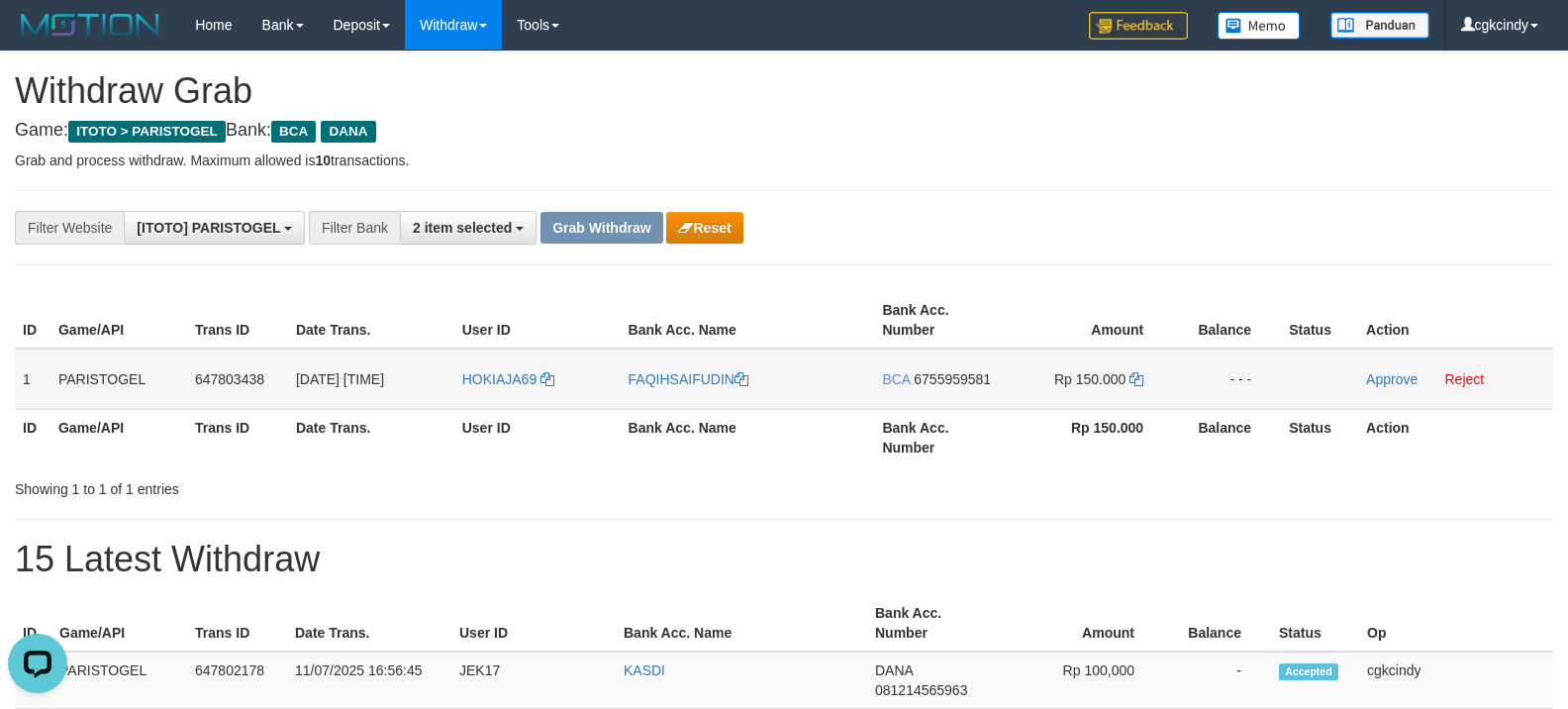 click on "BCA
6755959581" at bounding box center [942, 379] 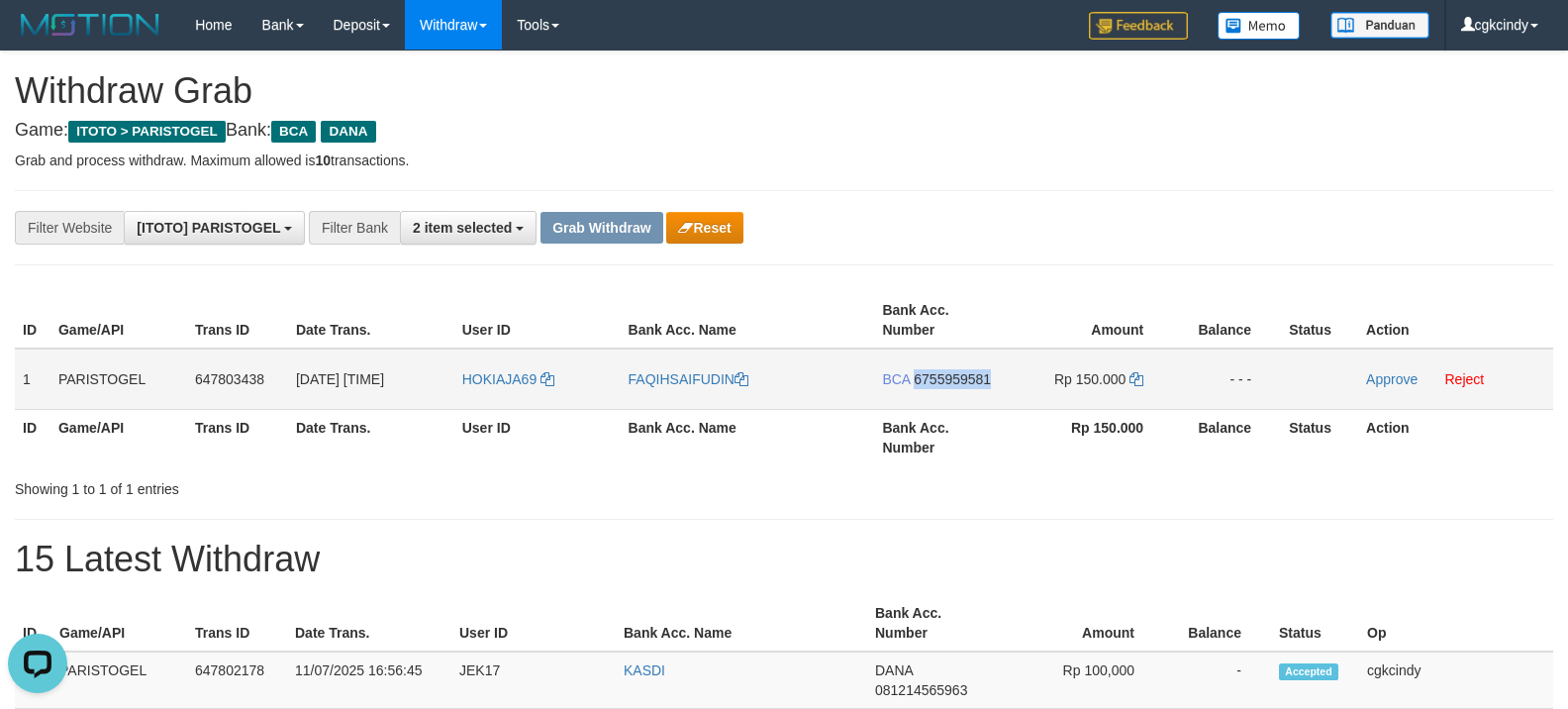 copy on "6755959581" 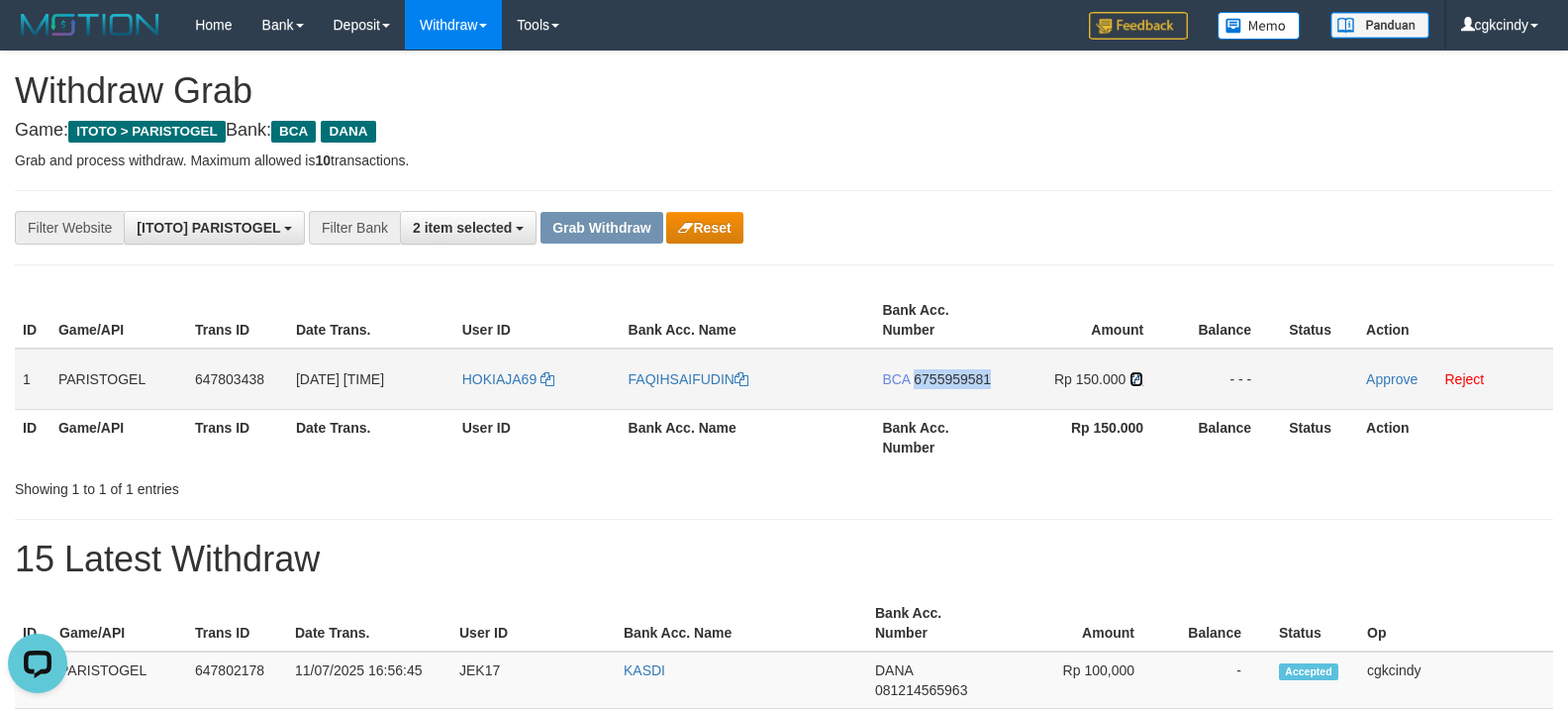 click at bounding box center (1136, 379) 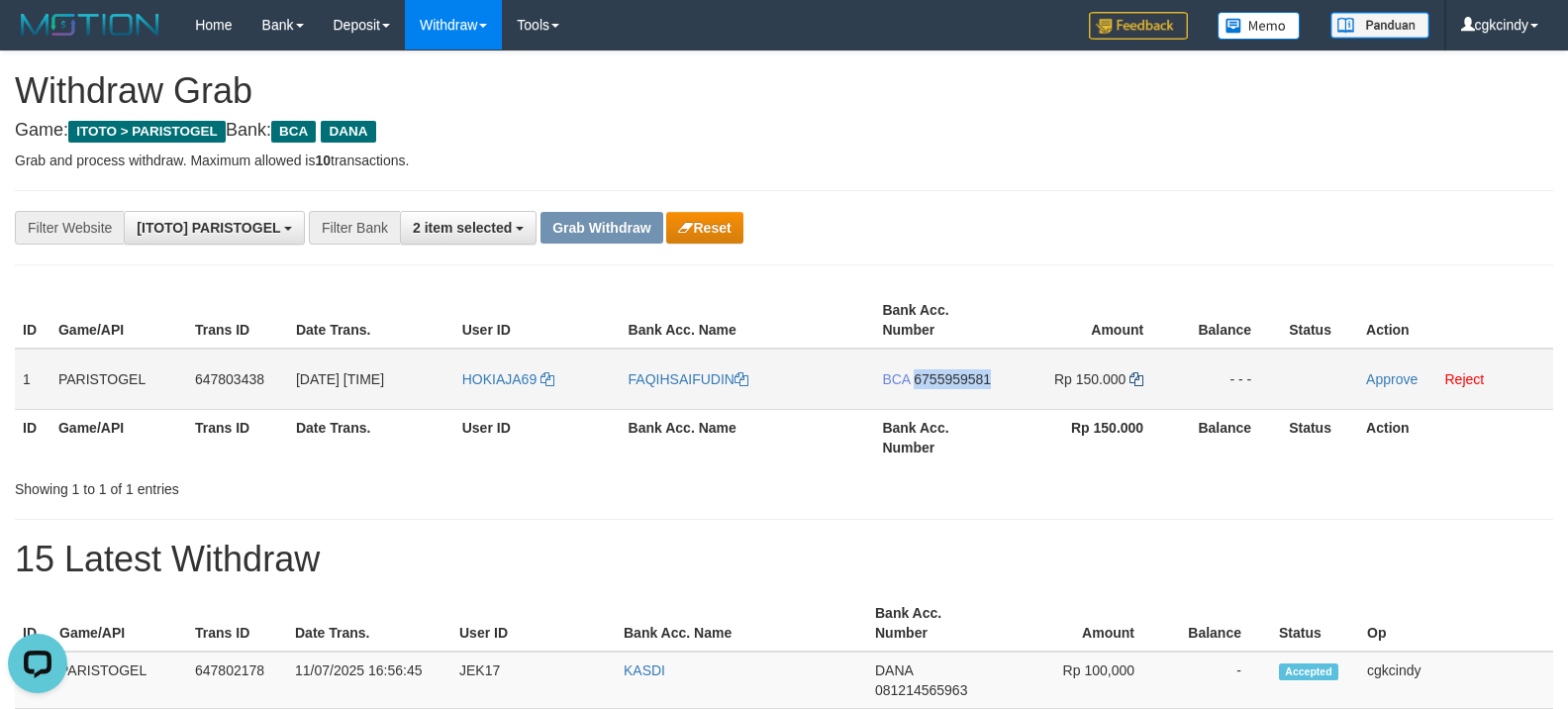 copy on "6755959581" 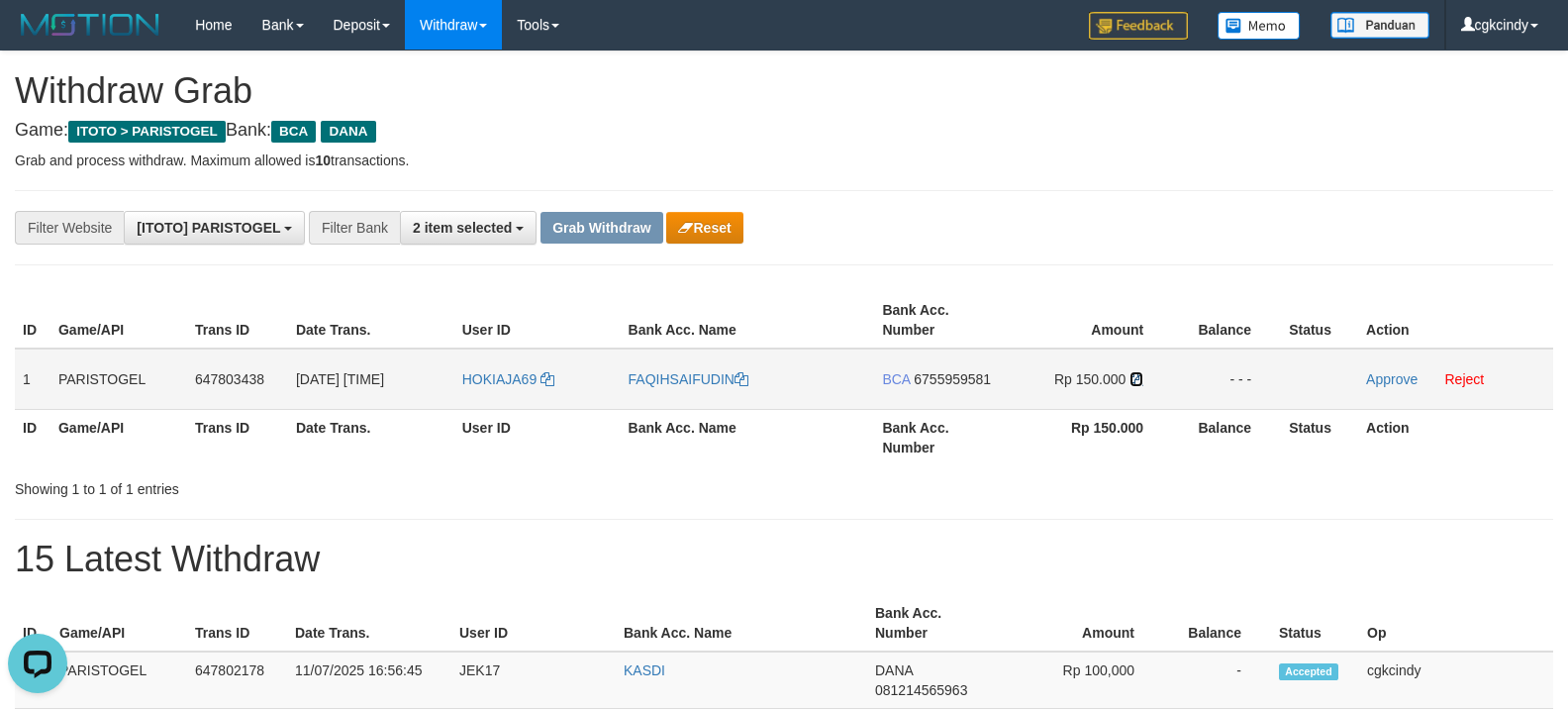 click at bounding box center (1136, 379) 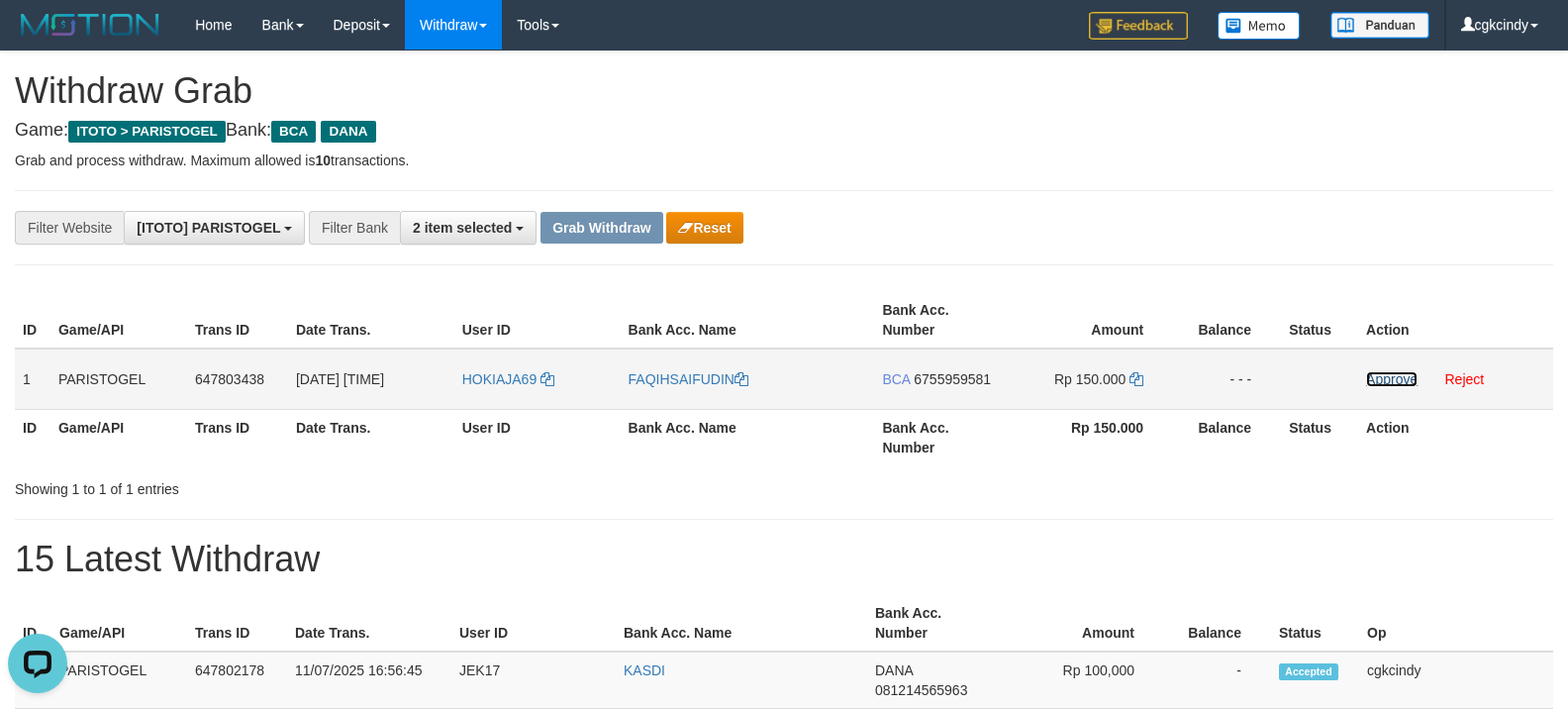 click on "Approve" at bounding box center [1392, 379] 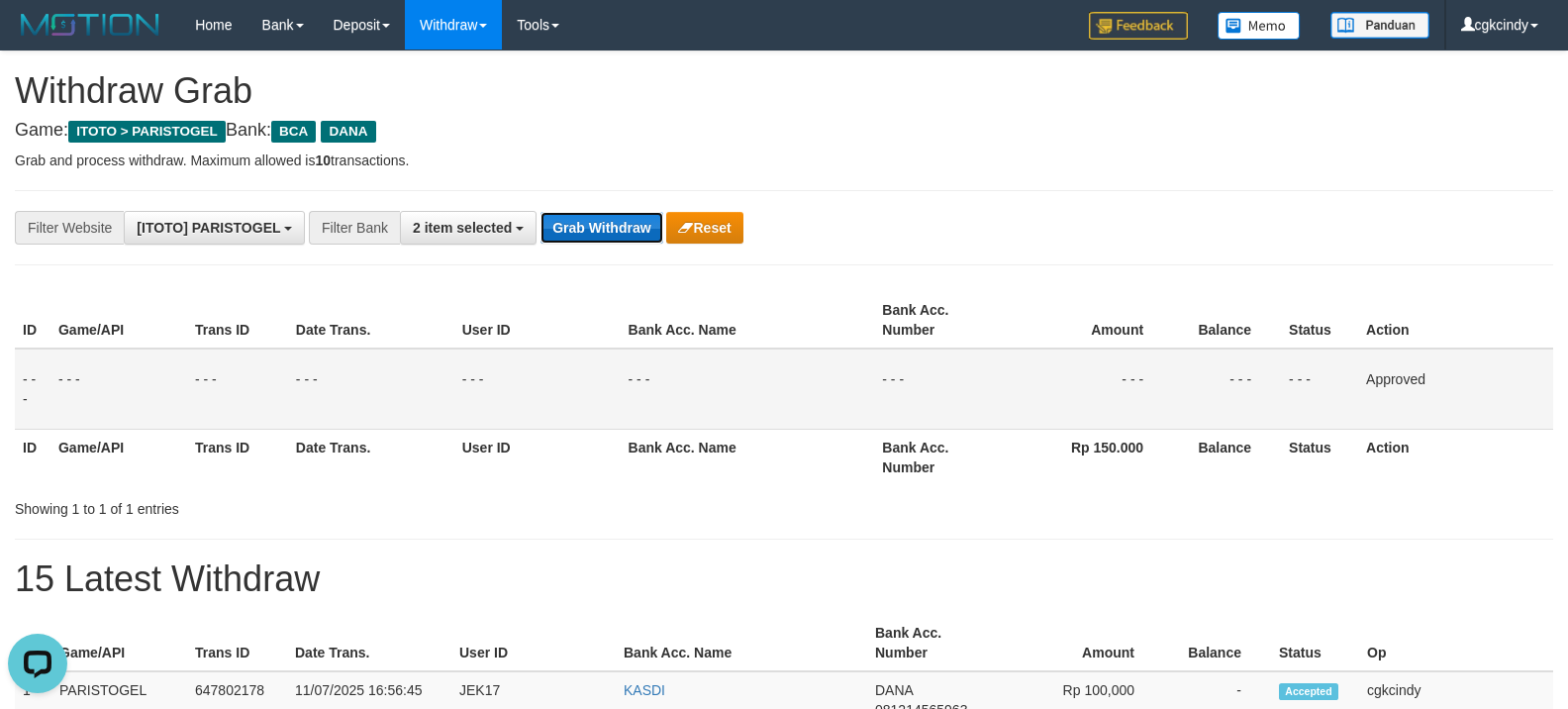 click on "Grab Withdraw" at bounding box center (601, 228) 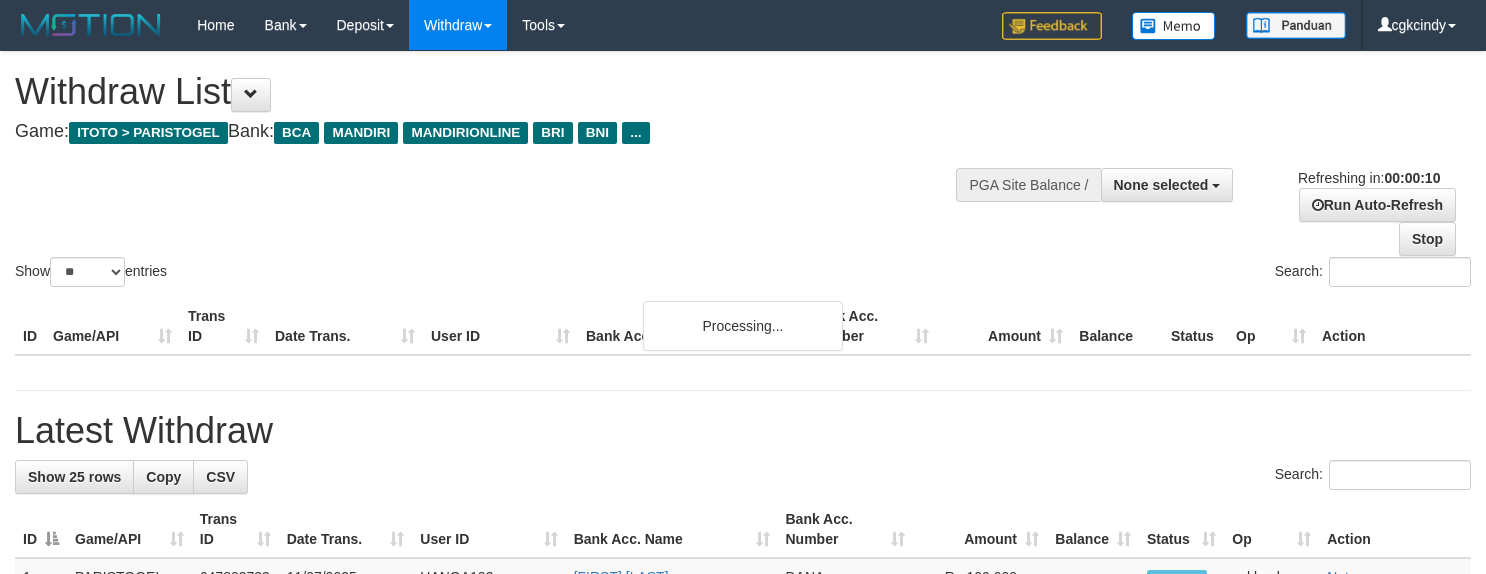 select 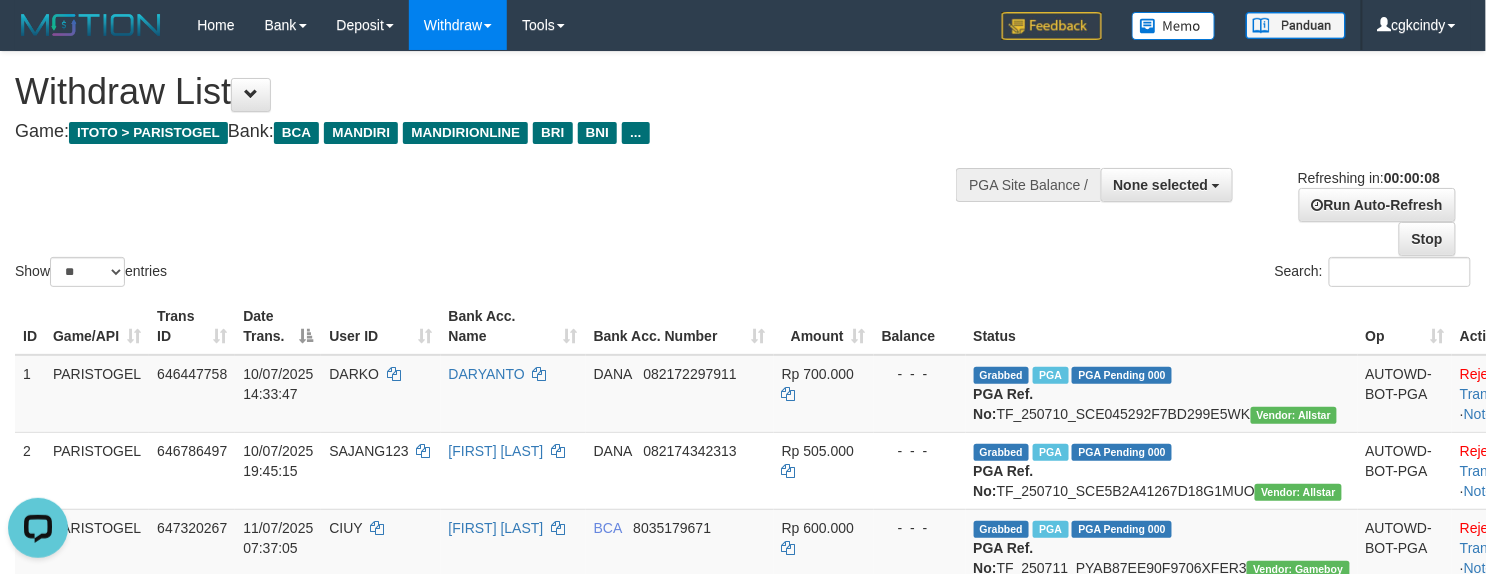 scroll, scrollTop: 0, scrollLeft: 0, axis: both 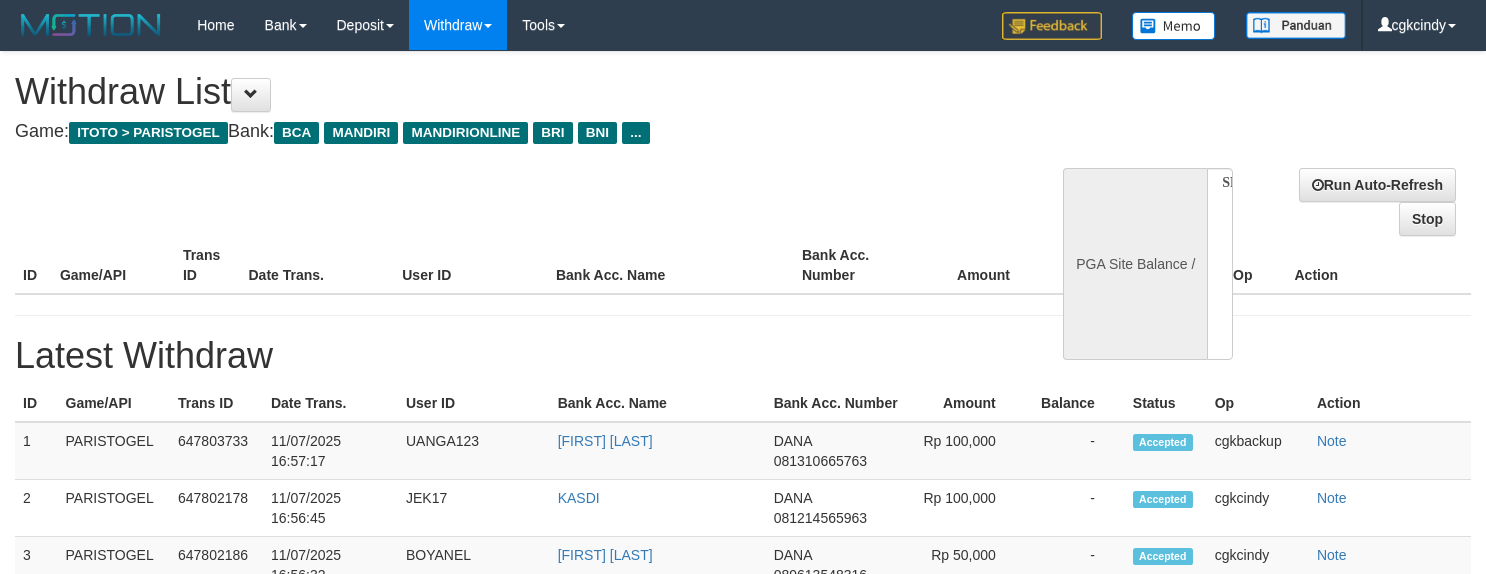 select 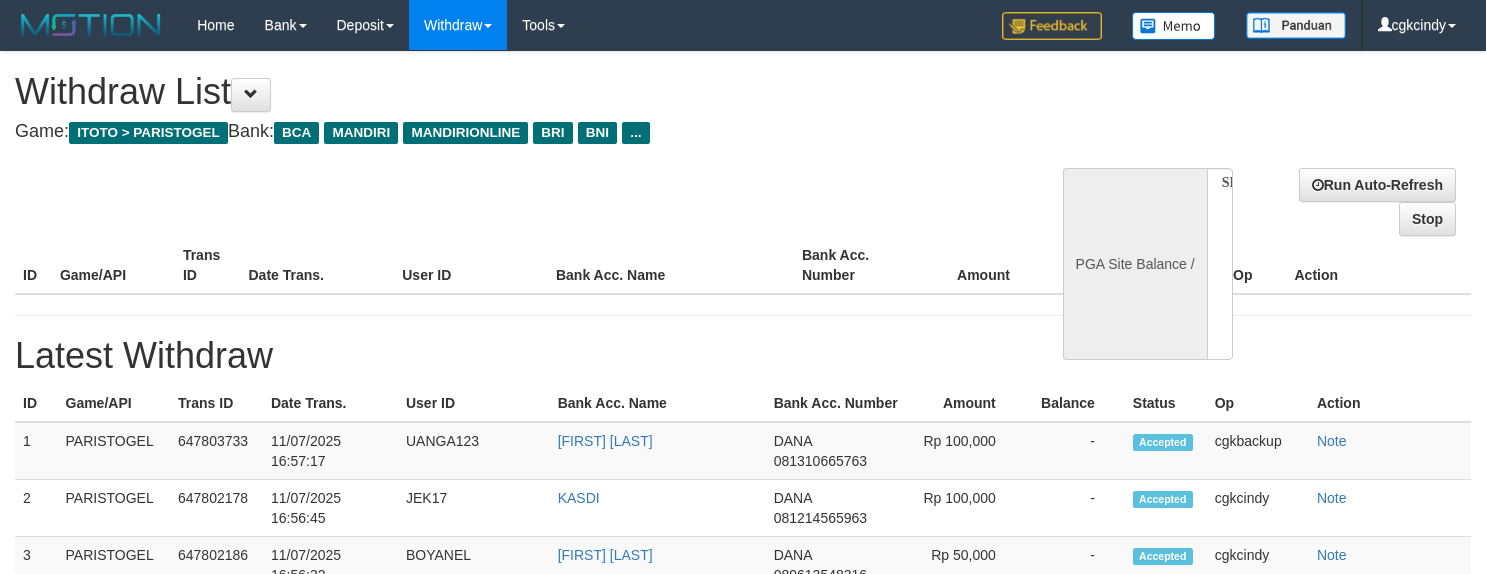 scroll, scrollTop: 0, scrollLeft: 0, axis: both 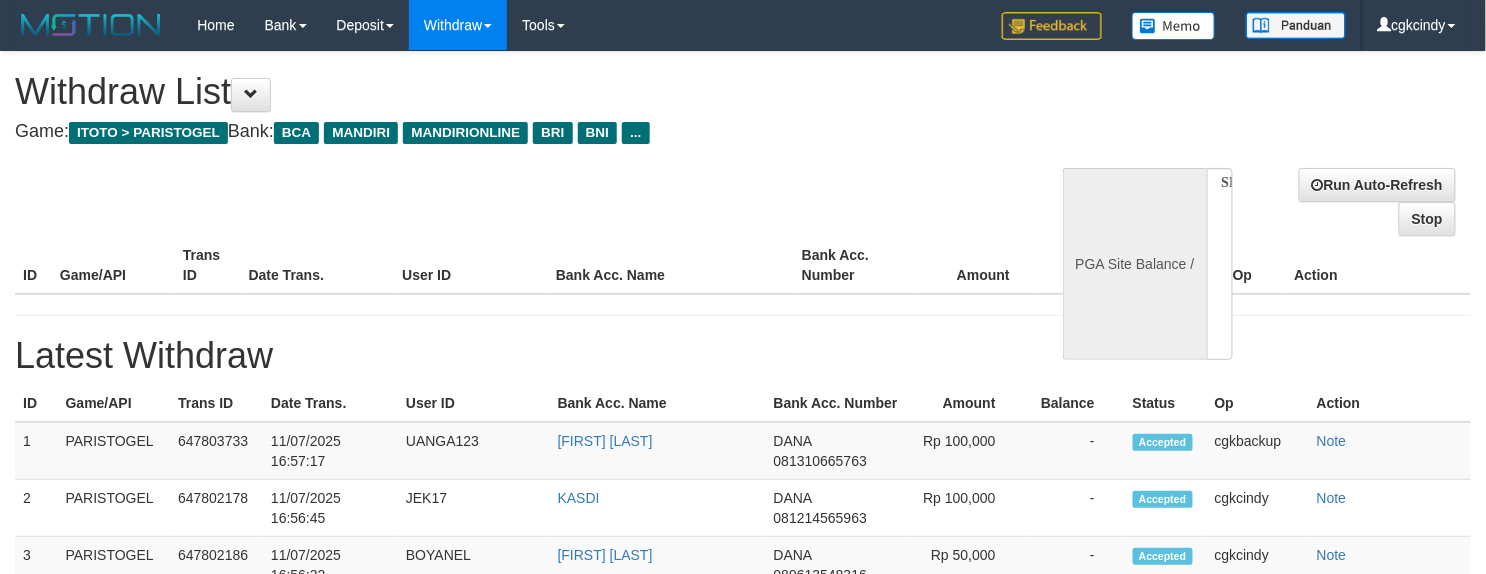 select on "**" 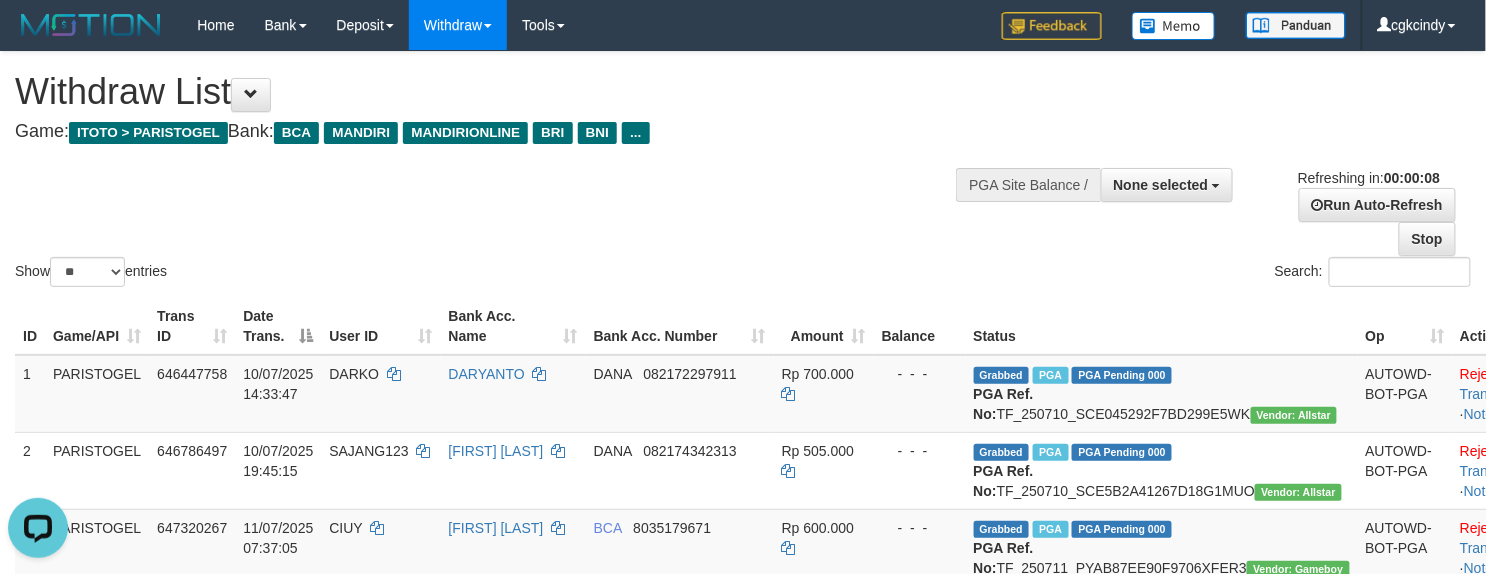 scroll, scrollTop: 0, scrollLeft: 0, axis: both 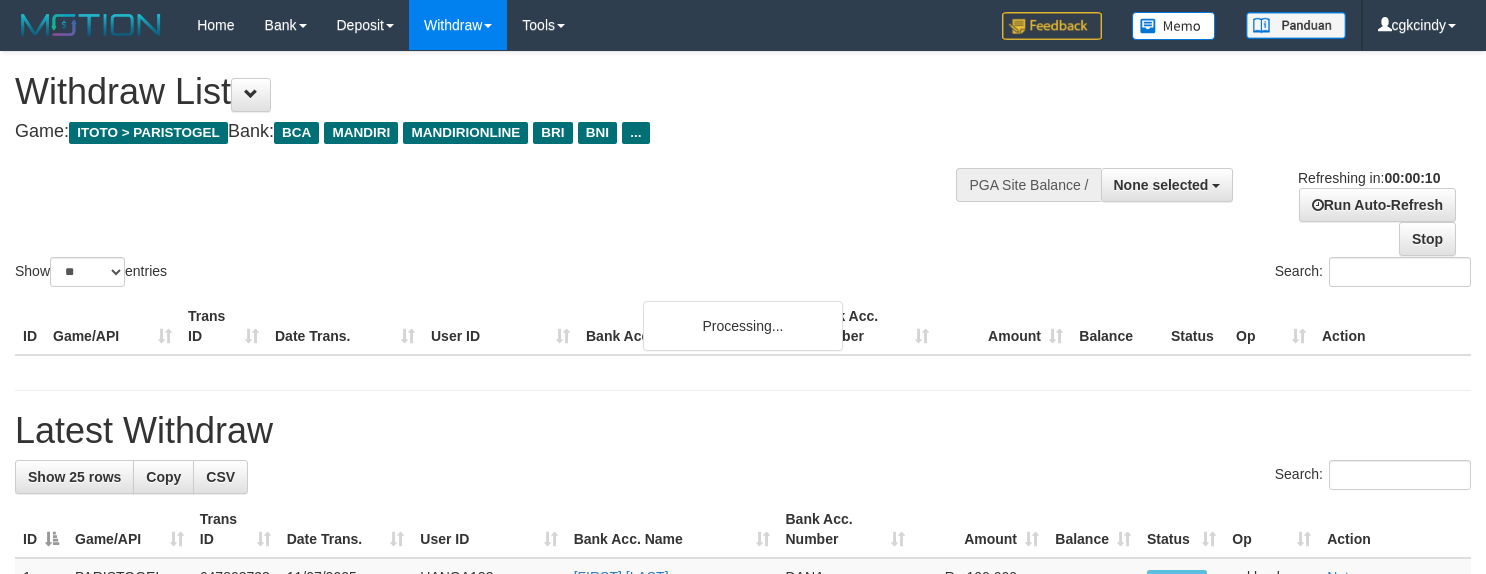 select 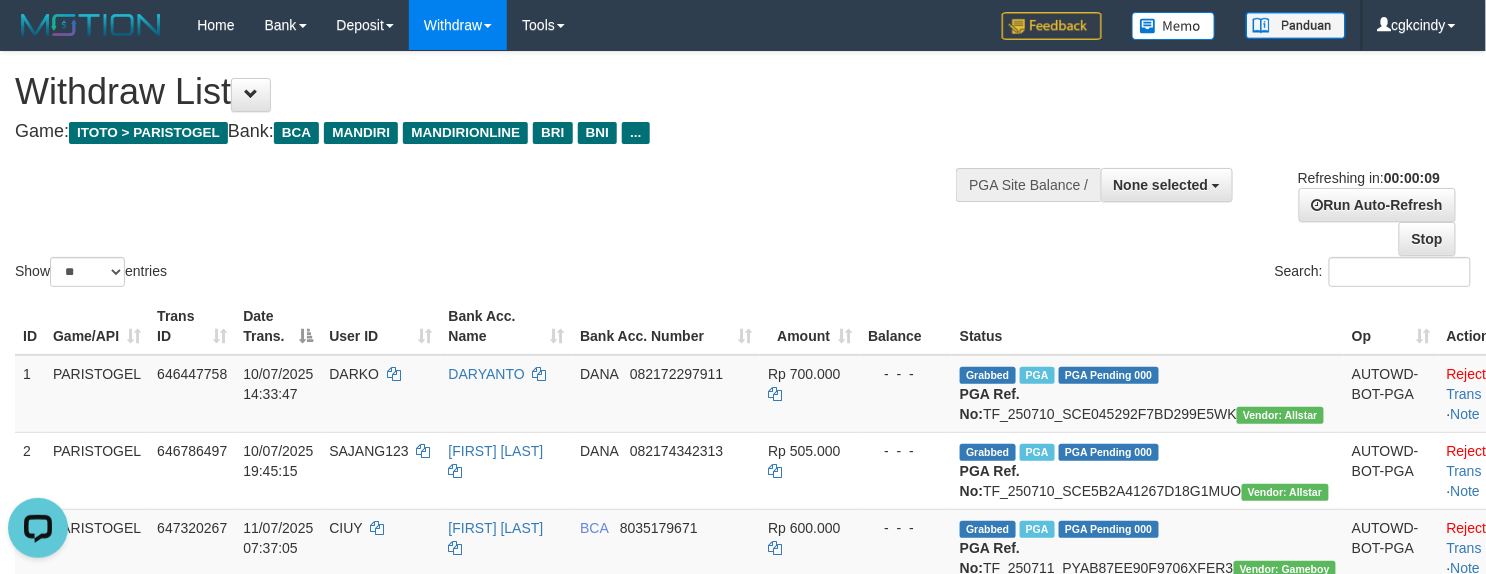 scroll, scrollTop: 0, scrollLeft: 0, axis: both 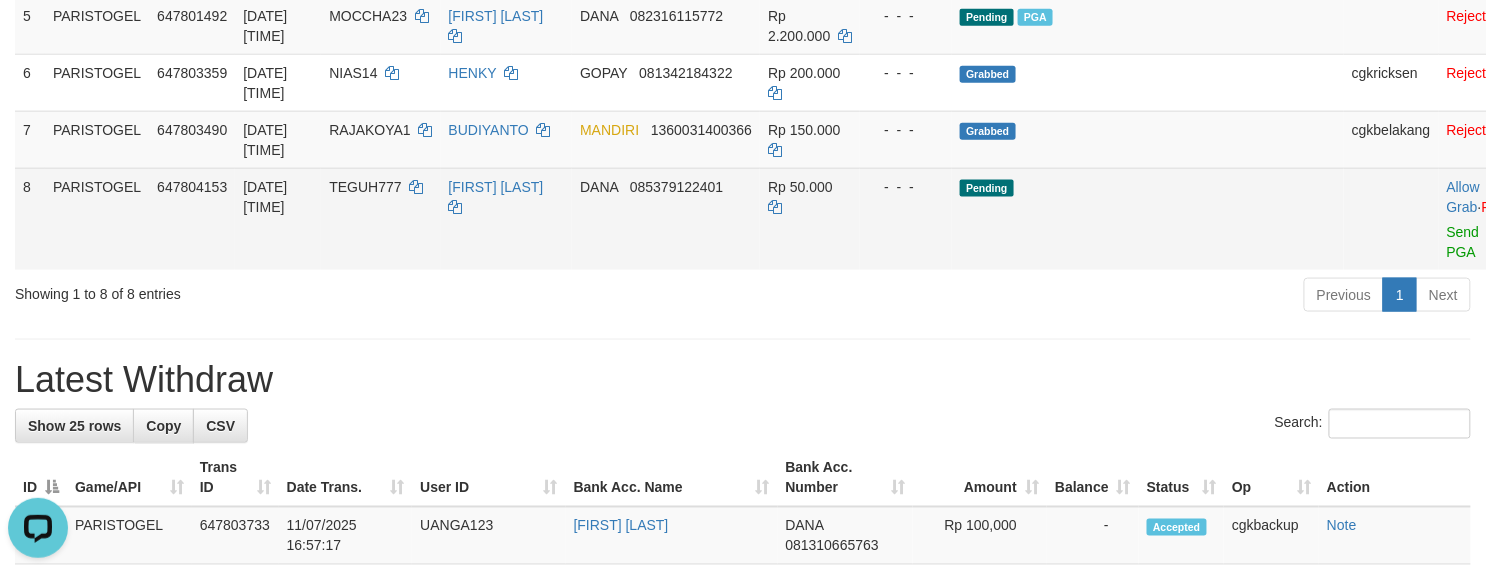 click on "Allow Grab   ·    Reject Send PGA     ·    Note" at bounding box center [1488, 219] 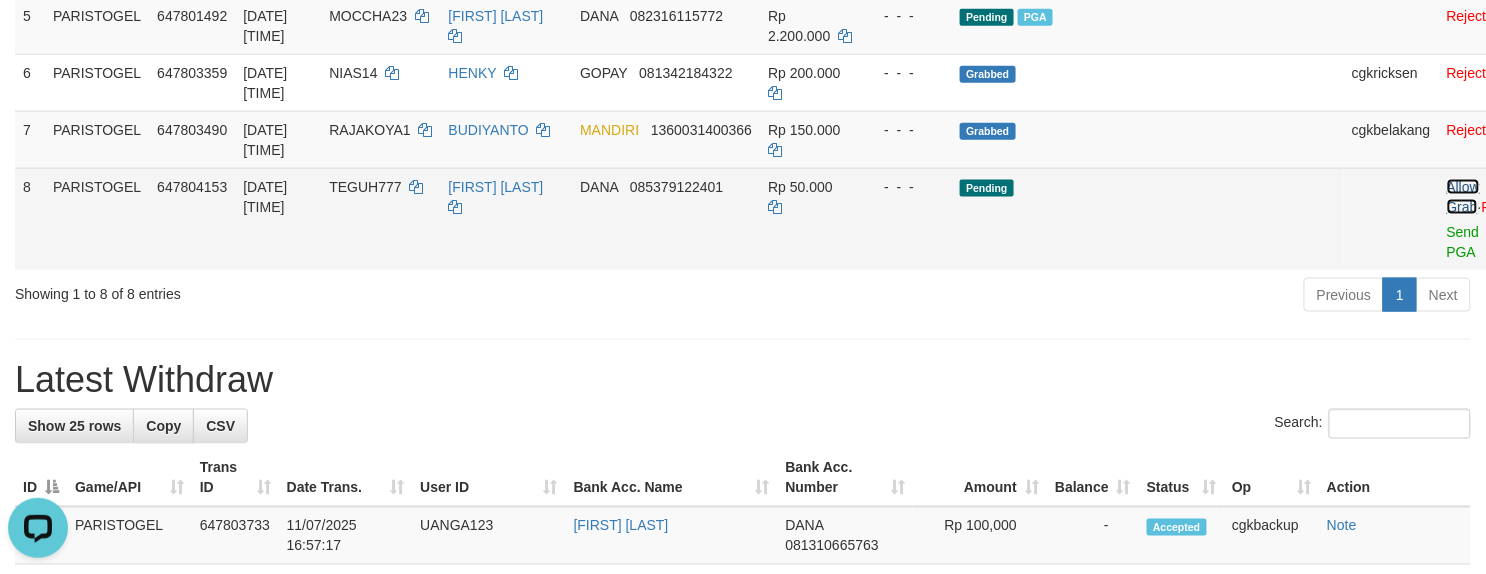 click on "Allow Grab" at bounding box center (1463, 197) 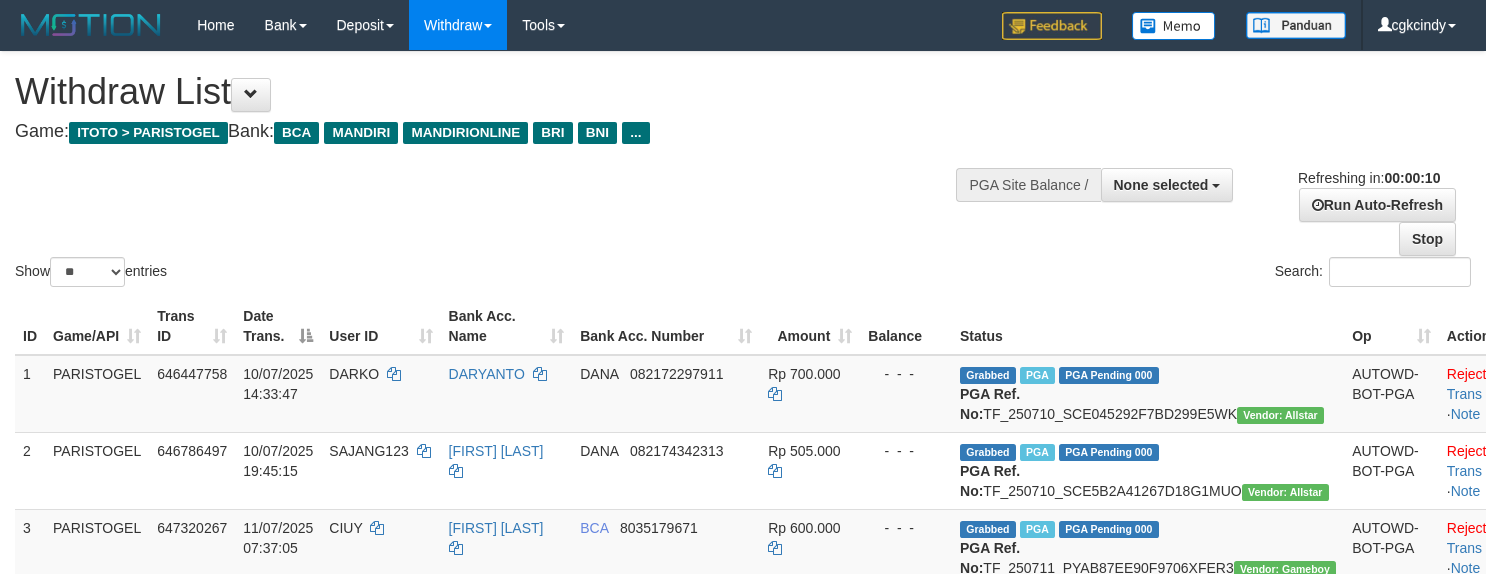 select 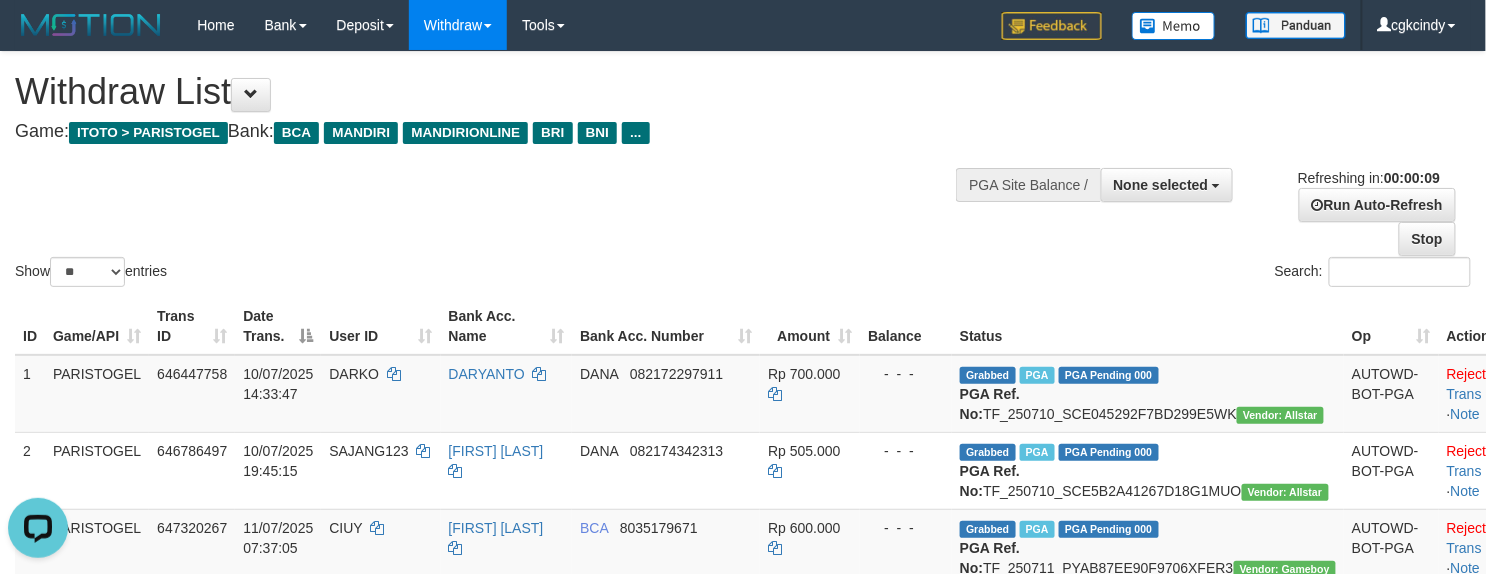 scroll, scrollTop: 0, scrollLeft: 0, axis: both 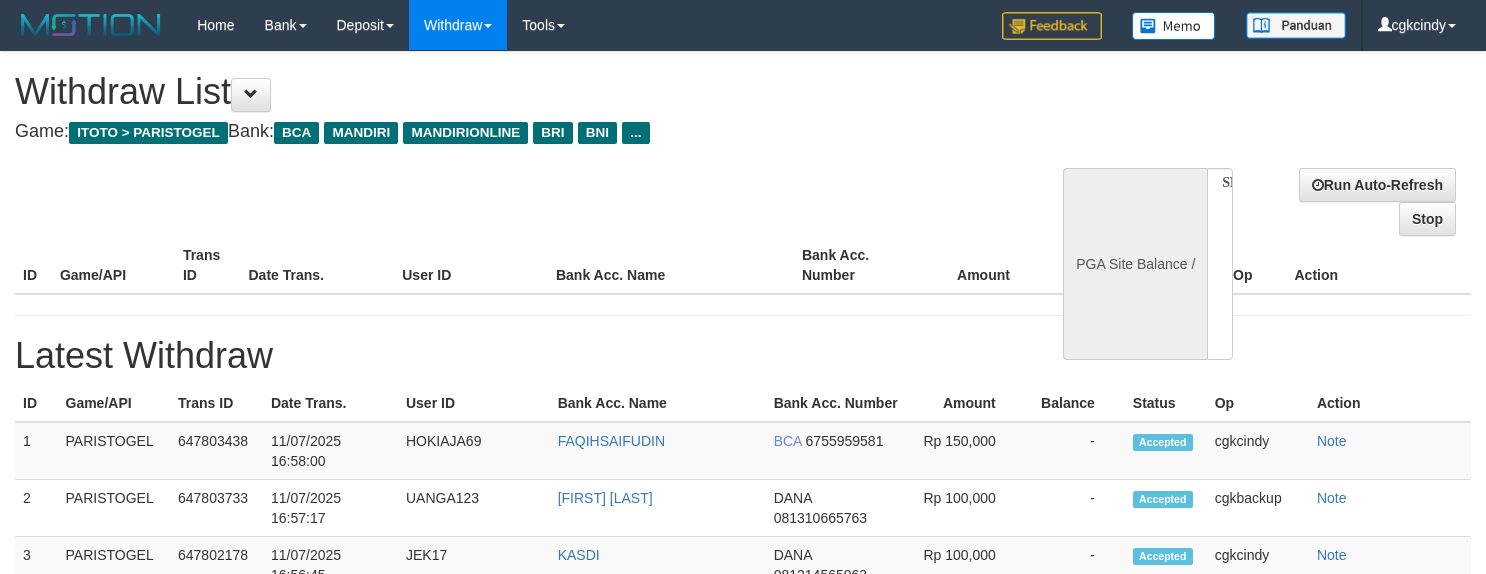 select 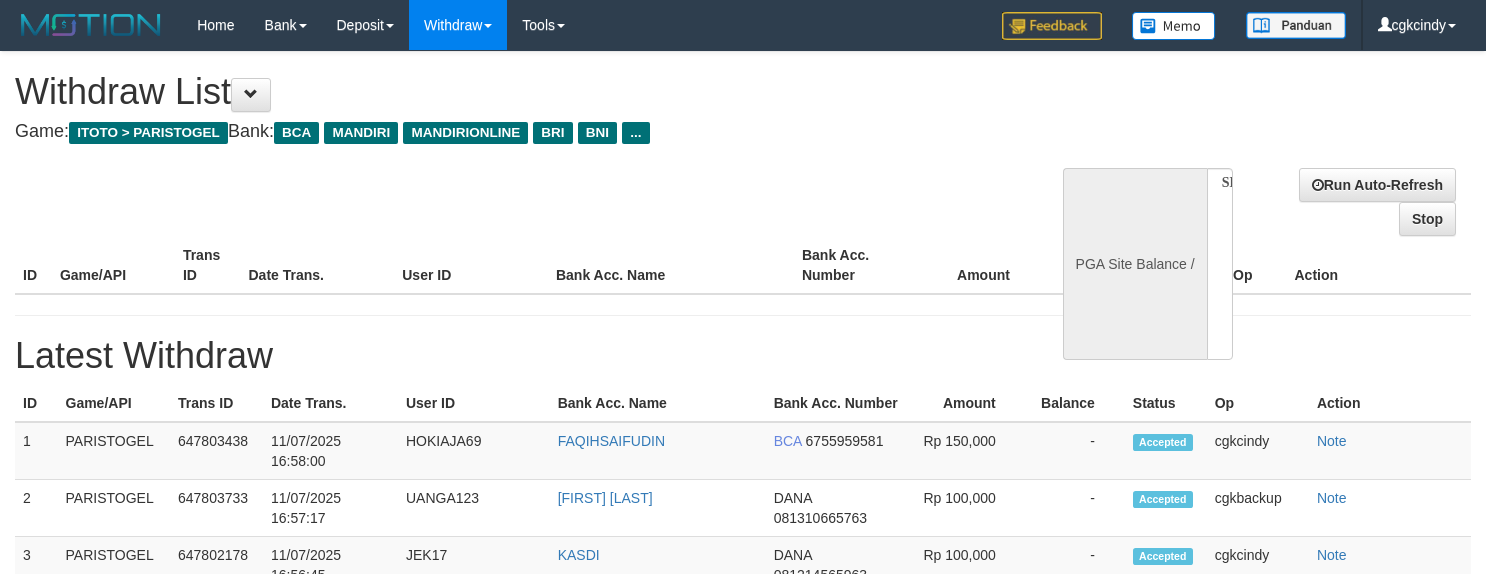 scroll, scrollTop: 0, scrollLeft: 0, axis: both 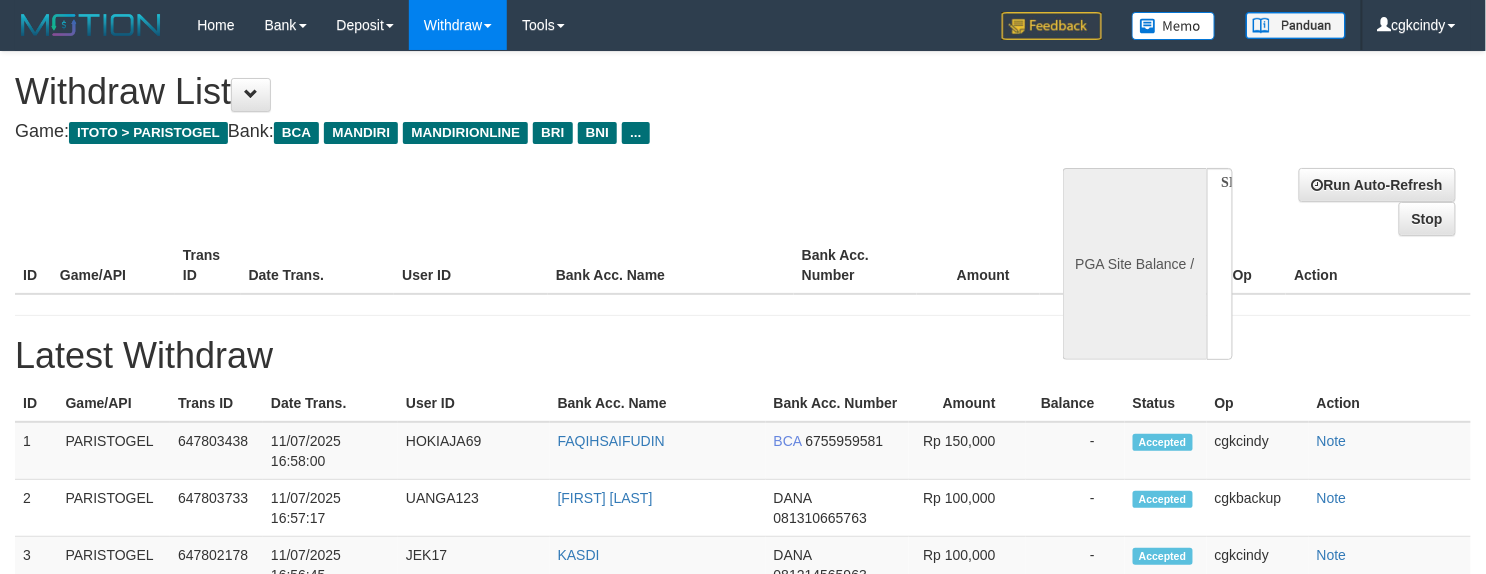 select on "**" 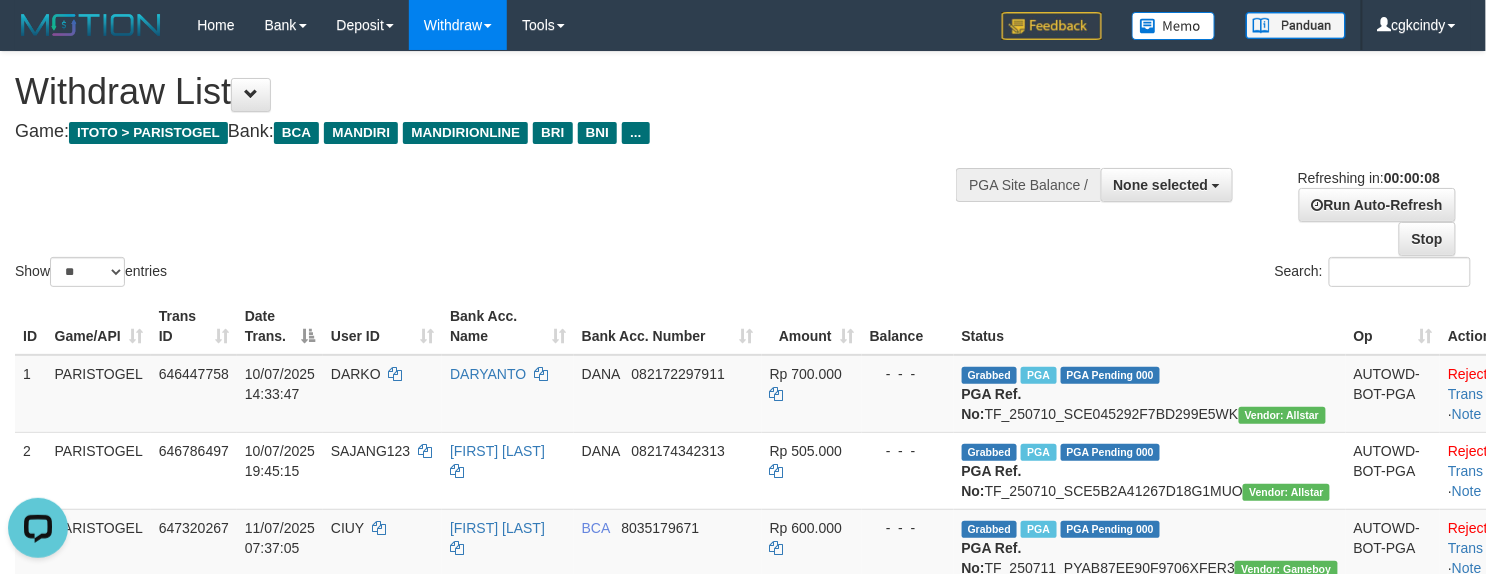 scroll, scrollTop: 0, scrollLeft: 0, axis: both 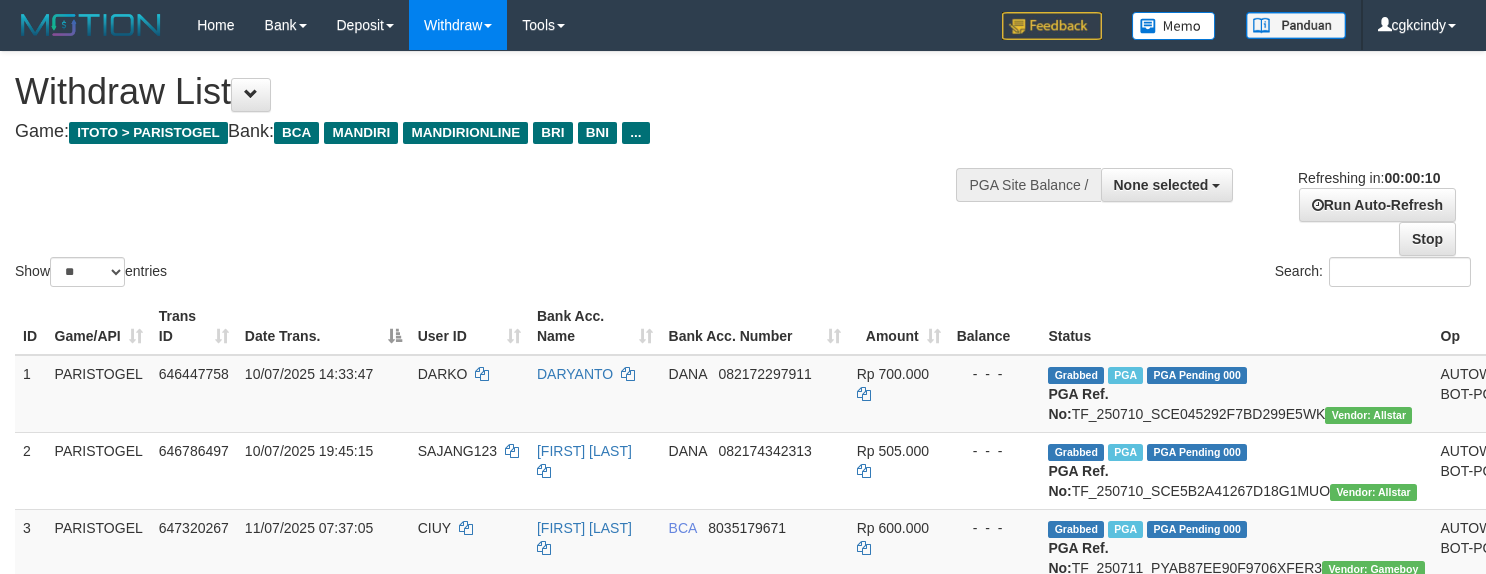select 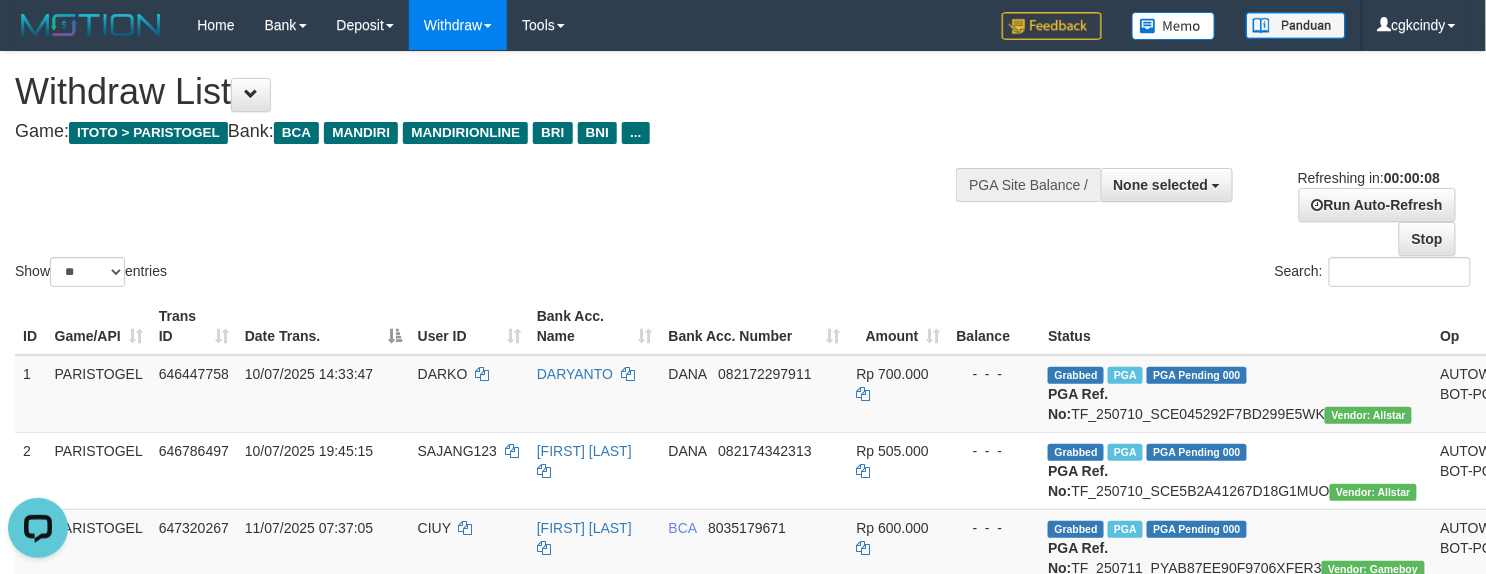 scroll, scrollTop: 0, scrollLeft: 0, axis: both 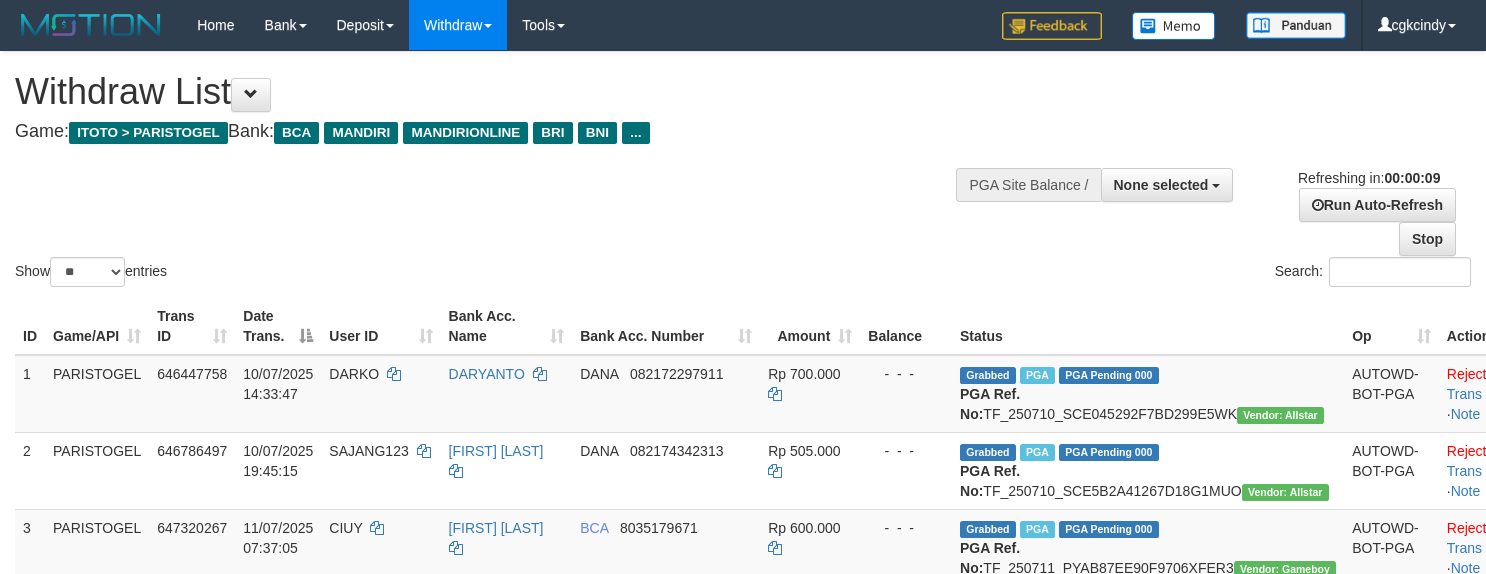 select 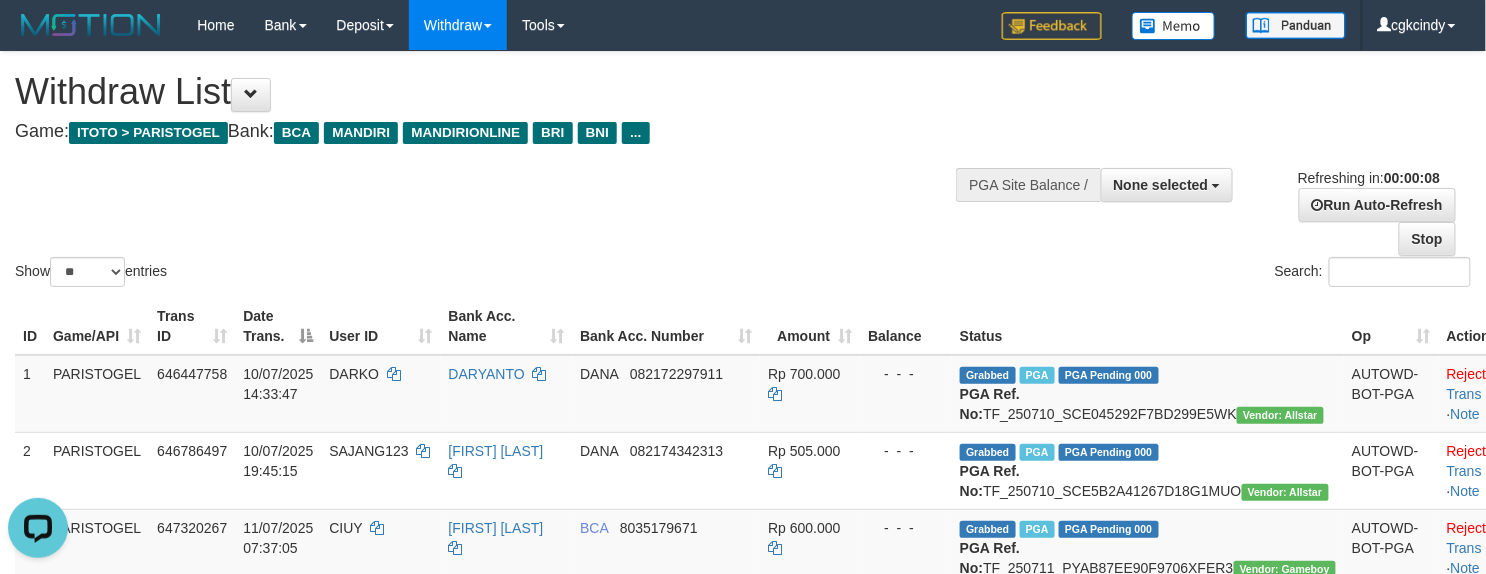 scroll, scrollTop: 0, scrollLeft: 0, axis: both 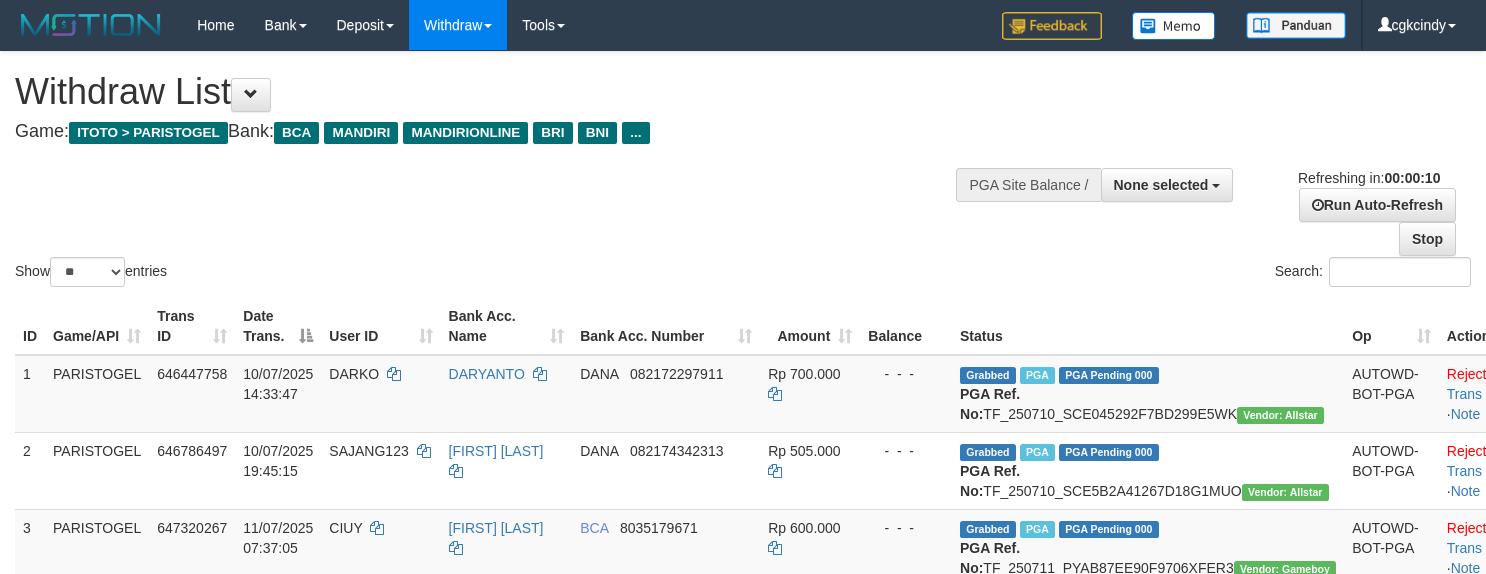 select 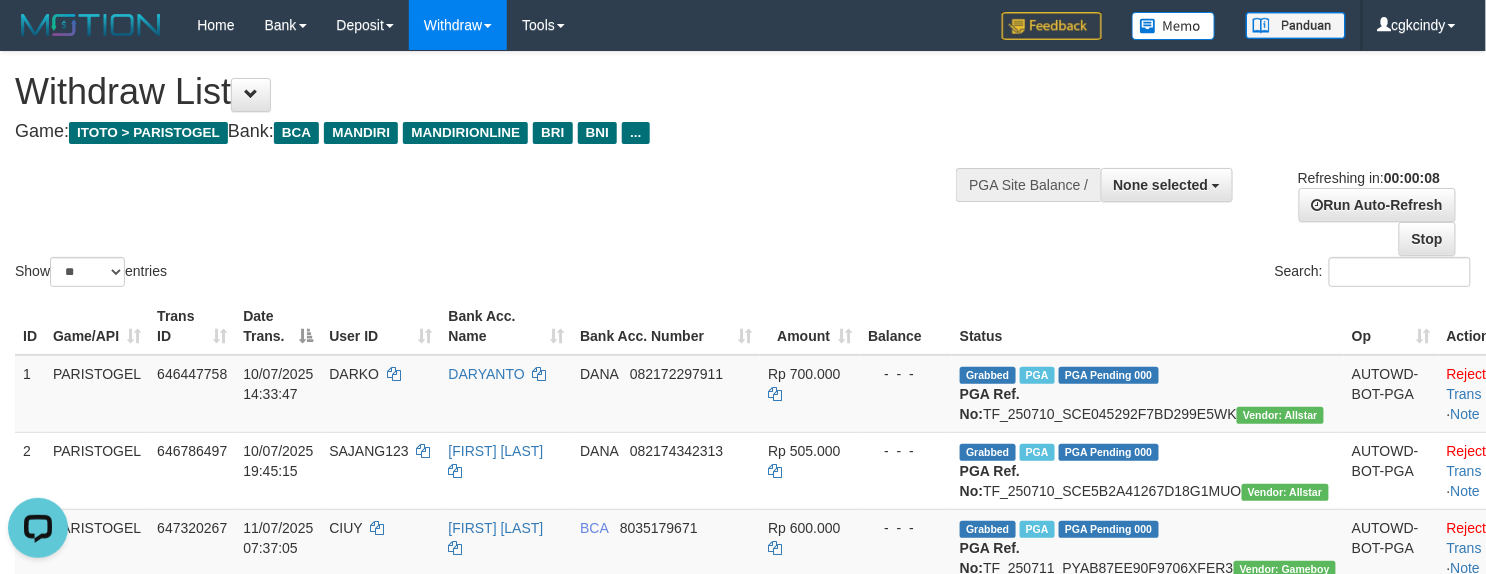 scroll, scrollTop: 0, scrollLeft: 0, axis: both 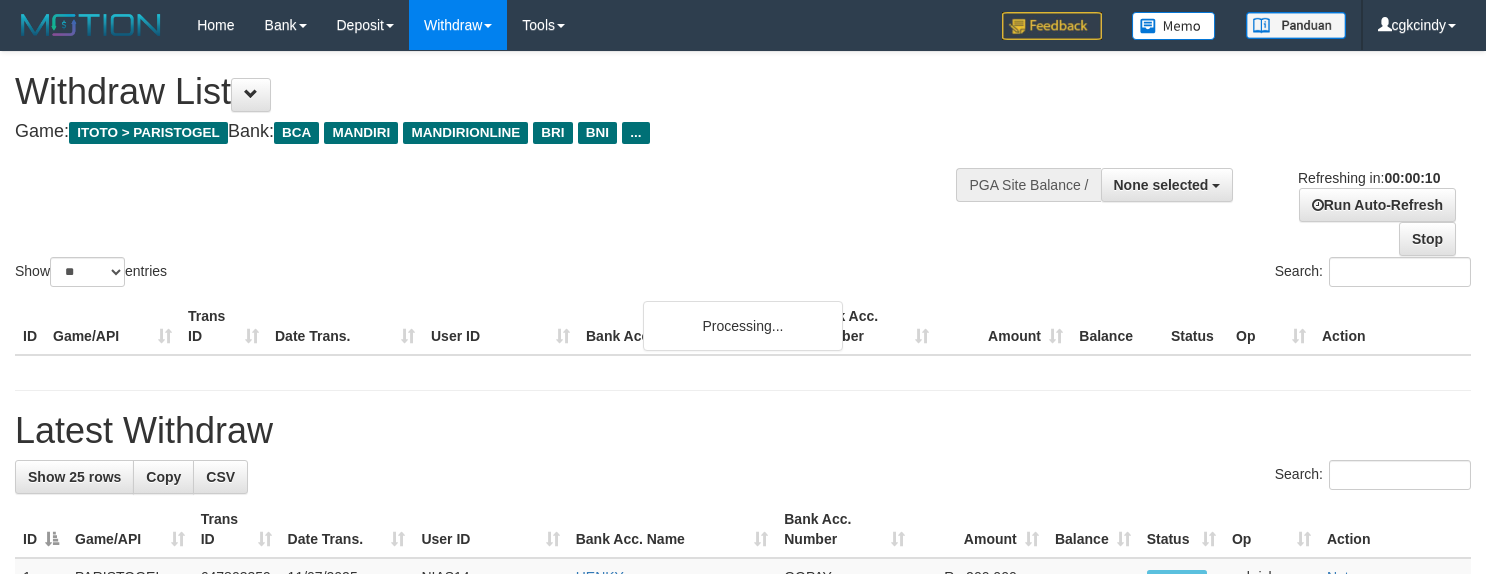 select 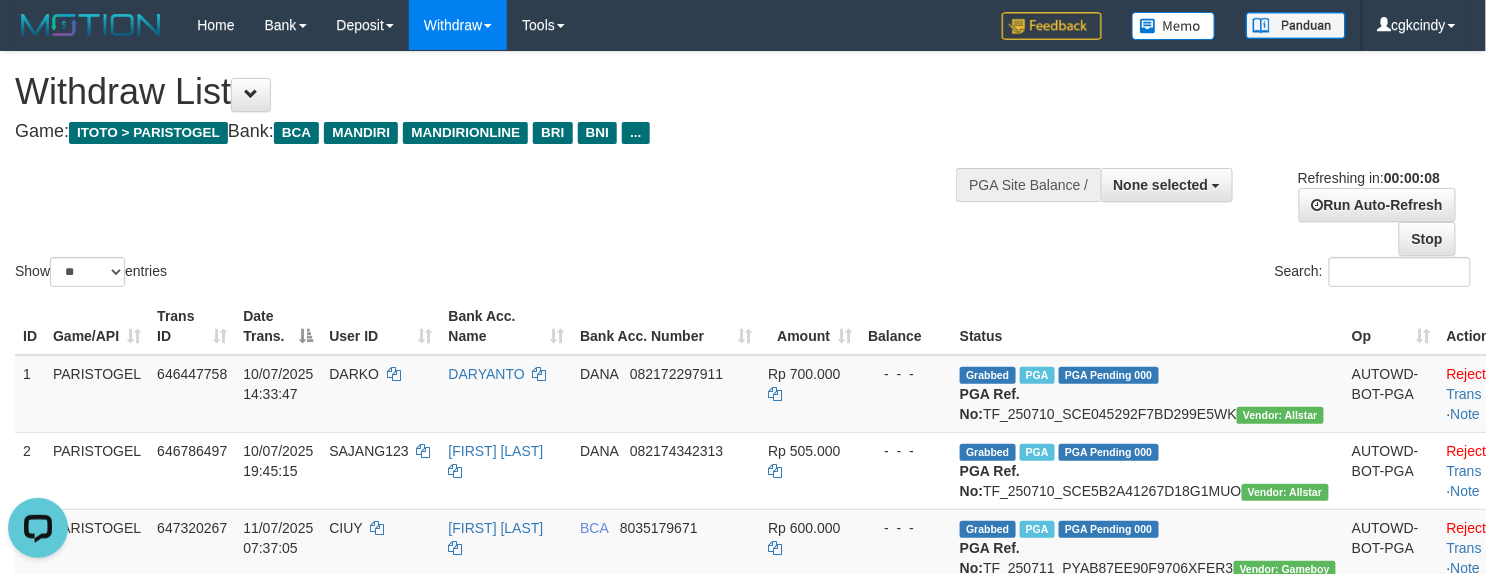 scroll, scrollTop: 0, scrollLeft: 0, axis: both 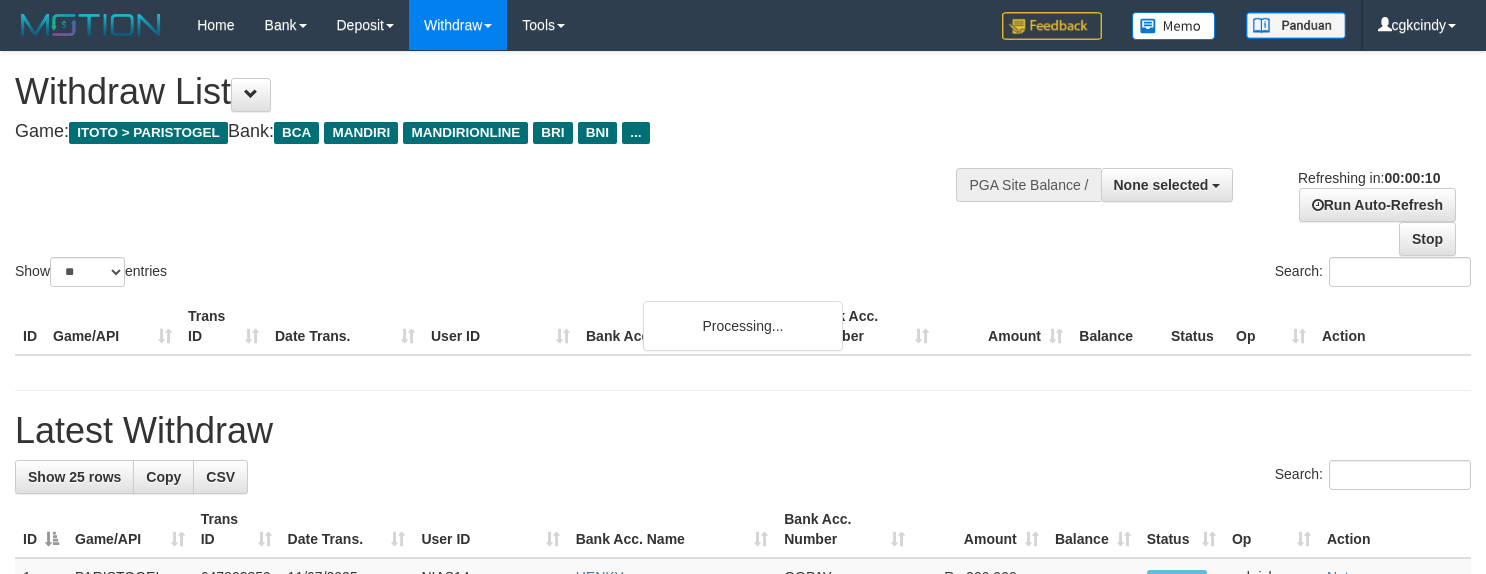 select 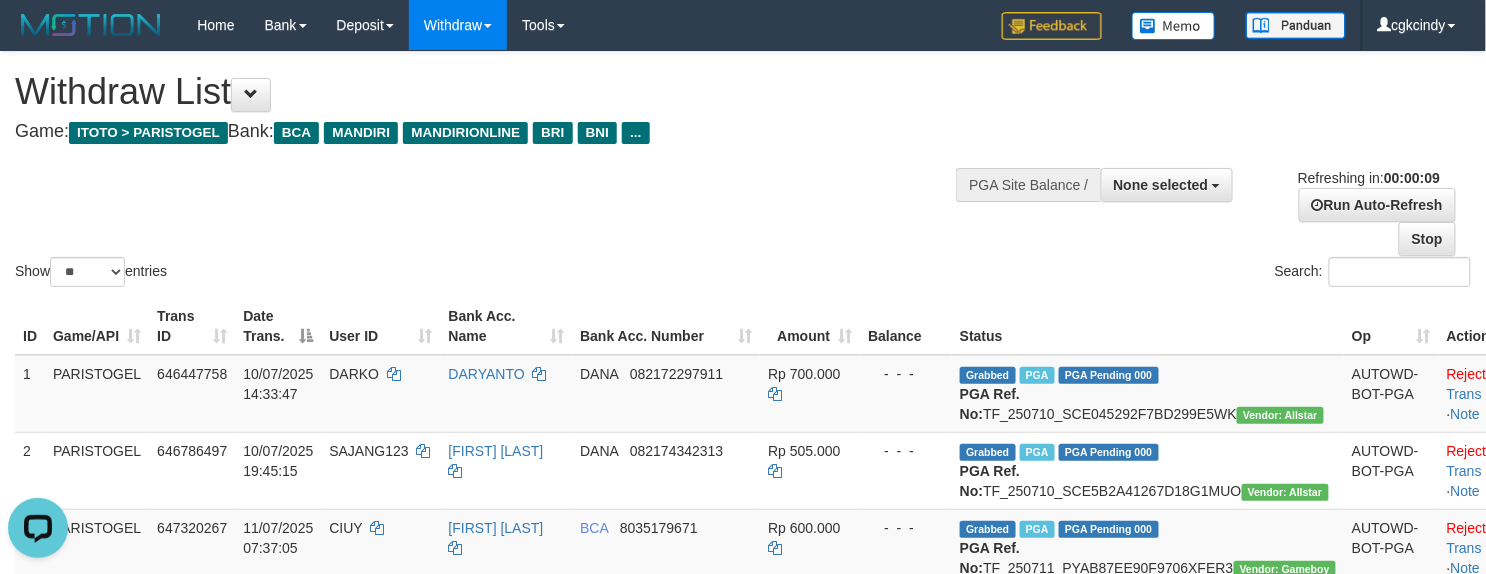 scroll, scrollTop: 0, scrollLeft: 0, axis: both 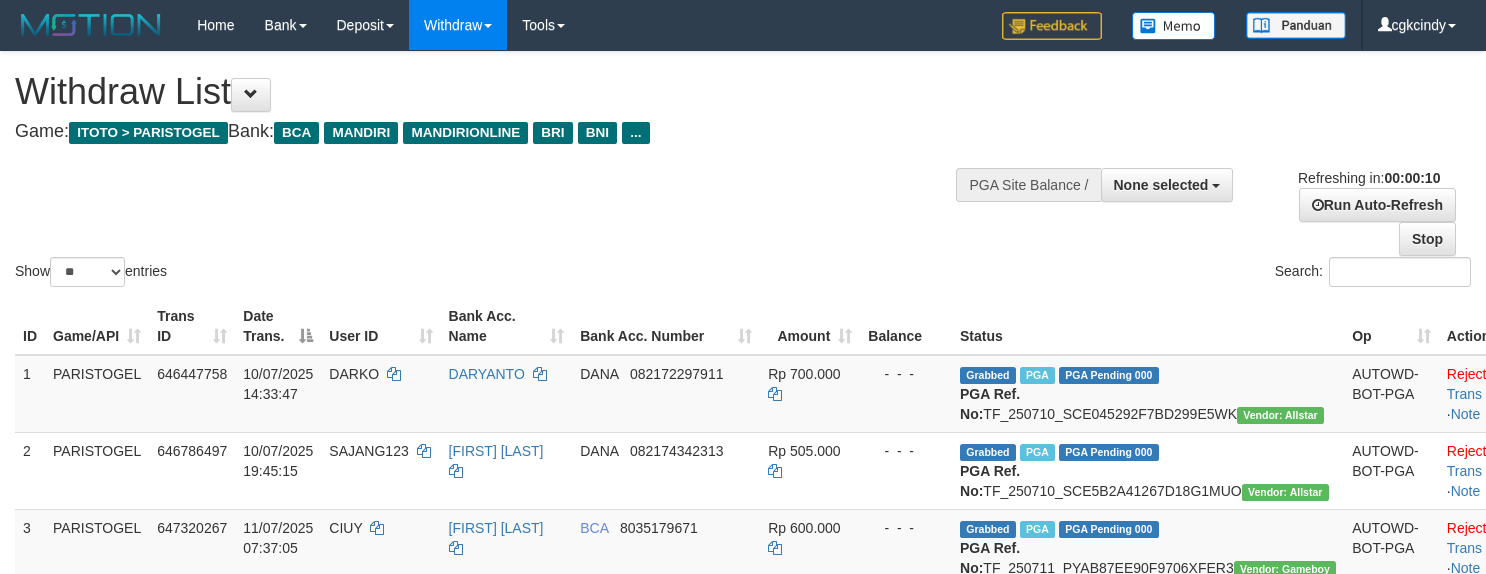 select 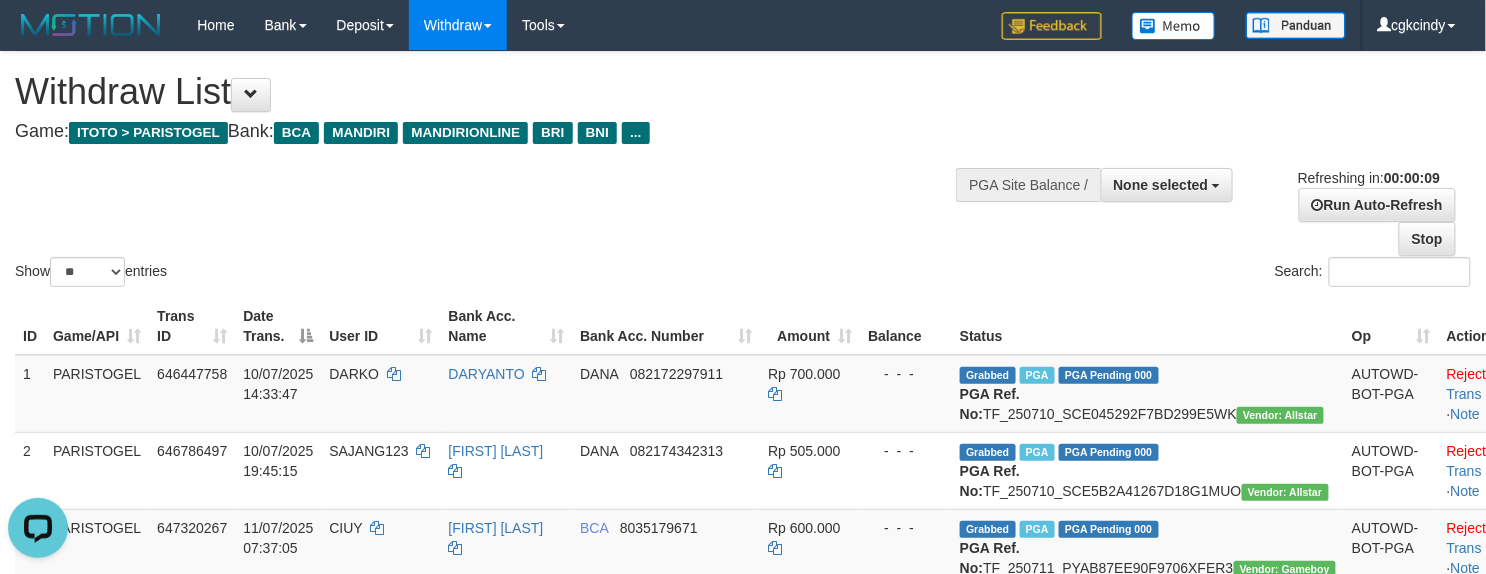 scroll, scrollTop: 0, scrollLeft: 0, axis: both 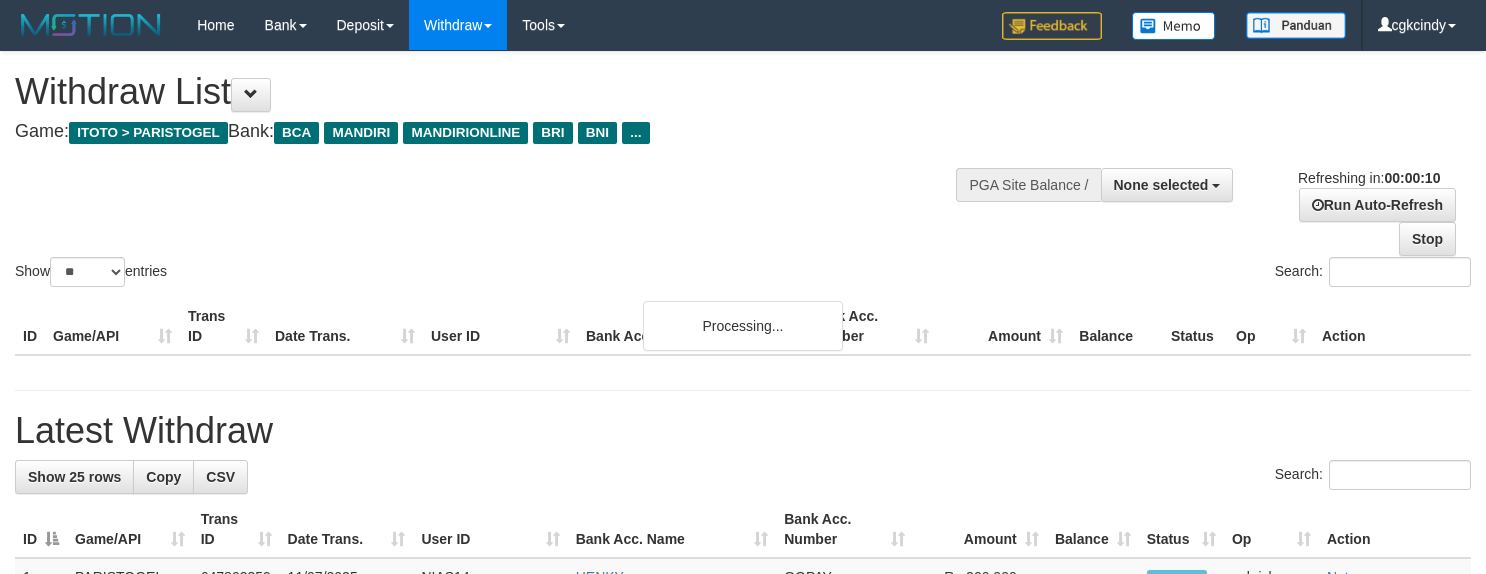 select 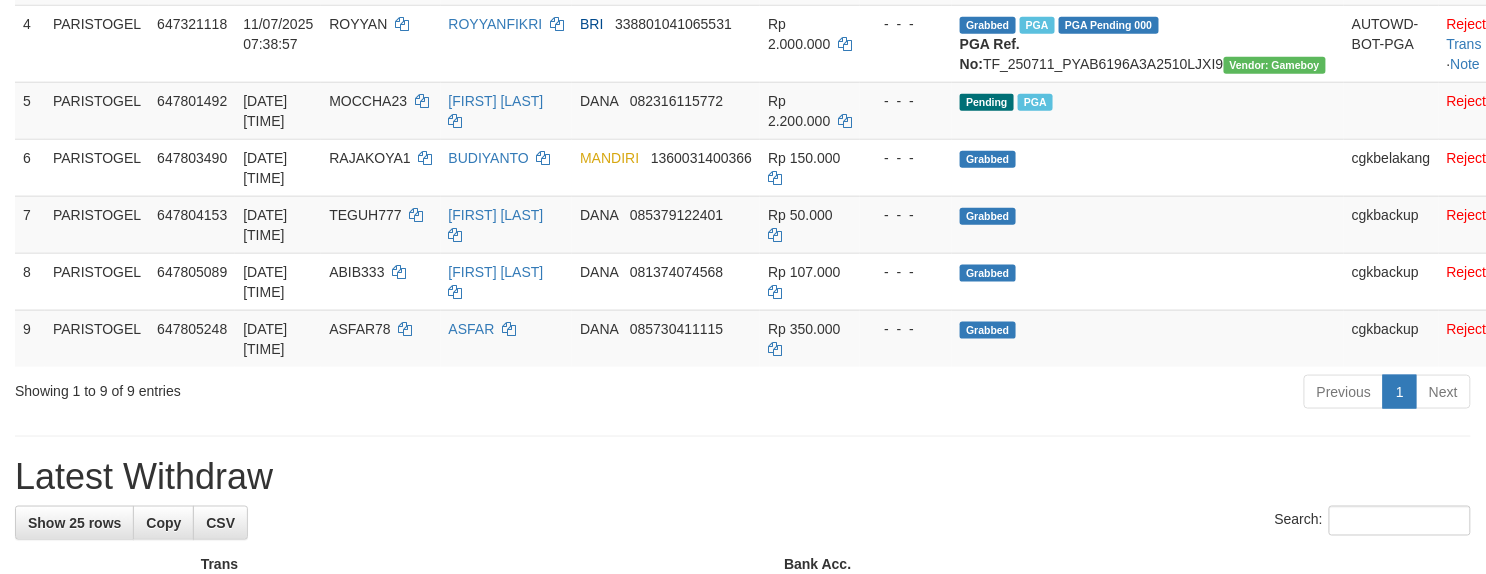 scroll, scrollTop: 533, scrollLeft: 0, axis: vertical 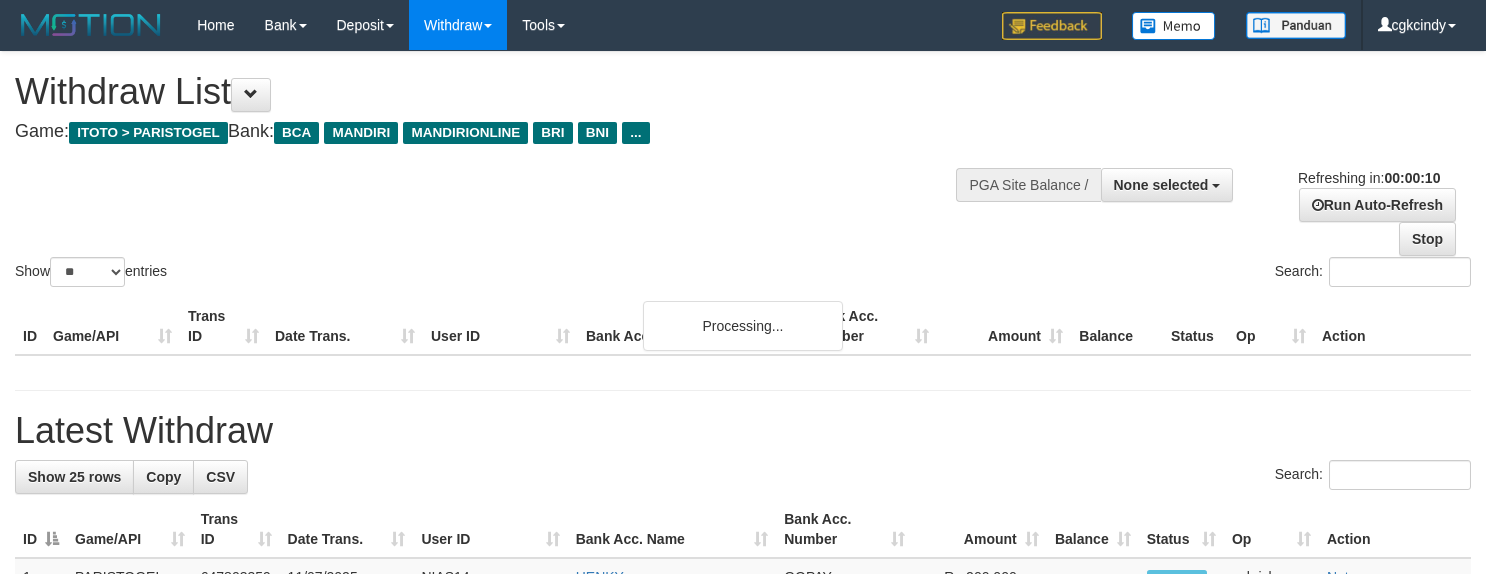 select 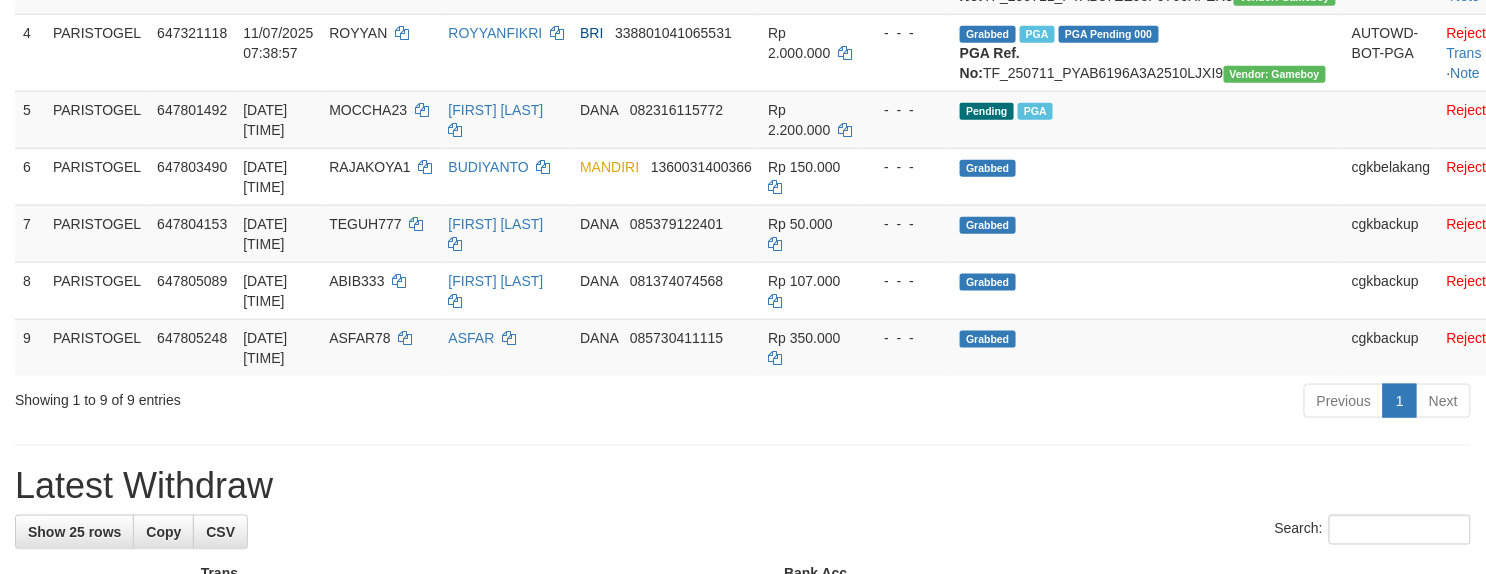 scroll, scrollTop: 800, scrollLeft: 0, axis: vertical 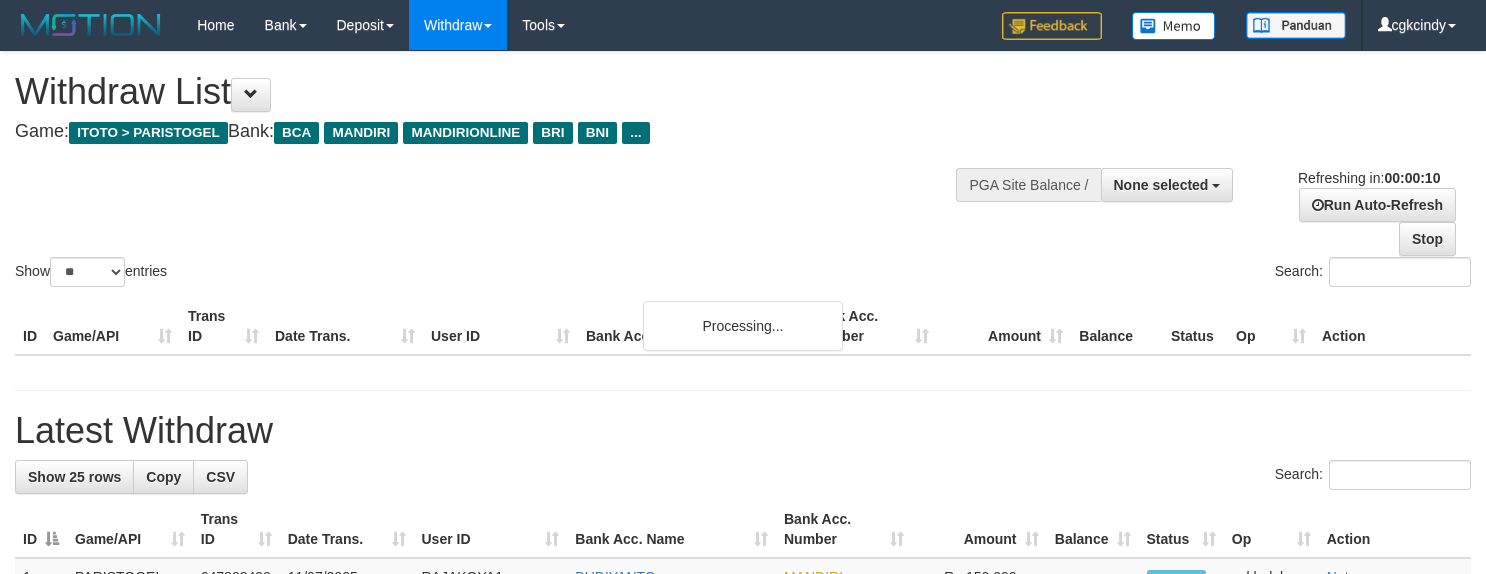 select 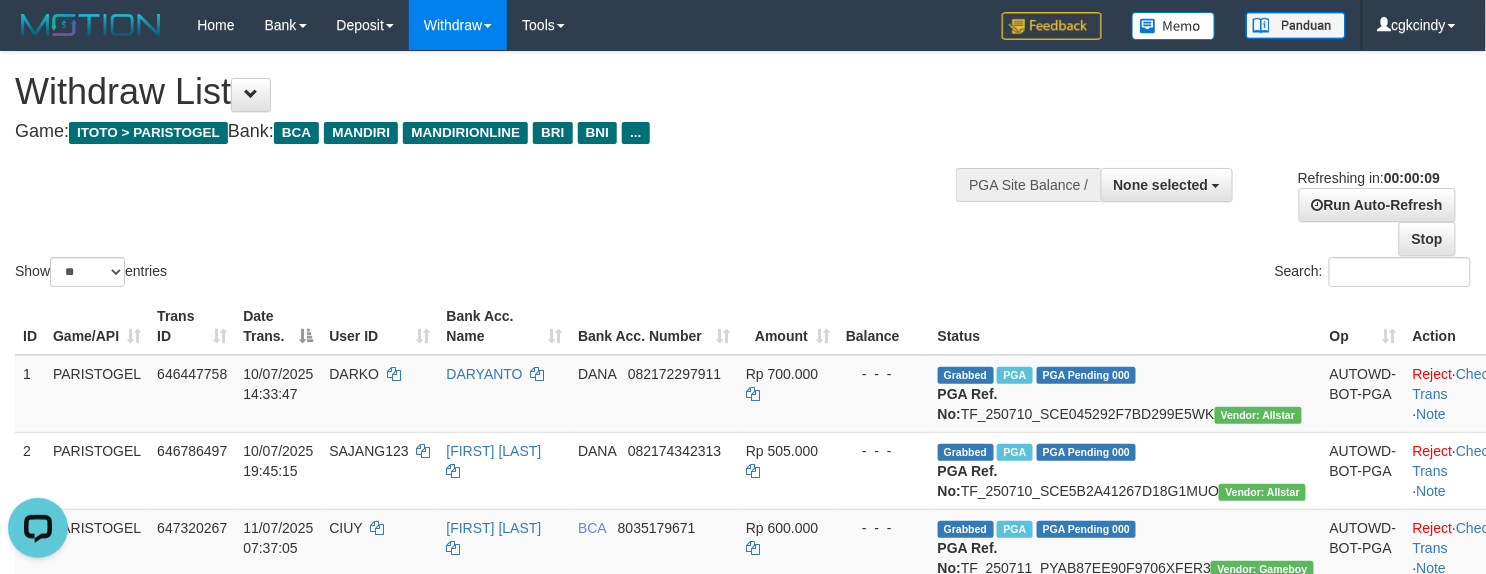 scroll, scrollTop: 0, scrollLeft: 0, axis: both 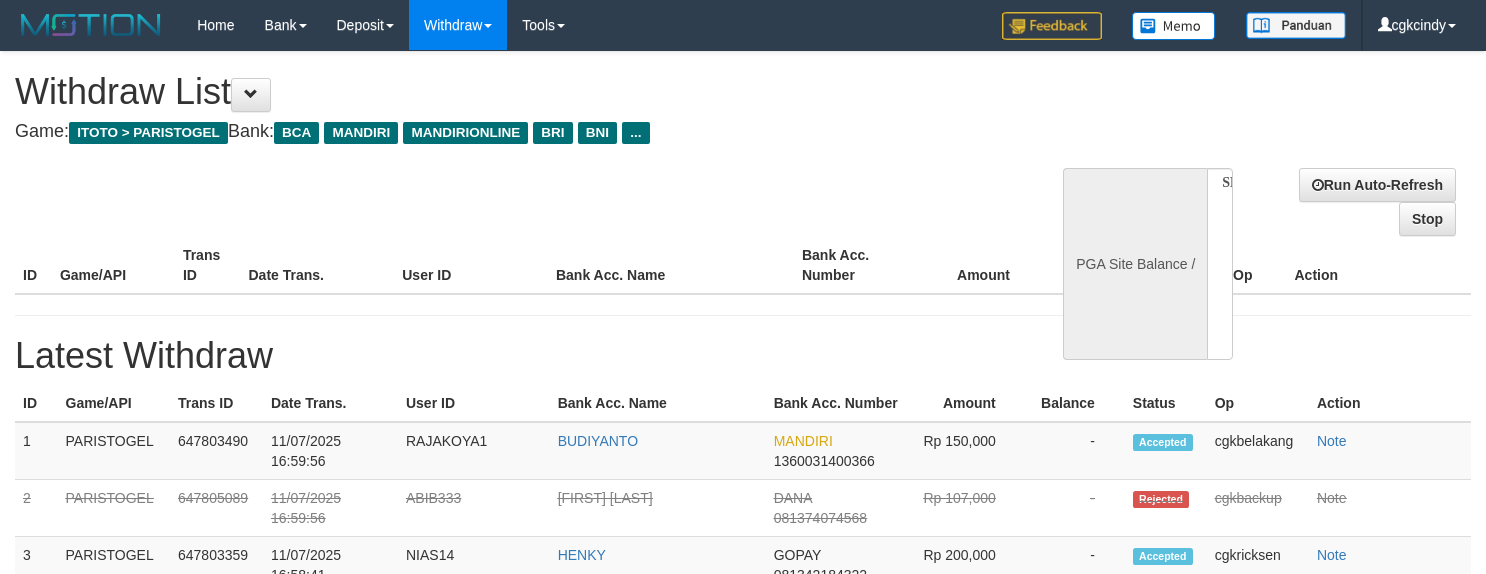 select 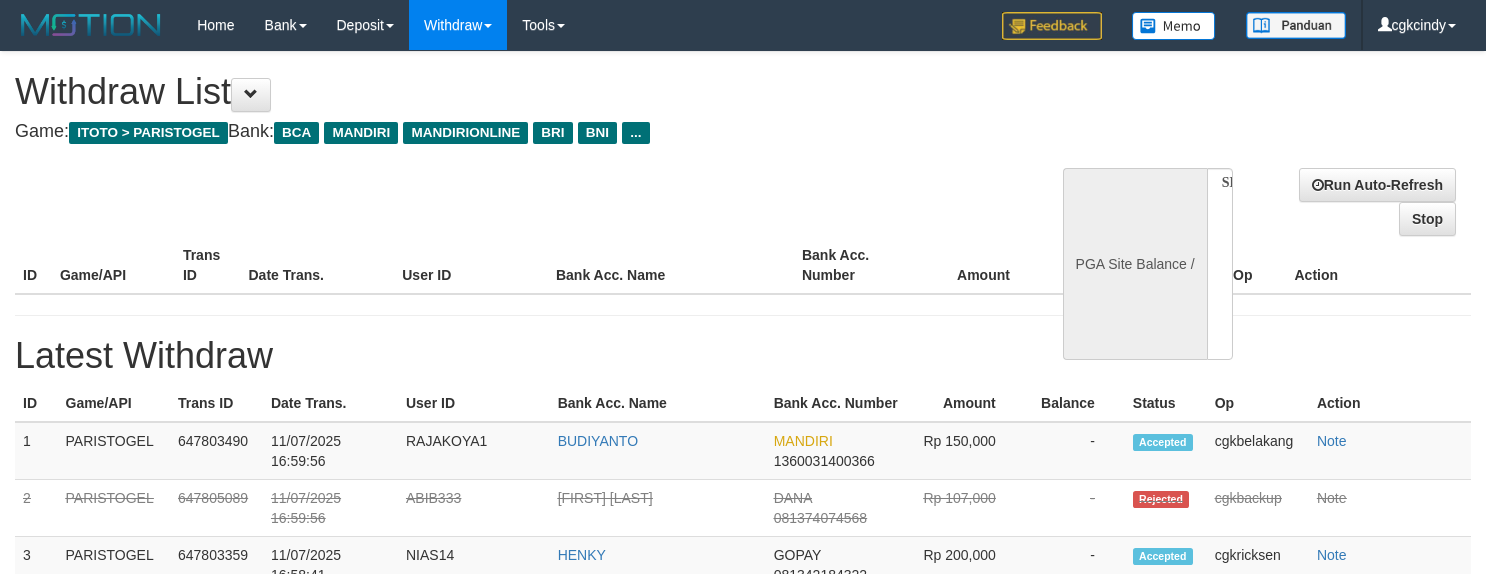 scroll, scrollTop: 0, scrollLeft: 0, axis: both 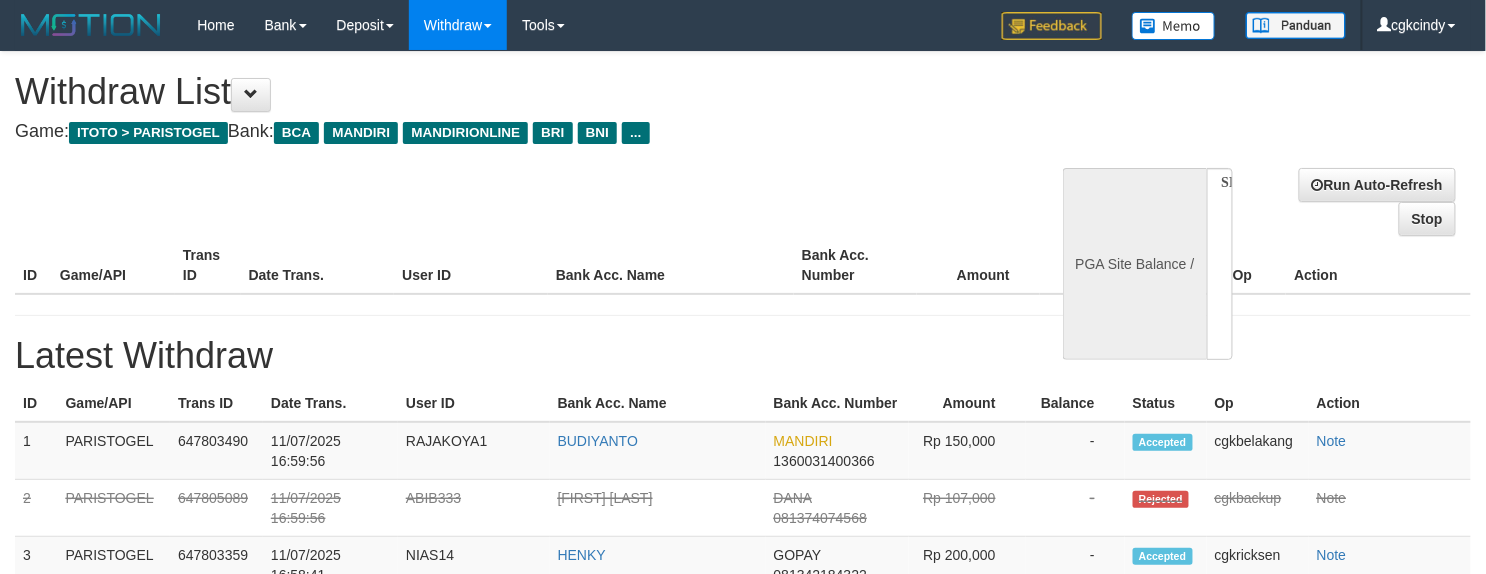 select on "**" 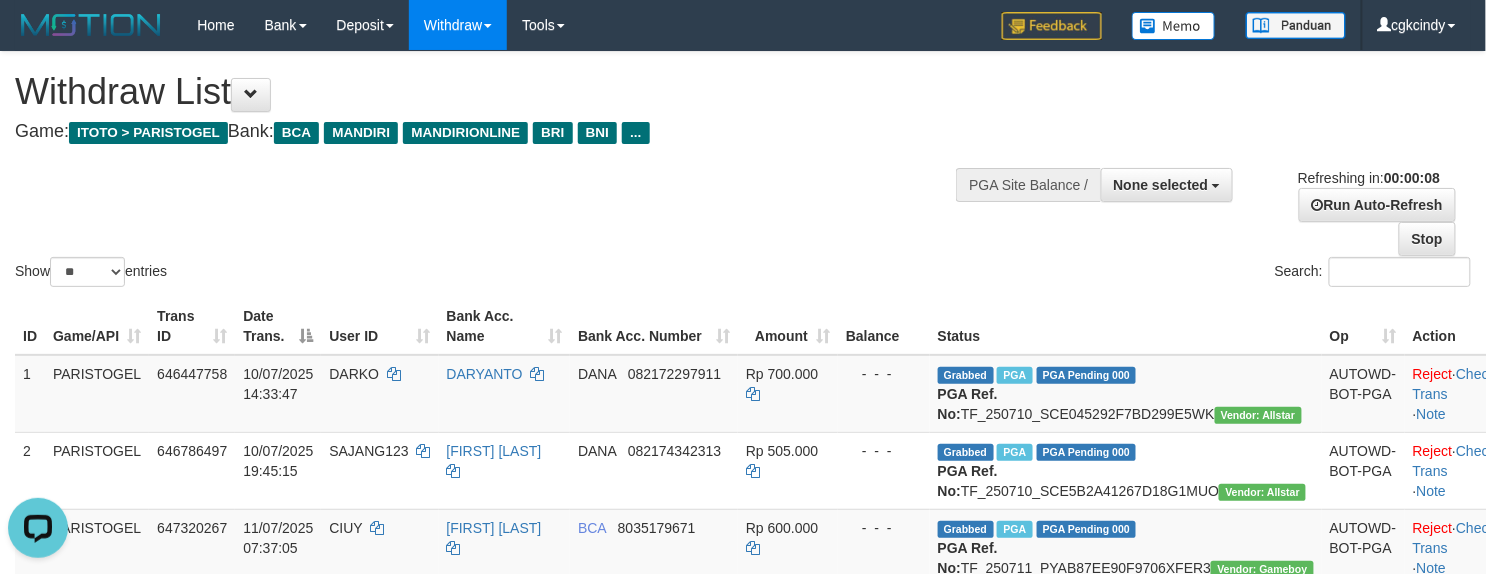 scroll, scrollTop: 0, scrollLeft: 0, axis: both 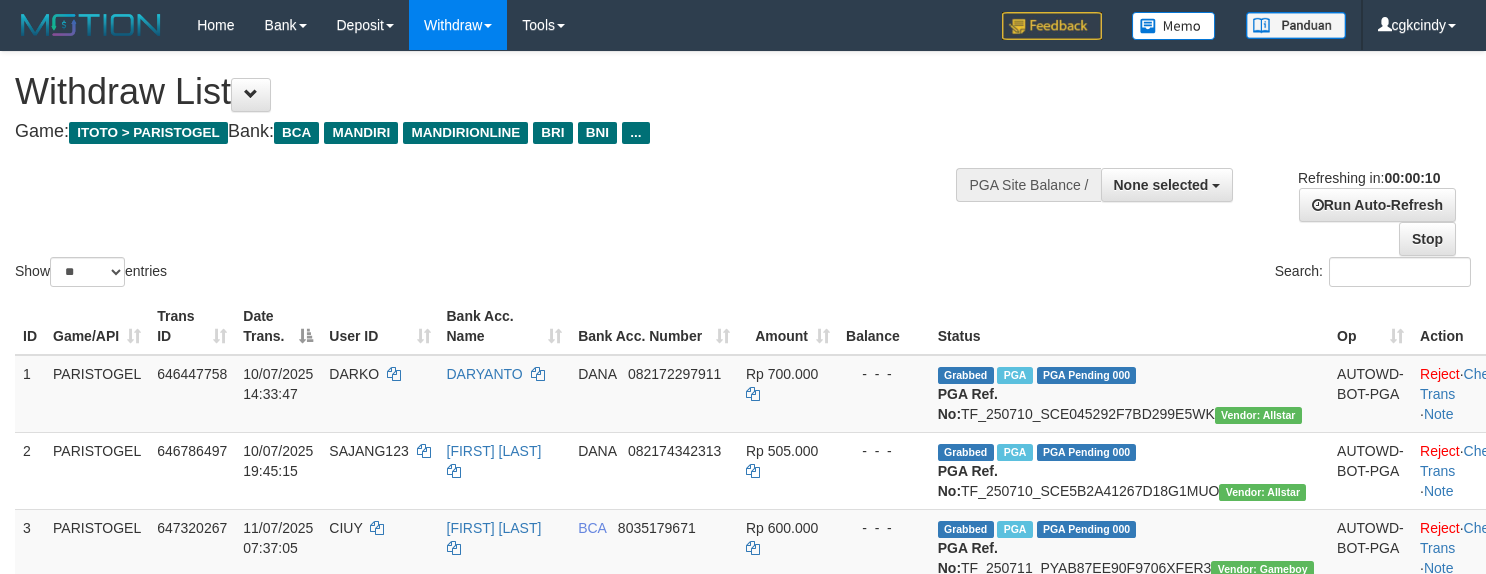 select 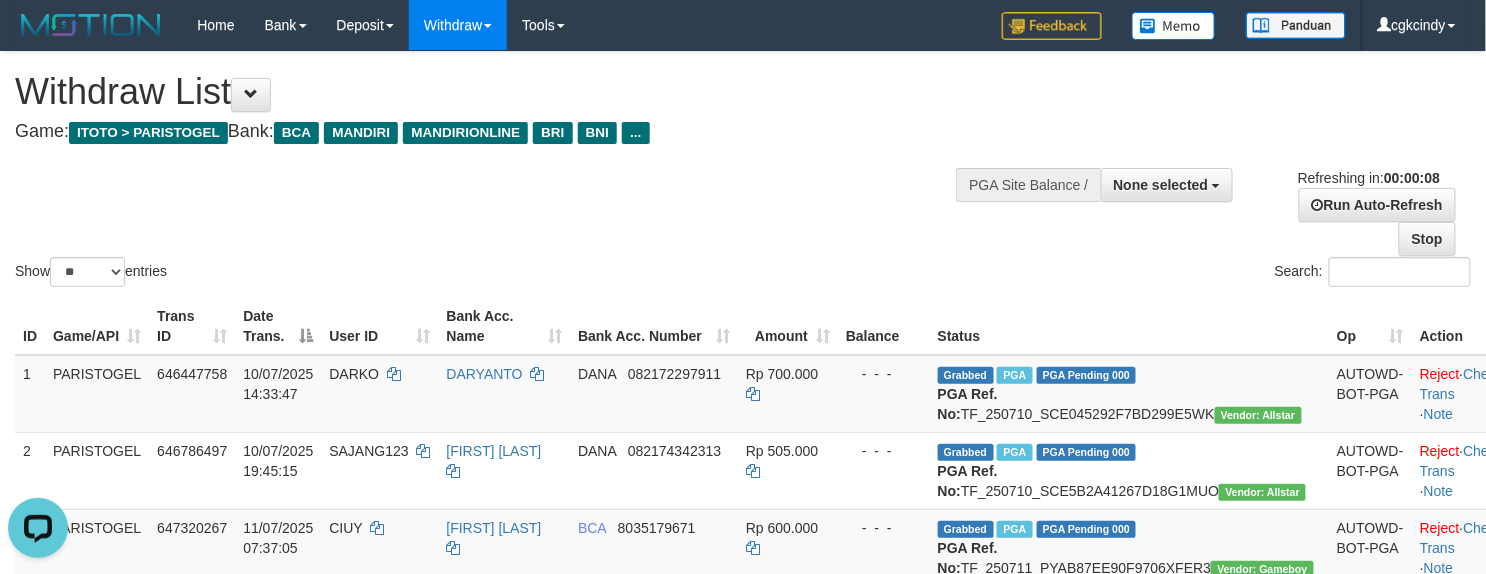 scroll, scrollTop: 0, scrollLeft: 0, axis: both 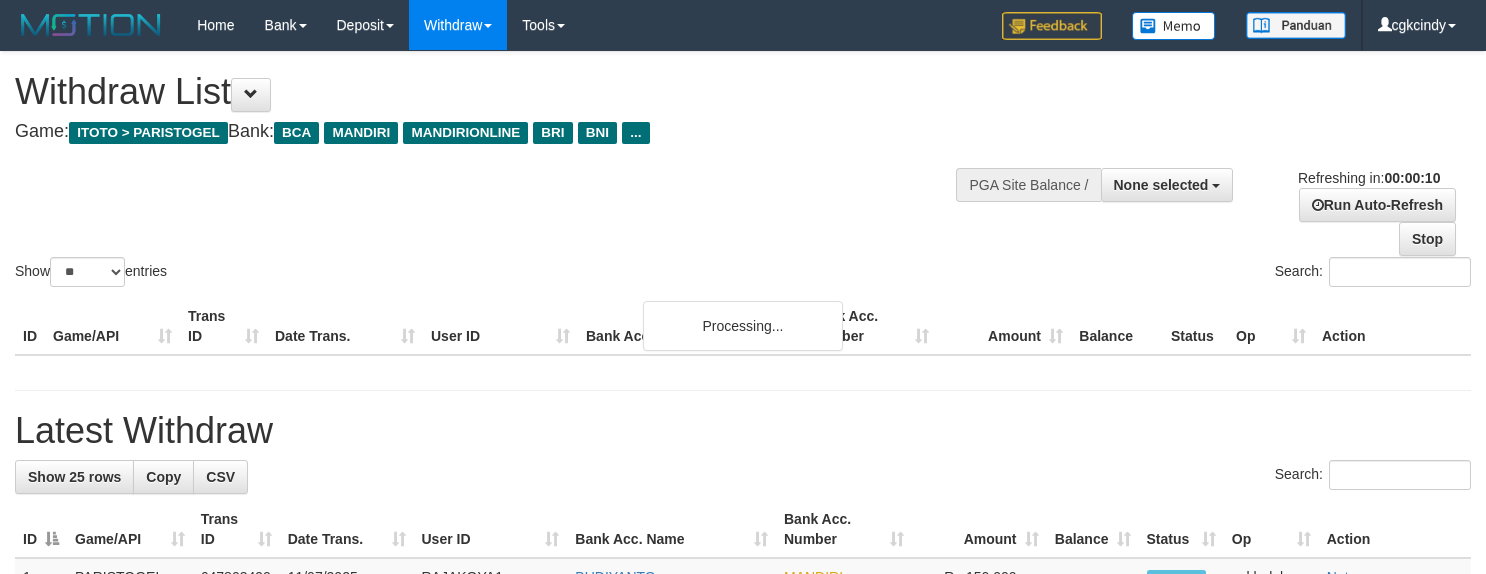 select 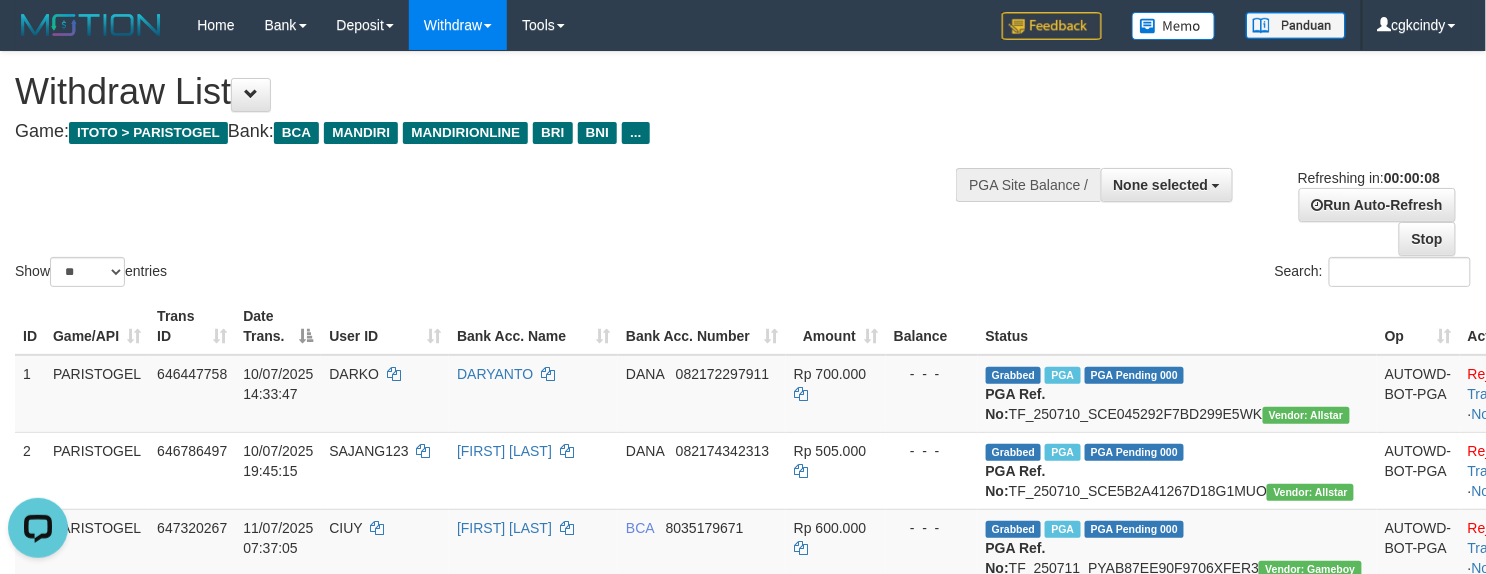 scroll, scrollTop: 0, scrollLeft: 0, axis: both 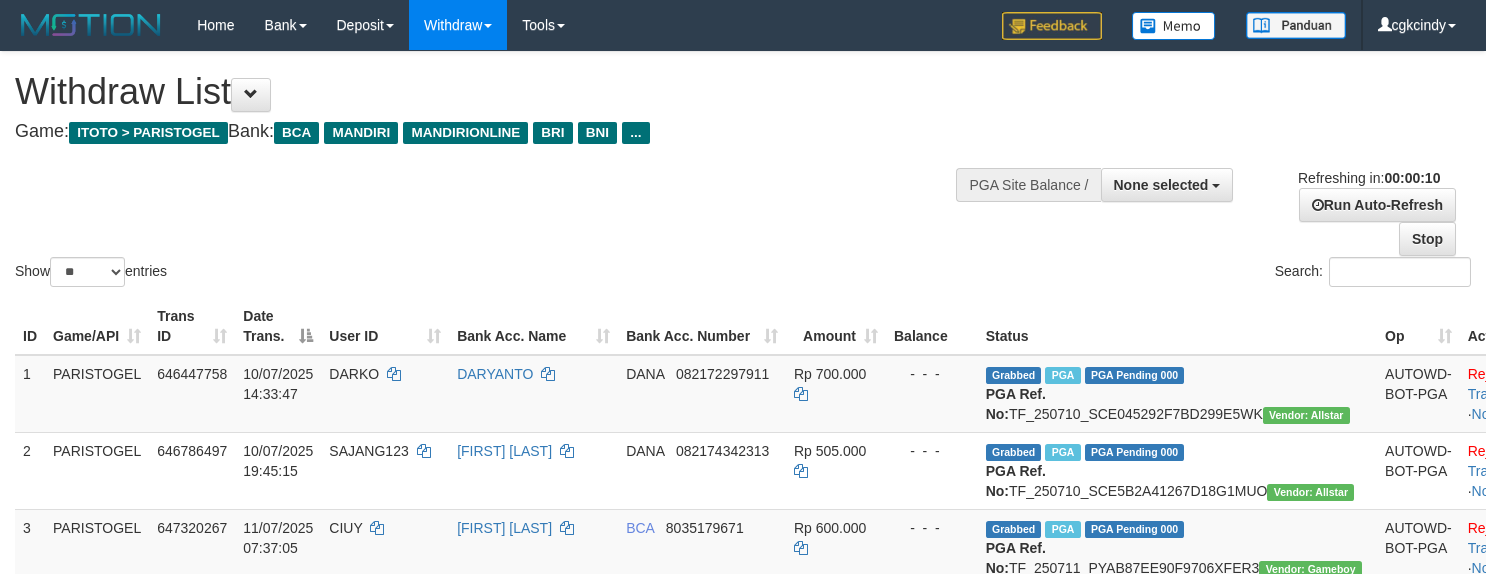 select 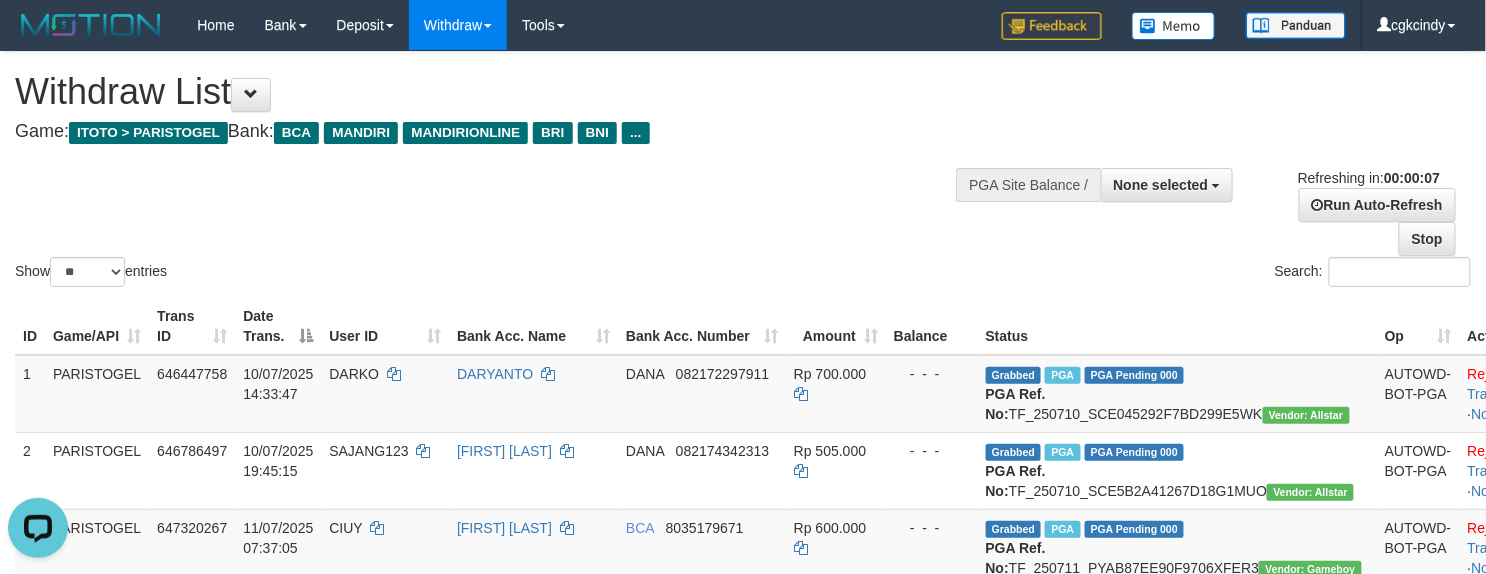 scroll, scrollTop: 0, scrollLeft: 0, axis: both 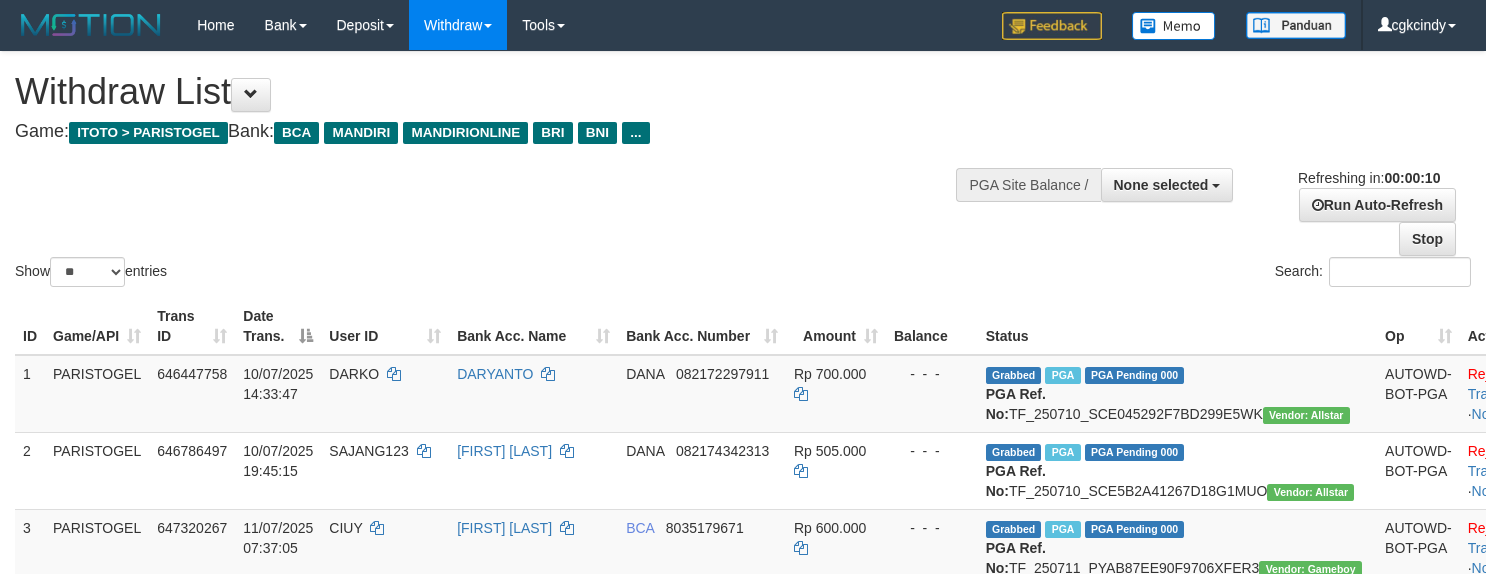 select 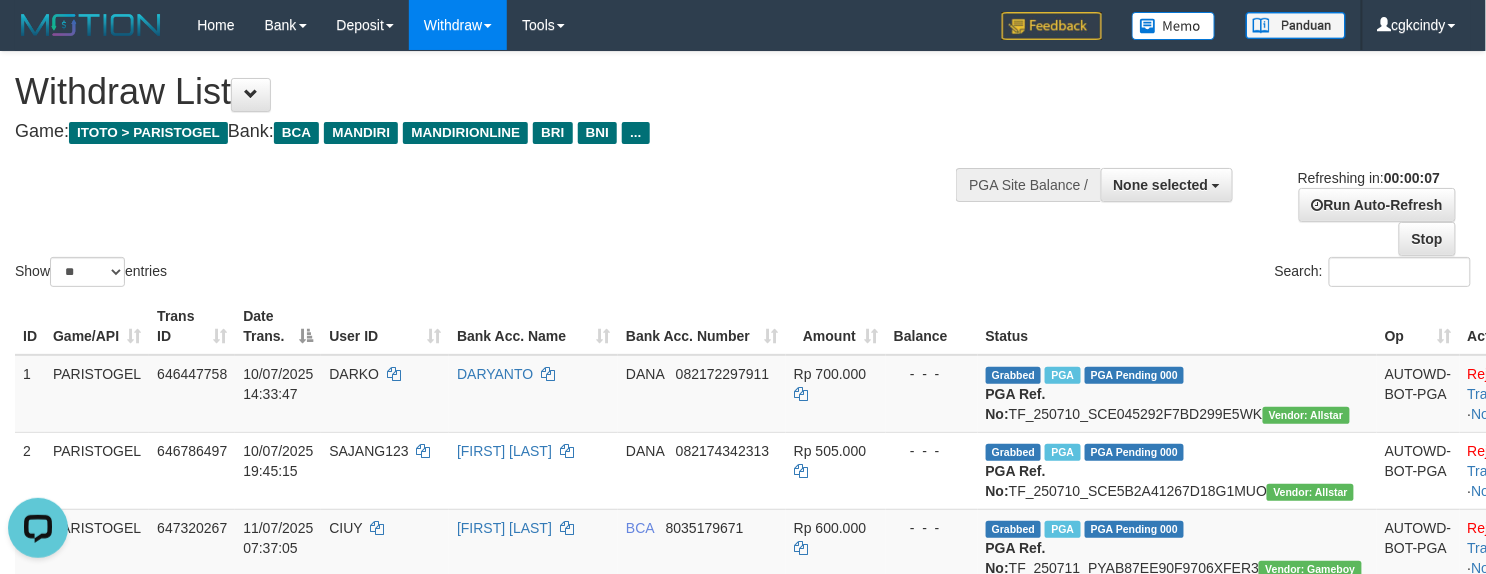 scroll, scrollTop: 0, scrollLeft: 0, axis: both 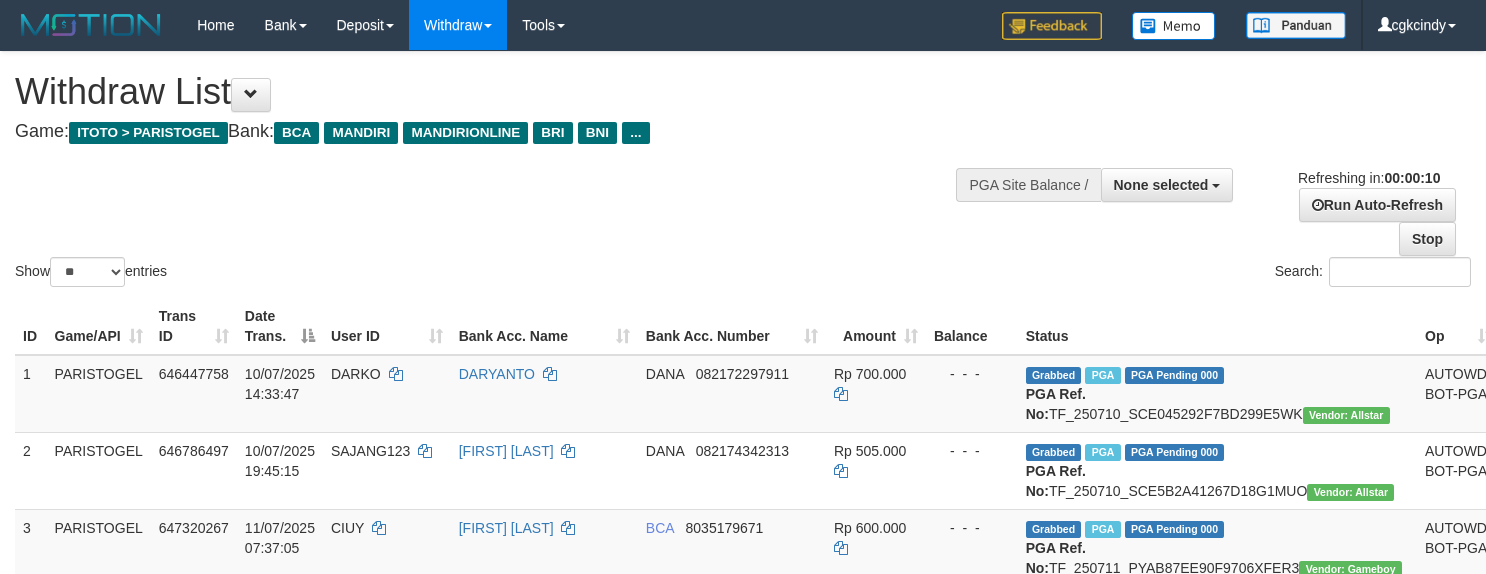 select 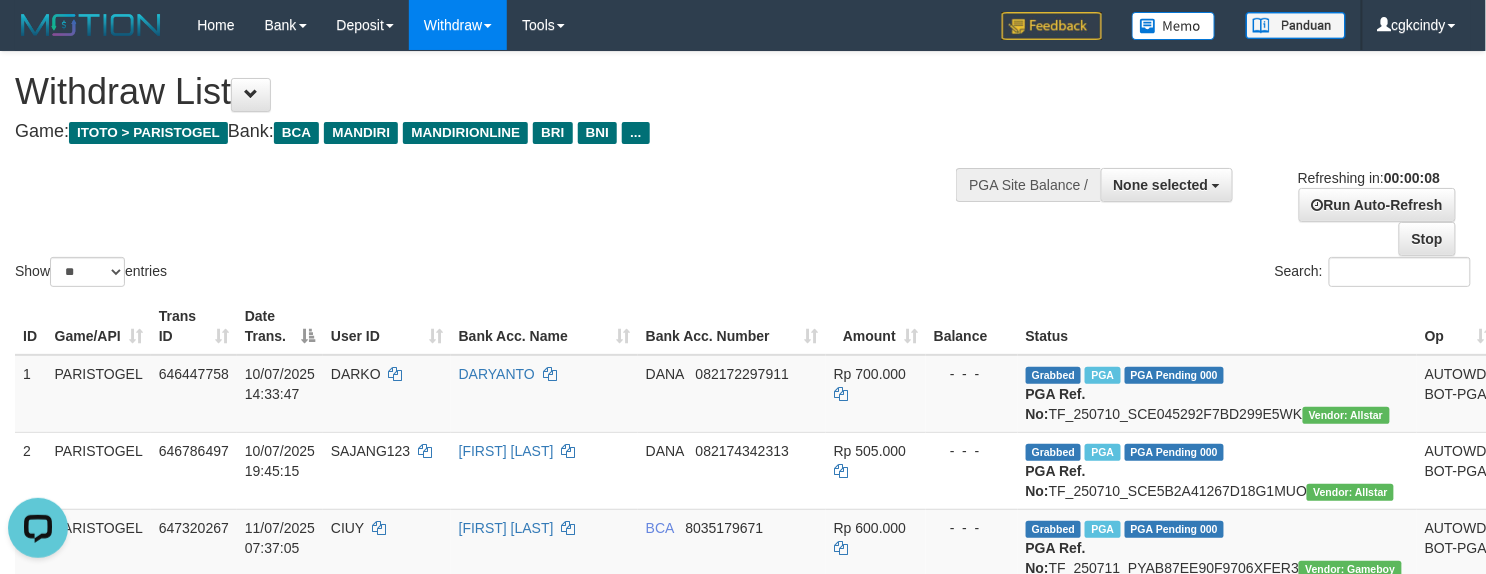 scroll, scrollTop: 0, scrollLeft: 0, axis: both 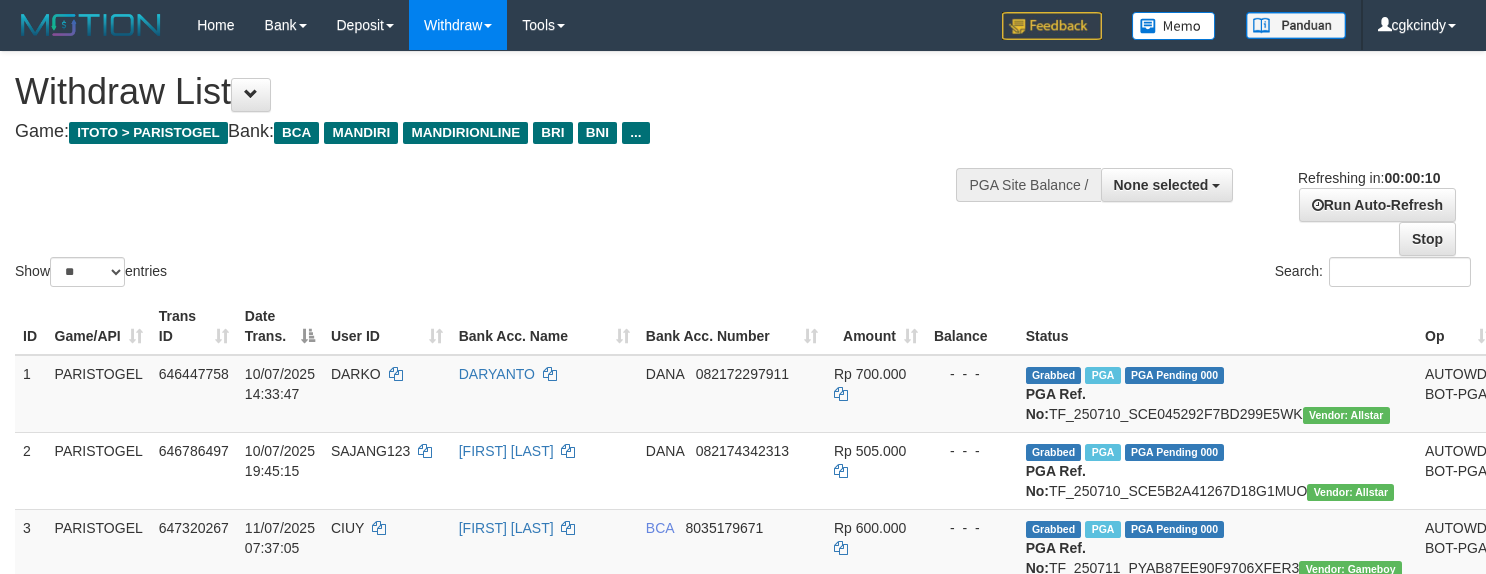 select 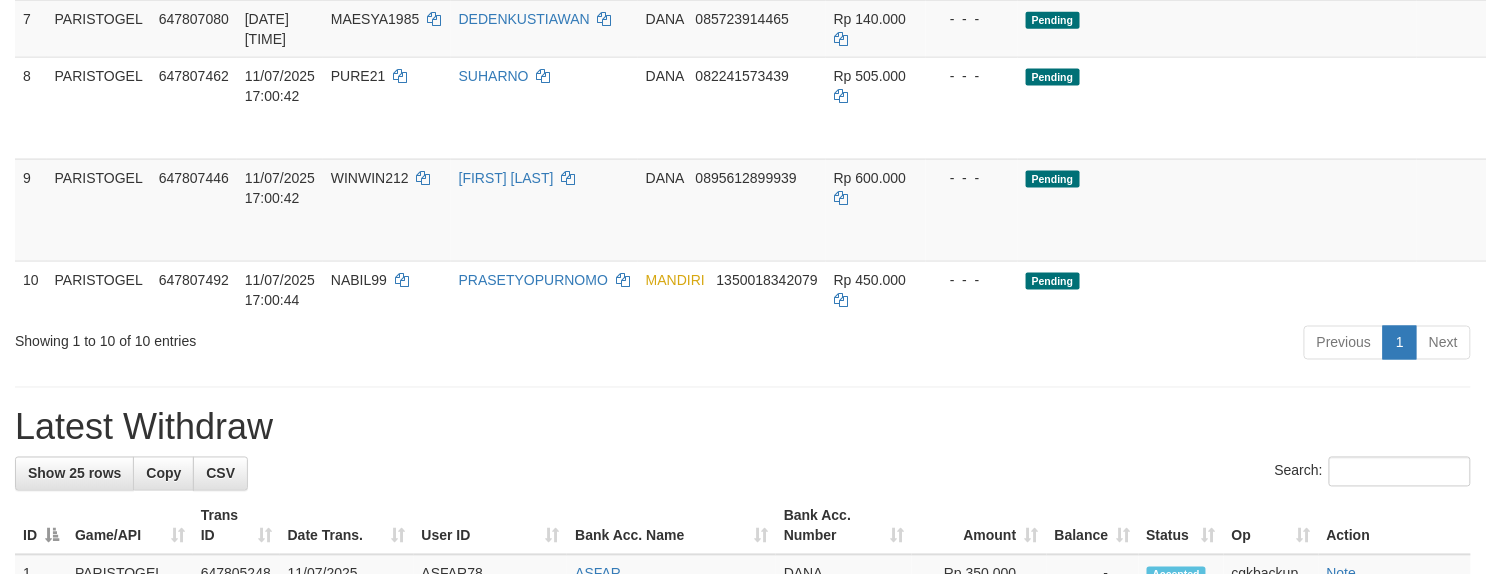 scroll, scrollTop: 800, scrollLeft: 0, axis: vertical 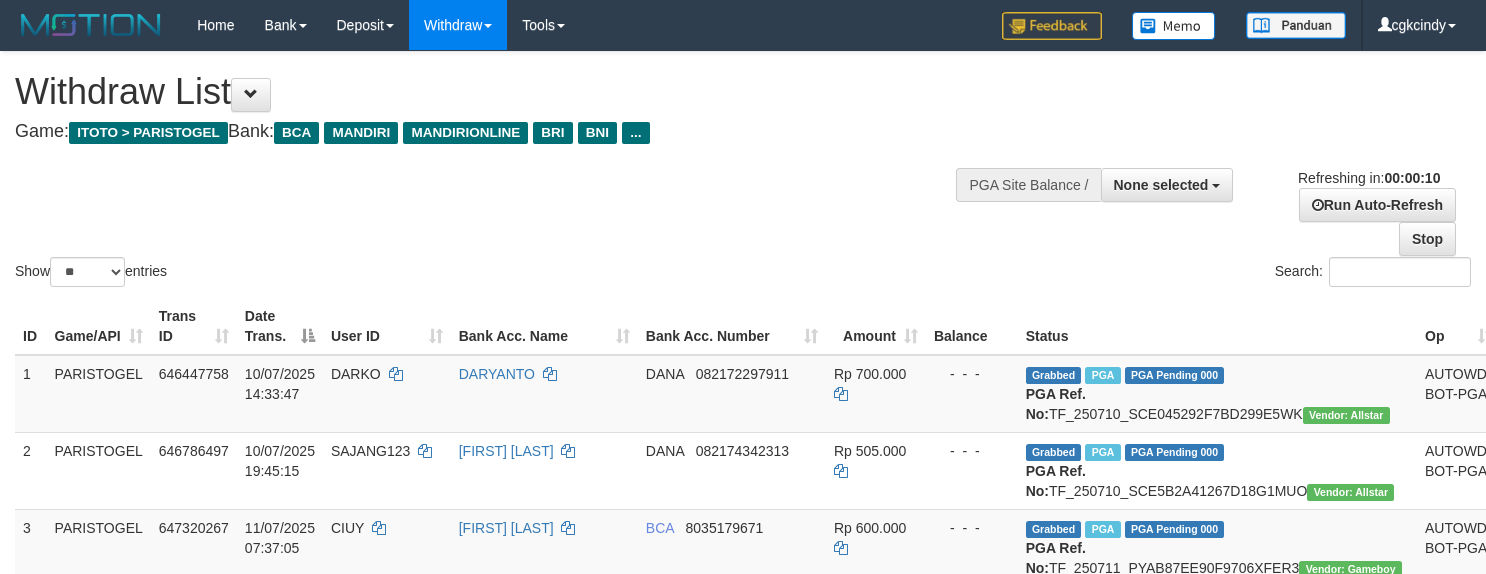 select 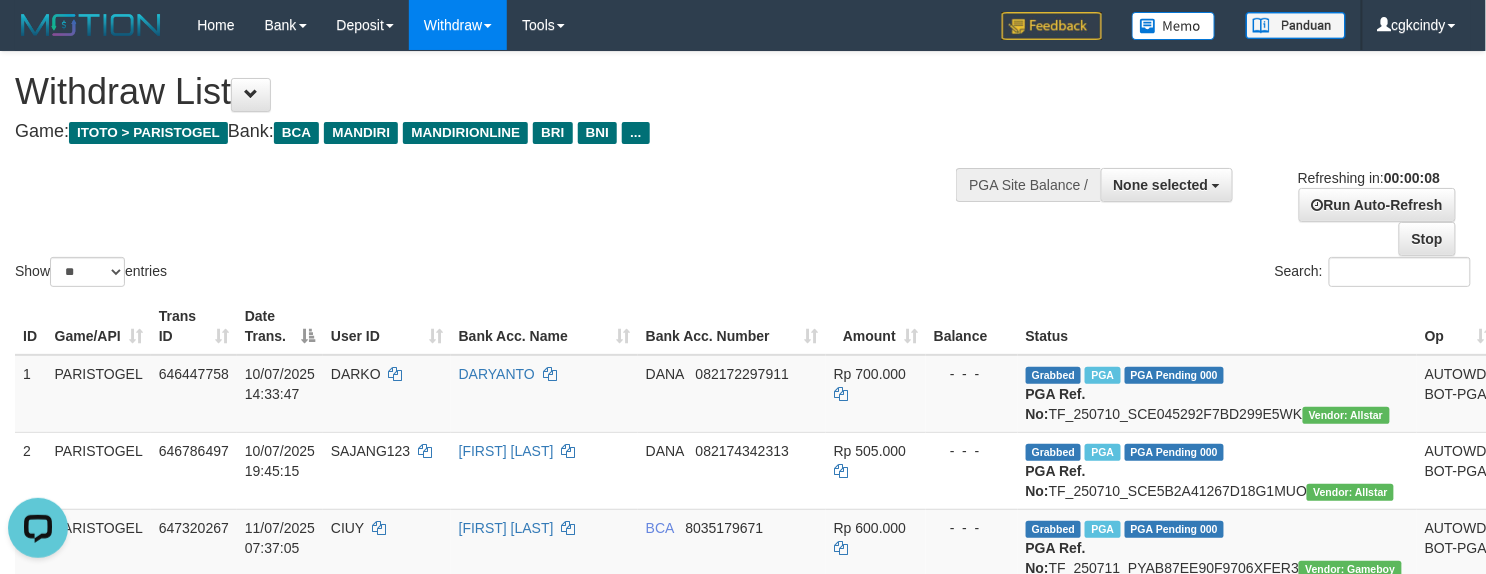 scroll, scrollTop: 0, scrollLeft: 0, axis: both 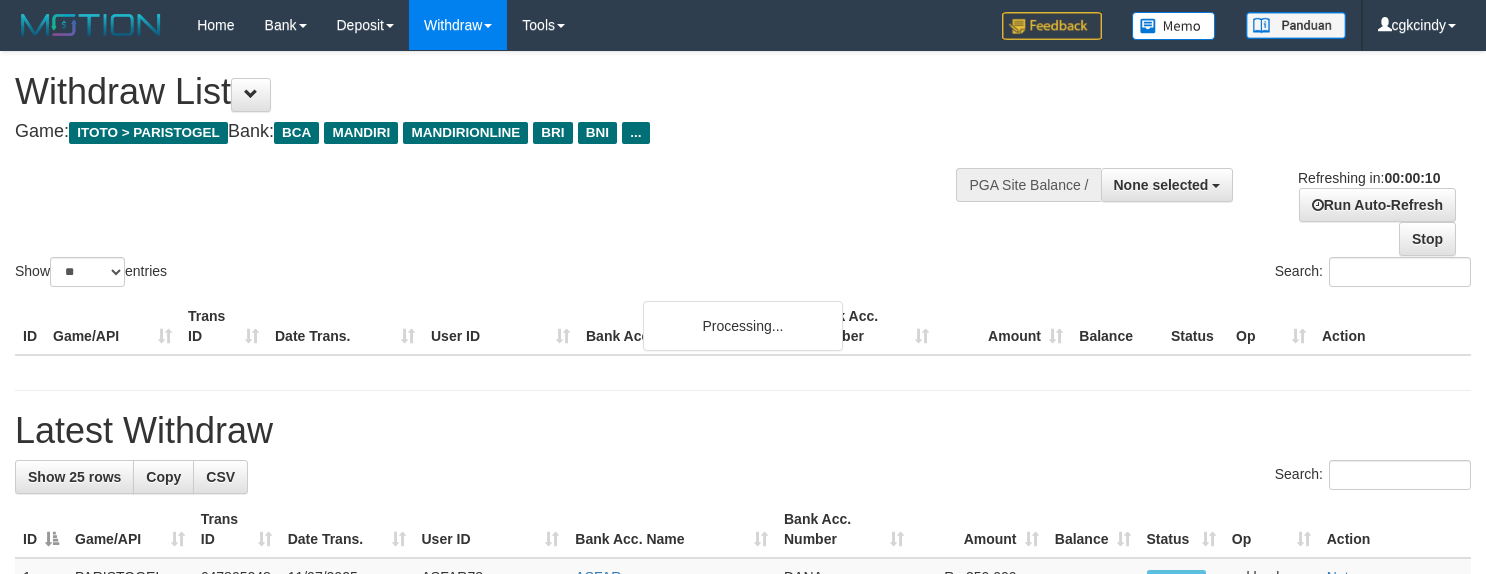select 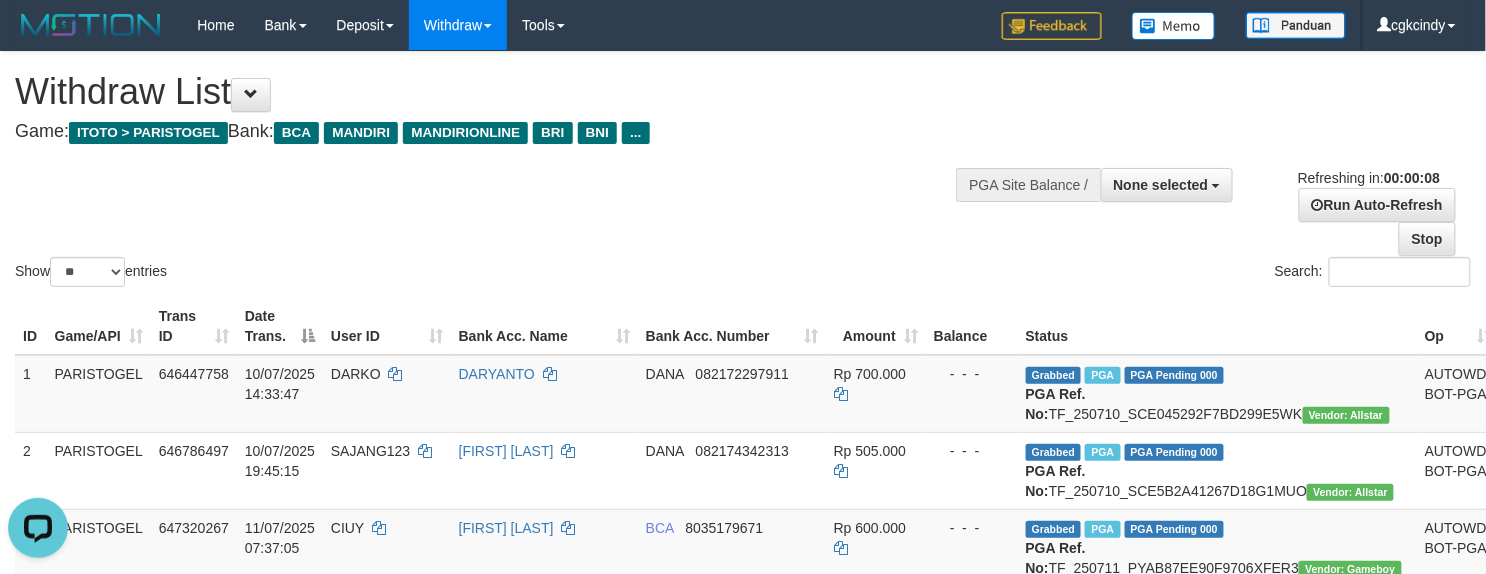 scroll, scrollTop: 0, scrollLeft: 0, axis: both 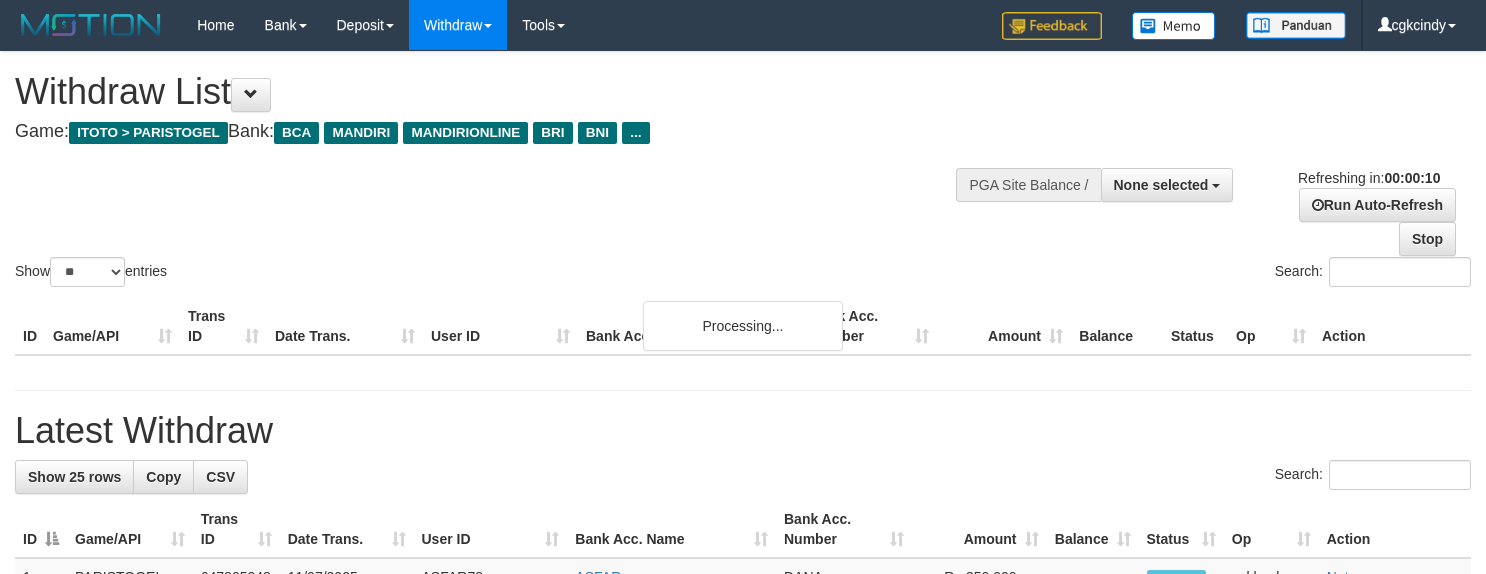 select 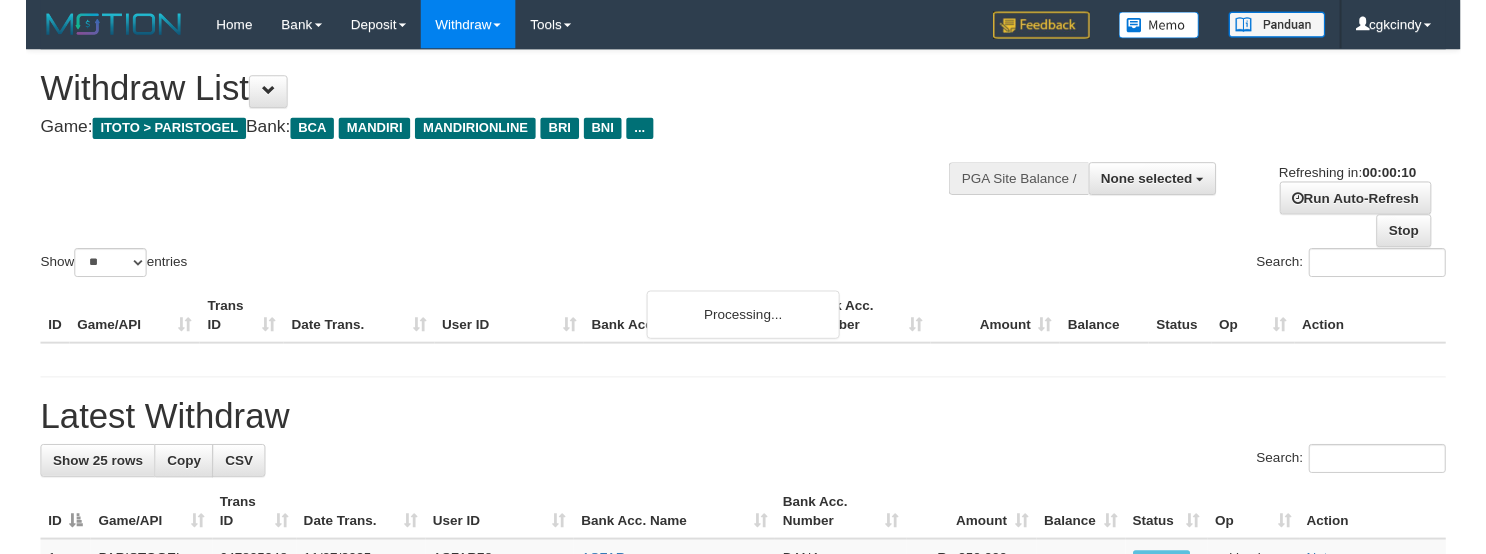 scroll, scrollTop: 0, scrollLeft: 0, axis: both 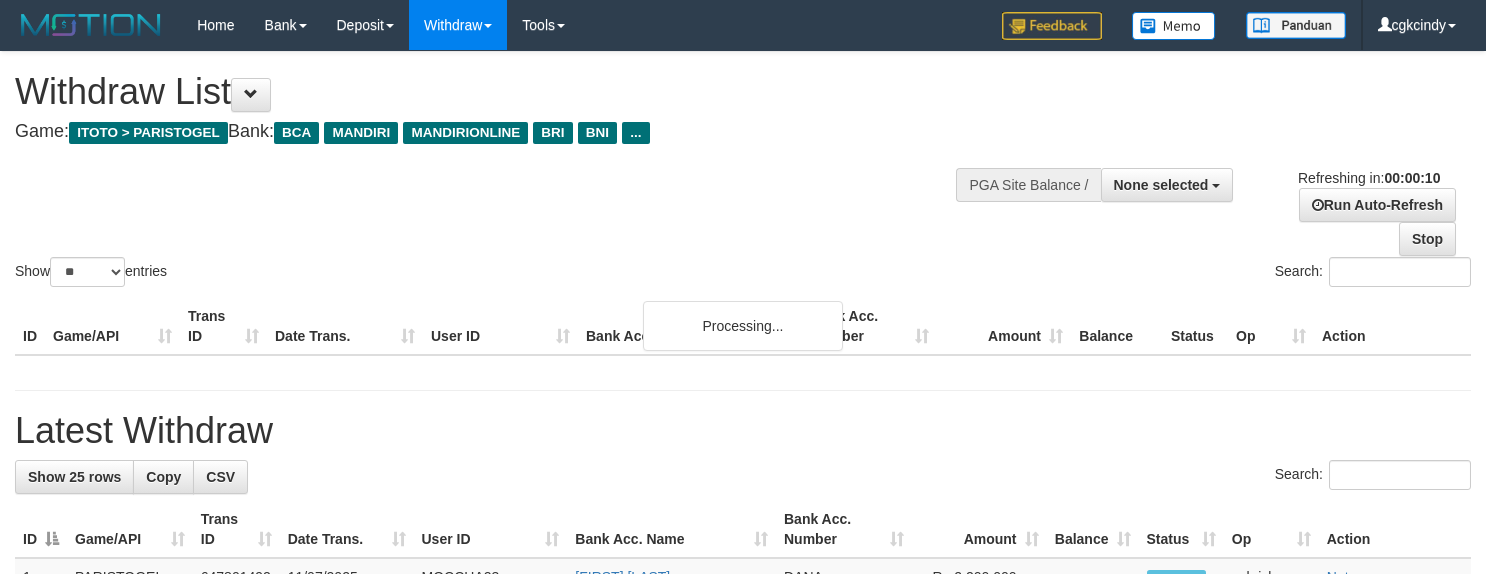 select 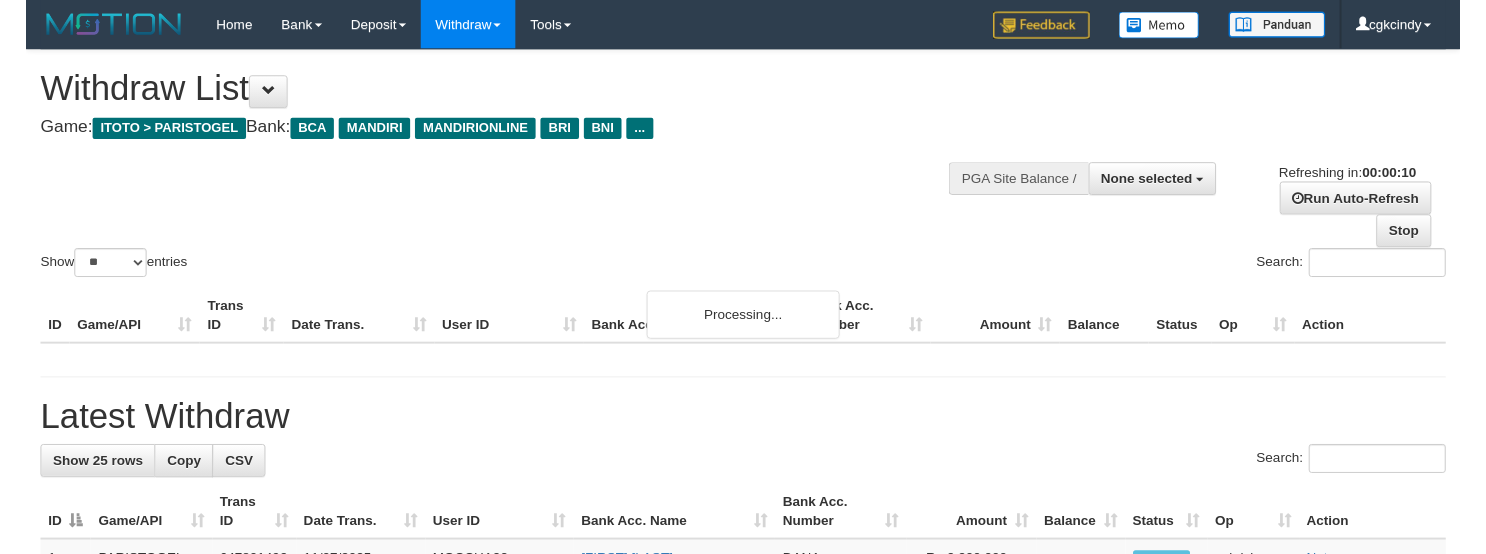 scroll, scrollTop: 0, scrollLeft: 0, axis: both 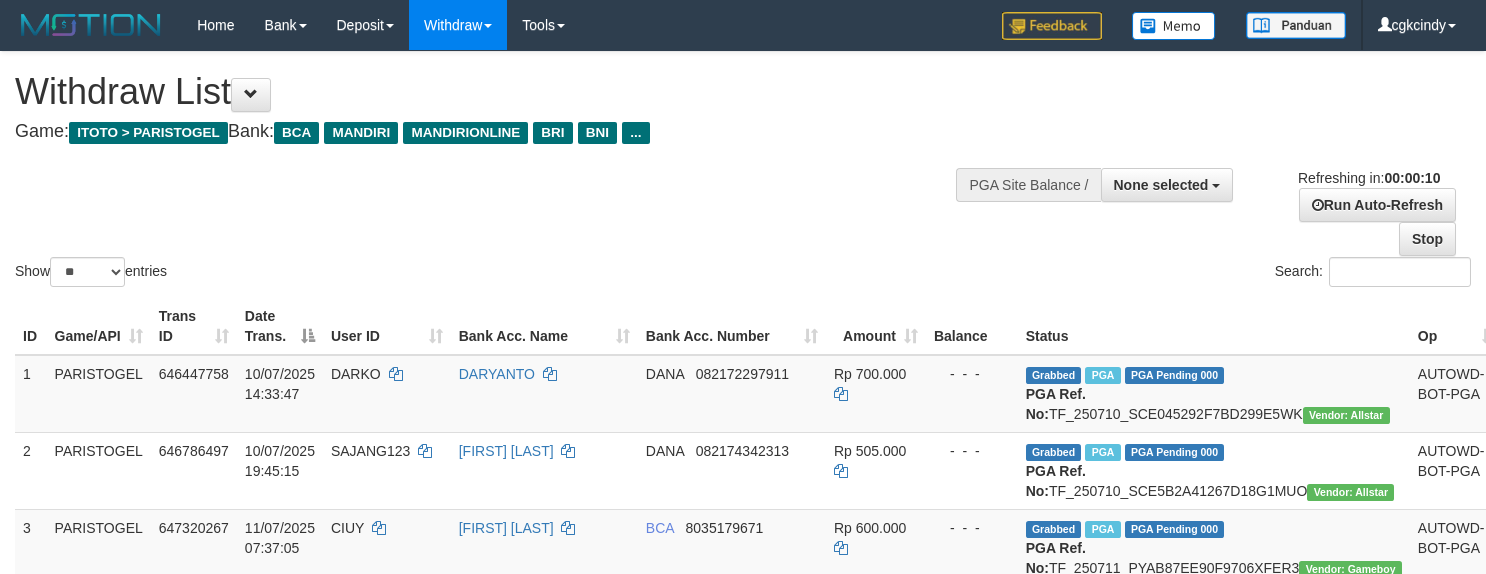 select 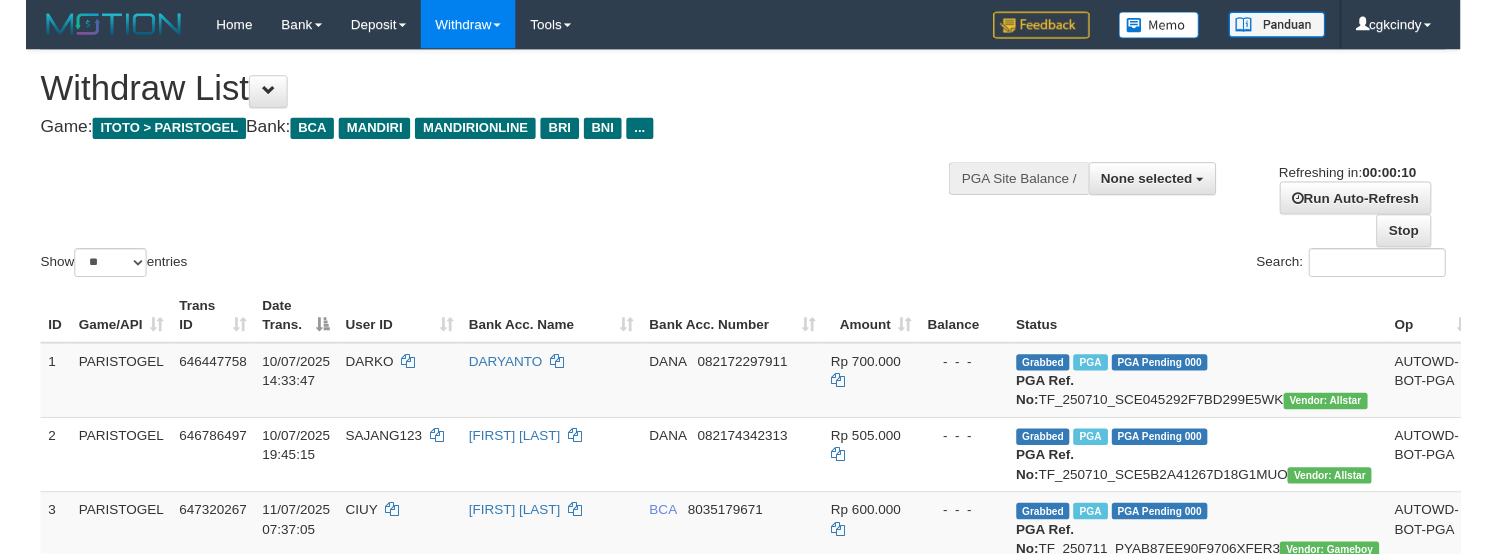 scroll, scrollTop: 0, scrollLeft: 0, axis: both 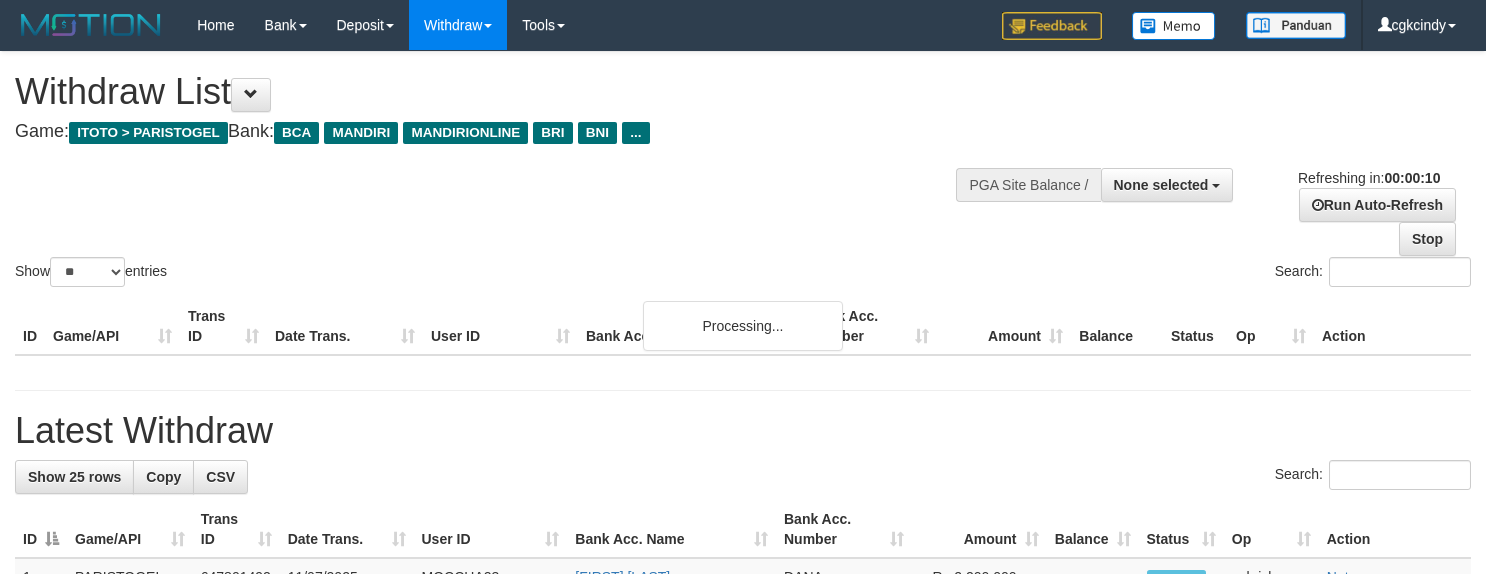 select 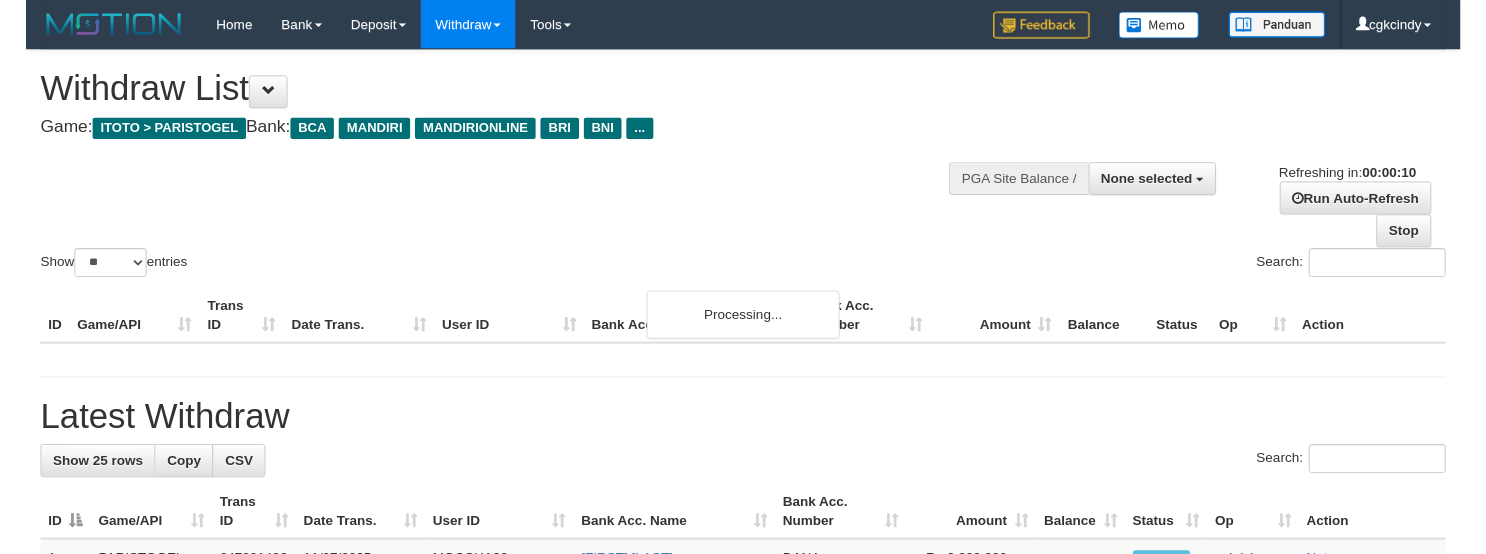 scroll, scrollTop: 0, scrollLeft: 0, axis: both 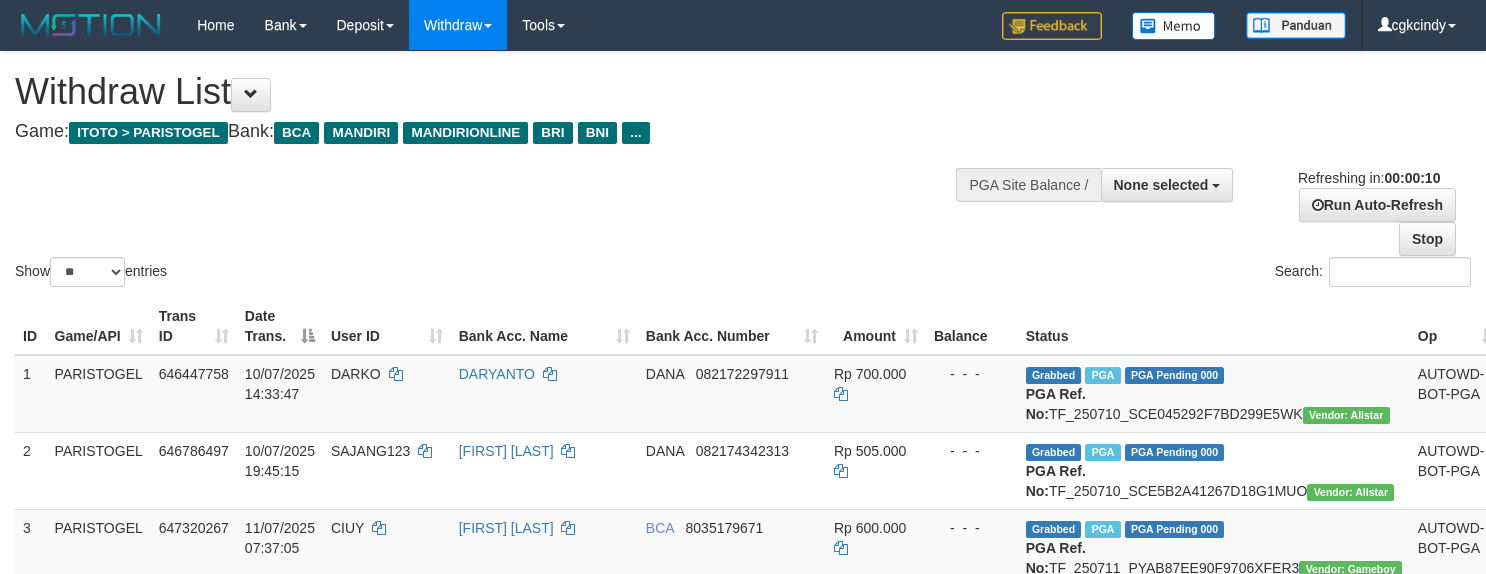 select 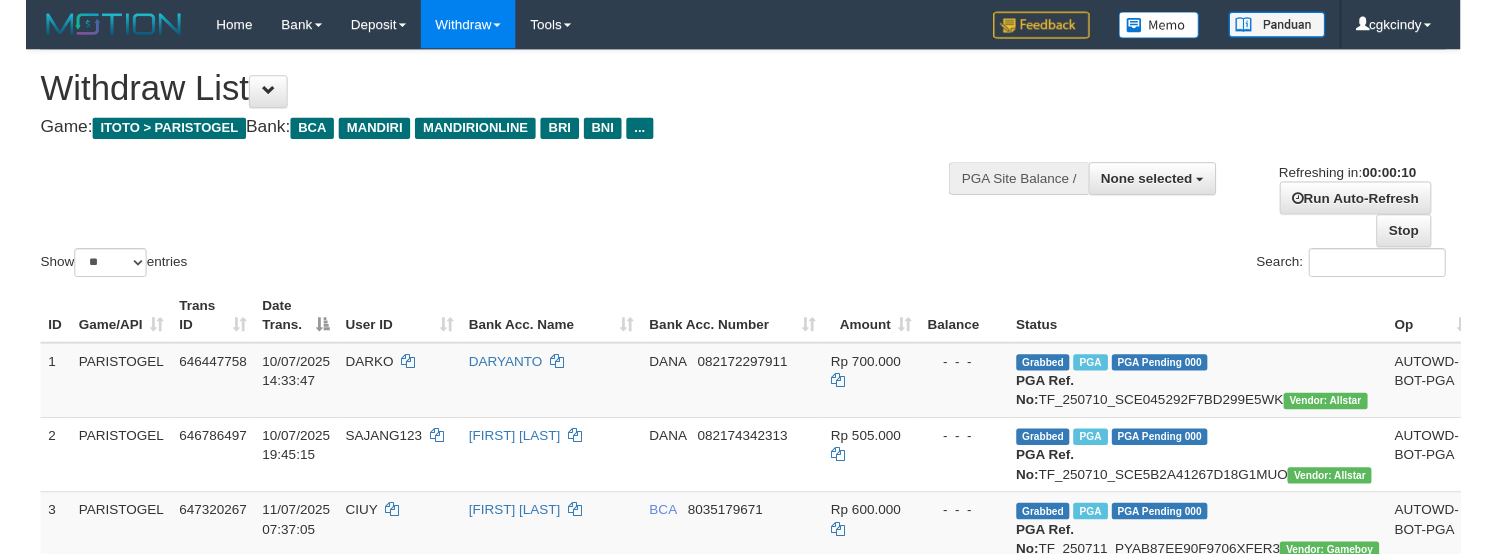 scroll, scrollTop: 0, scrollLeft: 0, axis: both 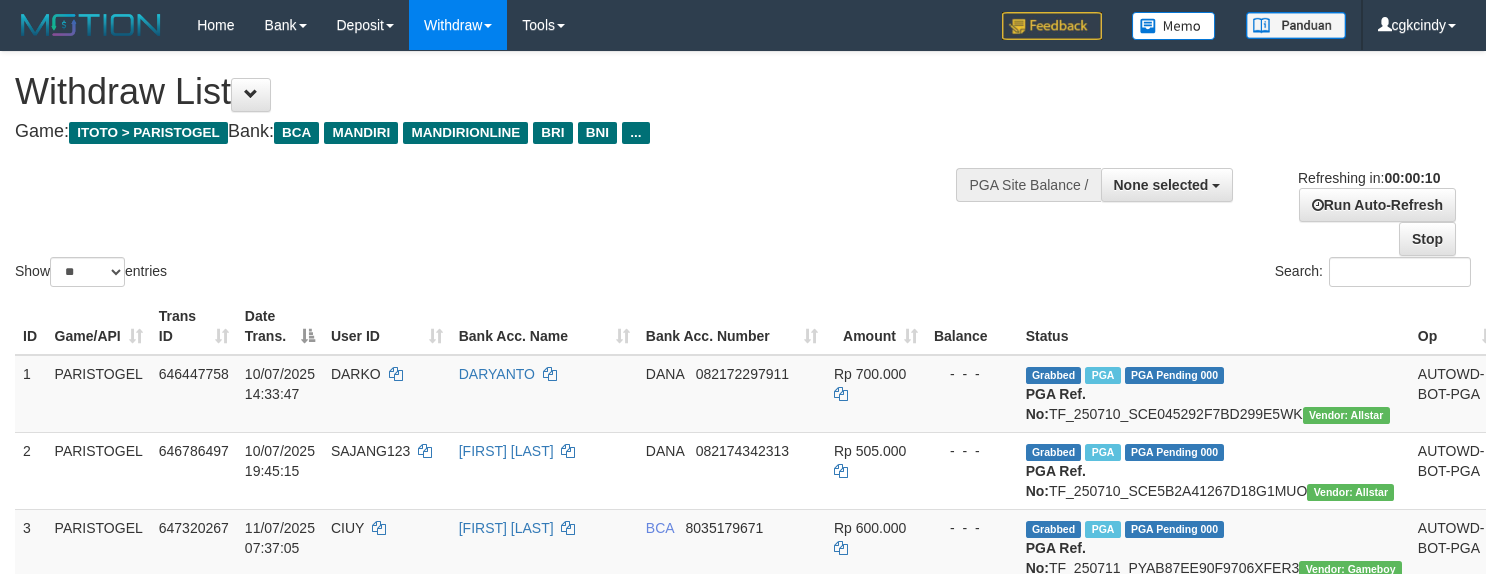select 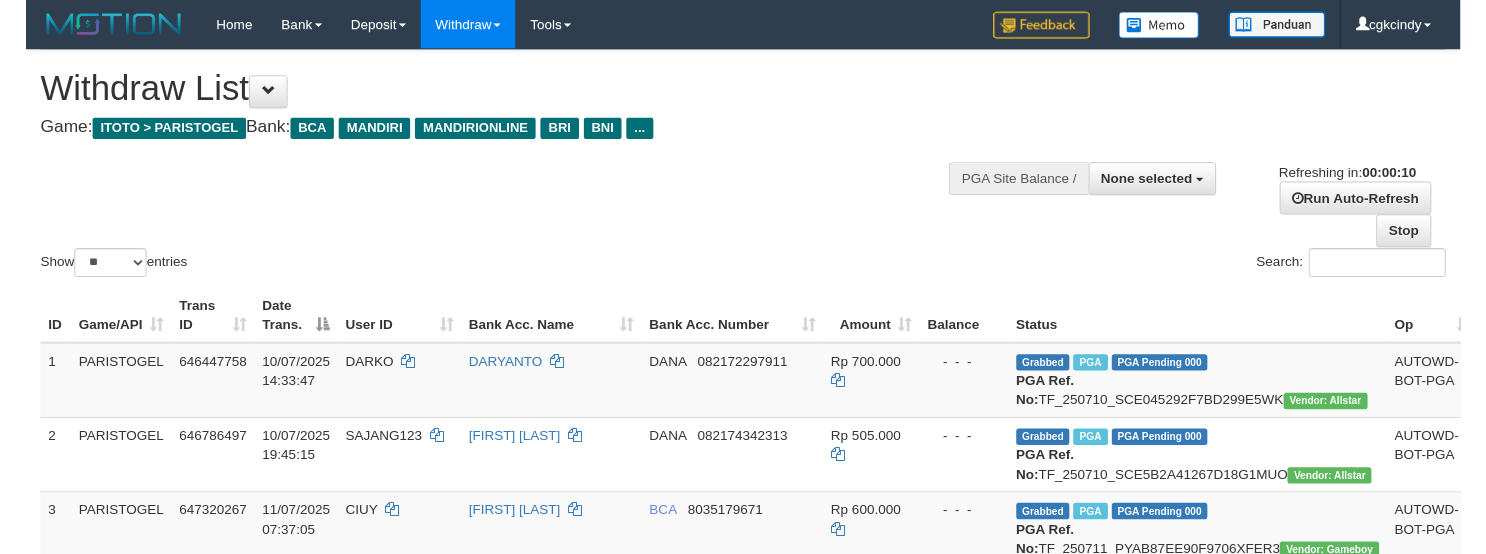 scroll, scrollTop: 0, scrollLeft: 0, axis: both 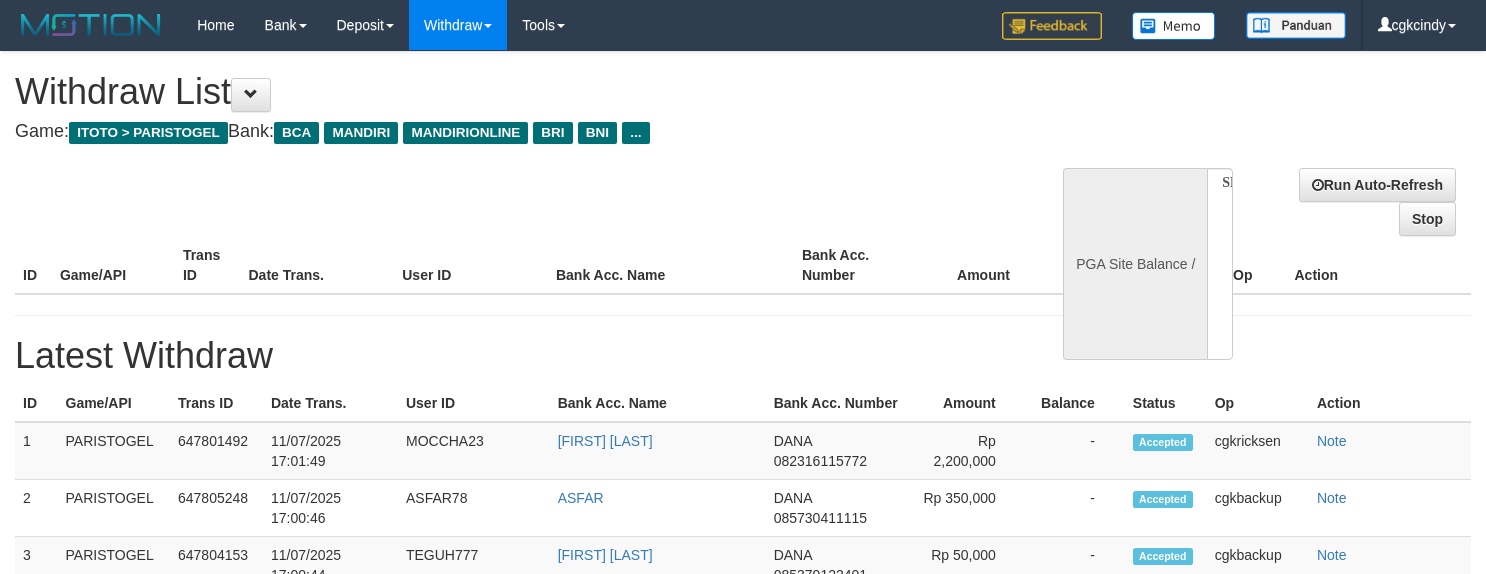 select 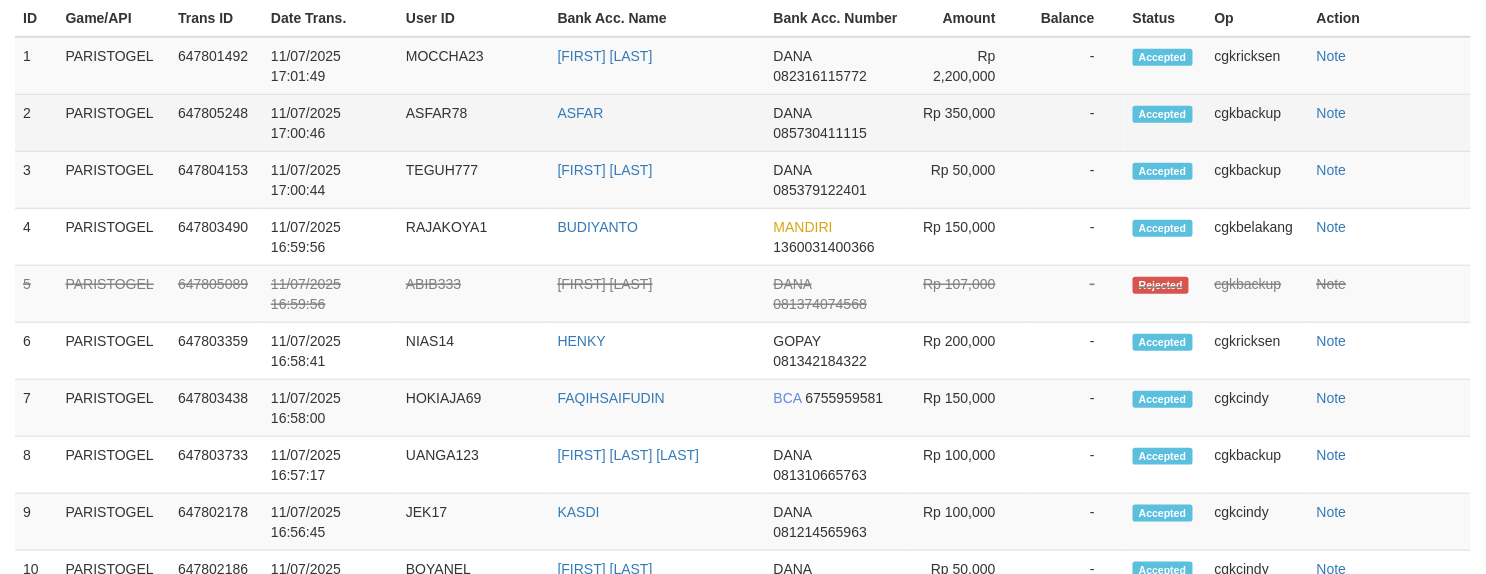 select on "**" 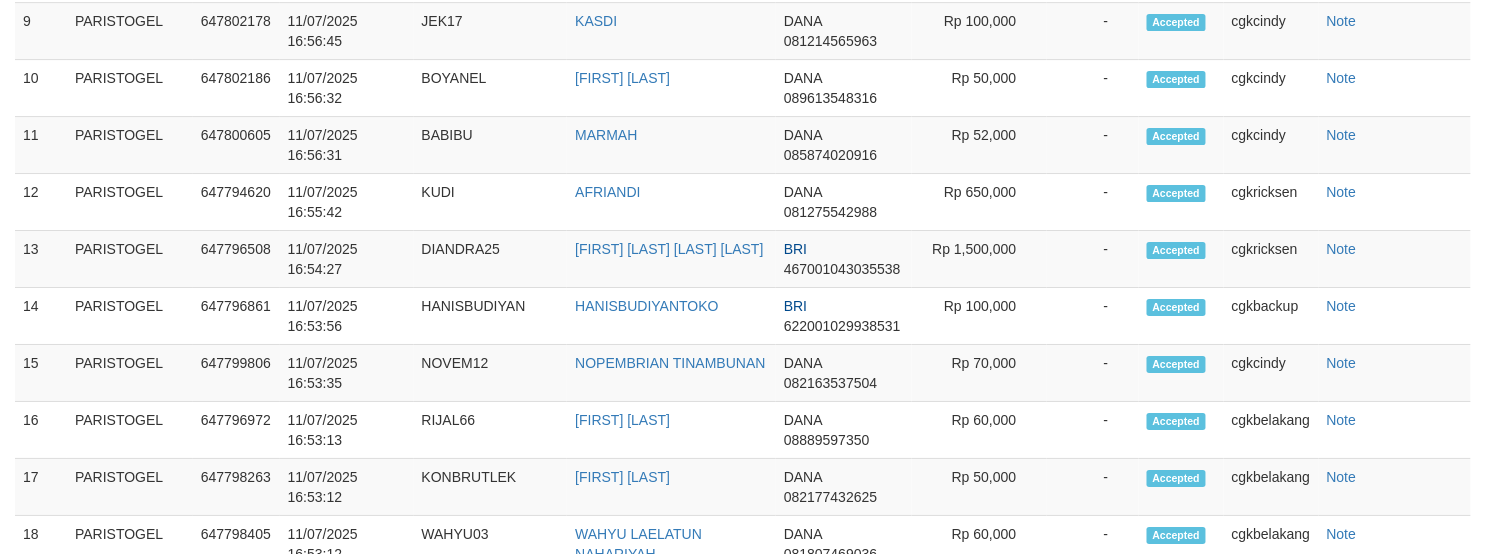 scroll, scrollTop: 2096, scrollLeft: 0, axis: vertical 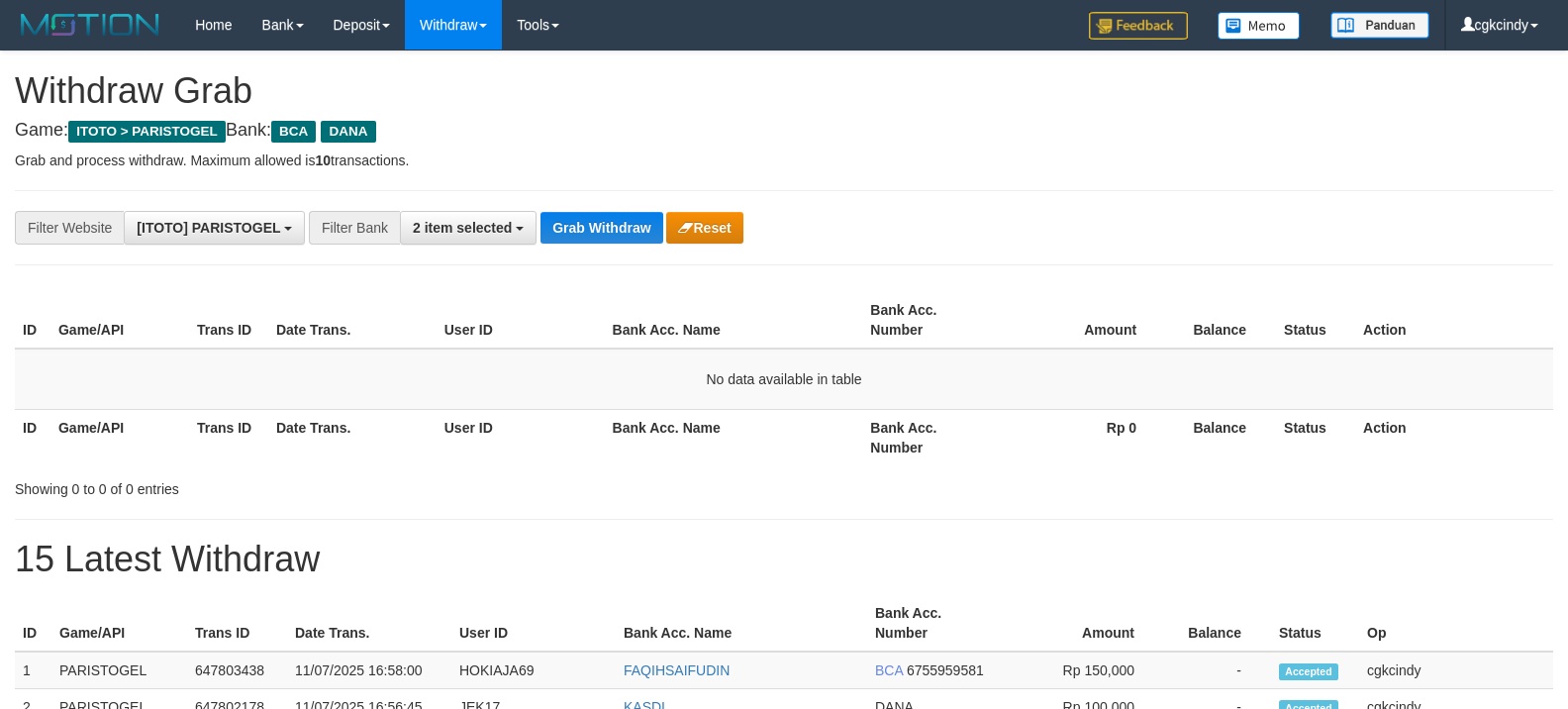 click on "**********" at bounding box center (784, 1033) 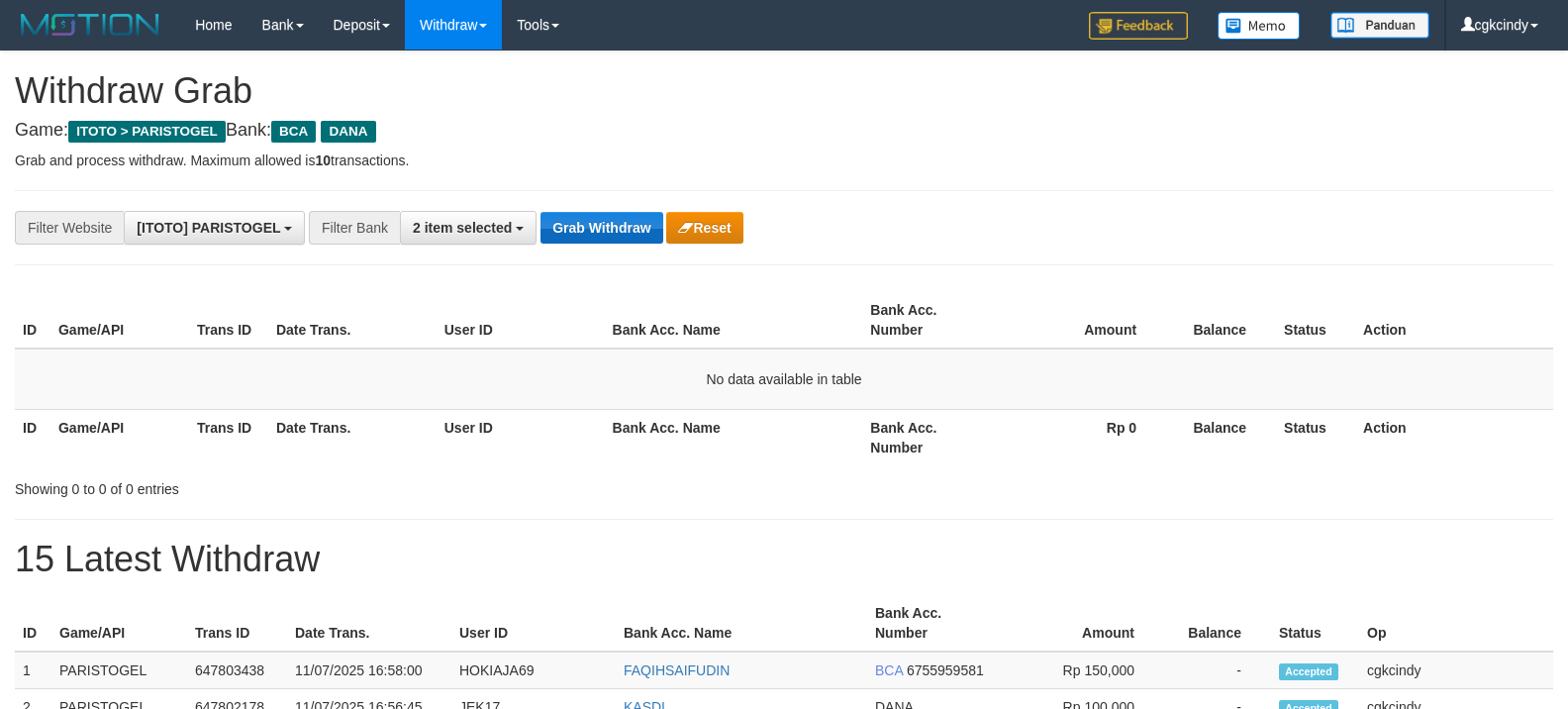 click on "**********" at bounding box center (653, 228) 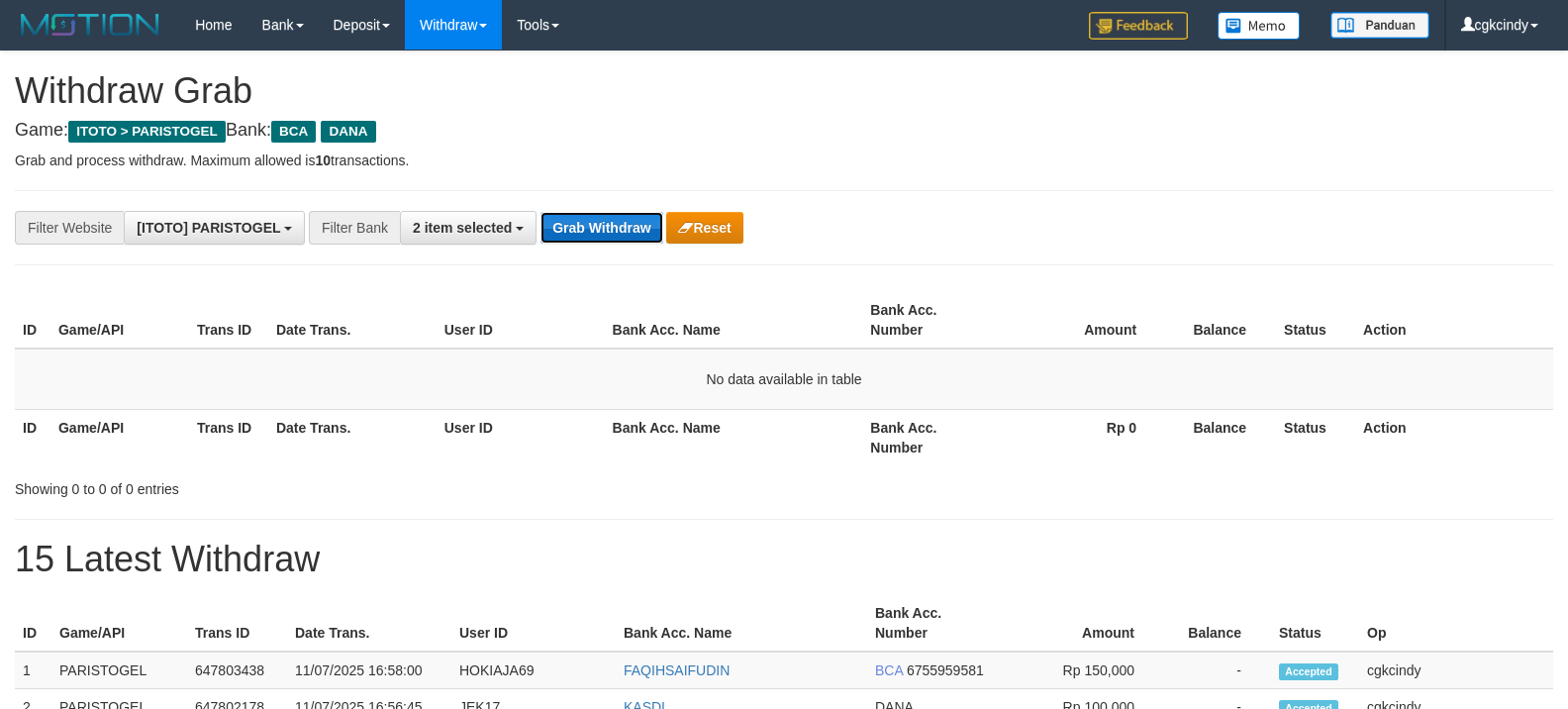 drag, startPoint x: 637, startPoint y: 212, endPoint x: 1507, endPoint y: 159, distance: 871.6129 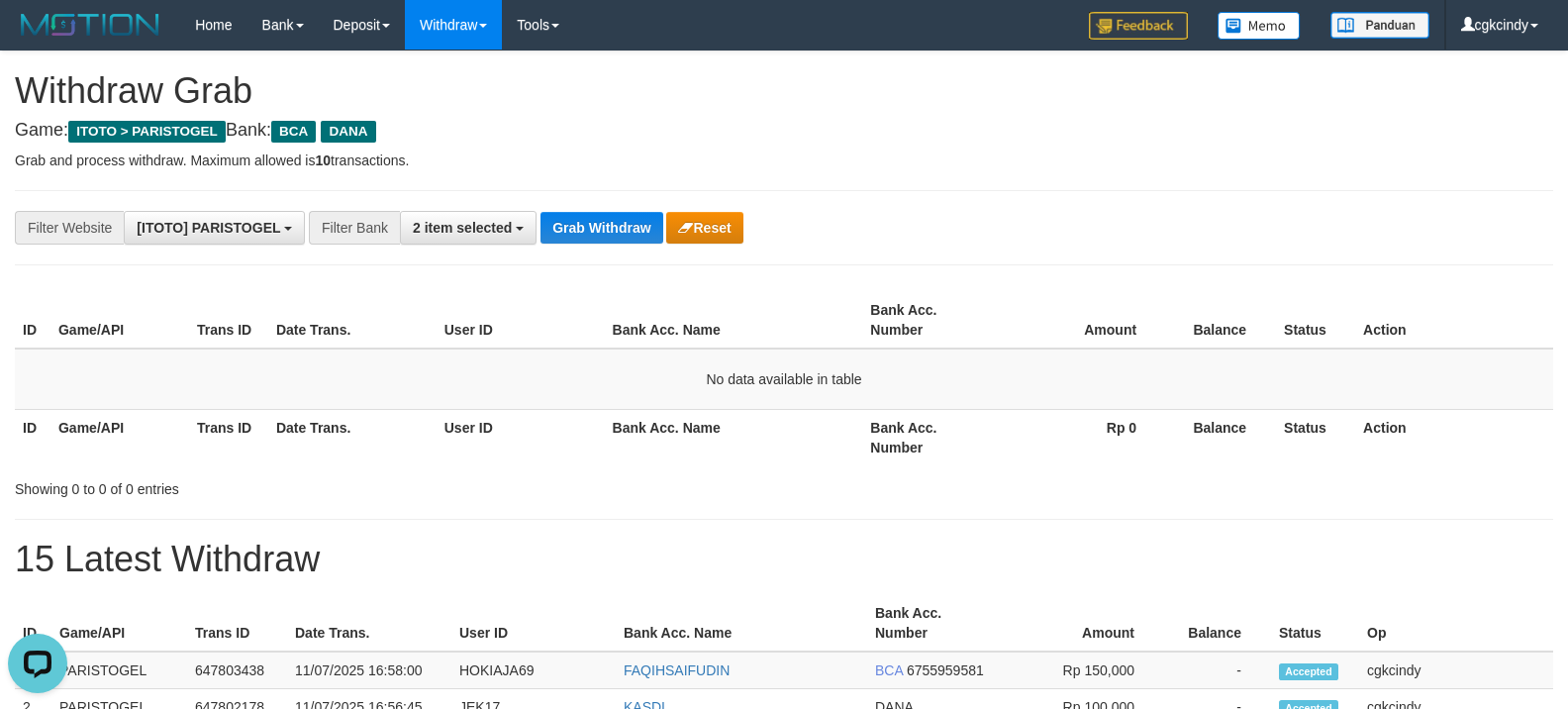 scroll, scrollTop: 0, scrollLeft: 0, axis: both 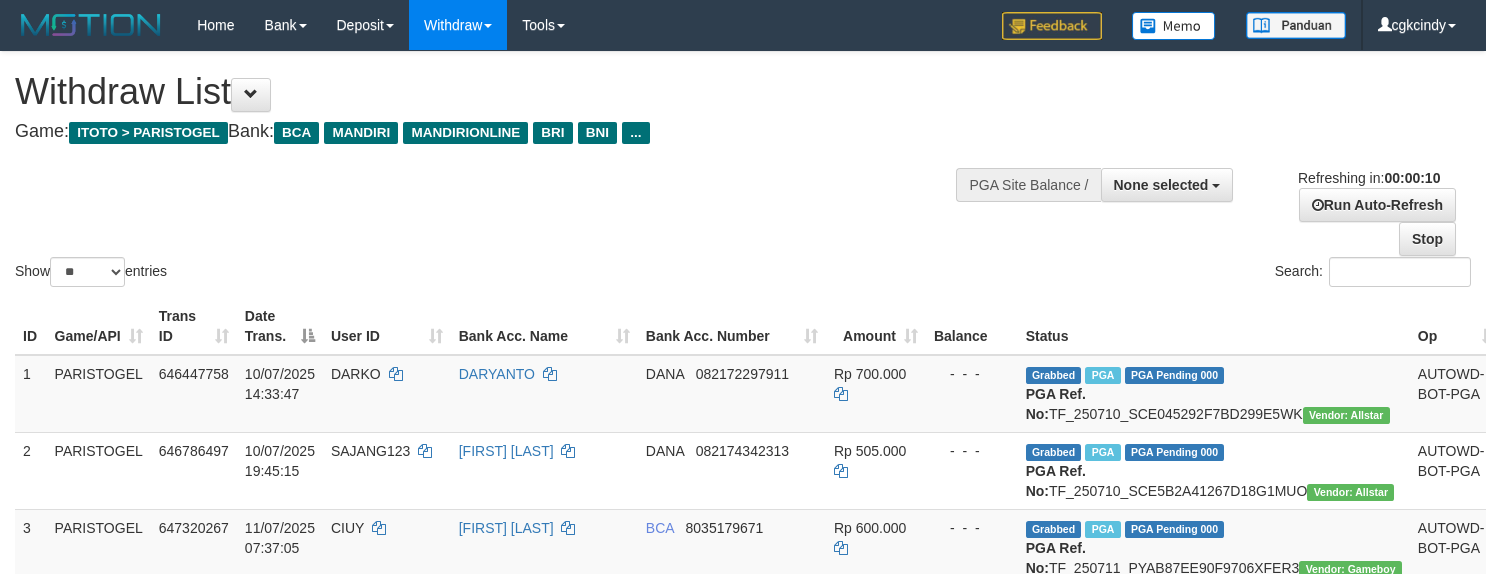 select 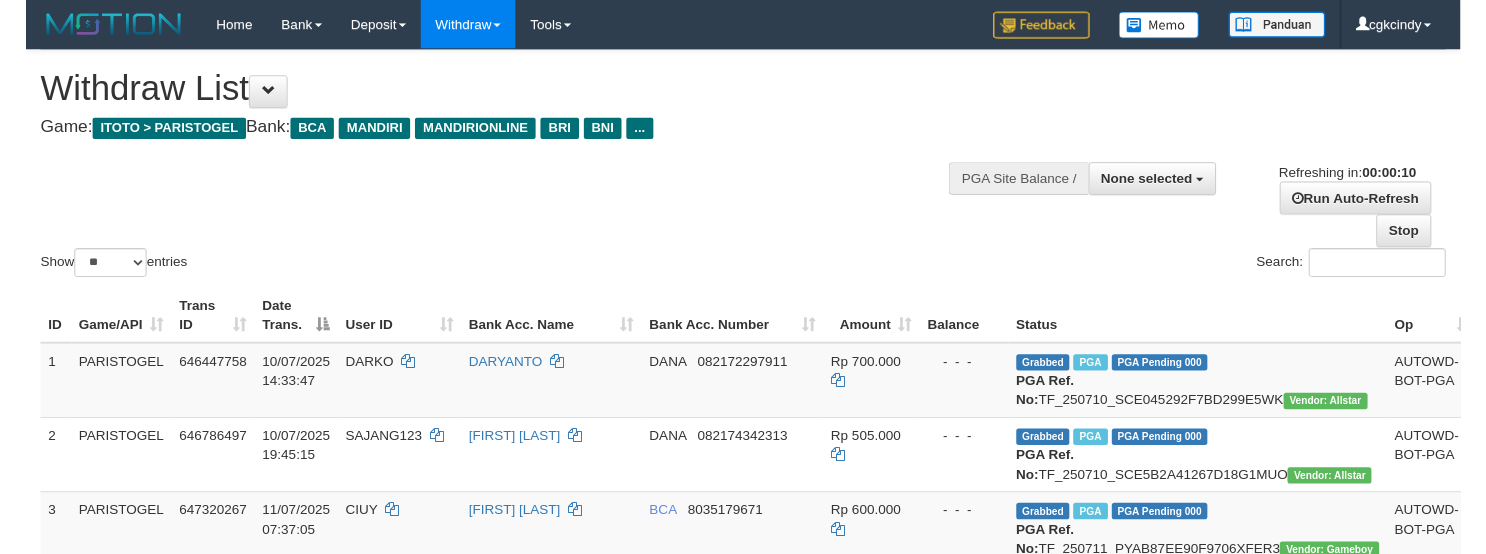 scroll, scrollTop: 0, scrollLeft: 0, axis: both 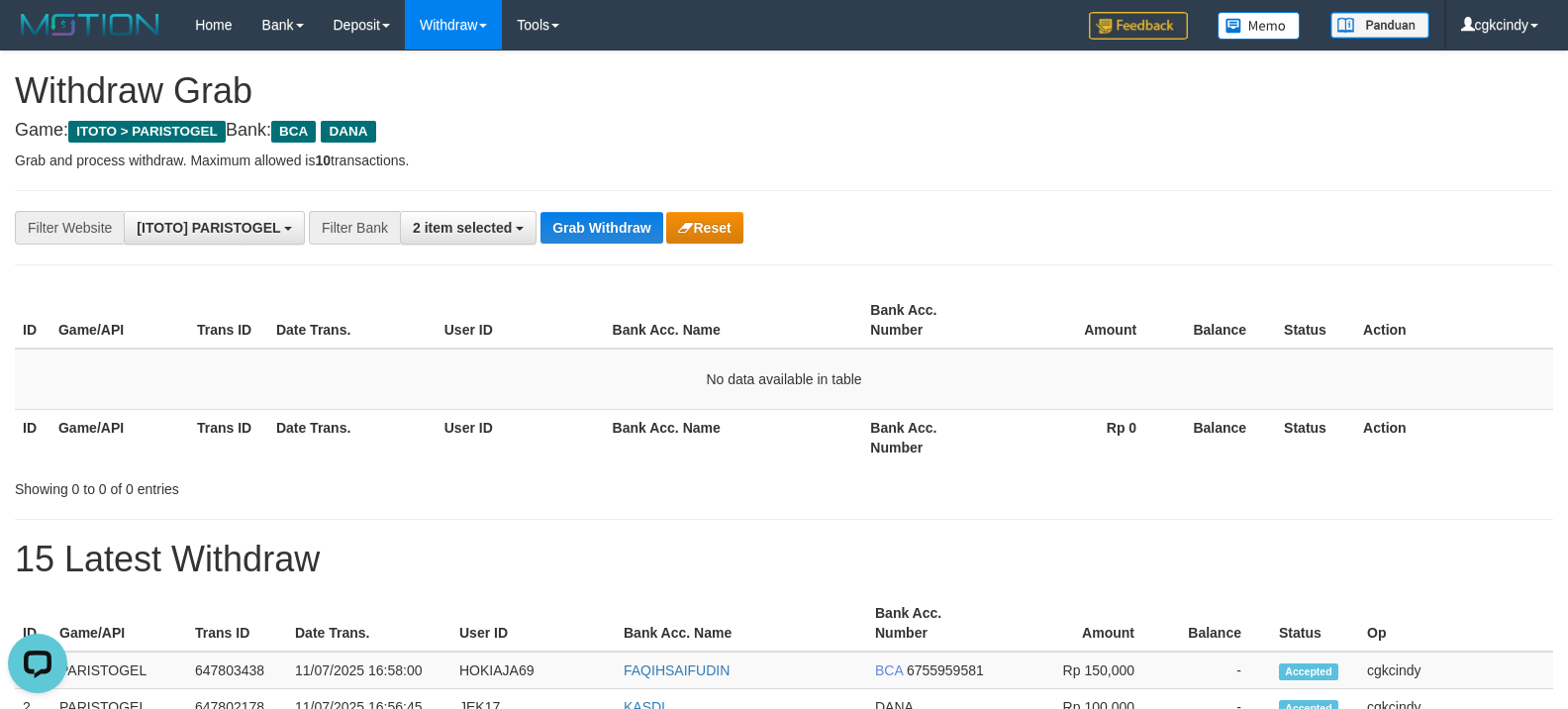 click on "**********" at bounding box center [784, 228] 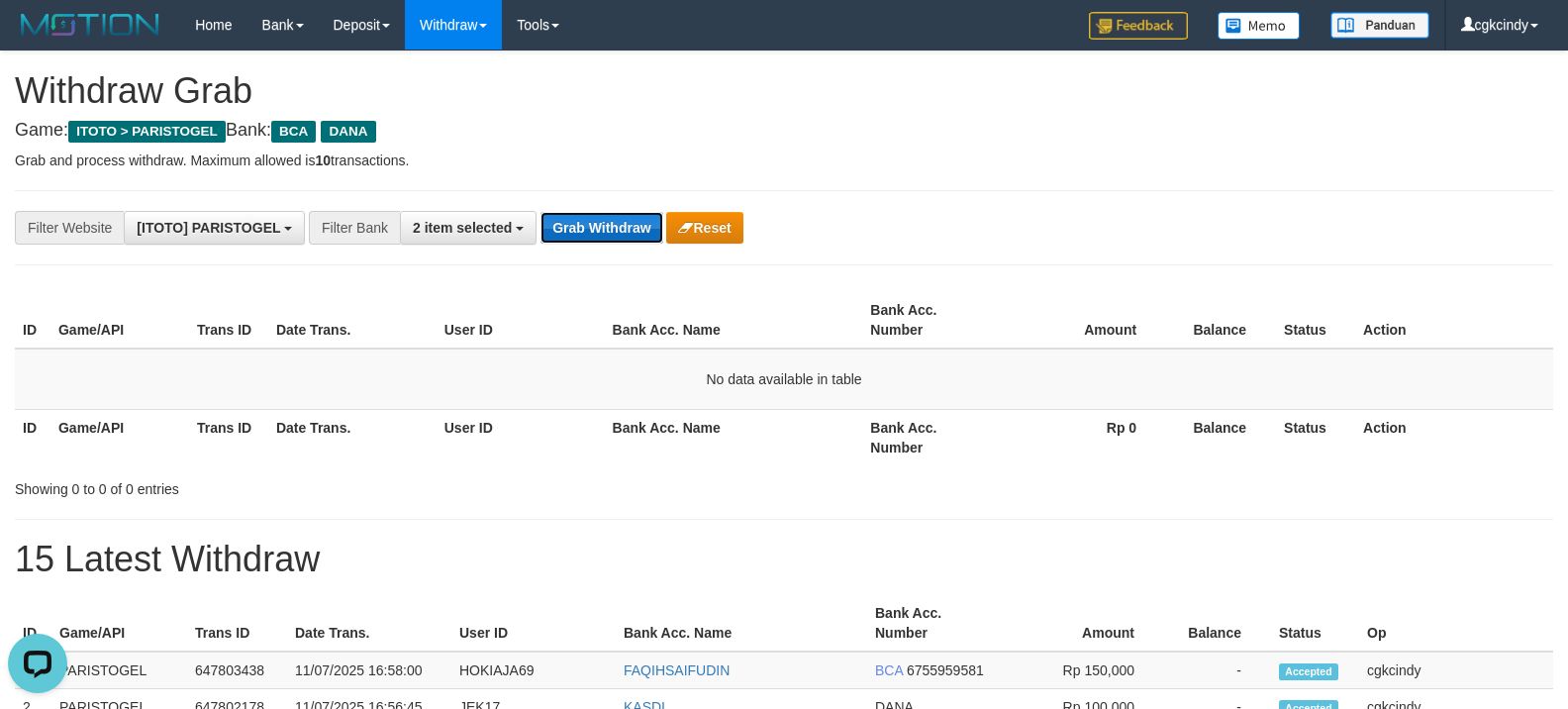 click on "Grab Withdraw" at bounding box center [601, 228] 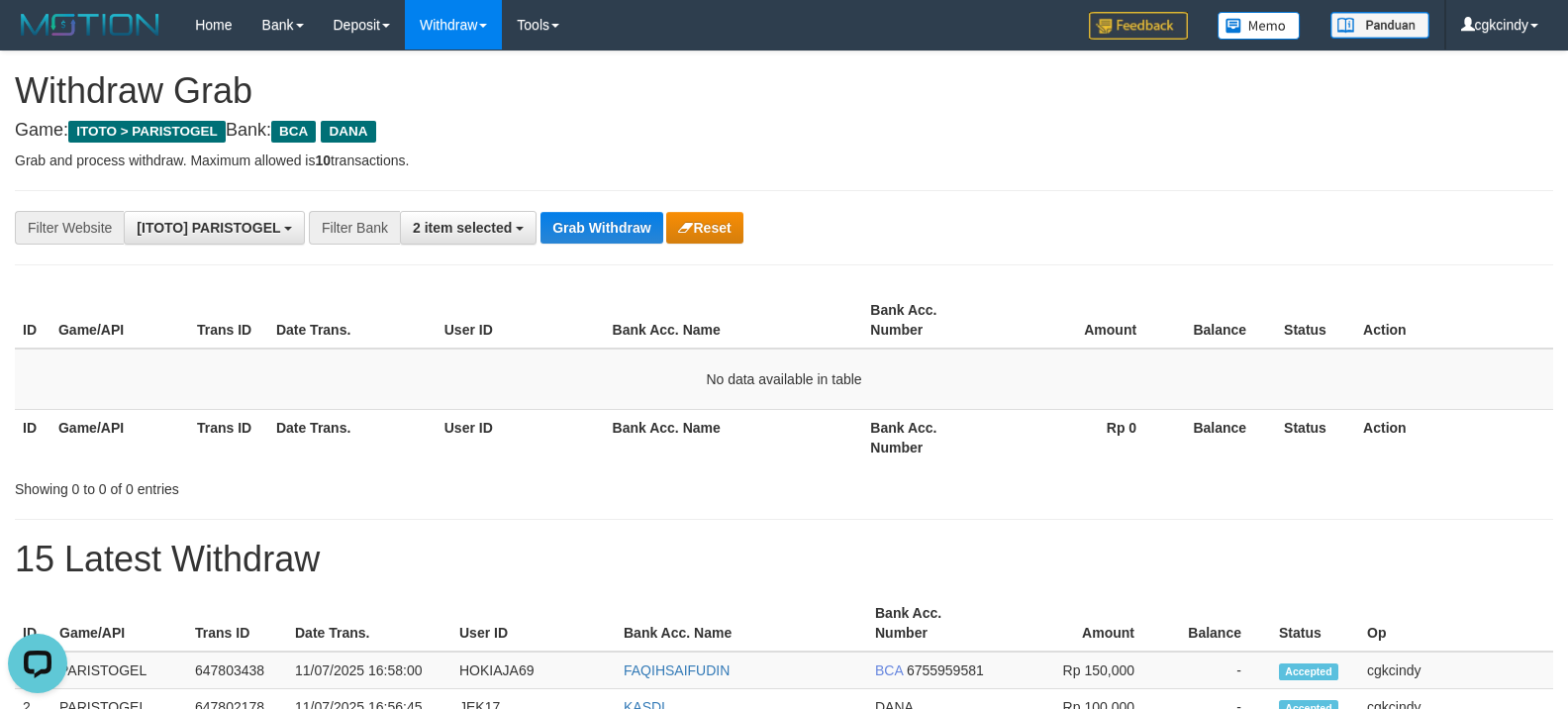 drag, startPoint x: 1172, startPoint y: 178, endPoint x: 1465, endPoint y: 178, distance: 293 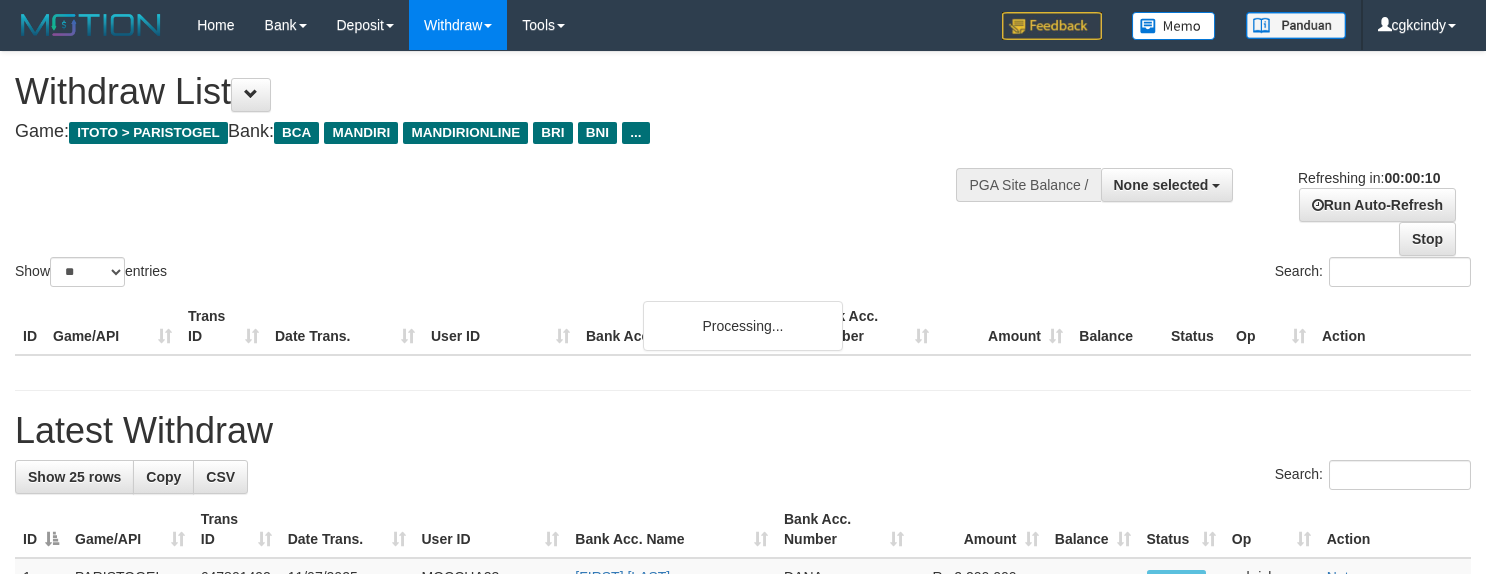 select 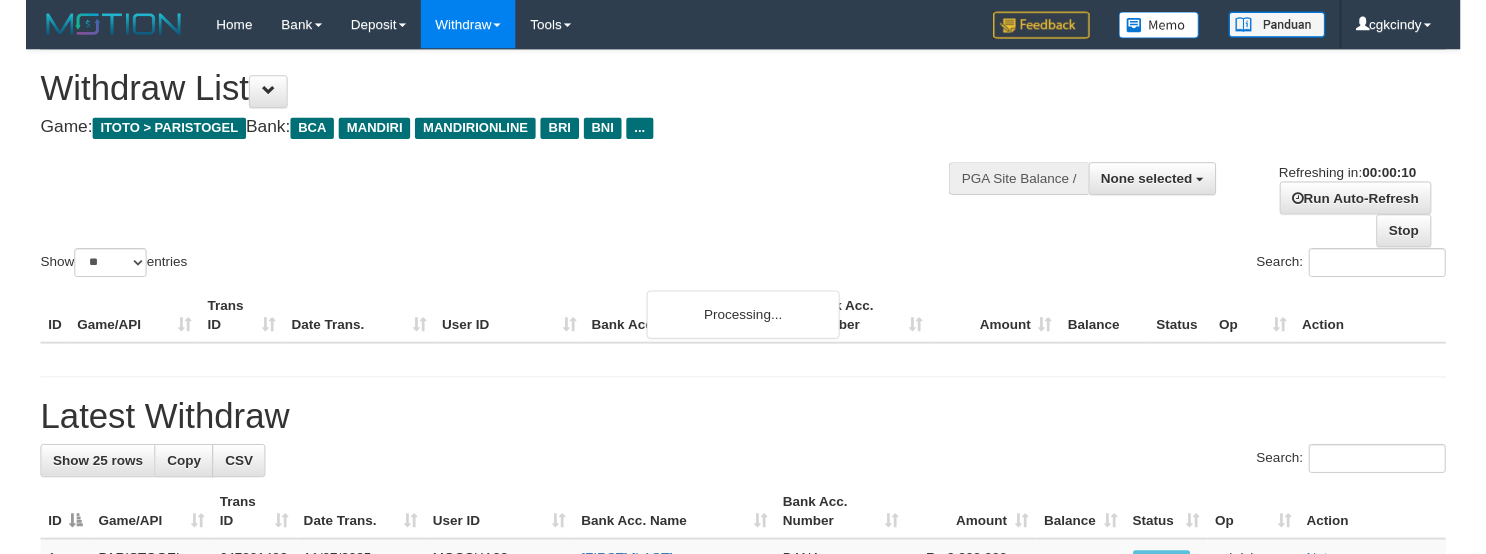 scroll, scrollTop: 0, scrollLeft: 0, axis: both 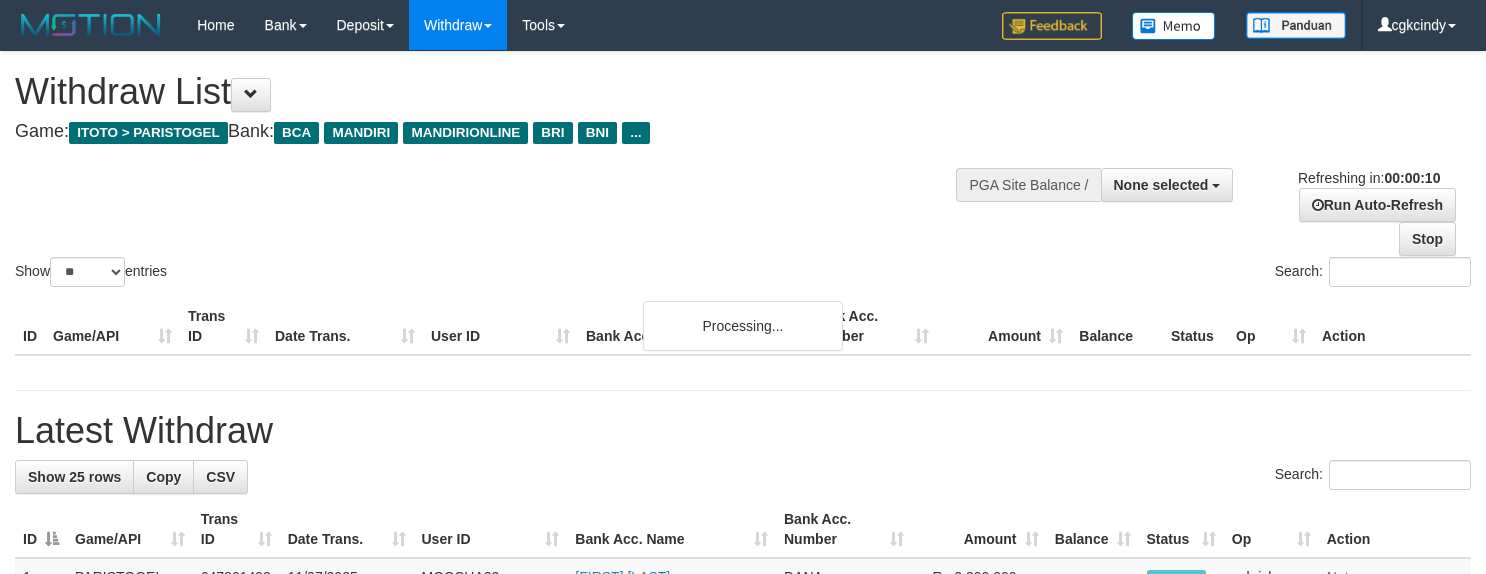 select 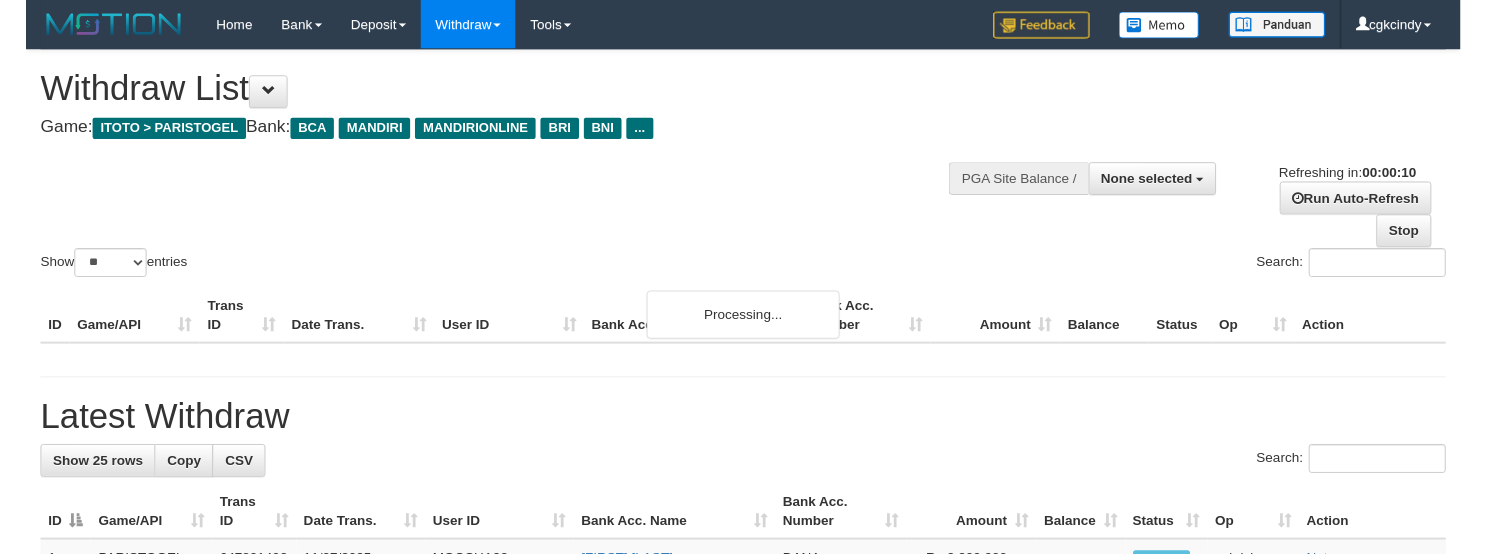 scroll, scrollTop: 0, scrollLeft: 0, axis: both 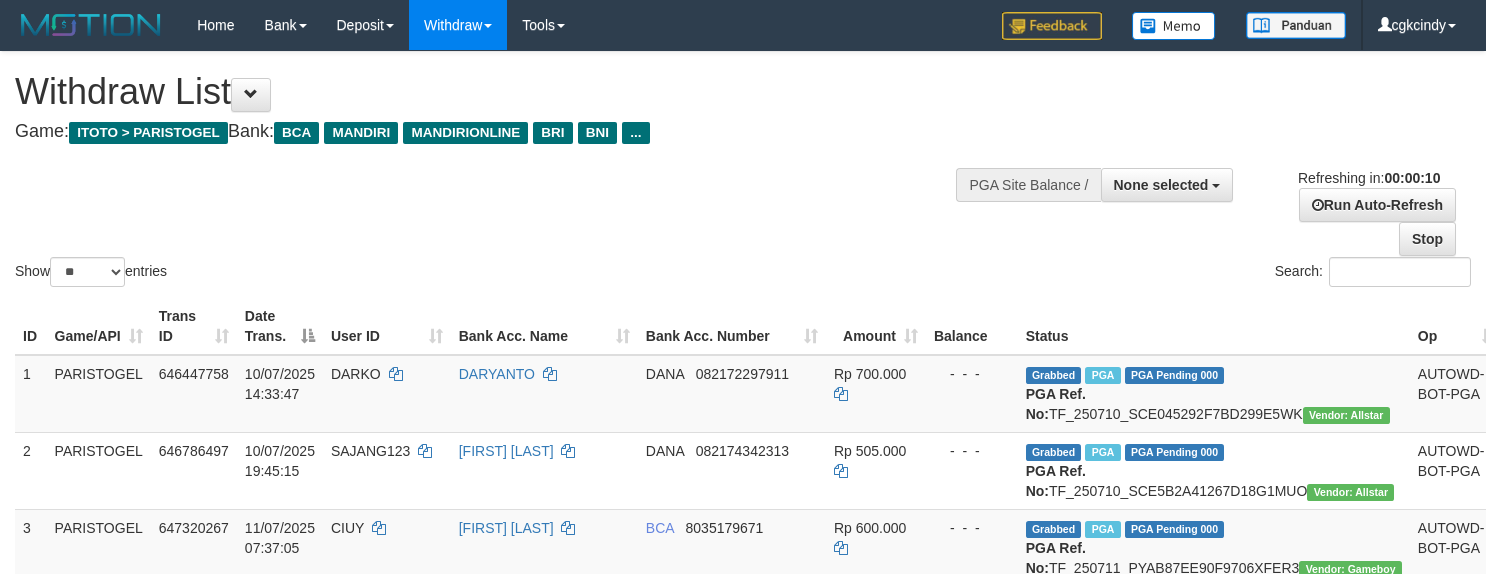 select 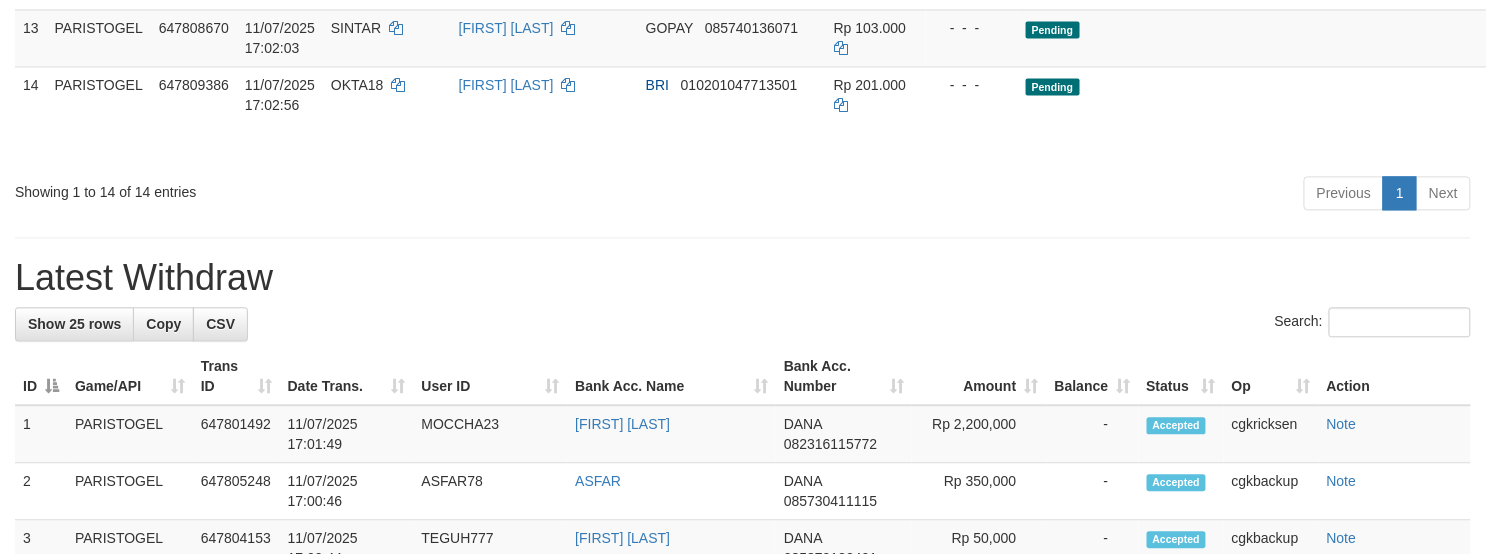 scroll, scrollTop: 1066, scrollLeft: 0, axis: vertical 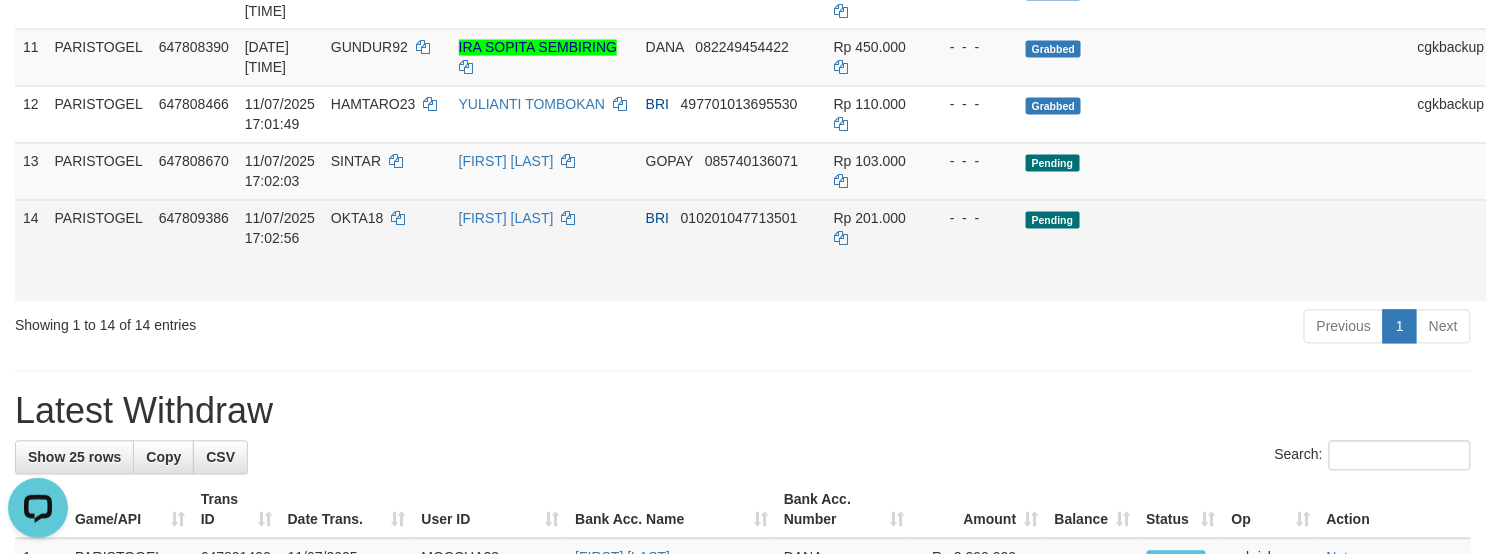 click on "Allow Grab" at bounding box center [1528, 229] 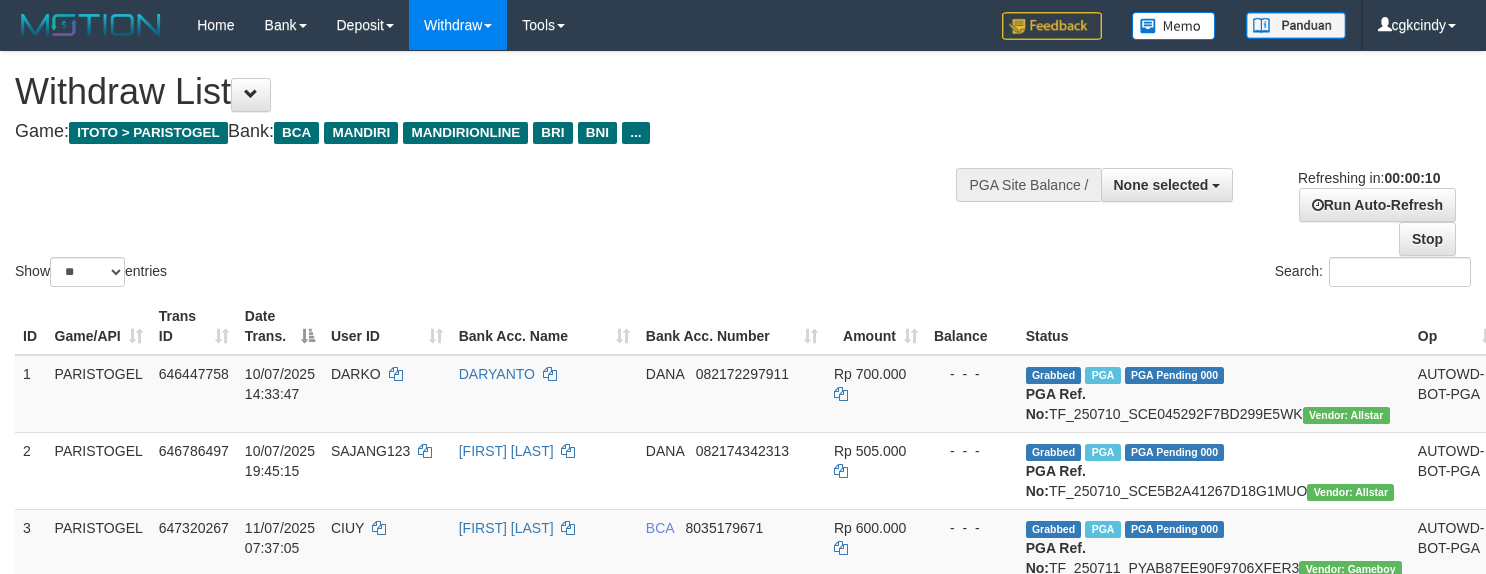select 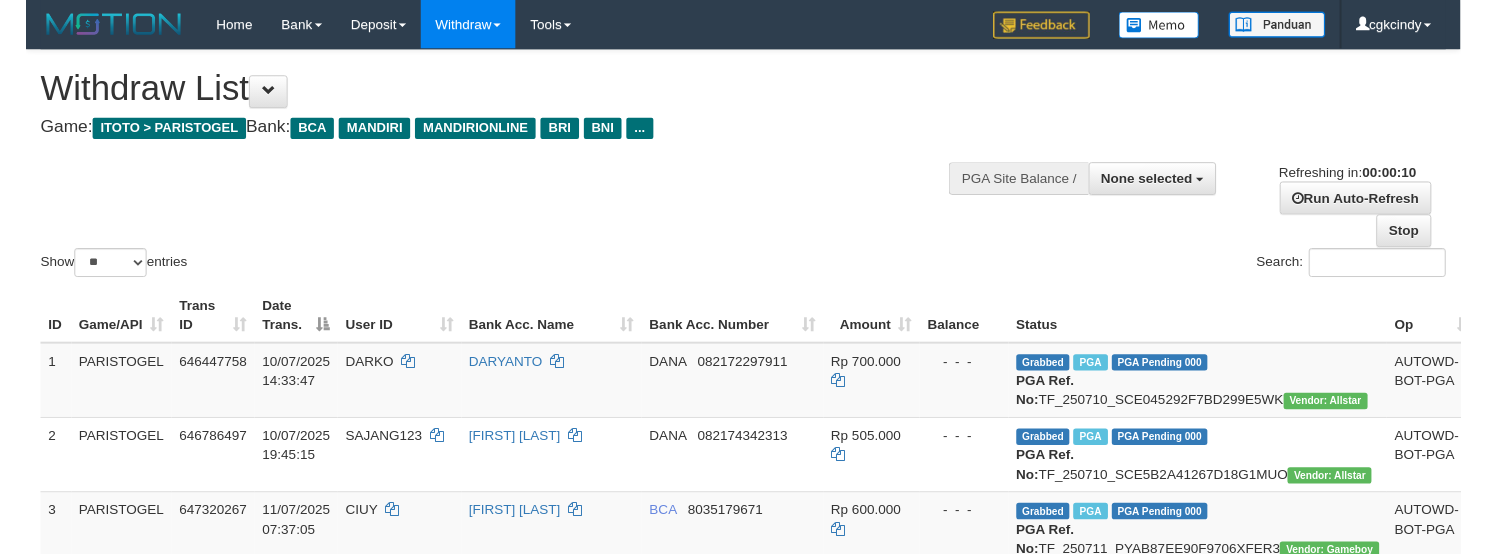scroll, scrollTop: 0, scrollLeft: 0, axis: both 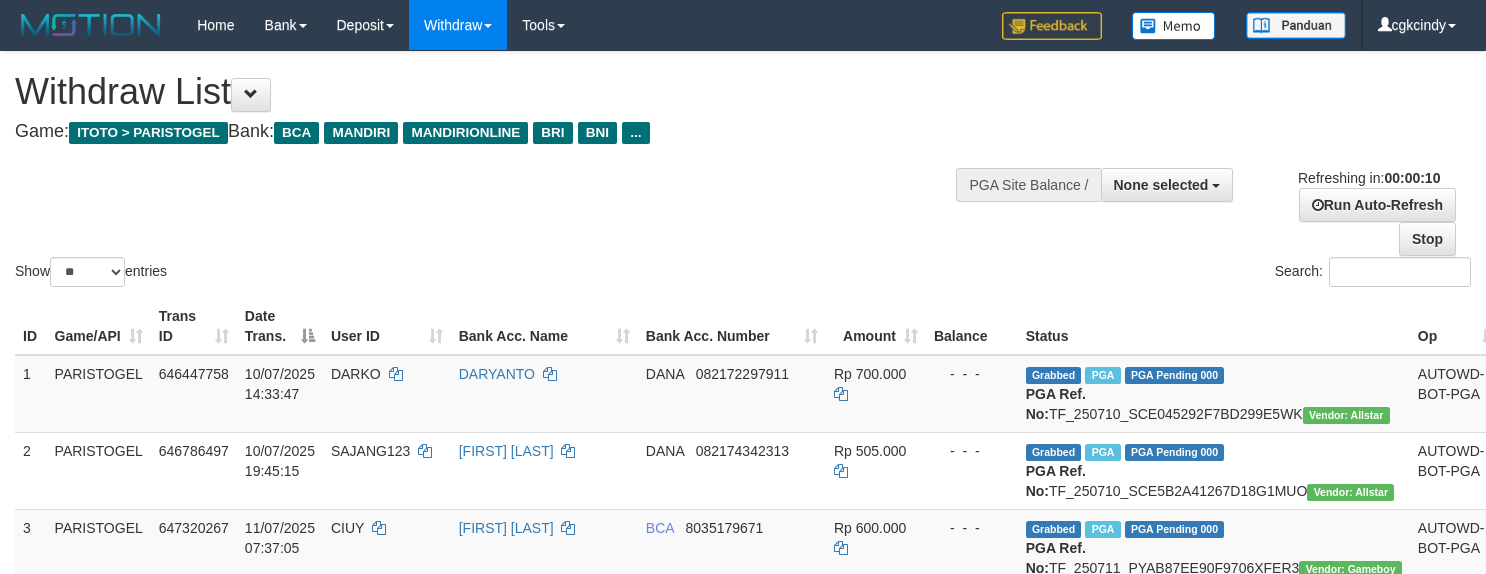 select 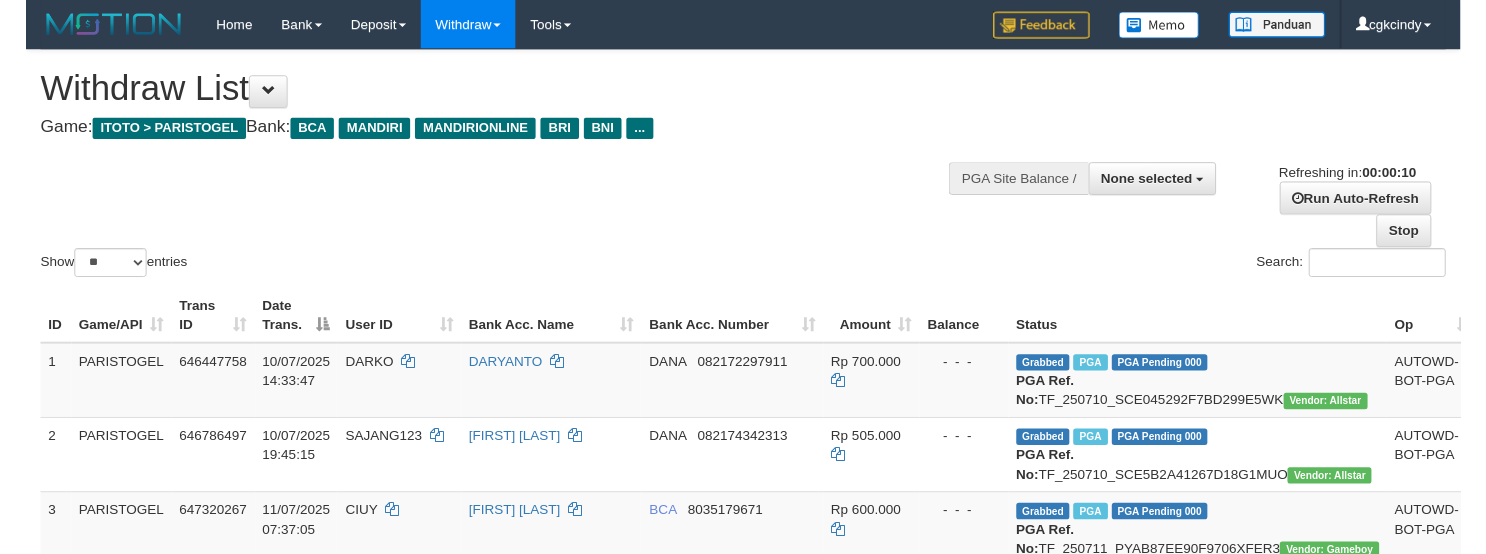 scroll, scrollTop: 0, scrollLeft: 0, axis: both 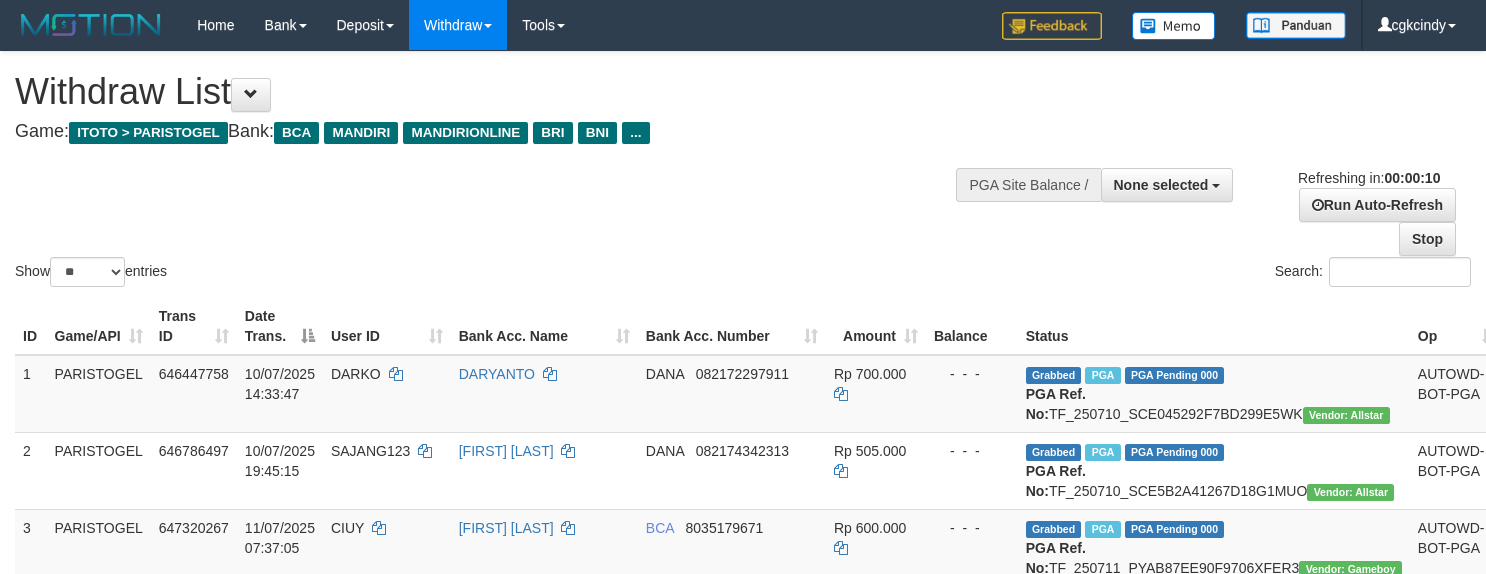 select 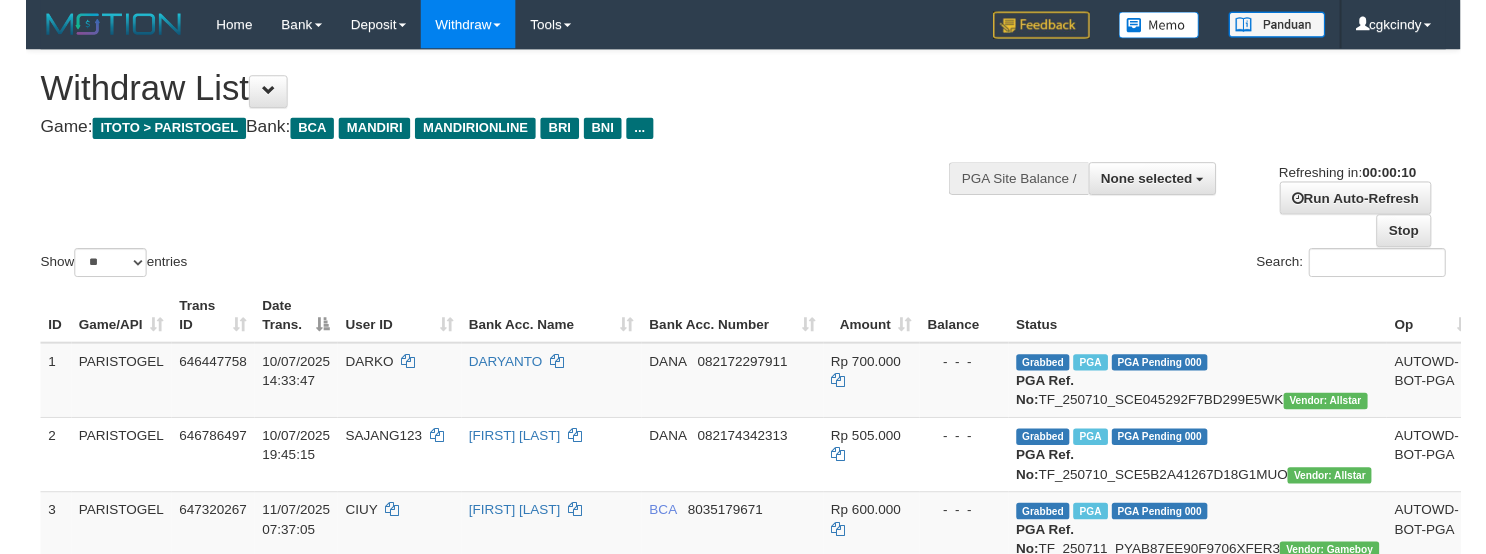 scroll, scrollTop: 0, scrollLeft: 0, axis: both 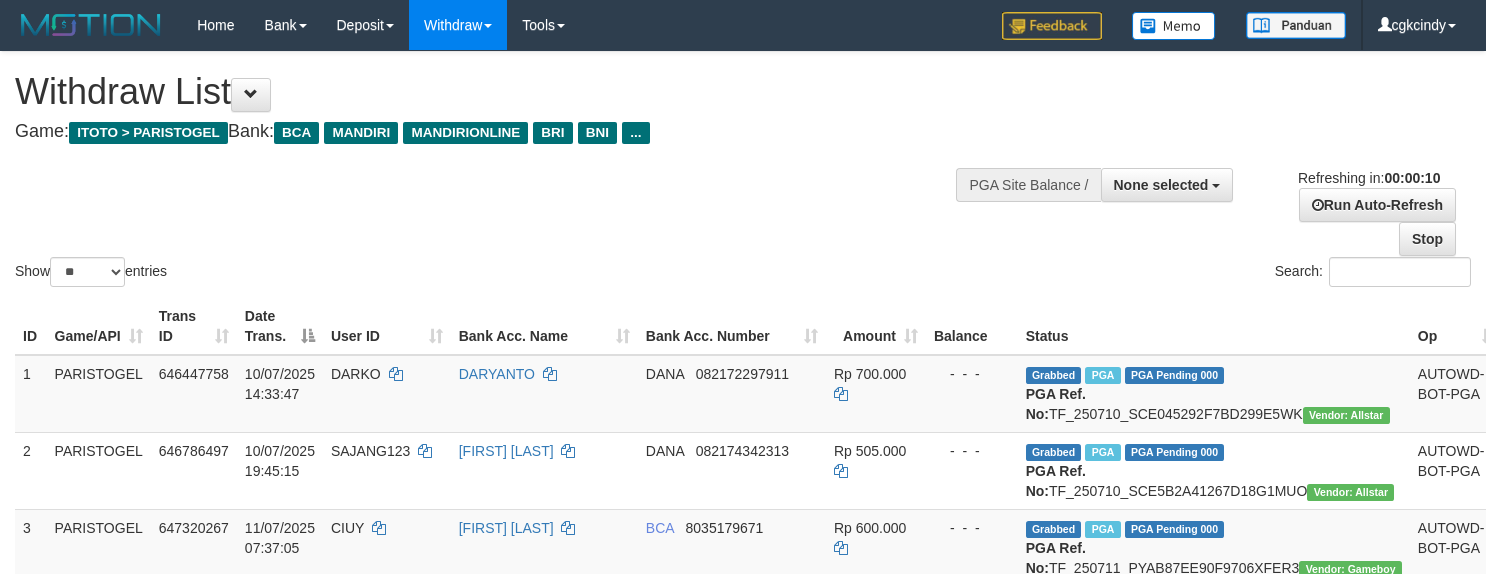 select 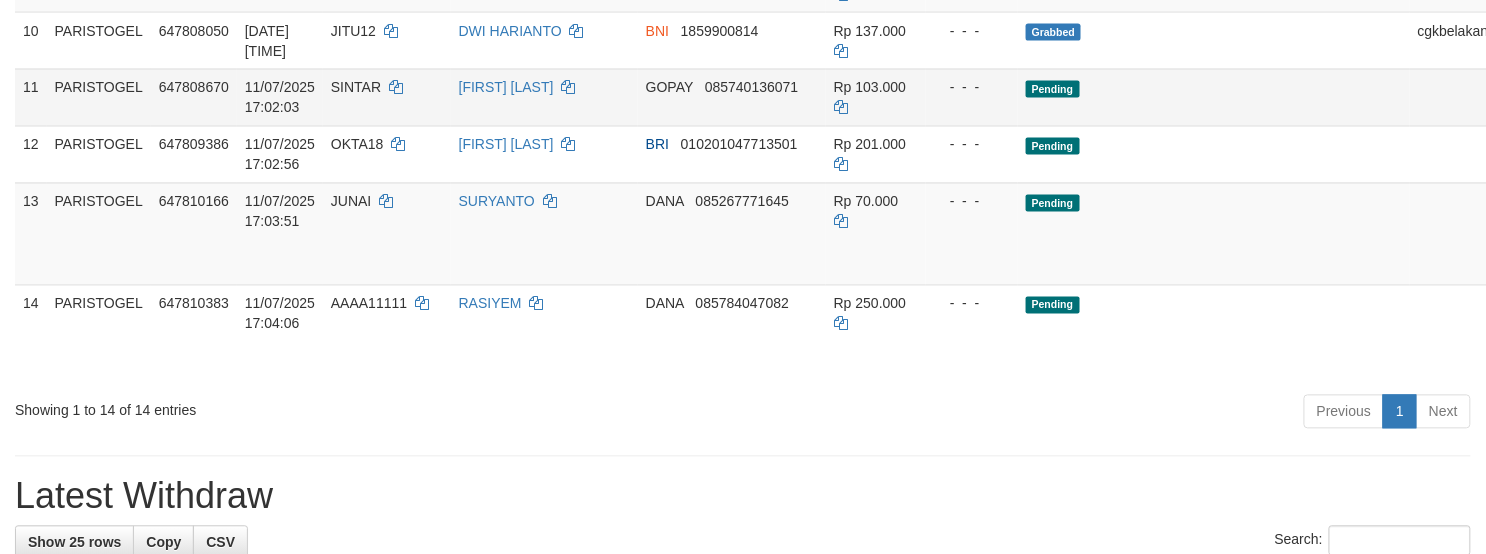 scroll, scrollTop: 1066, scrollLeft: 0, axis: vertical 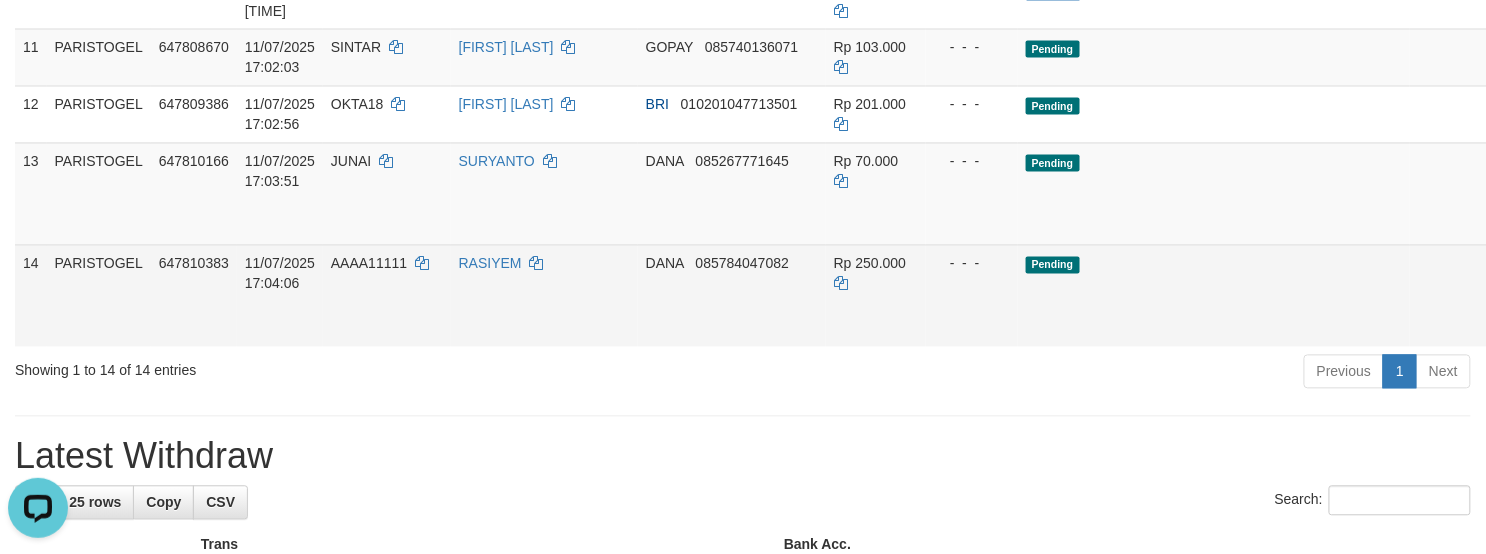 drag, startPoint x: 1421, startPoint y: 350, endPoint x: 1421, endPoint y: 332, distance: 18 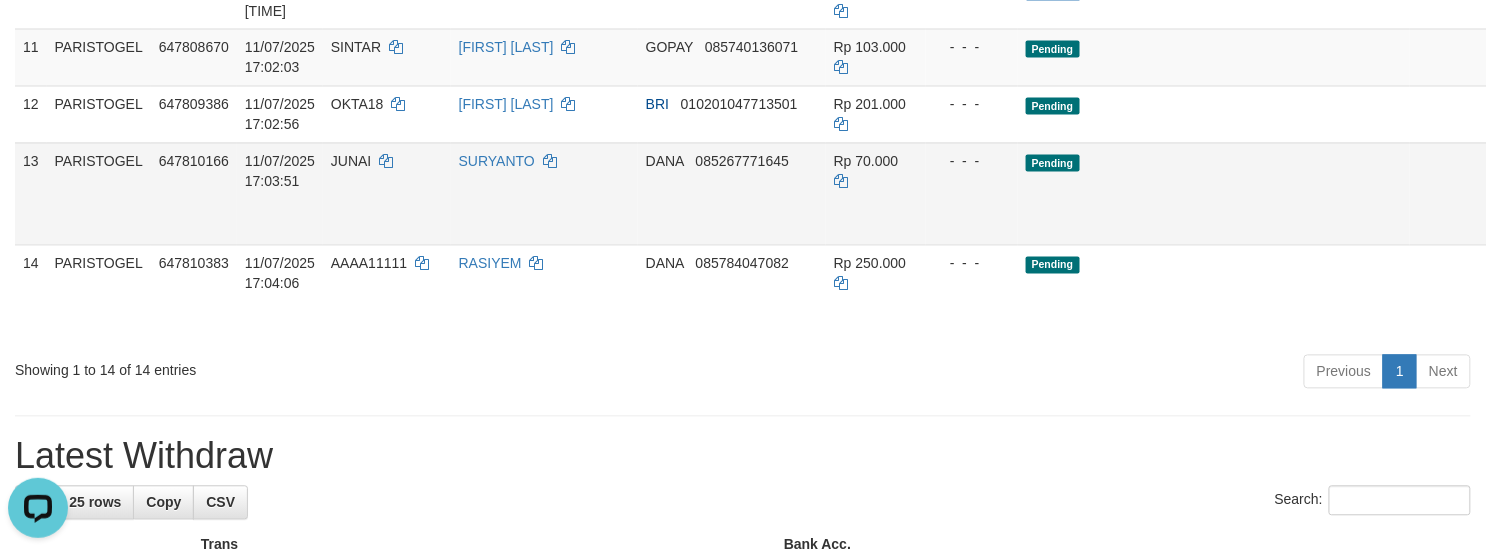 click on "Allow Grab" at bounding box center (1528, 172) 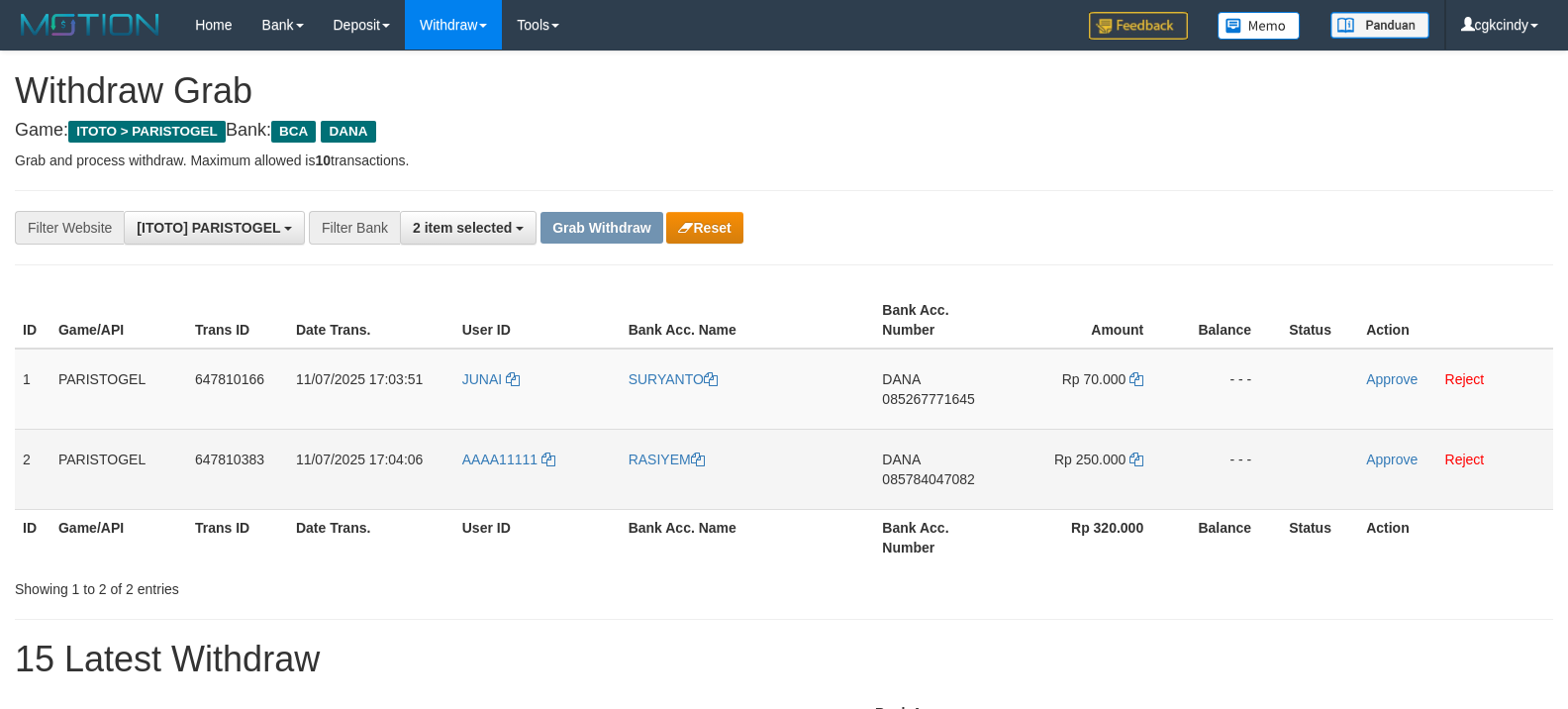 scroll, scrollTop: 0, scrollLeft: 0, axis: both 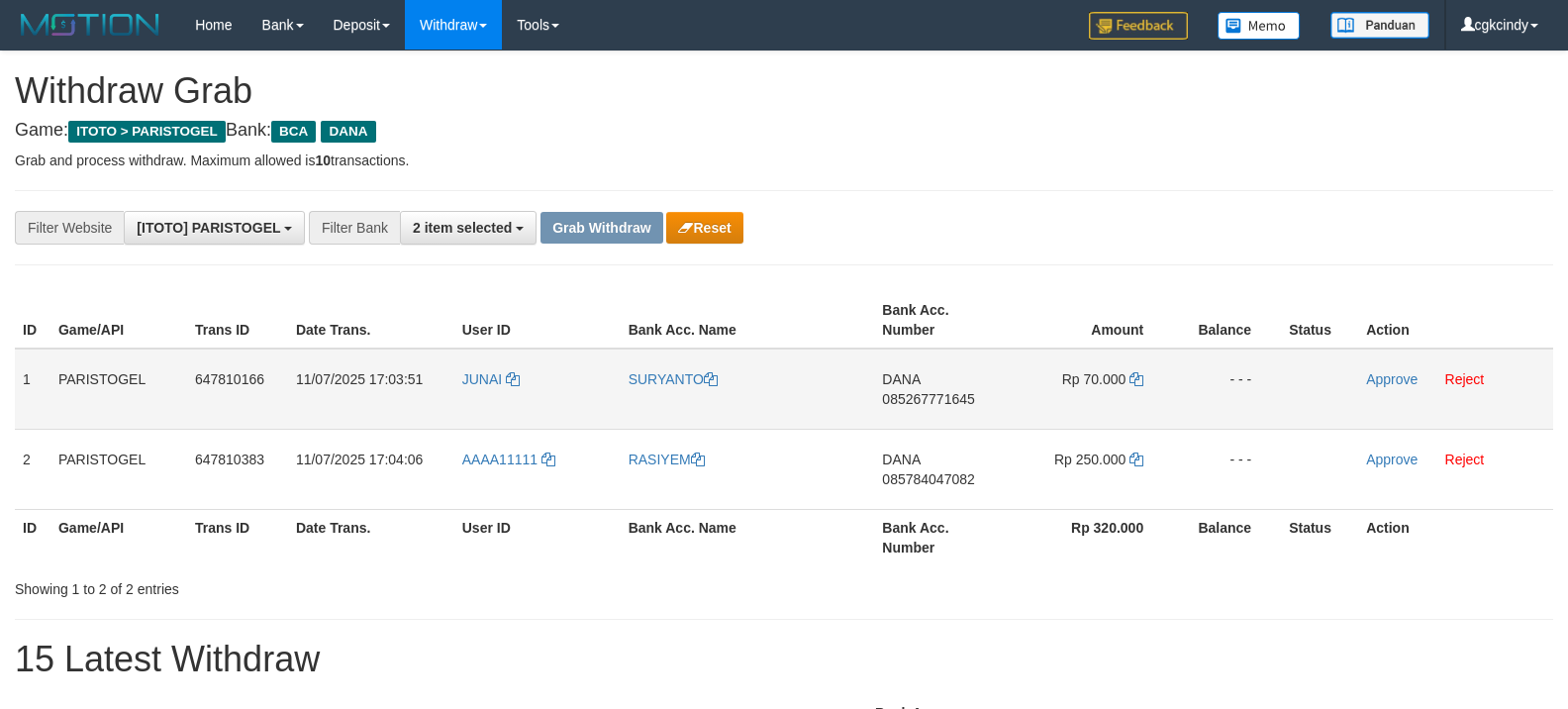 drag, startPoint x: 434, startPoint y: 404, endPoint x: 473, endPoint y: 412, distance: 39.812058 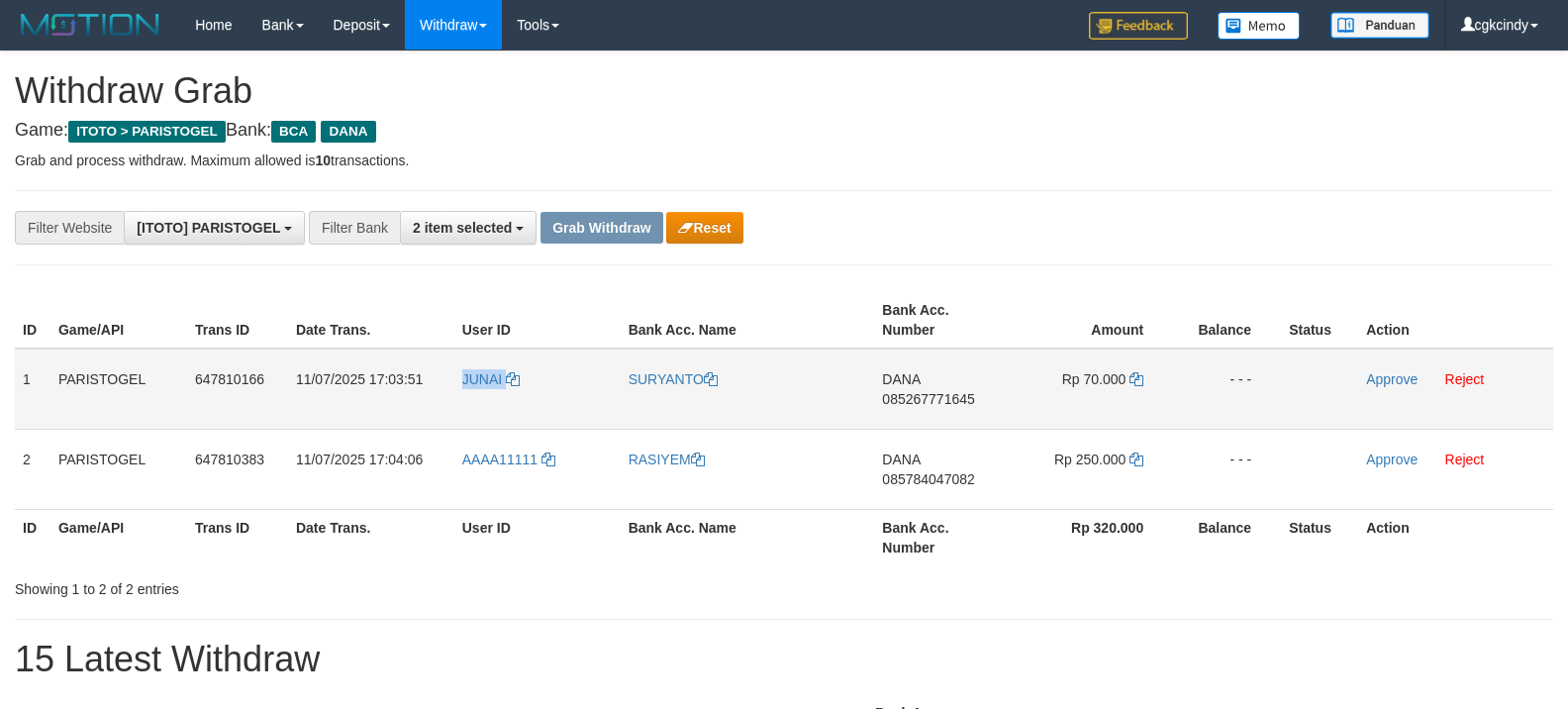 copy on "JUNAI" 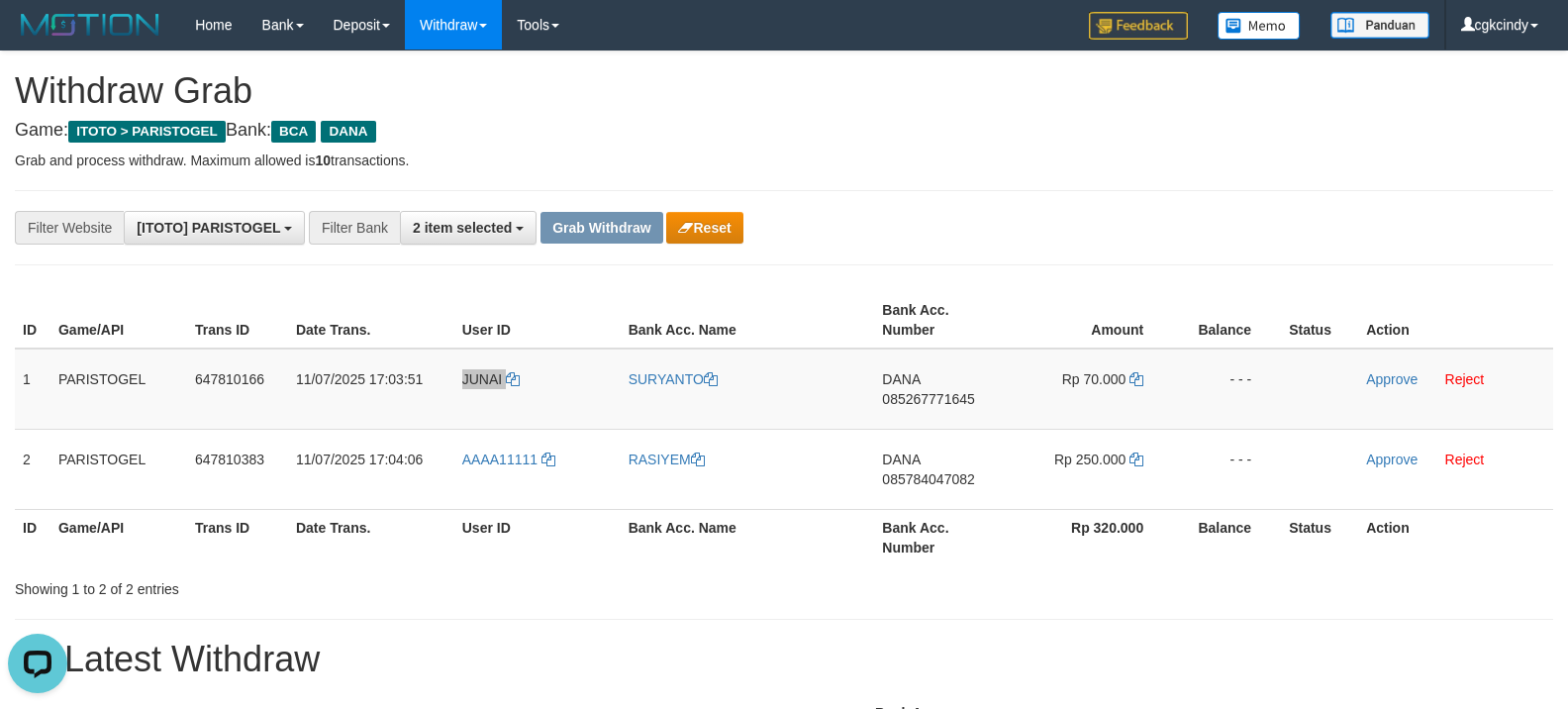 scroll, scrollTop: 0, scrollLeft: 0, axis: both 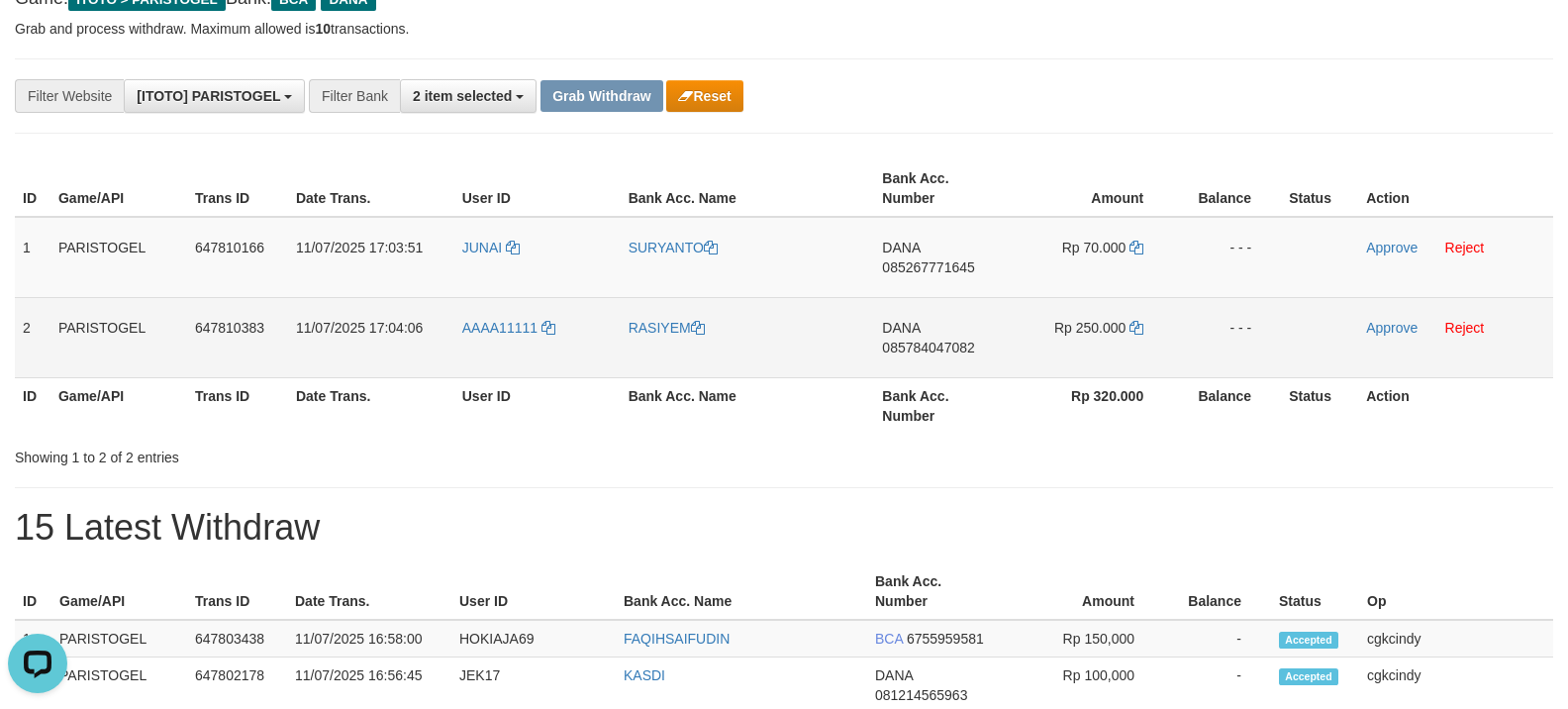 click on "AAAA11111" at bounding box center [538, 337] 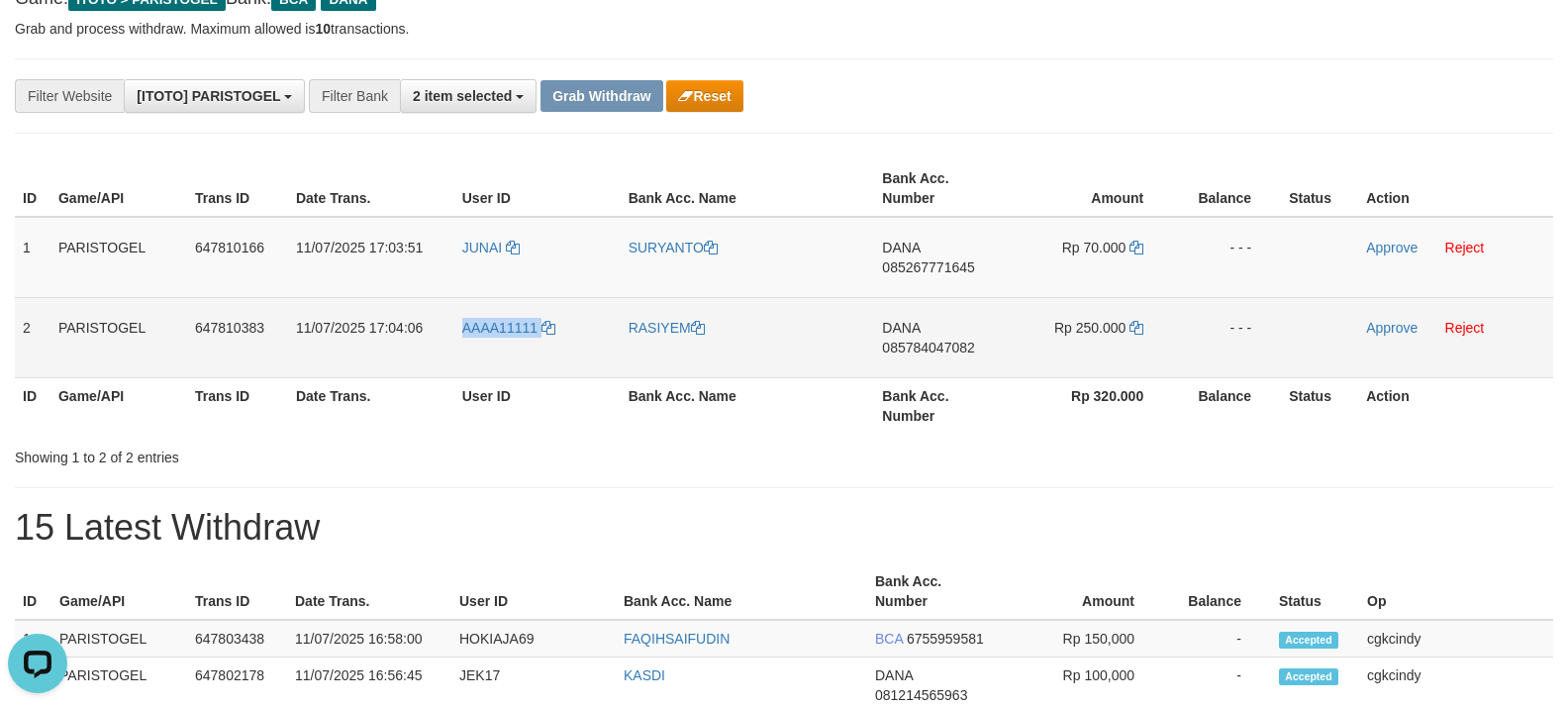 click on "AAAA11111" at bounding box center (538, 337) 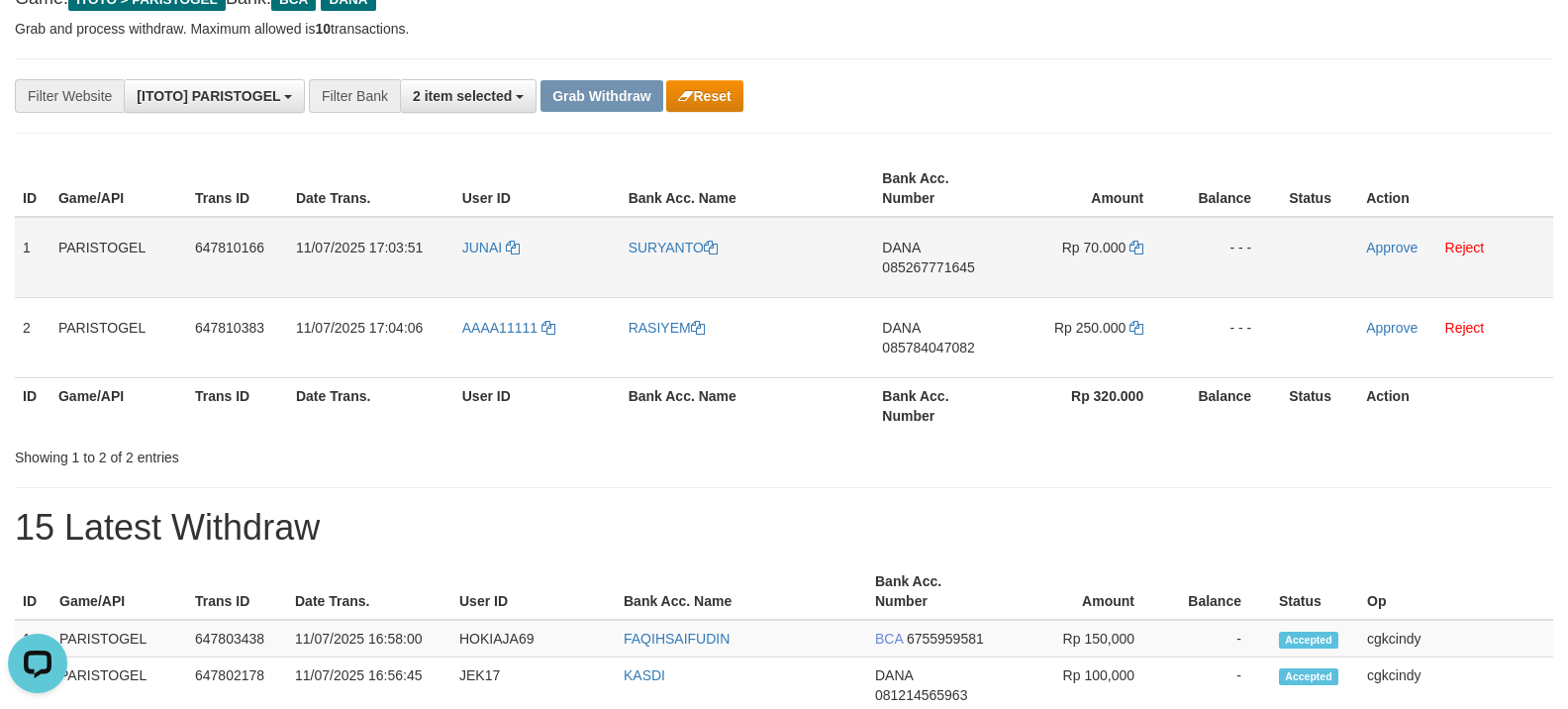 click on "JUNAI" at bounding box center (538, 257) 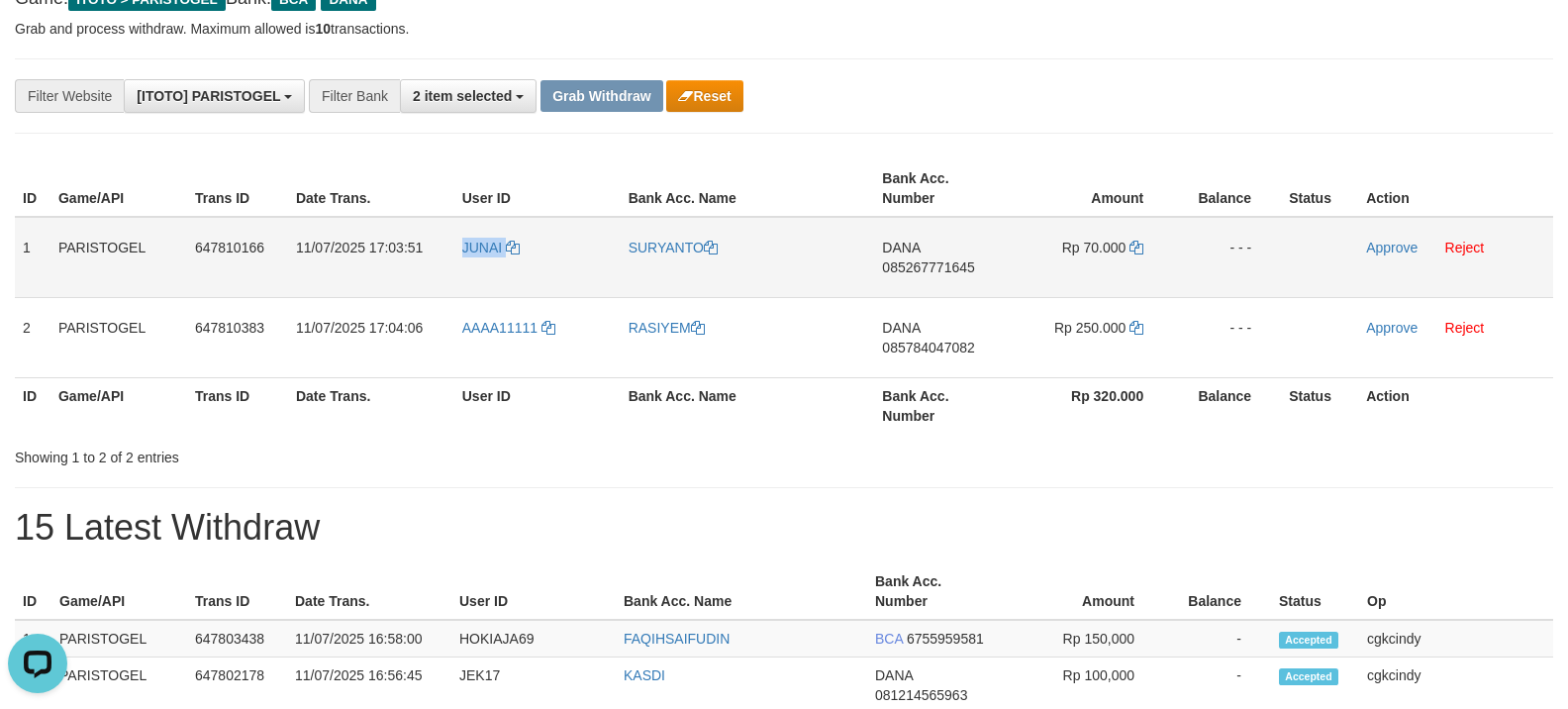 click on "JUNAI" at bounding box center [538, 257] 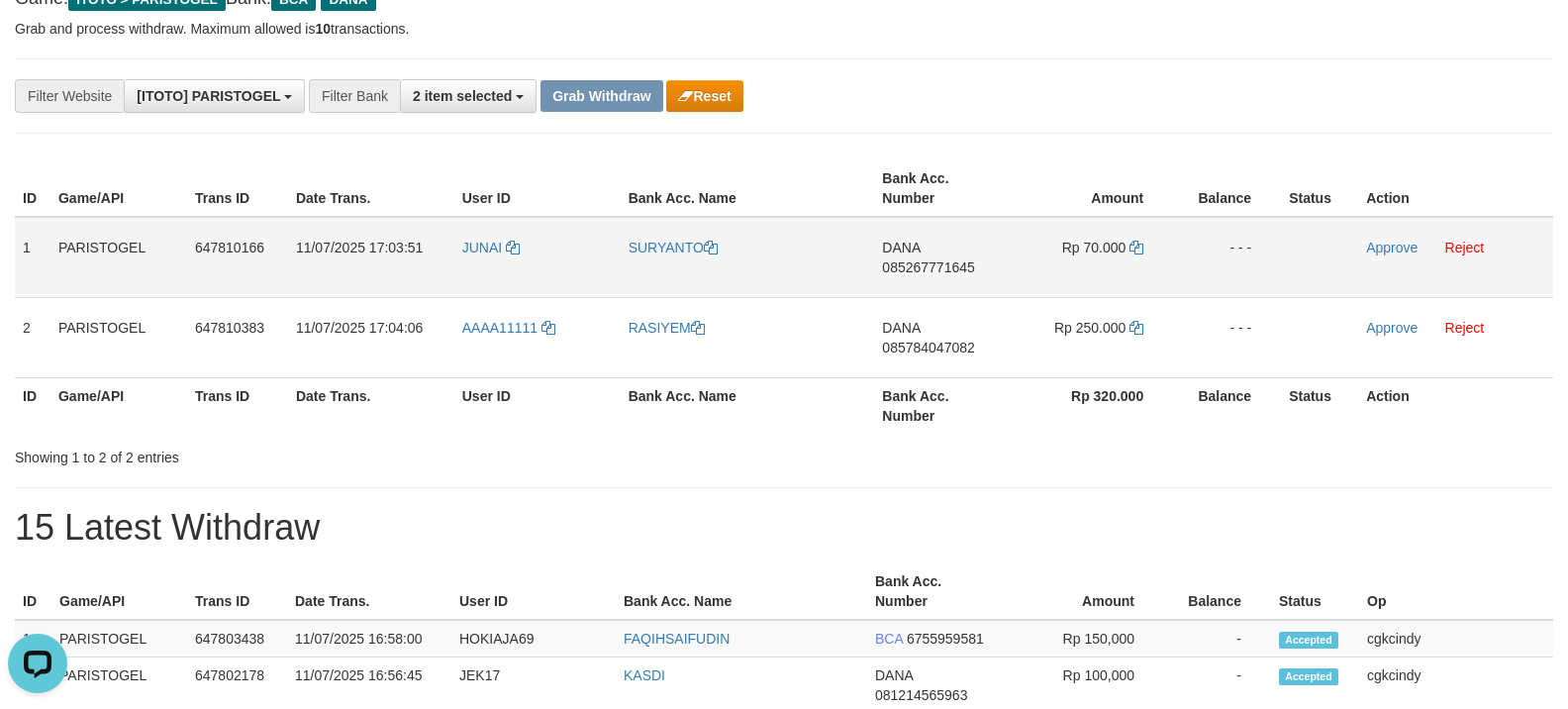 click on "SURYANTO" at bounding box center (747, 257) 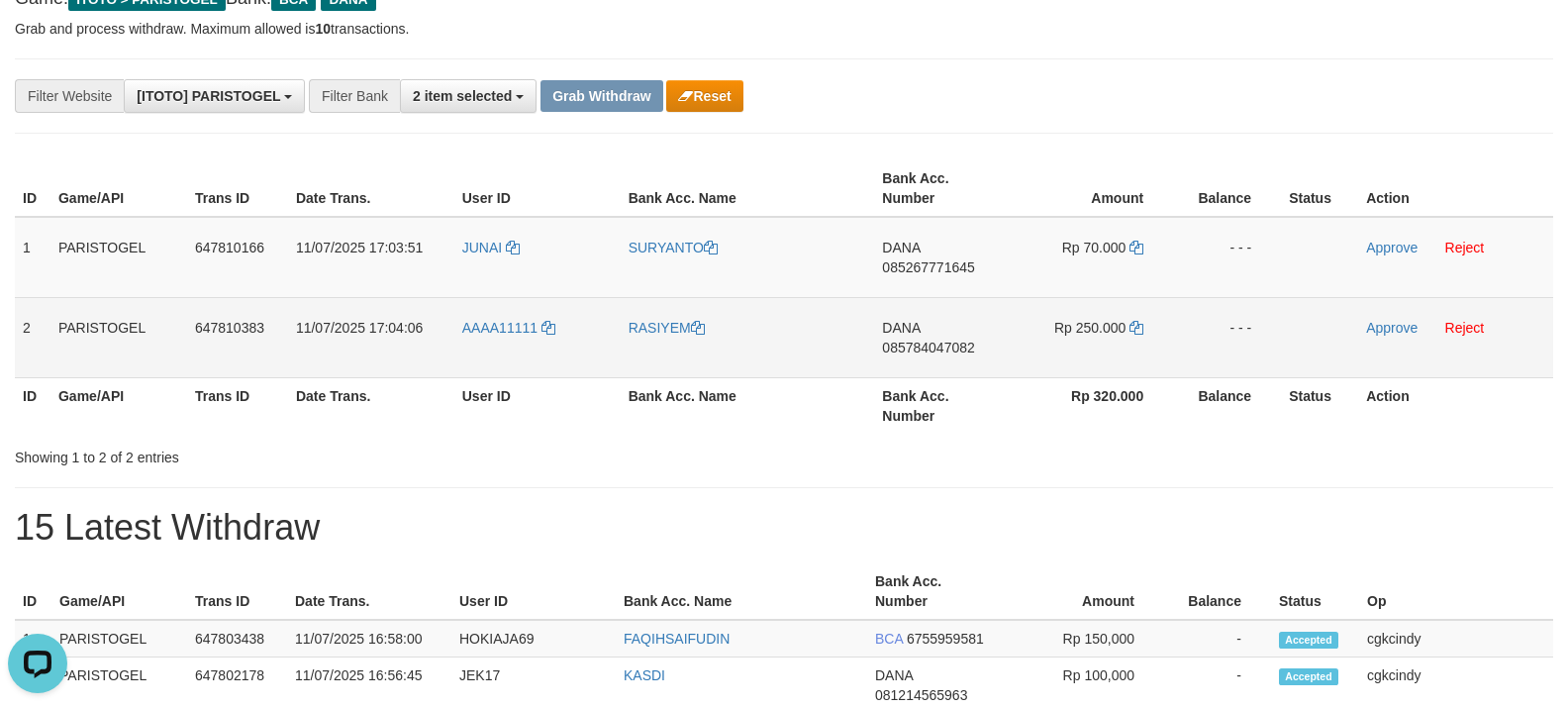 drag, startPoint x: 441, startPoint y: 350, endPoint x: 468, endPoint y: 357, distance: 27.89265 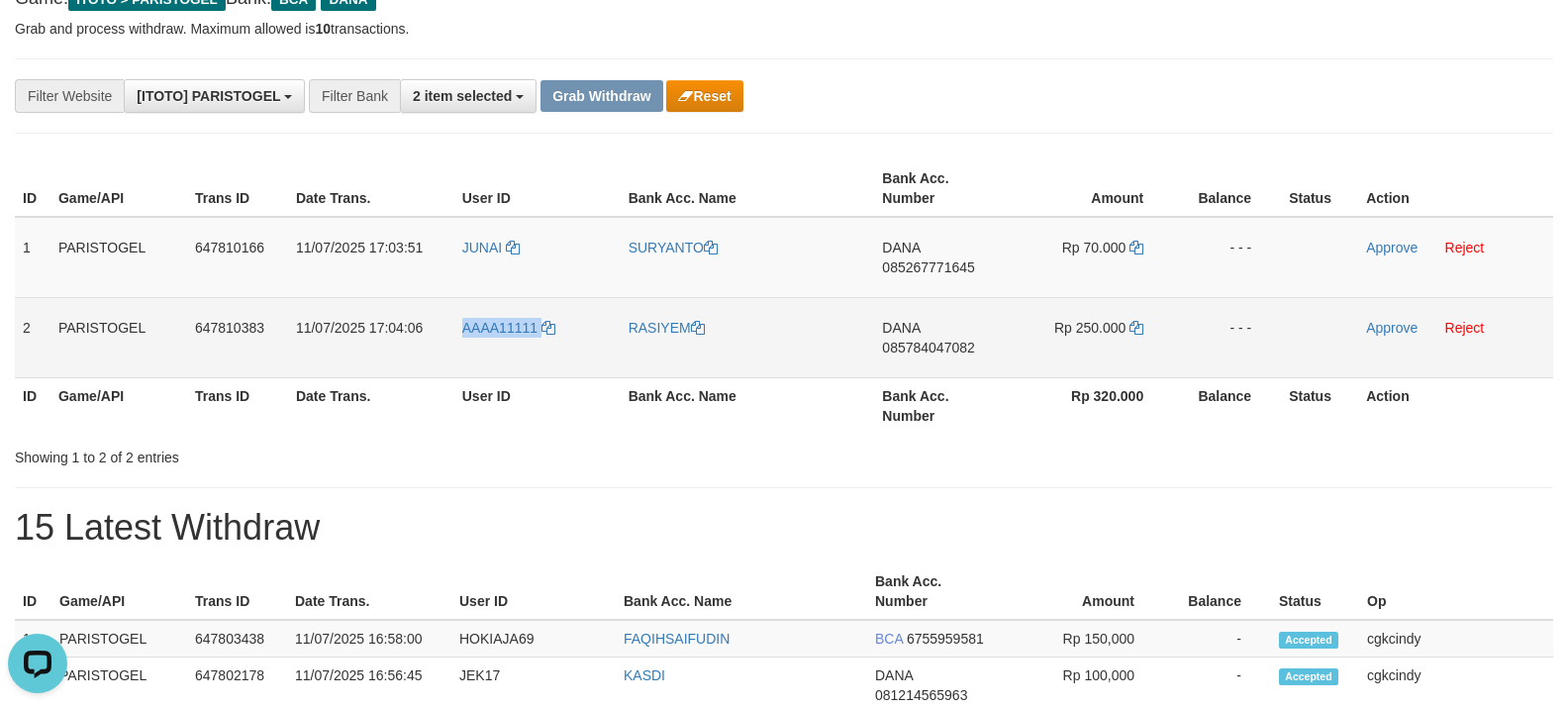 click on "AAAA11111" at bounding box center [538, 337] 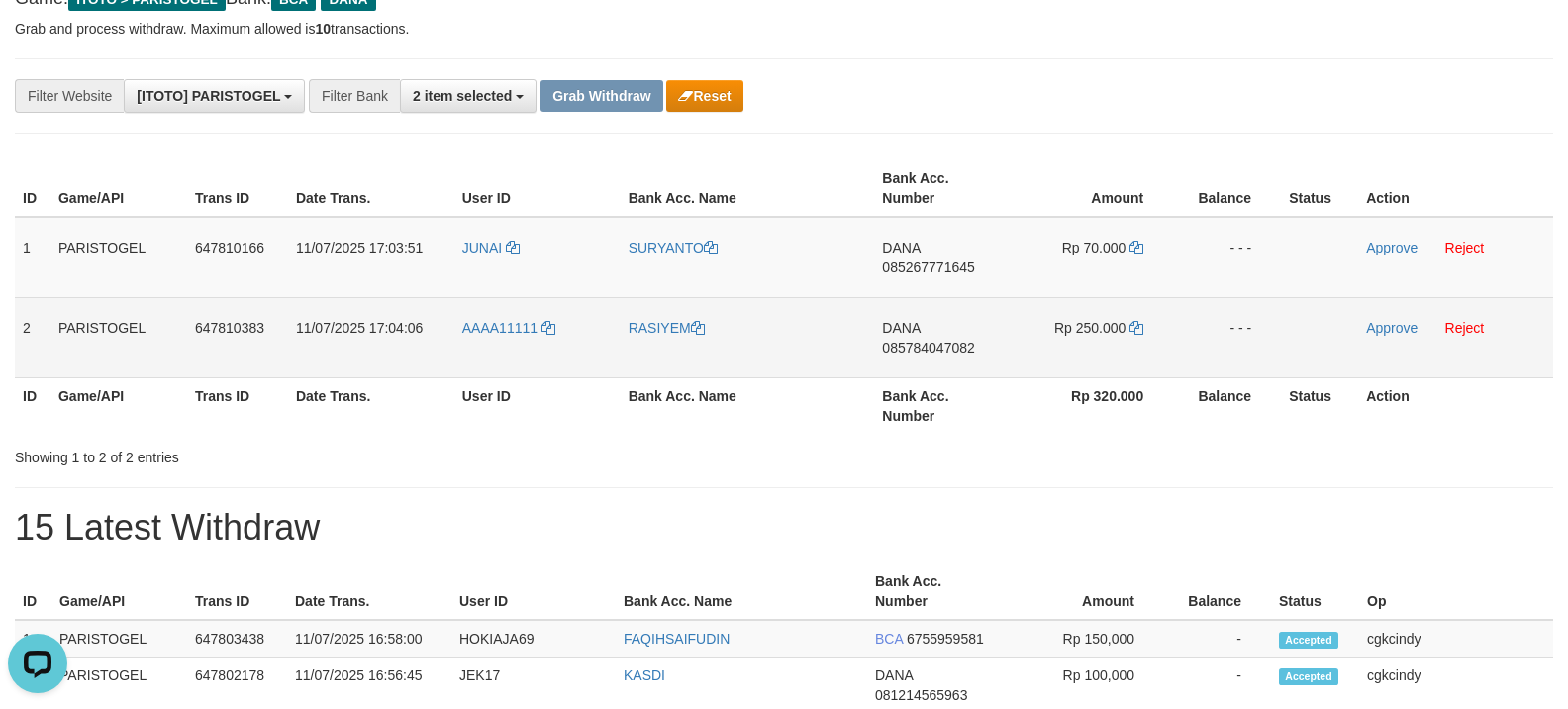 click on "RASIYEM" at bounding box center [747, 337] 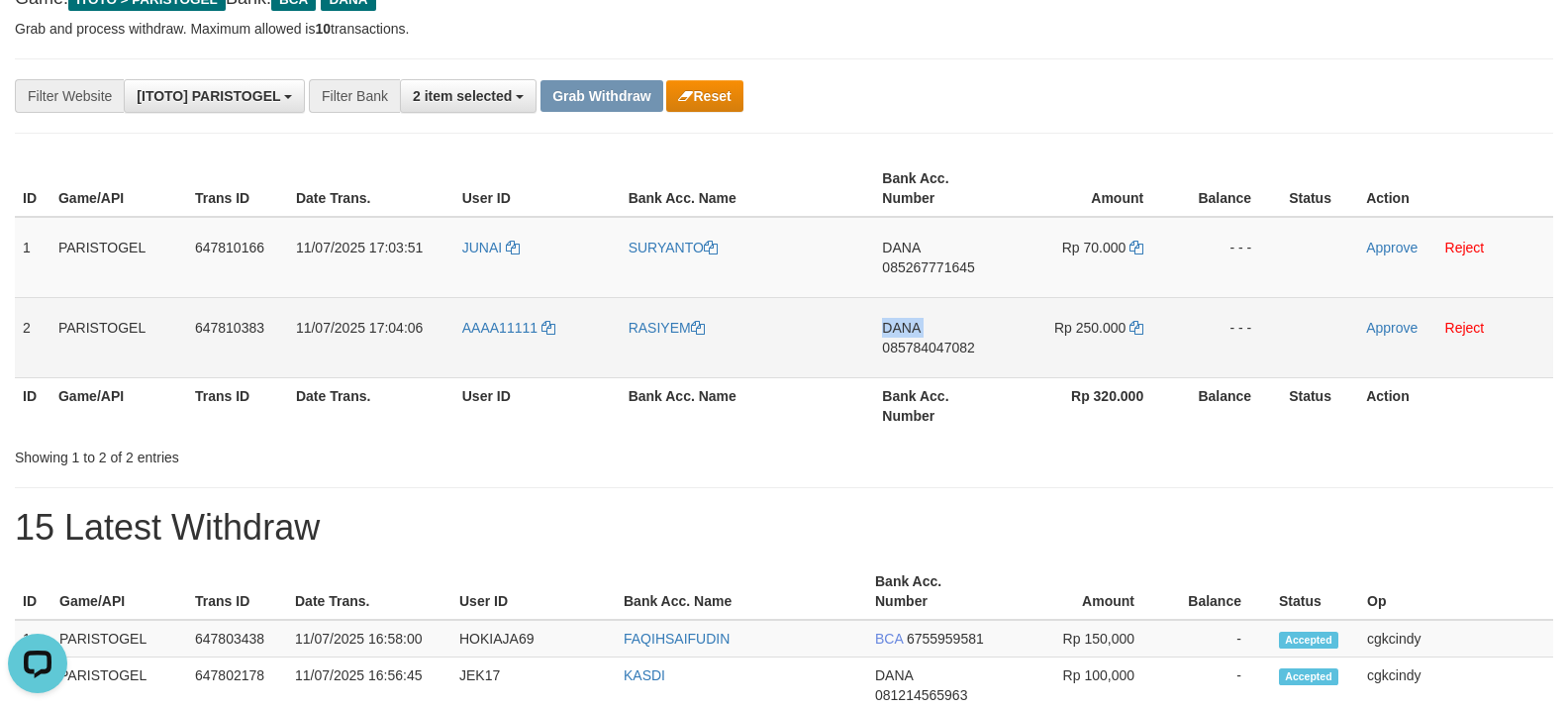 copy on "DANA" 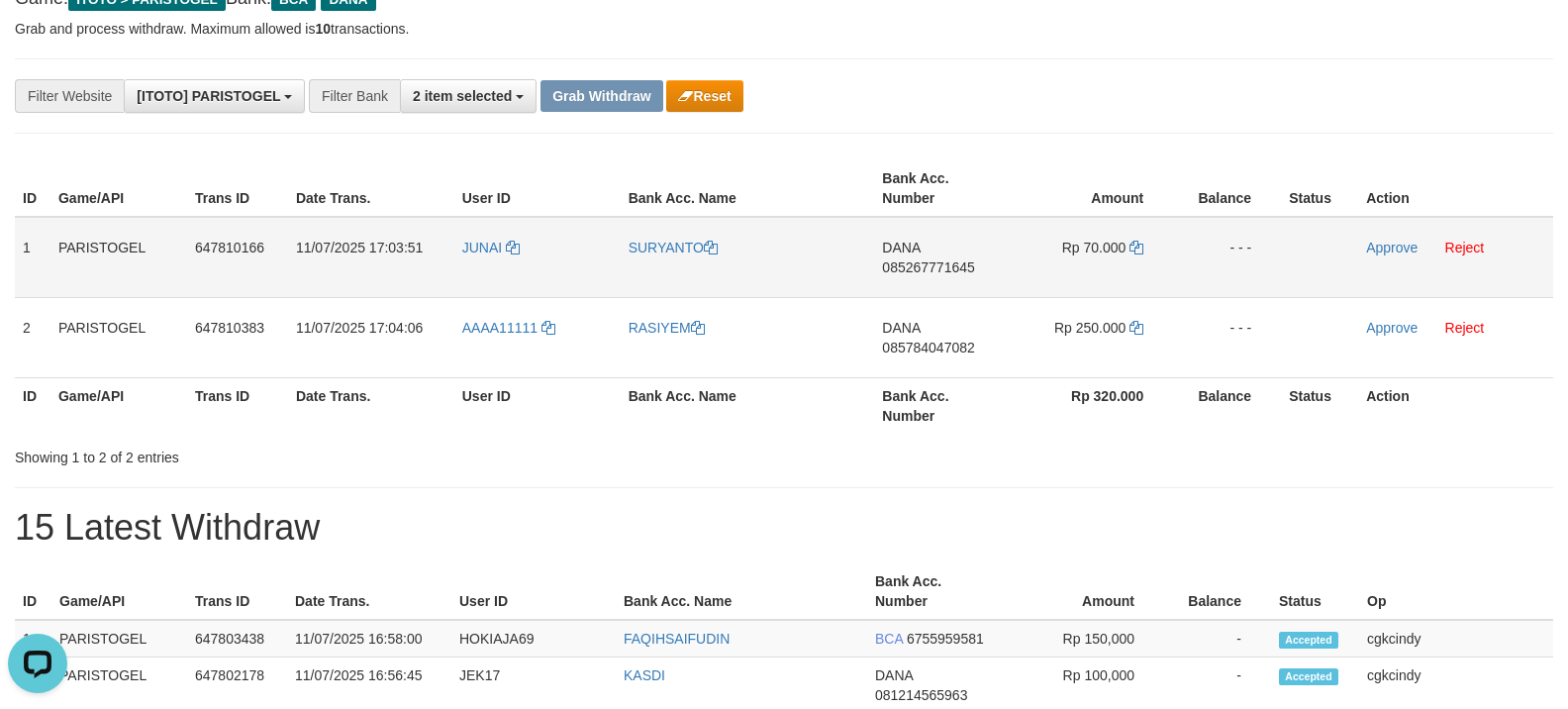 click on "085267771645" at bounding box center (928, 267) 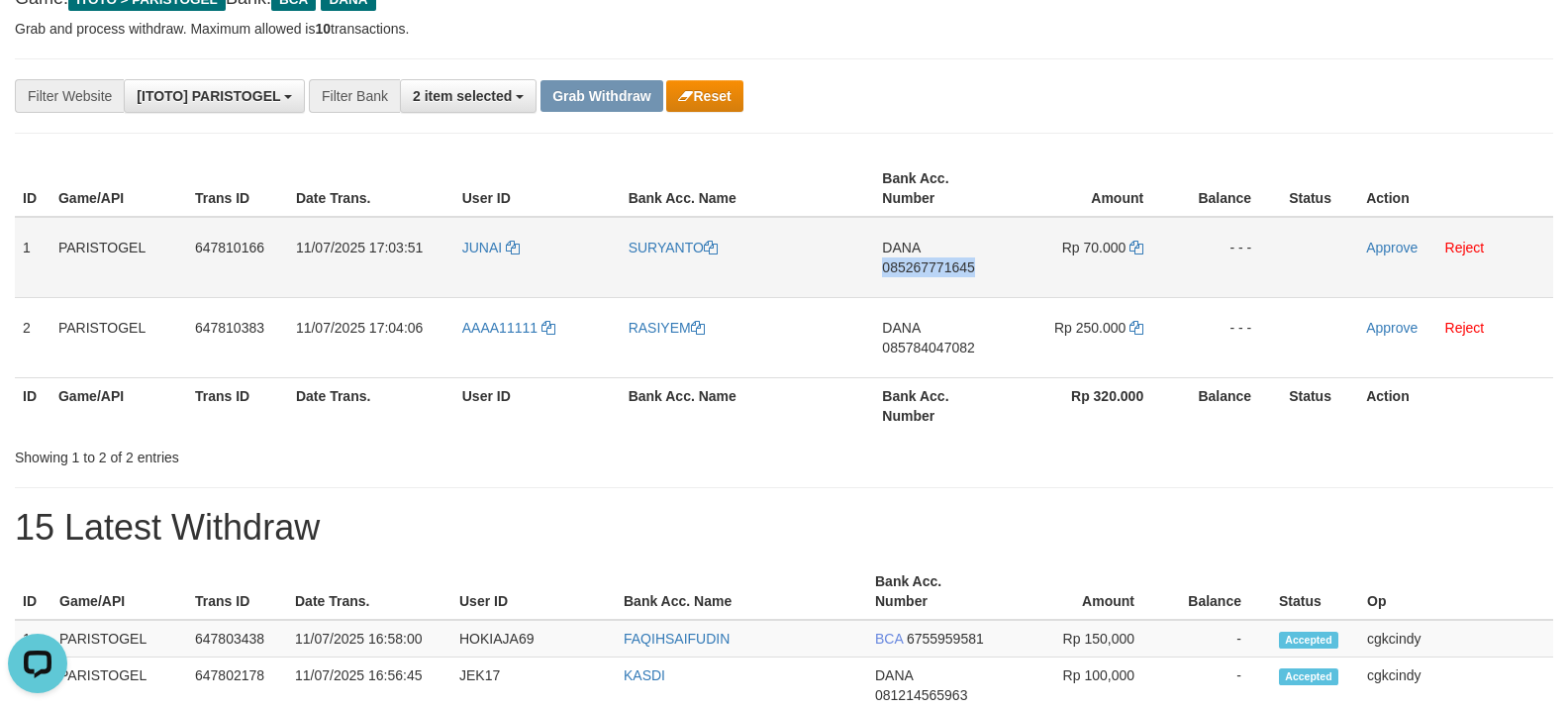 copy on "085267771645" 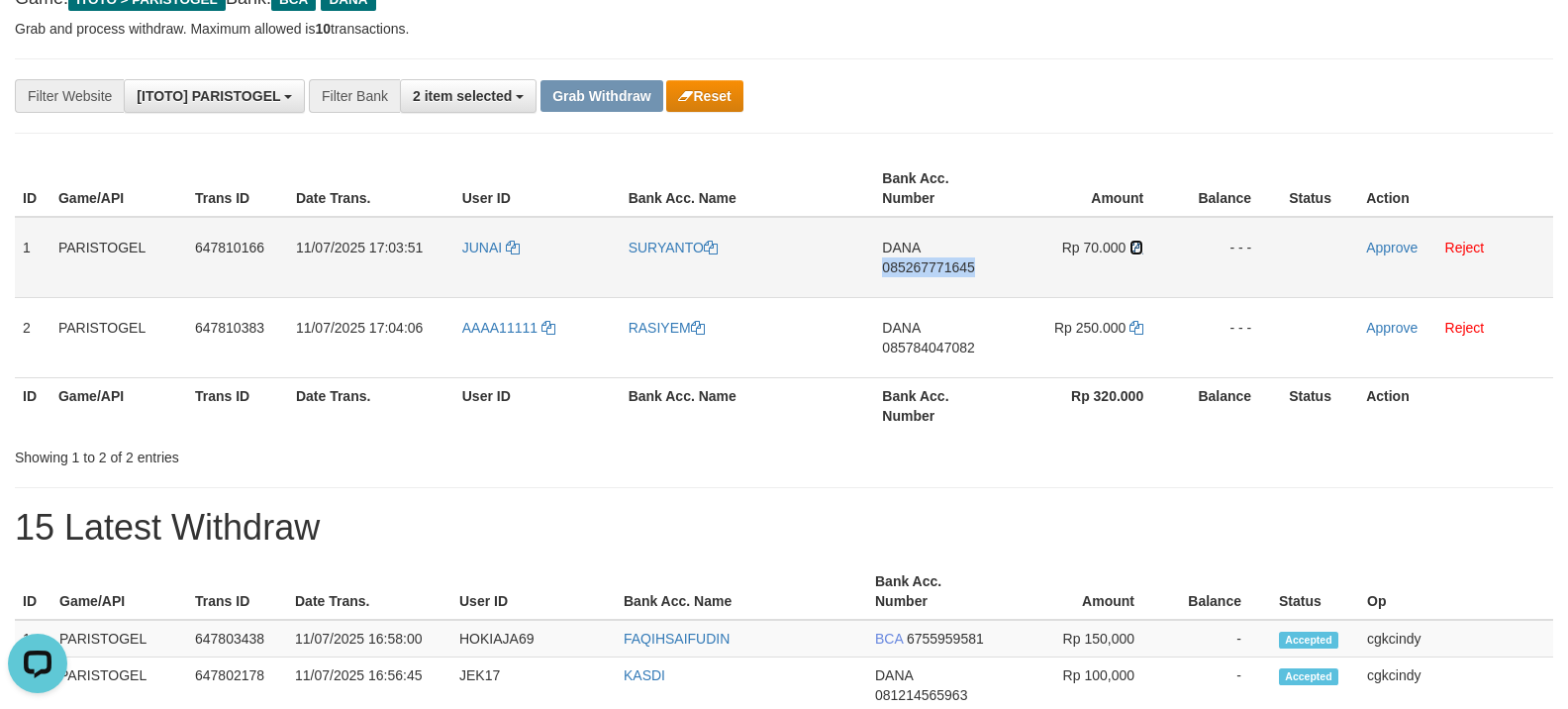 click at bounding box center [1136, 248] 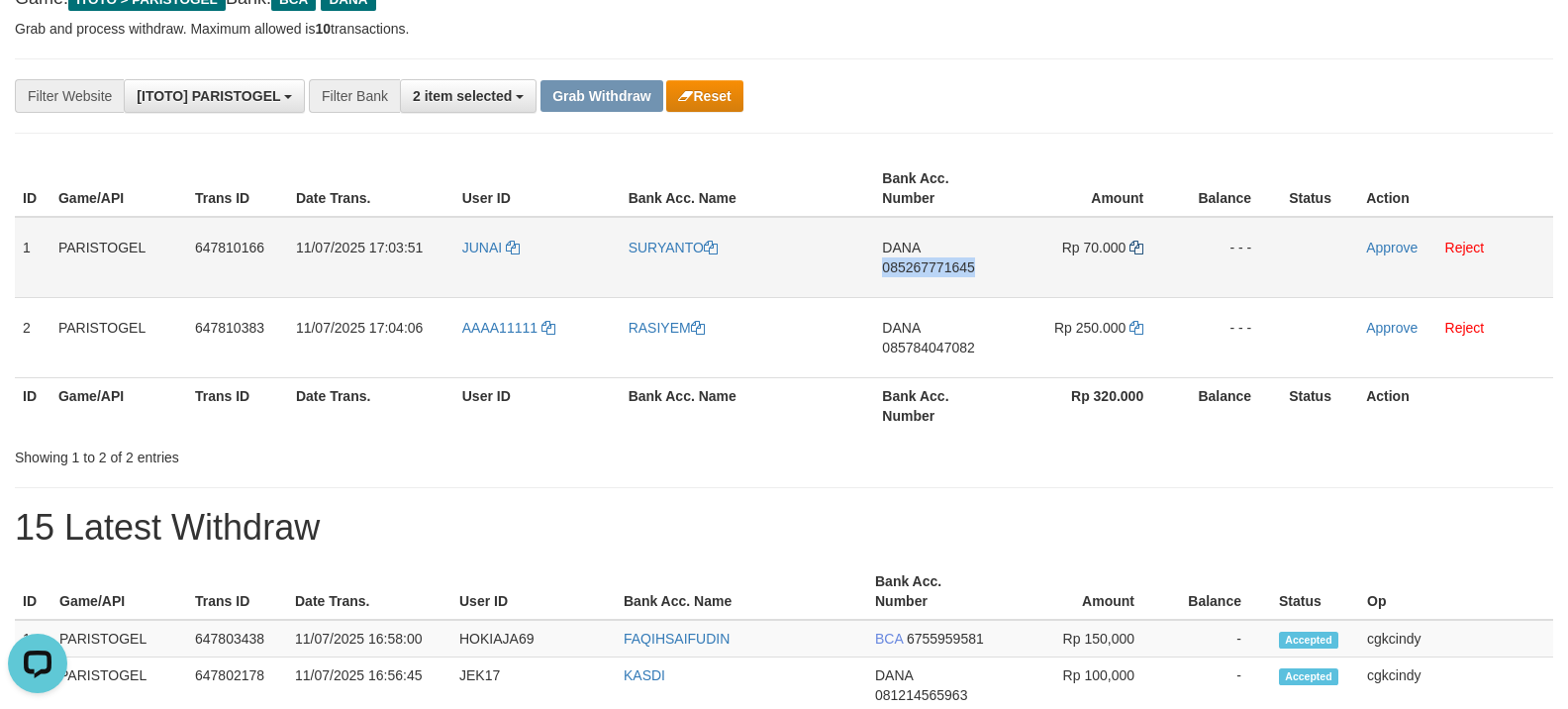 copy on "085267771645" 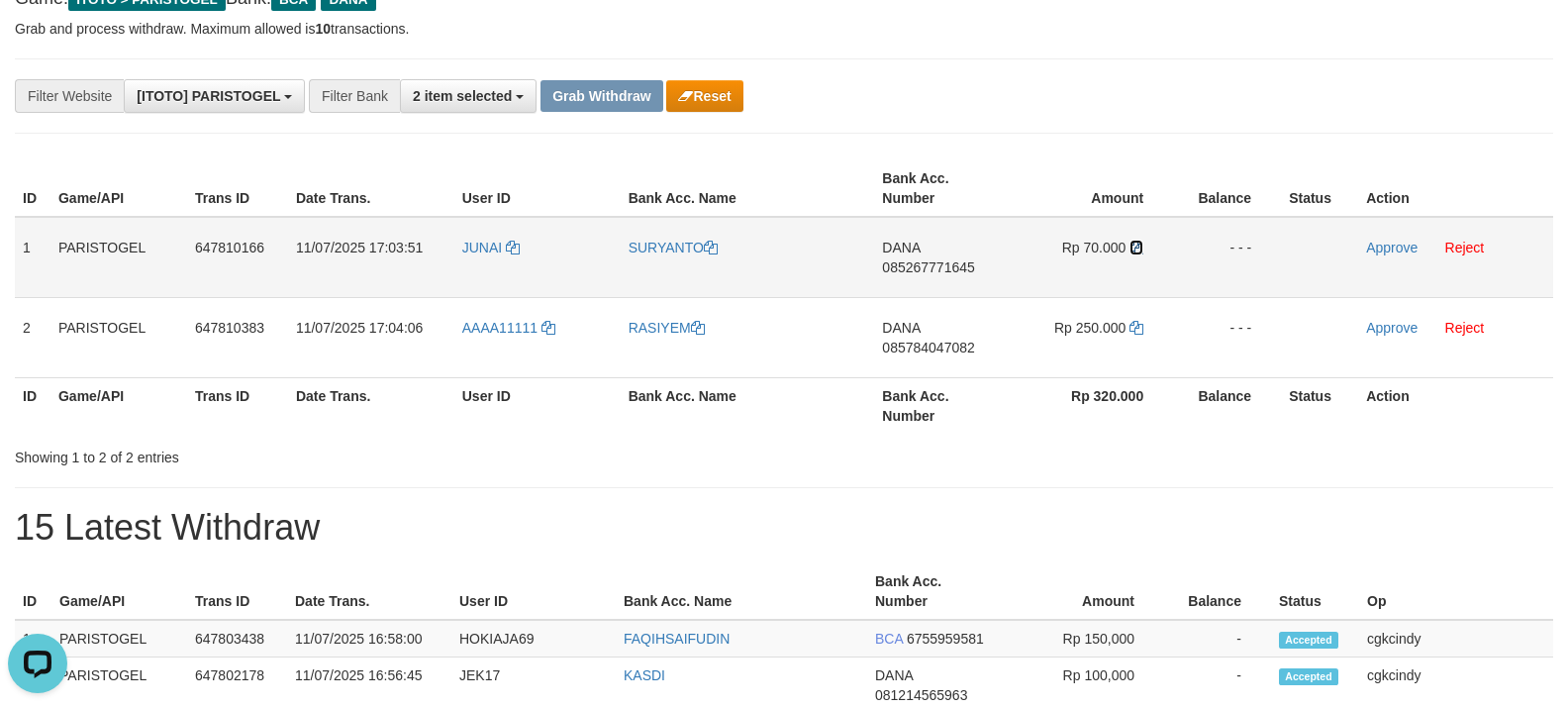 click at bounding box center (1136, 248) 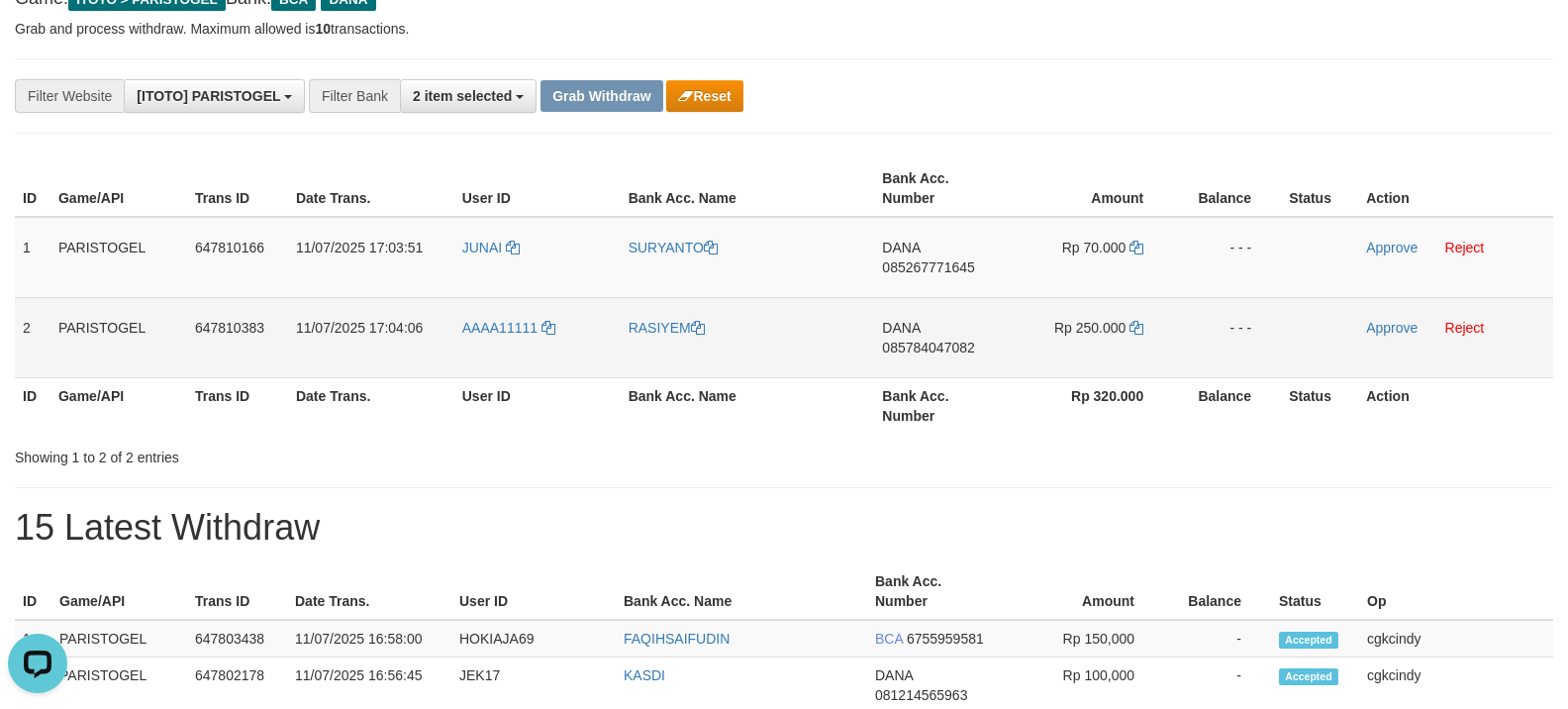 click on "DANA
085784047082" at bounding box center [942, 337] 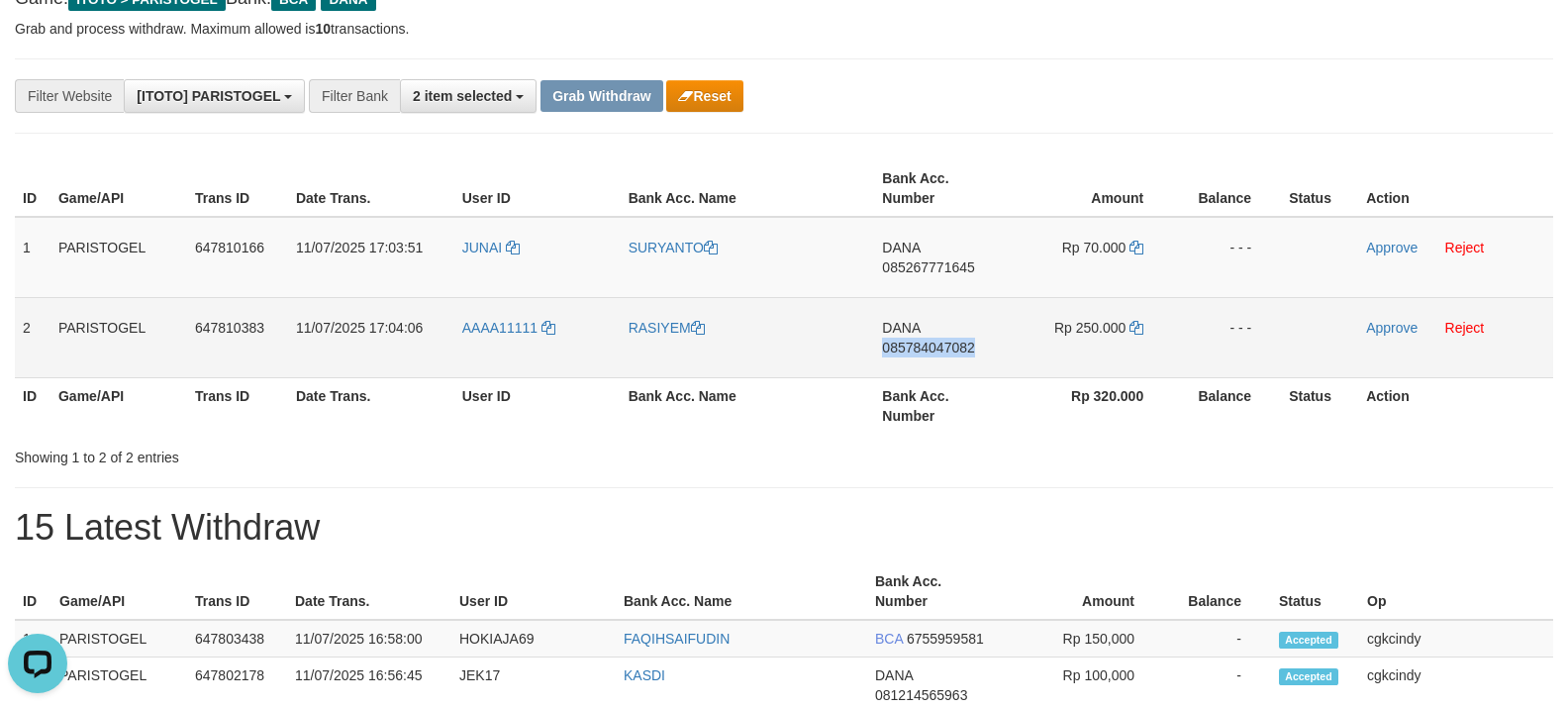 click on "DANA
085784047082" at bounding box center [942, 337] 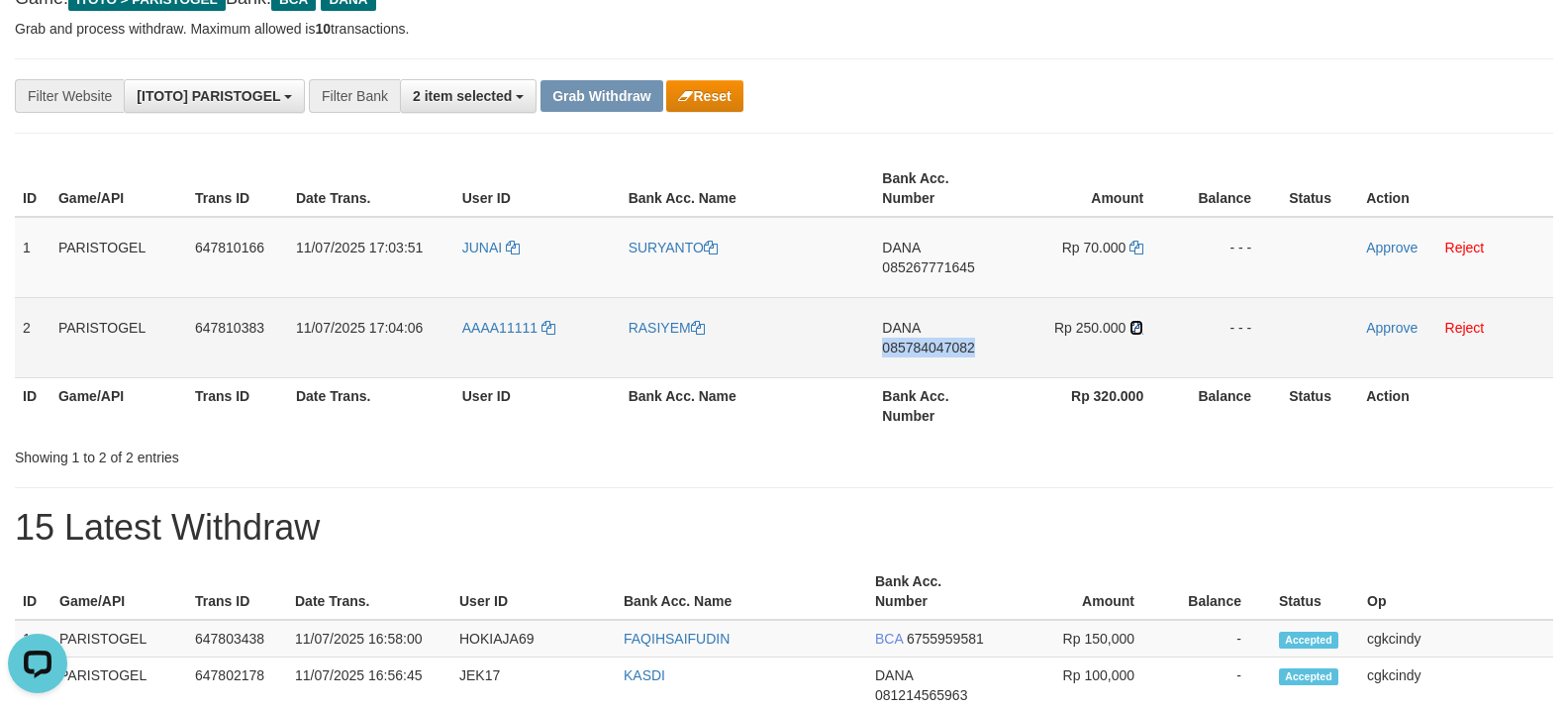 click at bounding box center (1136, 328) 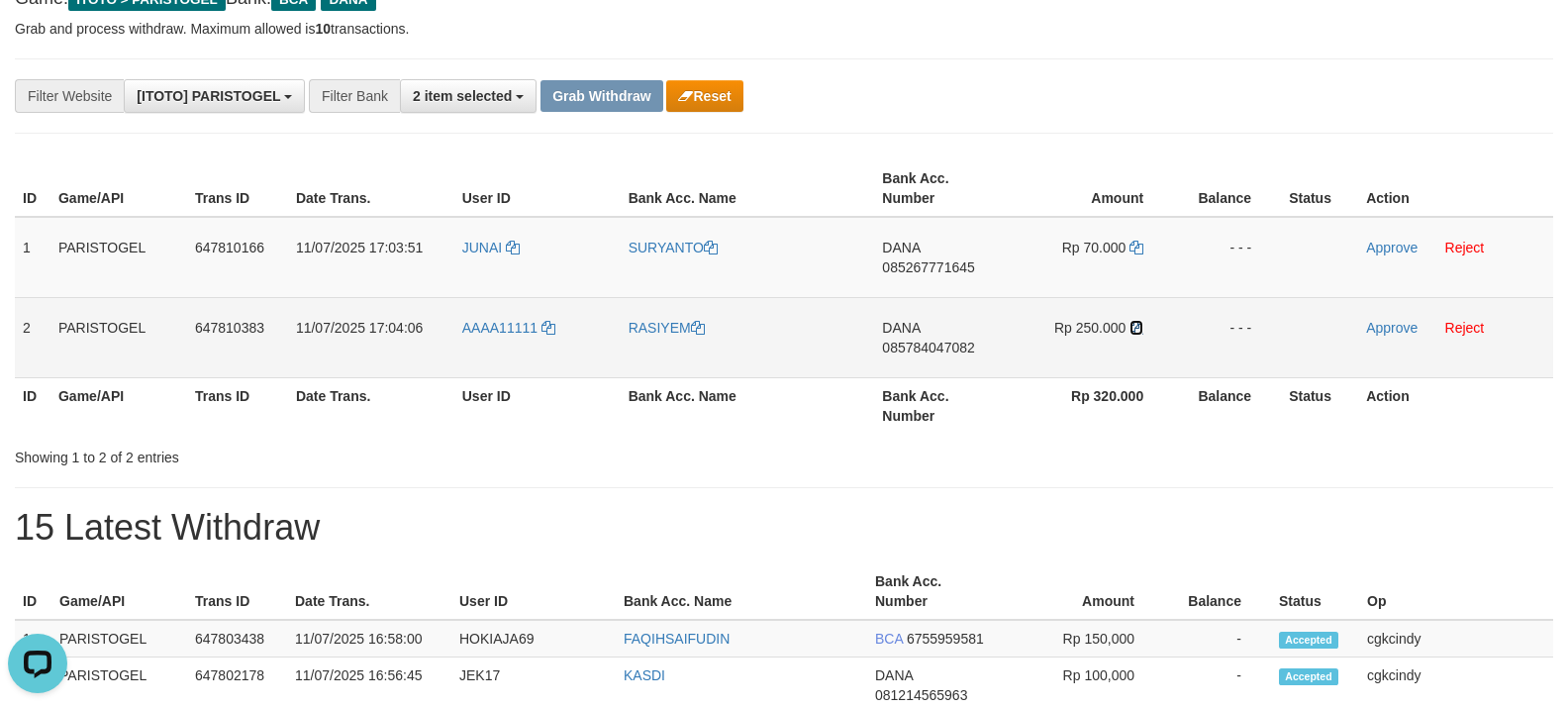 click at bounding box center (1136, 328) 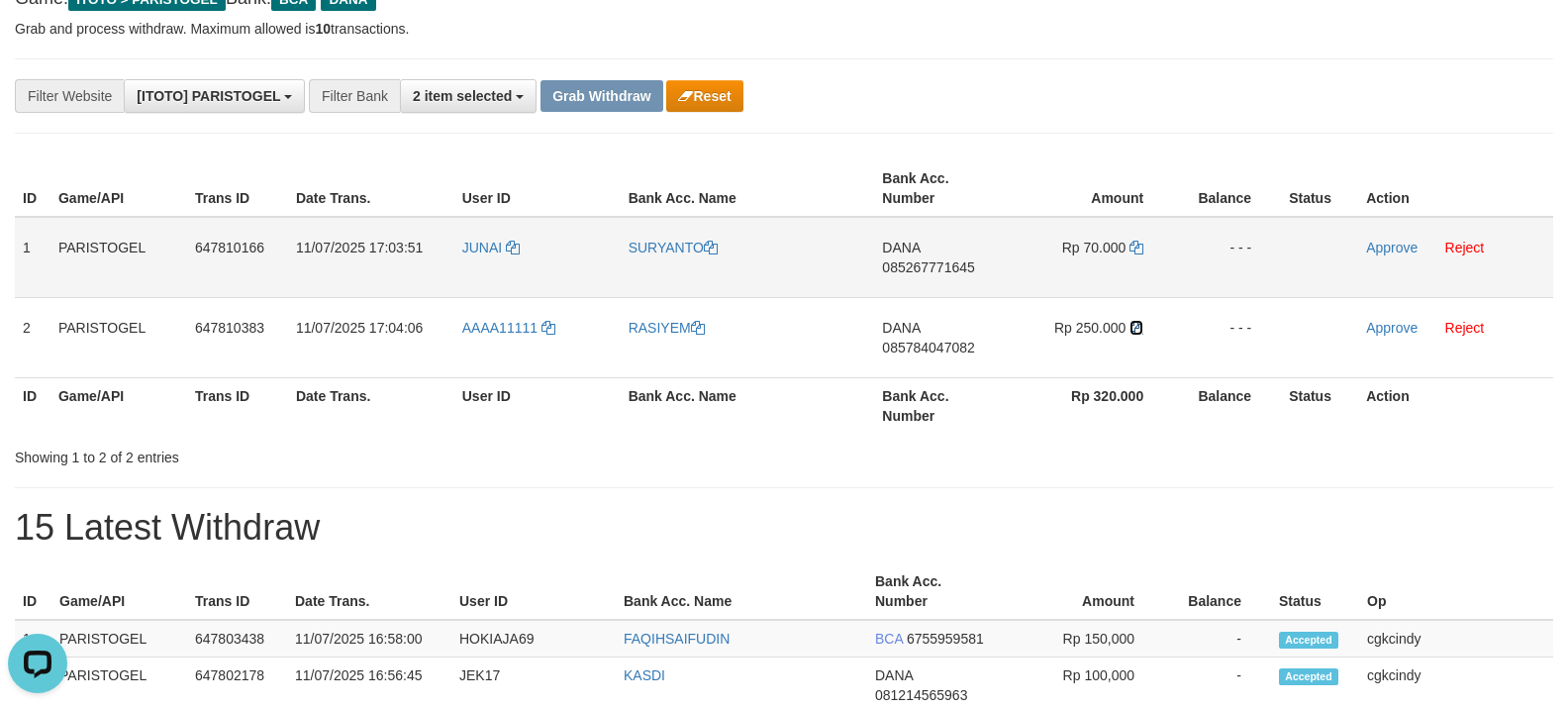 drag, startPoint x: 1141, startPoint y: 325, endPoint x: 1533, endPoint y: 287, distance: 393.83753 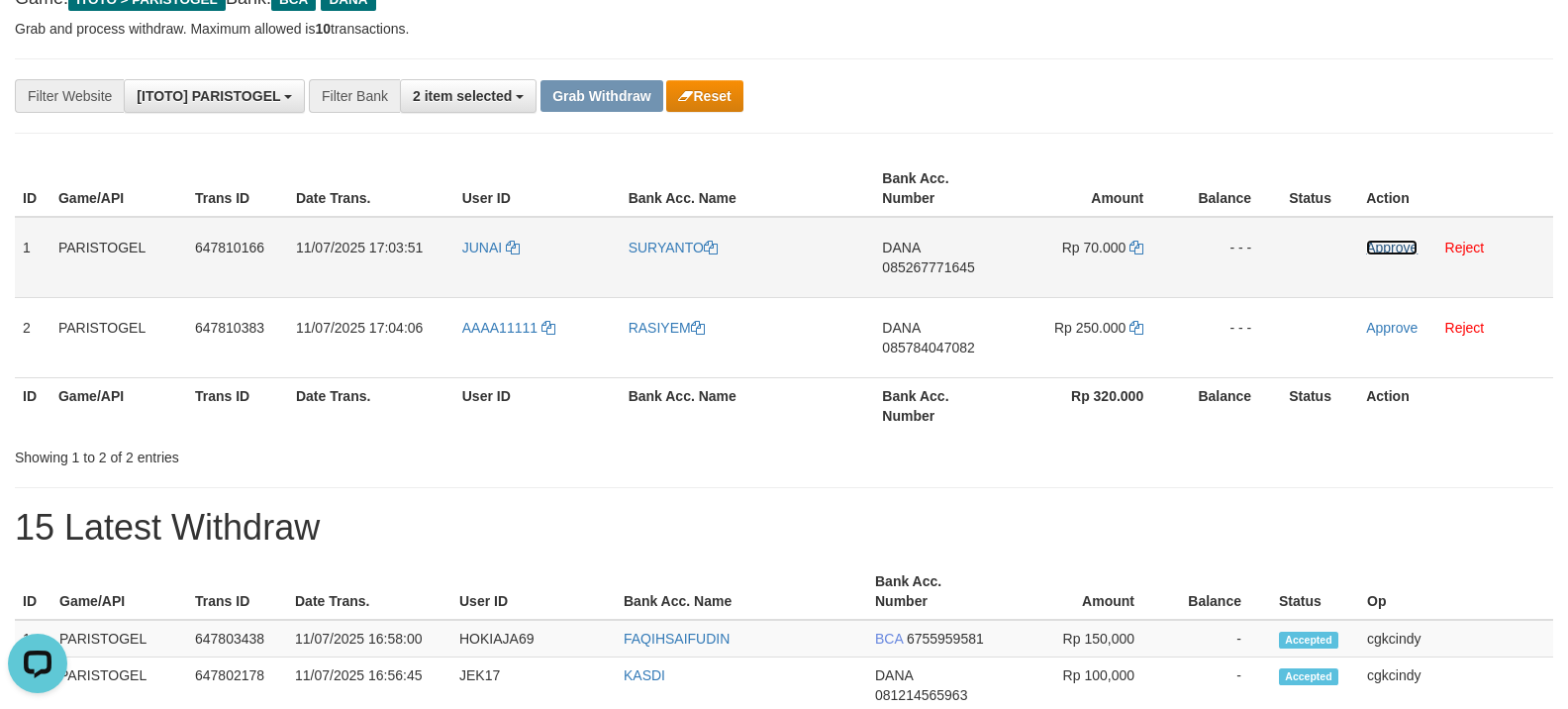click on "Approve" at bounding box center (1392, 248) 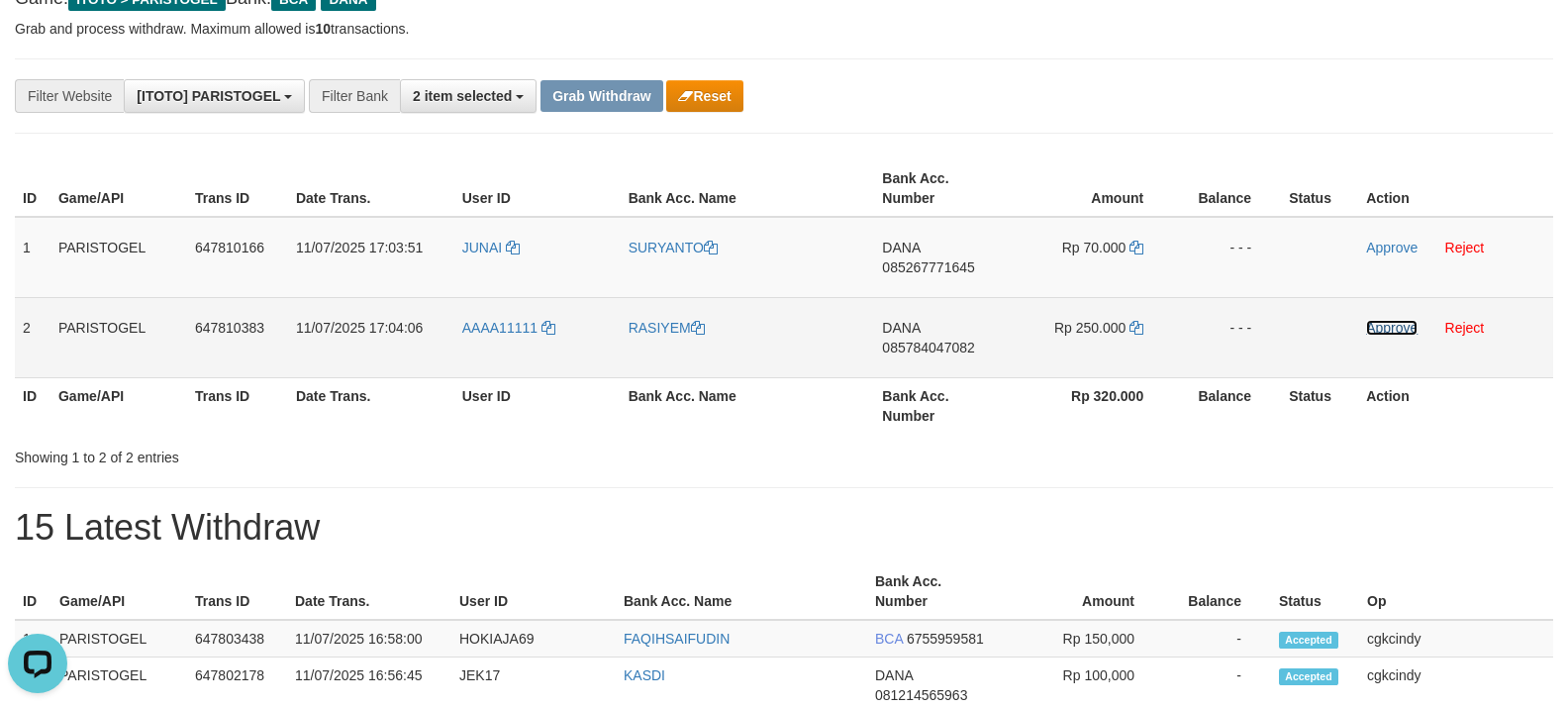 click on "Approve" at bounding box center (1392, 328) 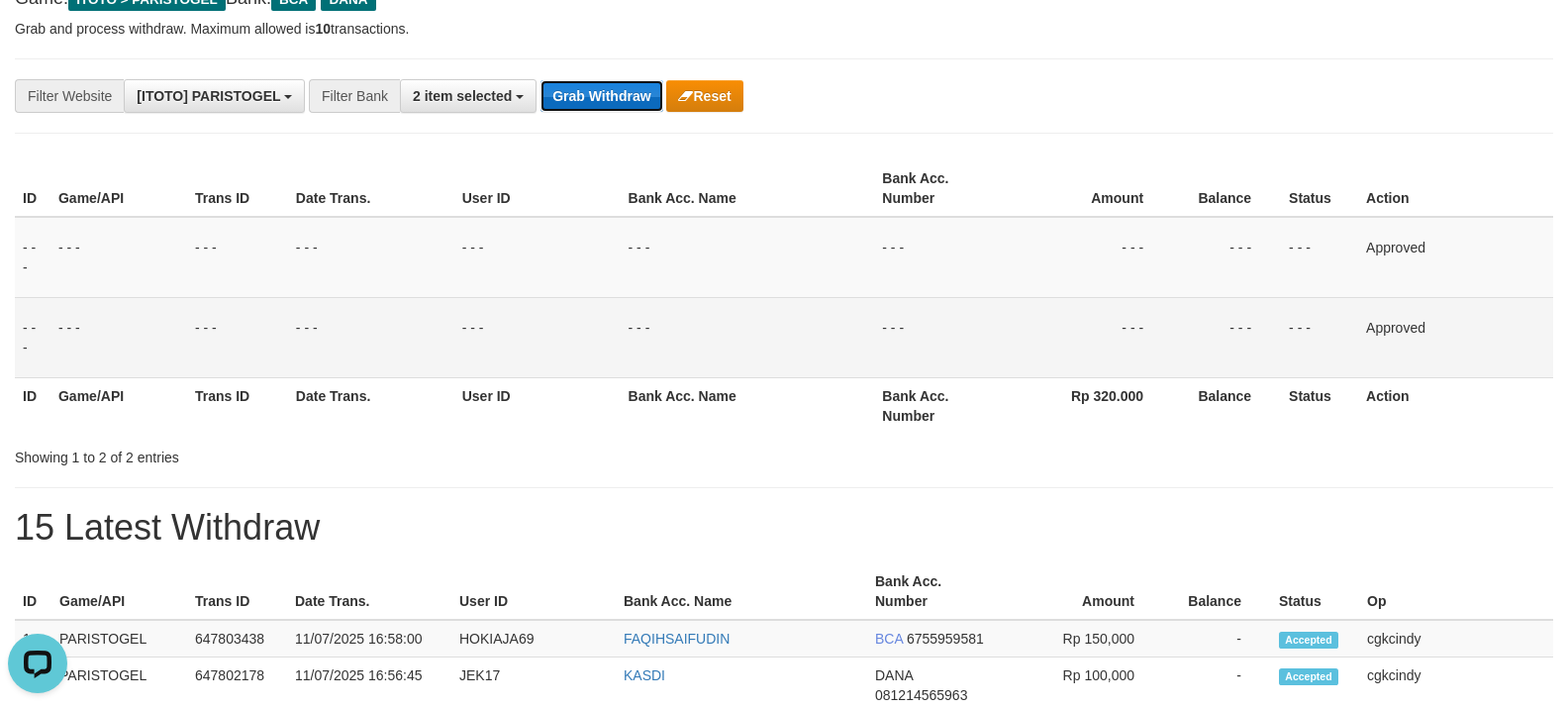 click on "Grab Withdraw" at bounding box center (601, 96) 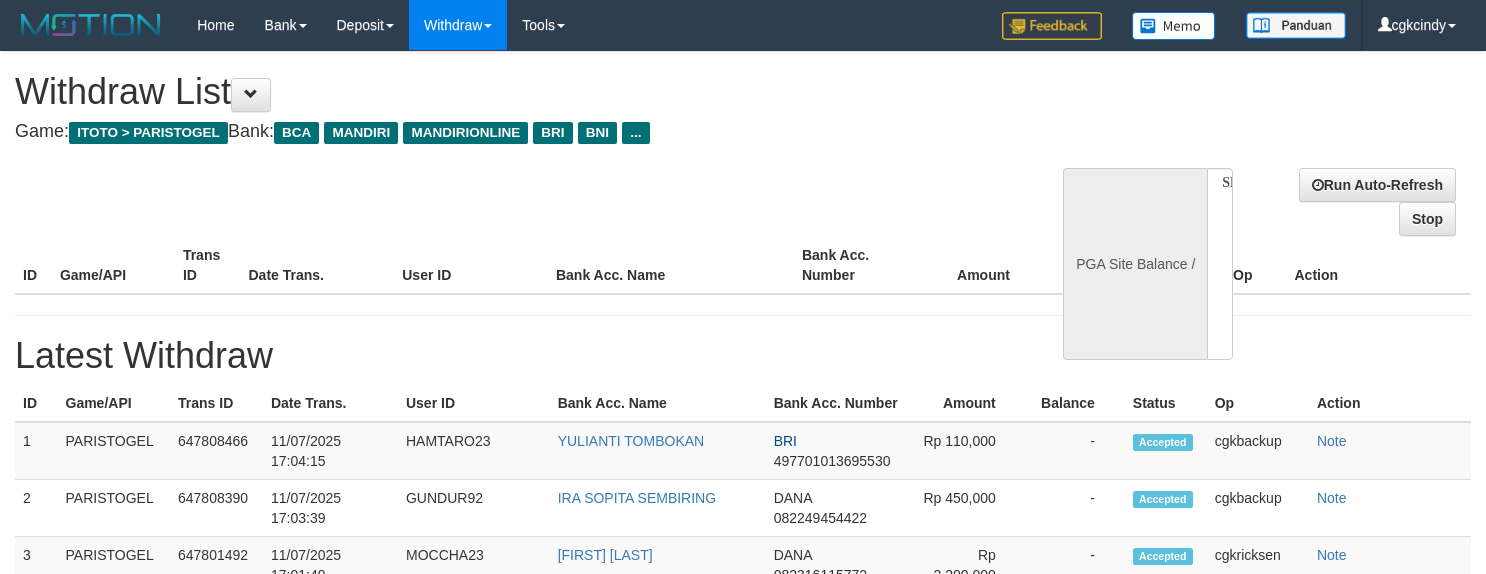 select 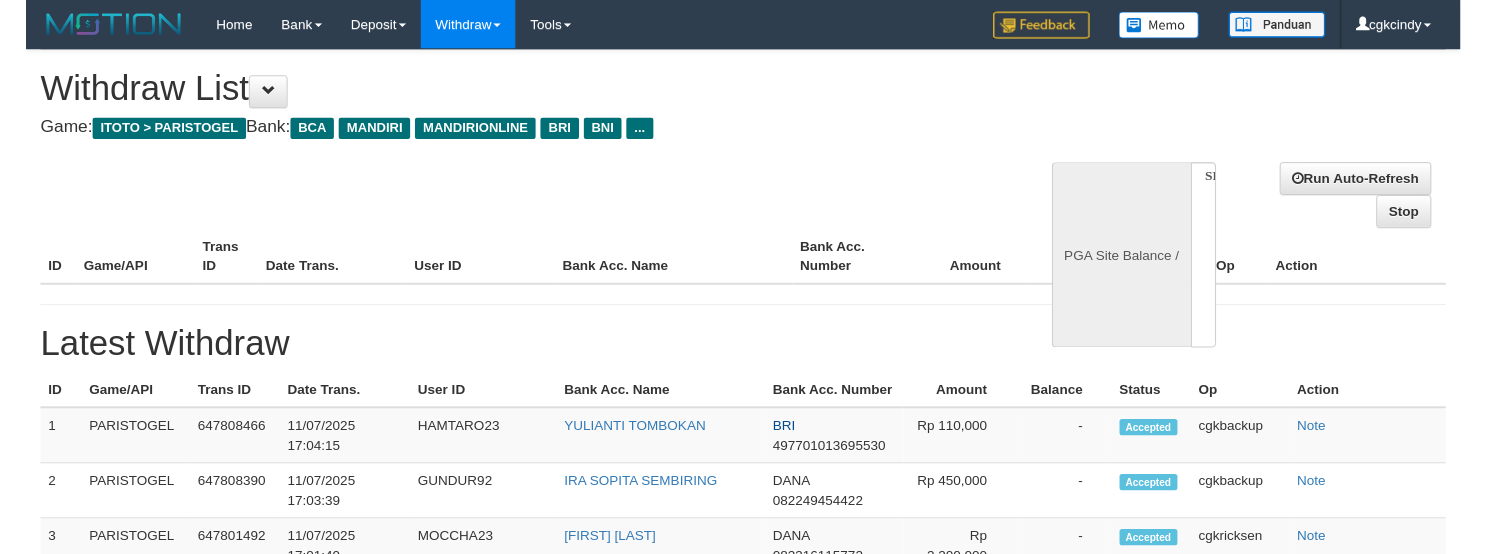scroll, scrollTop: 0, scrollLeft: 0, axis: both 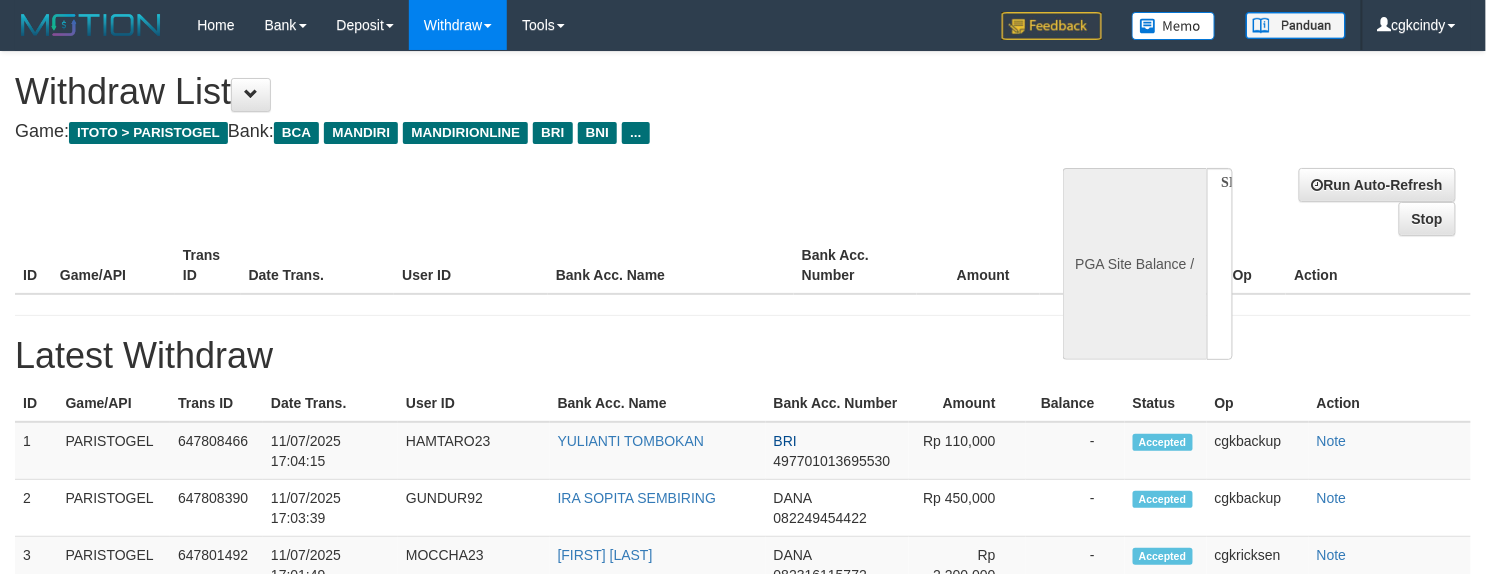 select on "**" 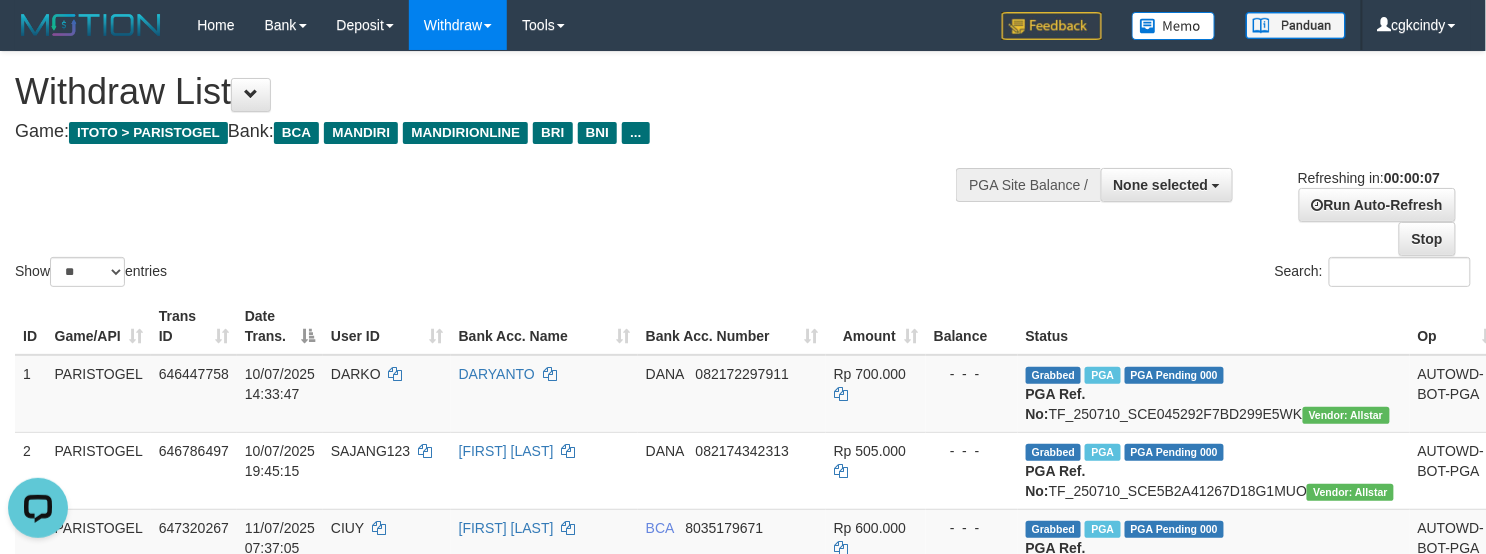 scroll, scrollTop: 0, scrollLeft: 0, axis: both 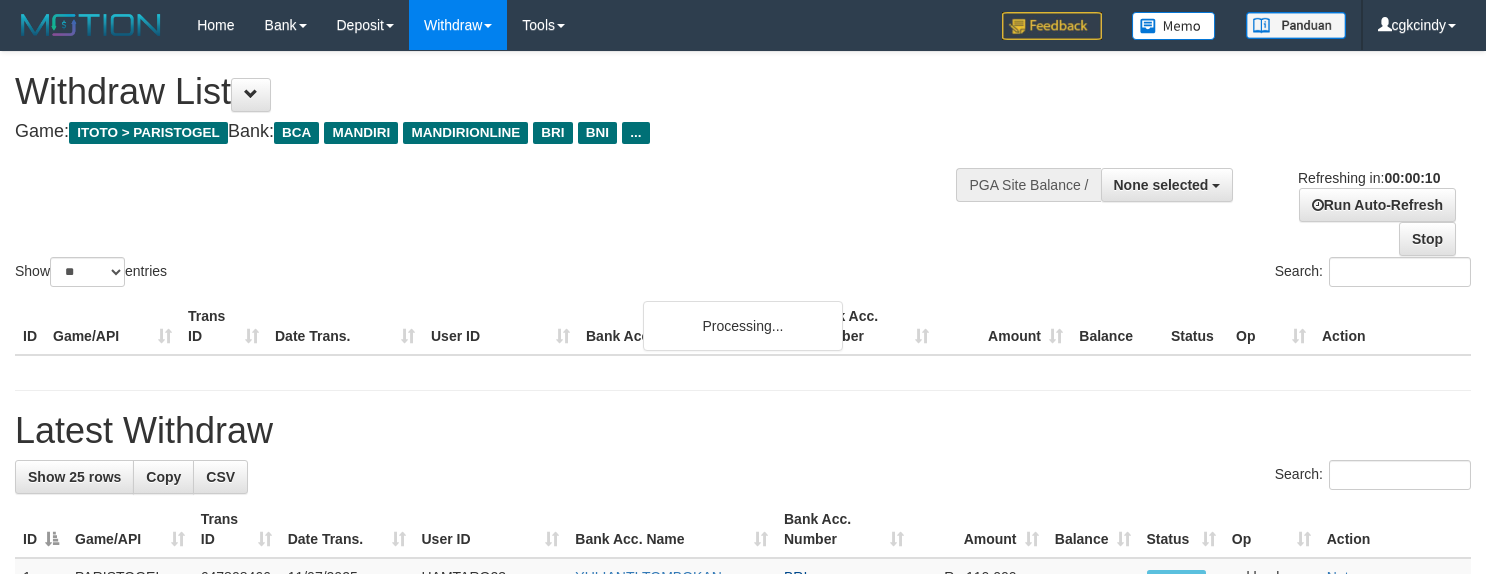 select 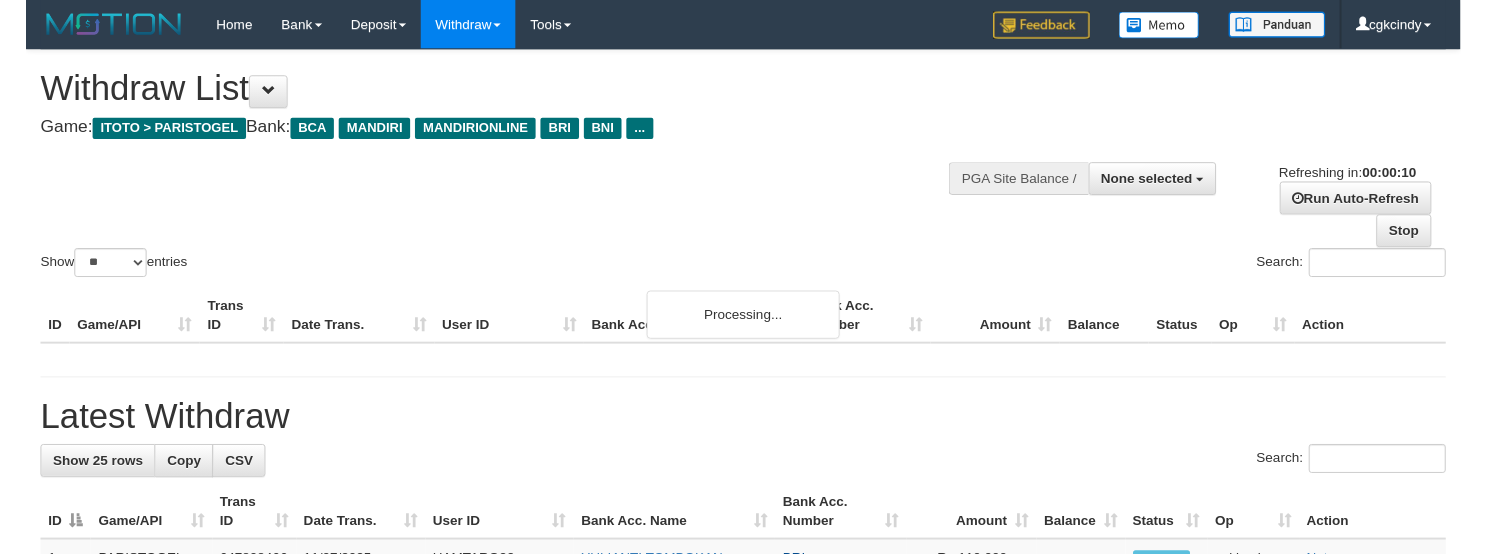 scroll, scrollTop: 0, scrollLeft: 0, axis: both 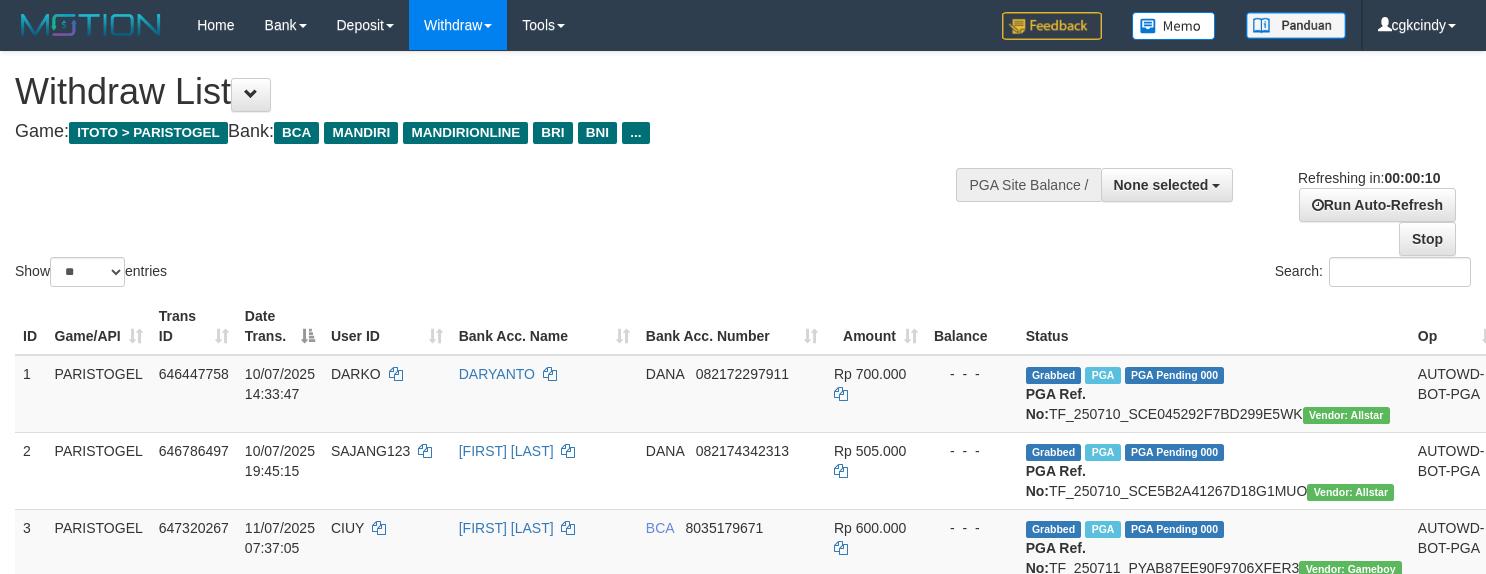 select 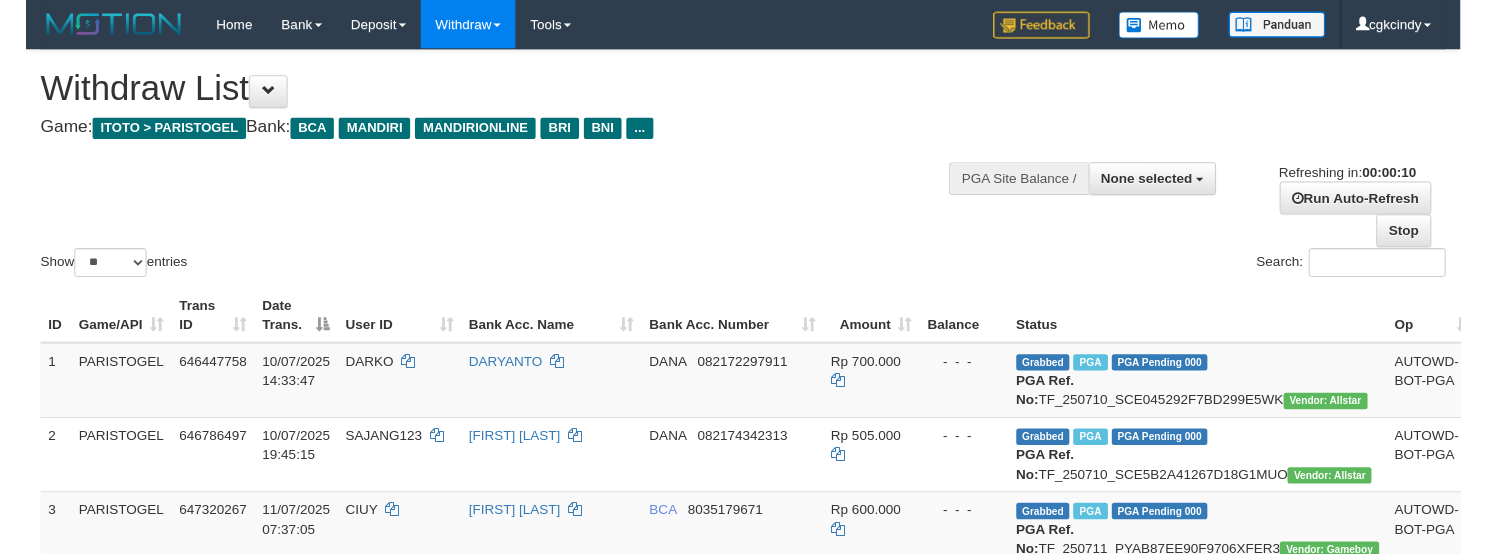 scroll, scrollTop: 0, scrollLeft: 0, axis: both 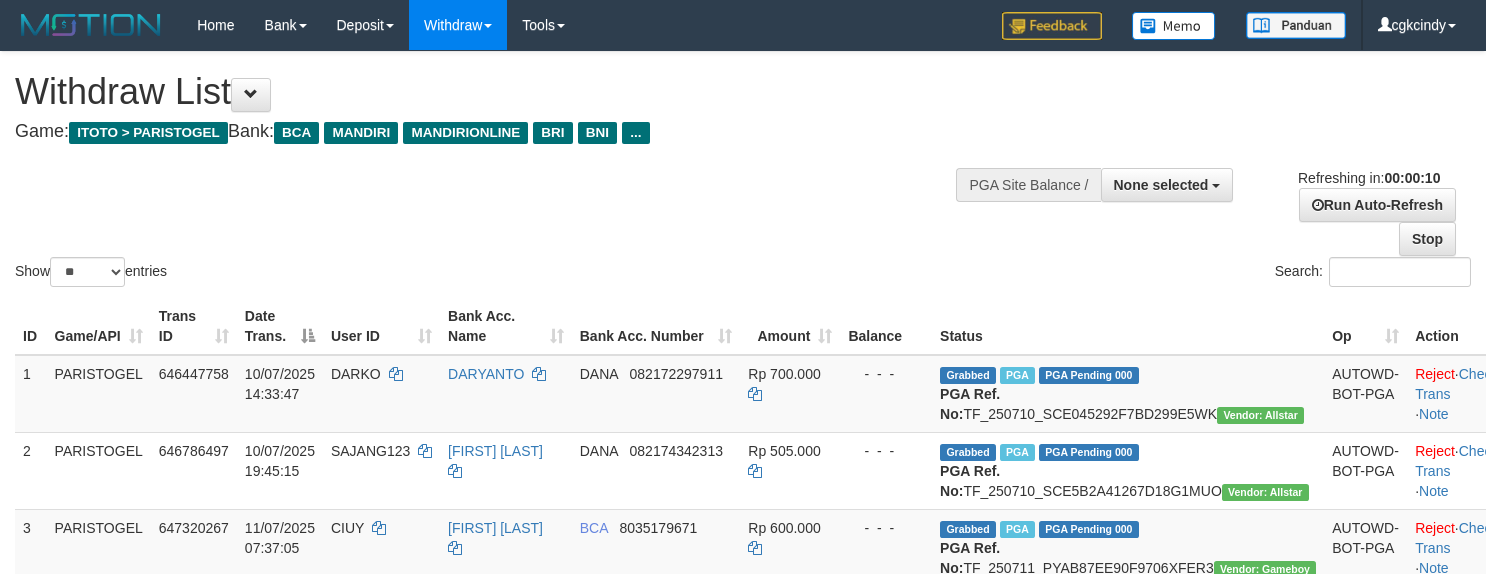 select 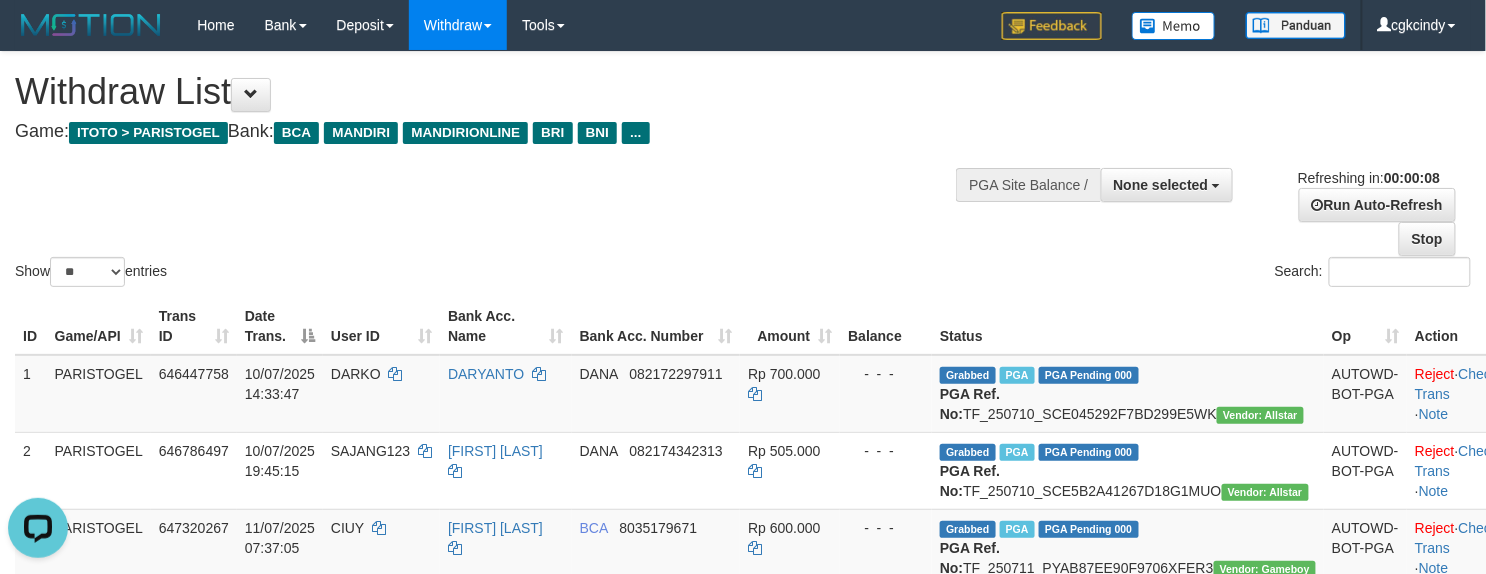 scroll, scrollTop: 0, scrollLeft: 0, axis: both 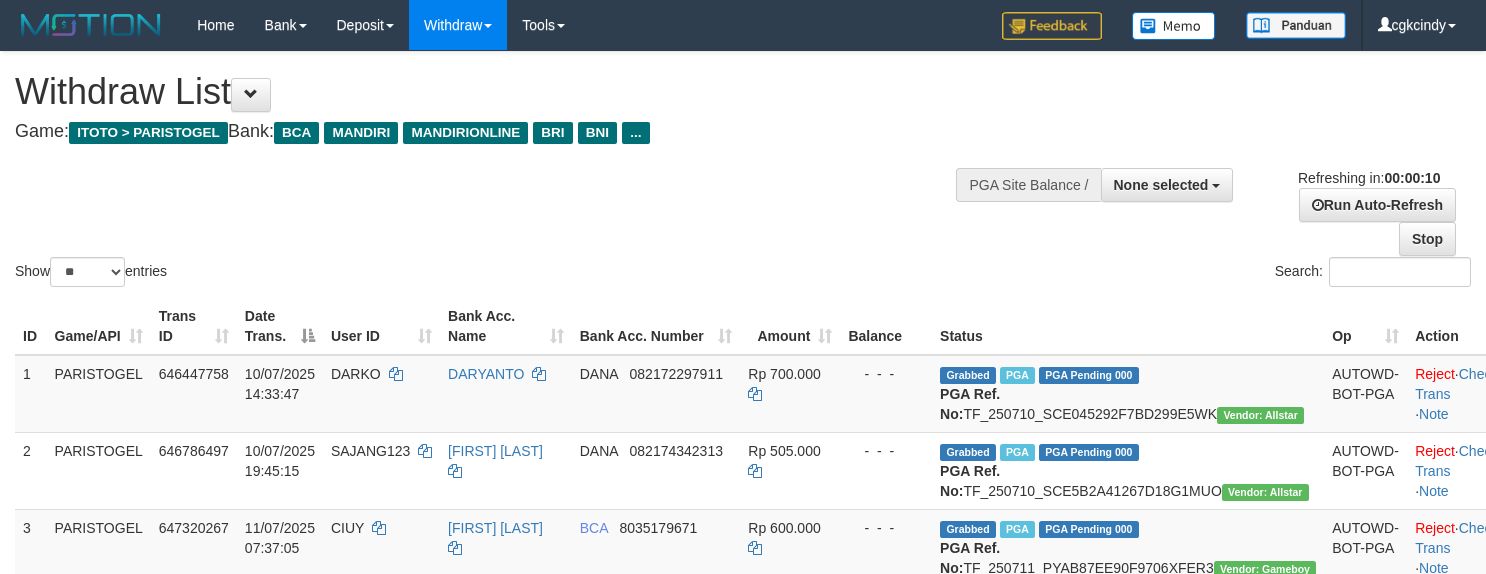select 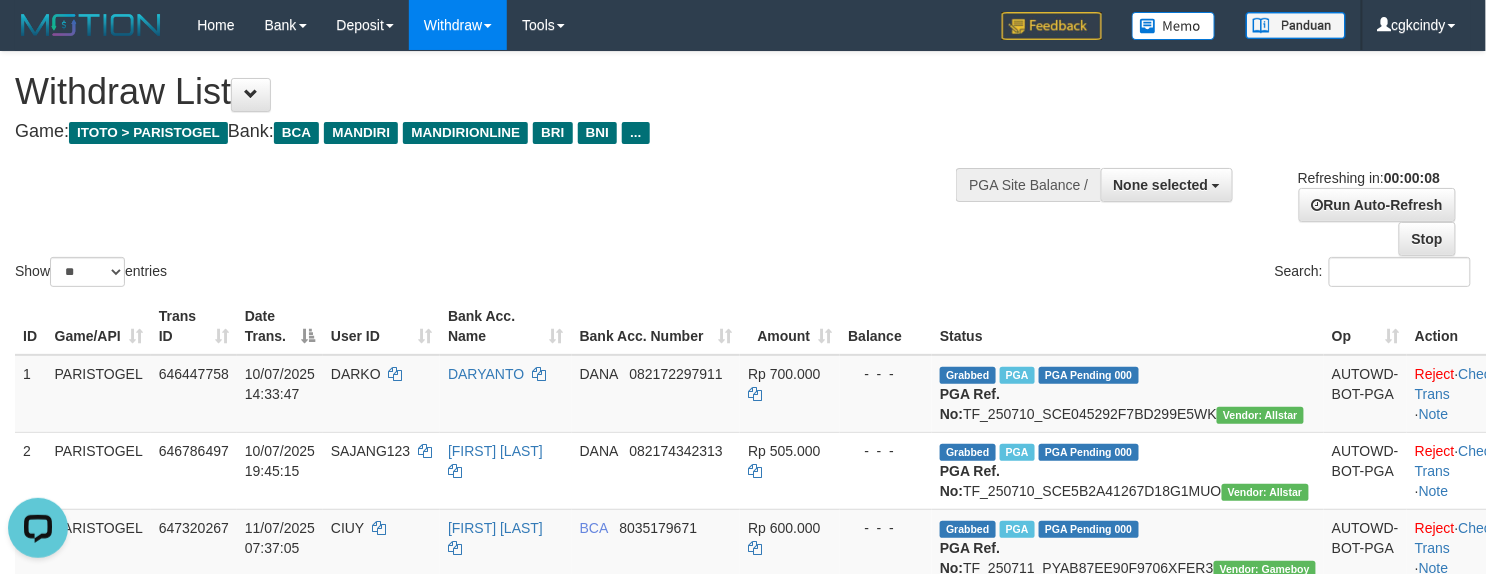 scroll, scrollTop: 0, scrollLeft: 0, axis: both 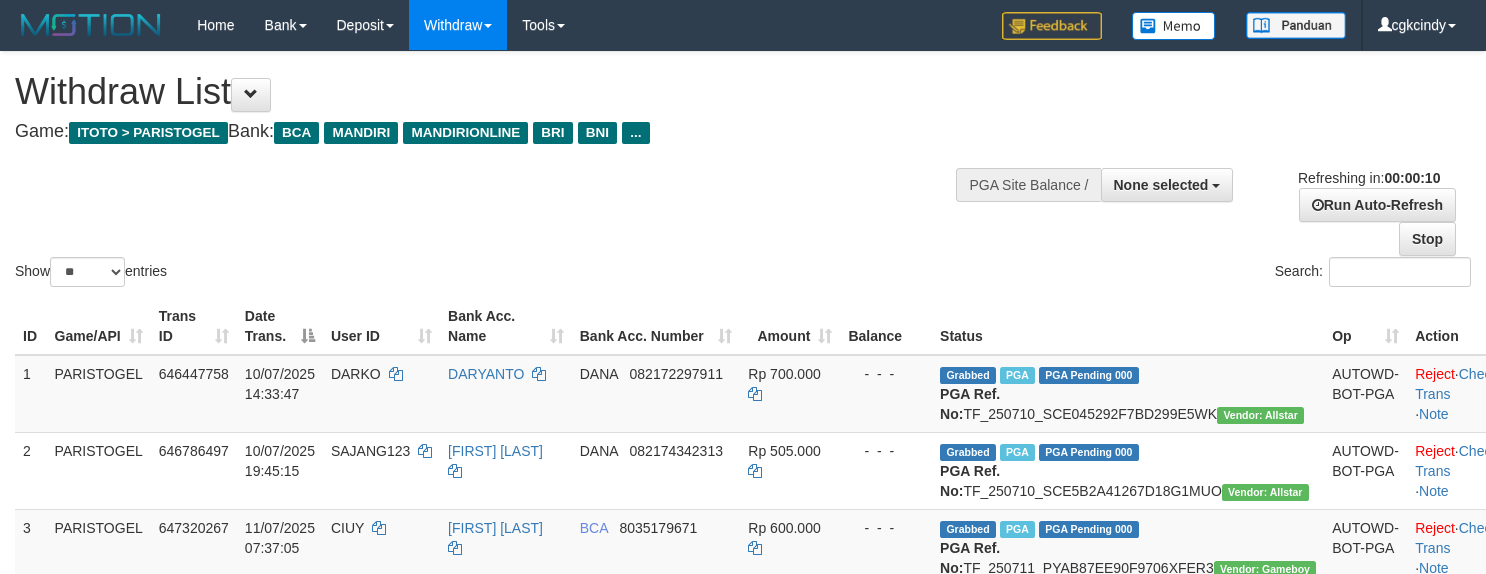 select 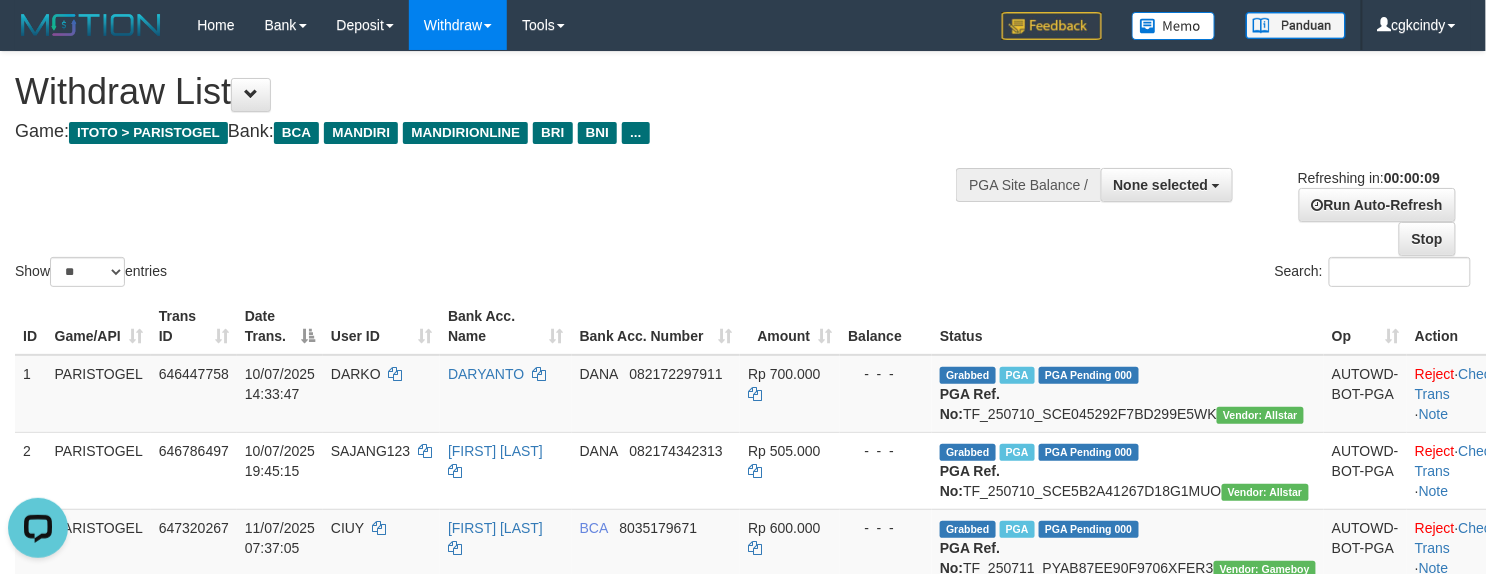 scroll, scrollTop: 0, scrollLeft: 0, axis: both 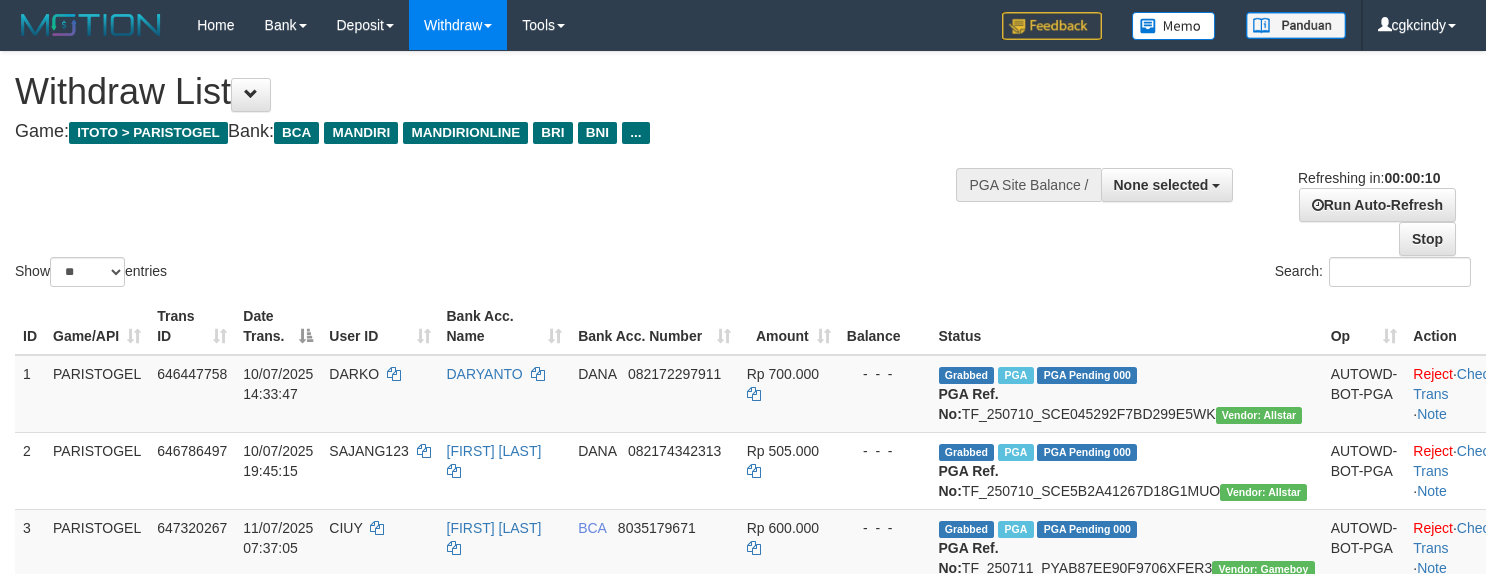 select 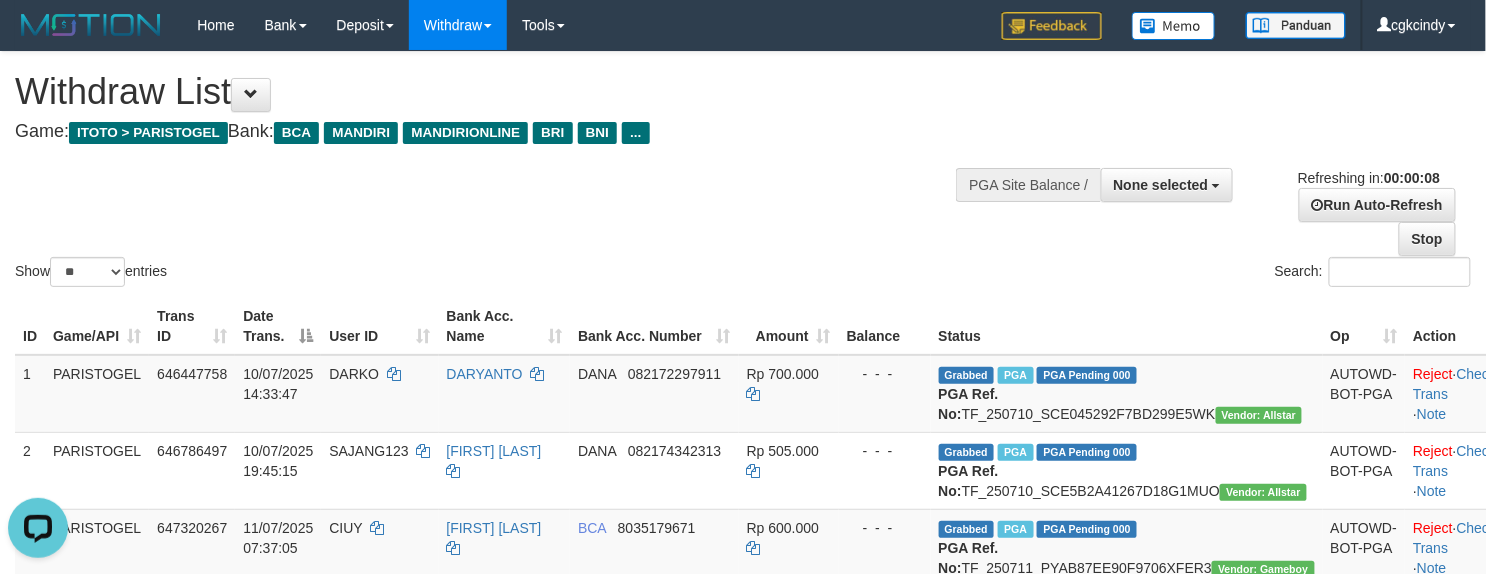 scroll, scrollTop: 0, scrollLeft: 0, axis: both 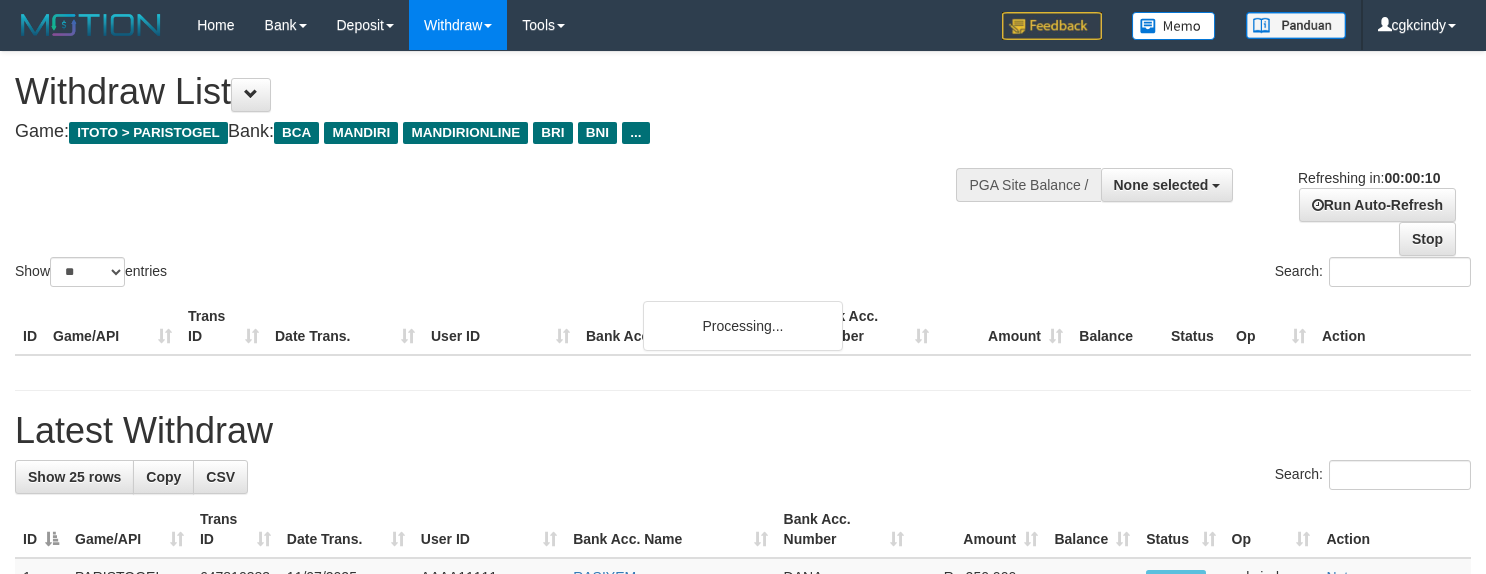 select 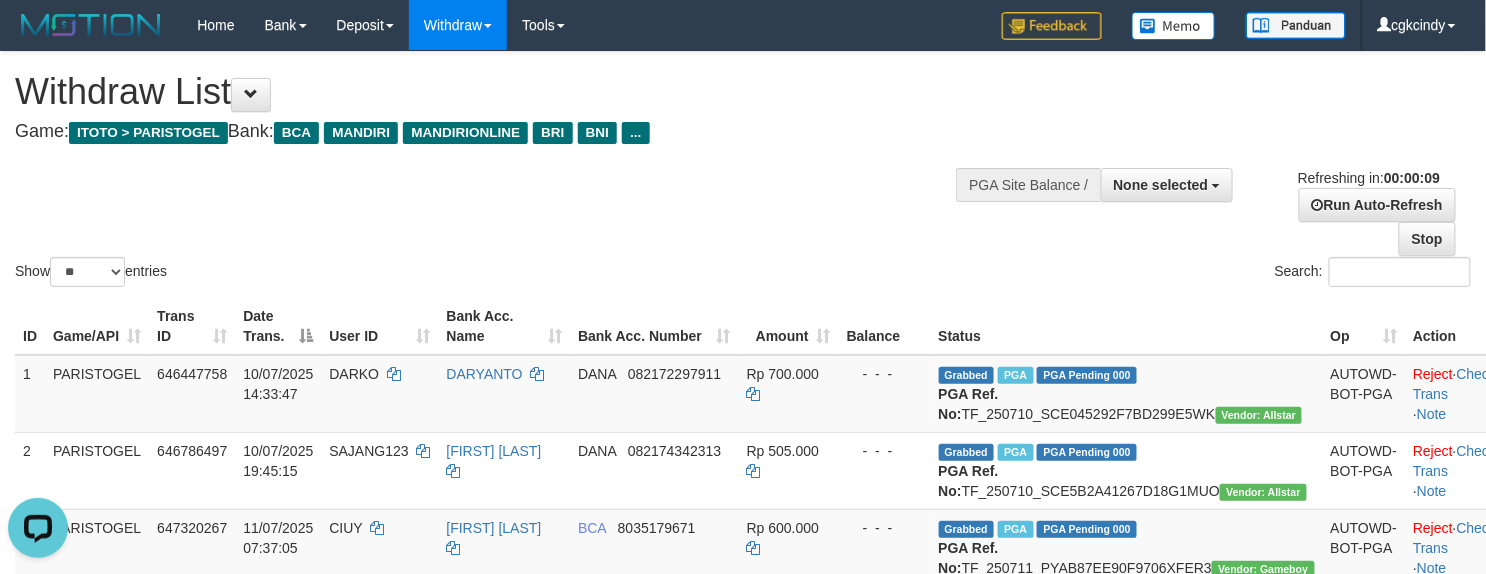 scroll, scrollTop: 0, scrollLeft: 0, axis: both 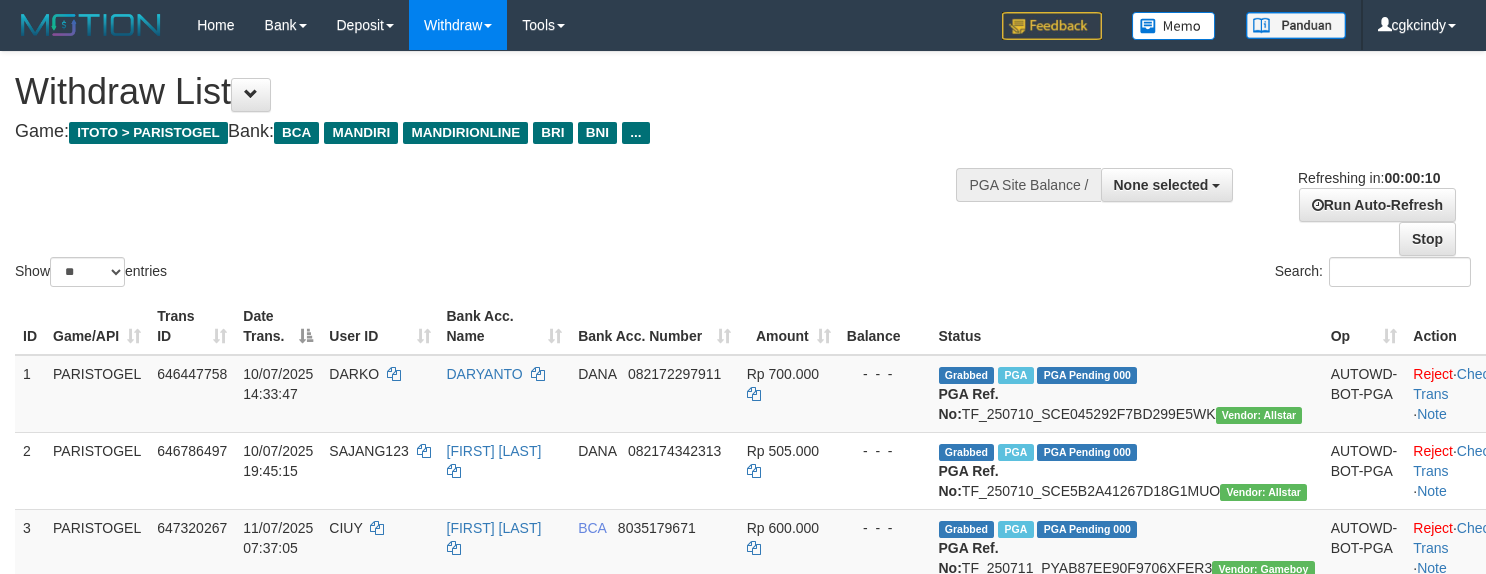 select 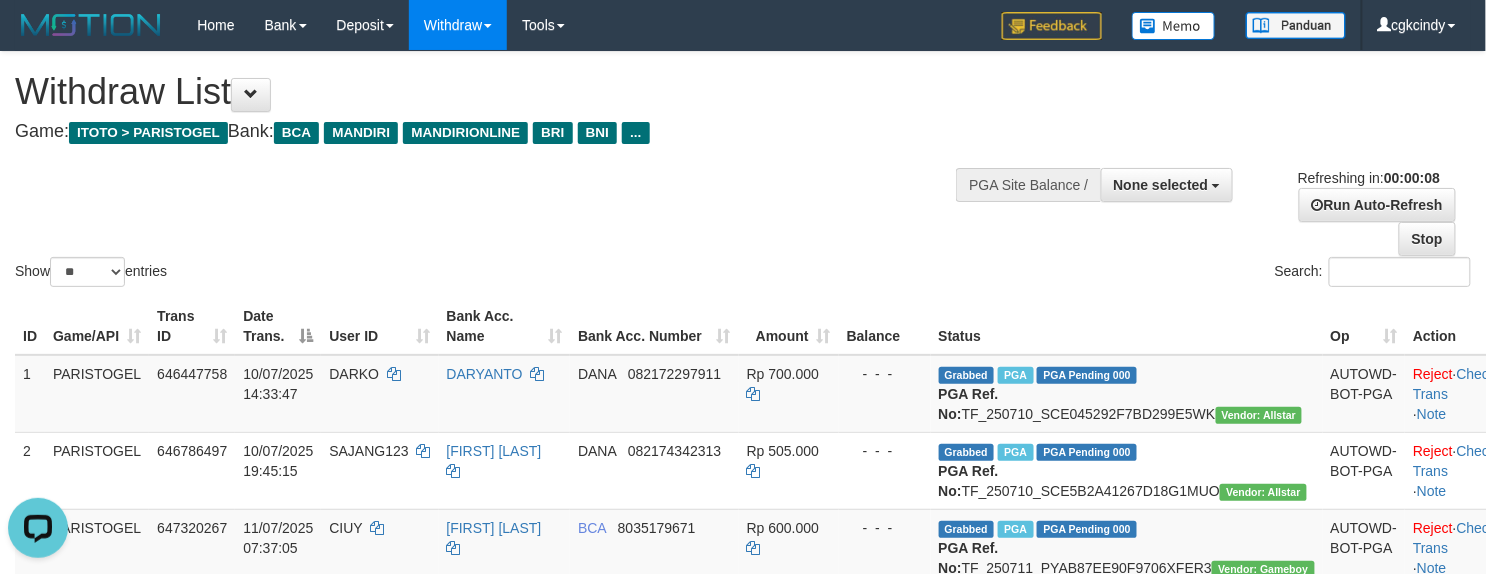 scroll, scrollTop: 0, scrollLeft: 0, axis: both 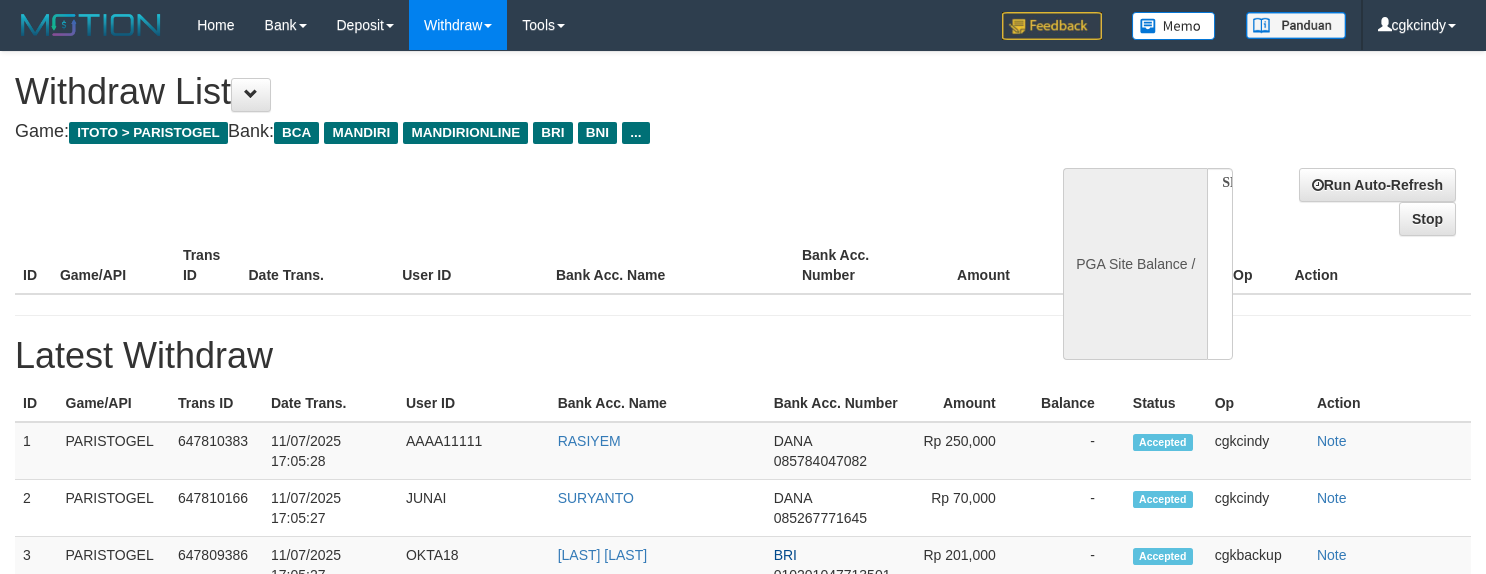 select 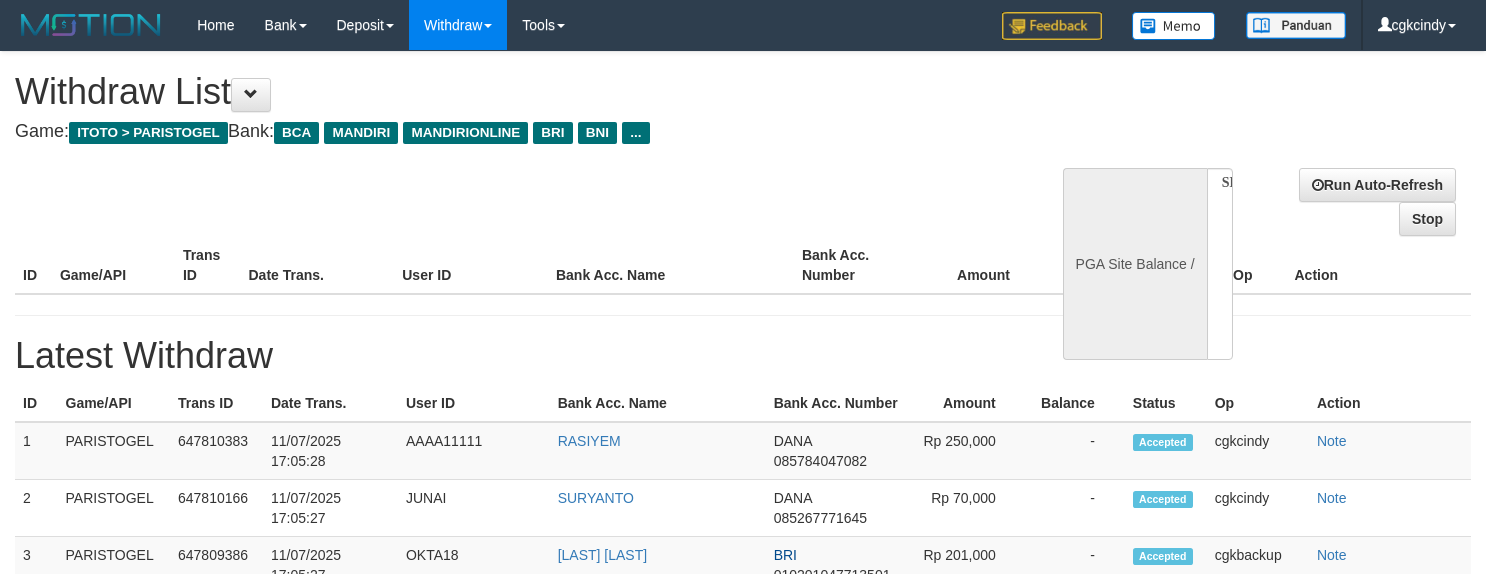 scroll, scrollTop: 0, scrollLeft: 0, axis: both 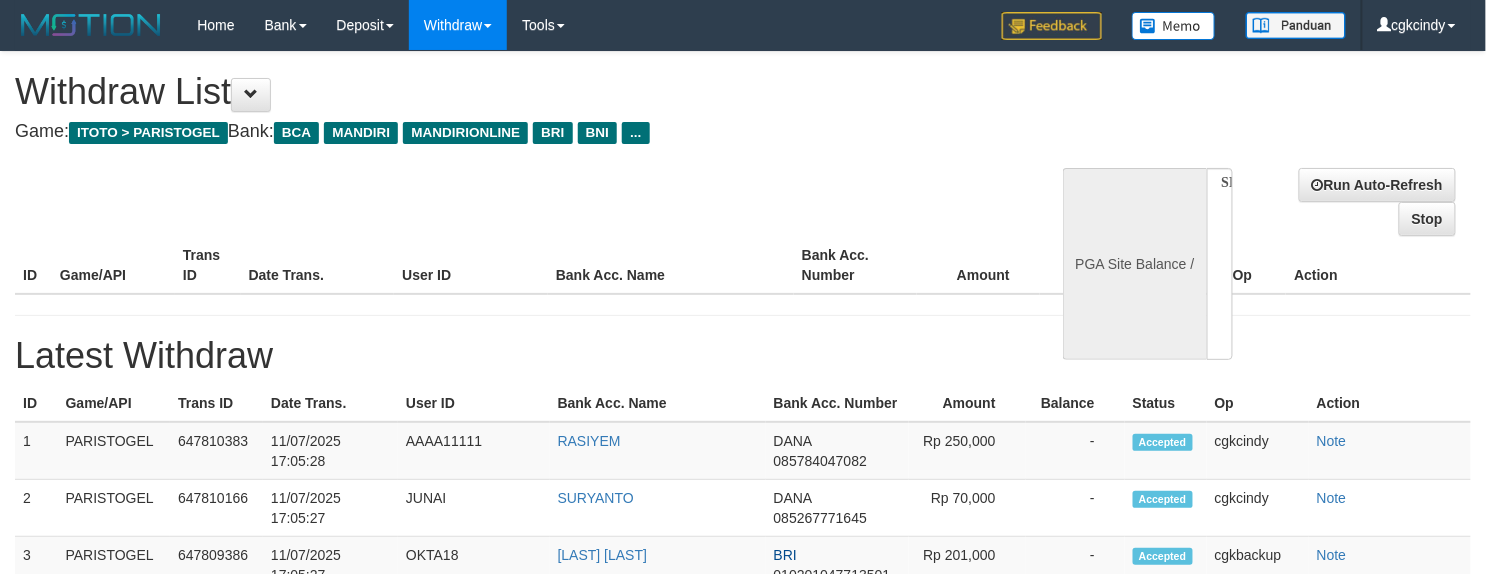 select on "**" 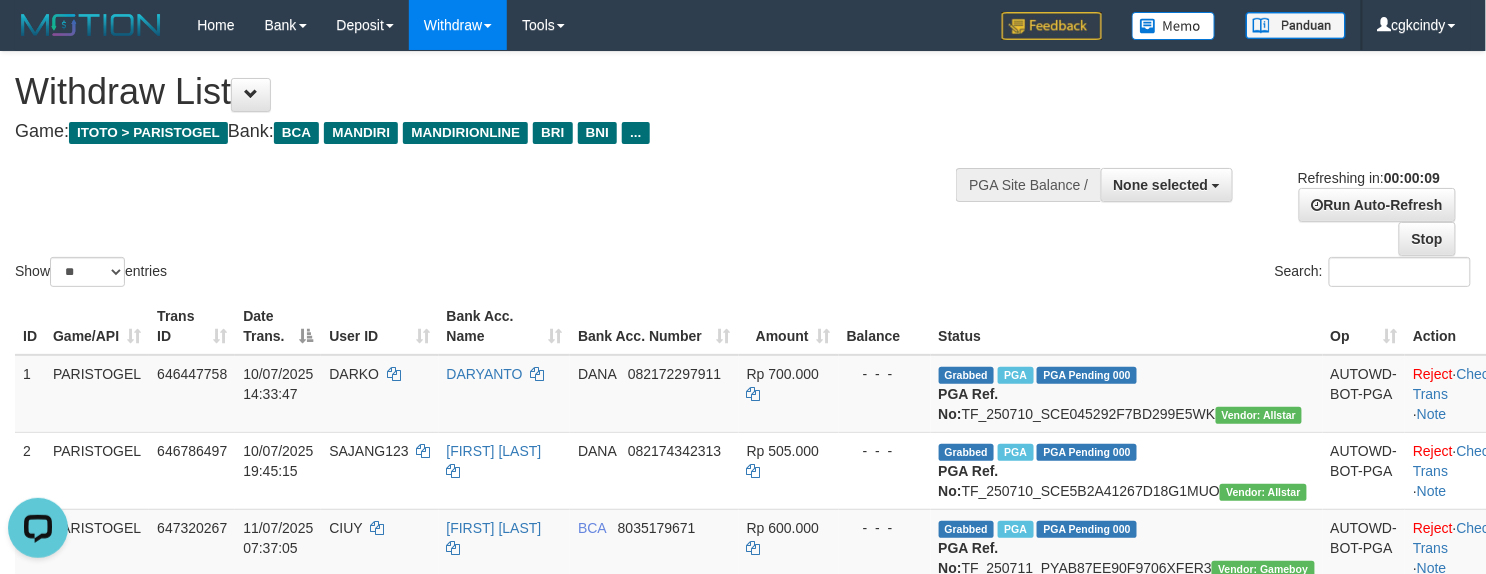scroll, scrollTop: 0, scrollLeft: 0, axis: both 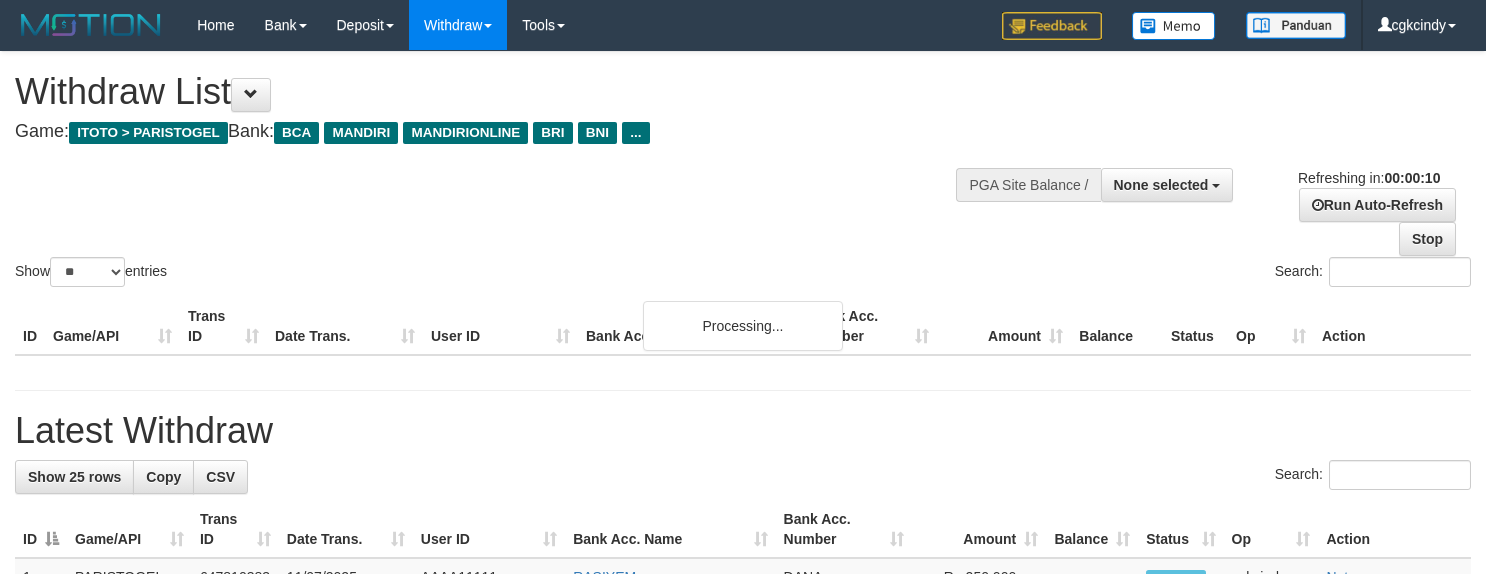 select 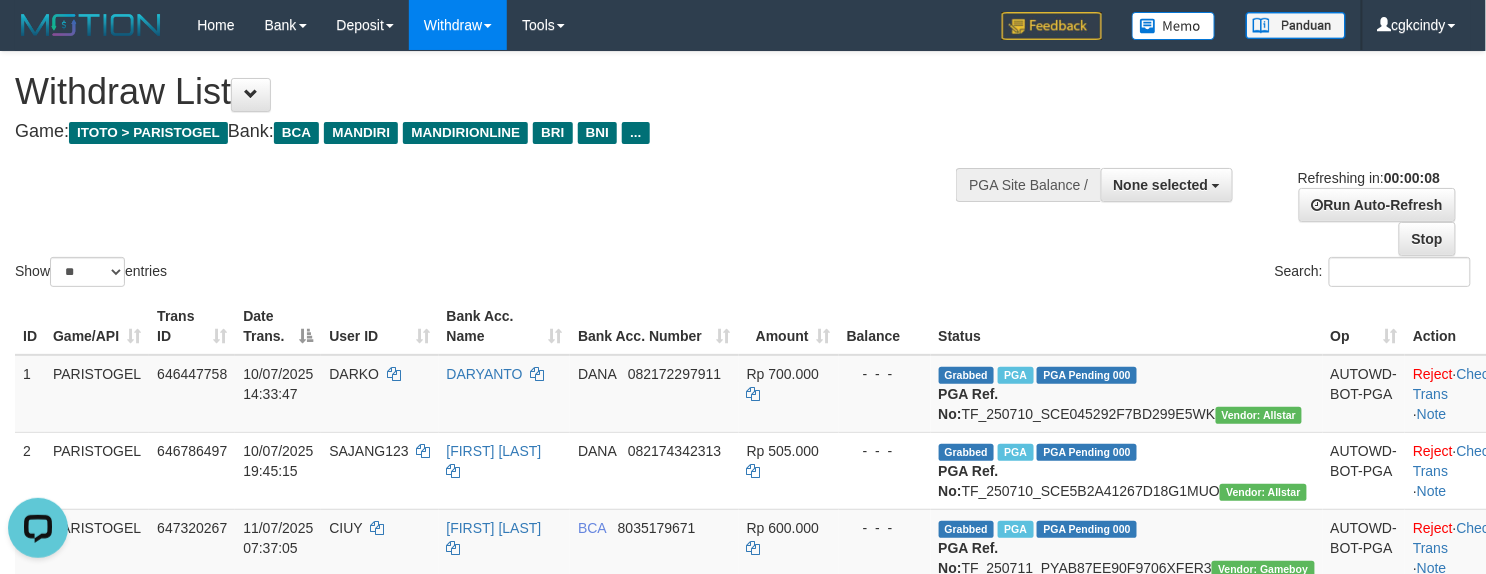 scroll, scrollTop: 0, scrollLeft: 0, axis: both 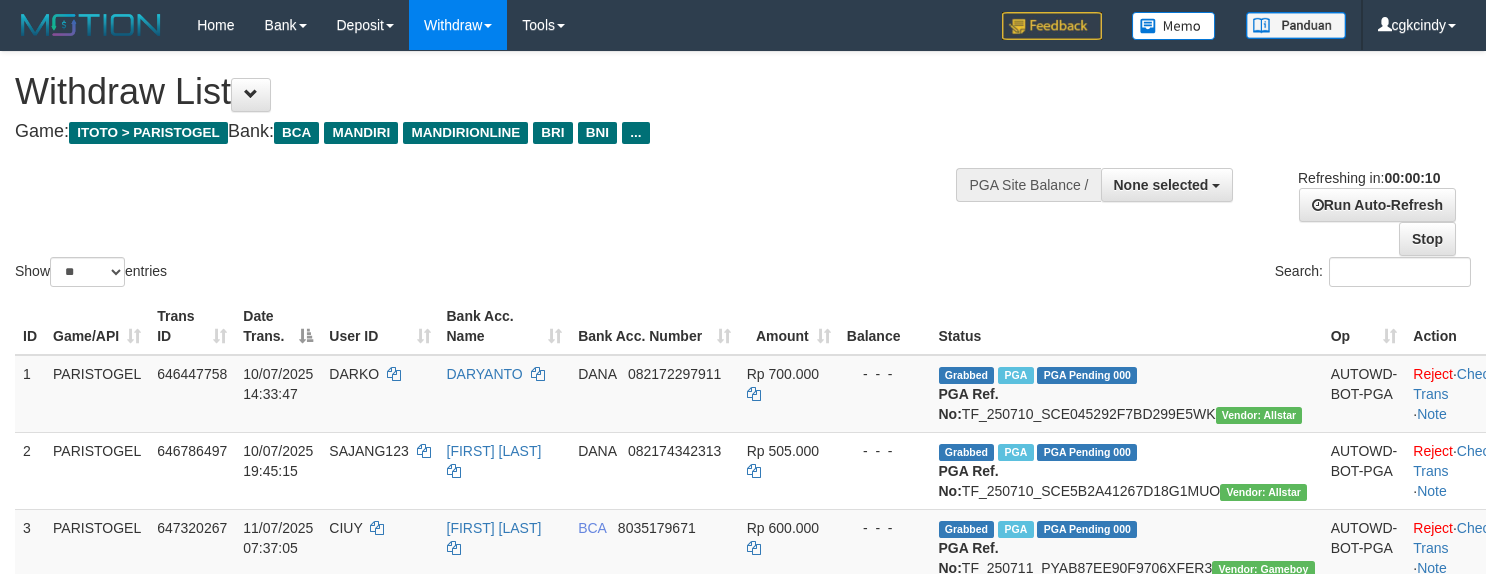 select 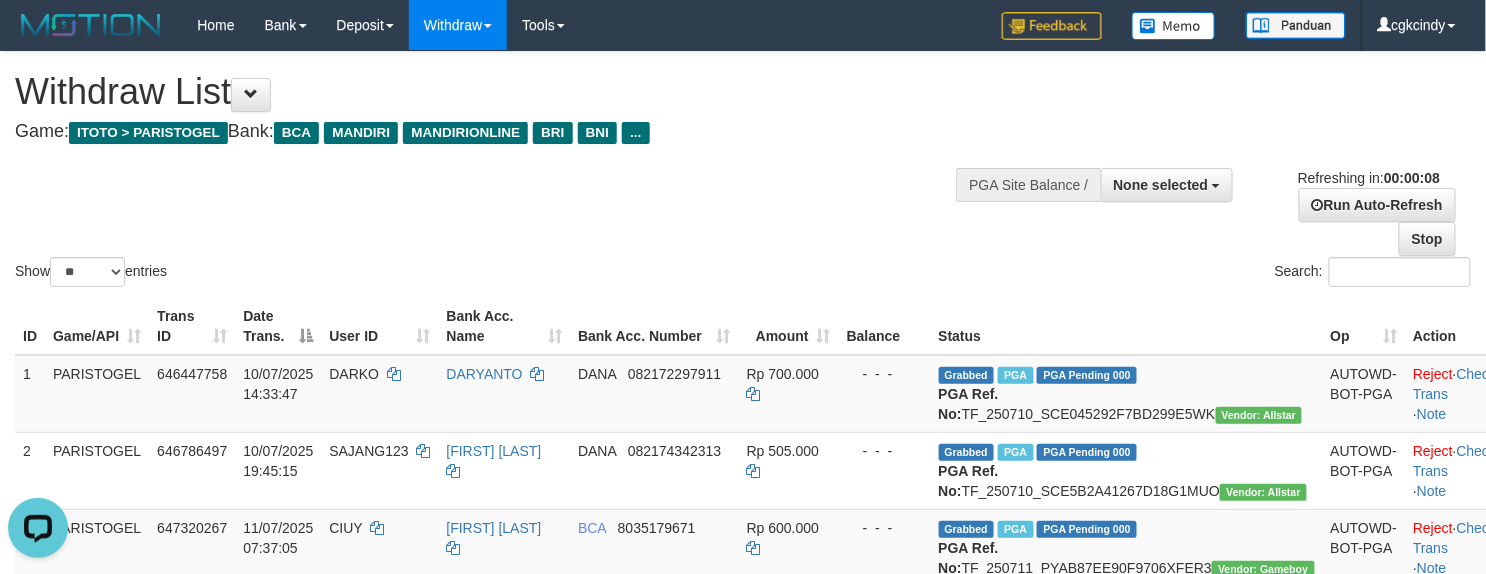 scroll, scrollTop: 0, scrollLeft: 0, axis: both 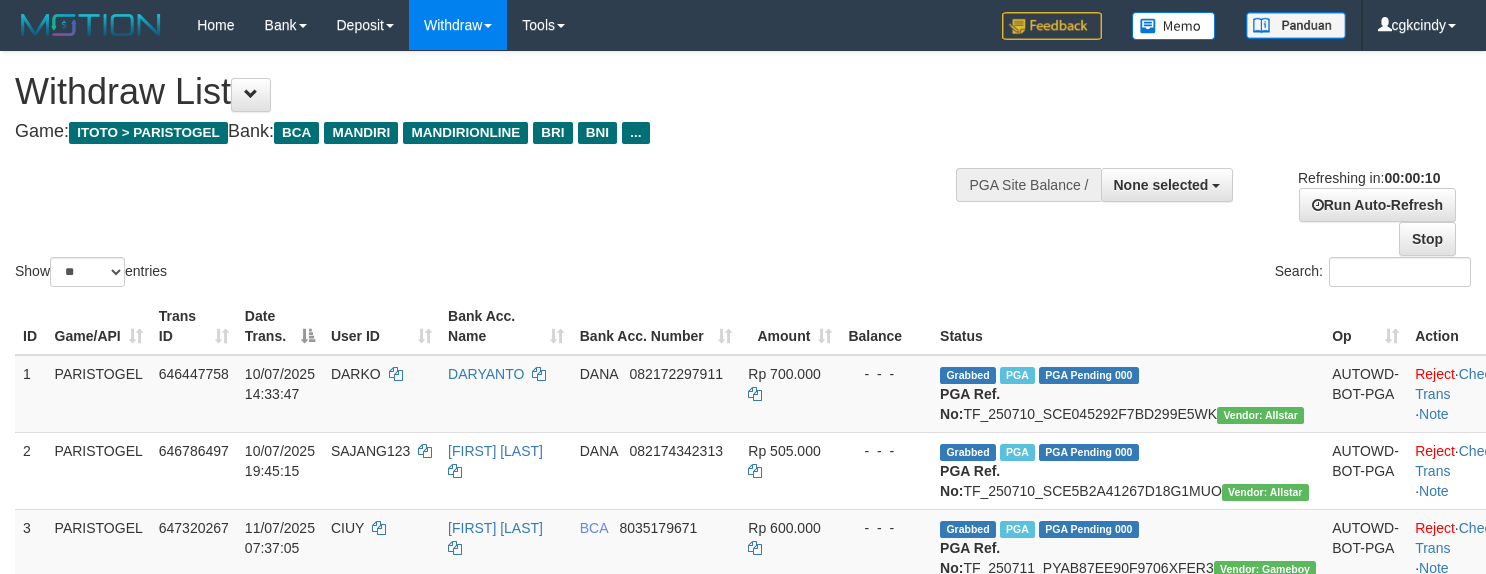 select 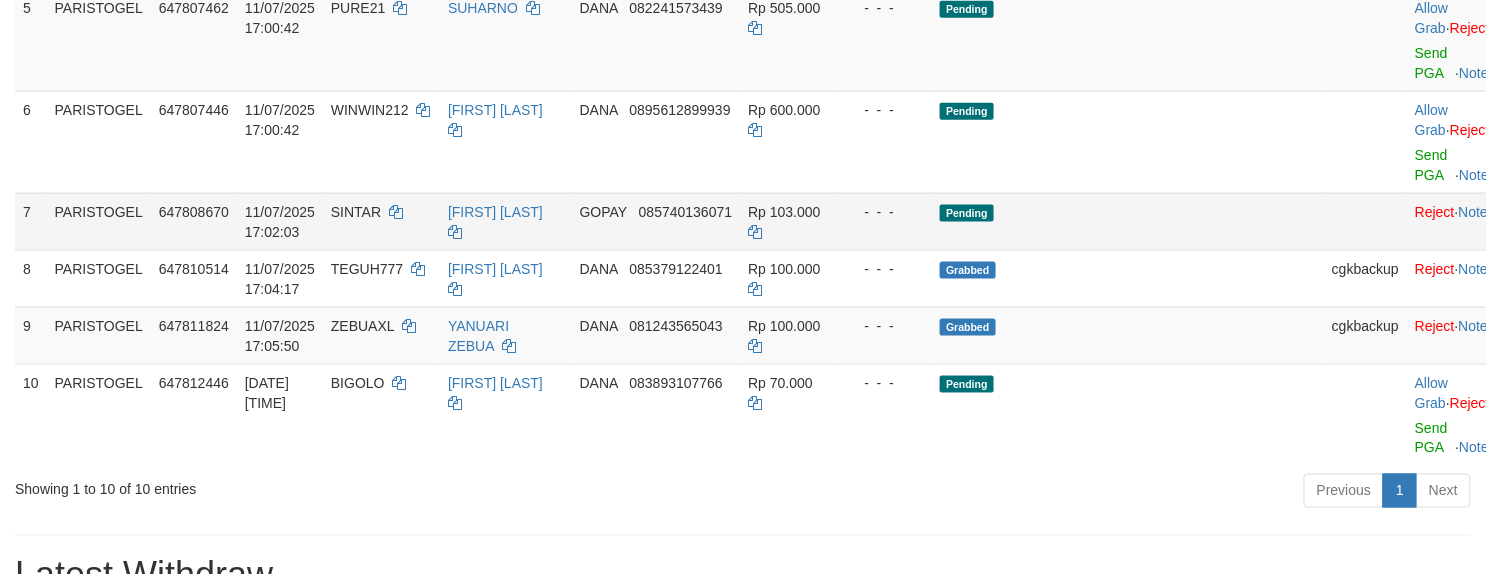 scroll, scrollTop: 800, scrollLeft: 0, axis: vertical 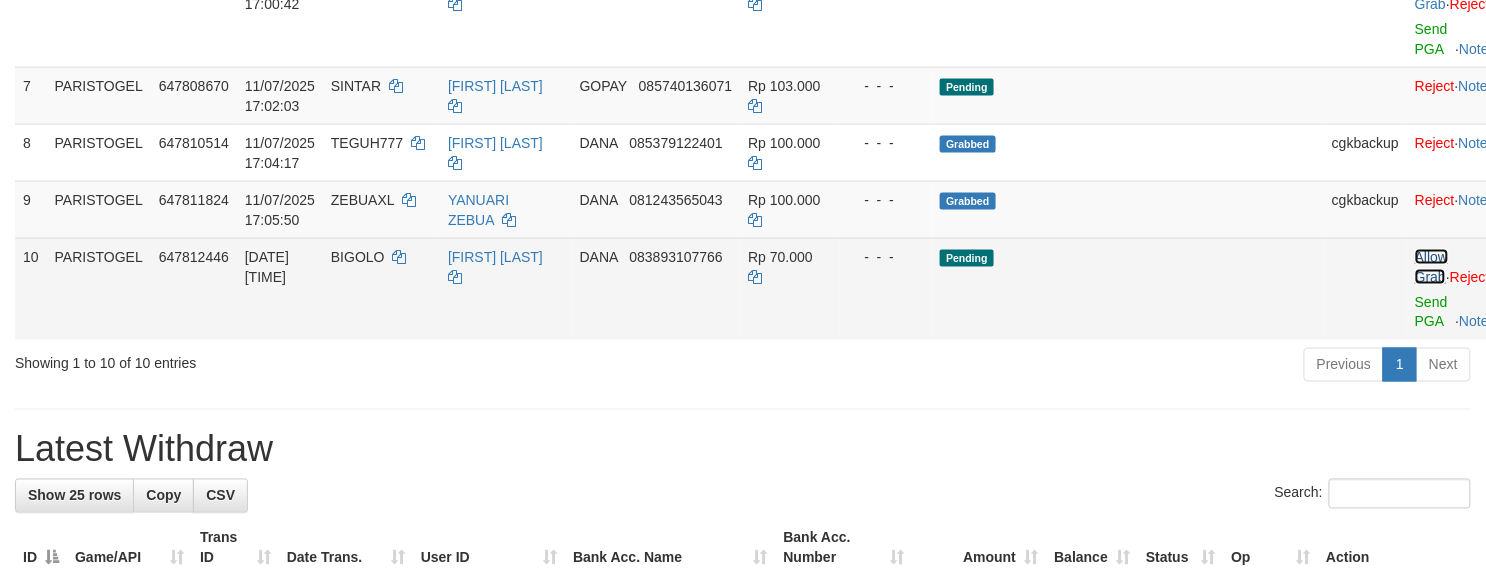 click on "Allow Grab" at bounding box center (1431, 267) 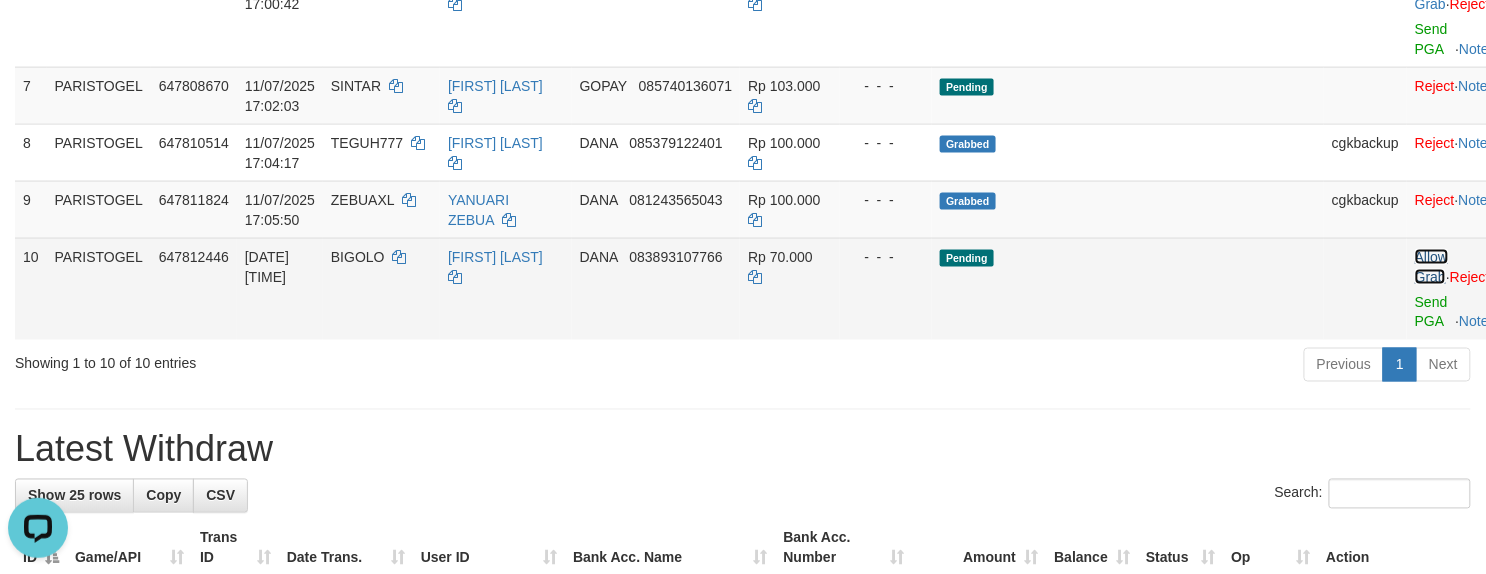 scroll, scrollTop: 0, scrollLeft: 0, axis: both 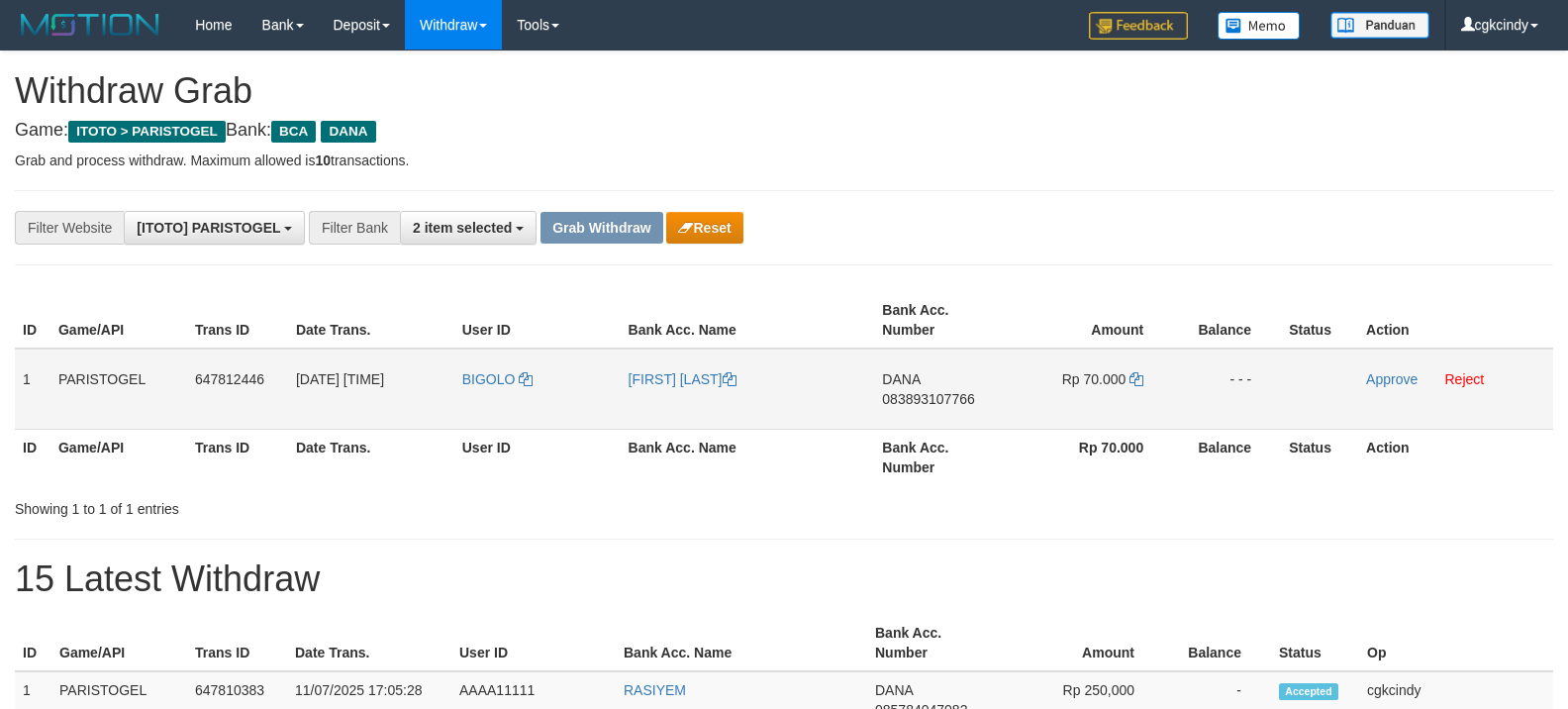 click on "BIGOLO" at bounding box center (538, 389) 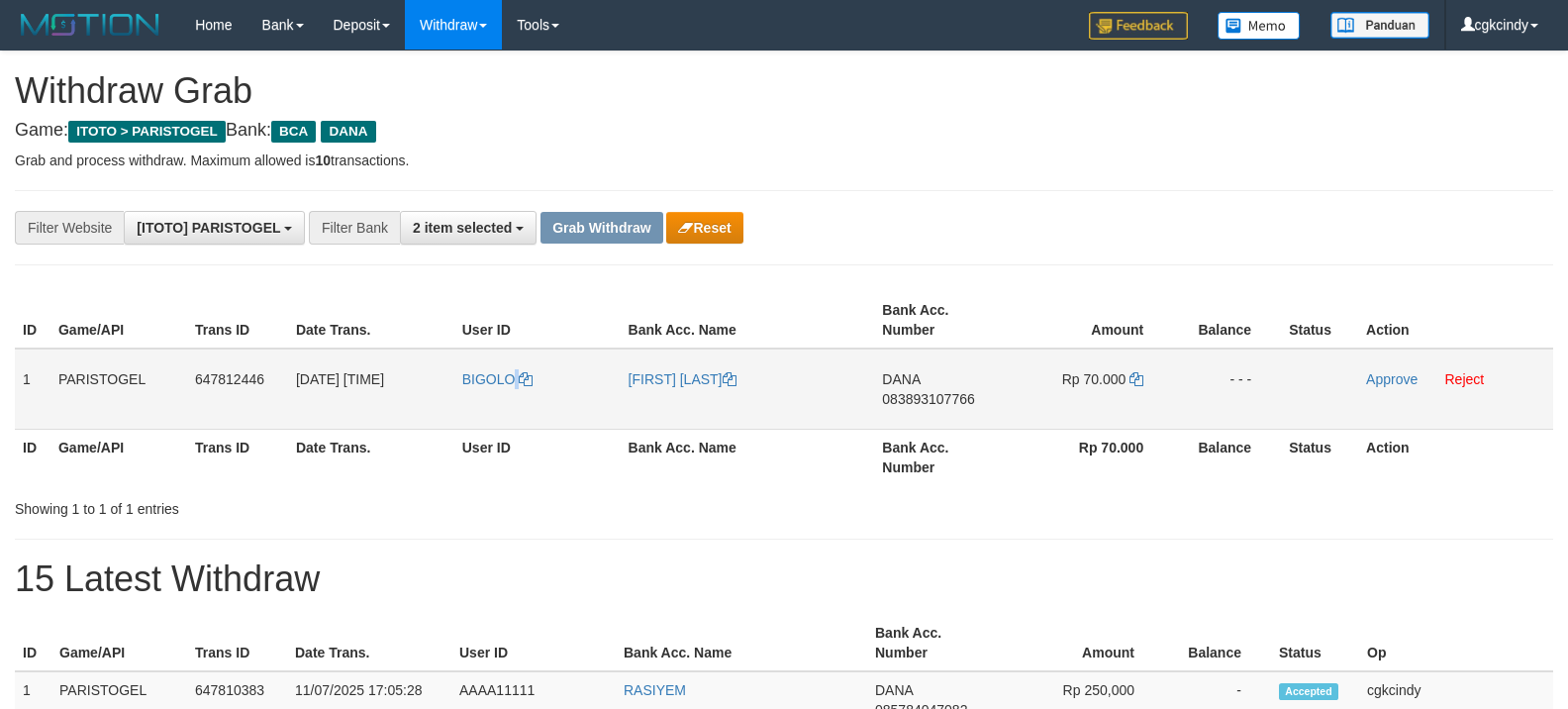 copy 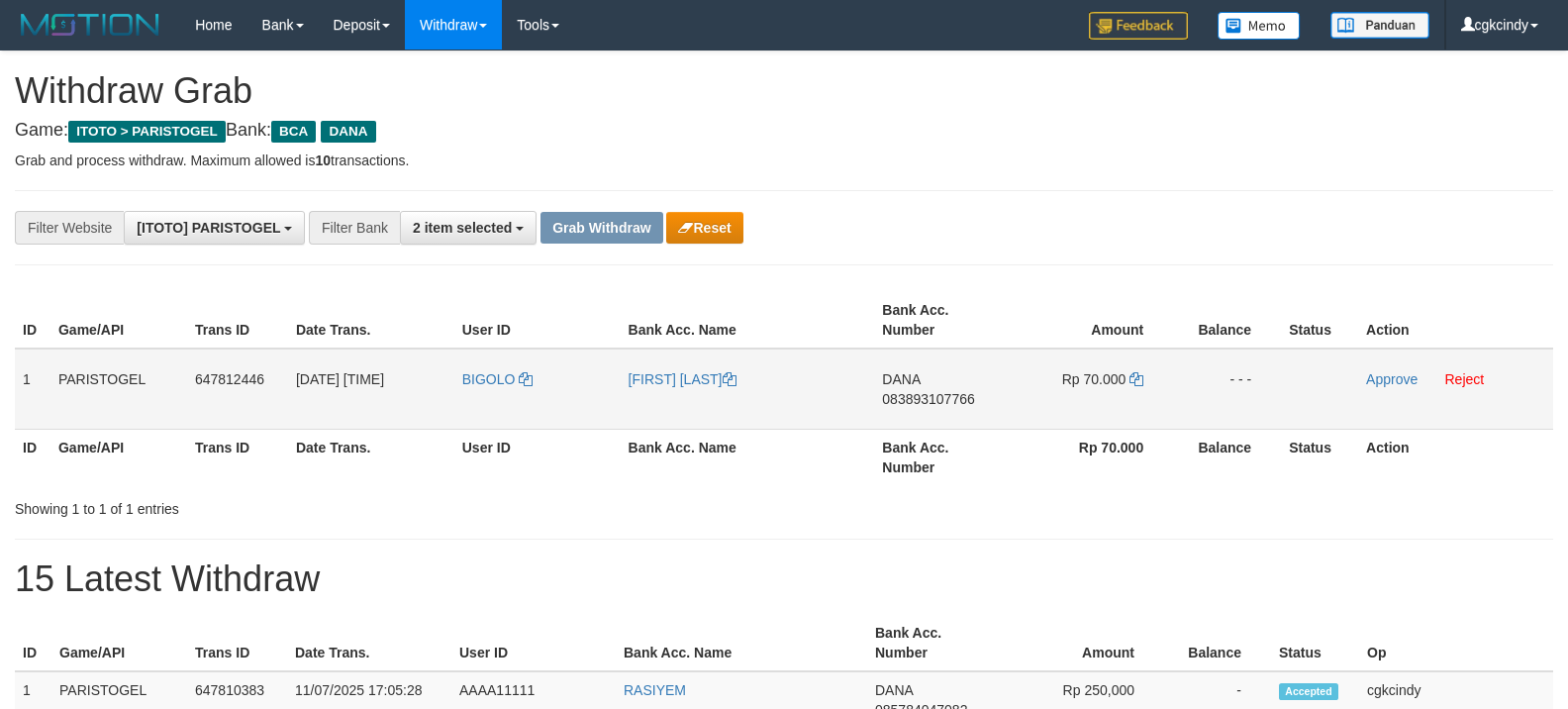 click on "BIGOLO" at bounding box center [538, 389] 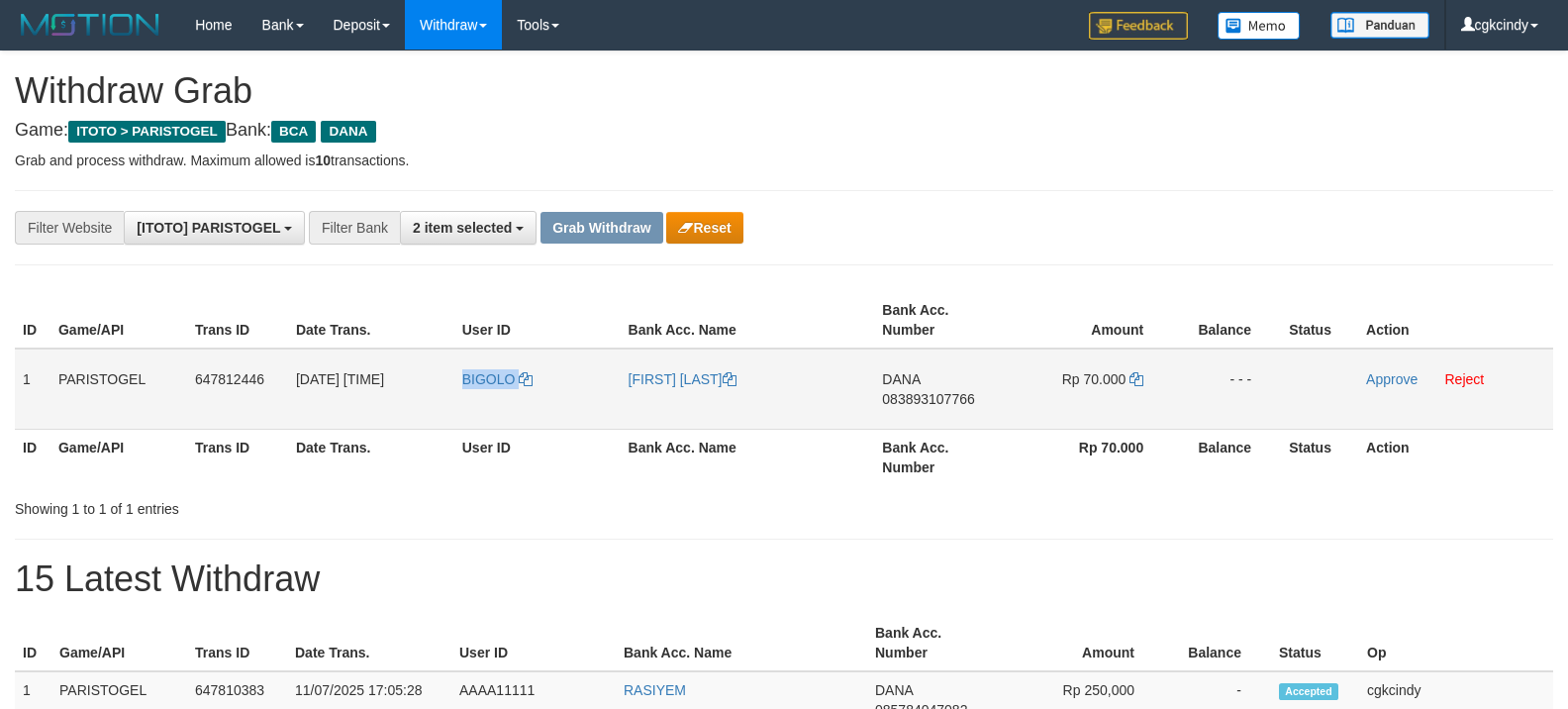 click on "BIGOLO" at bounding box center [538, 389] 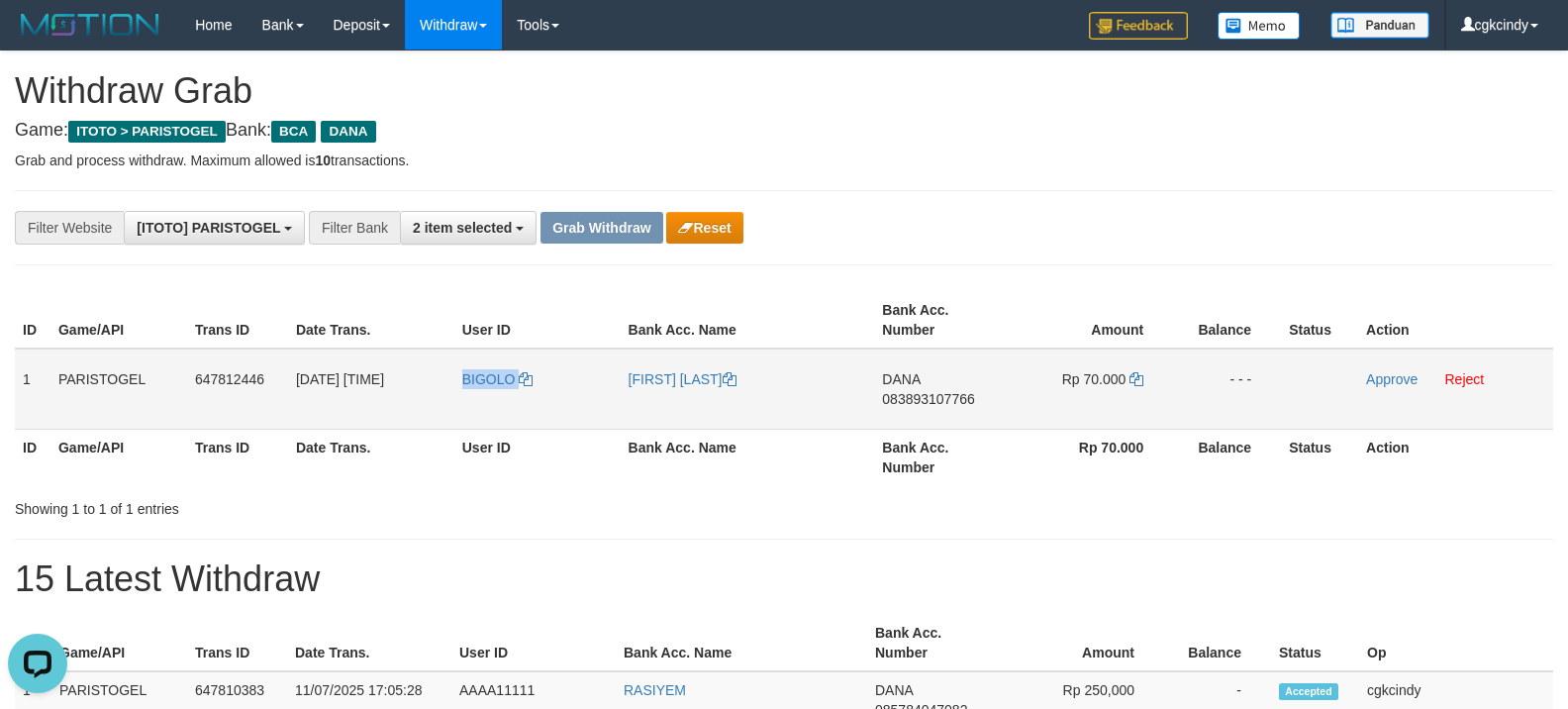 scroll, scrollTop: 0, scrollLeft: 0, axis: both 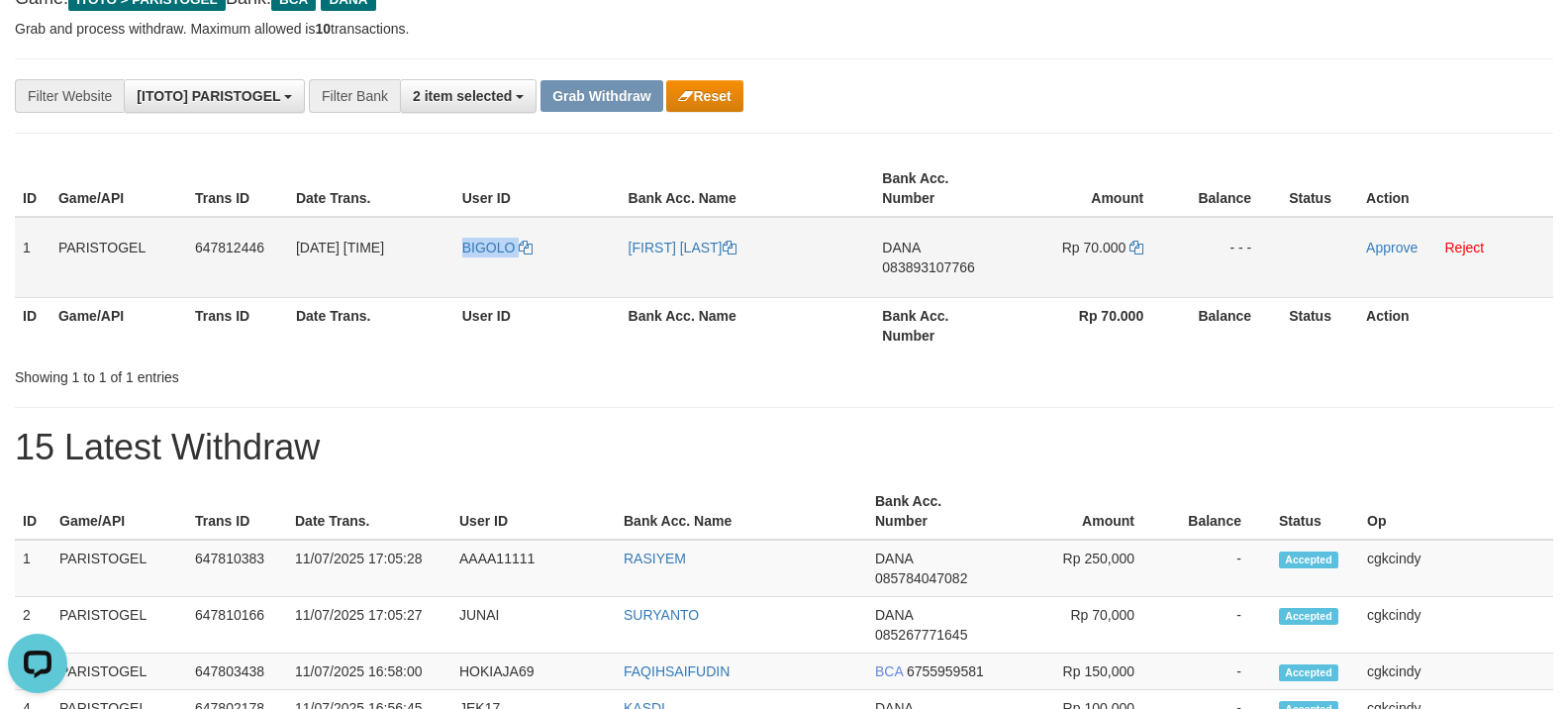 click on "BIGOLO" at bounding box center [538, 257] 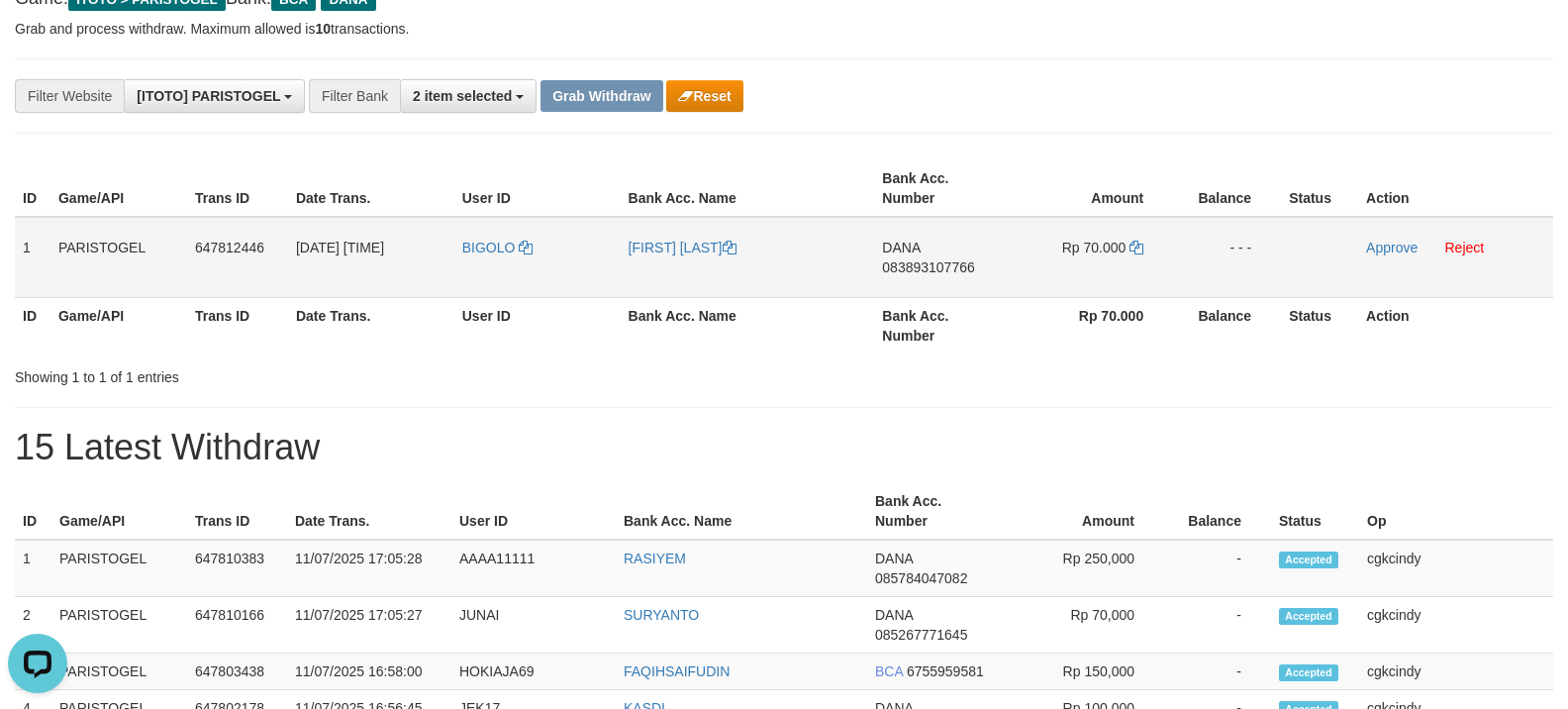 click on "[FIRST] [LAST]" at bounding box center (747, 257) 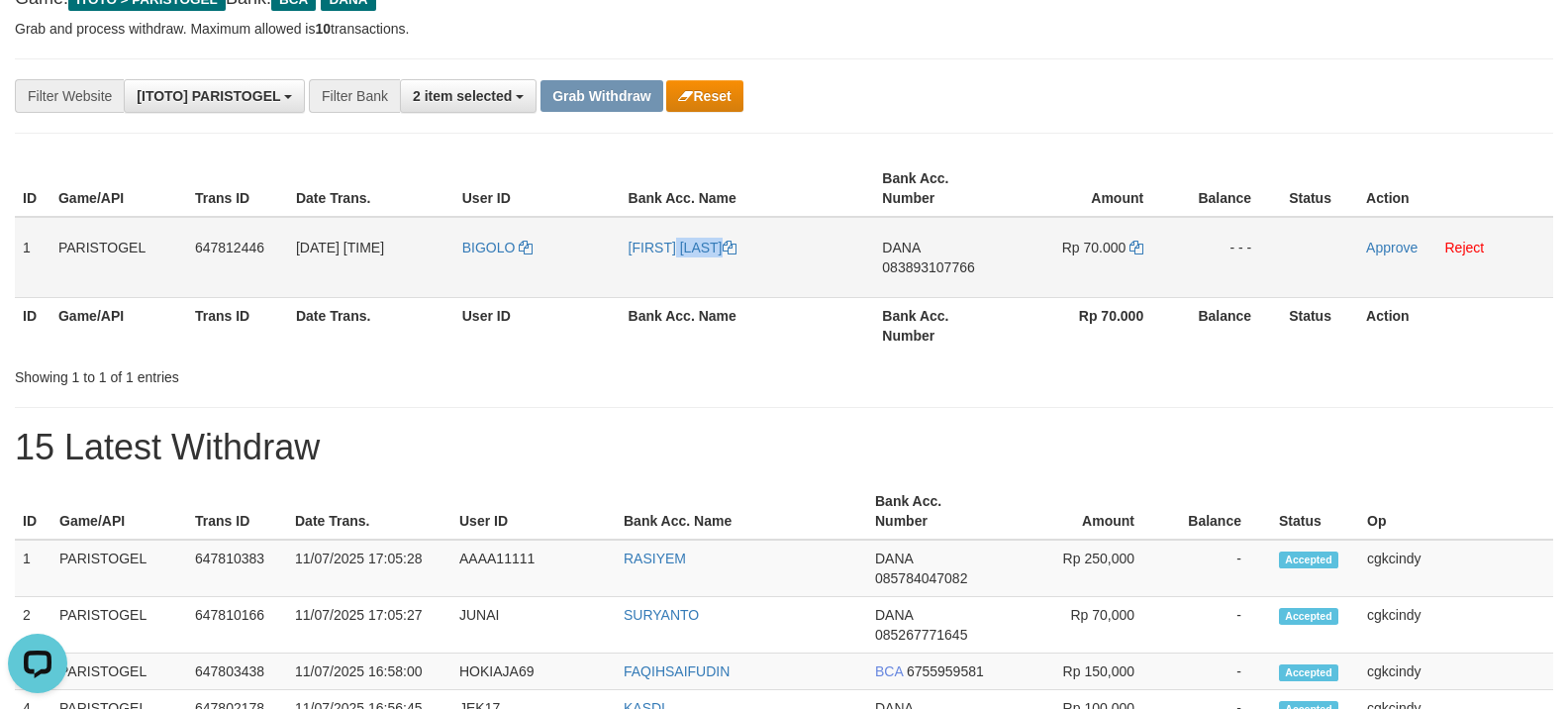 copy on "[FIRST] [LAST]" 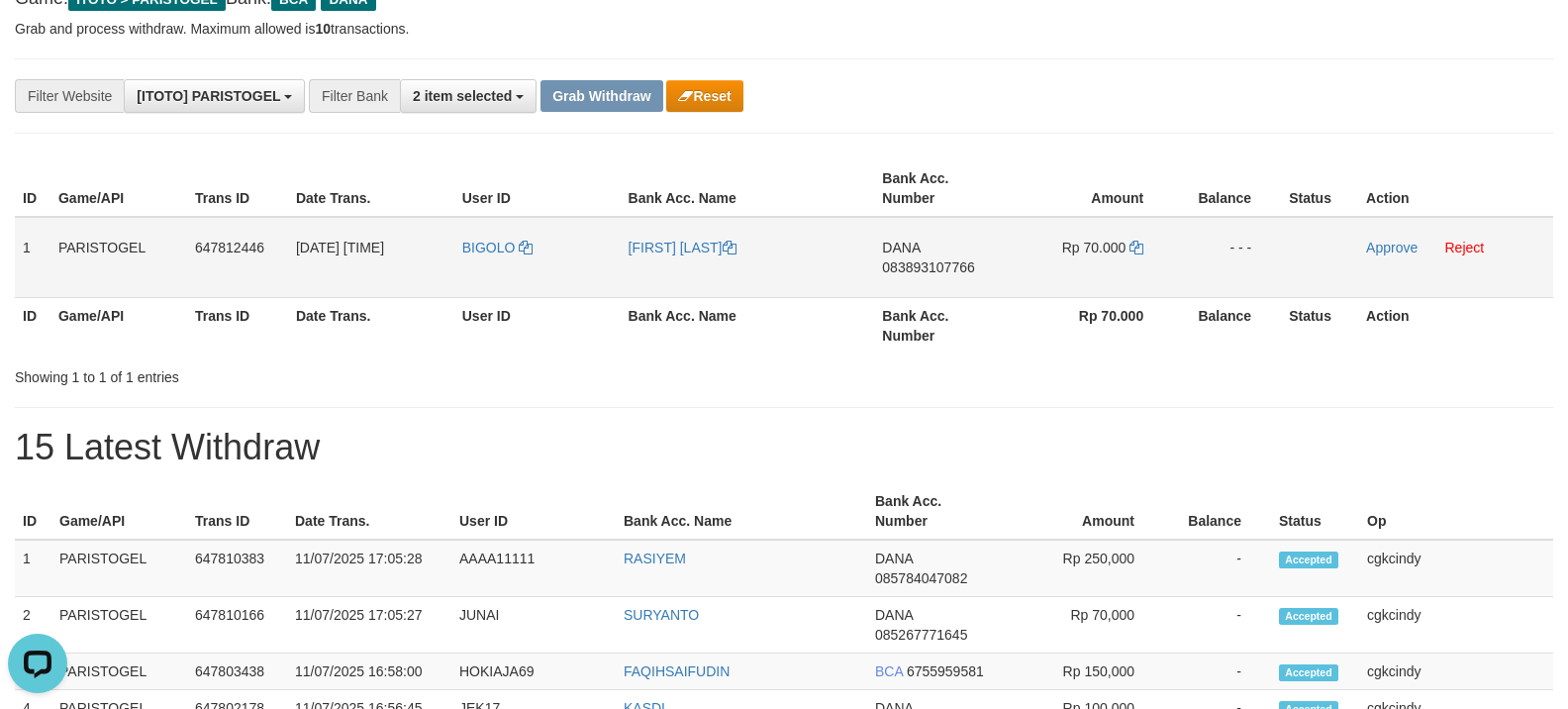 click on "DANA
083893107766" at bounding box center (942, 257) 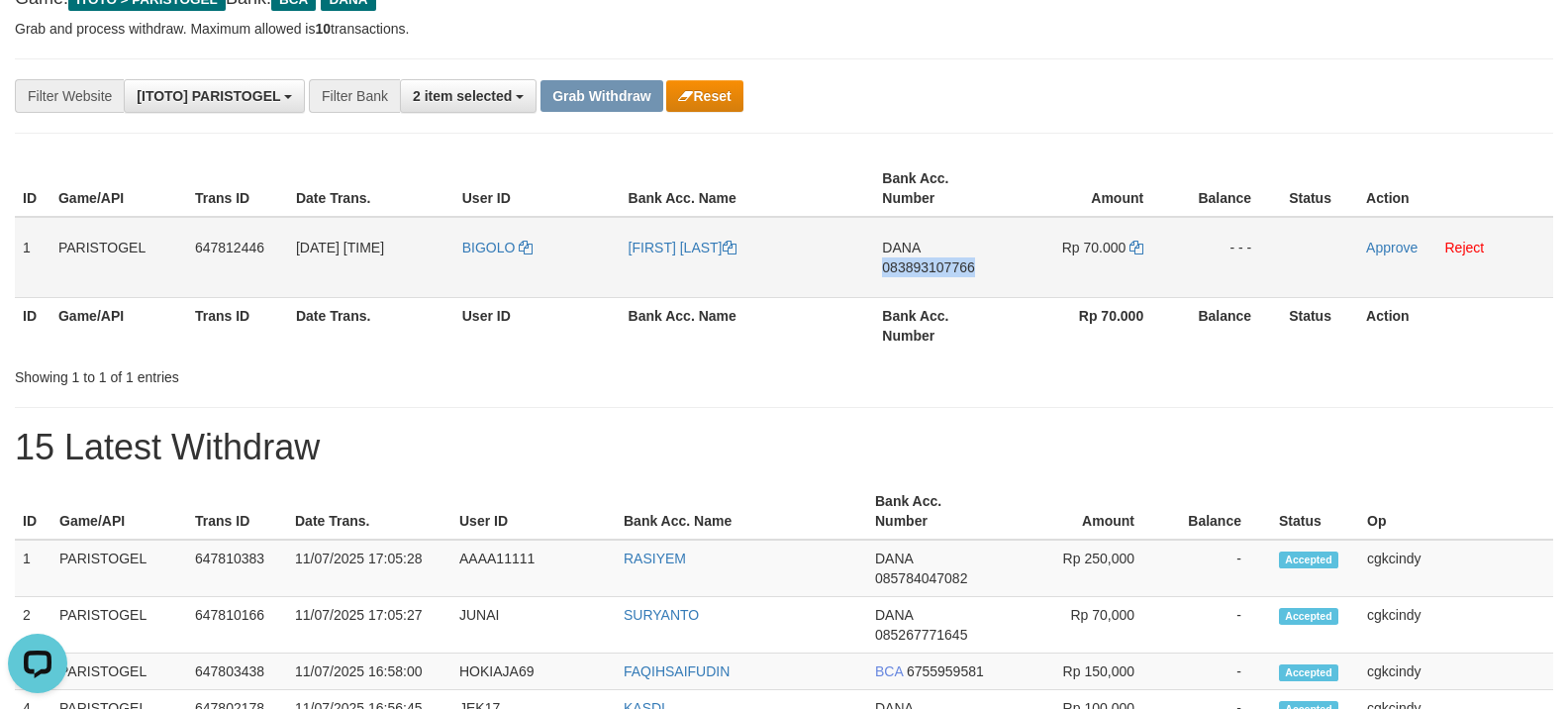 click on "DANA
083893107766" at bounding box center (942, 257) 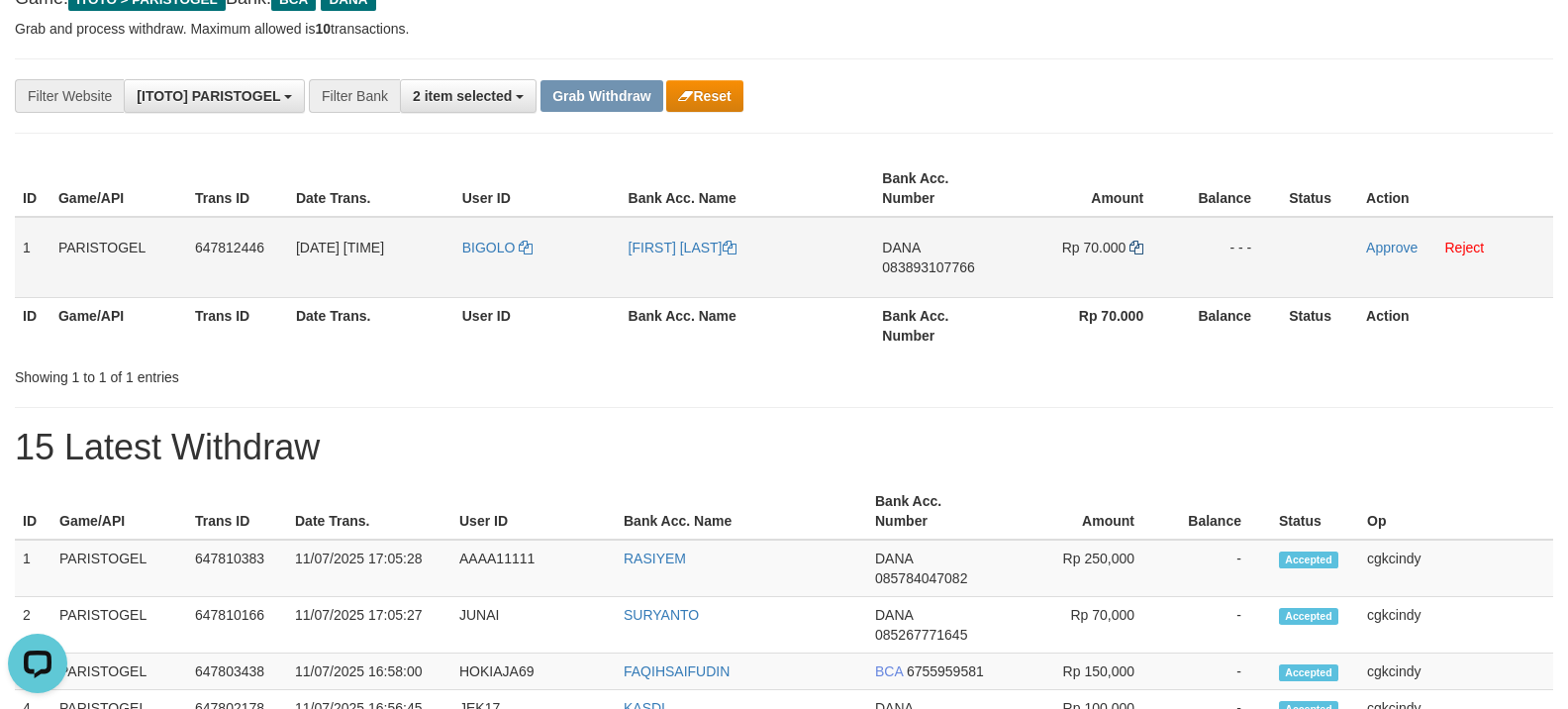 click on "Rp 70.000" at bounding box center [1092, 257] 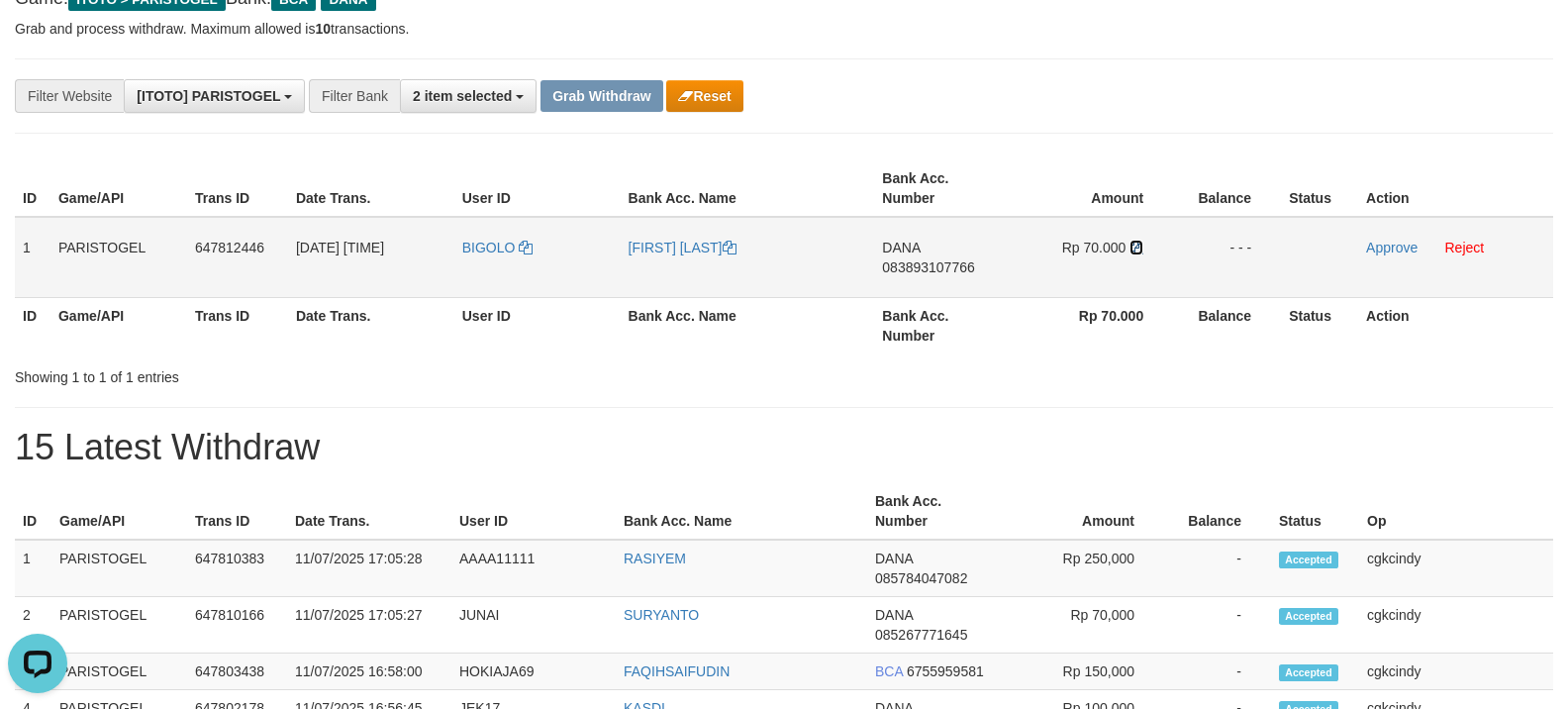click at bounding box center [1136, 248] 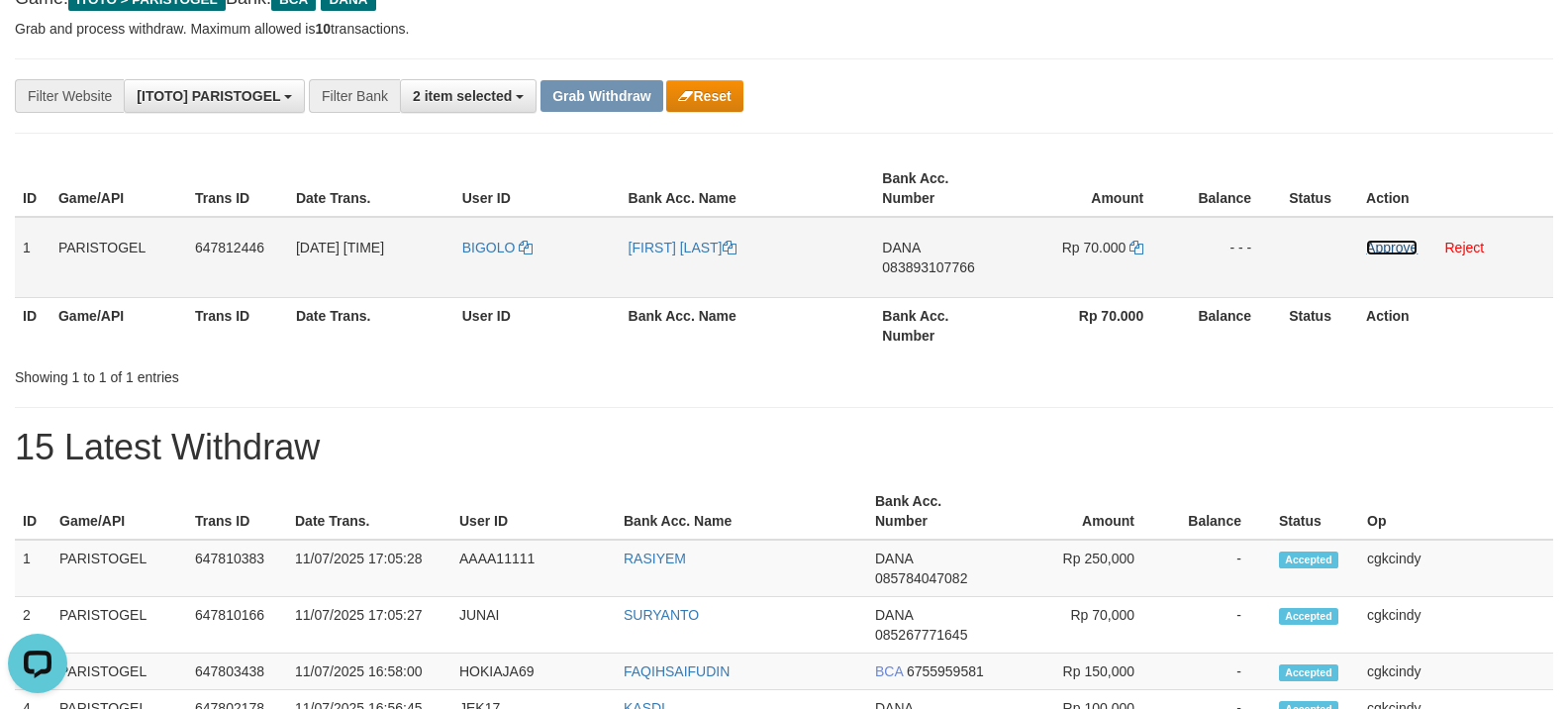 click on "Approve" at bounding box center [1392, 248] 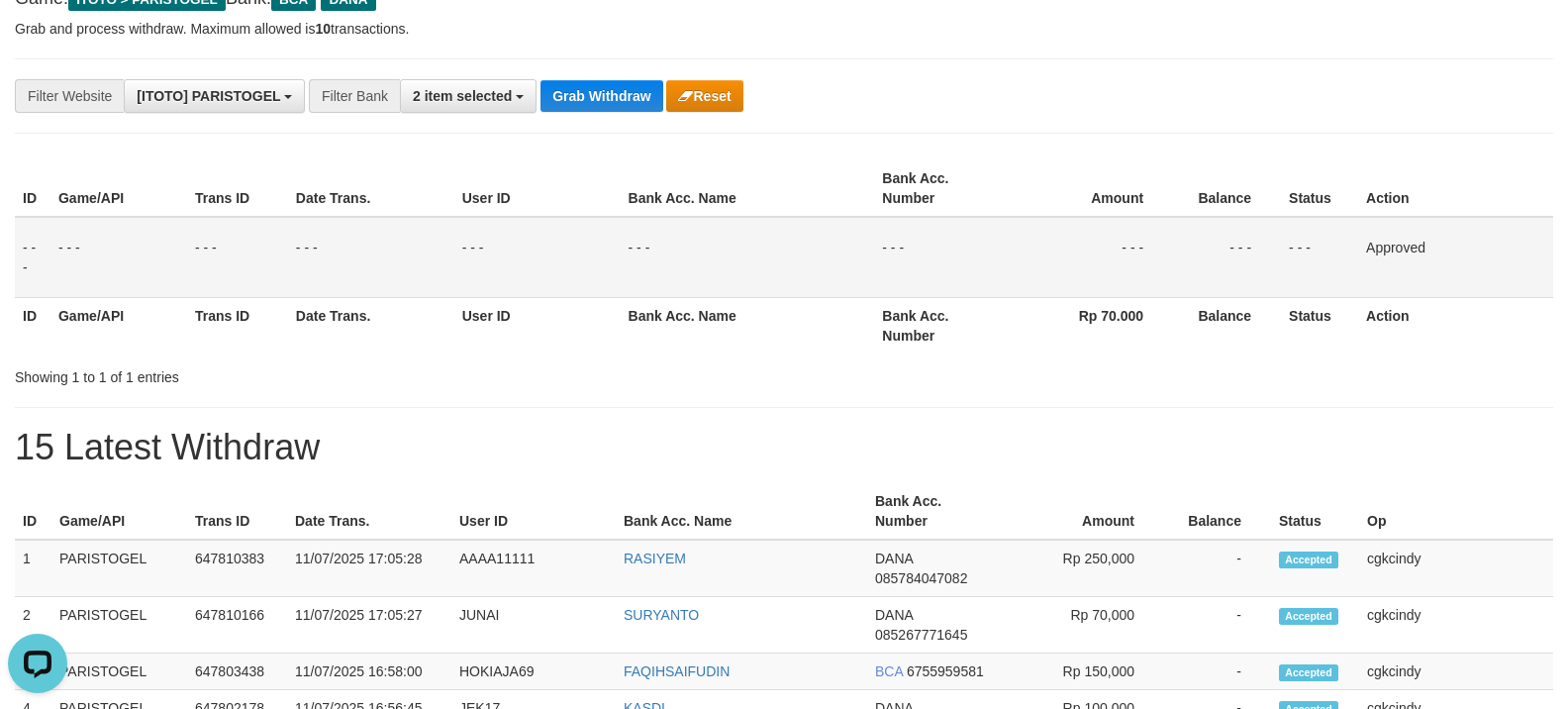 click on "**********" at bounding box center (784, 96) 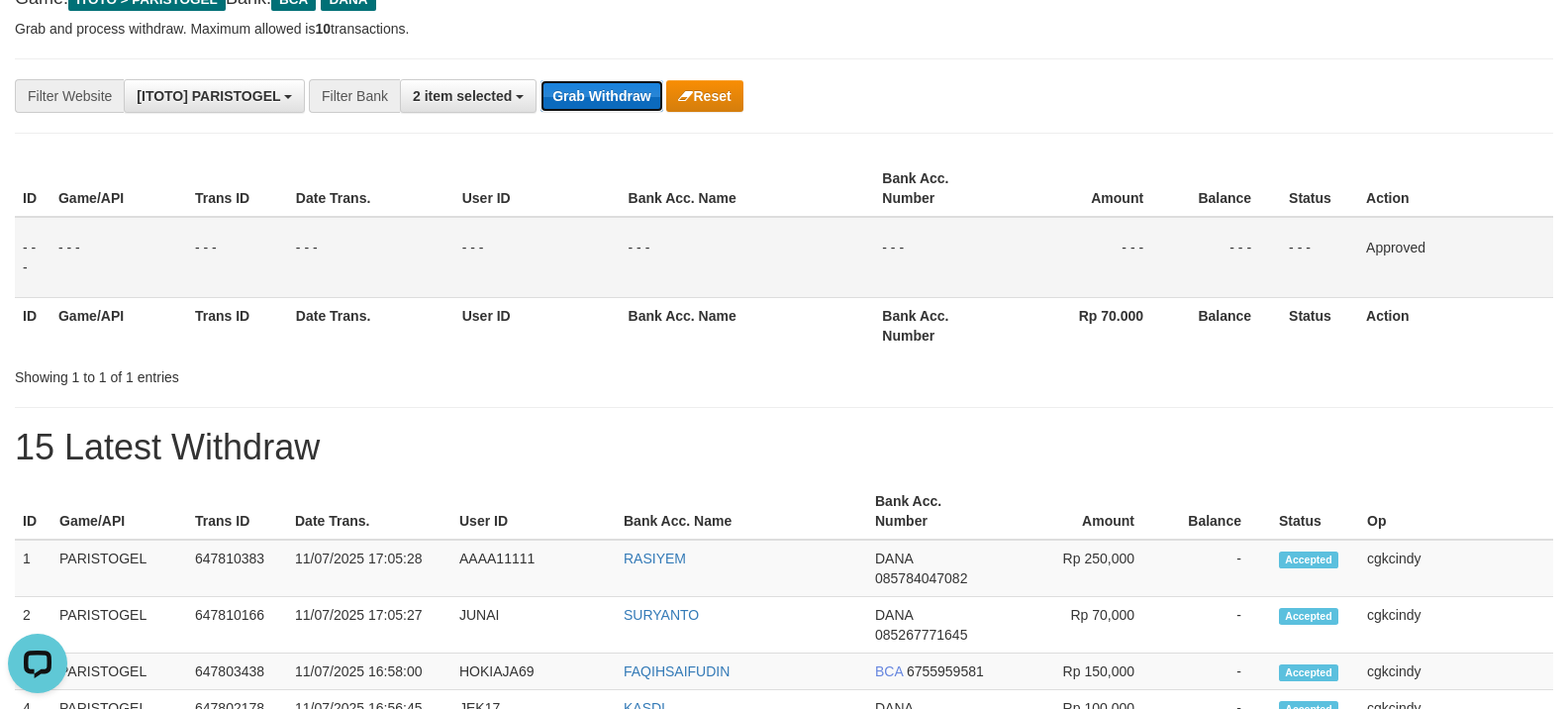 click on "Grab Withdraw" at bounding box center (601, 96) 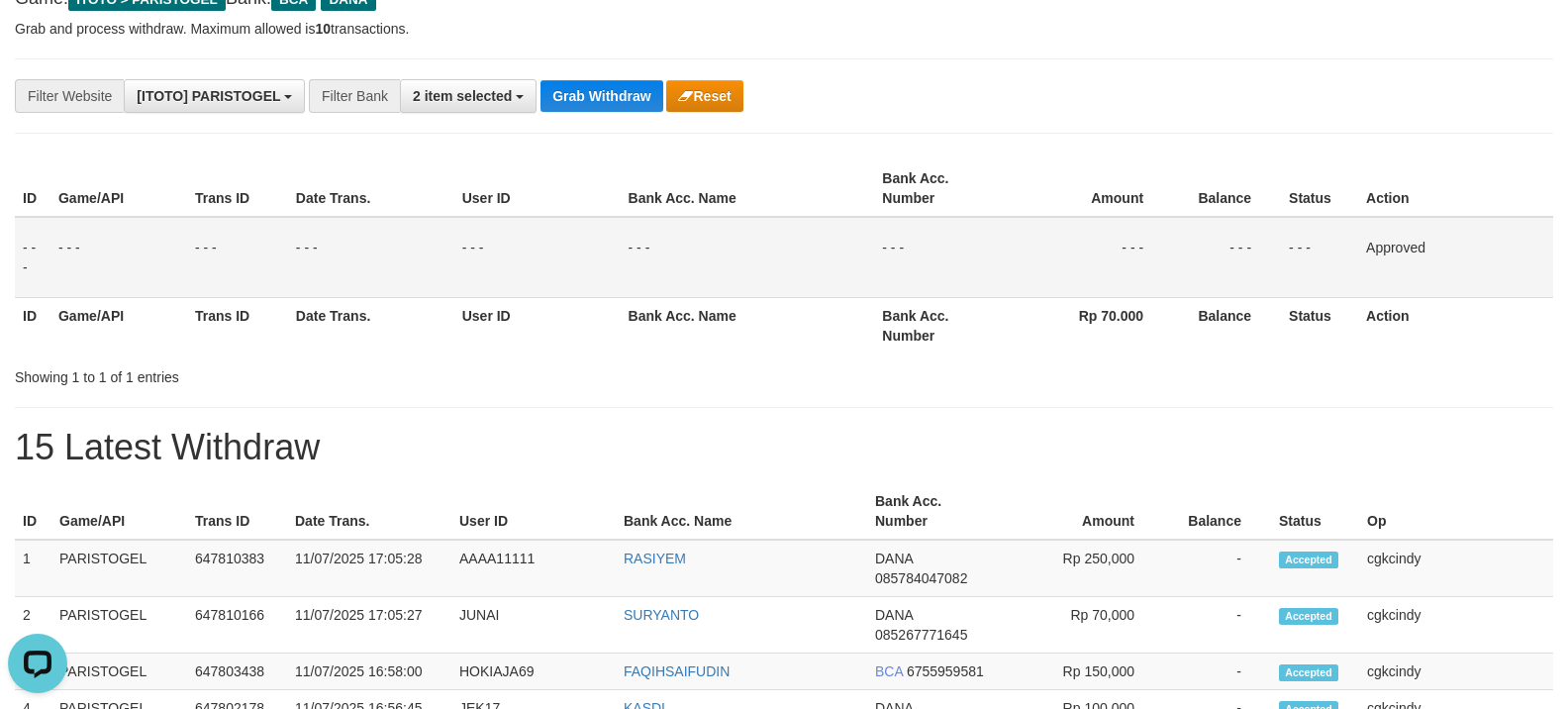 click on "**********" at bounding box center [653, 96] 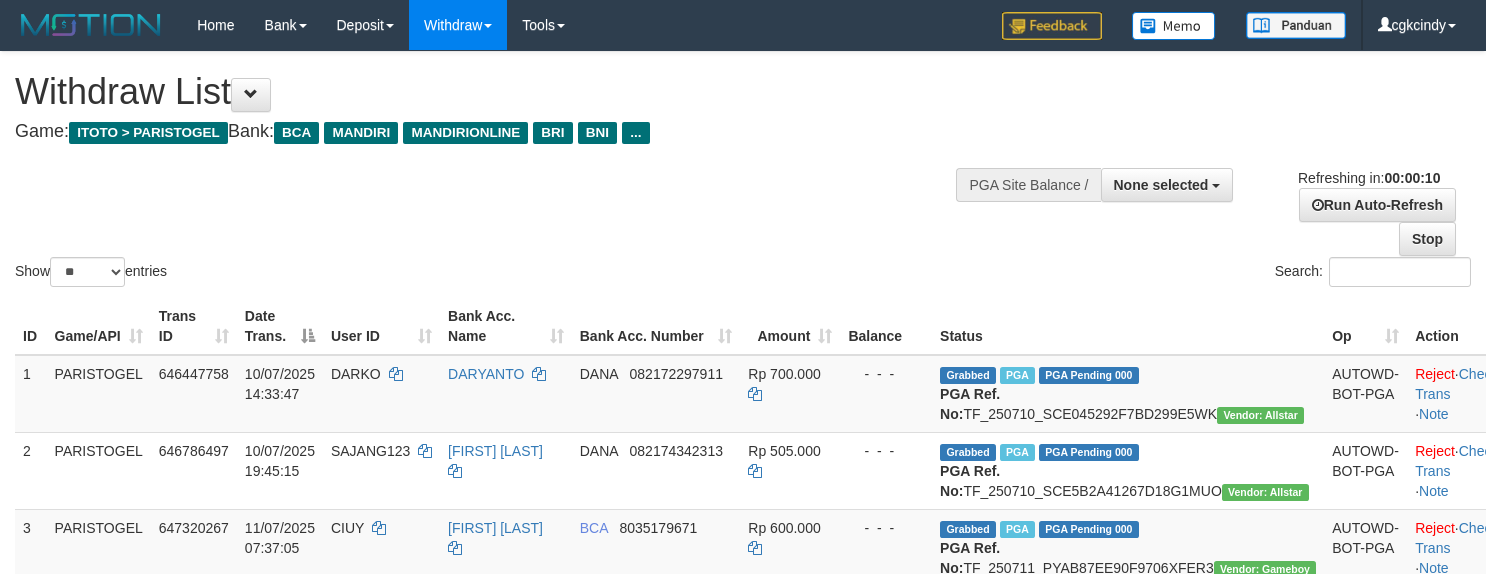 select 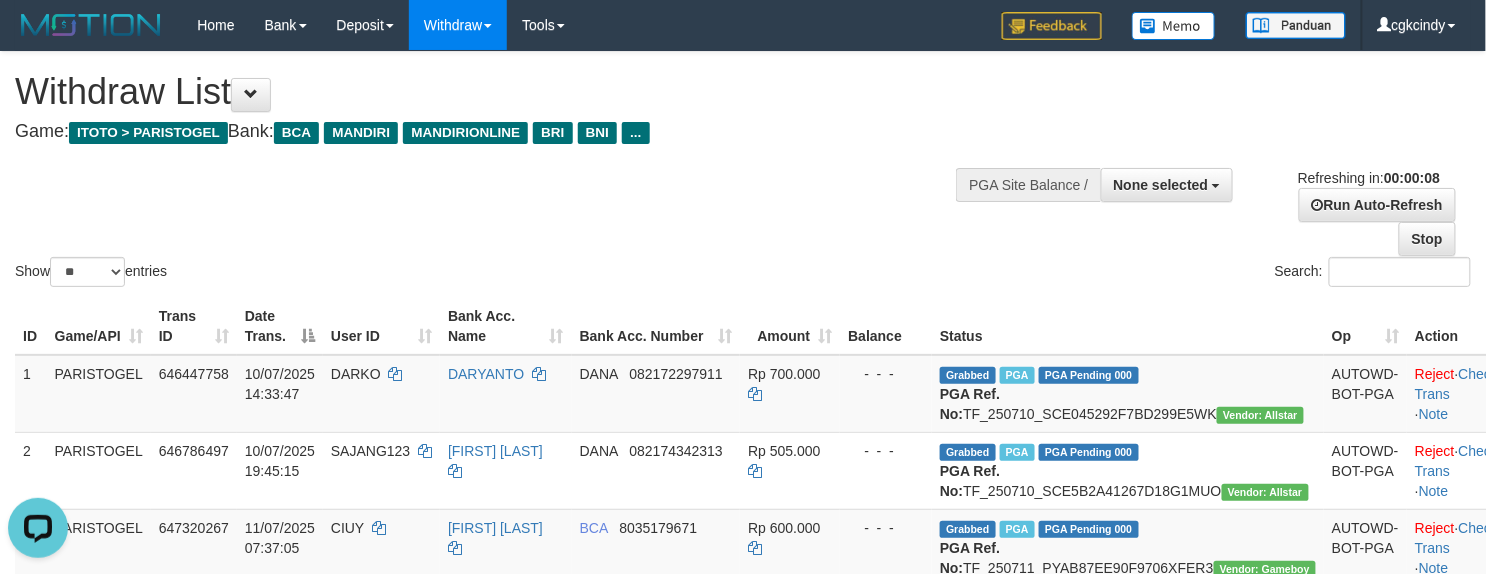 scroll, scrollTop: 0, scrollLeft: 0, axis: both 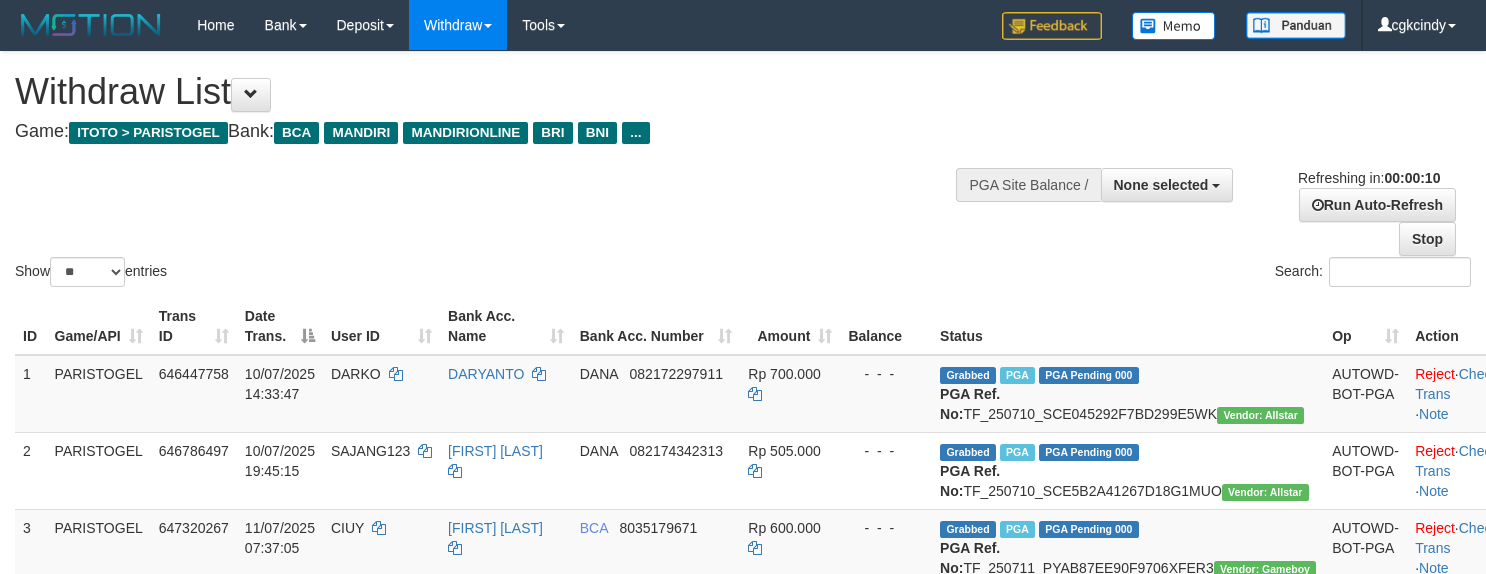select 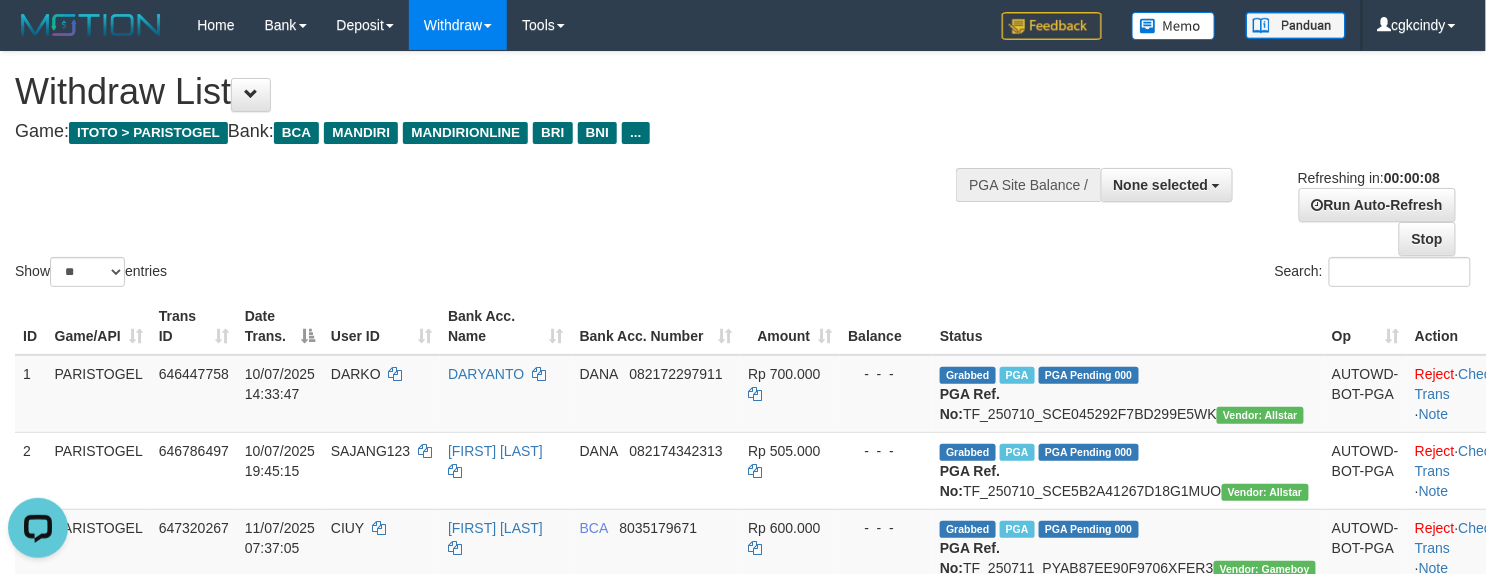 scroll, scrollTop: 0, scrollLeft: 0, axis: both 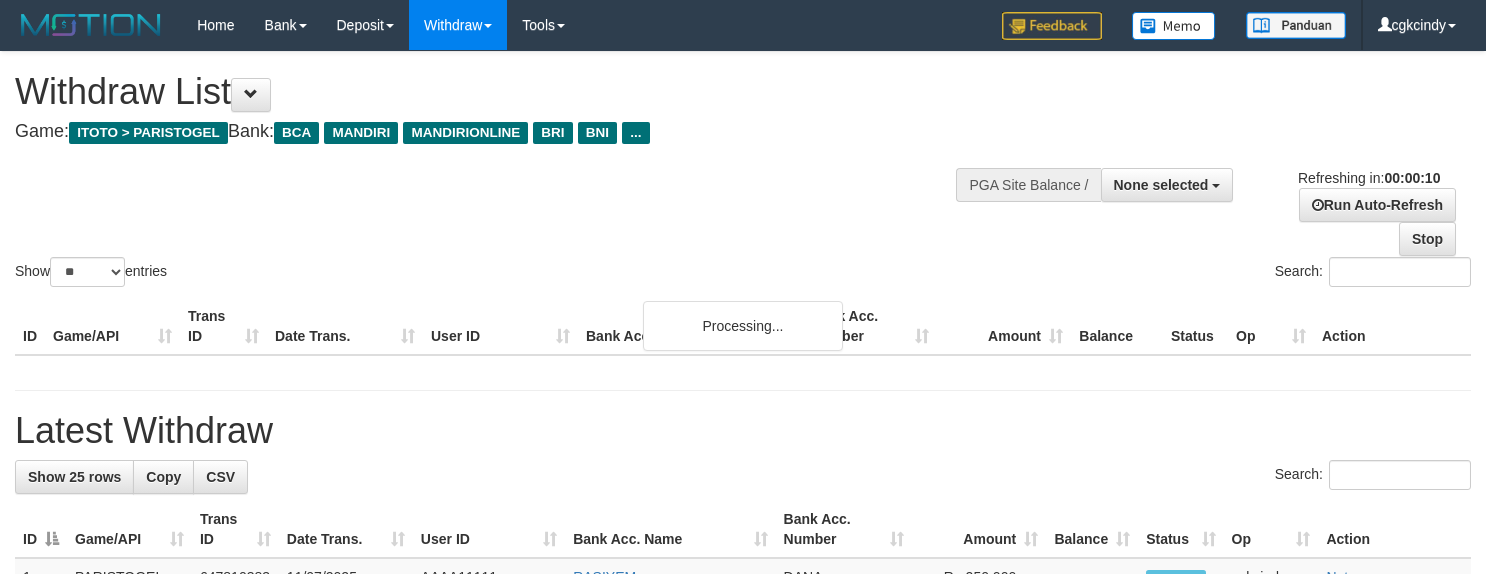 select 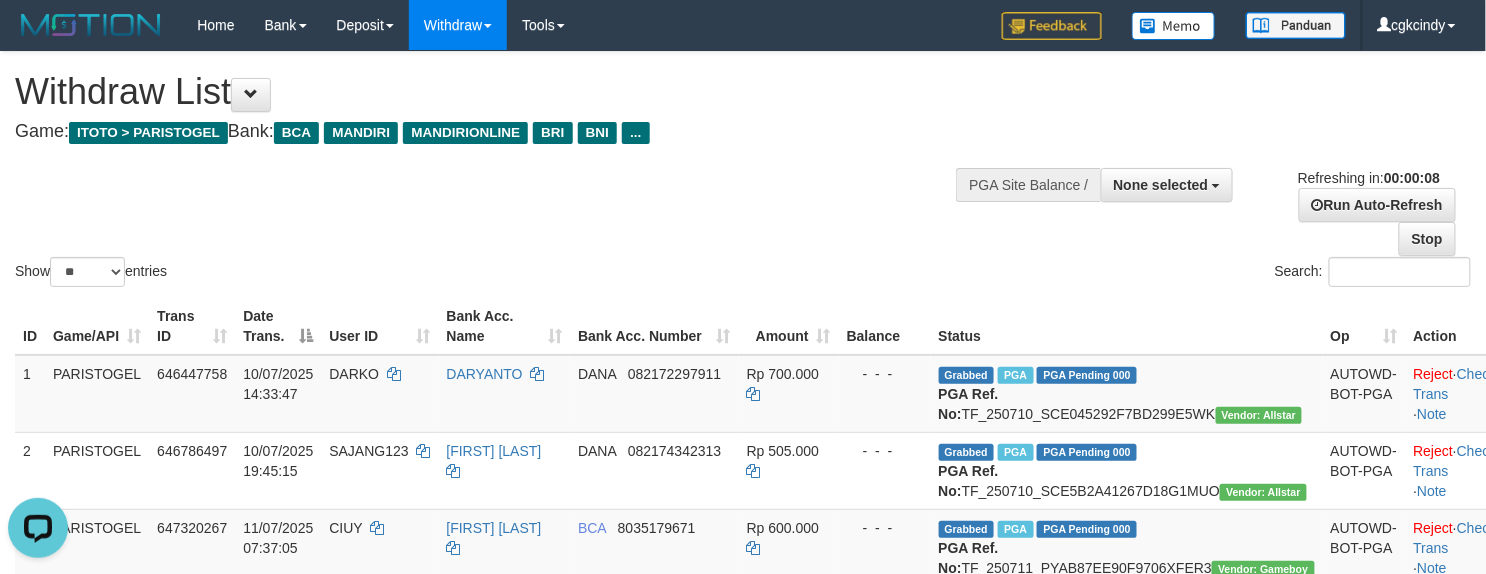 scroll, scrollTop: 0, scrollLeft: 0, axis: both 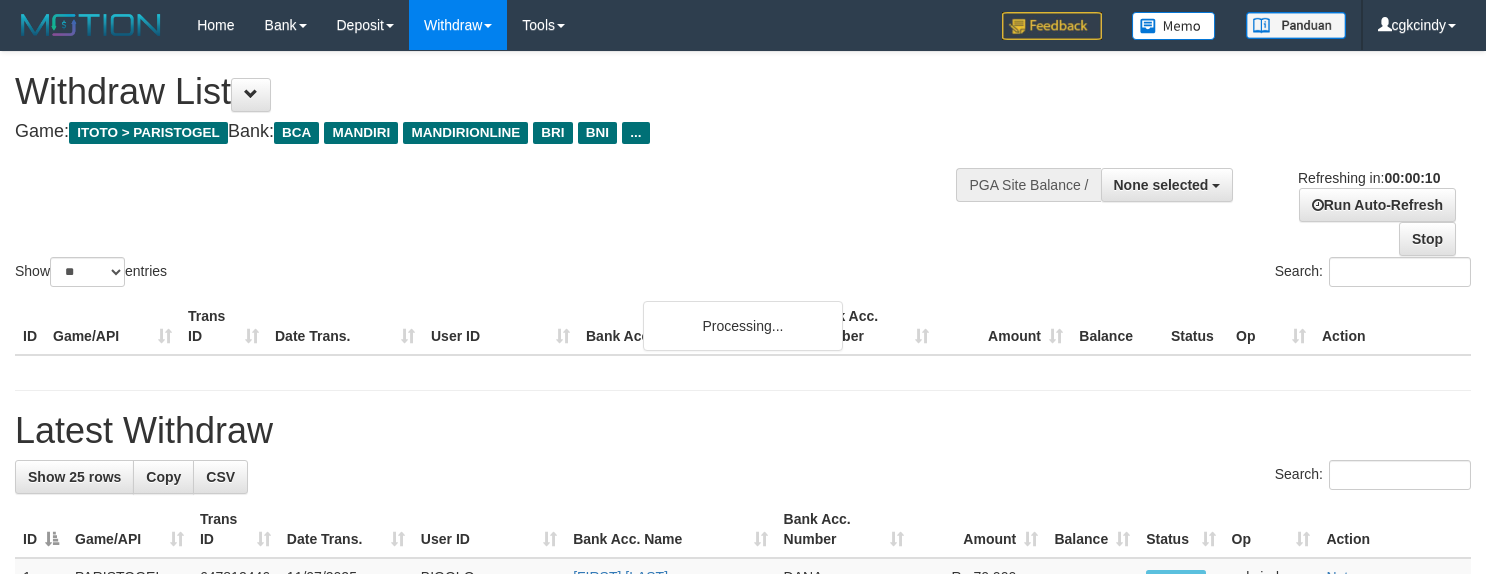 select 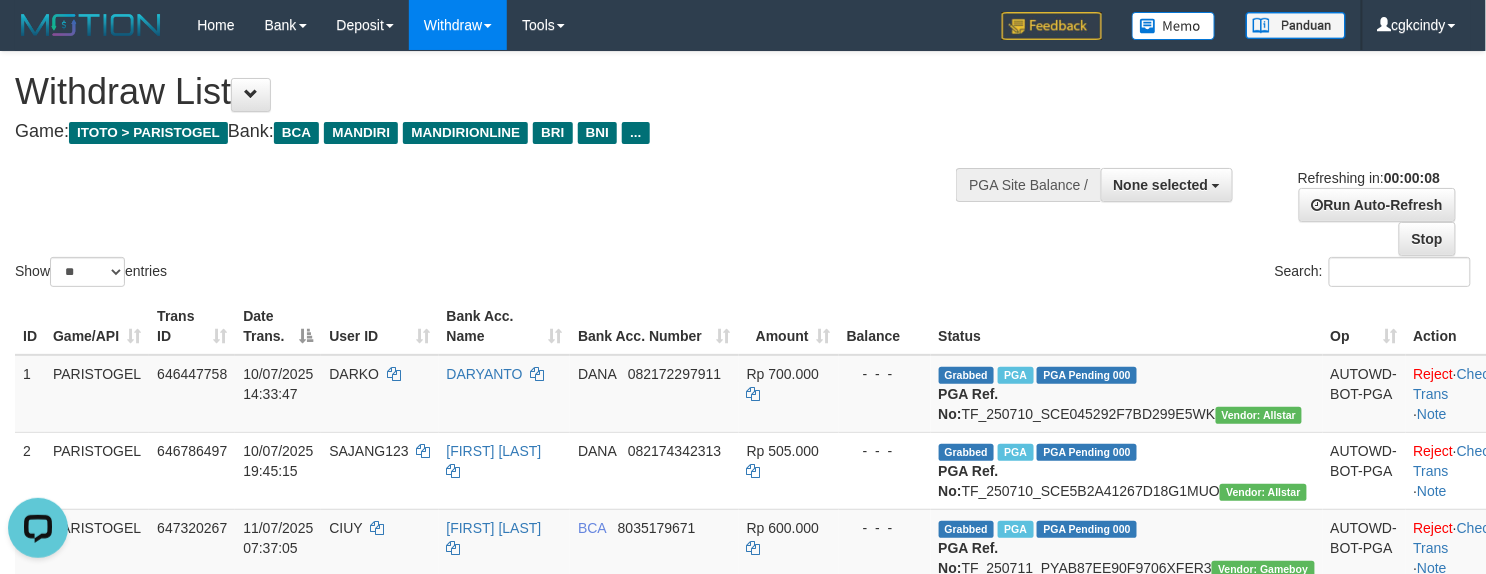 scroll, scrollTop: 0, scrollLeft: 0, axis: both 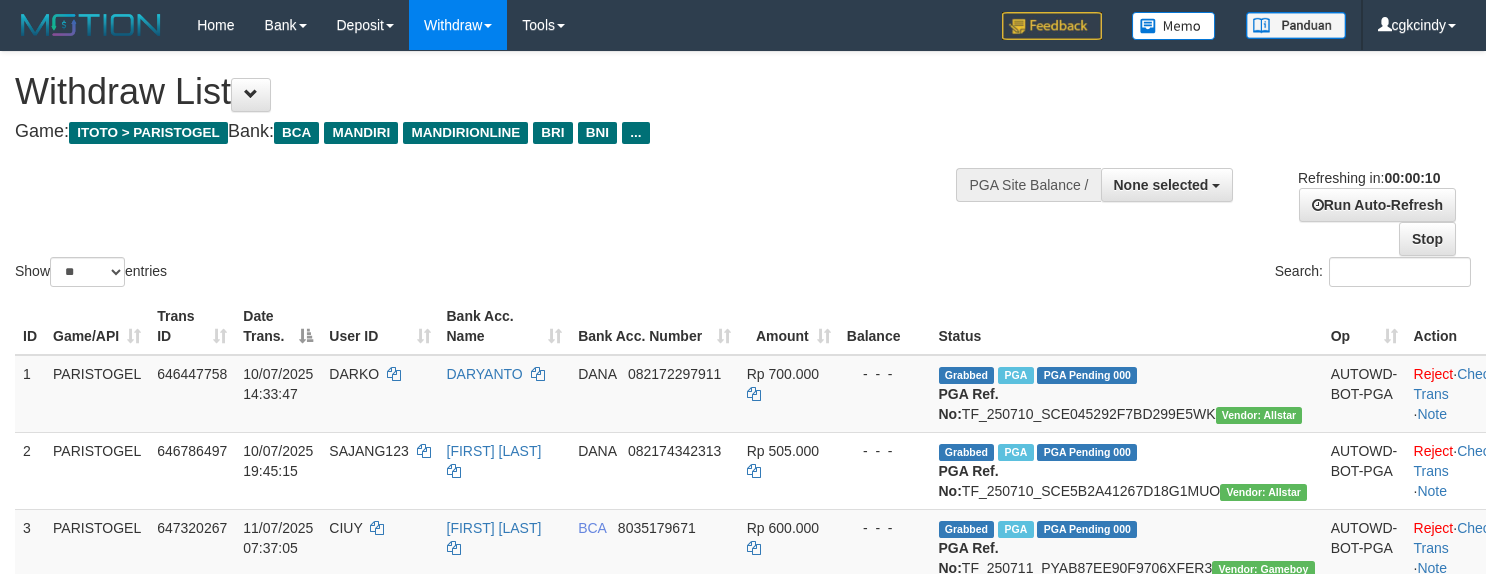 select 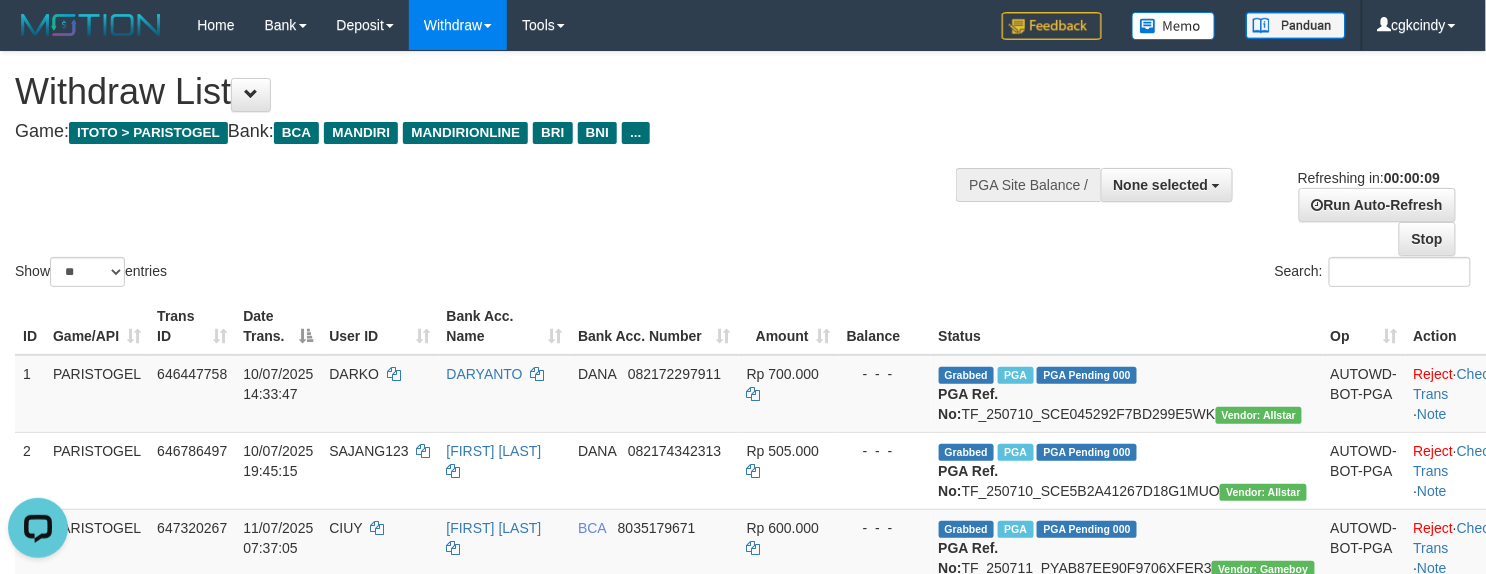 scroll, scrollTop: 0, scrollLeft: 0, axis: both 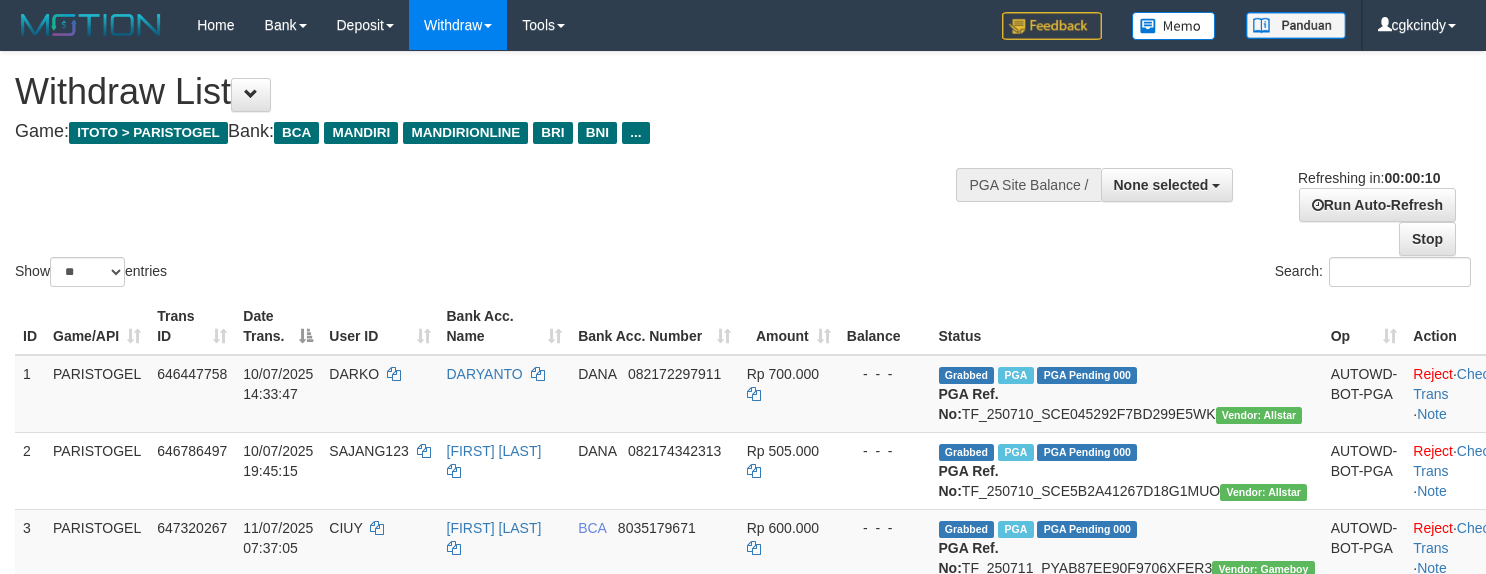 select 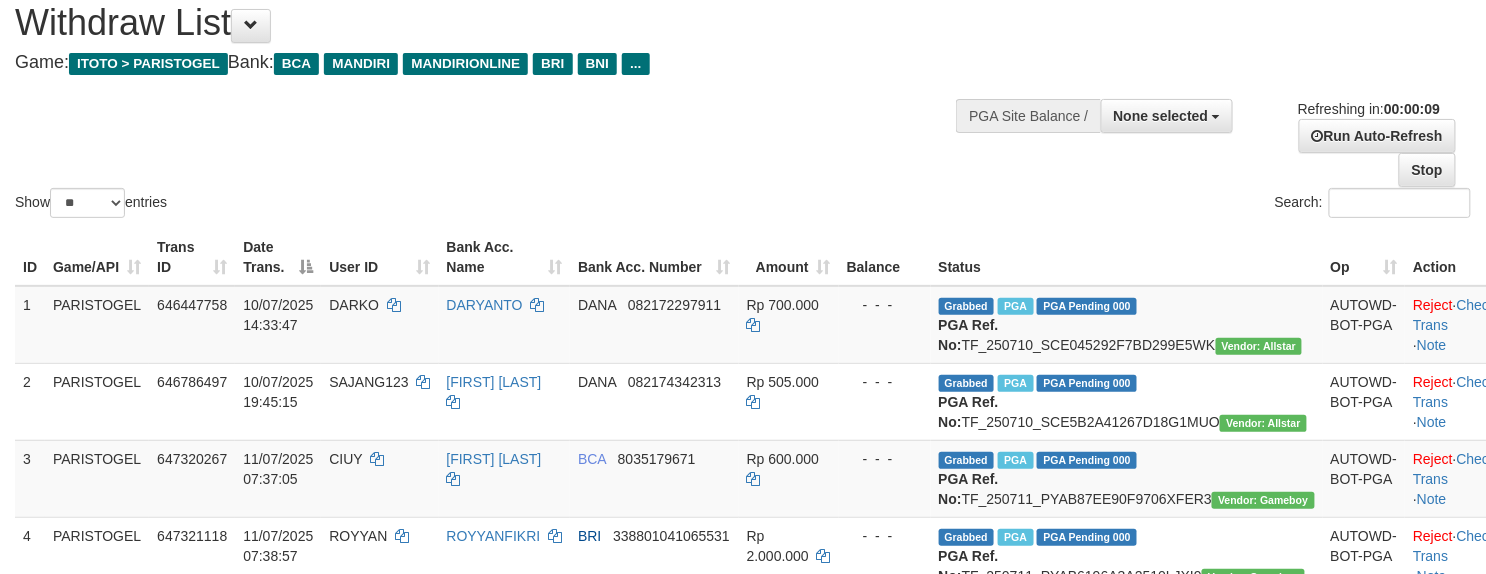 scroll, scrollTop: 132, scrollLeft: 0, axis: vertical 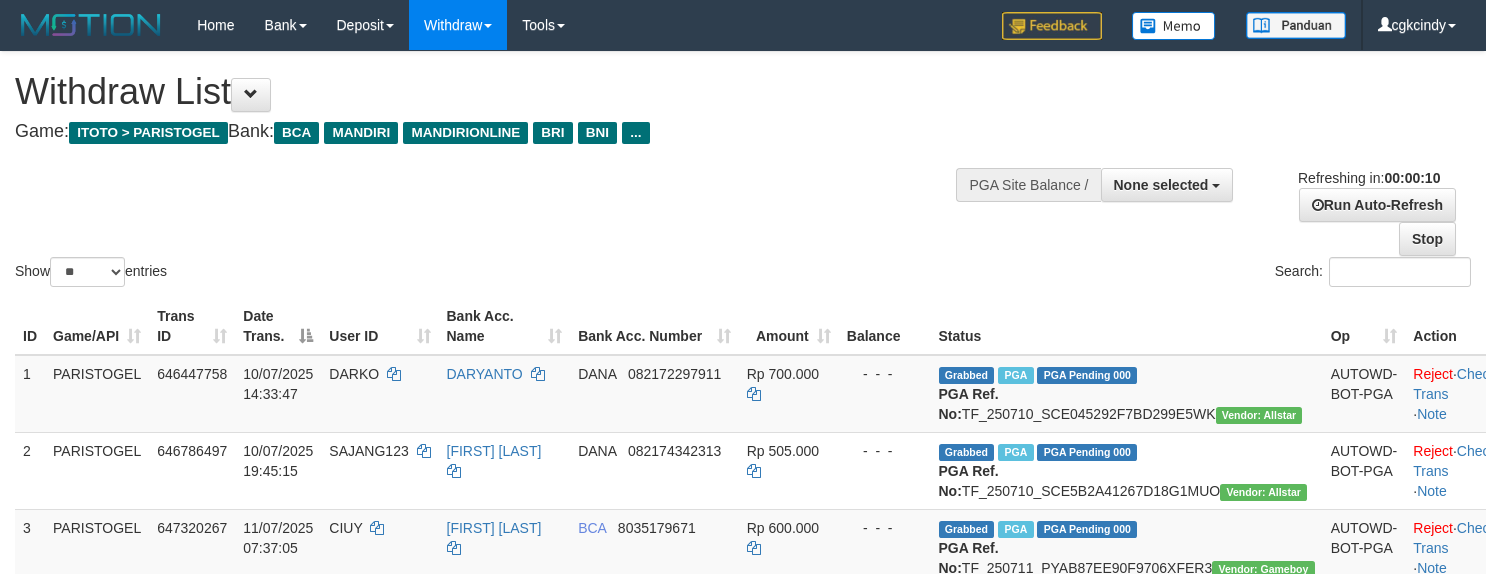 select 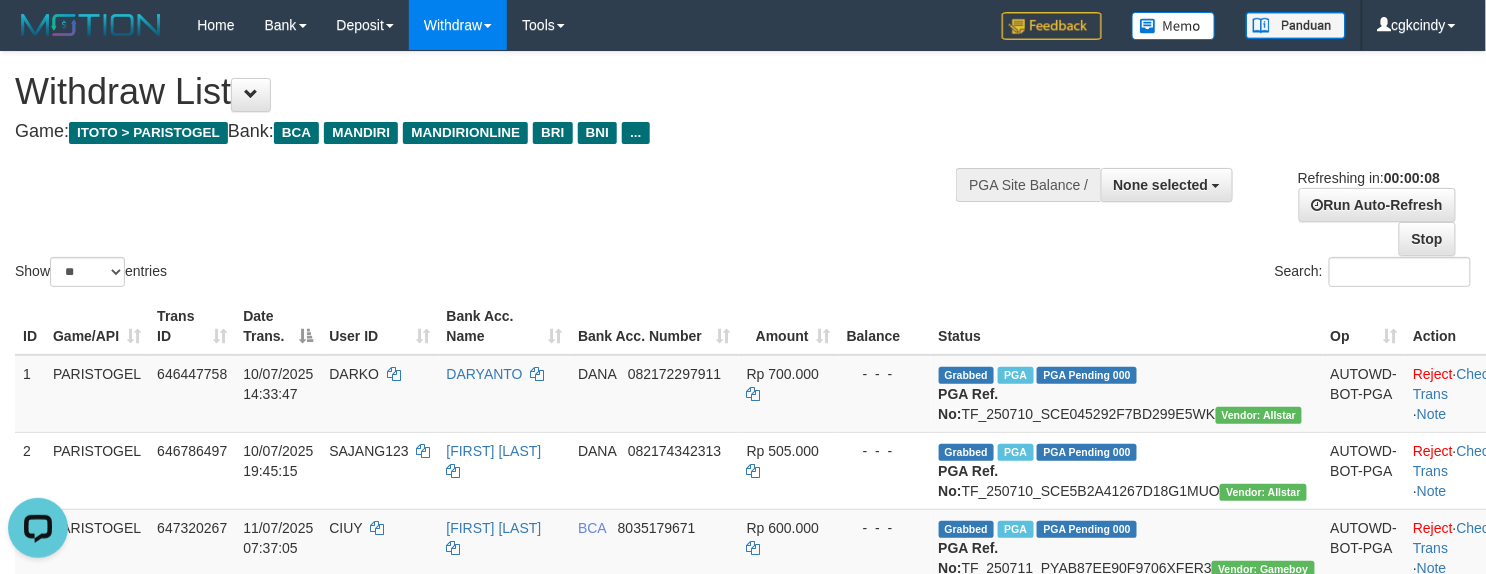 scroll, scrollTop: 0, scrollLeft: 0, axis: both 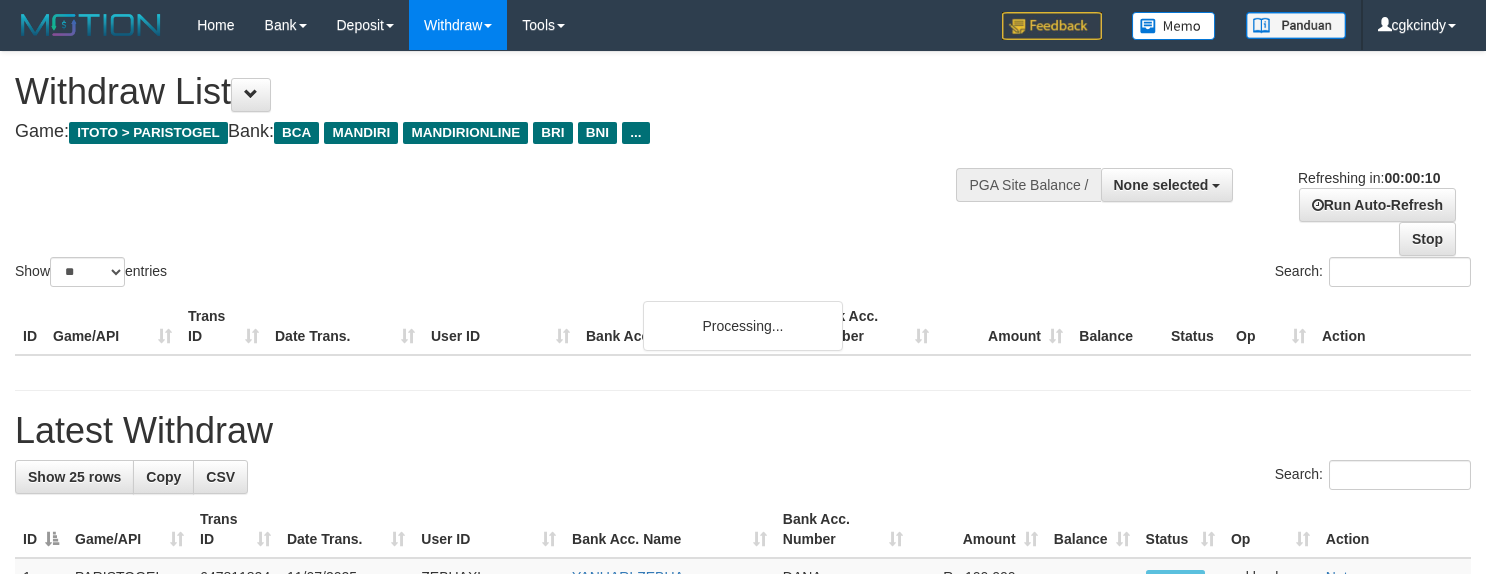 select 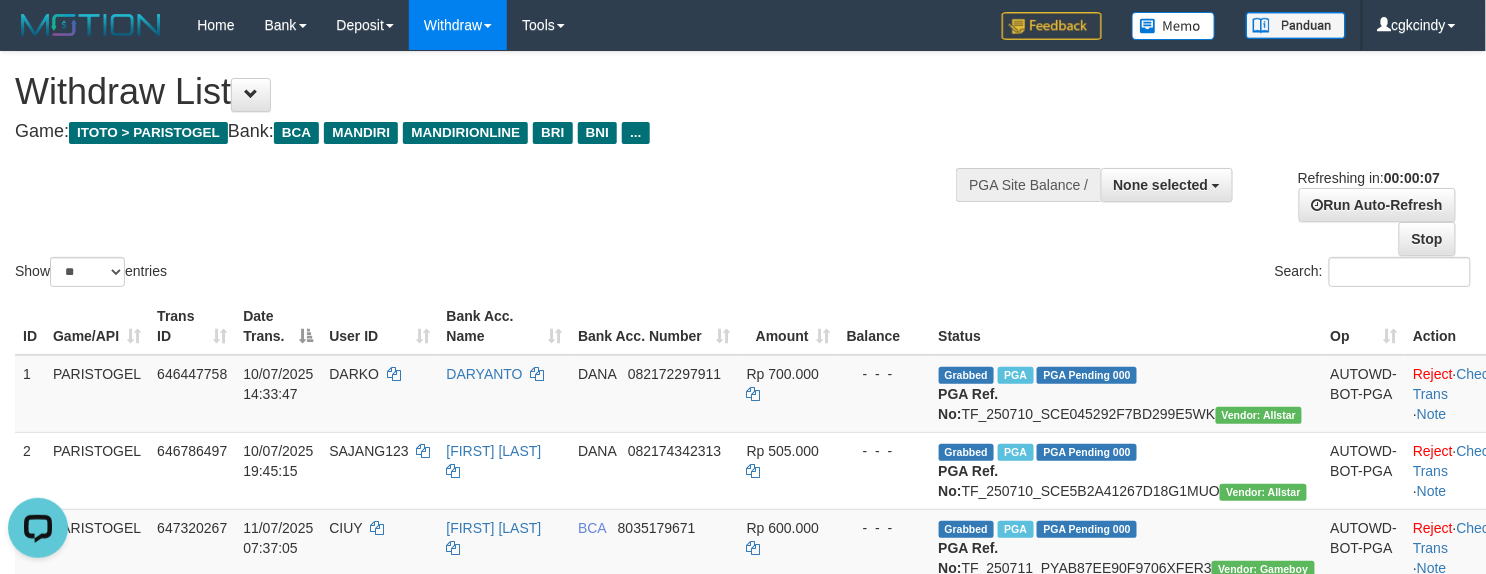 scroll, scrollTop: 0, scrollLeft: 0, axis: both 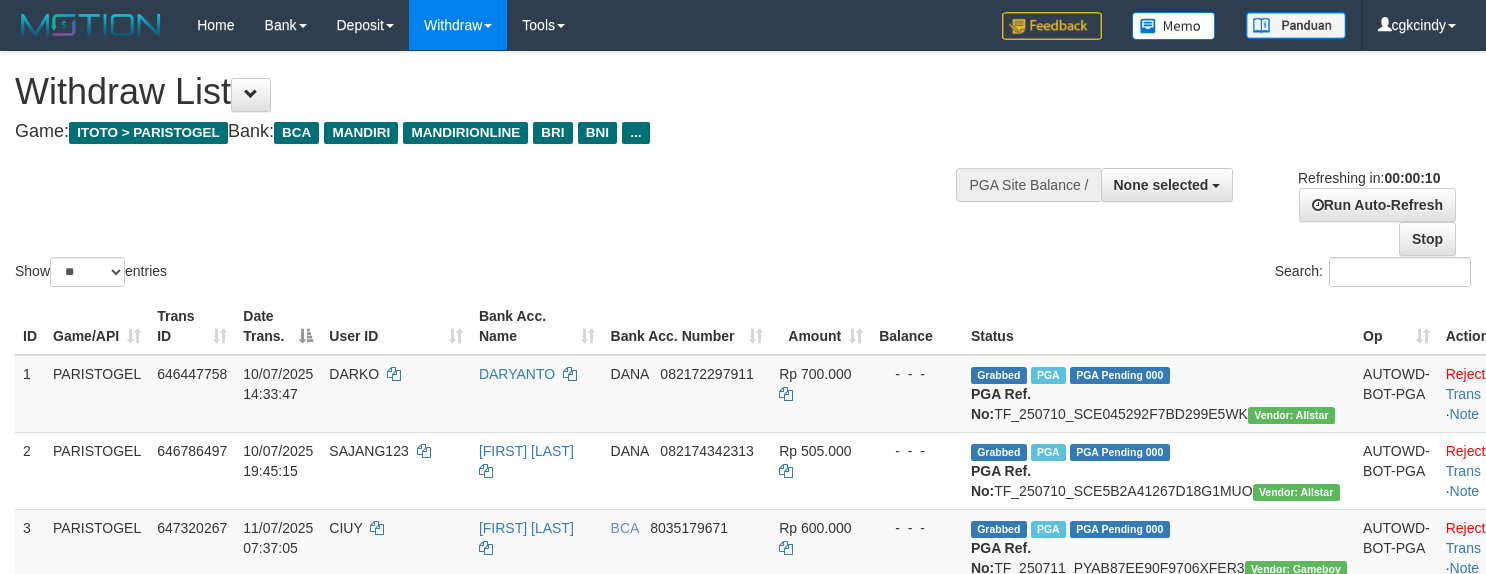 select 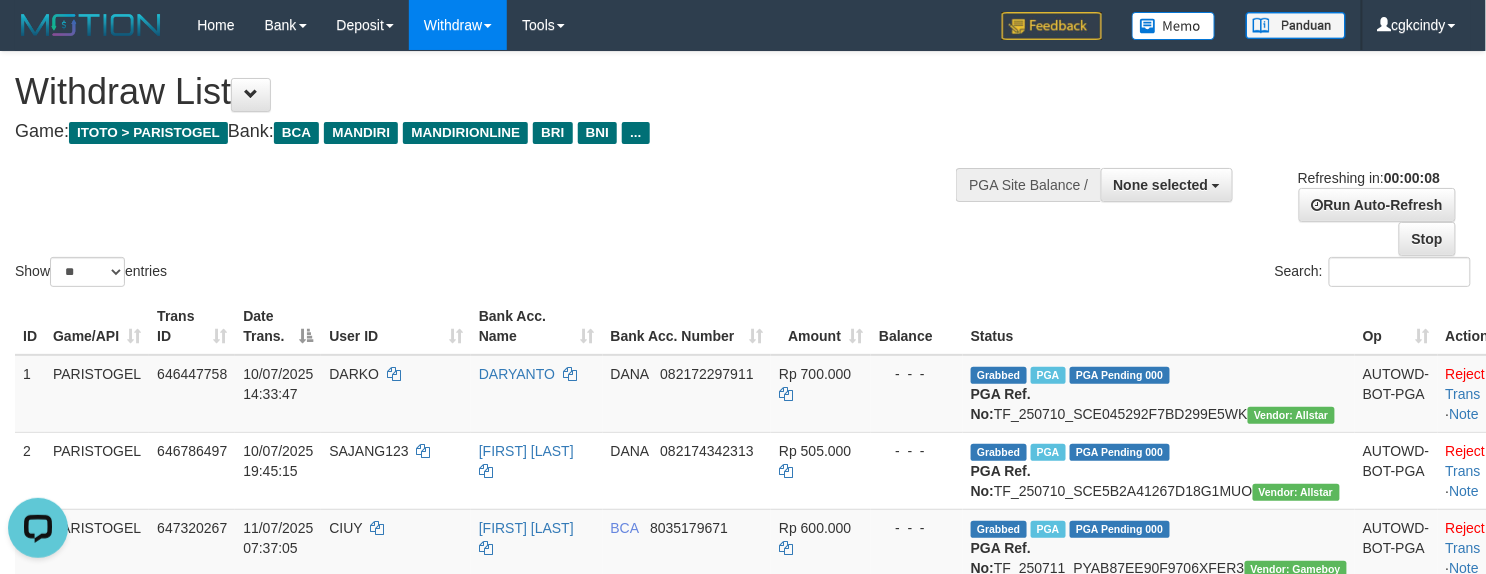 scroll, scrollTop: 0, scrollLeft: 0, axis: both 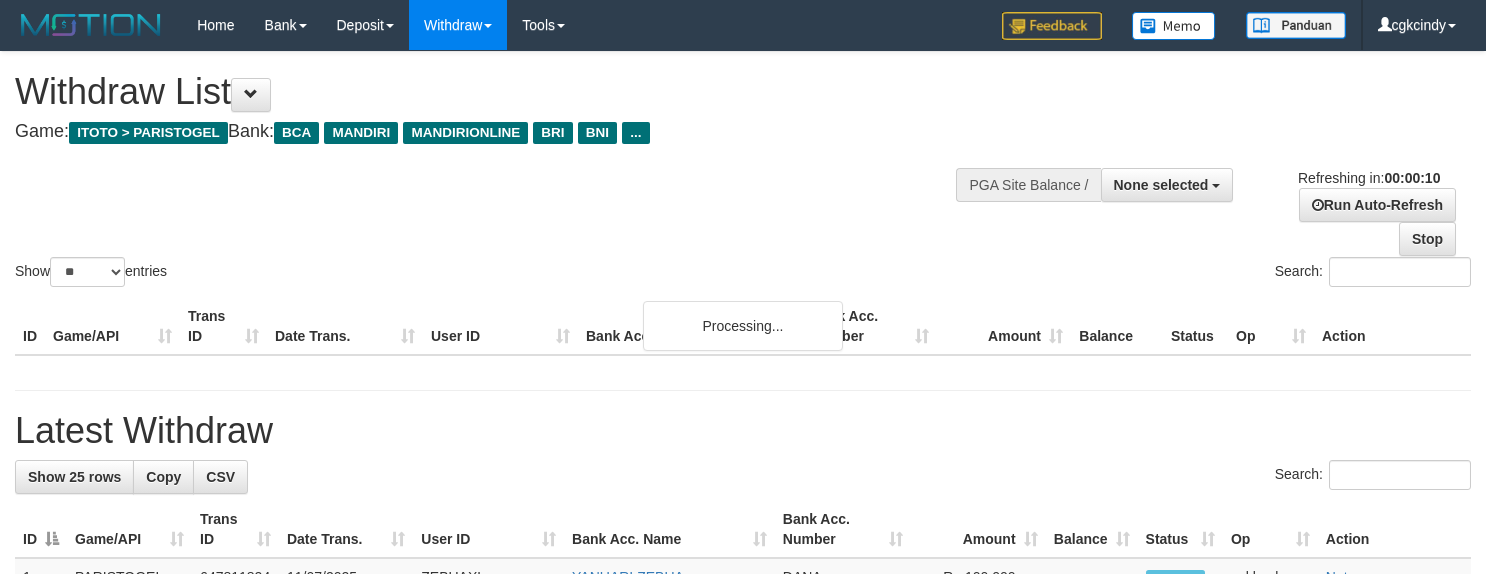 select 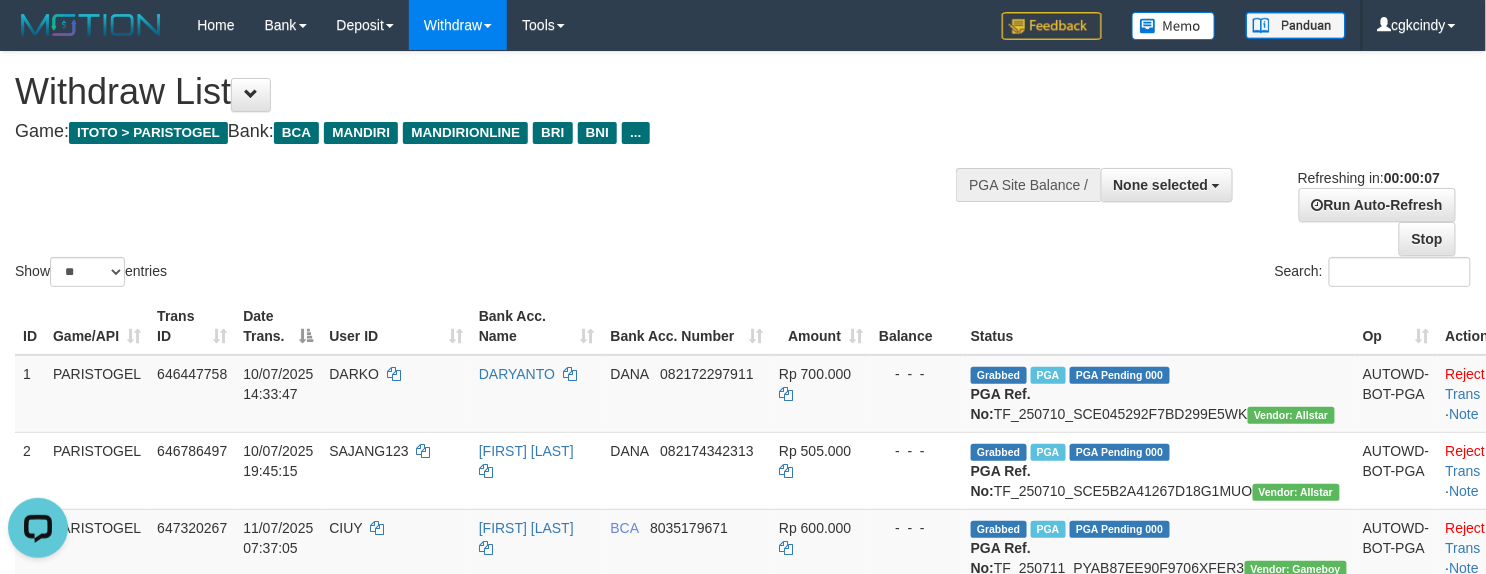scroll, scrollTop: 0, scrollLeft: 0, axis: both 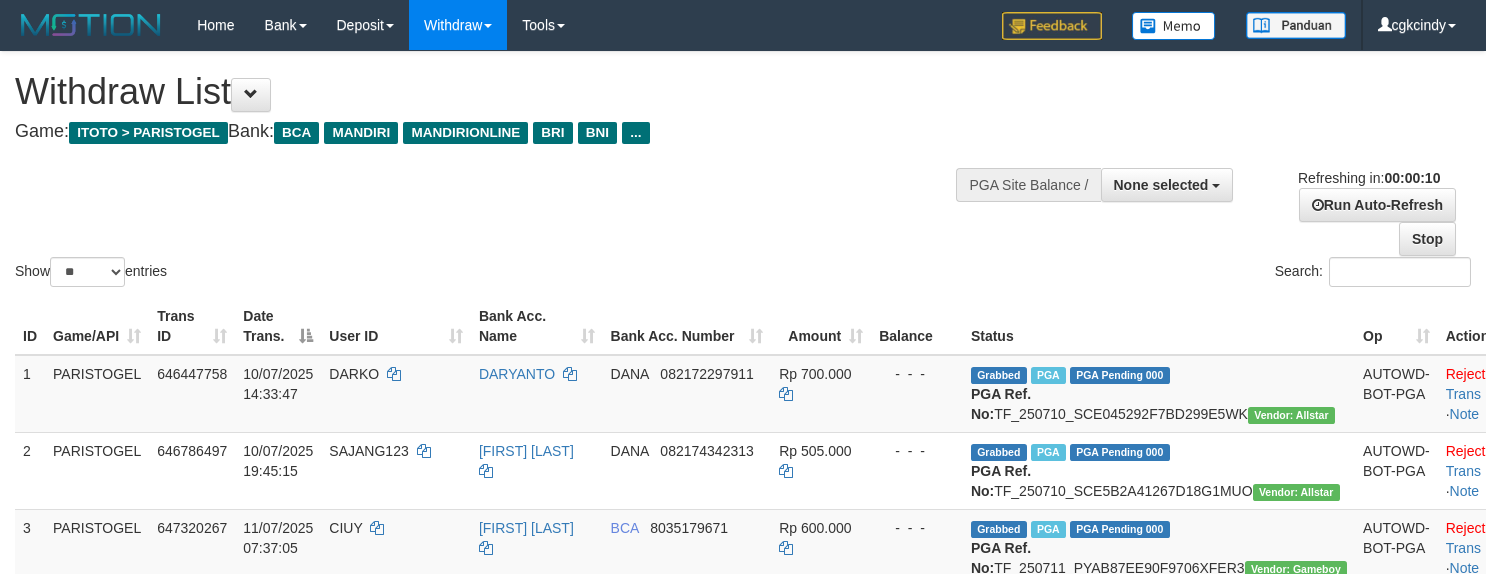 select 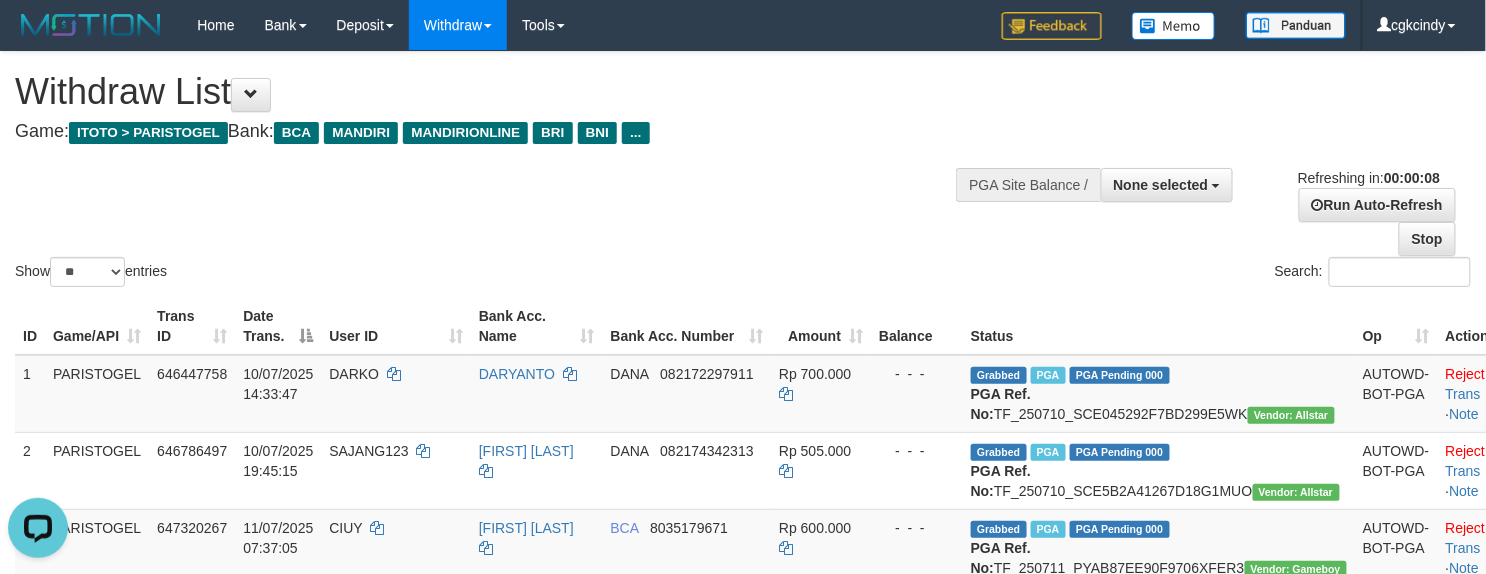 scroll, scrollTop: 0, scrollLeft: 0, axis: both 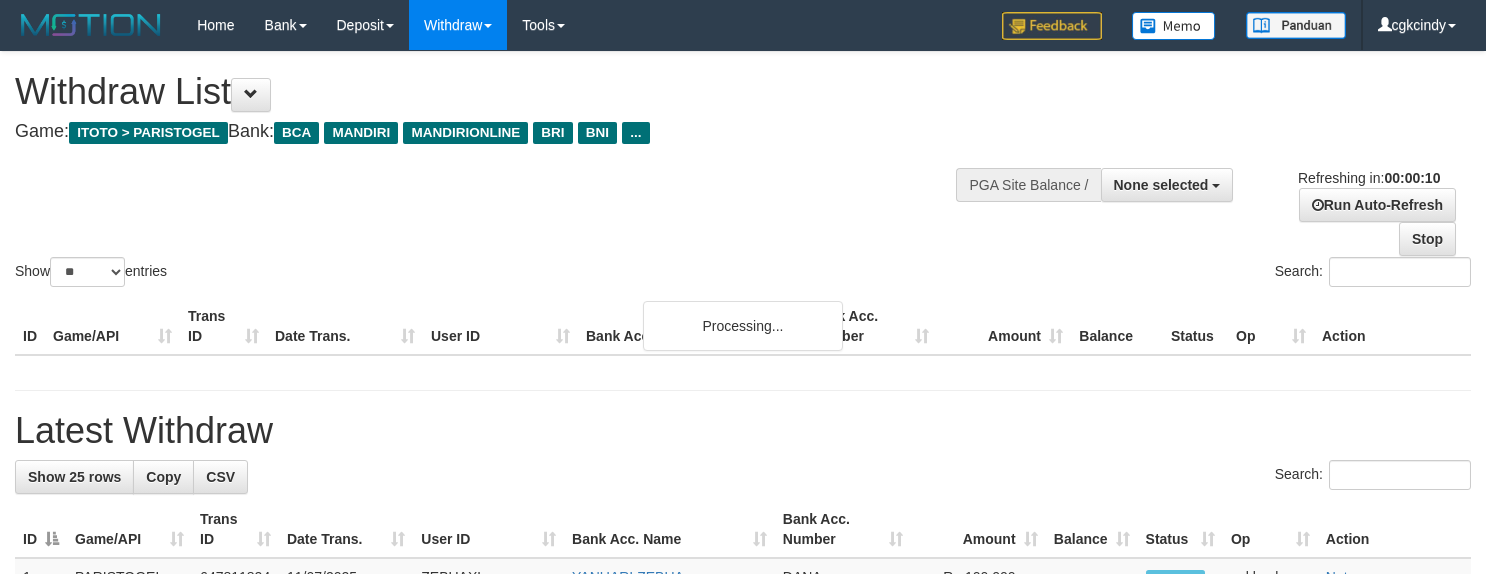 select 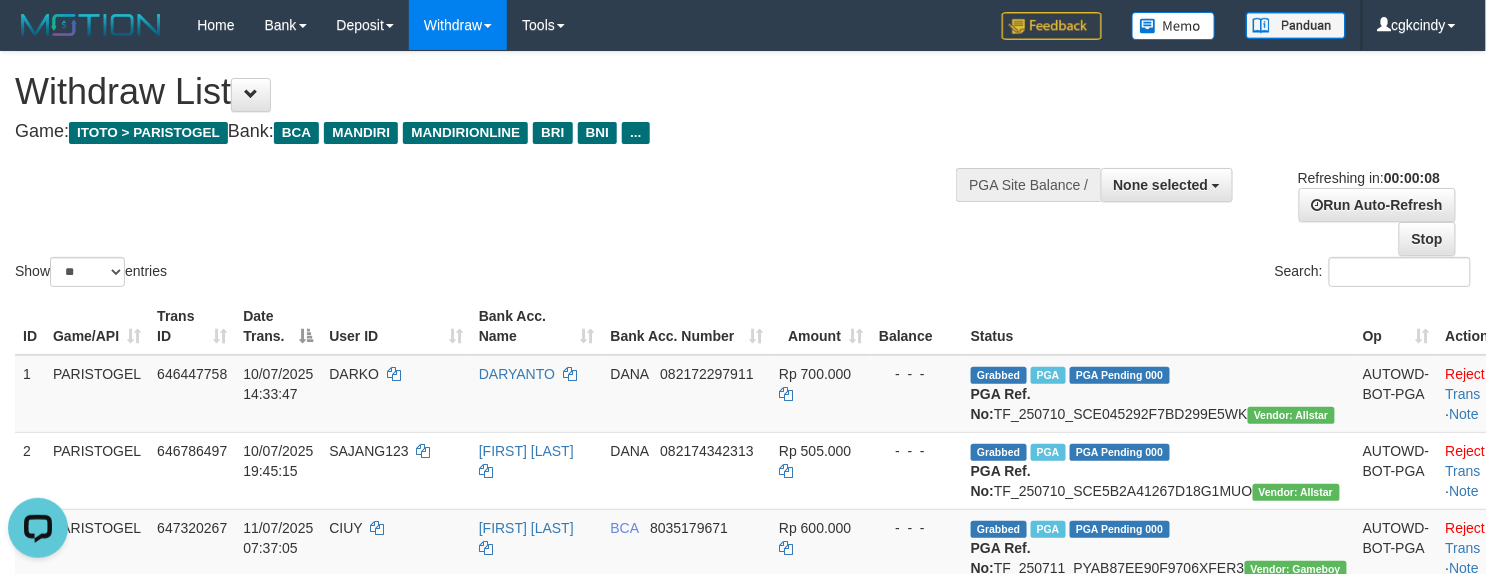 scroll, scrollTop: 0, scrollLeft: 0, axis: both 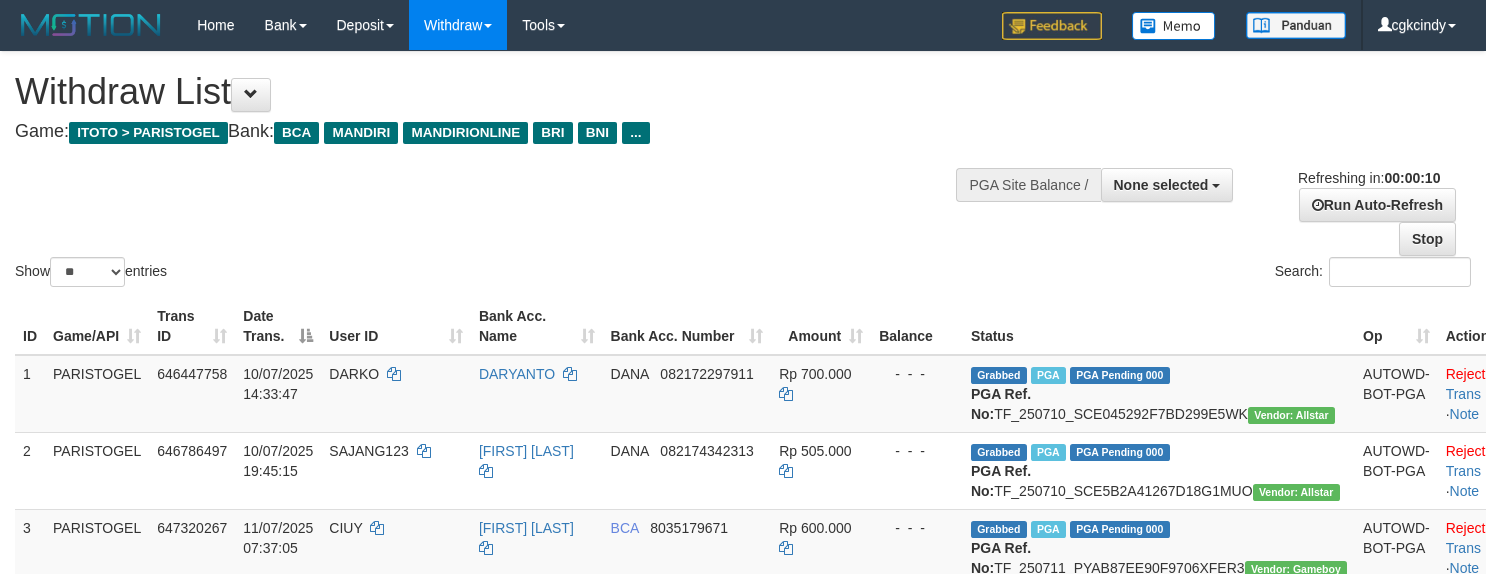 select 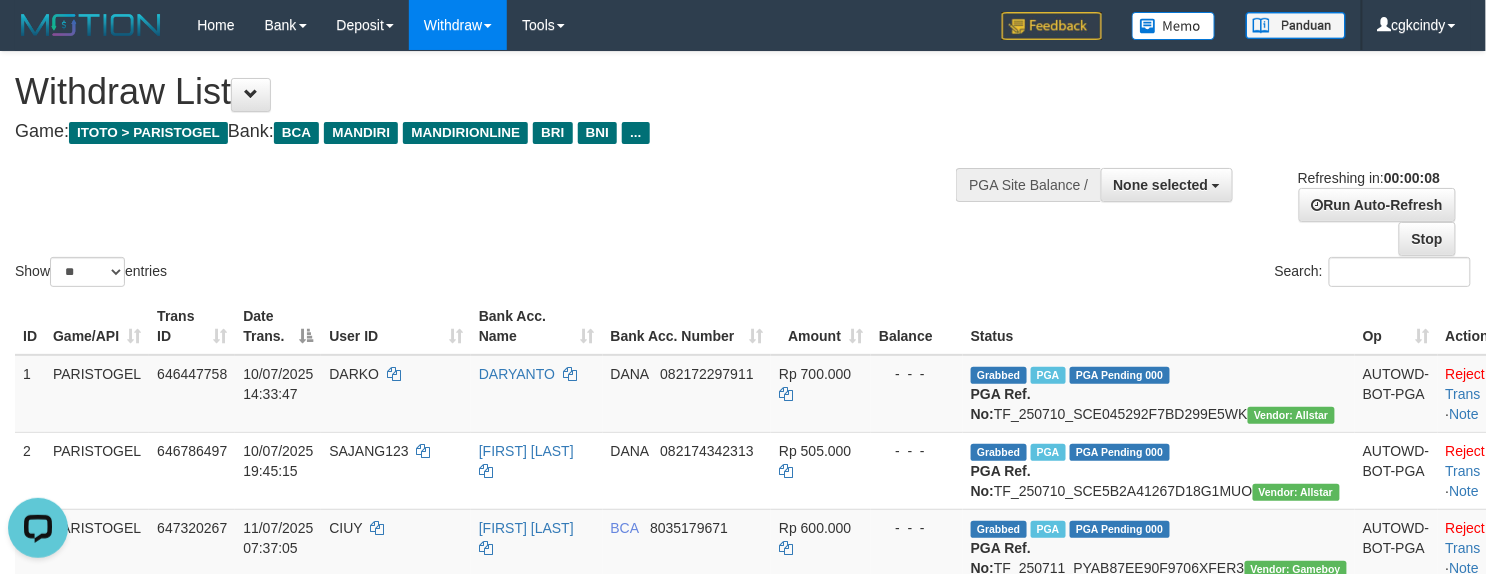 scroll, scrollTop: 0, scrollLeft: 0, axis: both 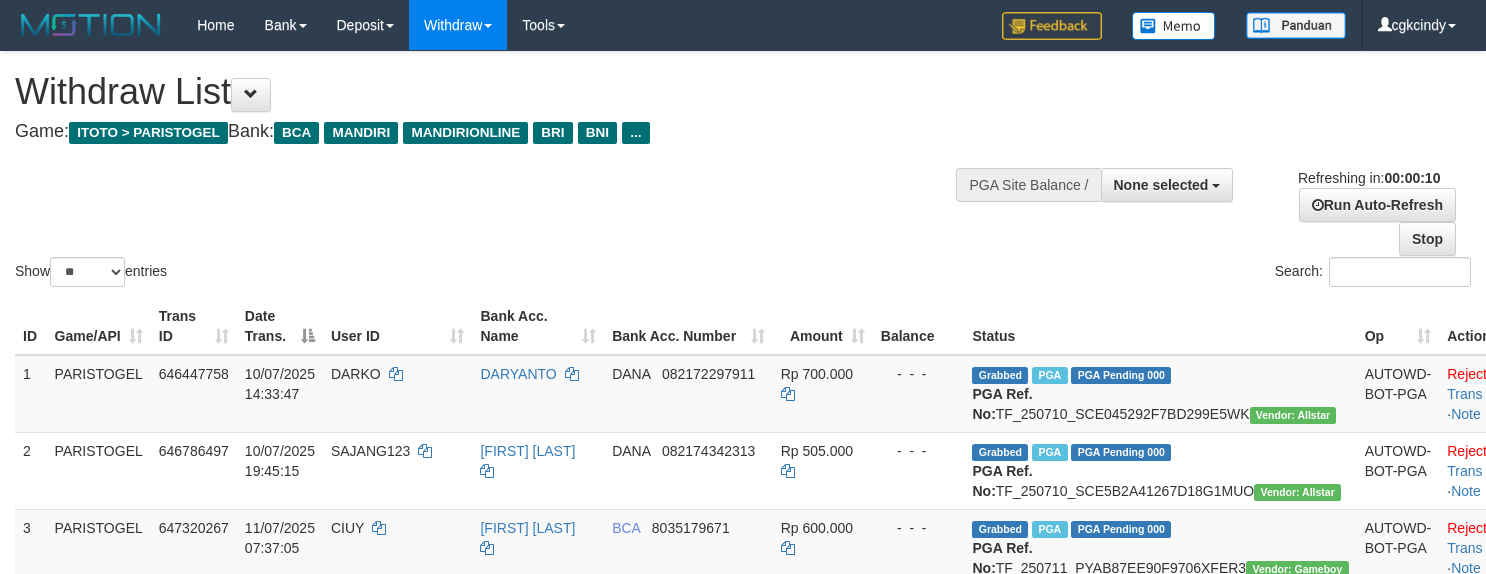 select 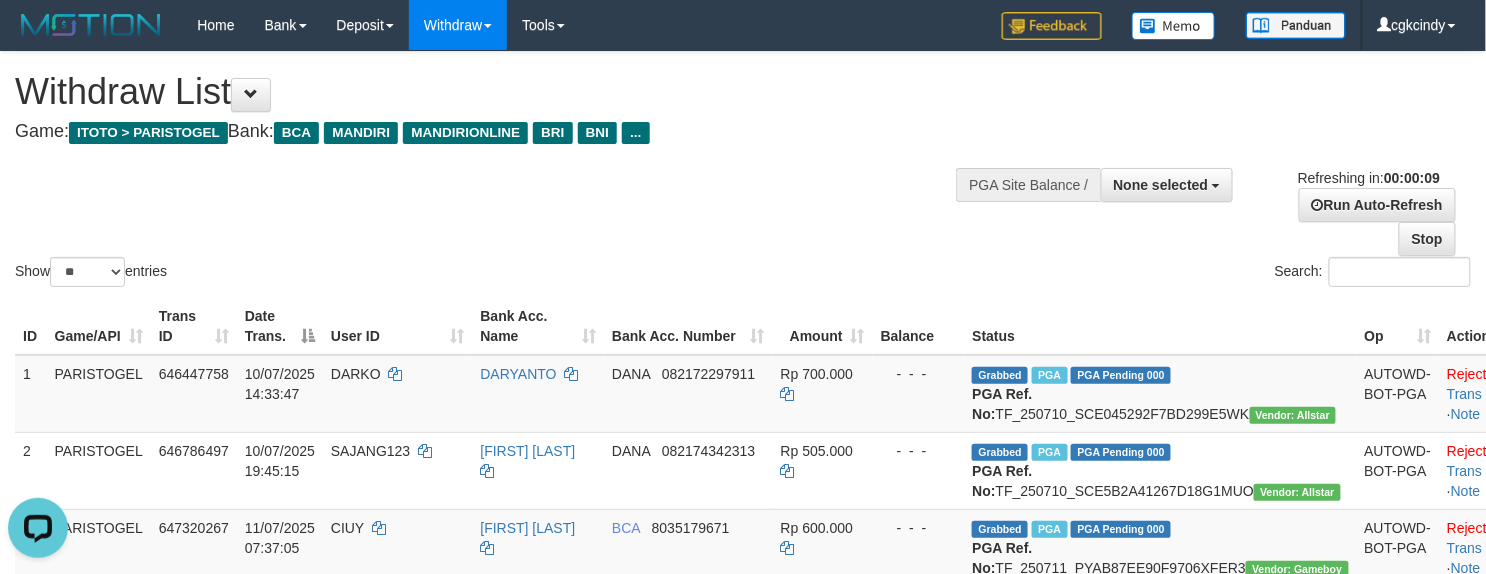 scroll, scrollTop: 0, scrollLeft: 0, axis: both 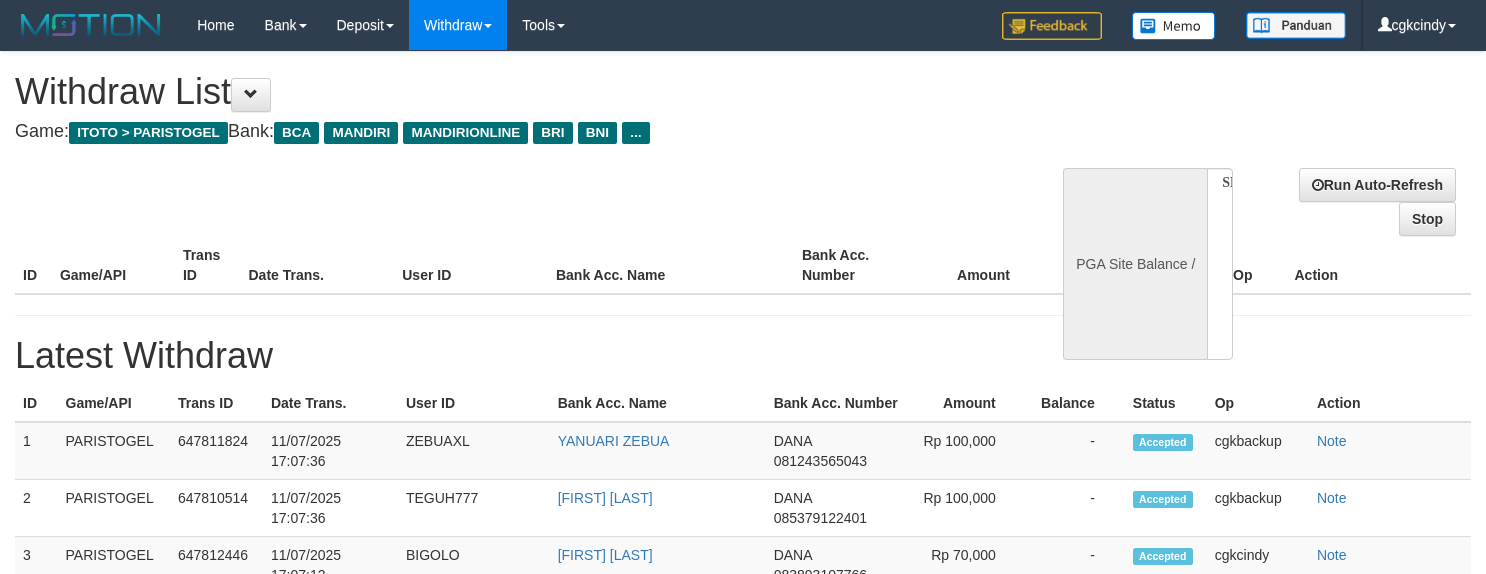 select 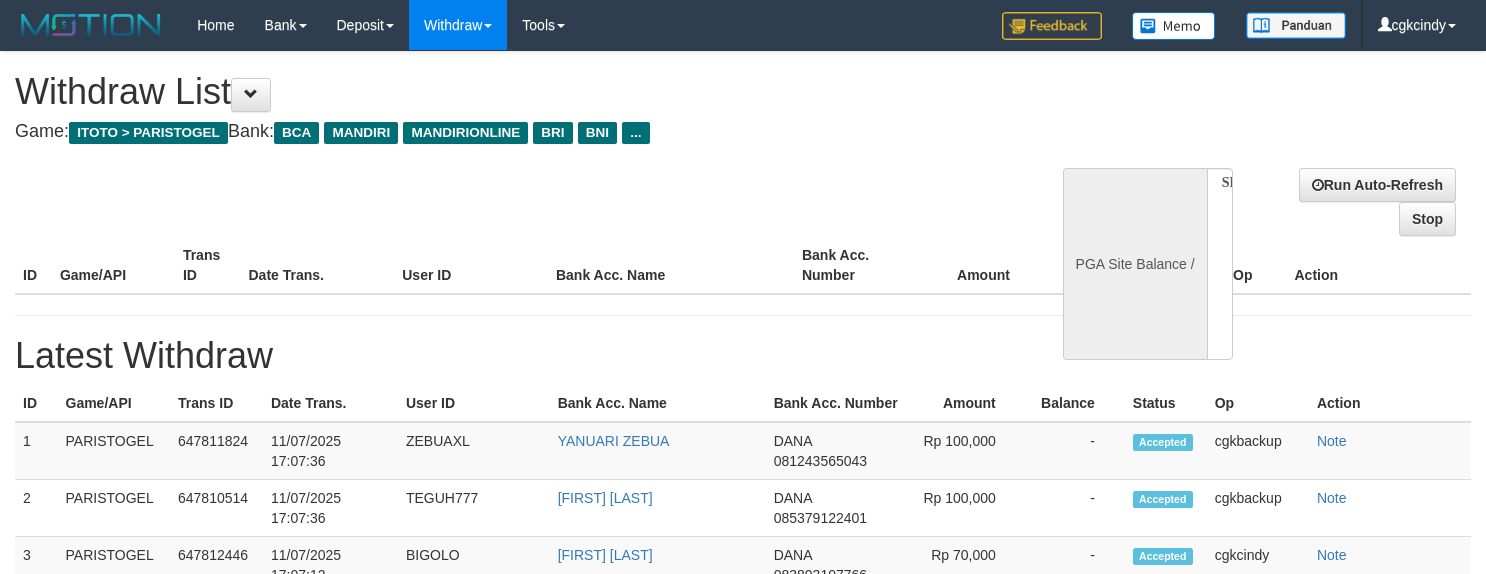 scroll, scrollTop: 0, scrollLeft: 0, axis: both 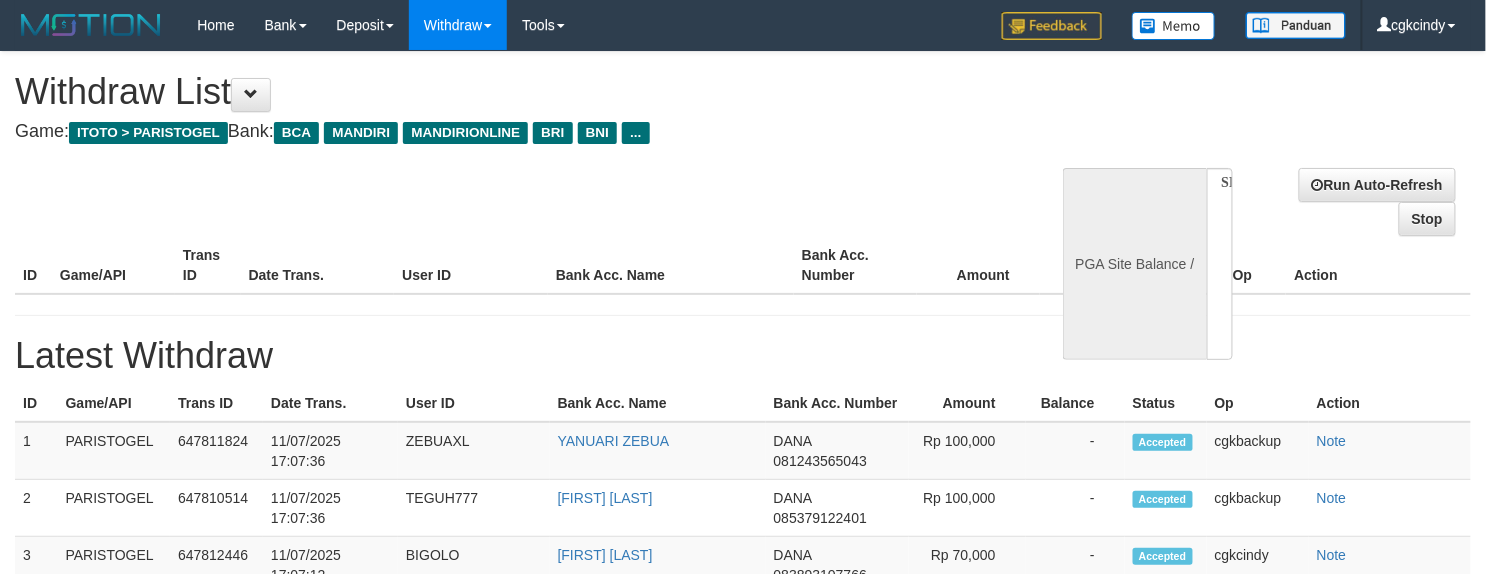 select on "**" 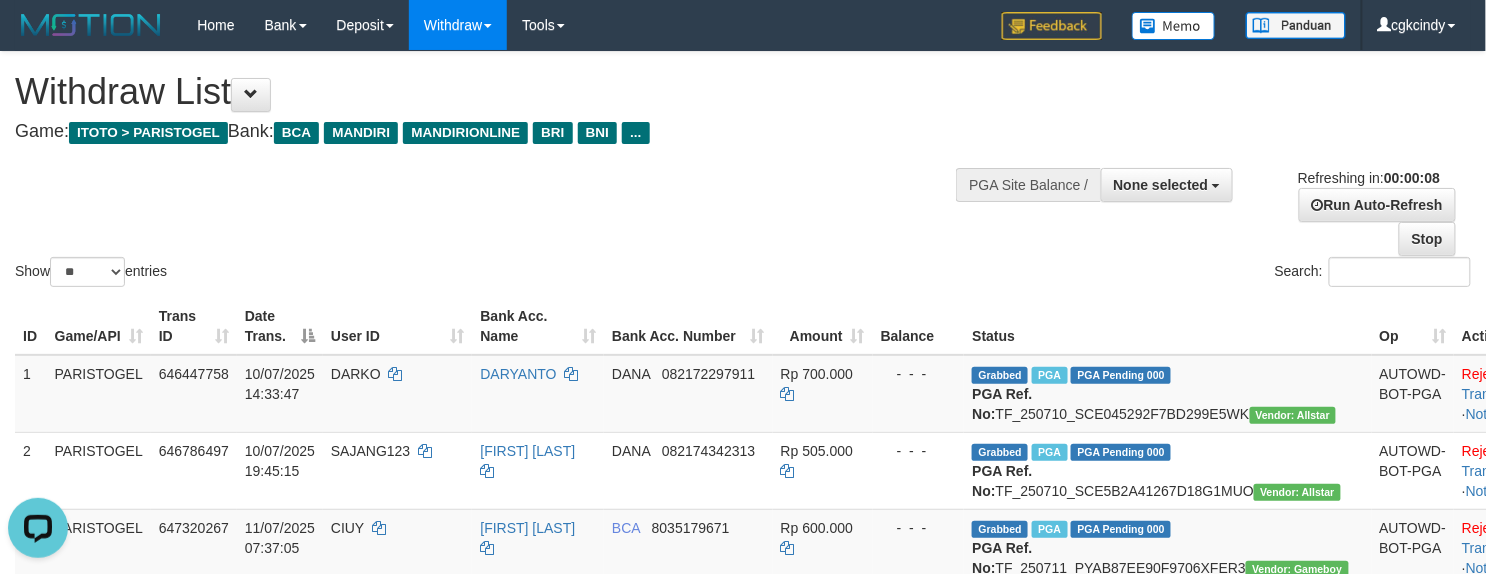 scroll, scrollTop: 0, scrollLeft: 0, axis: both 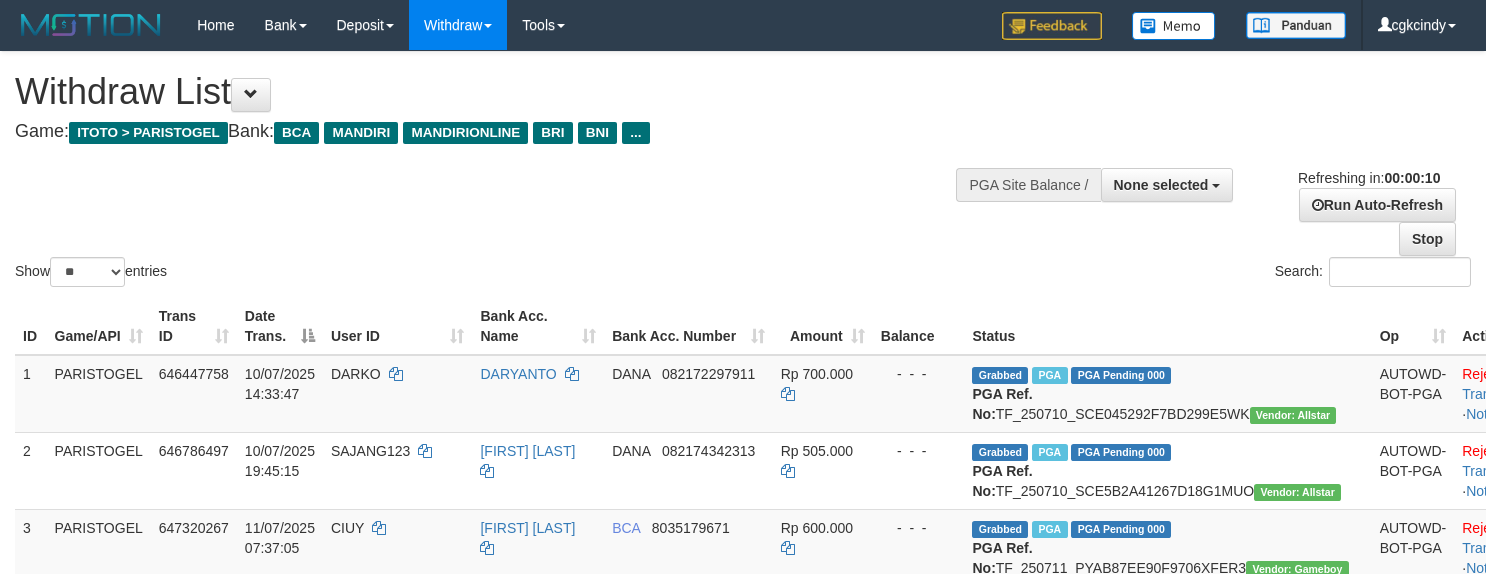 select 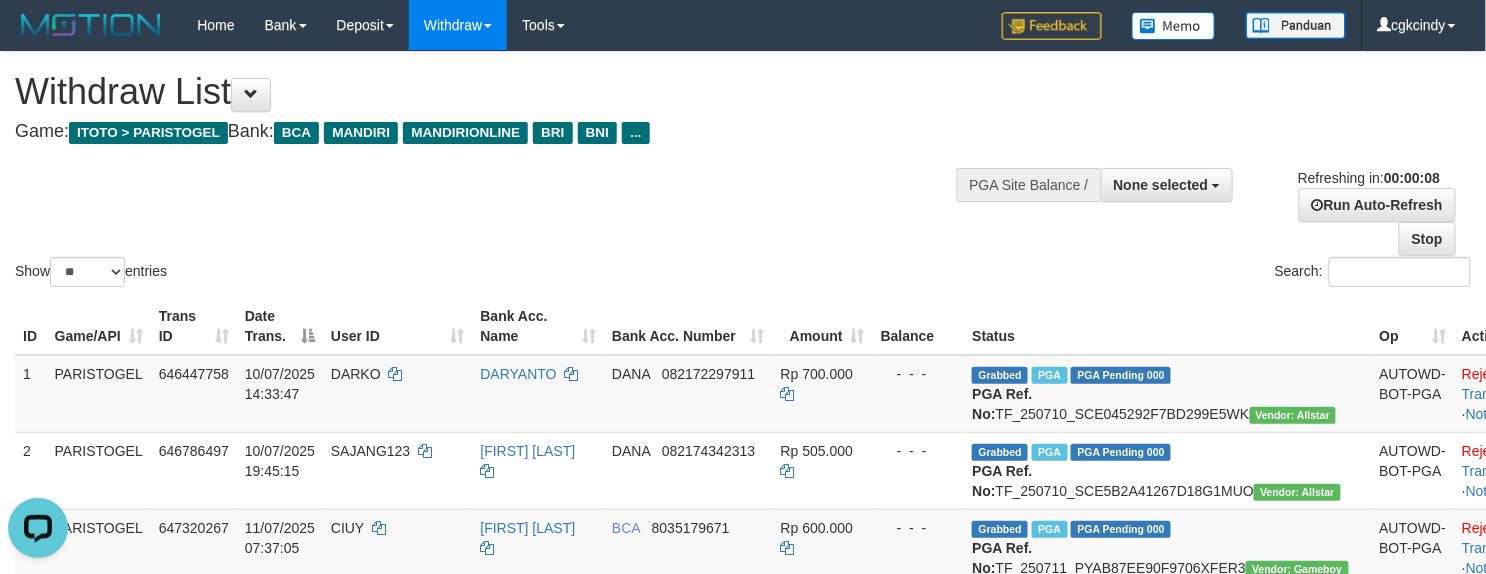scroll, scrollTop: 0, scrollLeft: 0, axis: both 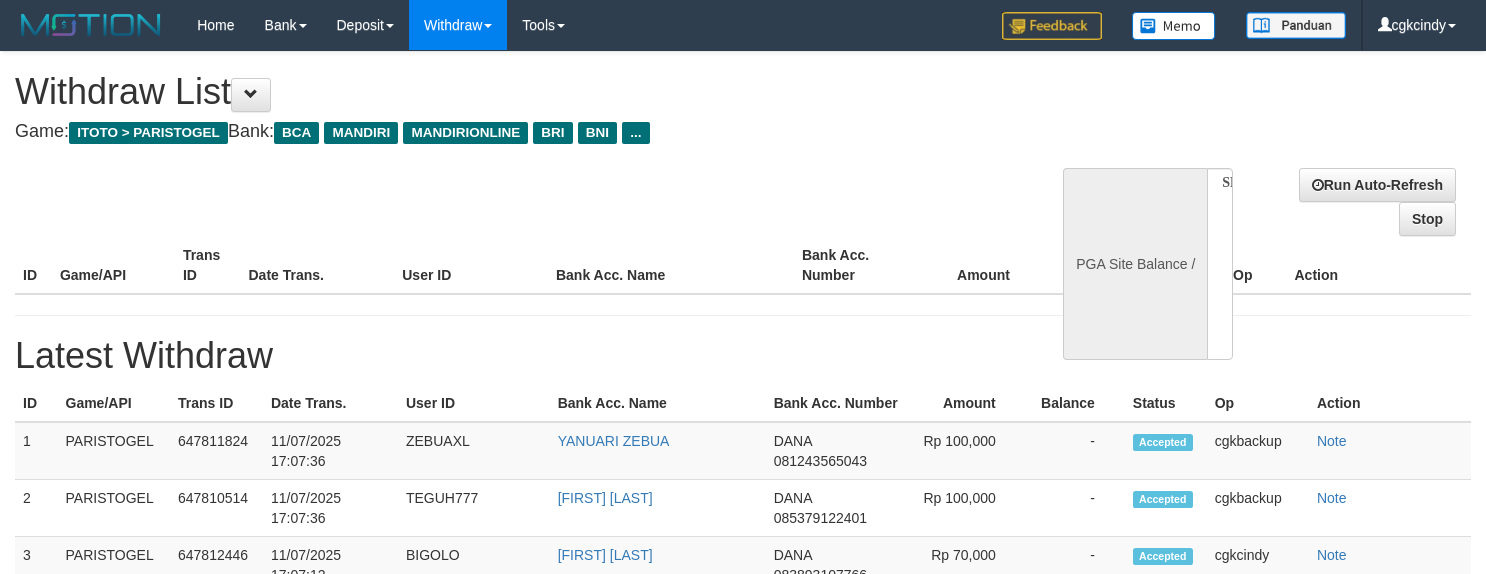 select 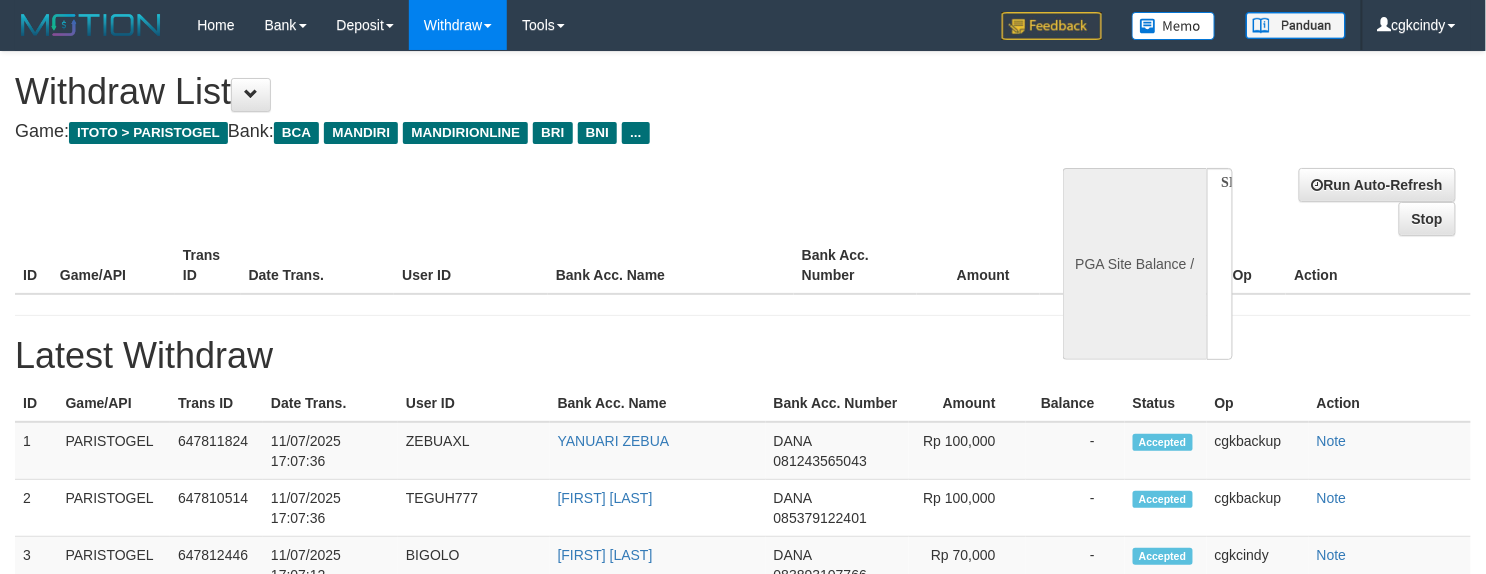 select on "**" 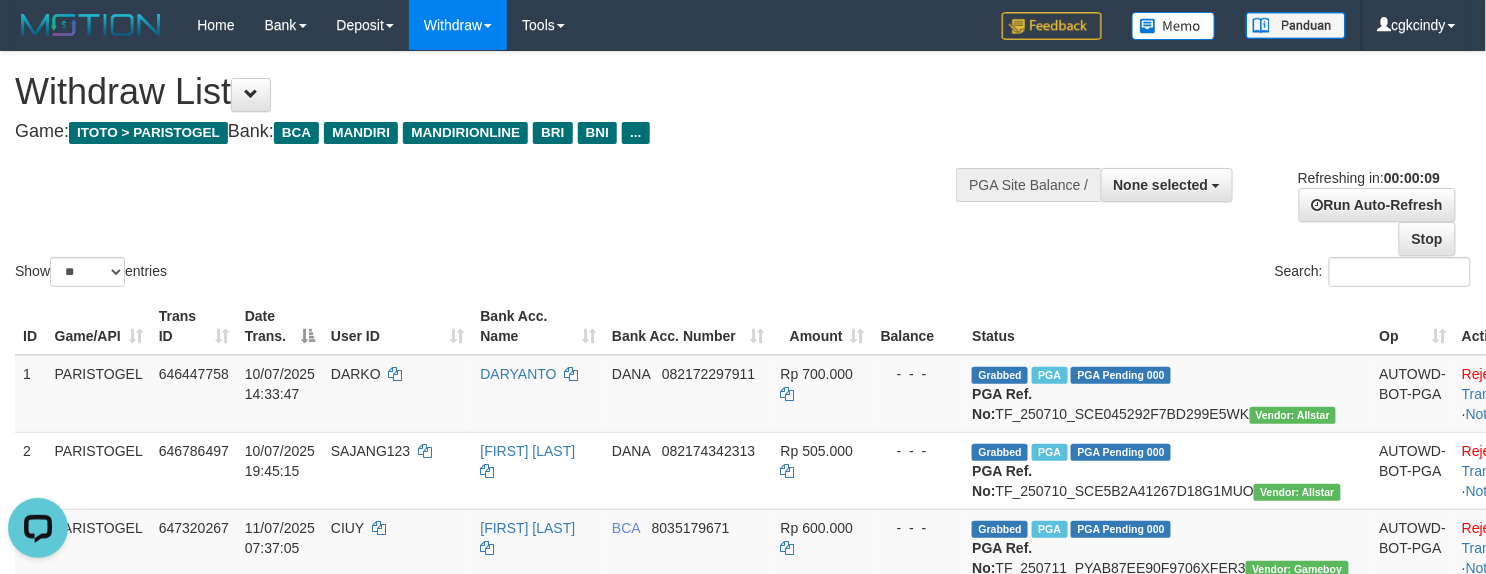 scroll, scrollTop: 0, scrollLeft: 0, axis: both 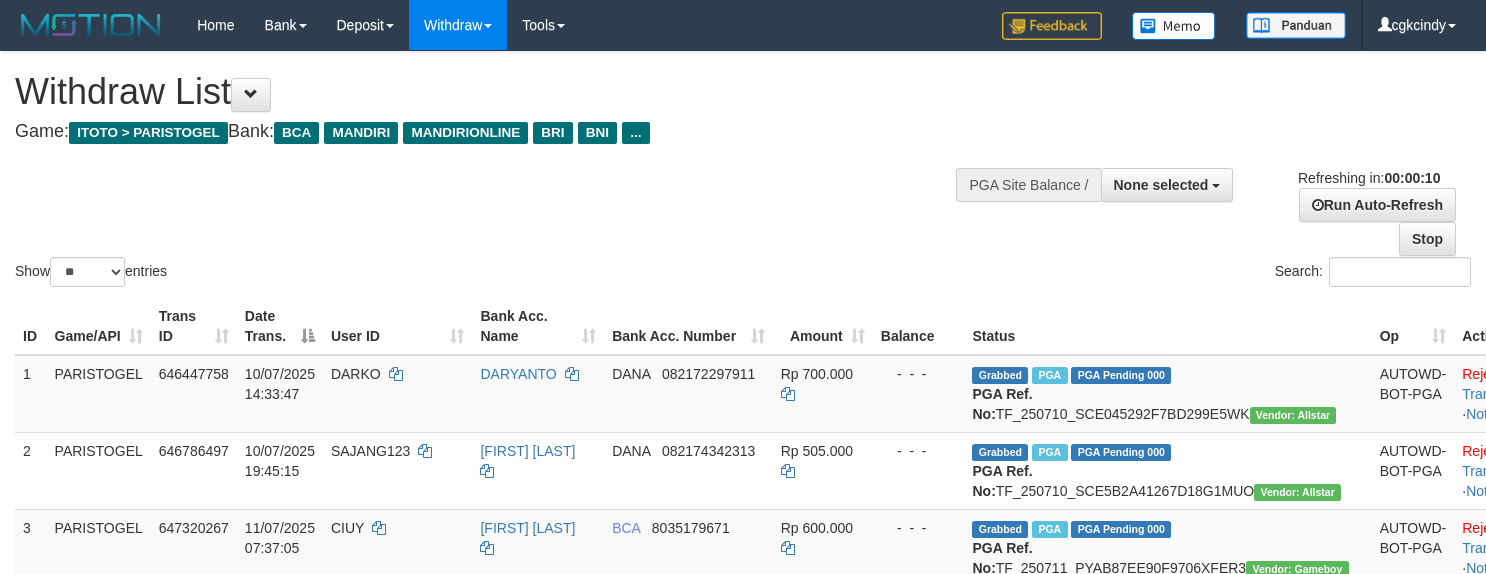 select 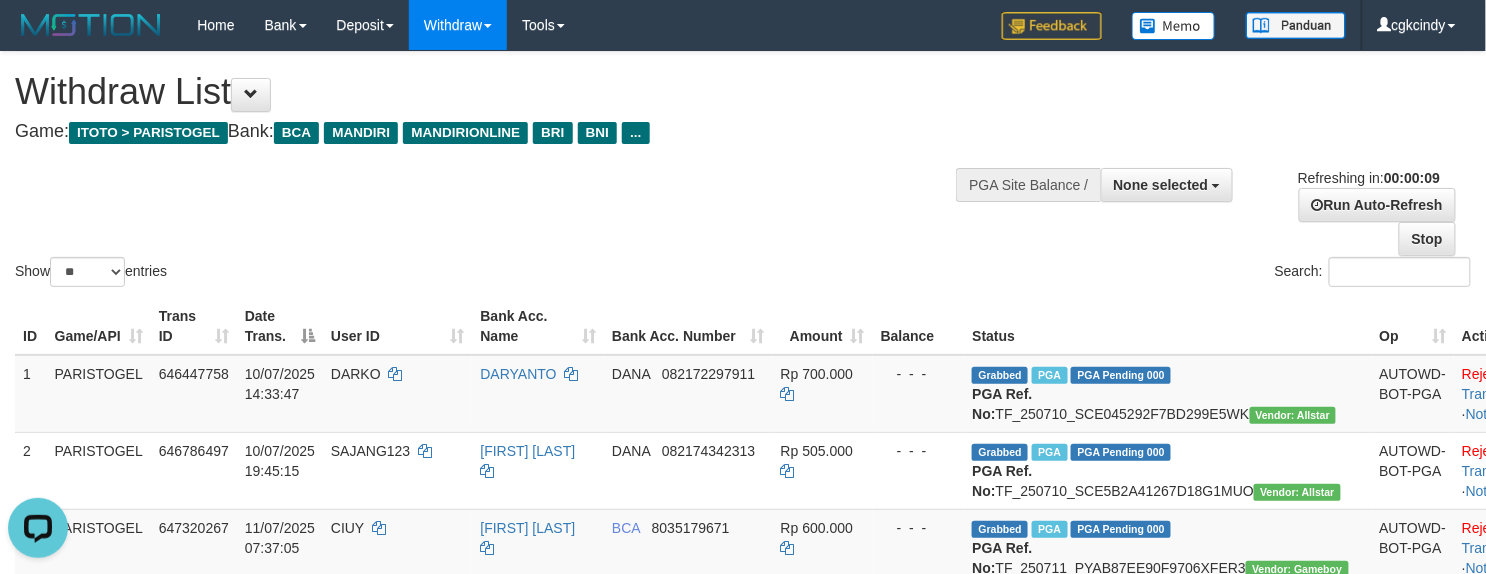 scroll, scrollTop: 0, scrollLeft: 0, axis: both 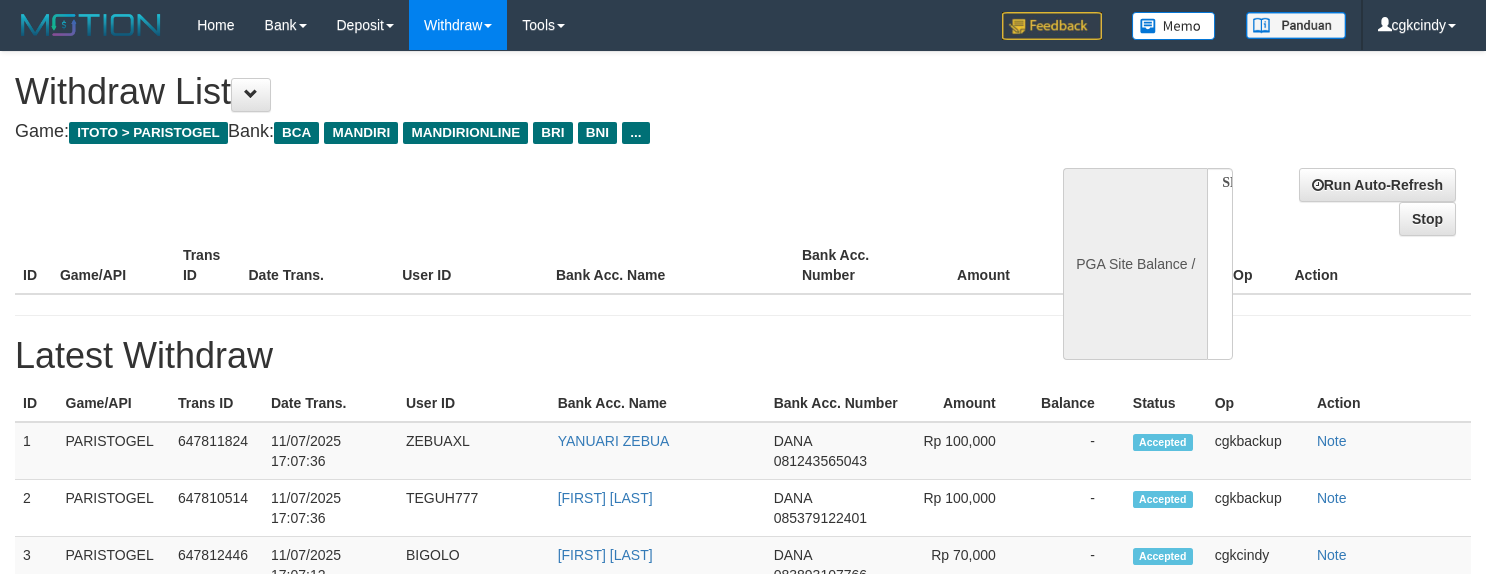 select 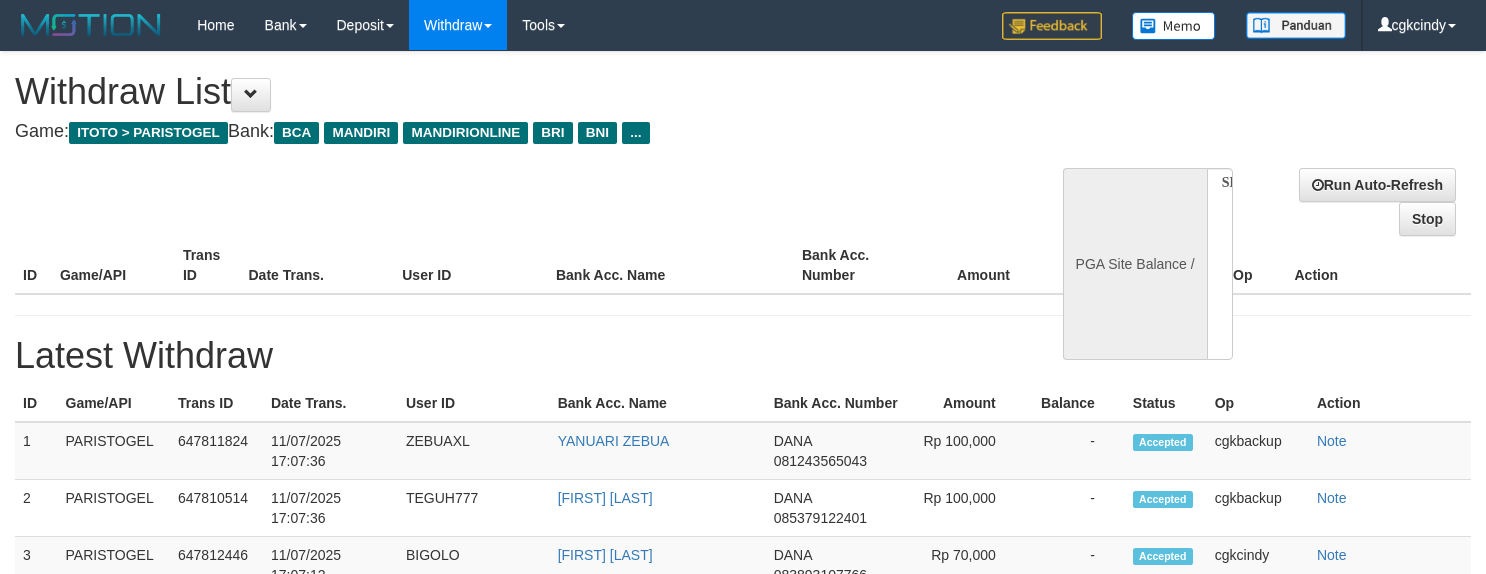 scroll, scrollTop: 0, scrollLeft: 0, axis: both 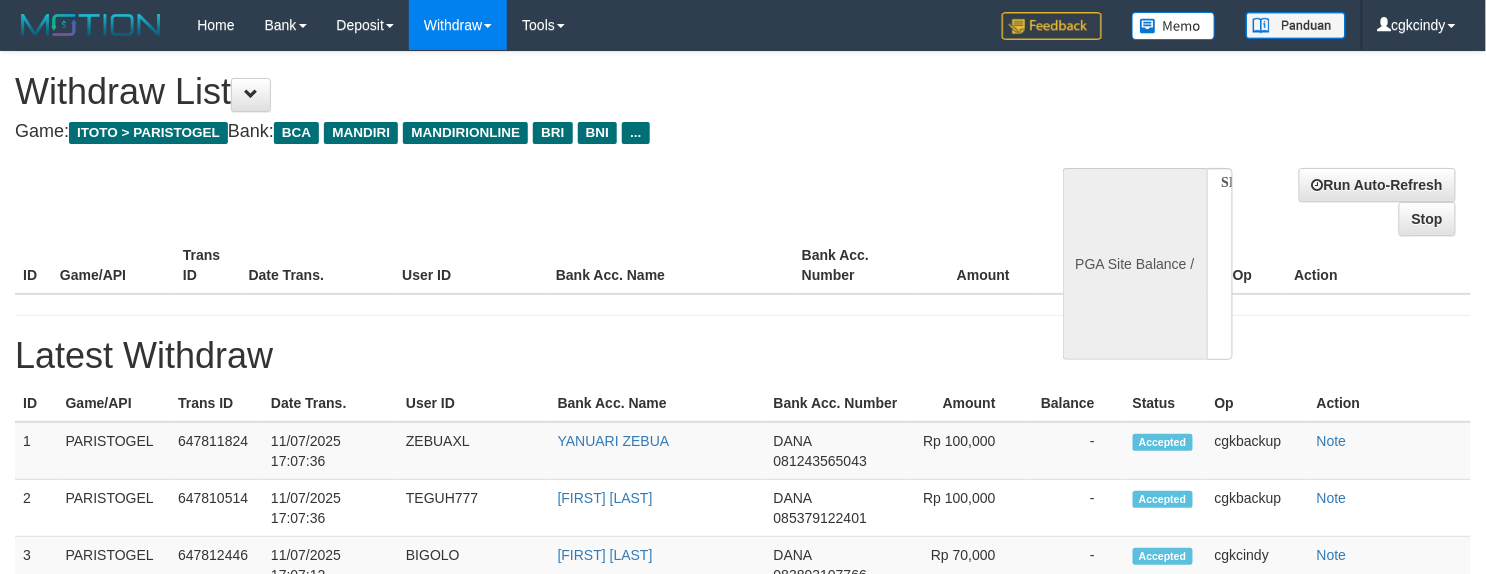 select on "**" 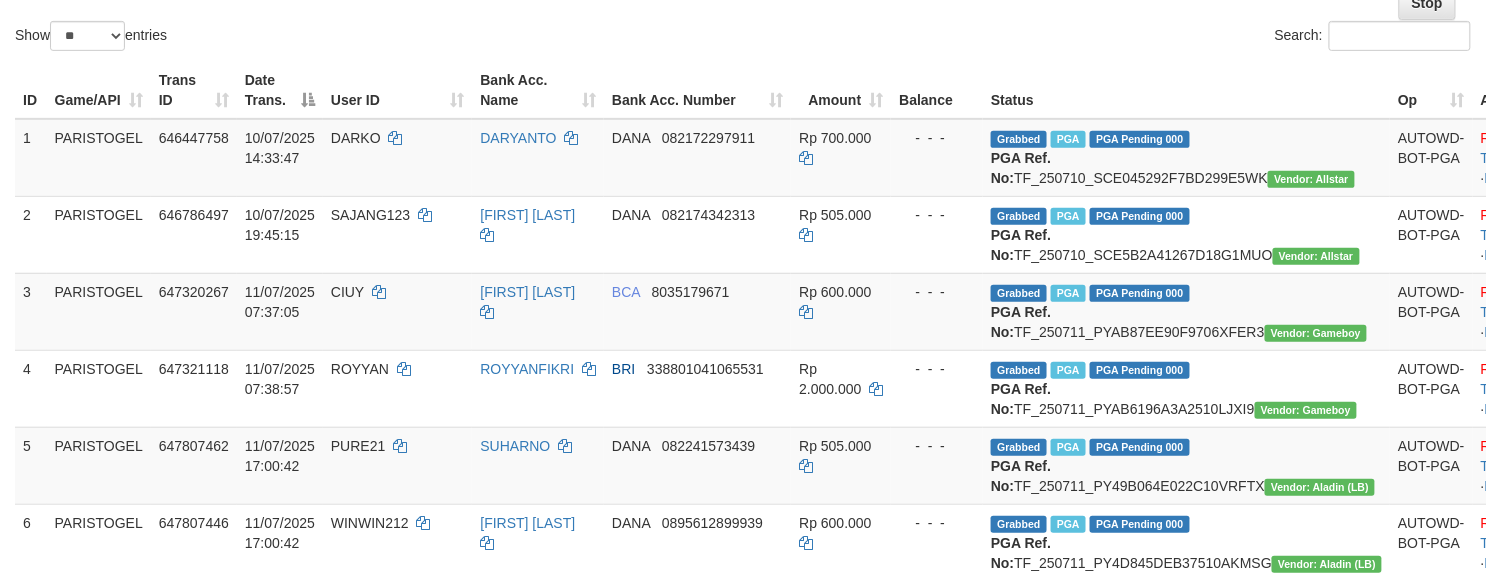scroll, scrollTop: 666, scrollLeft: 0, axis: vertical 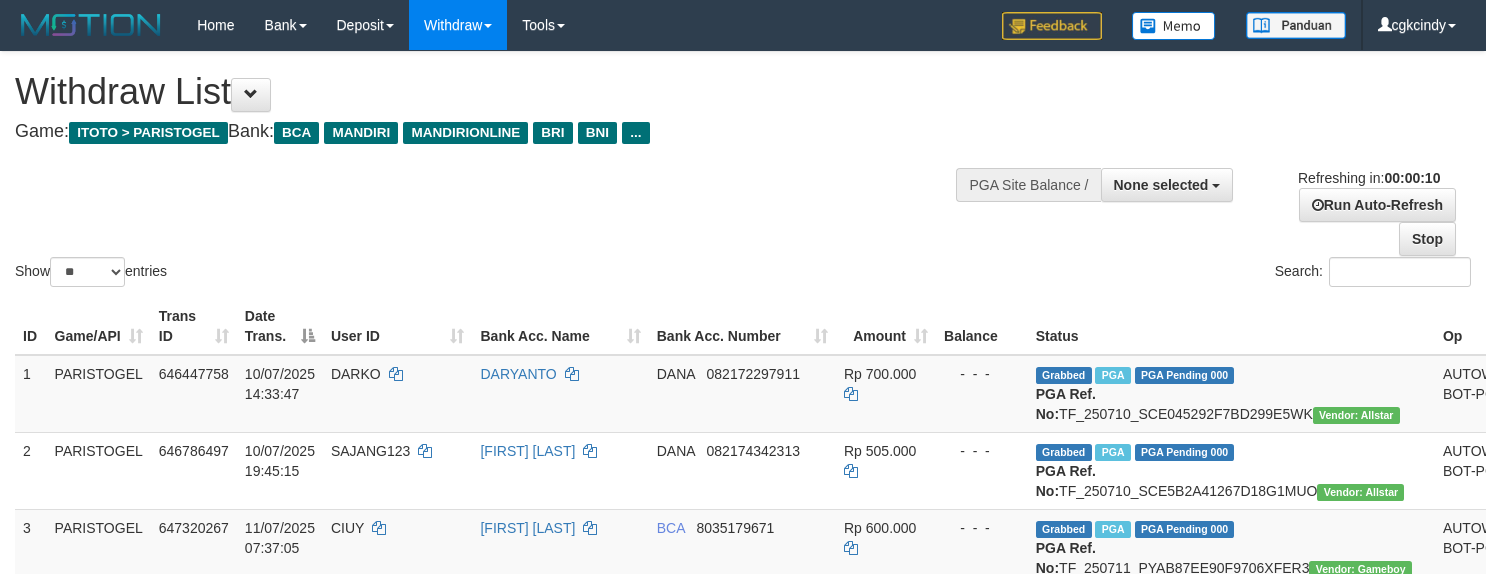 select 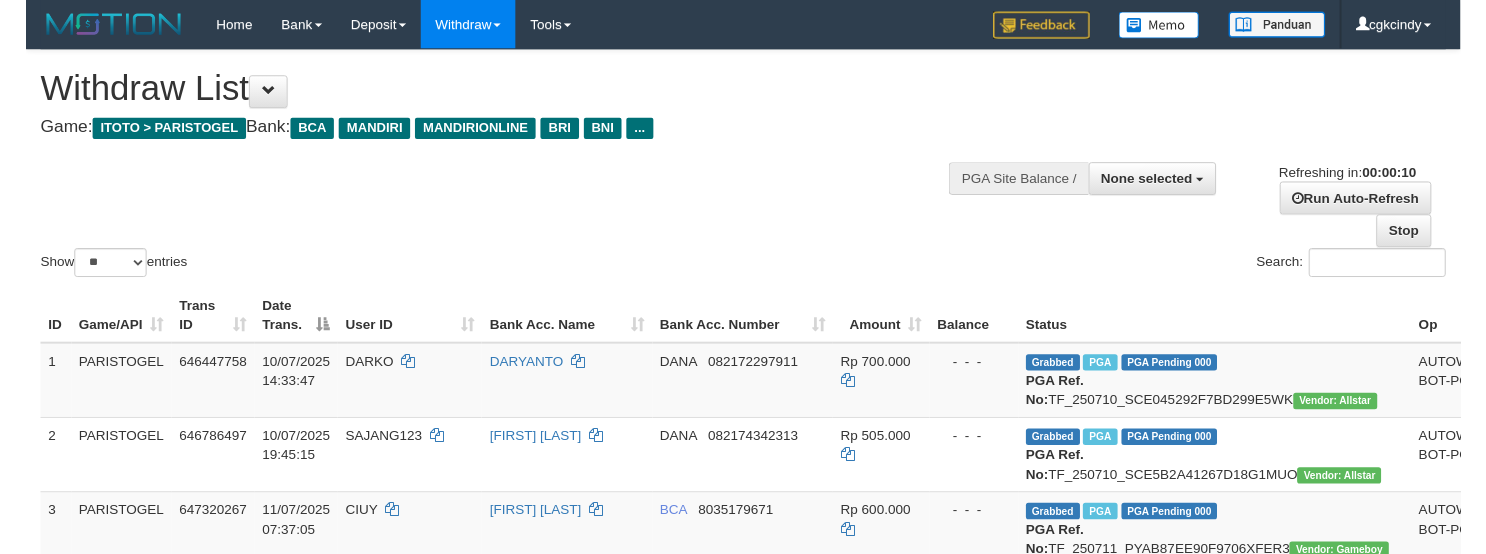 scroll, scrollTop: 0, scrollLeft: 0, axis: both 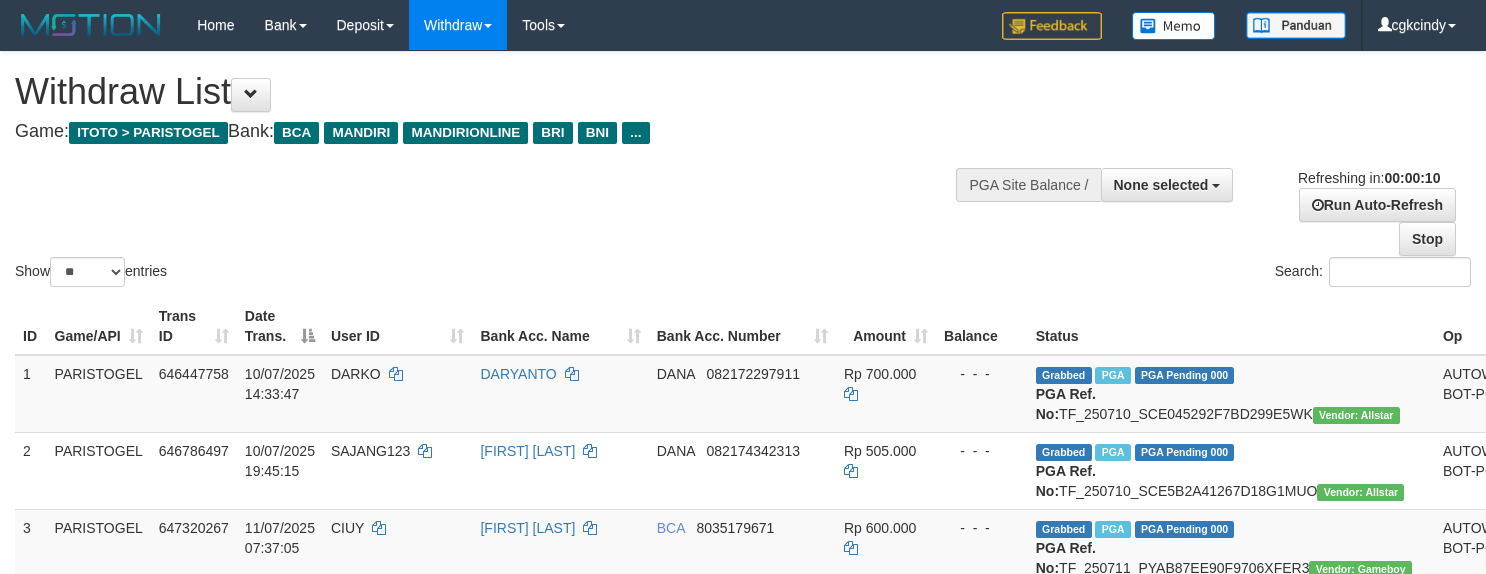 select 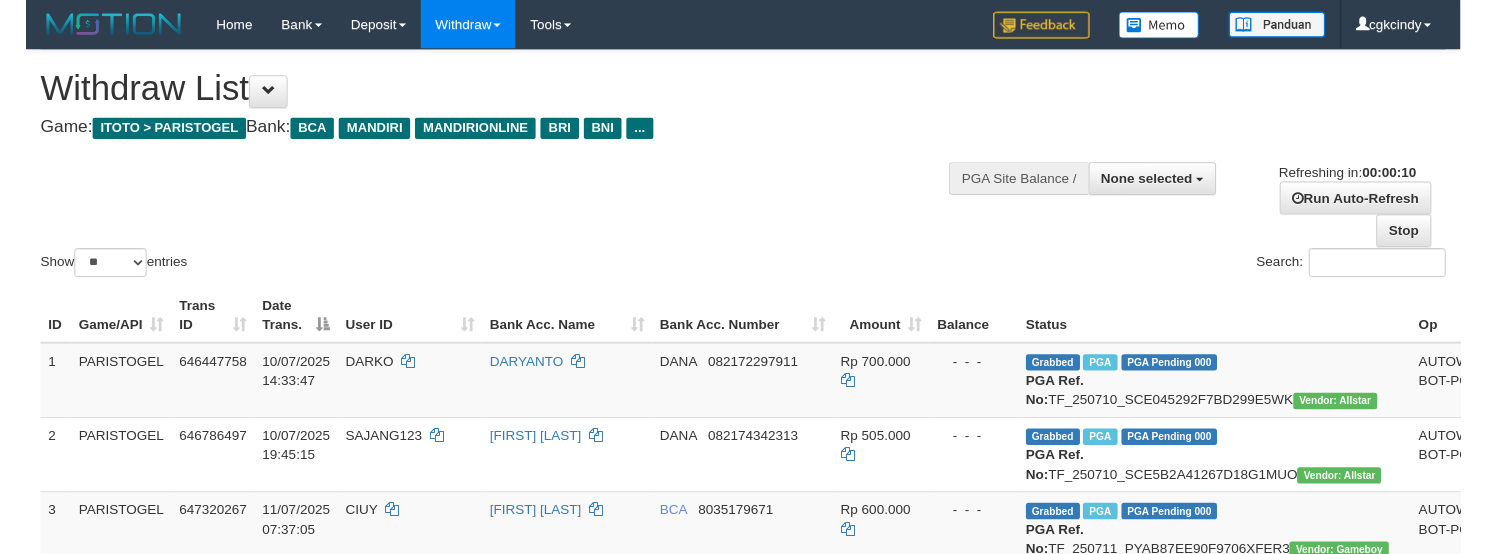 scroll, scrollTop: 0, scrollLeft: 0, axis: both 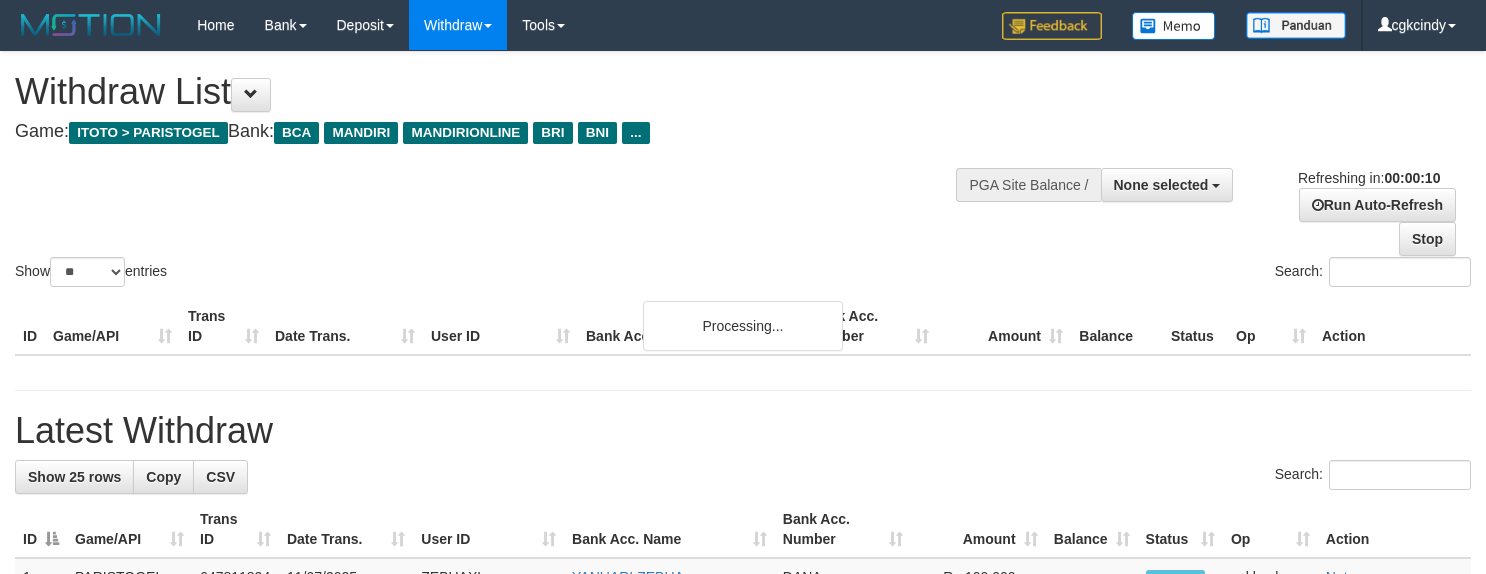 select 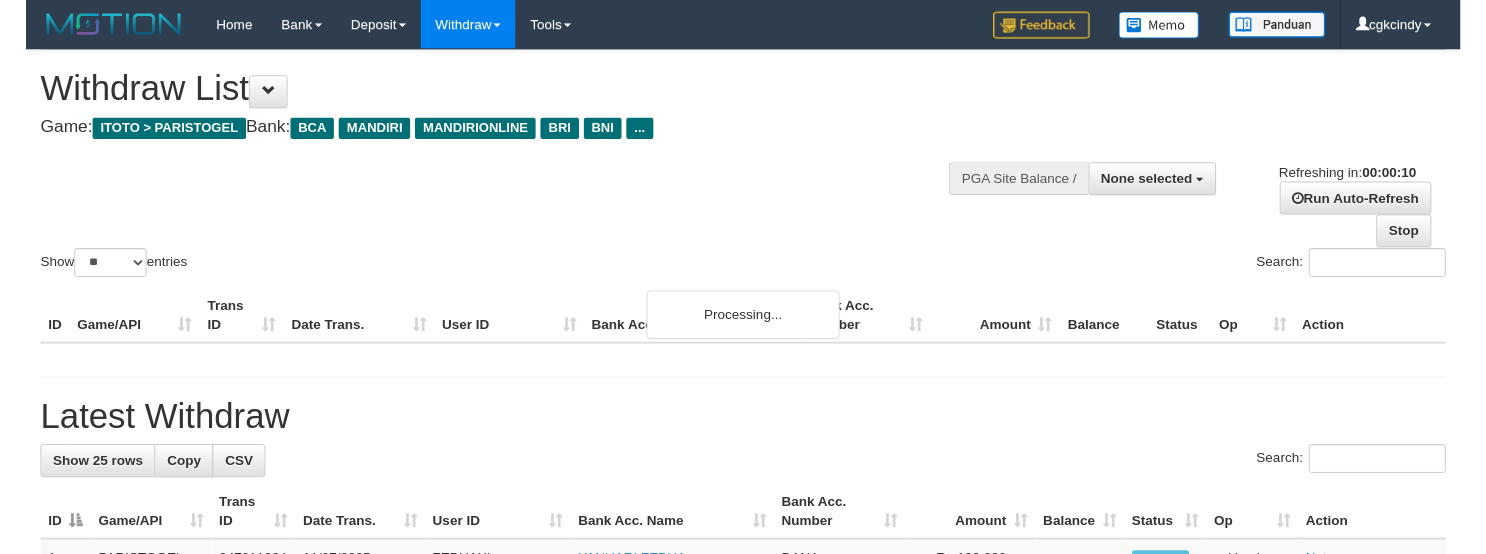scroll, scrollTop: 0, scrollLeft: 0, axis: both 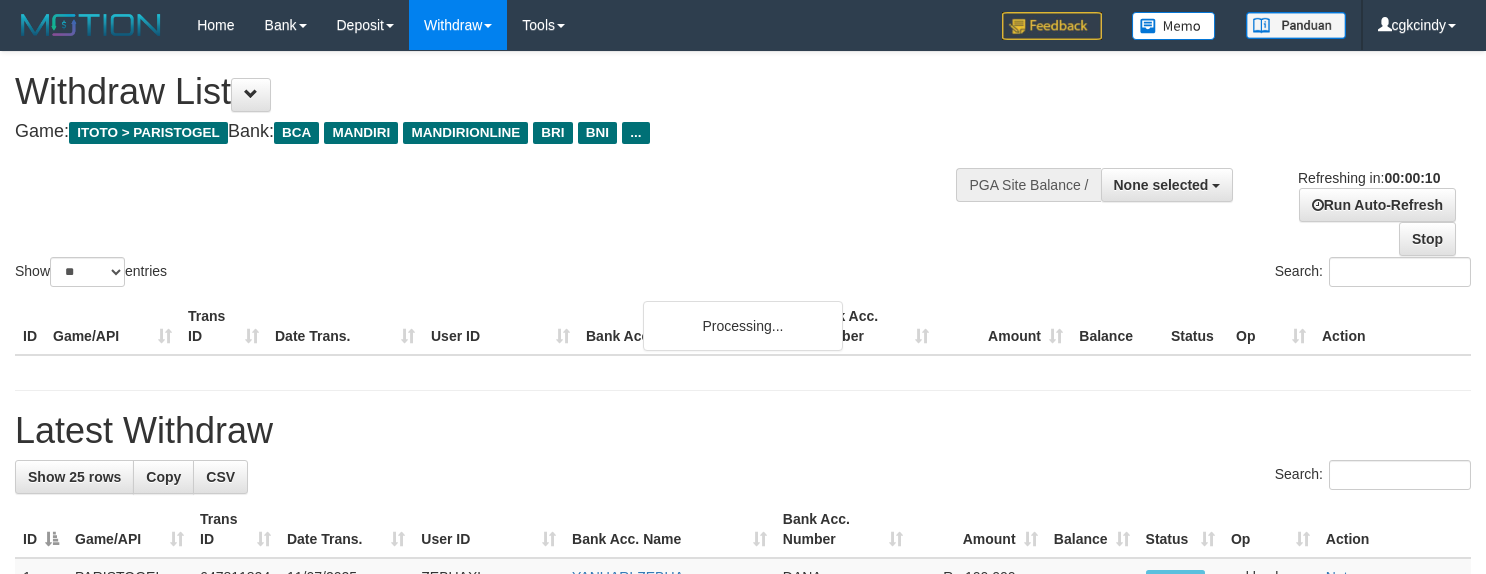 select 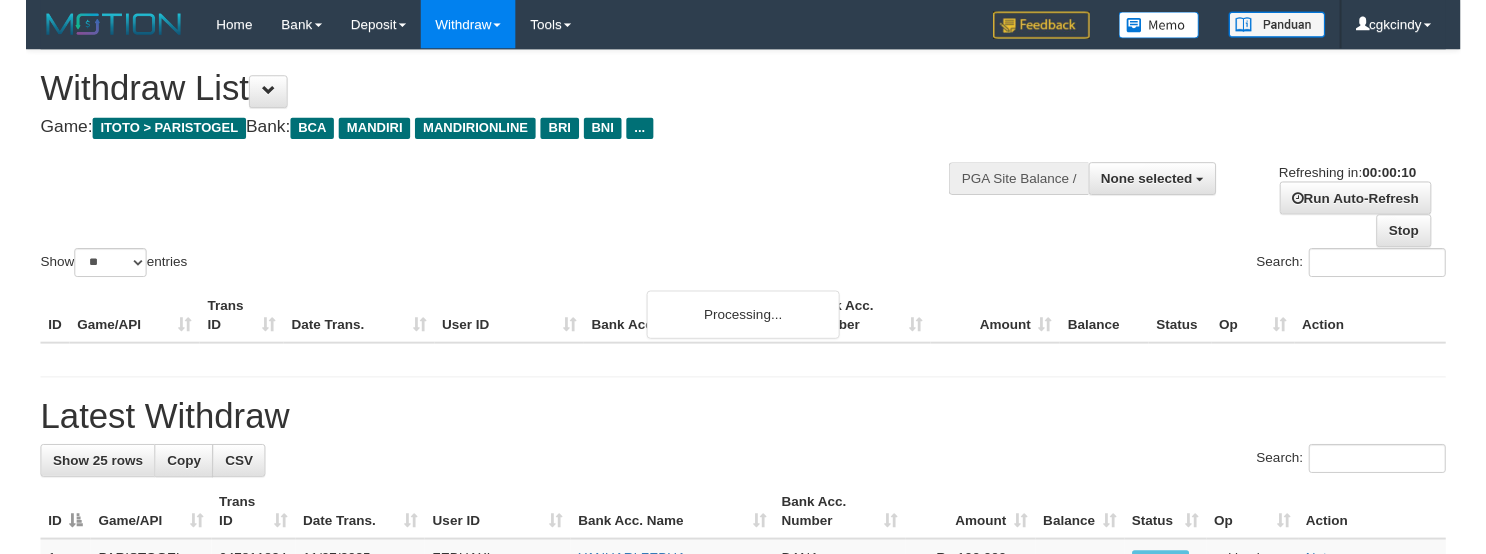 scroll, scrollTop: 0, scrollLeft: 0, axis: both 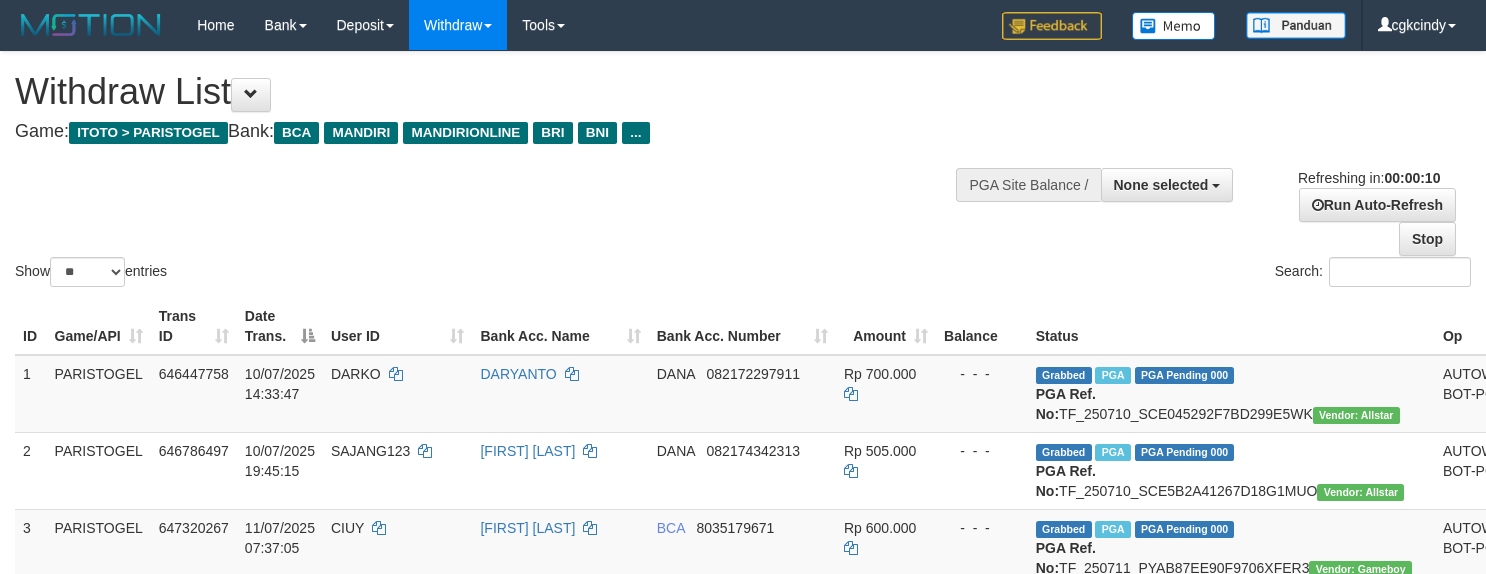 select 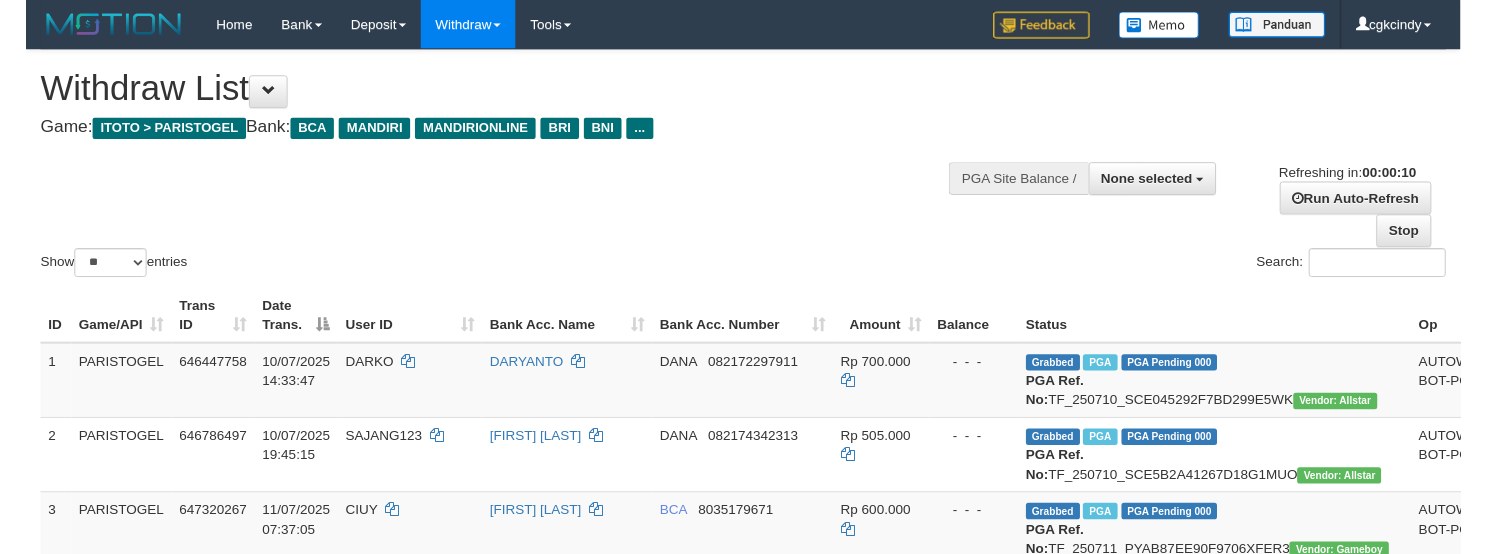 scroll, scrollTop: 0, scrollLeft: 0, axis: both 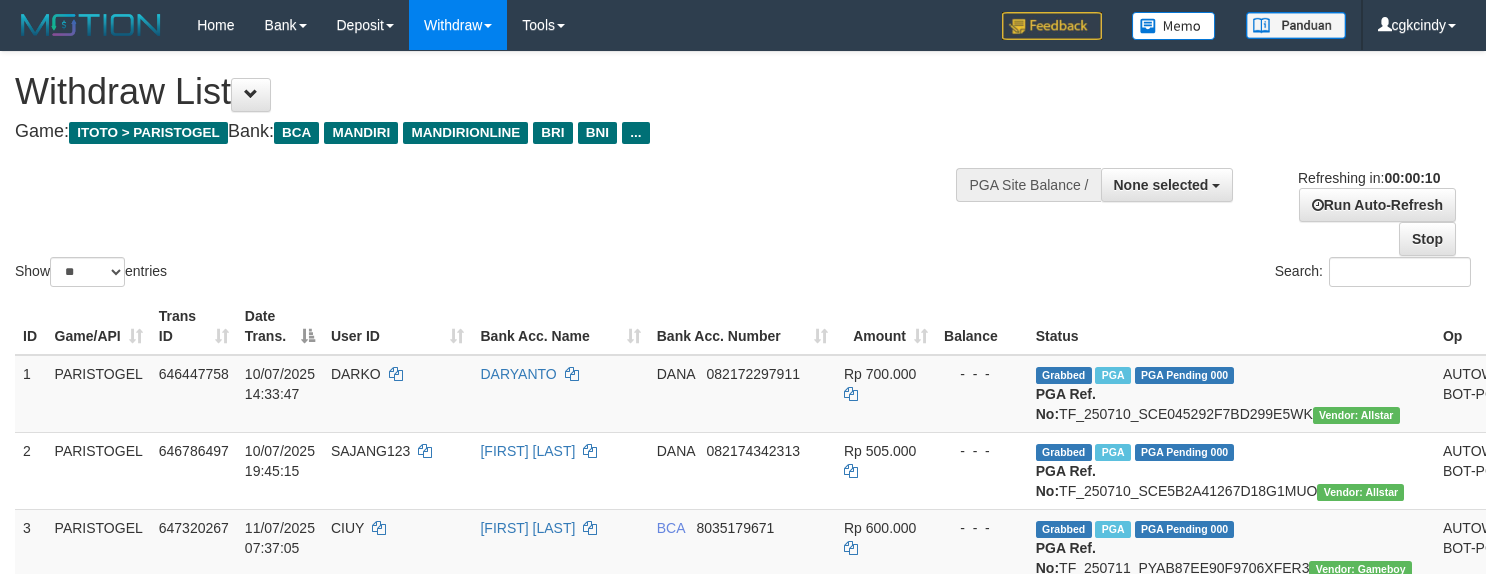 select 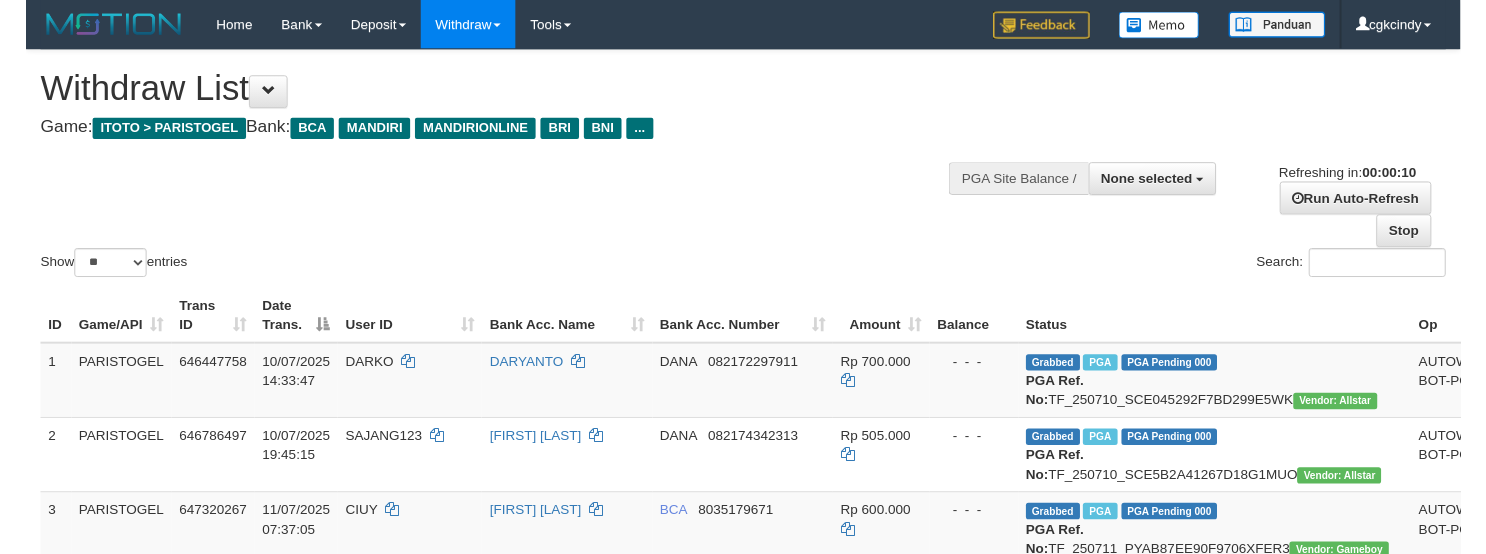 scroll, scrollTop: 0, scrollLeft: 0, axis: both 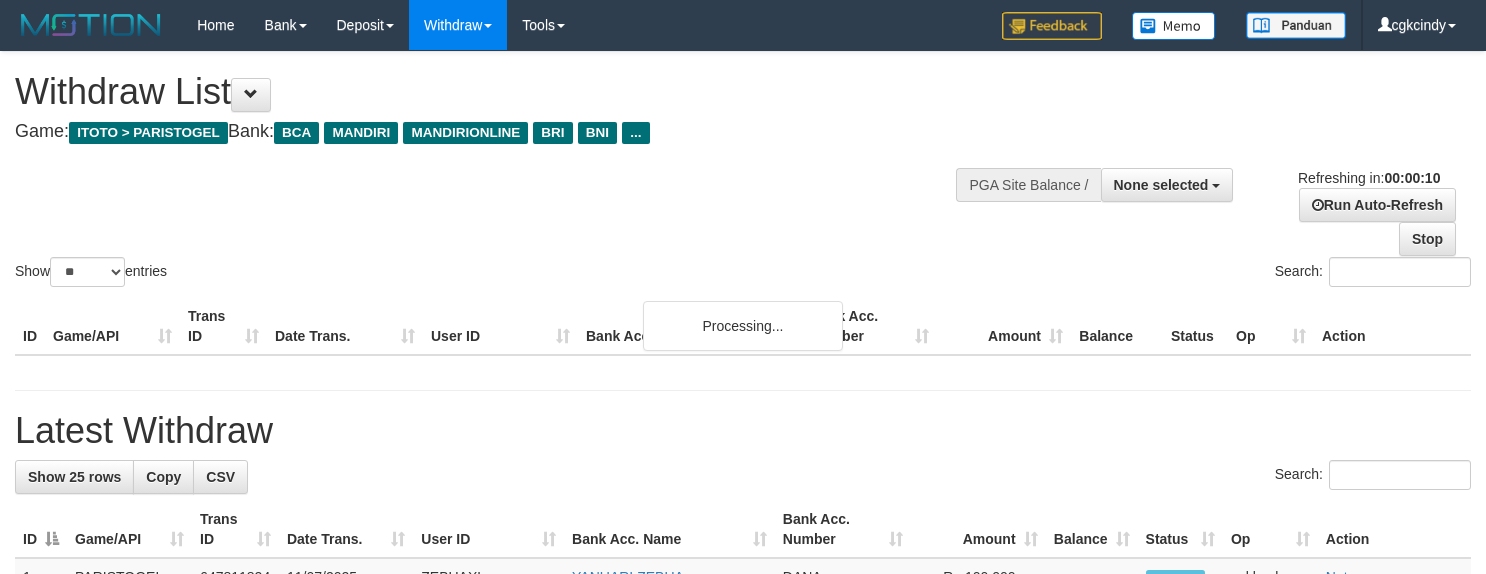 select 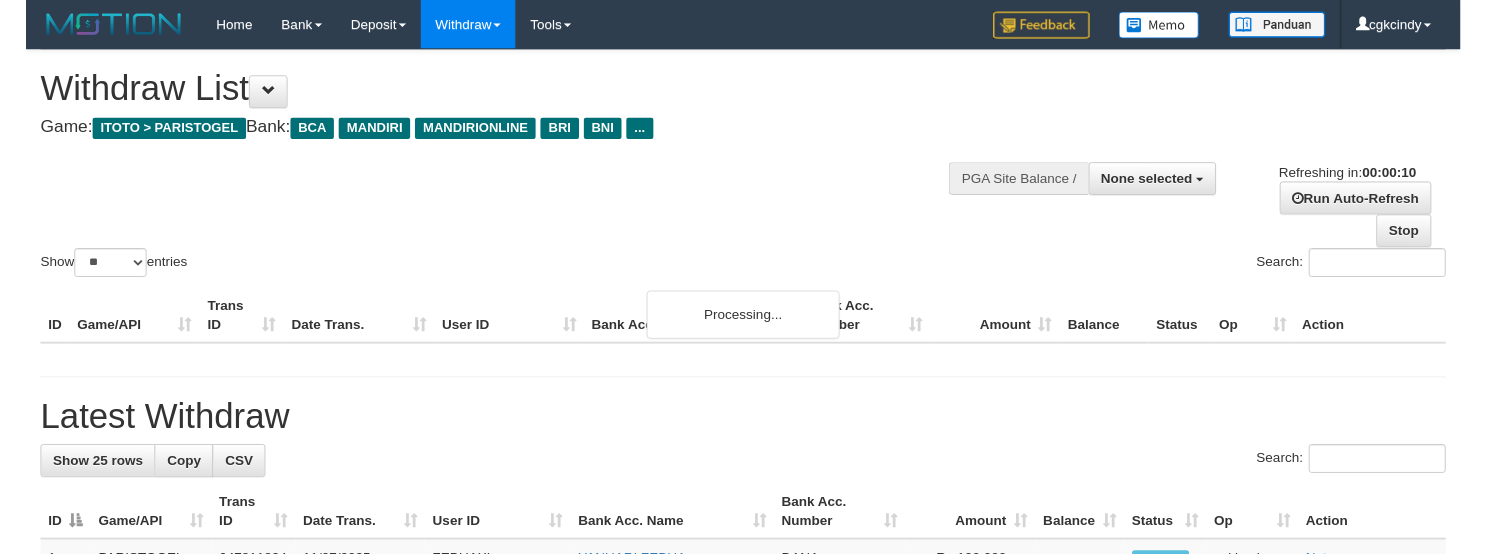 scroll, scrollTop: 0, scrollLeft: 0, axis: both 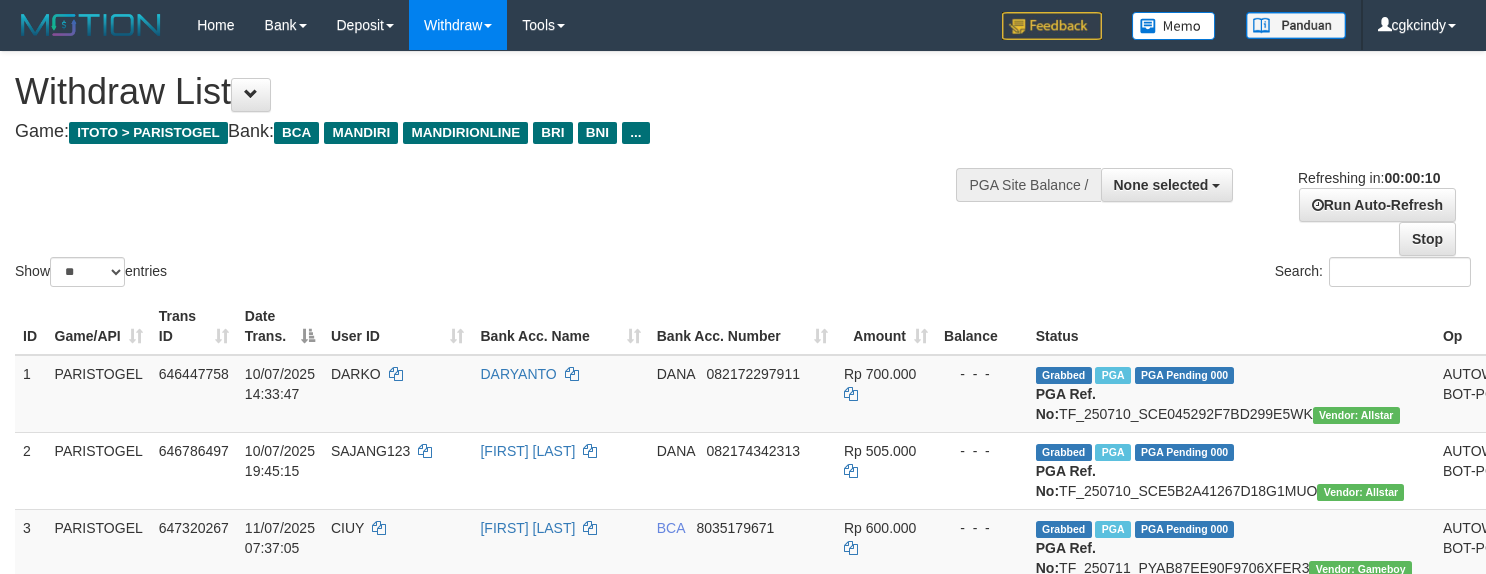 select 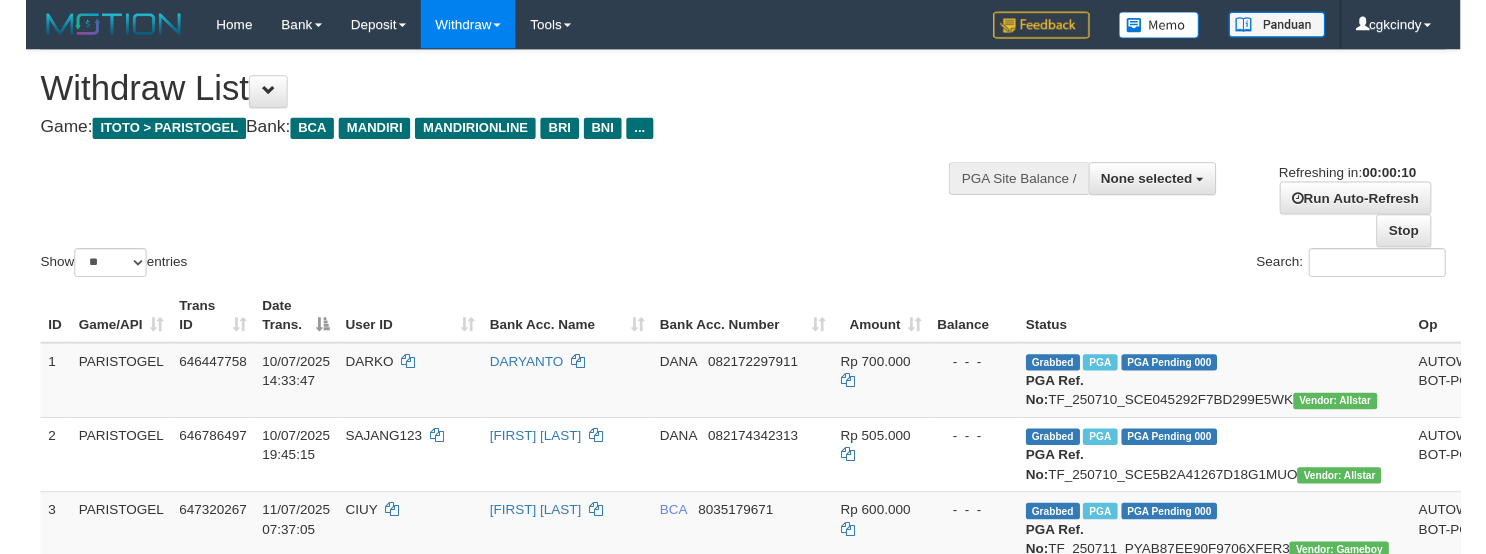 scroll, scrollTop: 0, scrollLeft: 0, axis: both 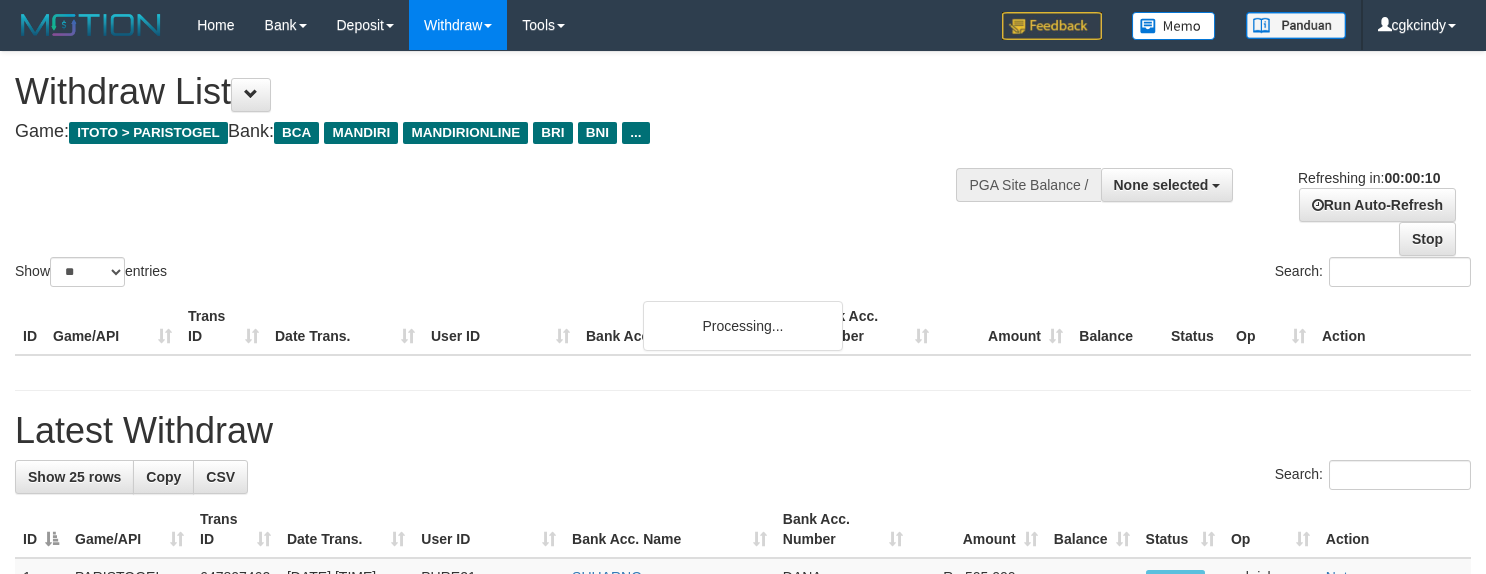 select 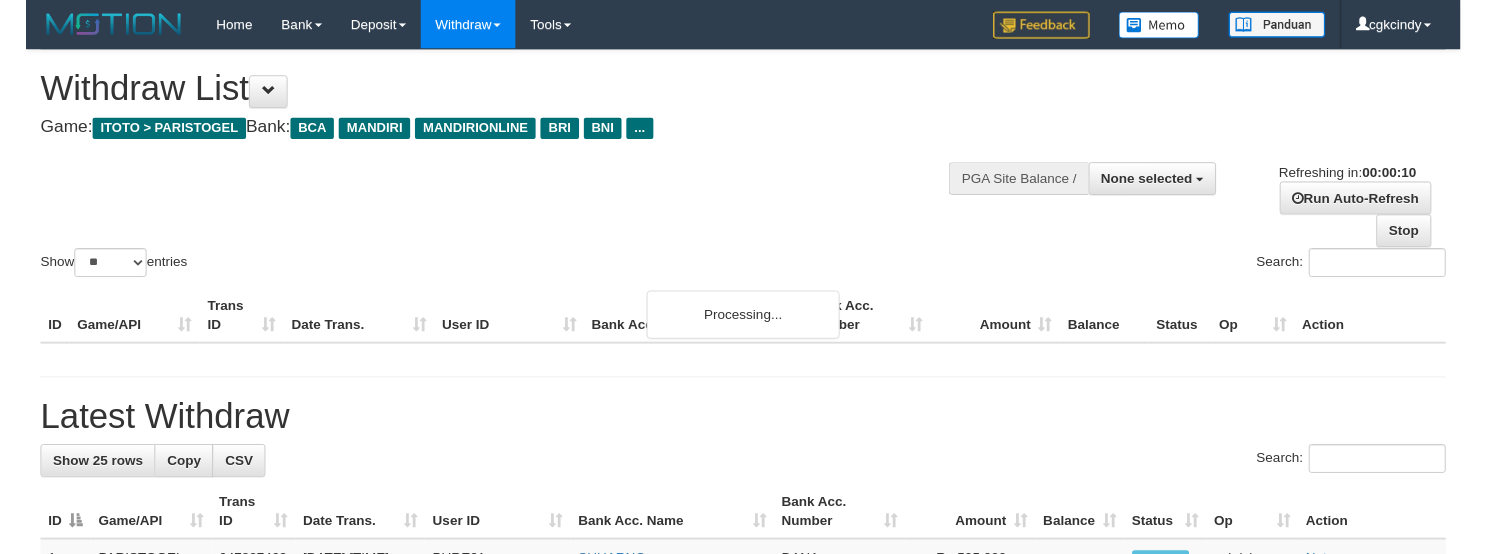 scroll, scrollTop: 0, scrollLeft: 0, axis: both 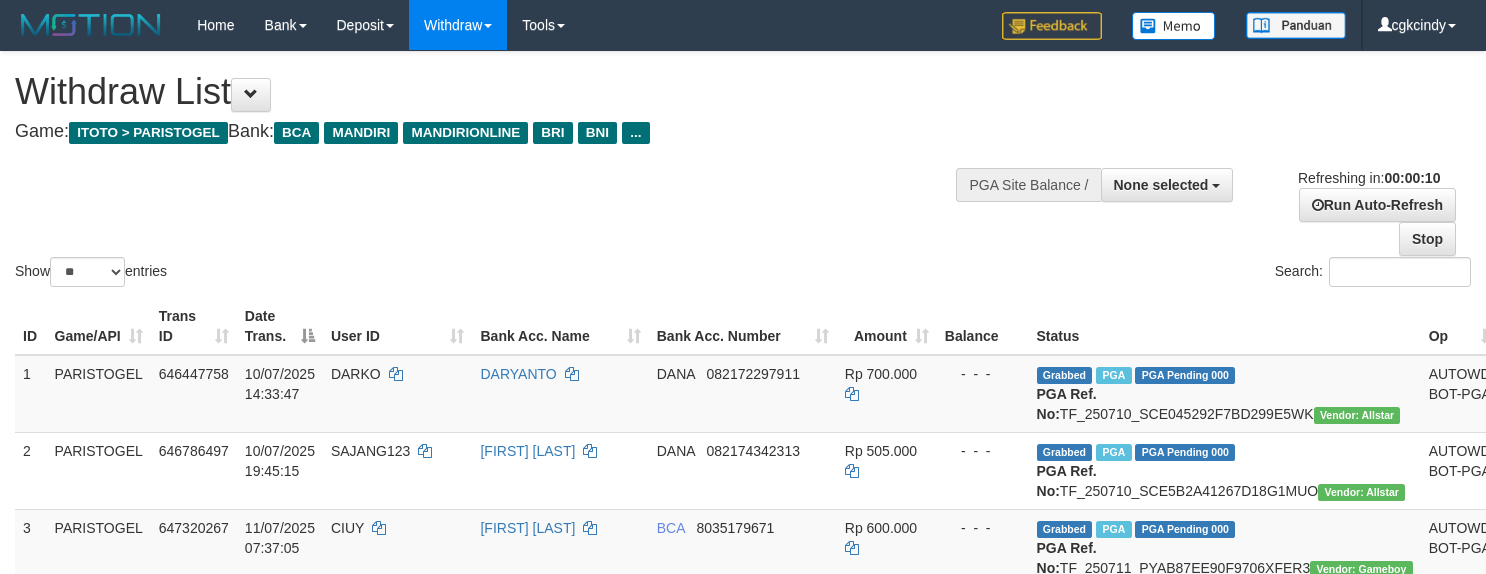 select 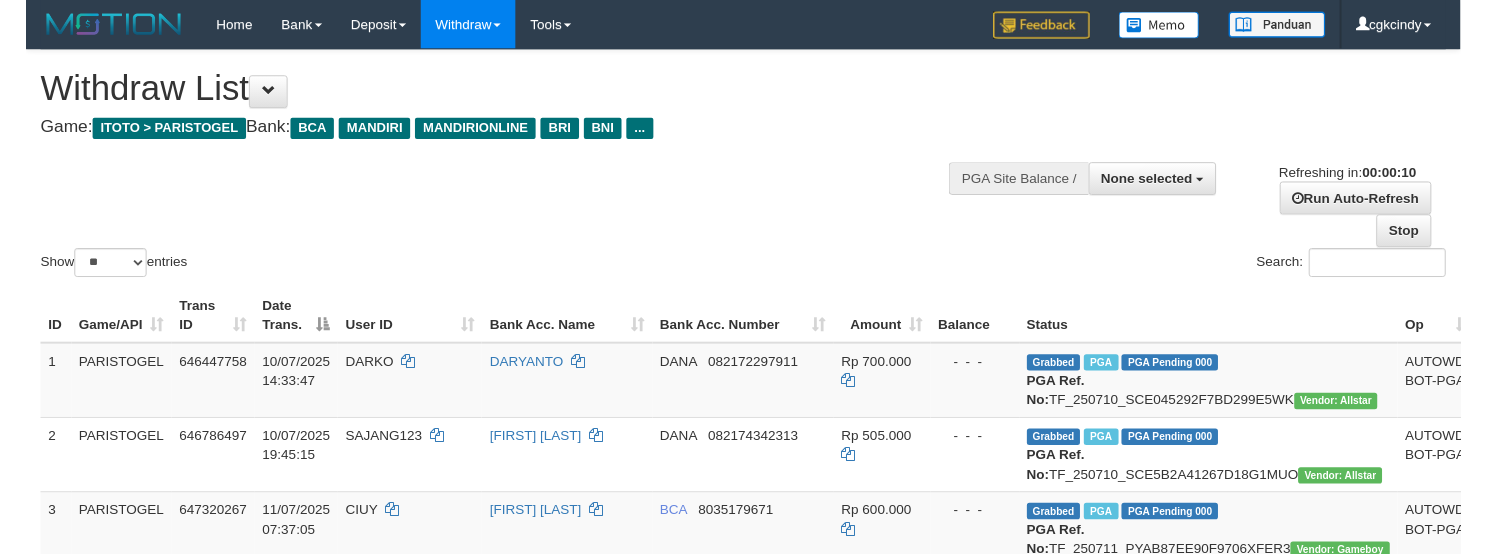 scroll, scrollTop: 0, scrollLeft: 0, axis: both 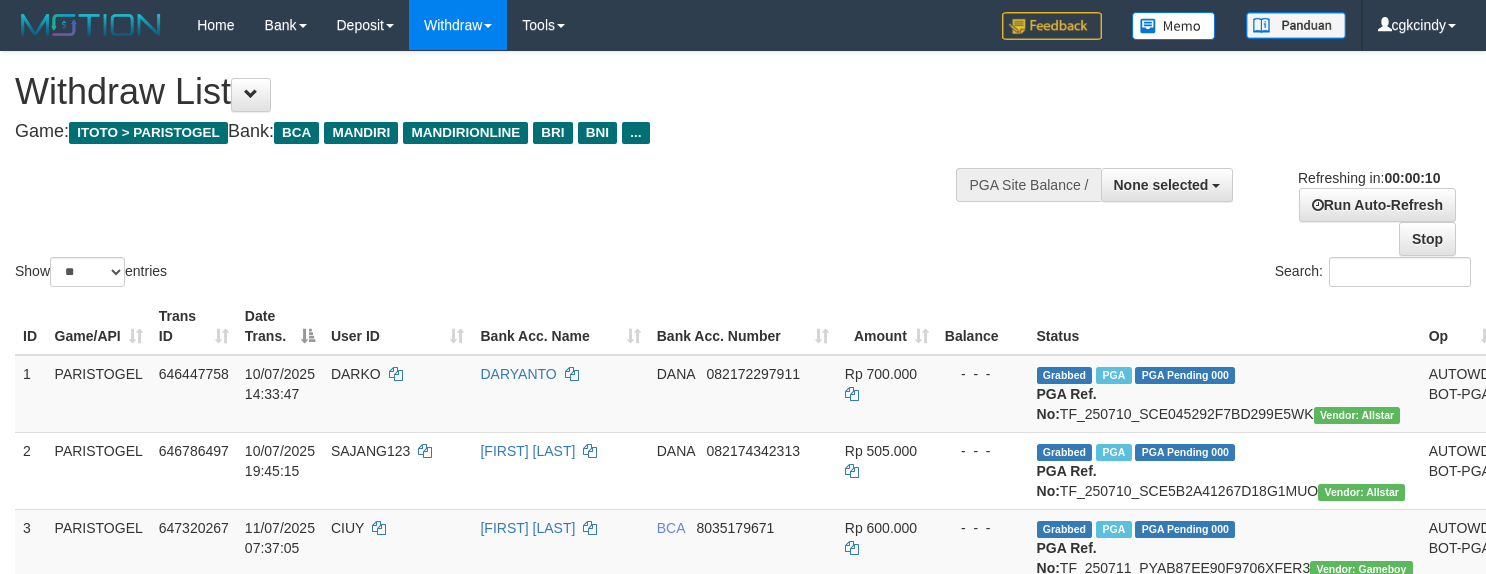 select 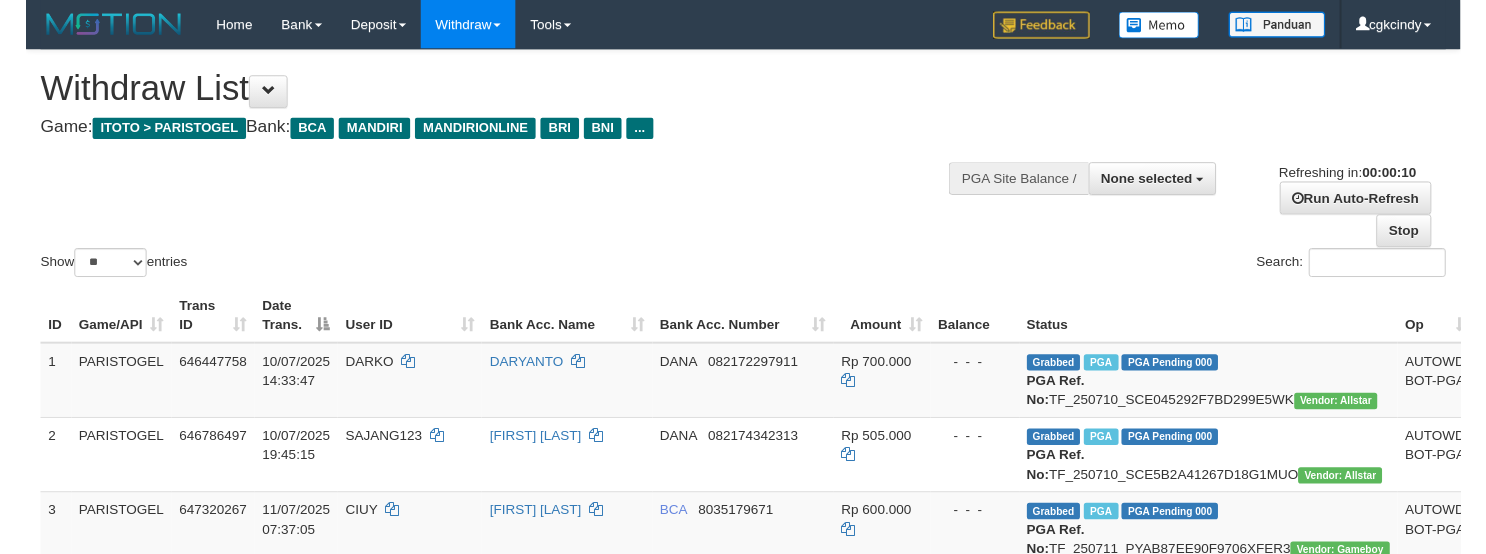 scroll, scrollTop: 0, scrollLeft: 0, axis: both 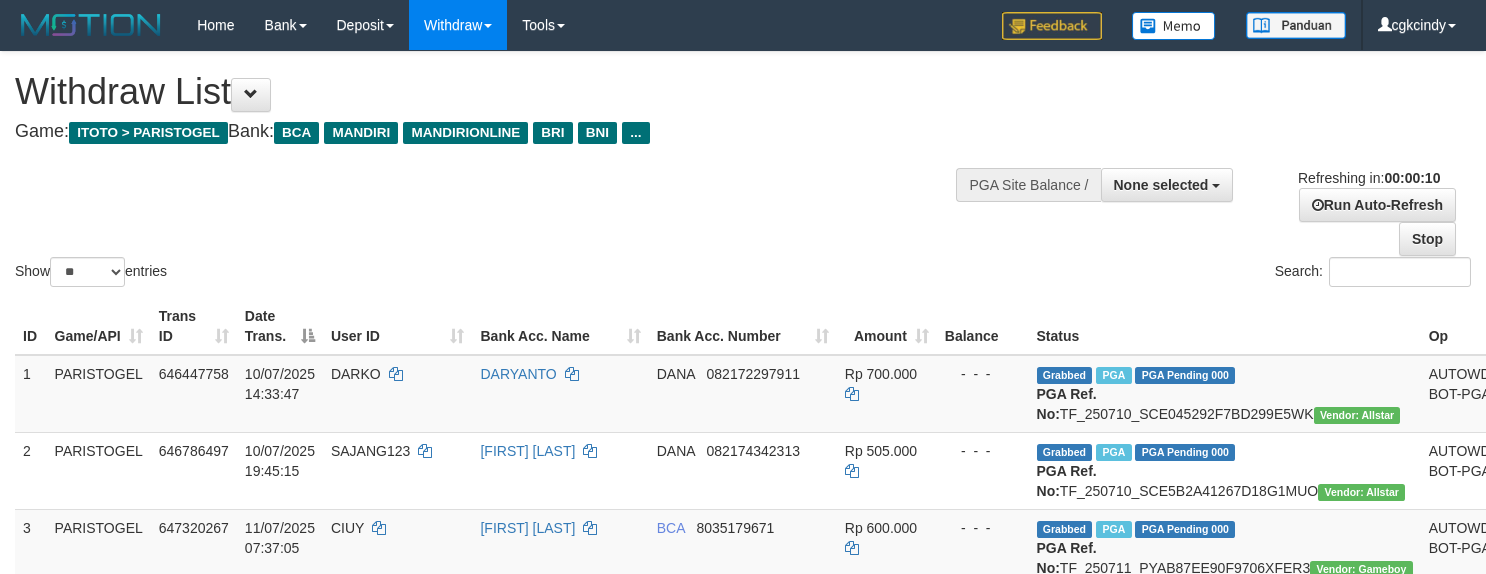 select 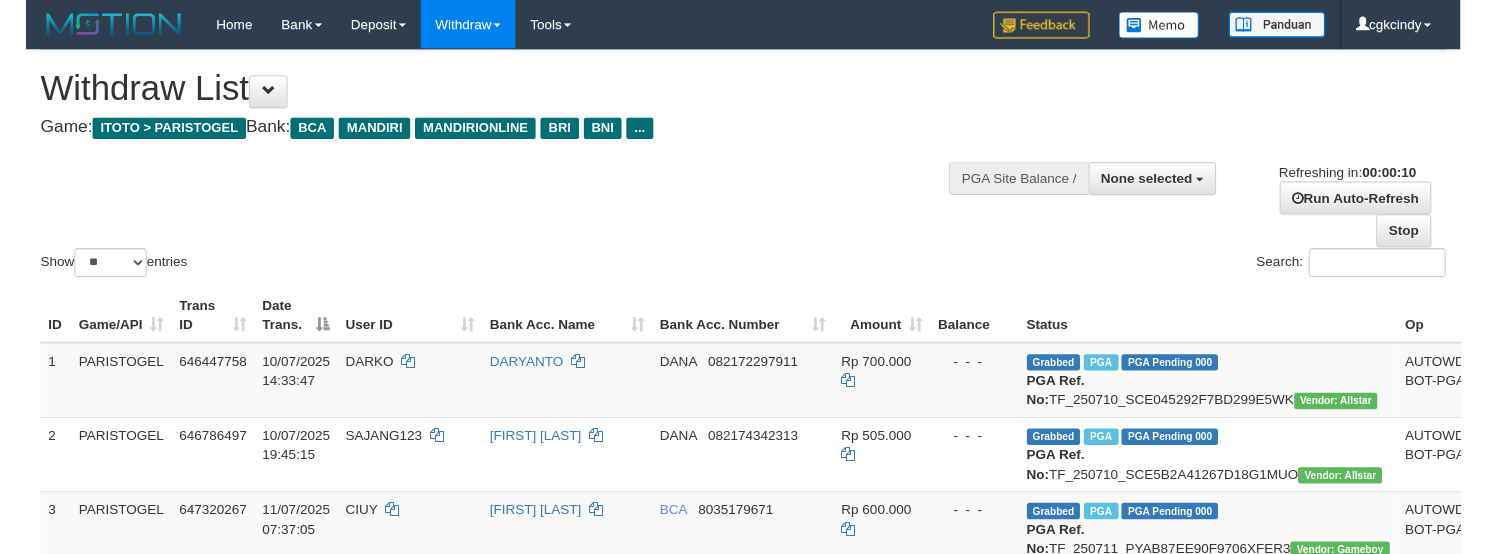 scroll, scrollTop: 0, scrollLeft: 0, axis: both 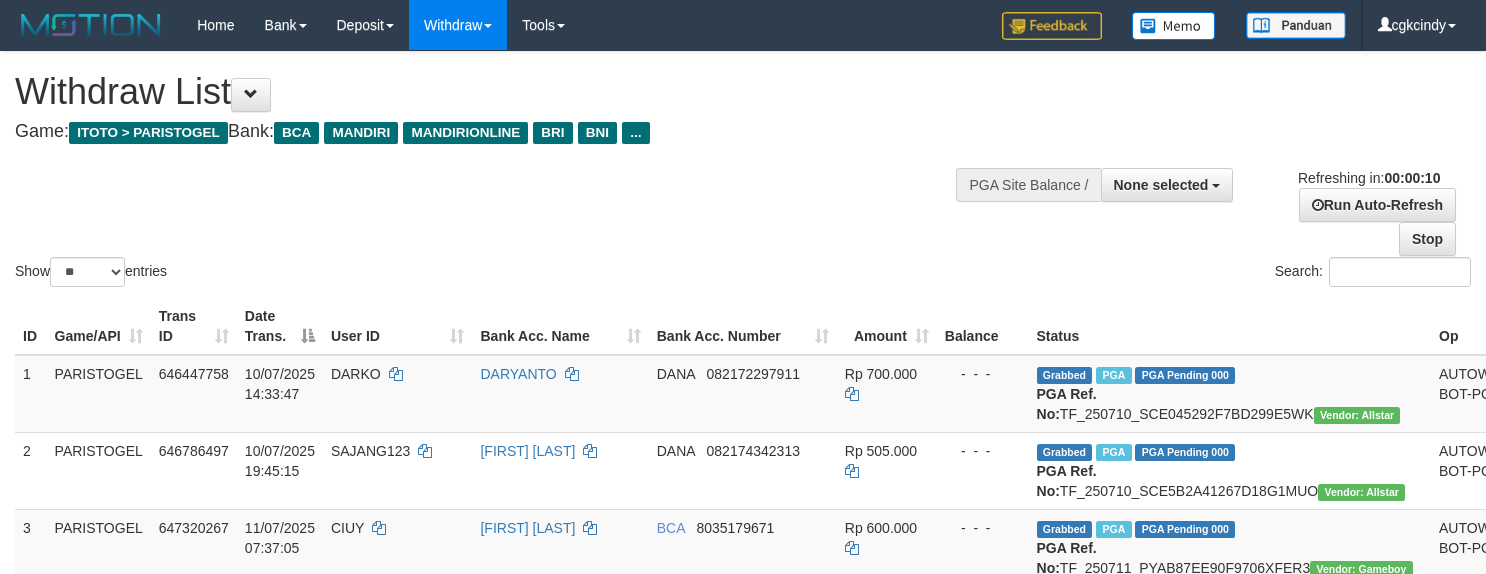 select 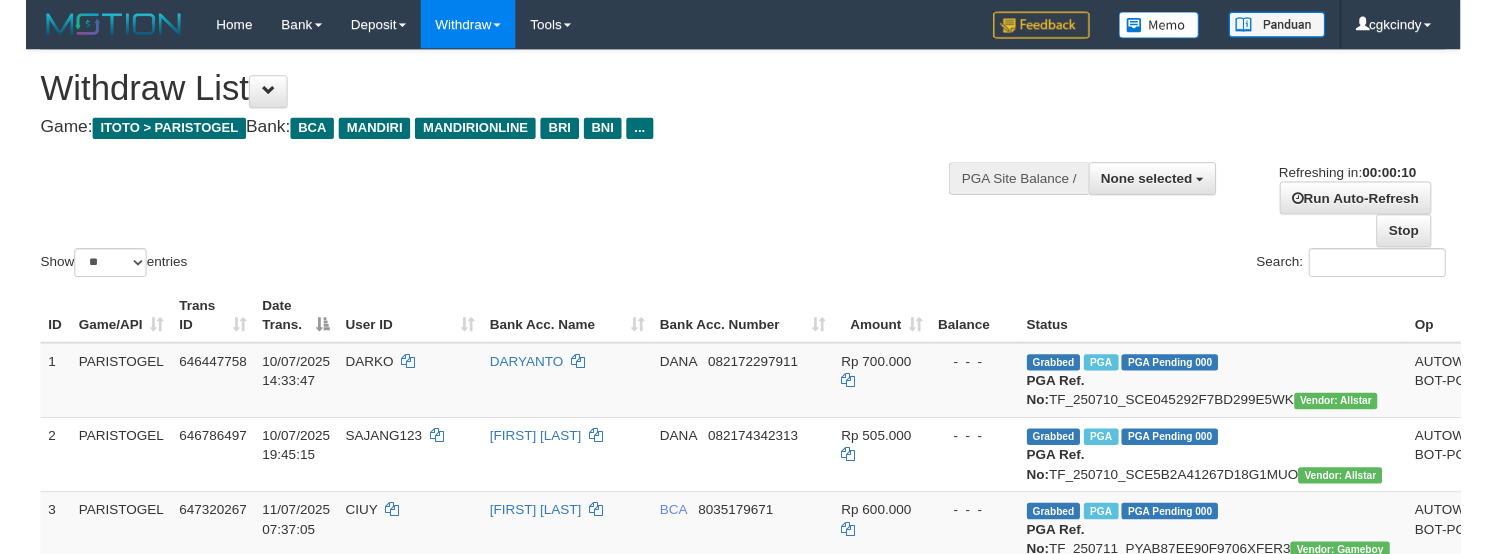 scroll, scrollTop: 0, scrollLeft: 0, axis: both 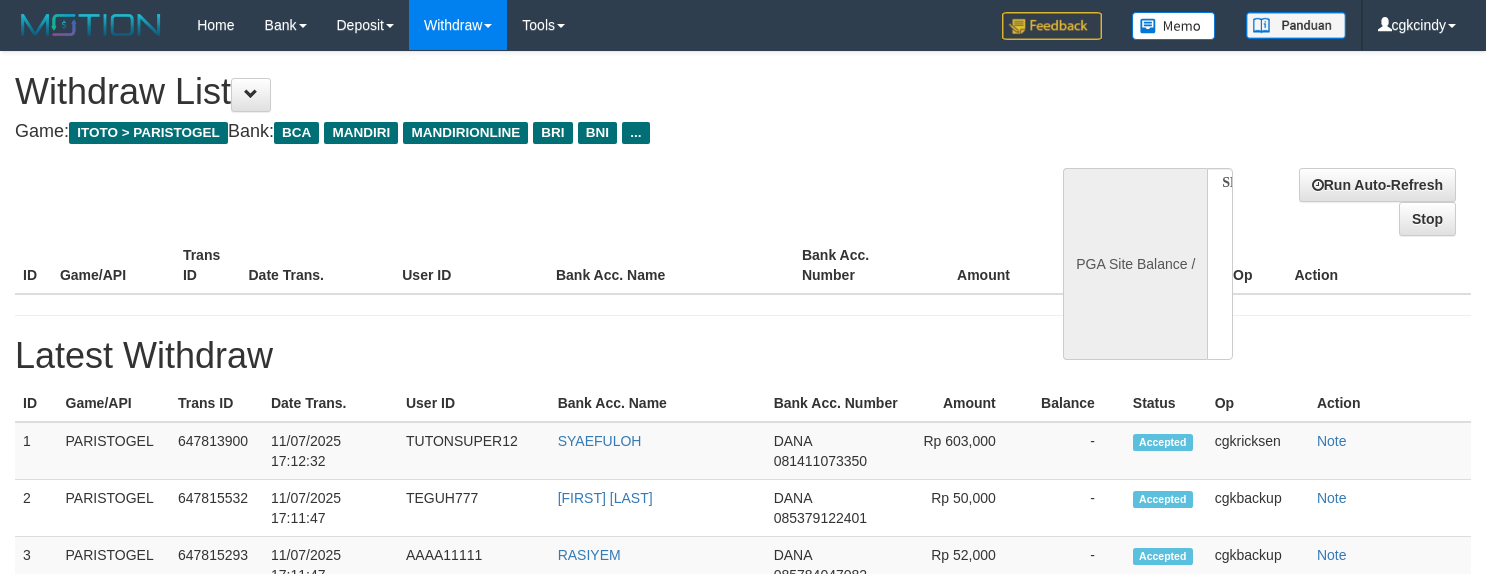 select 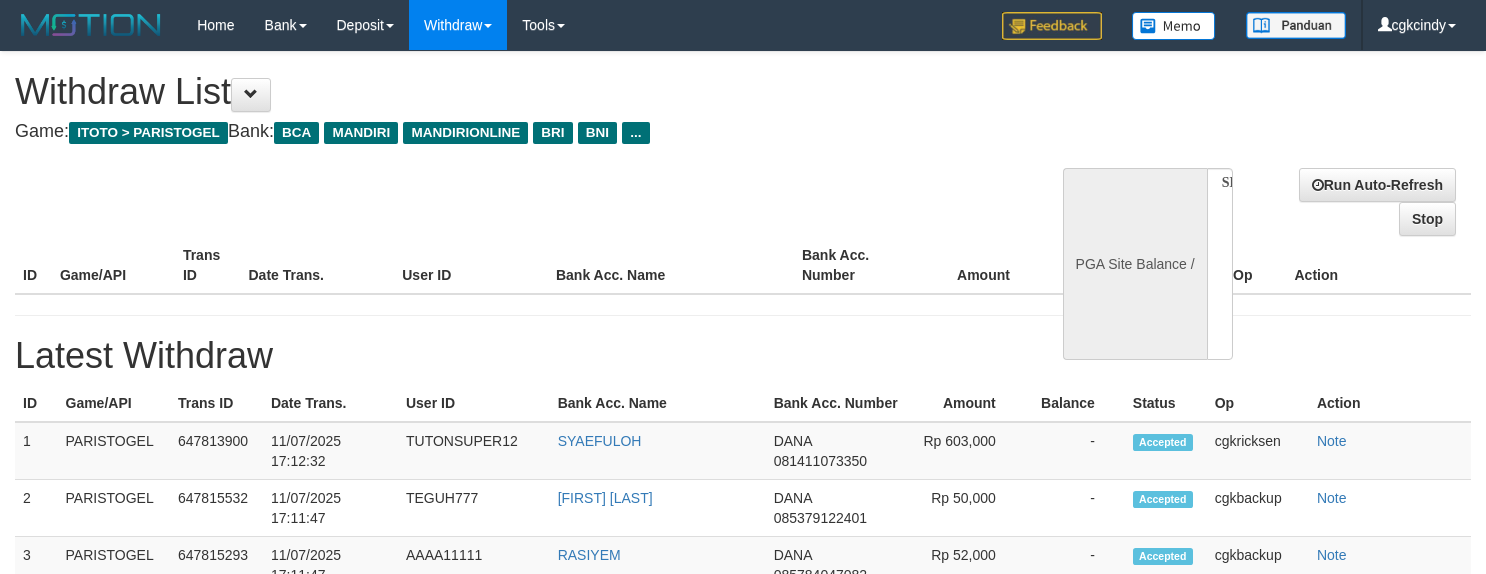 scroll, scrollTop: 0, scrollLeft: 0, axis: both 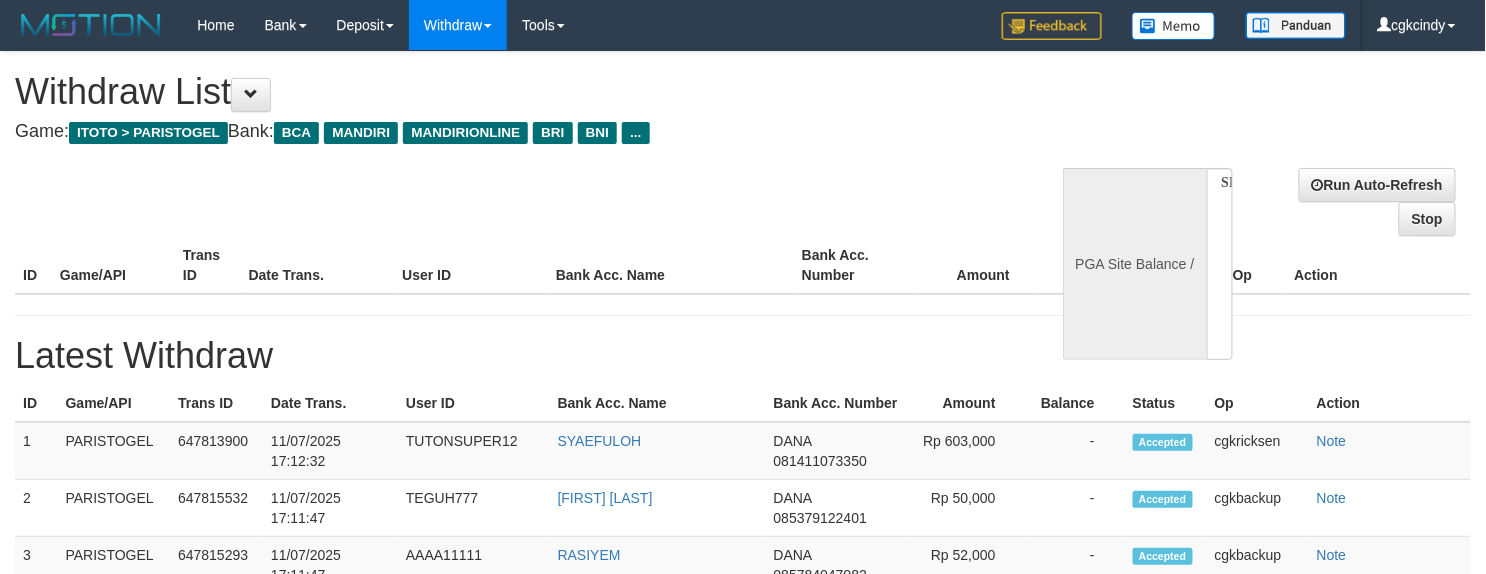 select on "**" 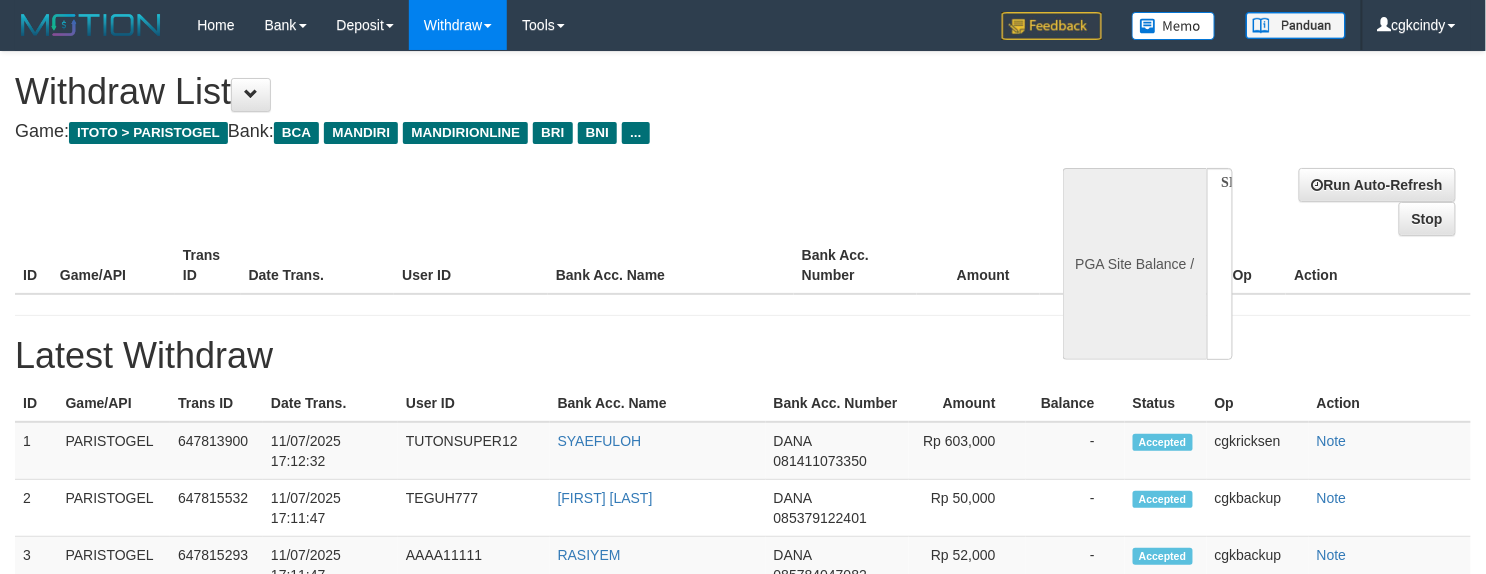 select 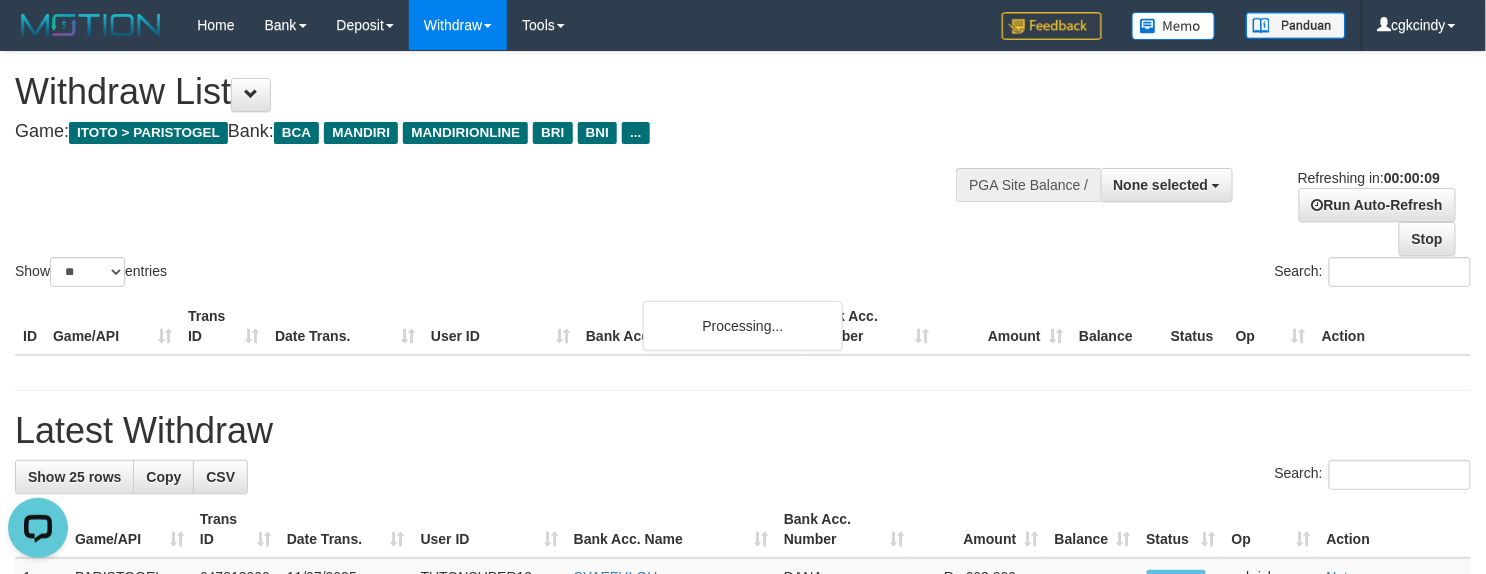 scroll, scrollTop: 0, scrollLeft: 0, axis: both 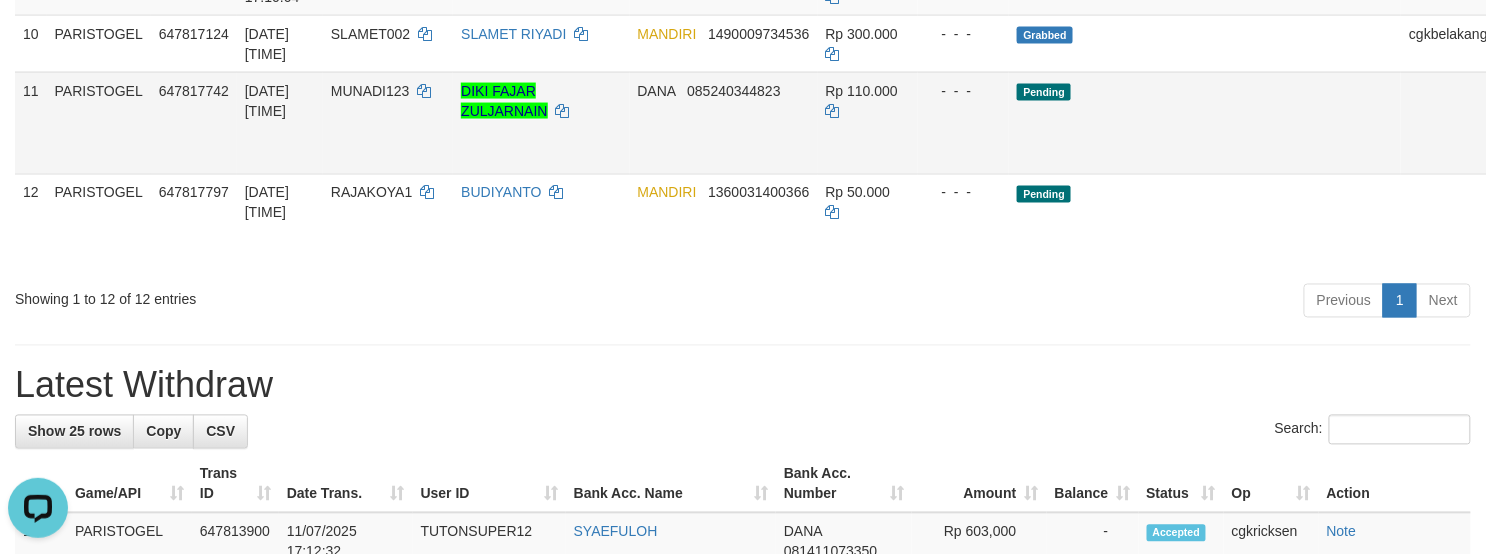 click on "Allow Grab" at bounding box center [1520, 101] 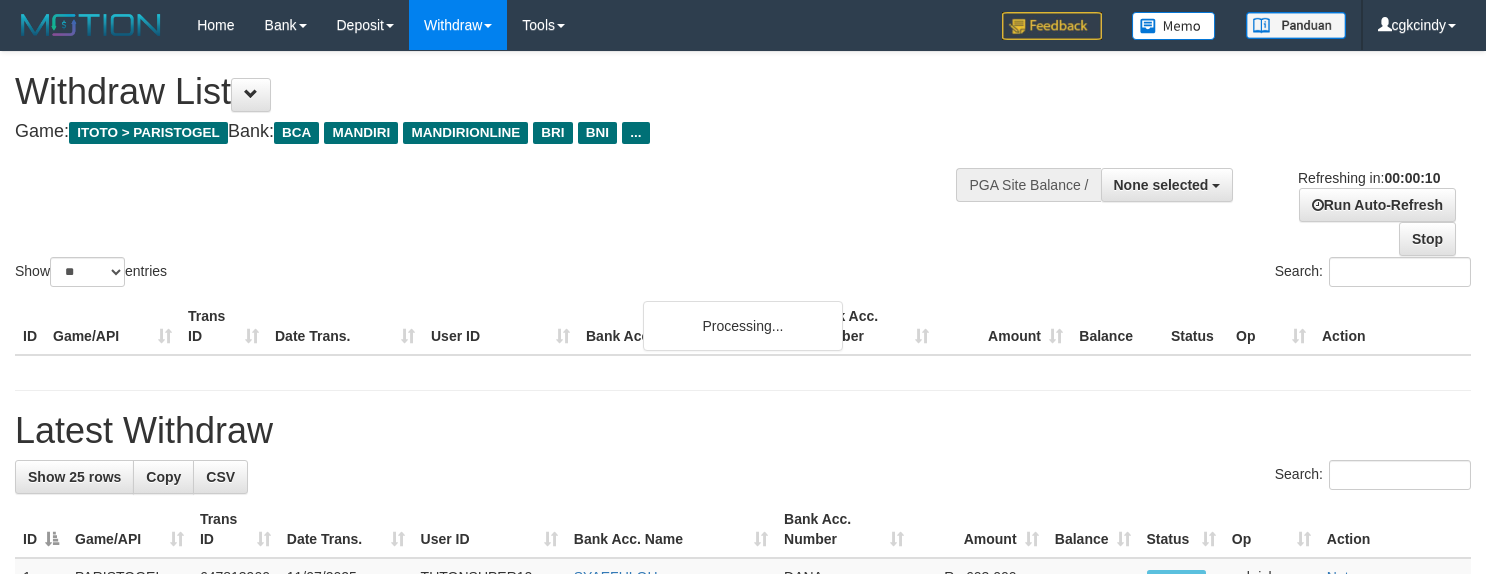 select 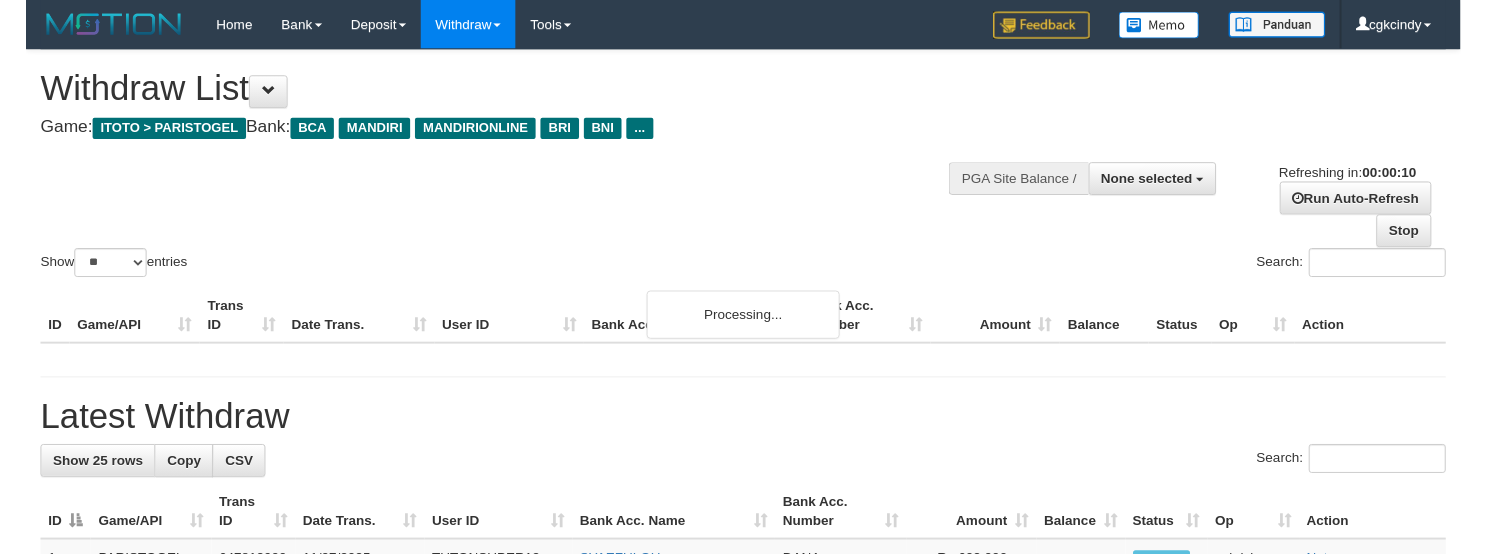 scroll, scrollTop: 0, scrollLeft: 0, axis: both 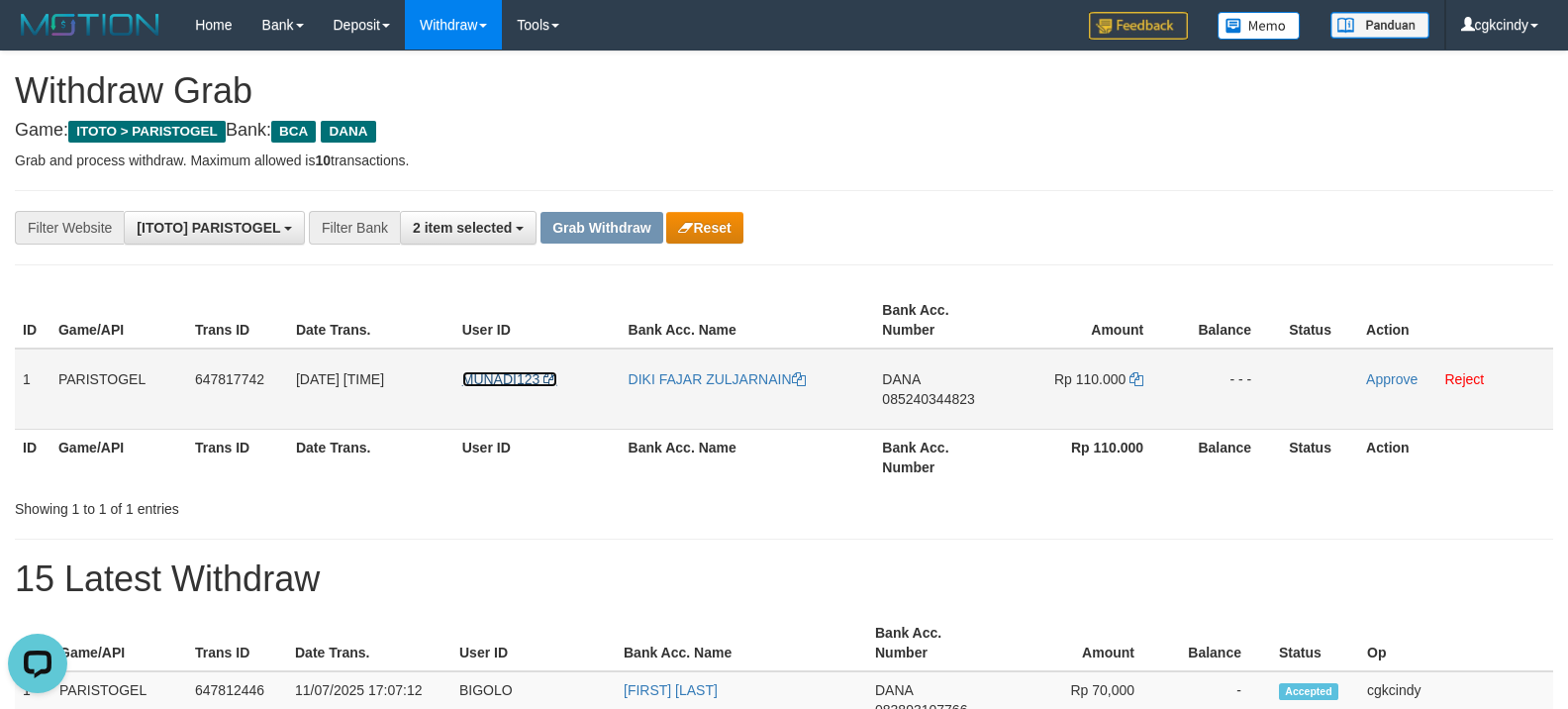 click on "MUNADI123" at bounding box center [501, 379] 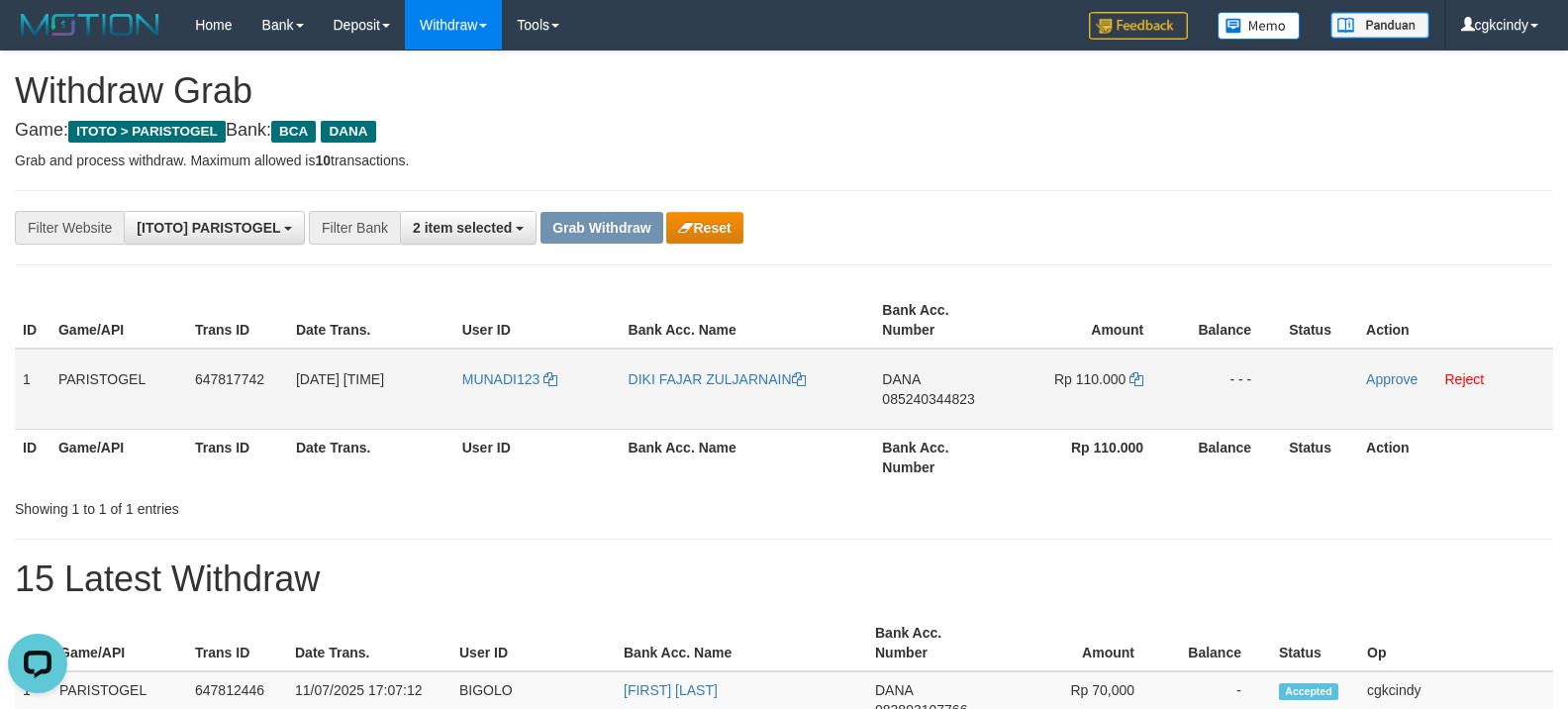 click on "MUNADI123" at bounding box center [538, 389] 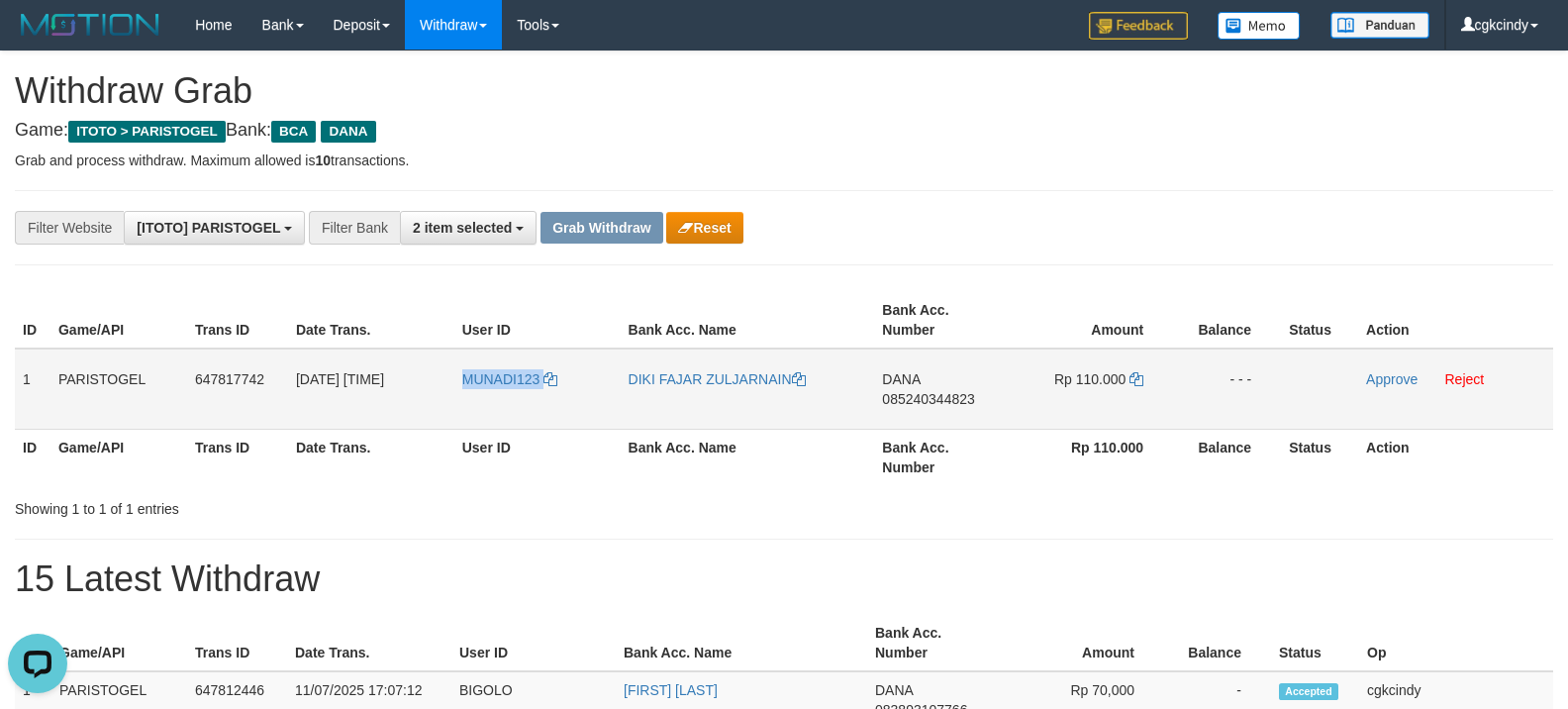 click on "MUNADI123" at bounding box center (538, 389) 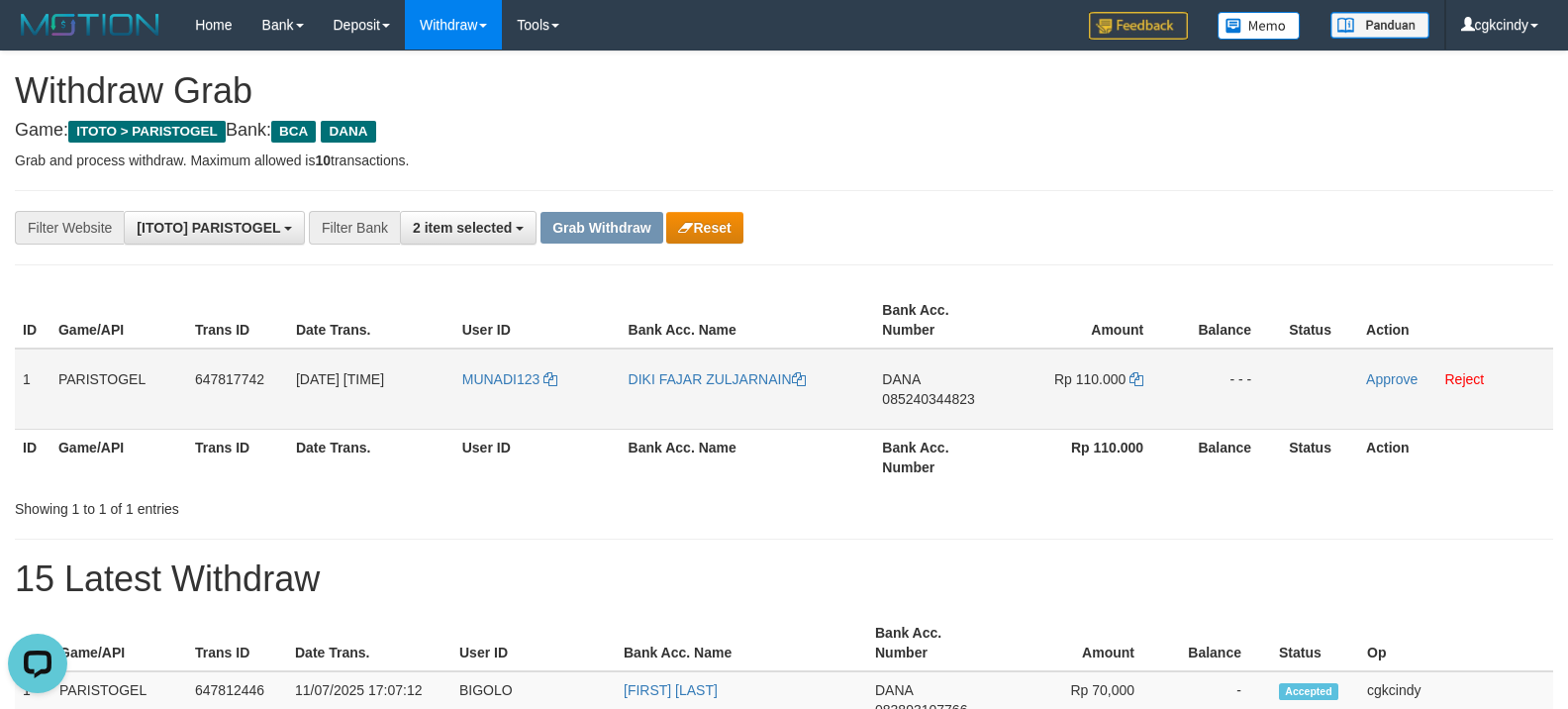 click on "DIKI FAJAR ZULJARNAIN" at bounding box center (747, 389) 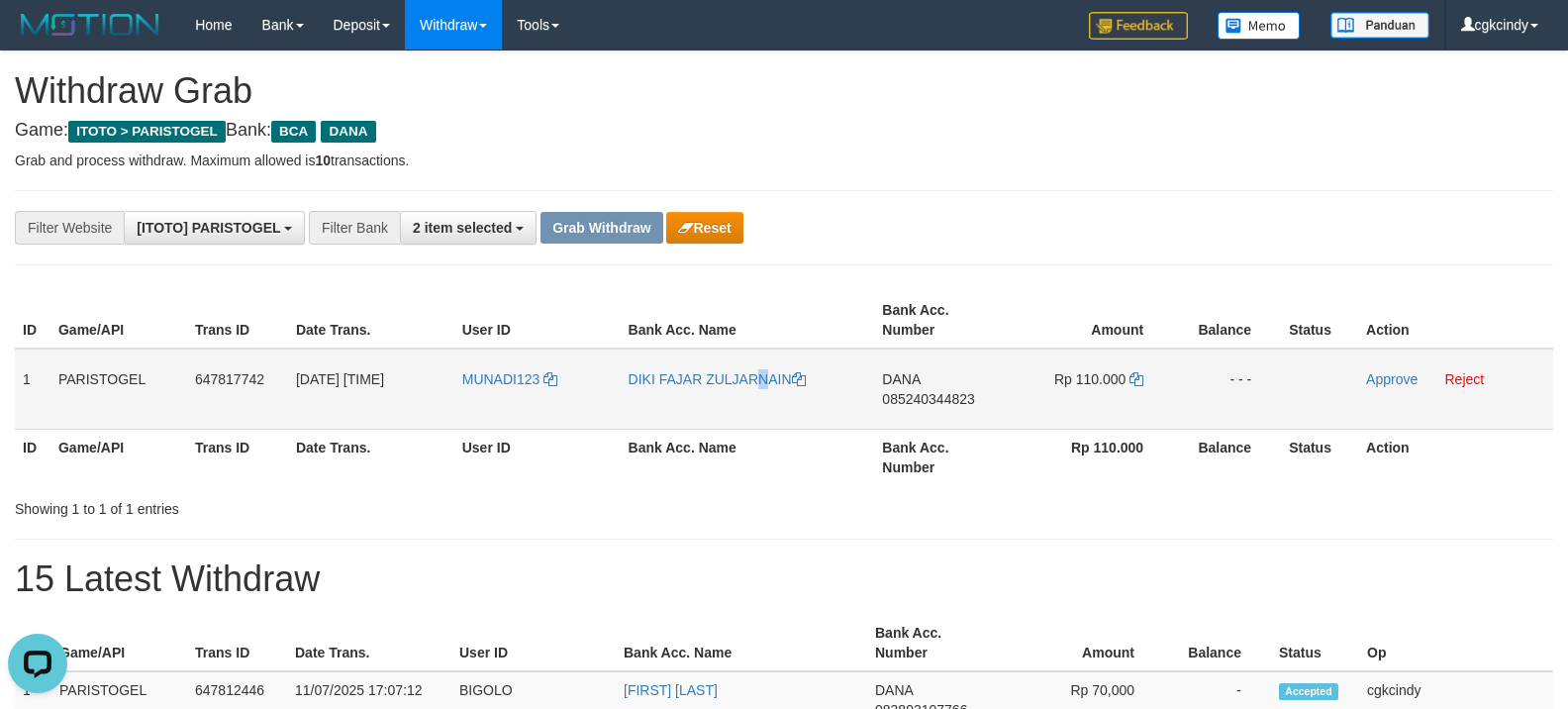 copy 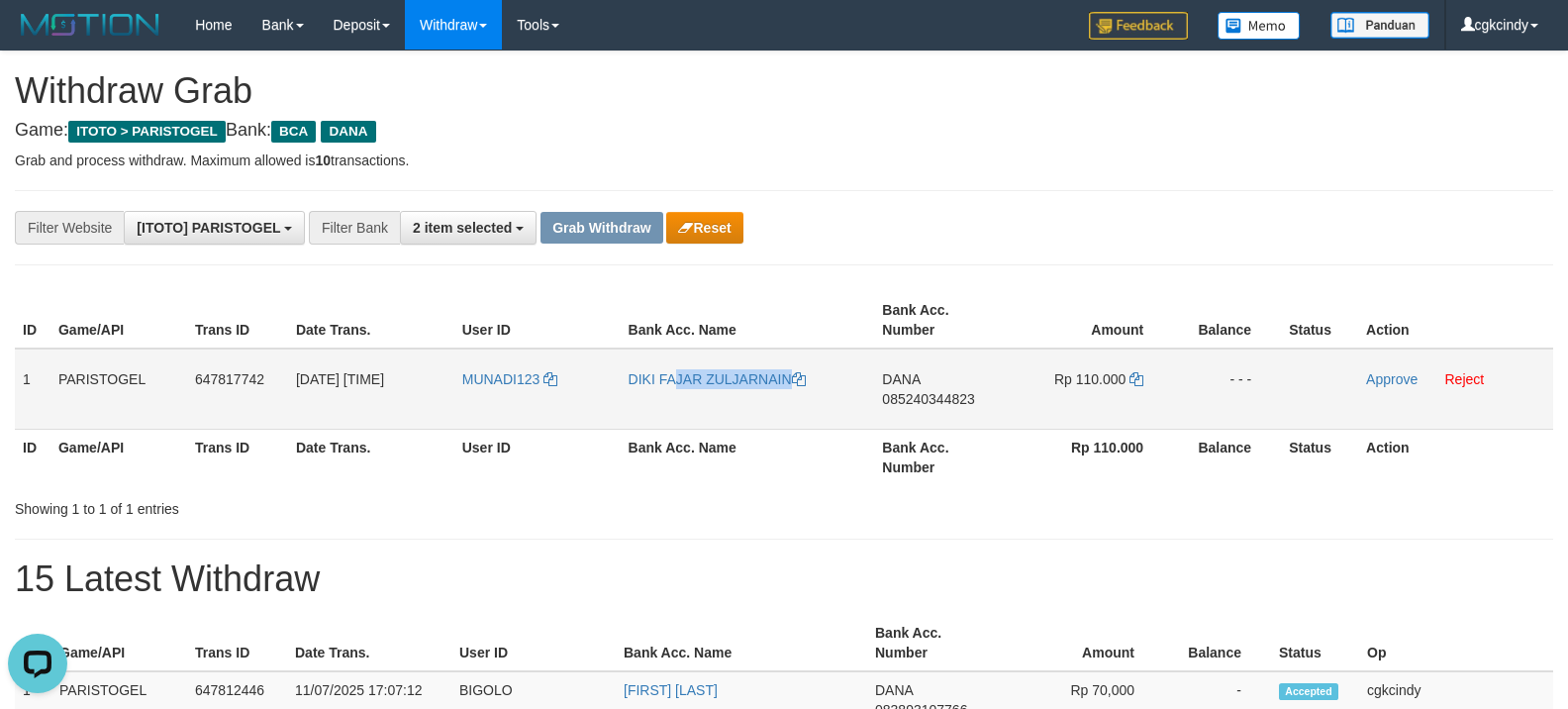 copy on "DIKI FAJAR ZULJARNAIN" 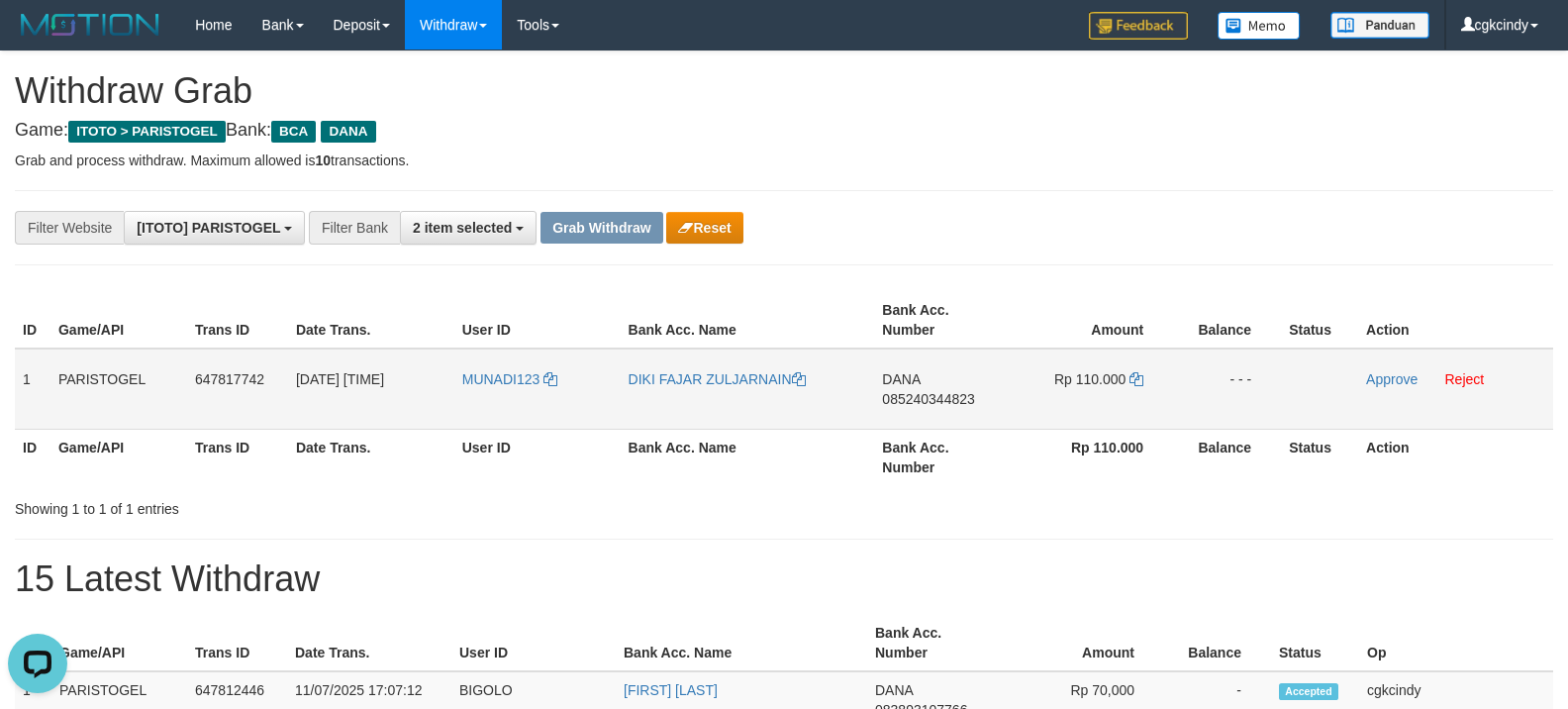 click on "DANA
085240344823" at bounding box center (942, 389) 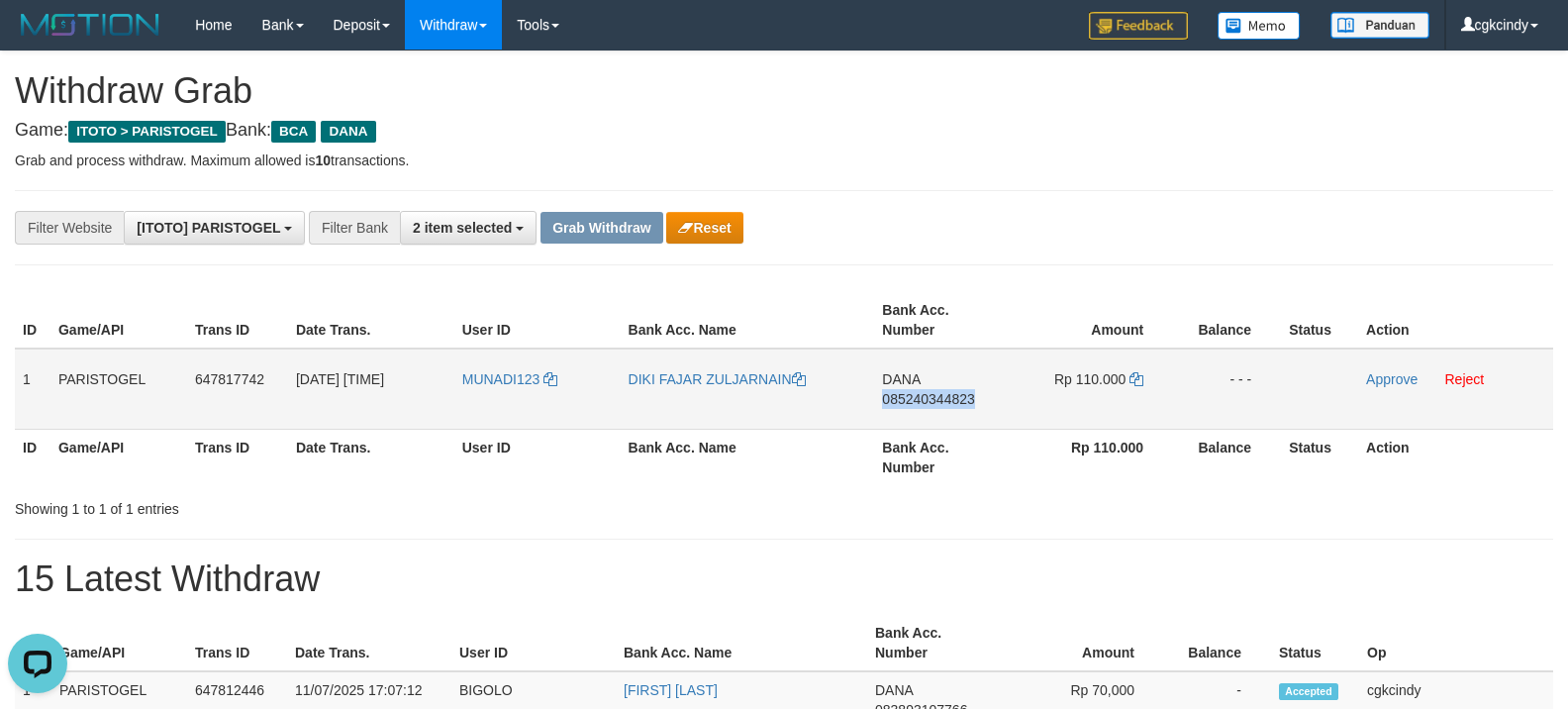 copy on "085240344823" 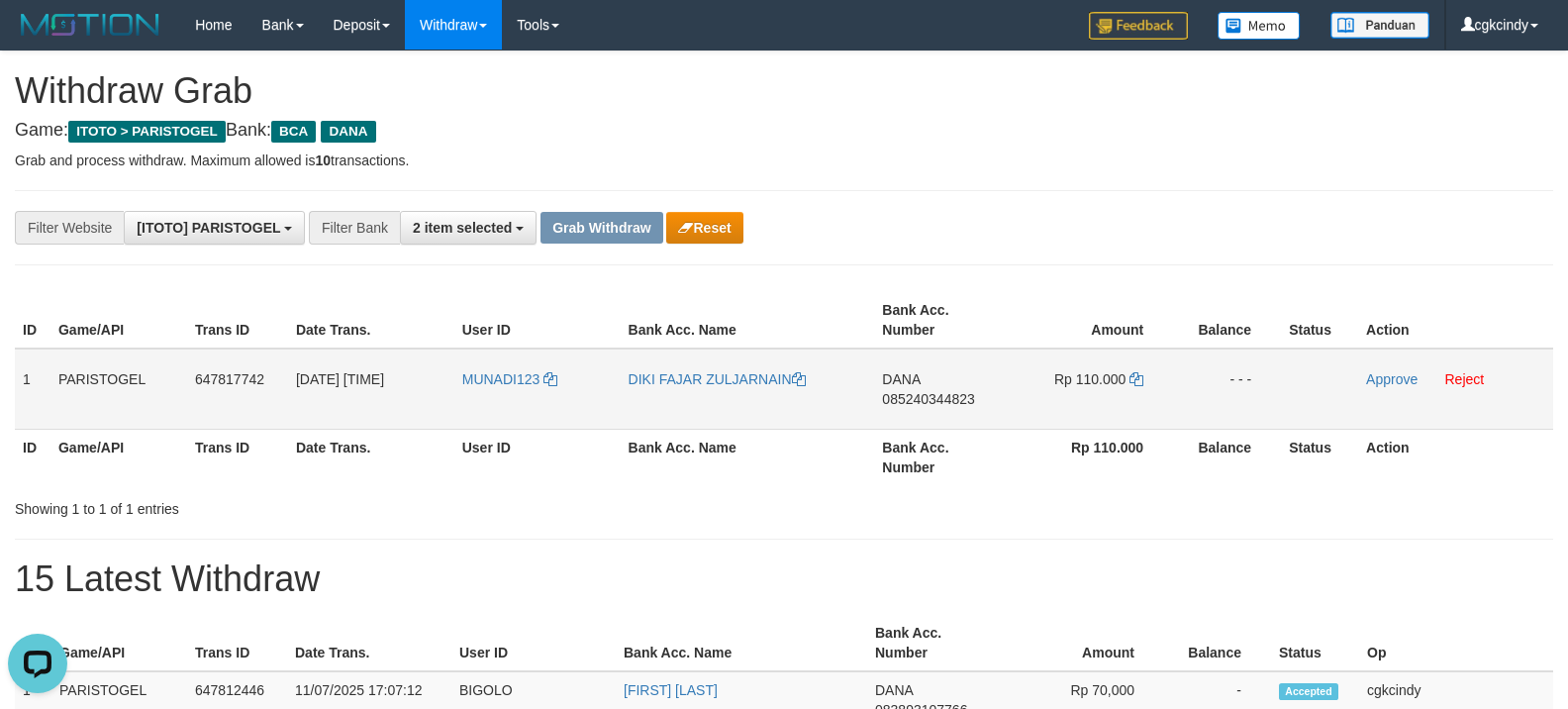 click on "Rp 110.000" at bounding box center (1092, 389) 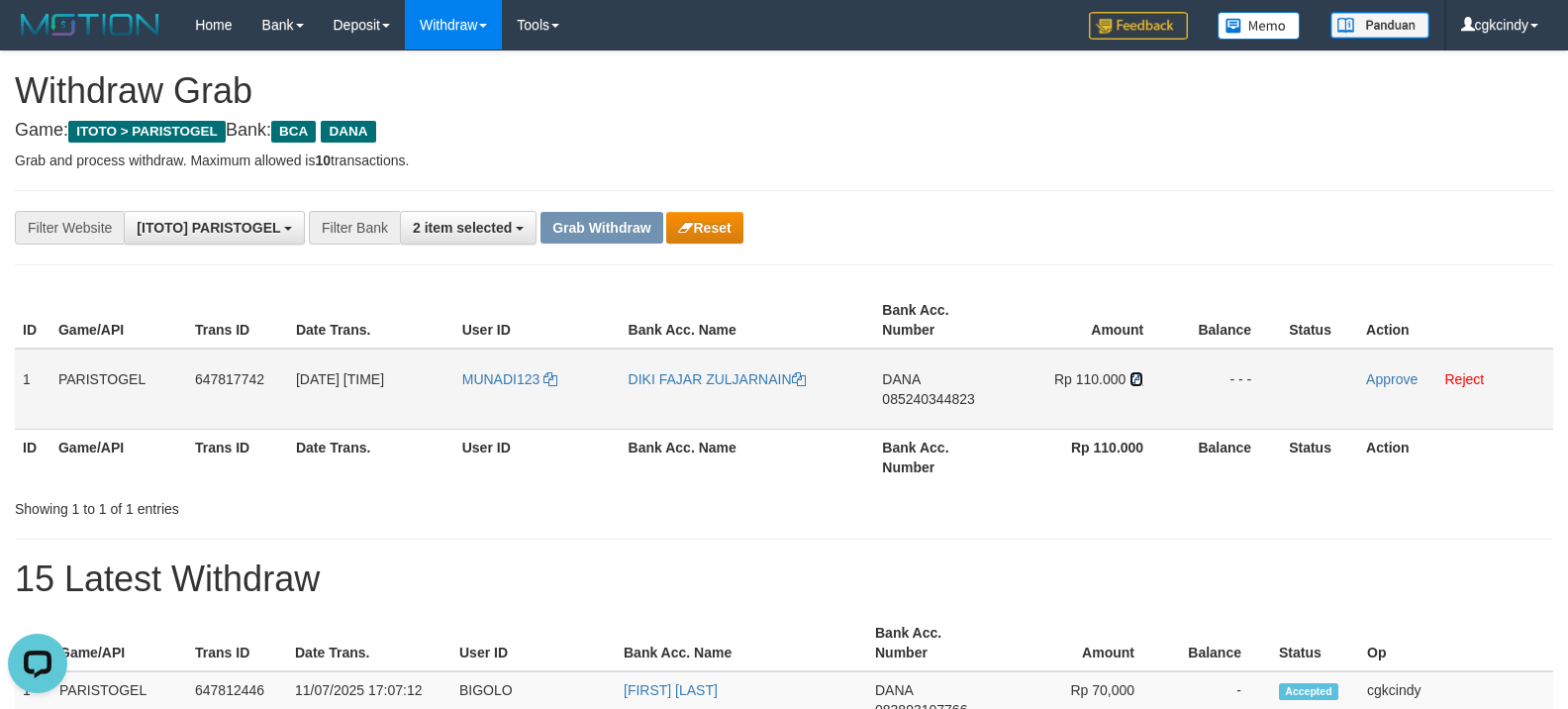 click at bounding box center (1136, 379) 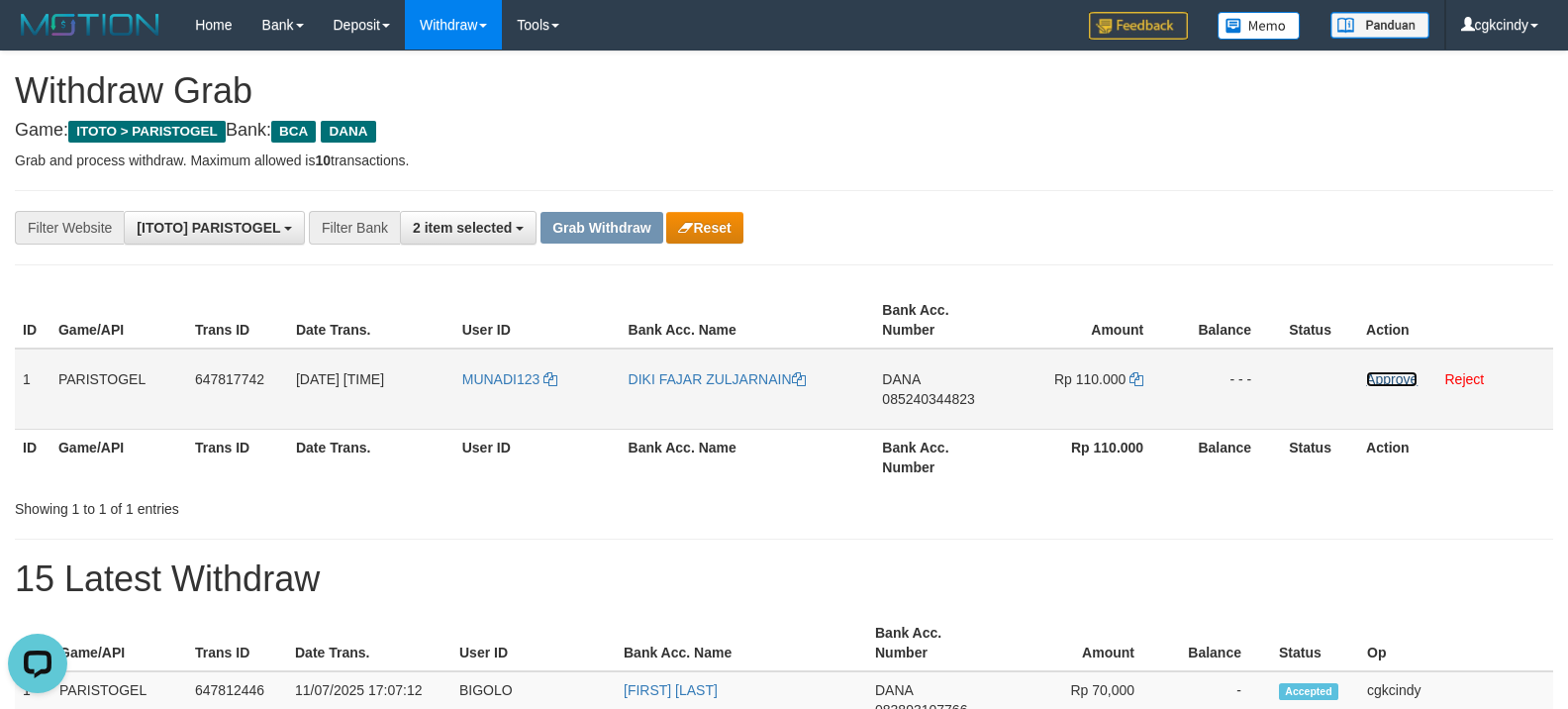 click on "Approve" at bounding box center (1392, 379) 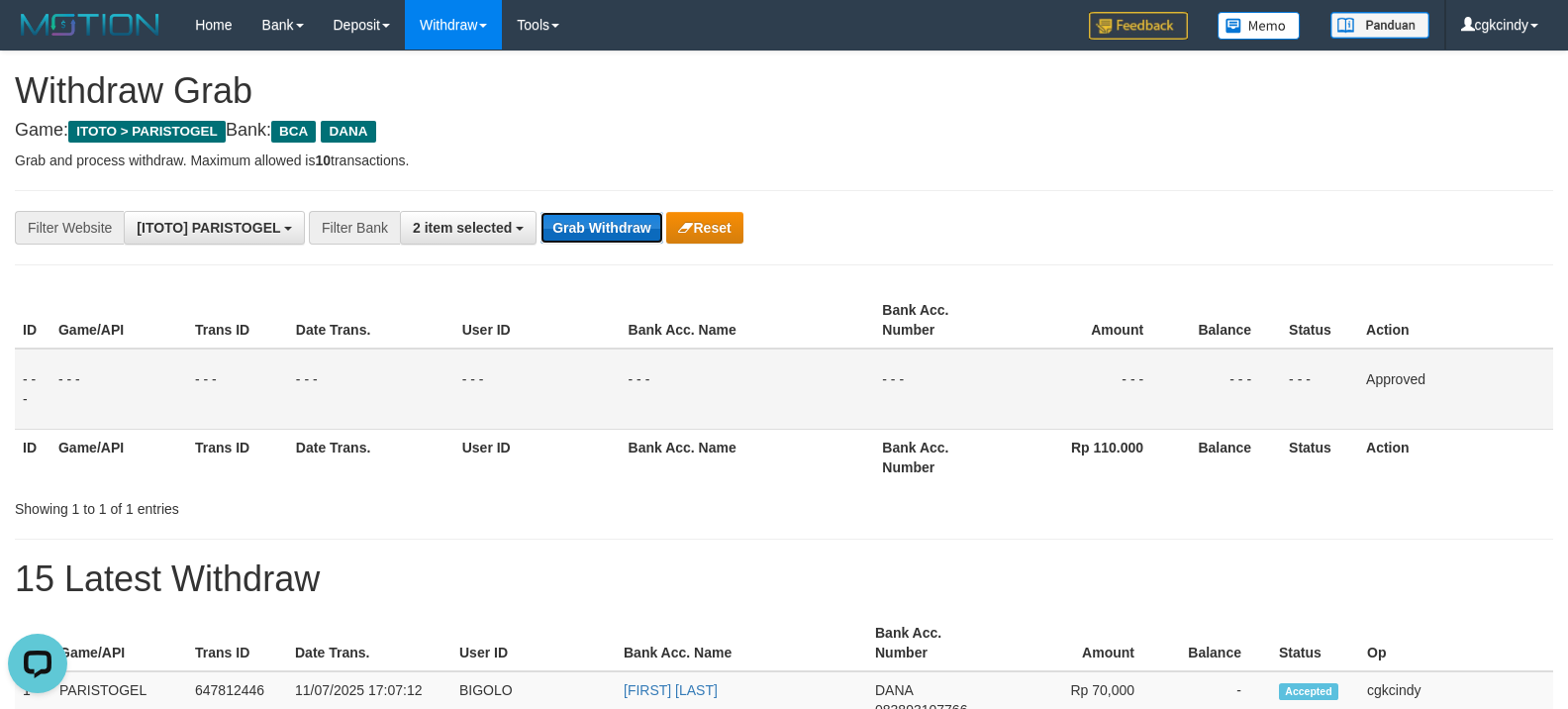 click on "Grab Withdraw" at bounding box center (601, 228) 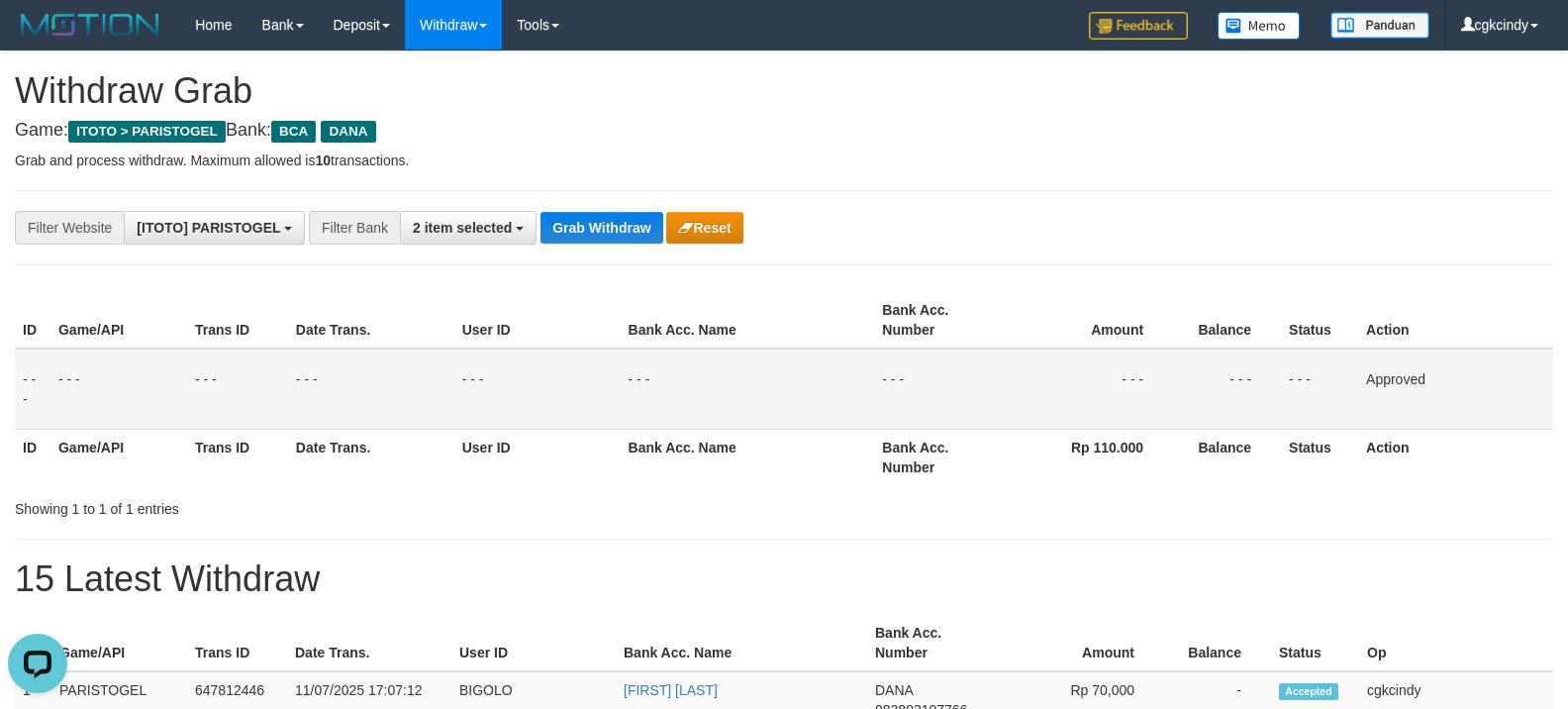 drag, startPoint x: 991, startPoint y: 184, endPoint x: 978, endPoint y: 160, distance: 27.294688 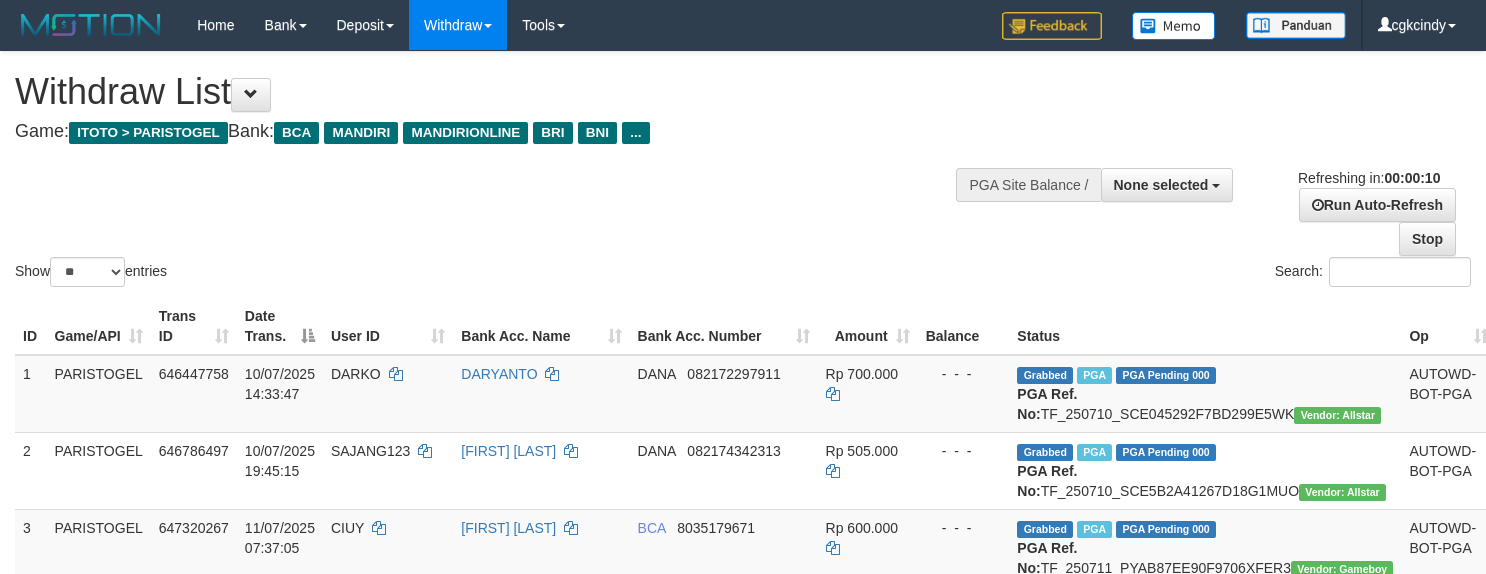 select 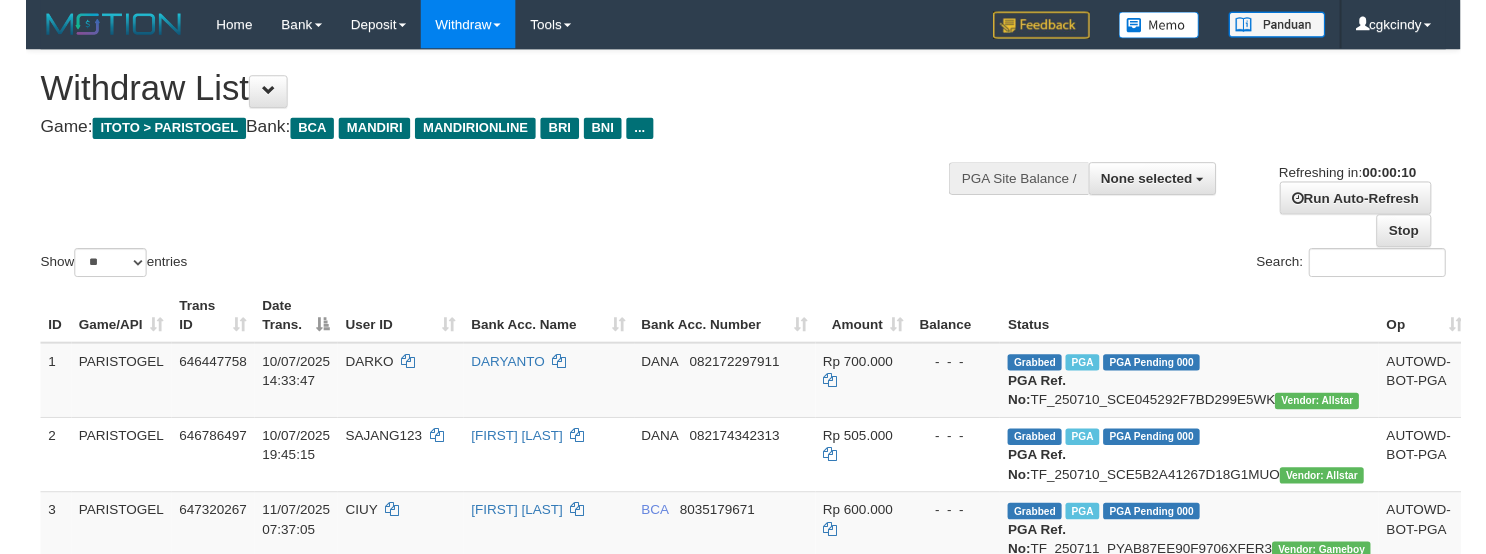 scroll, scrollTop: 0, scrollLeft: 0, axis: both 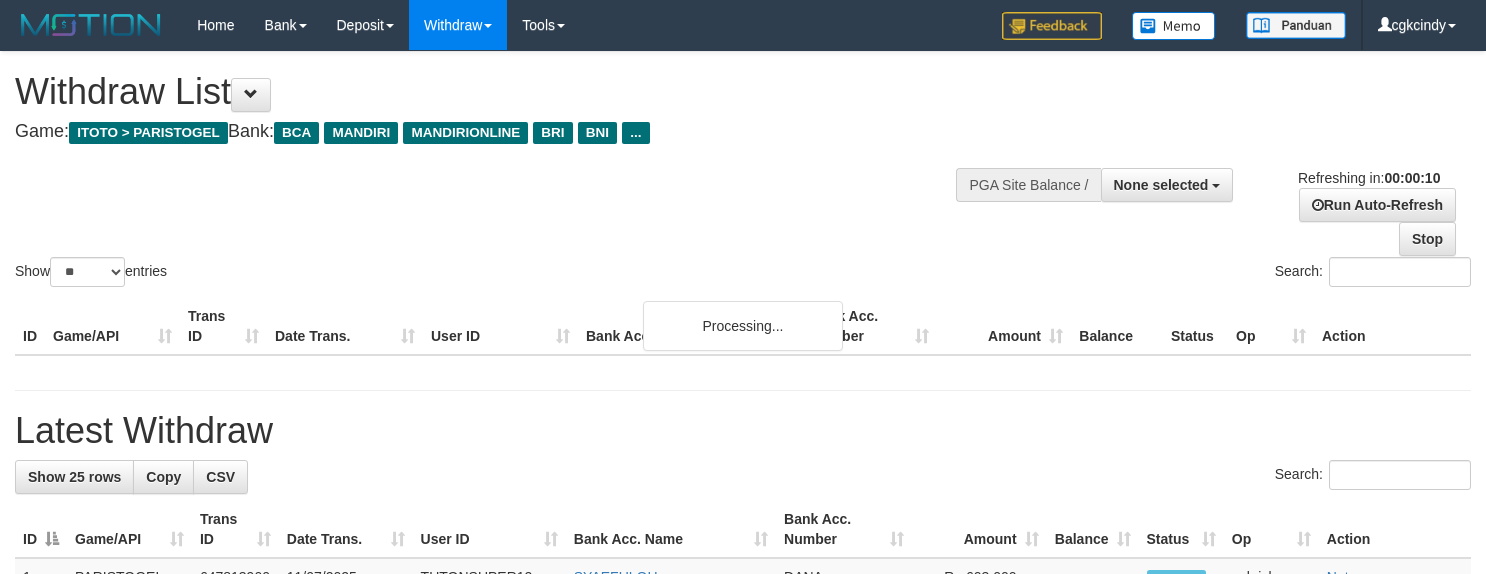 select 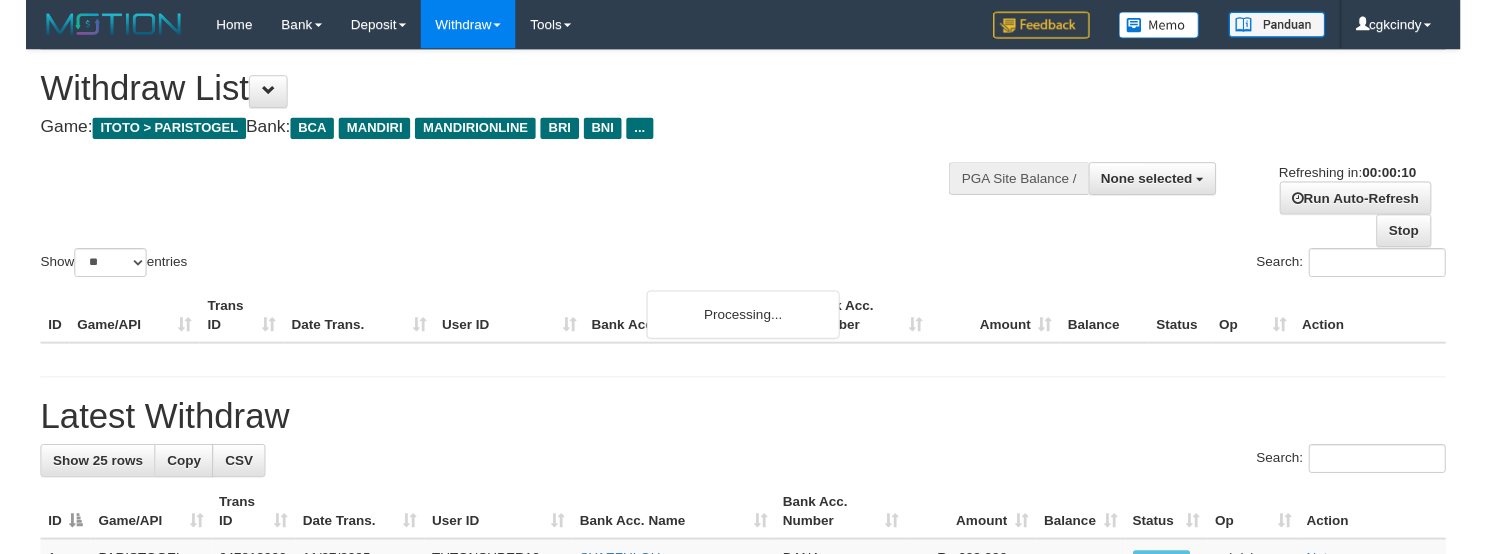 scroll, scrollTop: 0, scrollLeft: 0, axis: both 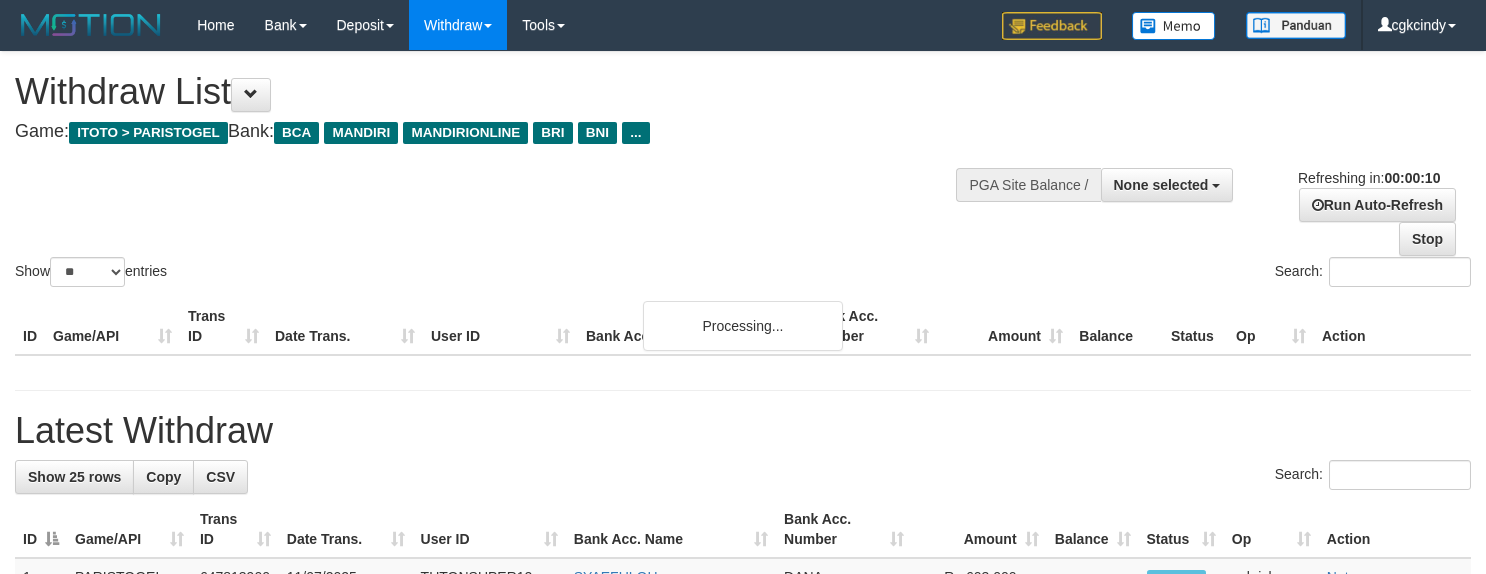 select 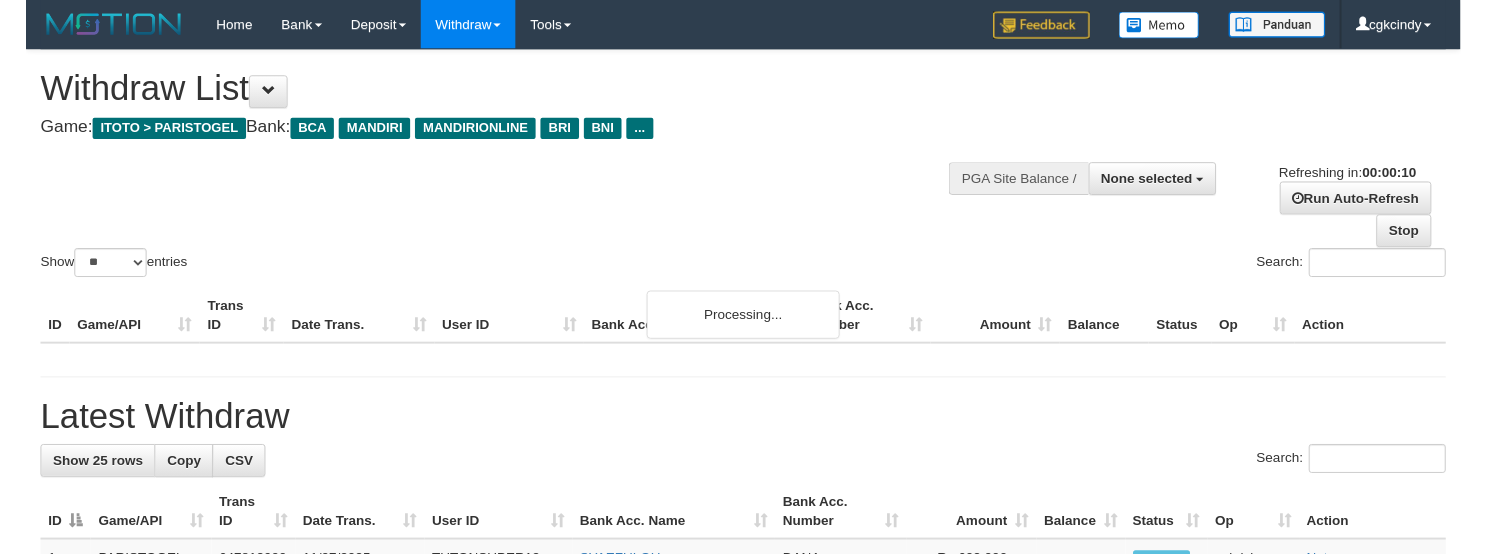 scroll, scrollTop: 0, scrollLeft: 0, axis: both 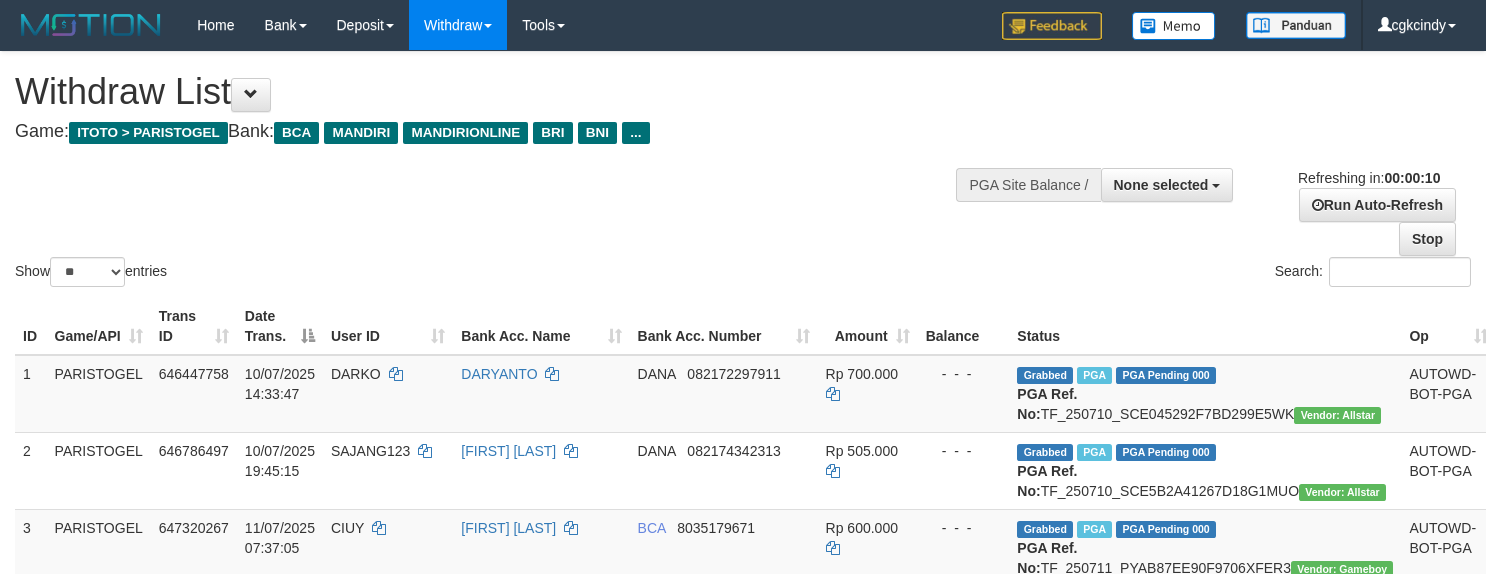 select 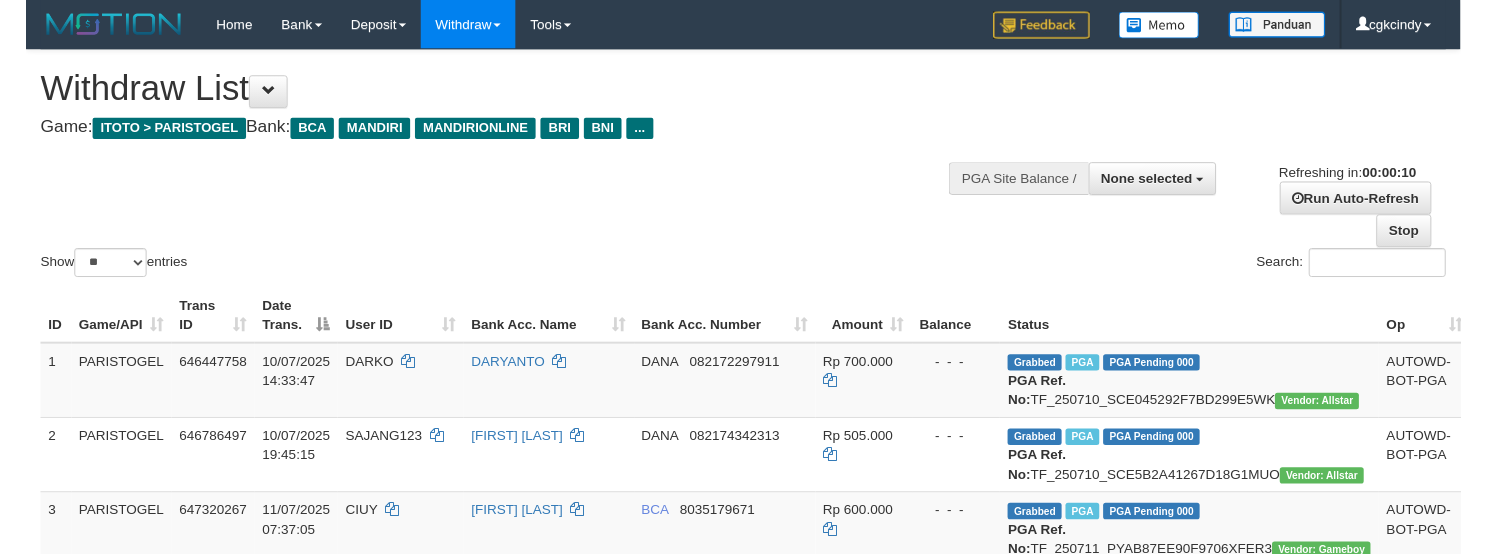 scroll, scrollTop: 0, scrollLeft: 0, axis: both 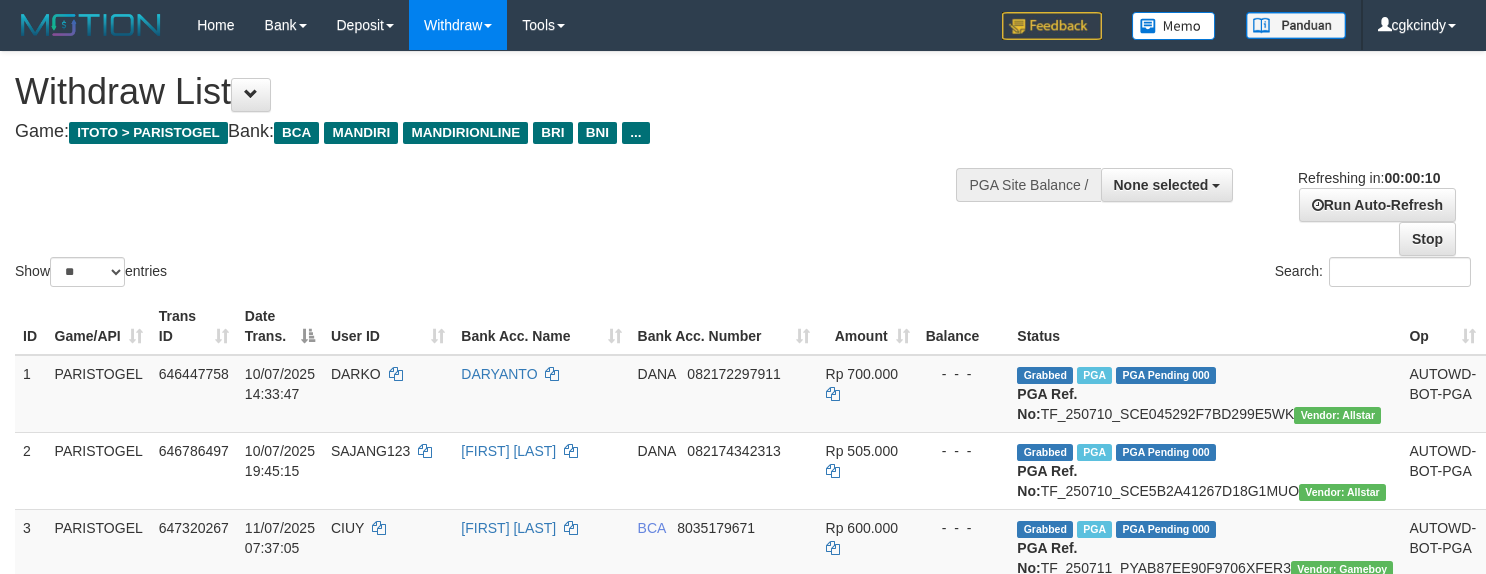 select 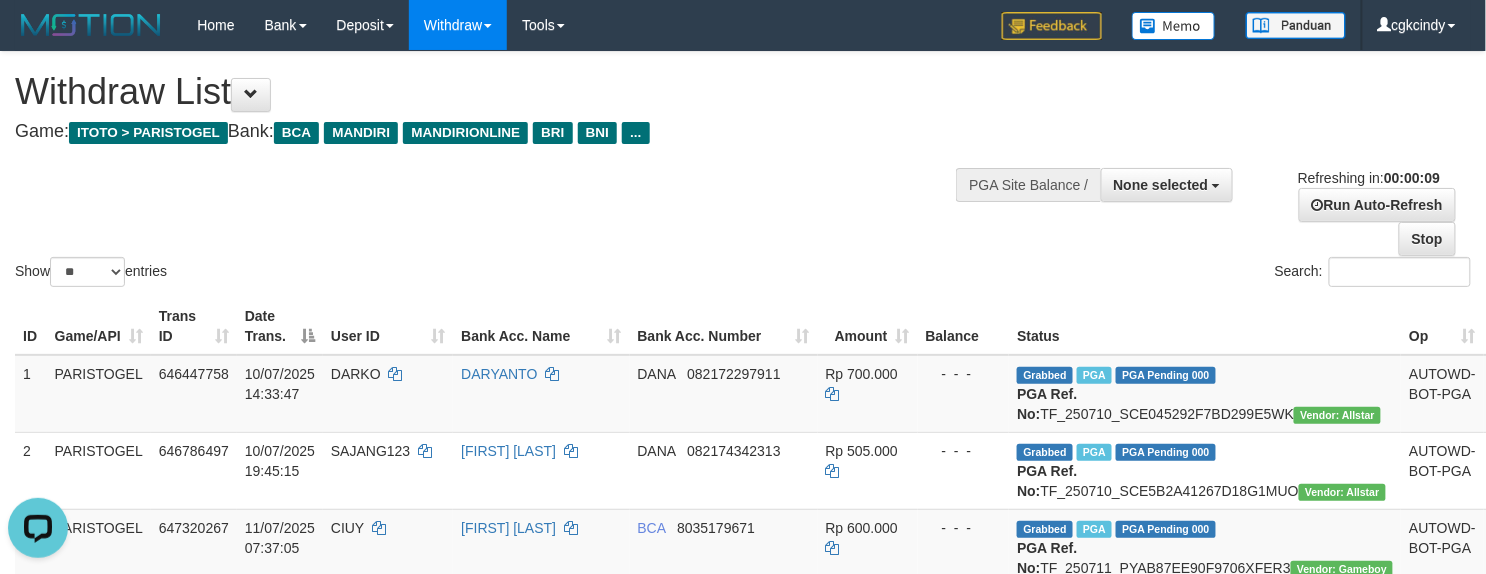 scroll, scrollTop: 0, scrollLeft: 0, axis: both 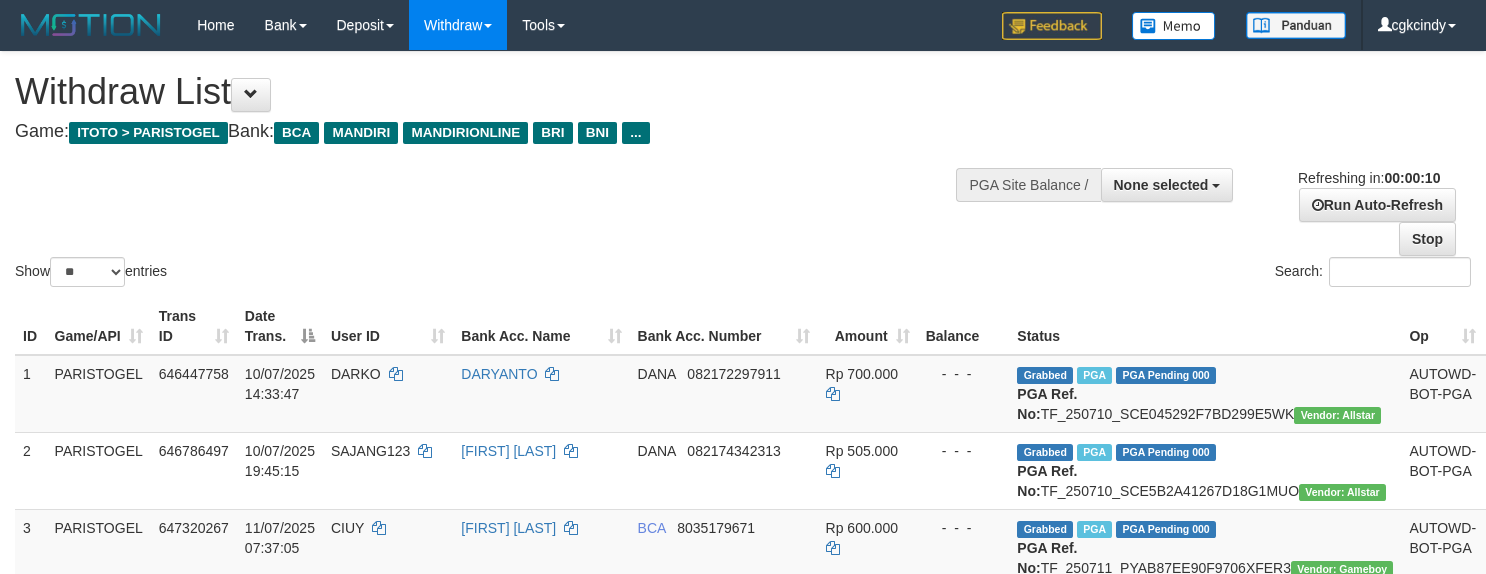 select 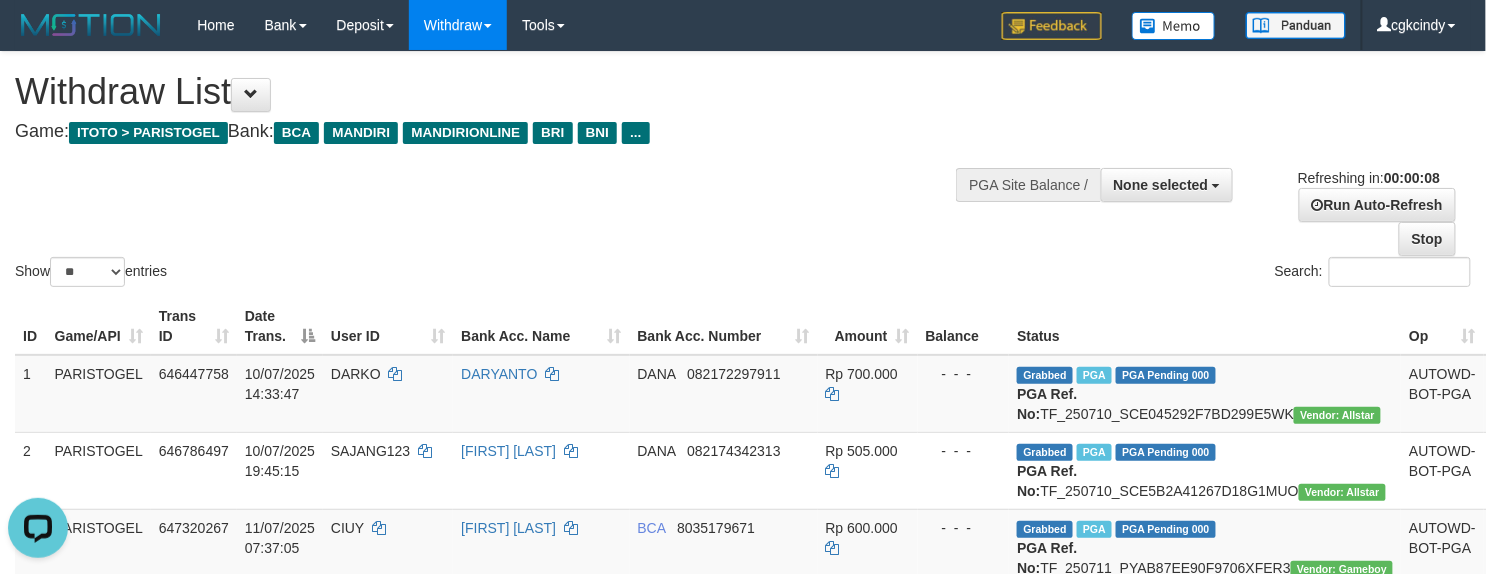 scroll, scrollTop: 0, scrollLeft: 0, axis: both 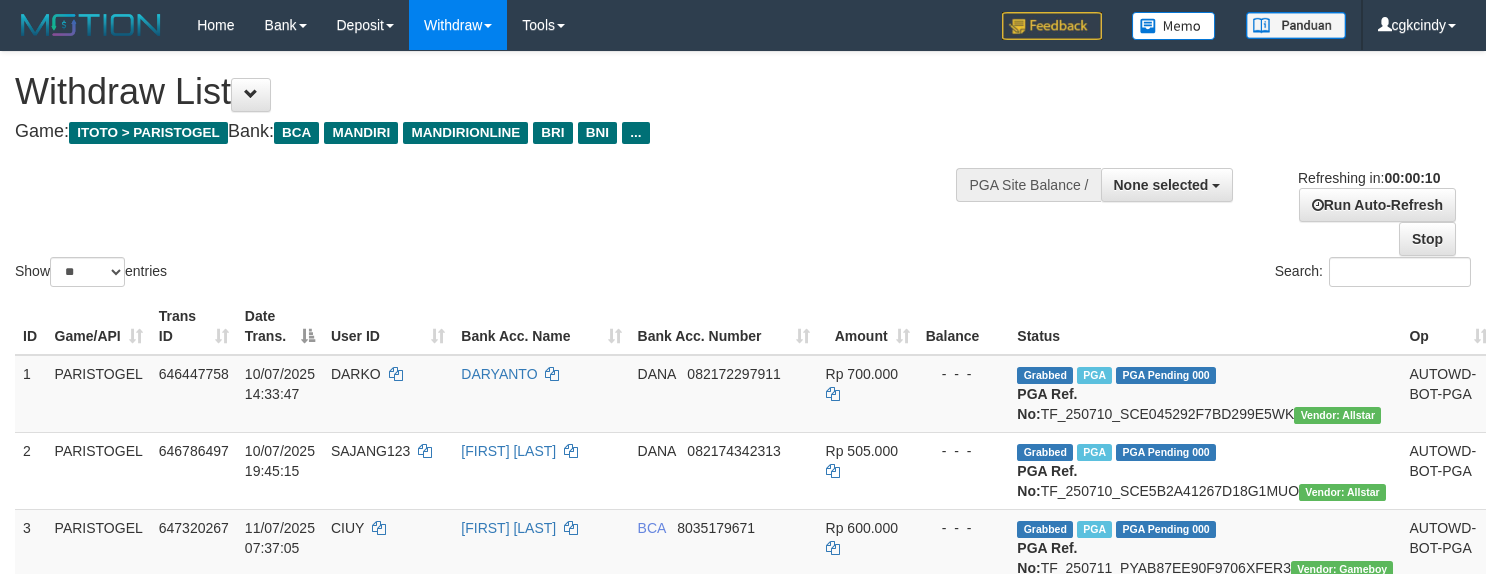 select 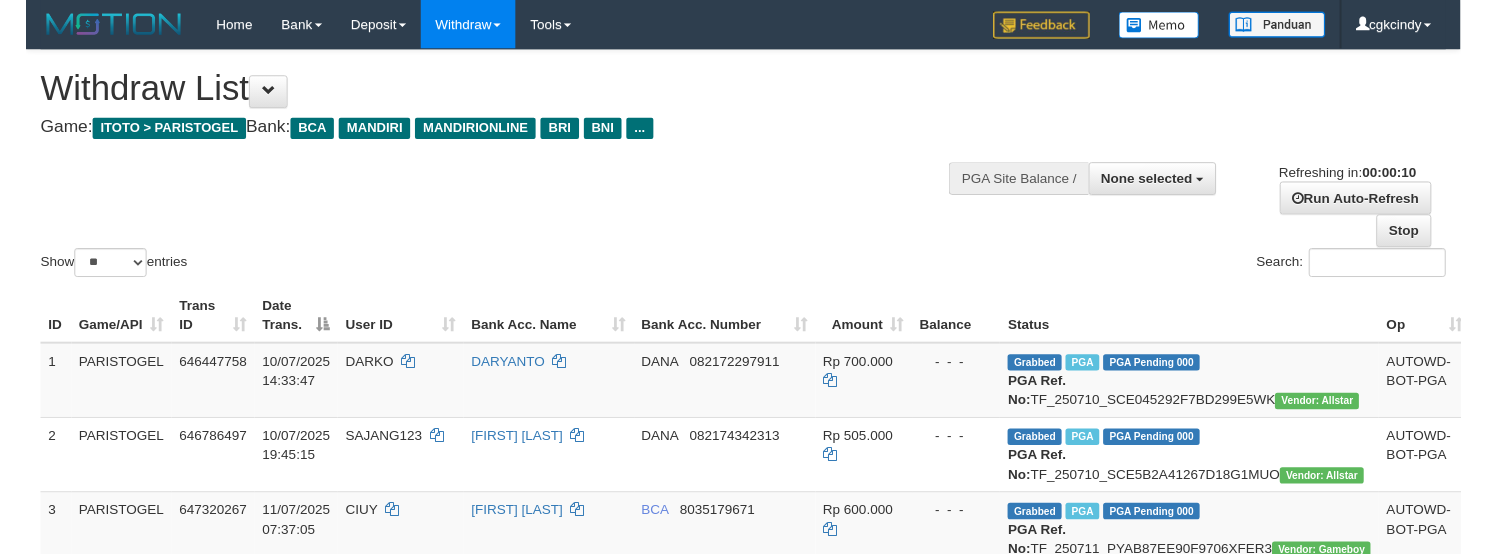 scroll, scrollTop: 0, scrollLeft: 0, axis: both 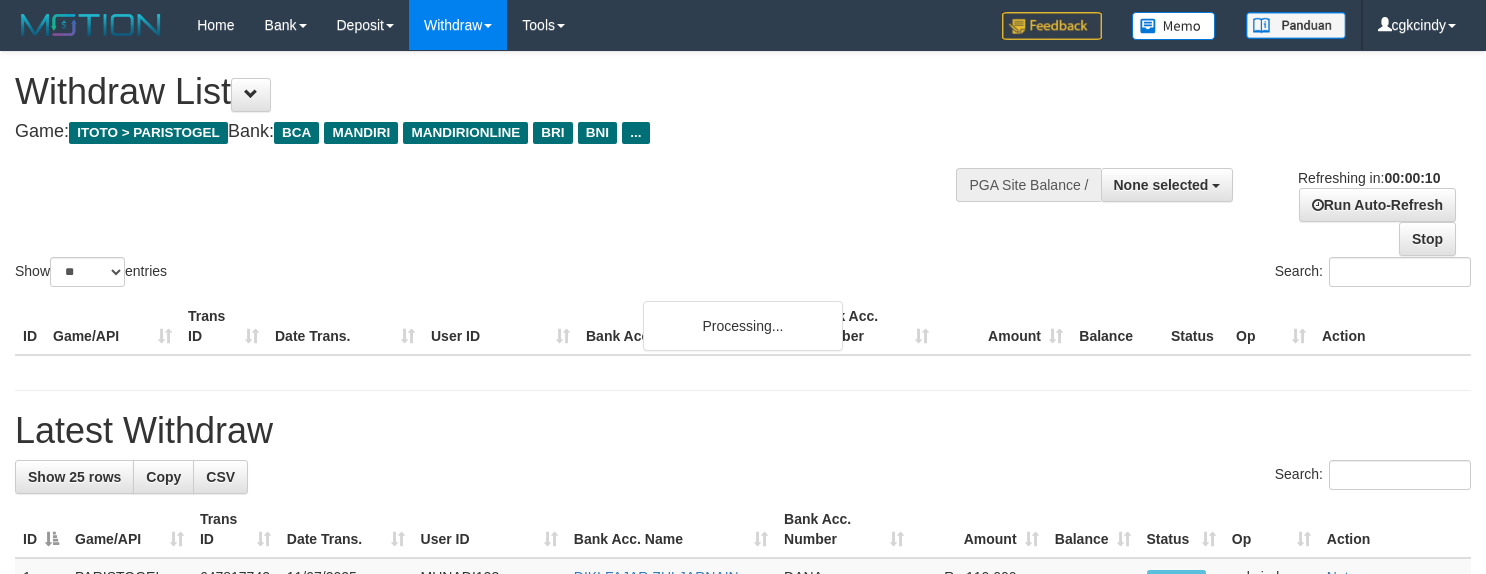 select 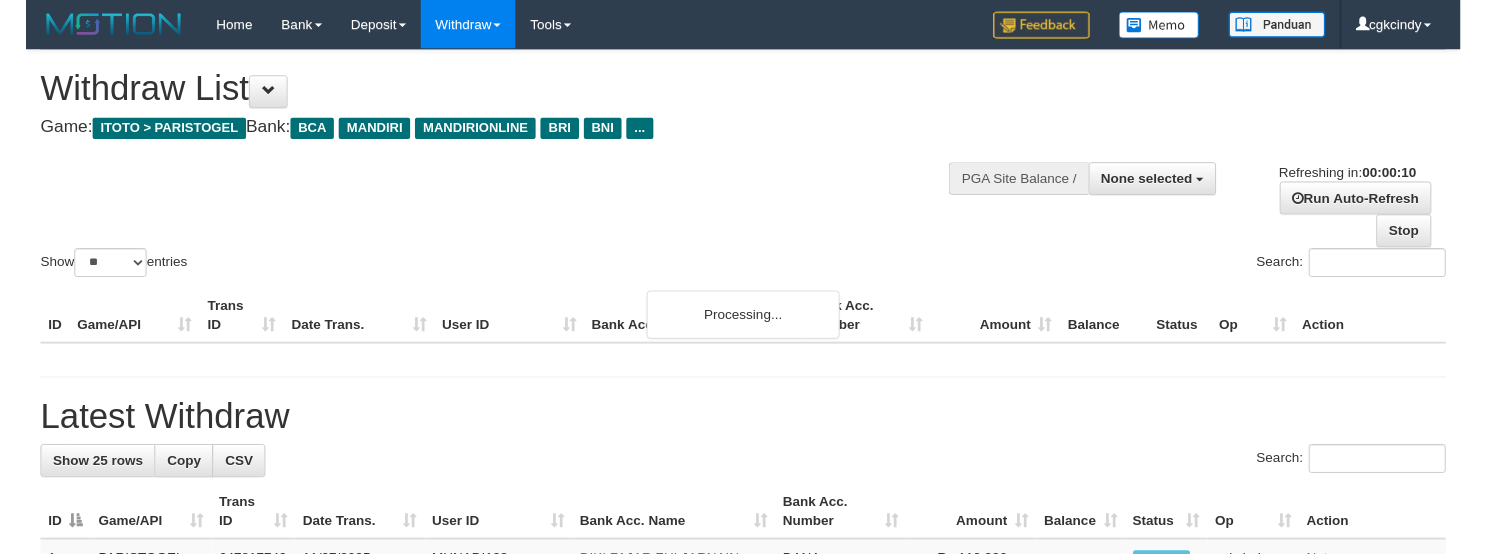 scroll, scrollTop: 0, scrollLeft: 0, axis: both 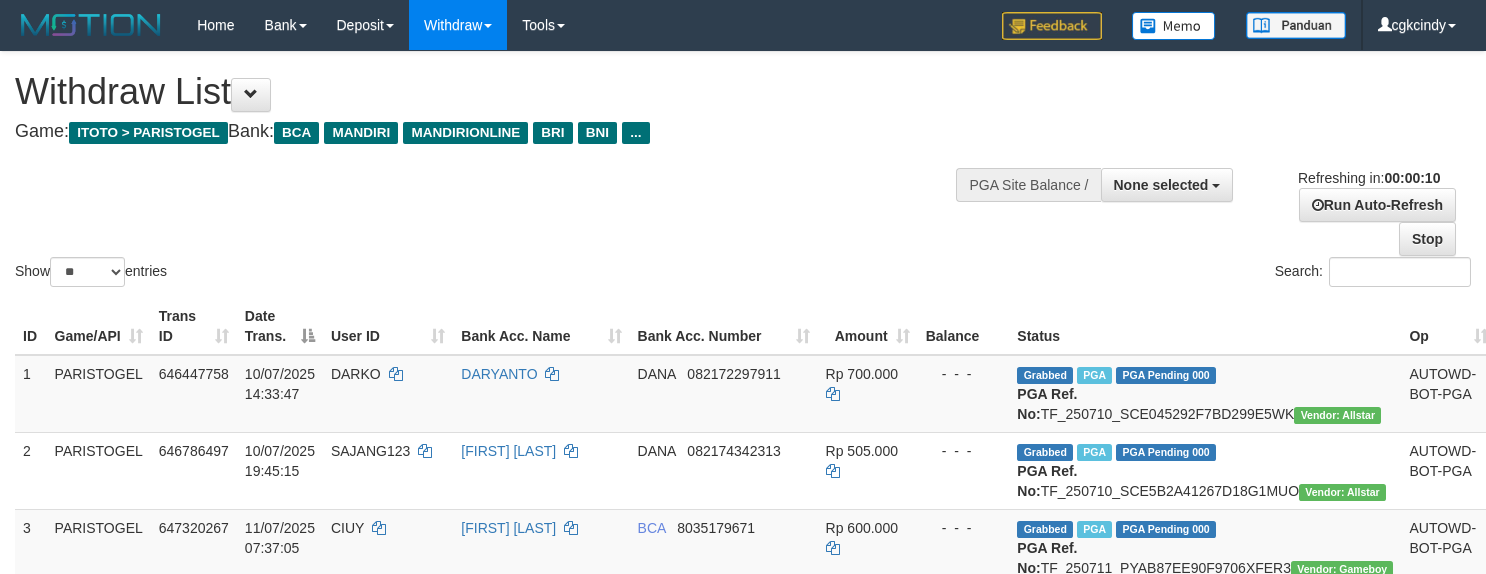 select 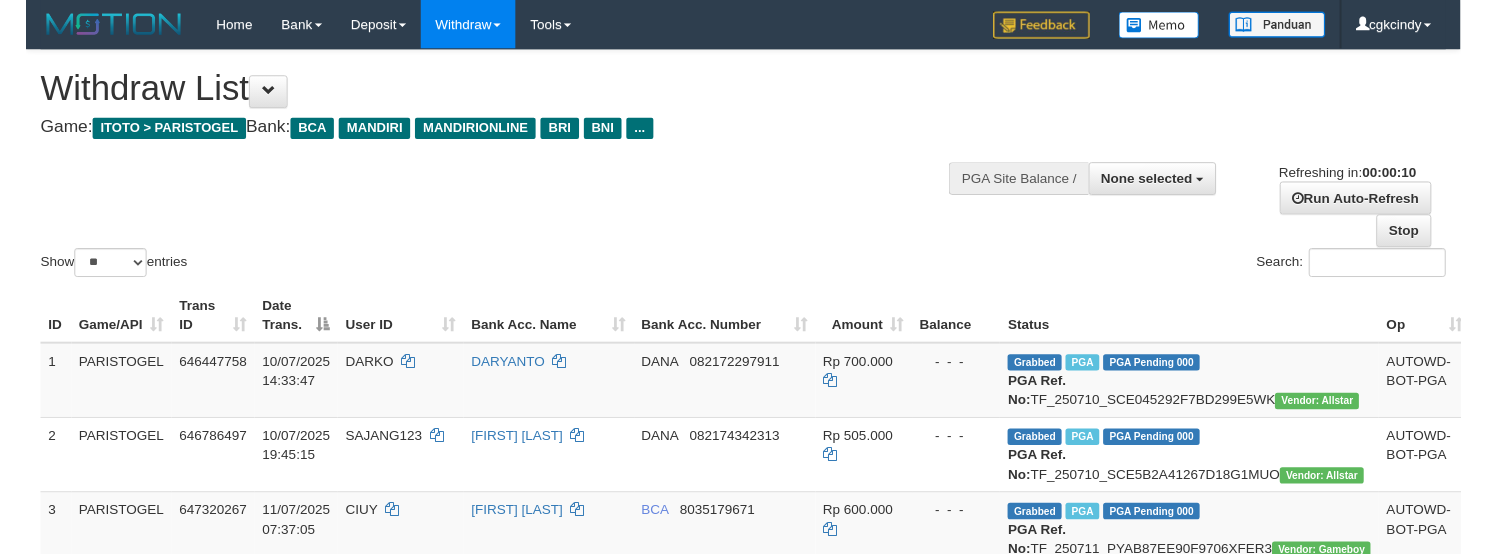 scroll, scrollTop: 0, scrollLeft: 0, axis: both 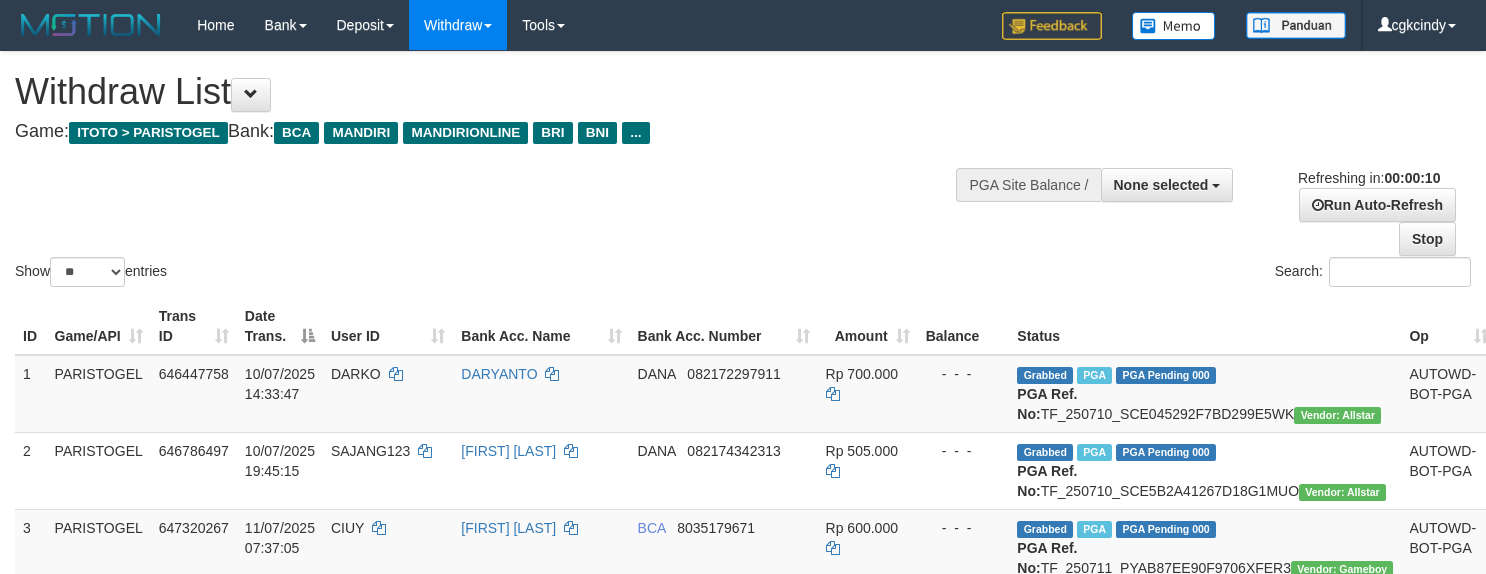 select 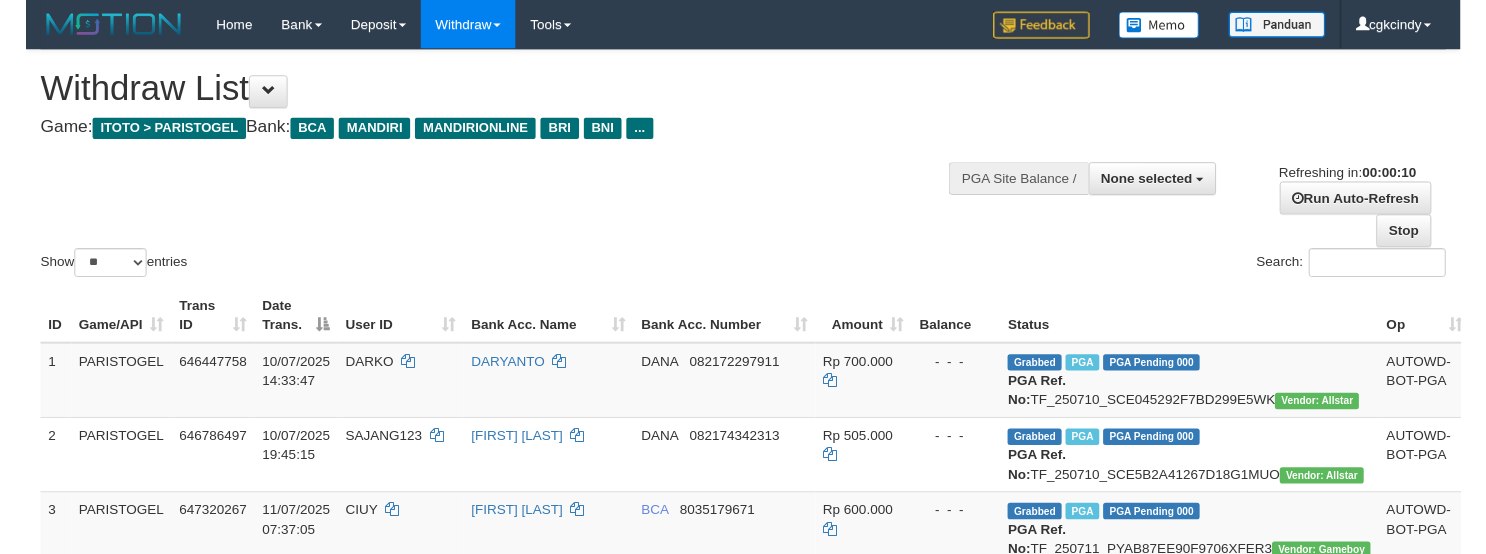 scroll, scrollTop: 0, scrollLeft: 0, axis: both 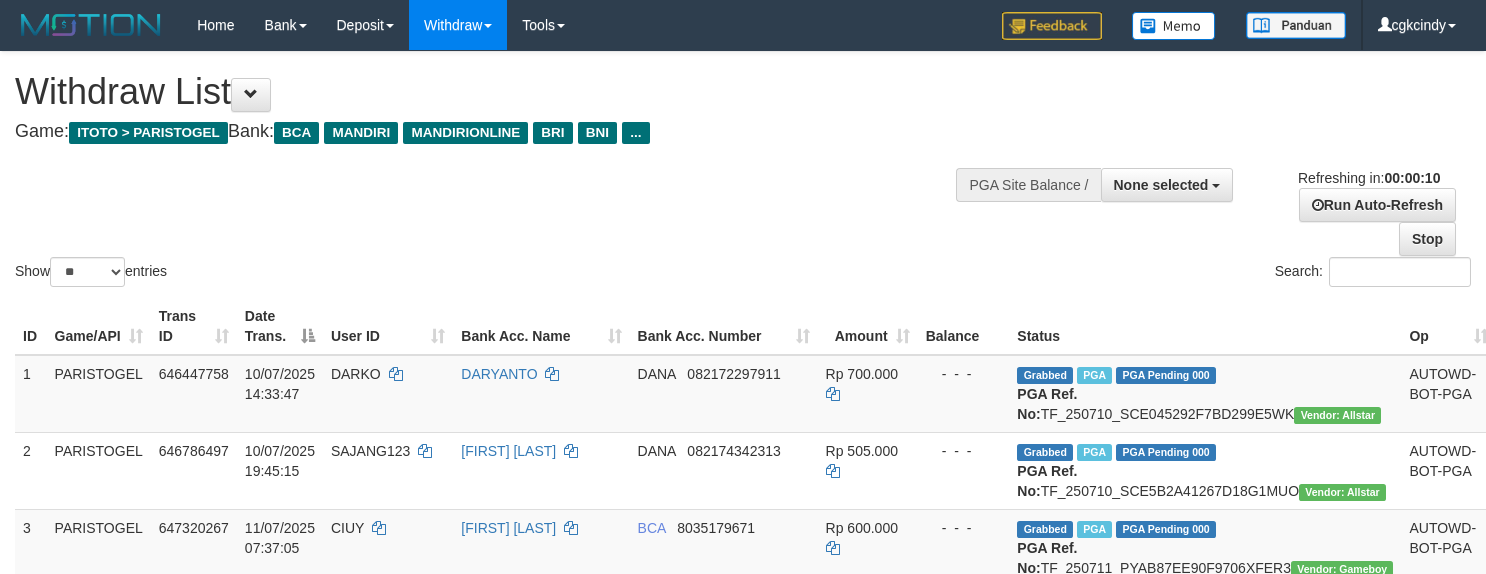select 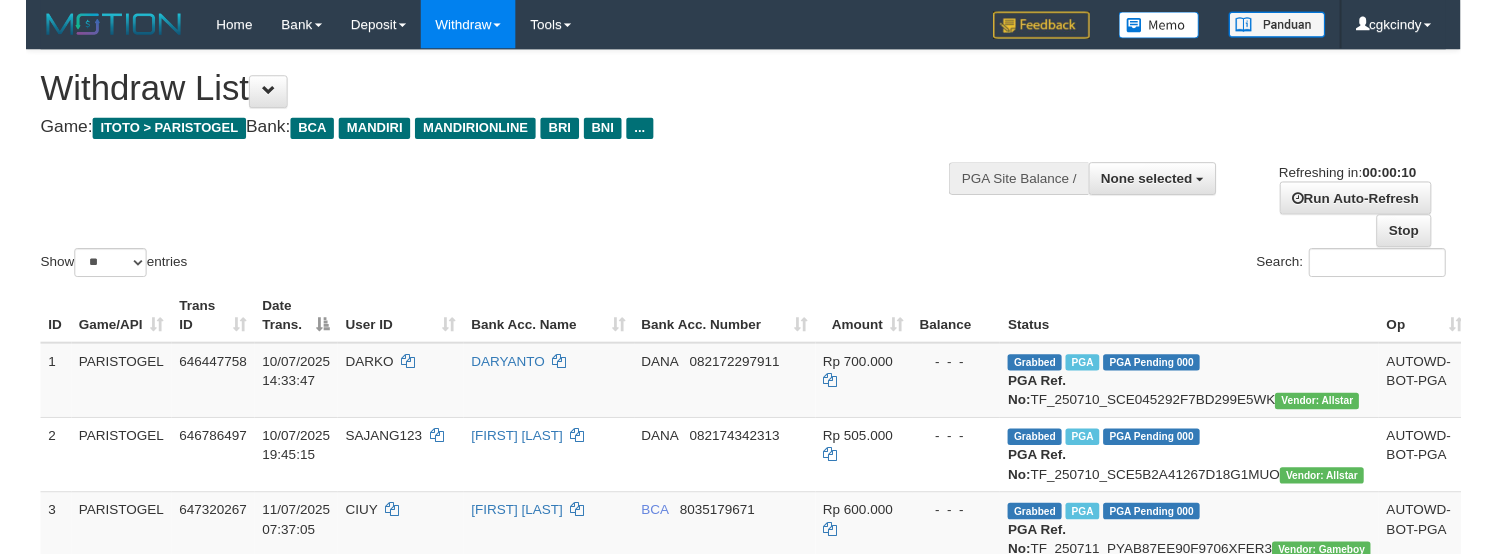 scroll, scrollTop: 0, scrollLeft: 0, axis: both 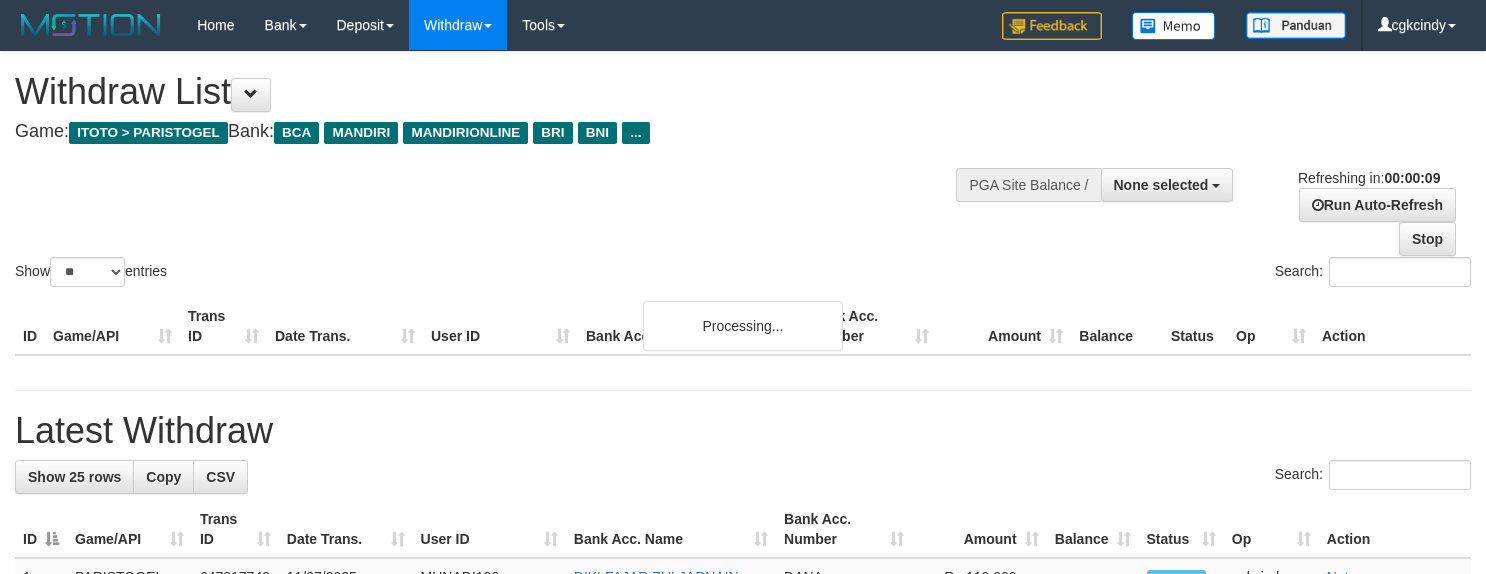 select 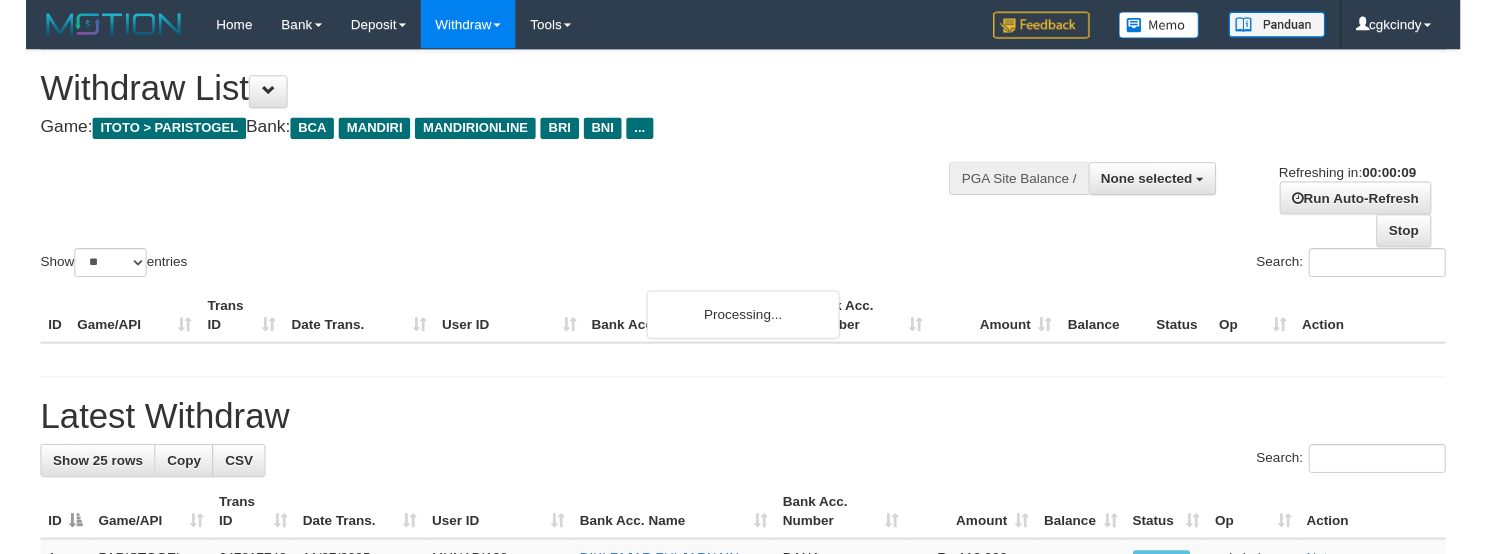 scroll, scrollTop: 0, scrollLeft: 0, axis: both 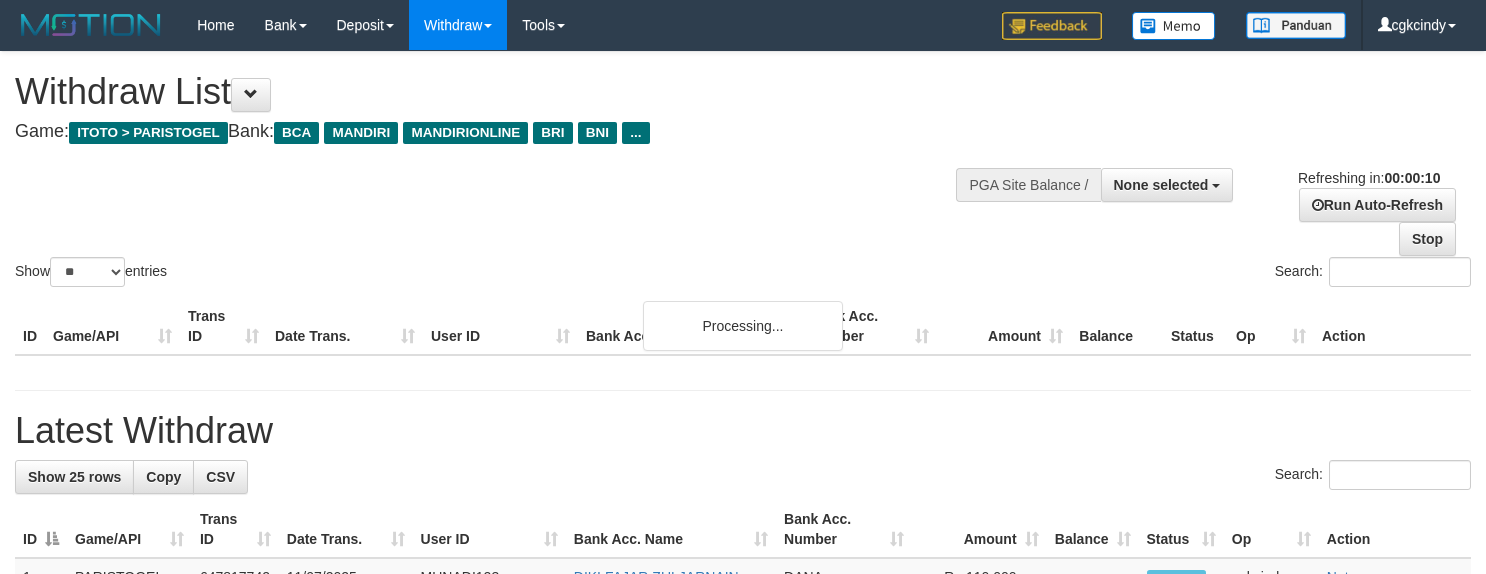 select 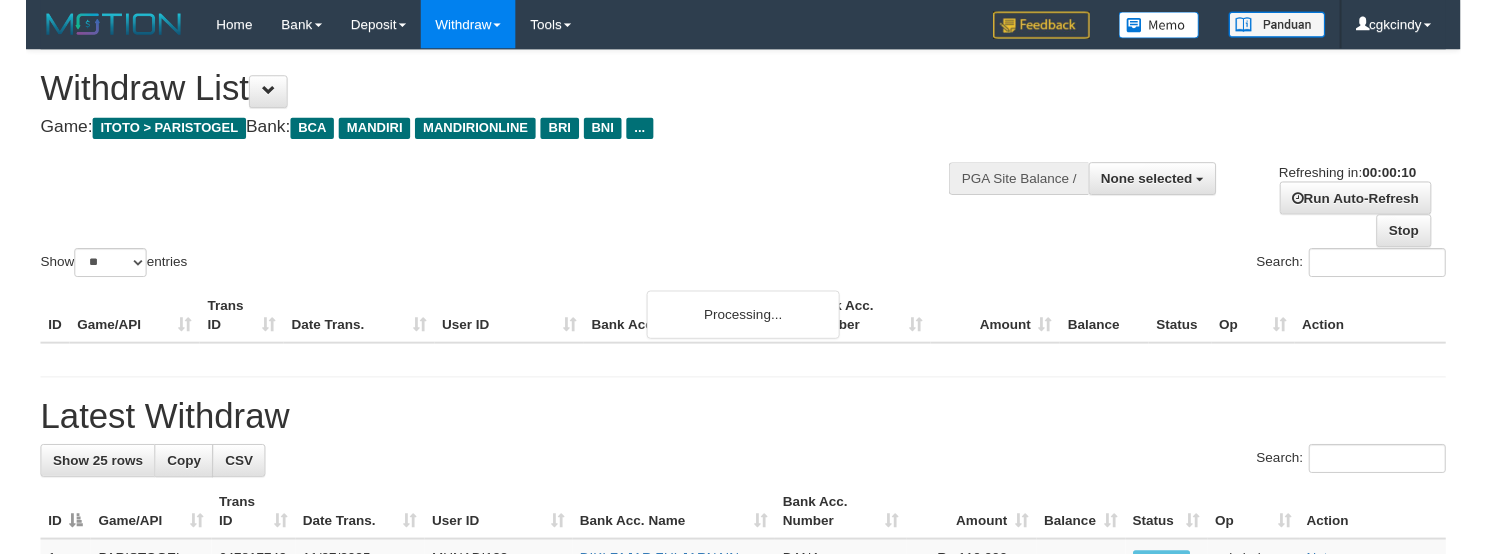 scroll, scrollTop: 0, scrollLeft: 0, axis: both 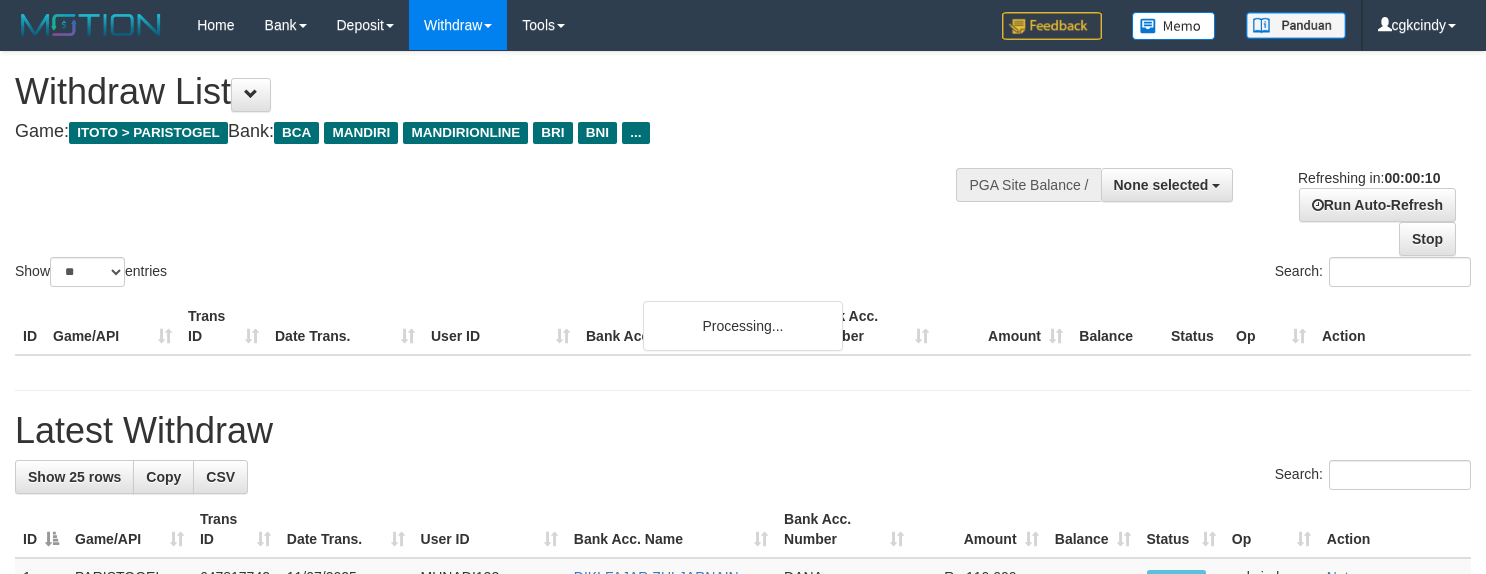 select 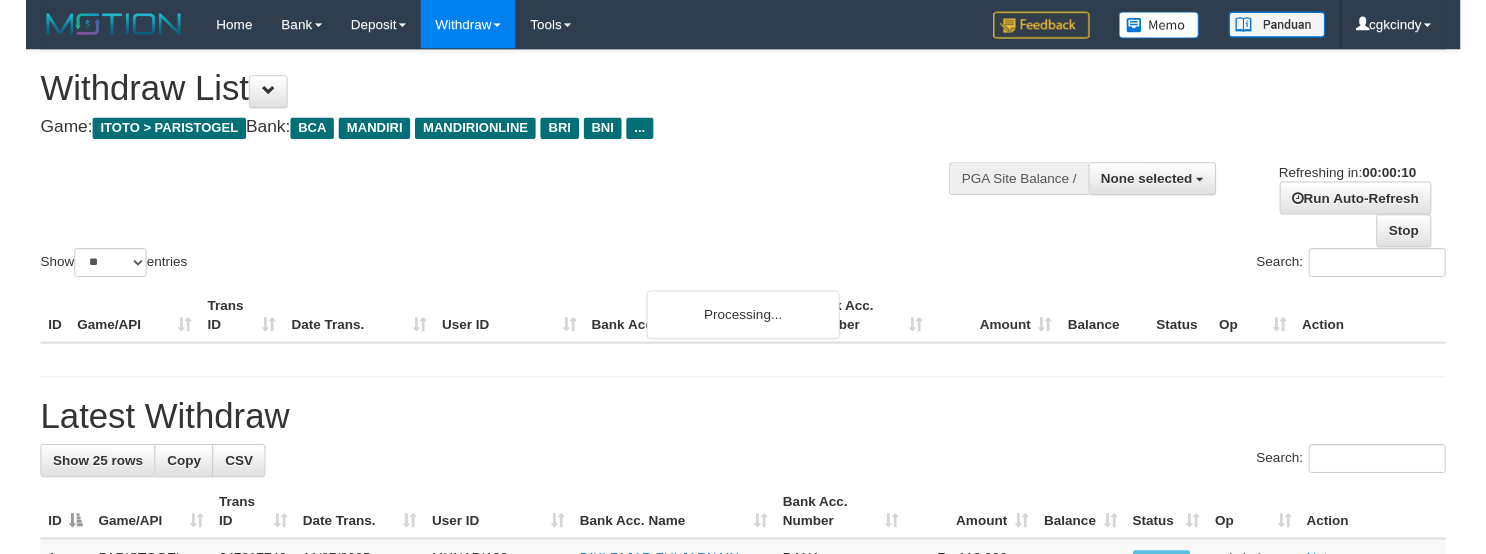 scroll, scrollTop: 0, scrollLeft: 0, axis: both 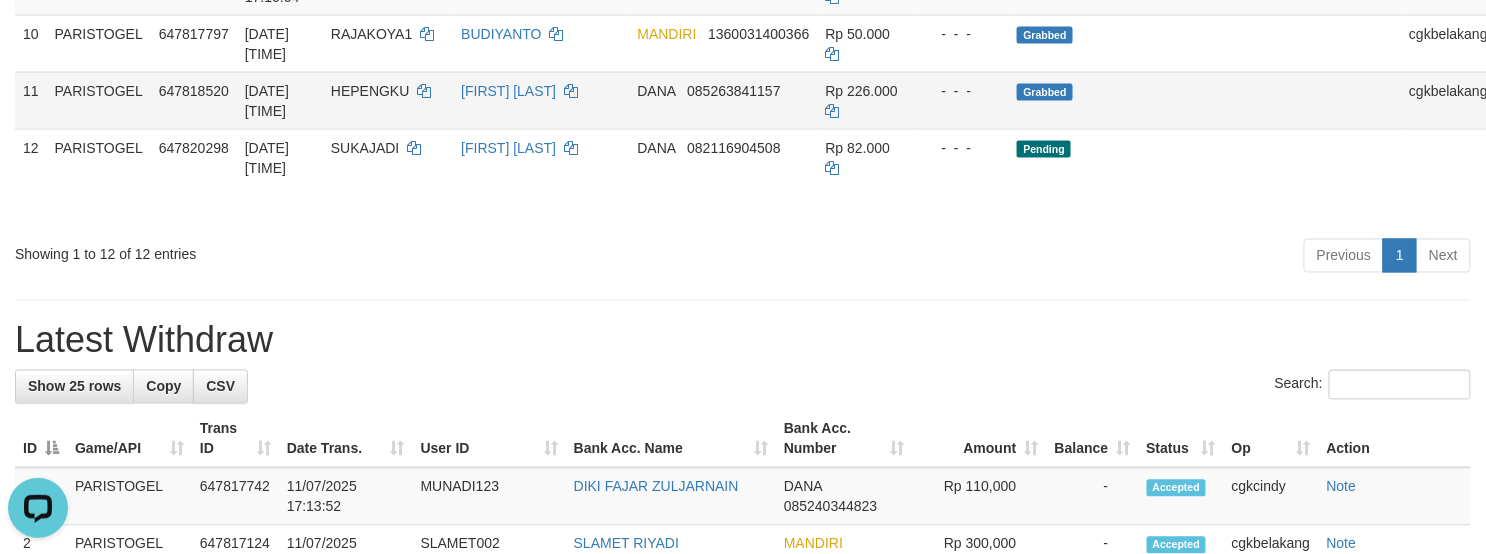 drag, startPoint x: 1425, startPoint y: 200, endPoint x: 1418, endPoint y: 222, distance: 23.086792 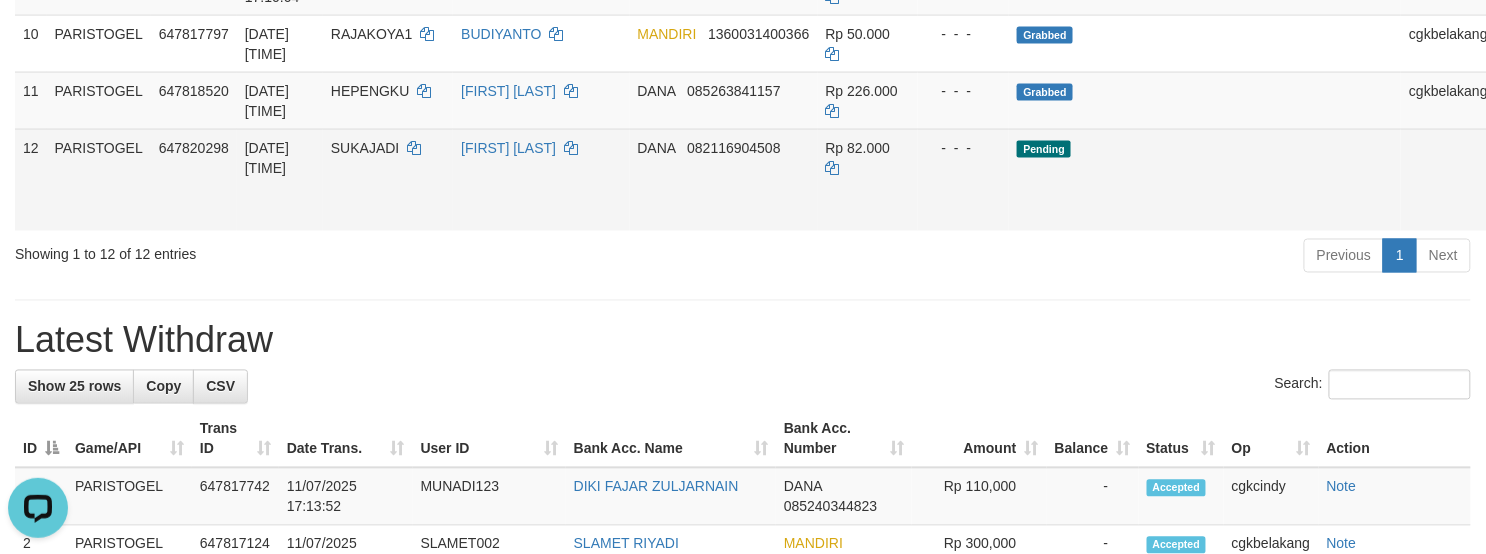 click on "Allow Grab" at bounding box center [1520, 158] 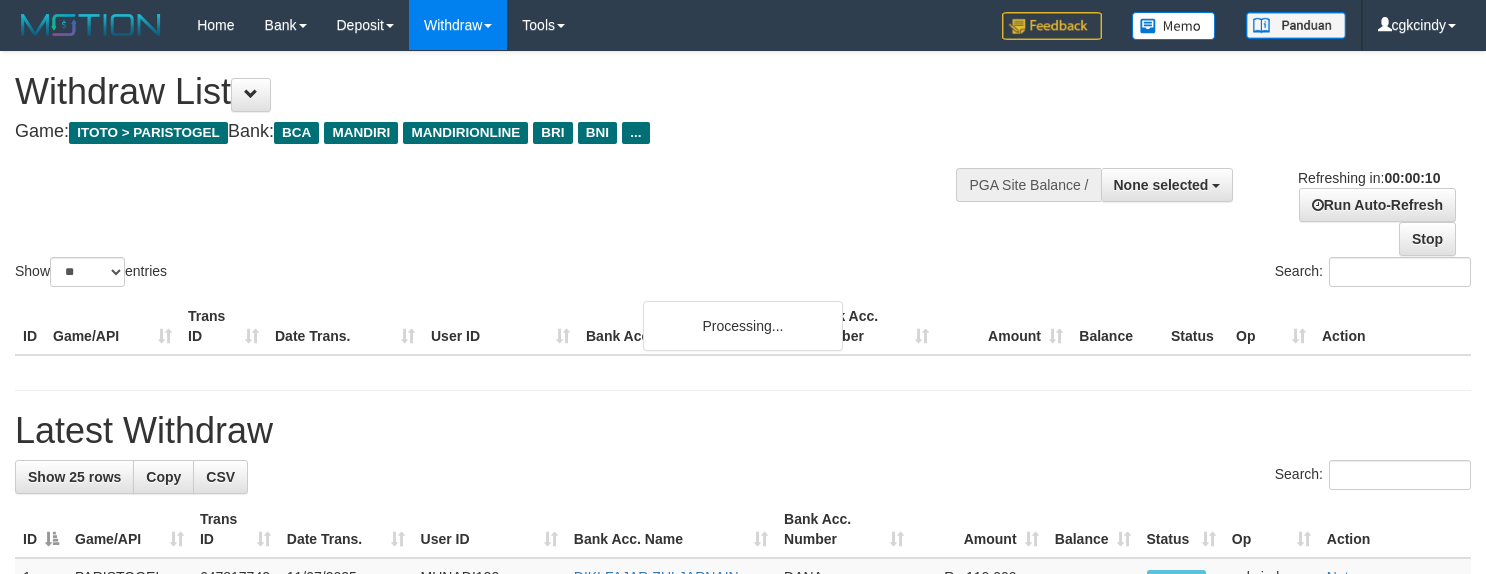 select 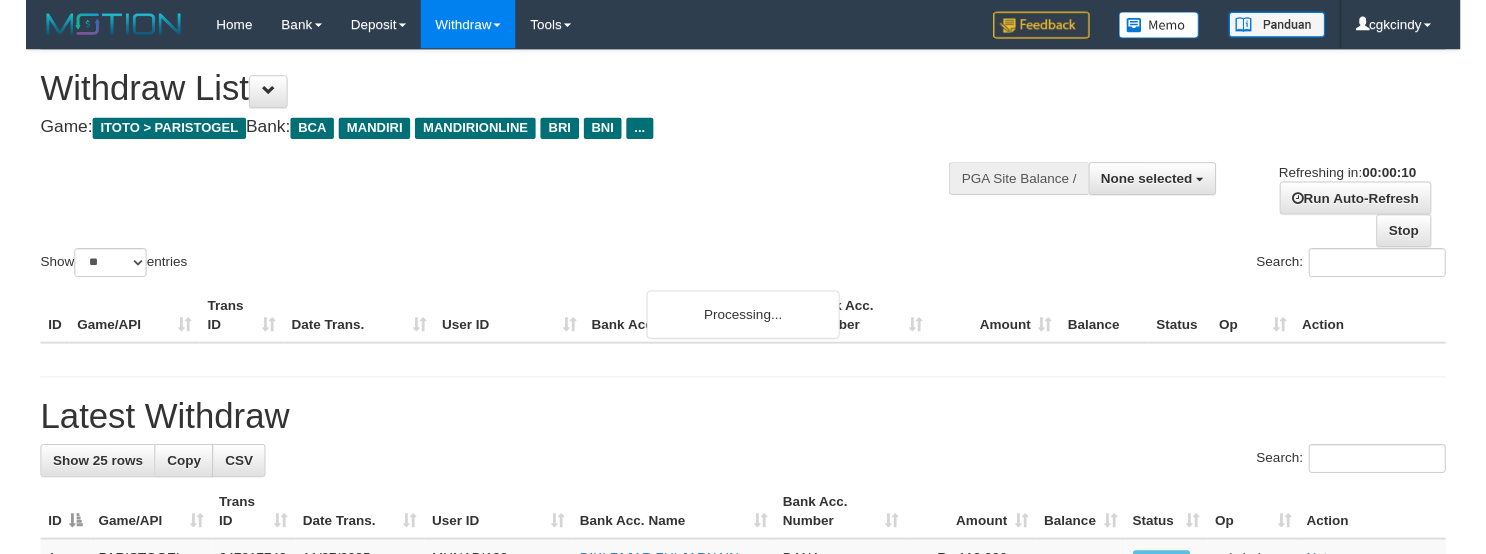 scroll, scrollTop: 0, scrollLeft: 0, axis: both 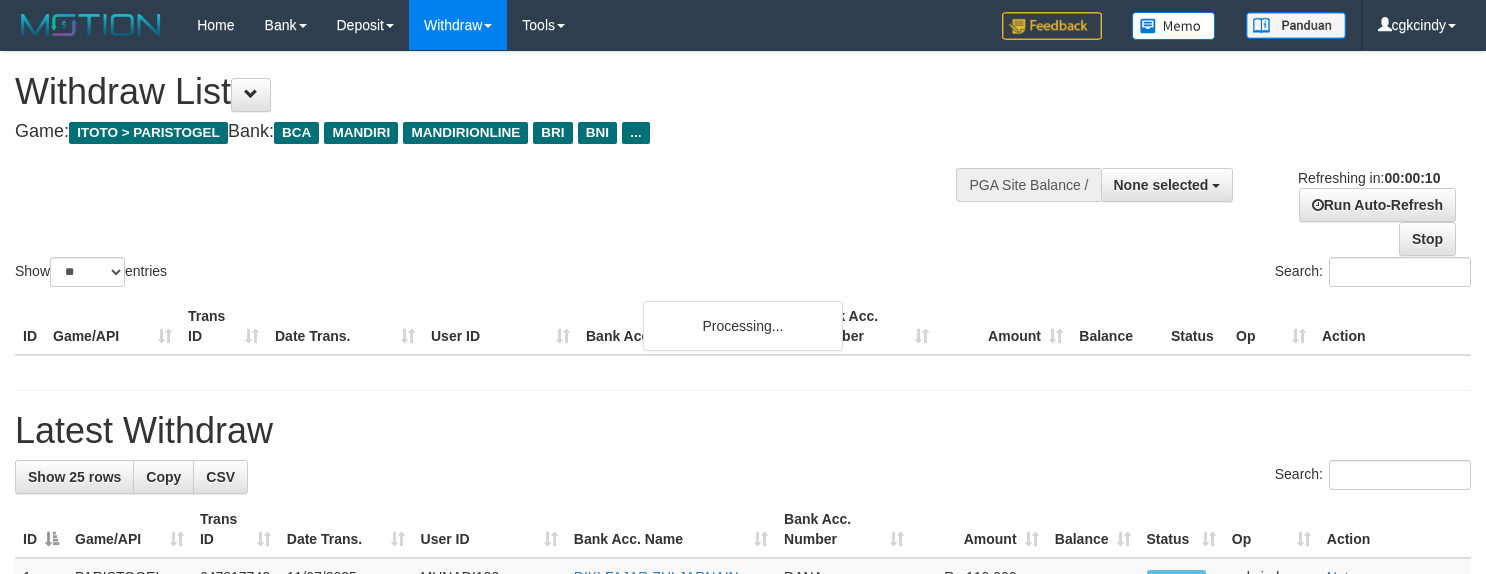 select 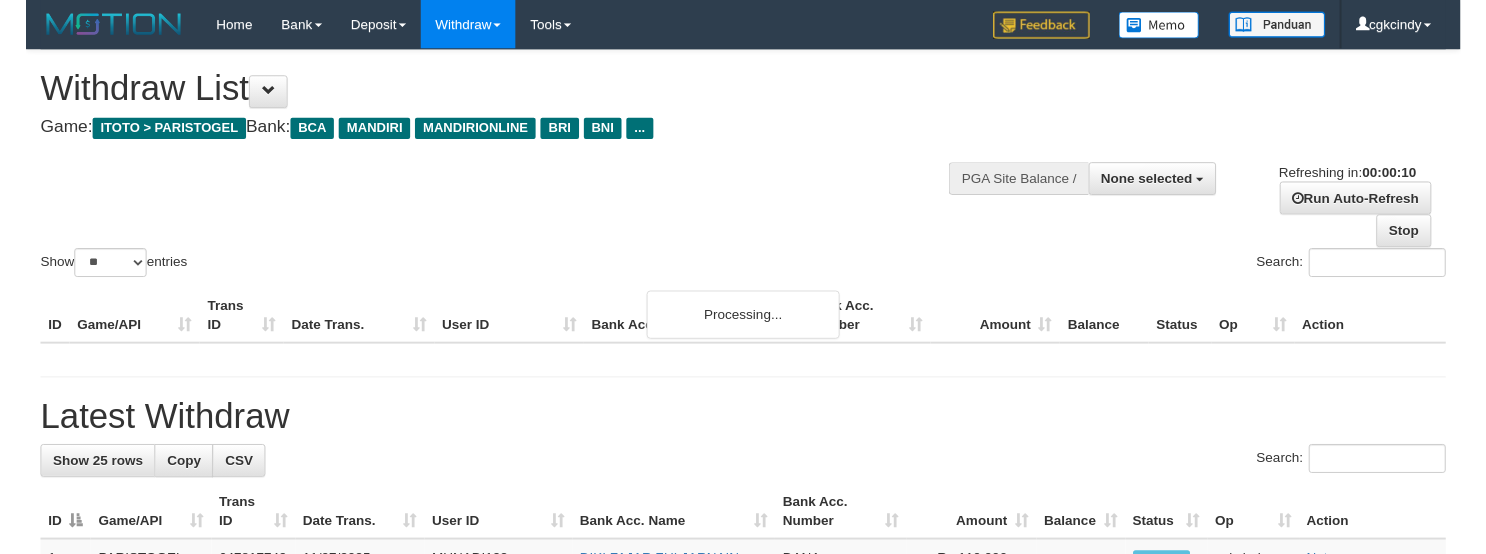 scroll, scrollTop: 0, scrollLeft: 0, axis: both 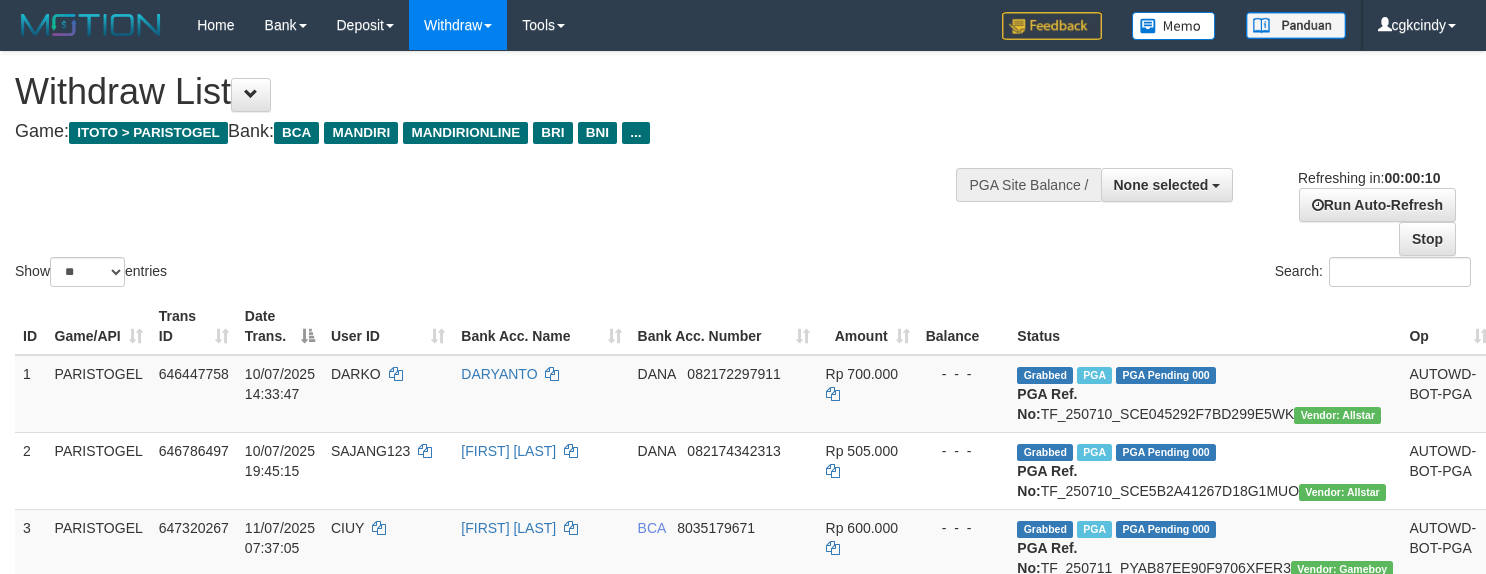 select 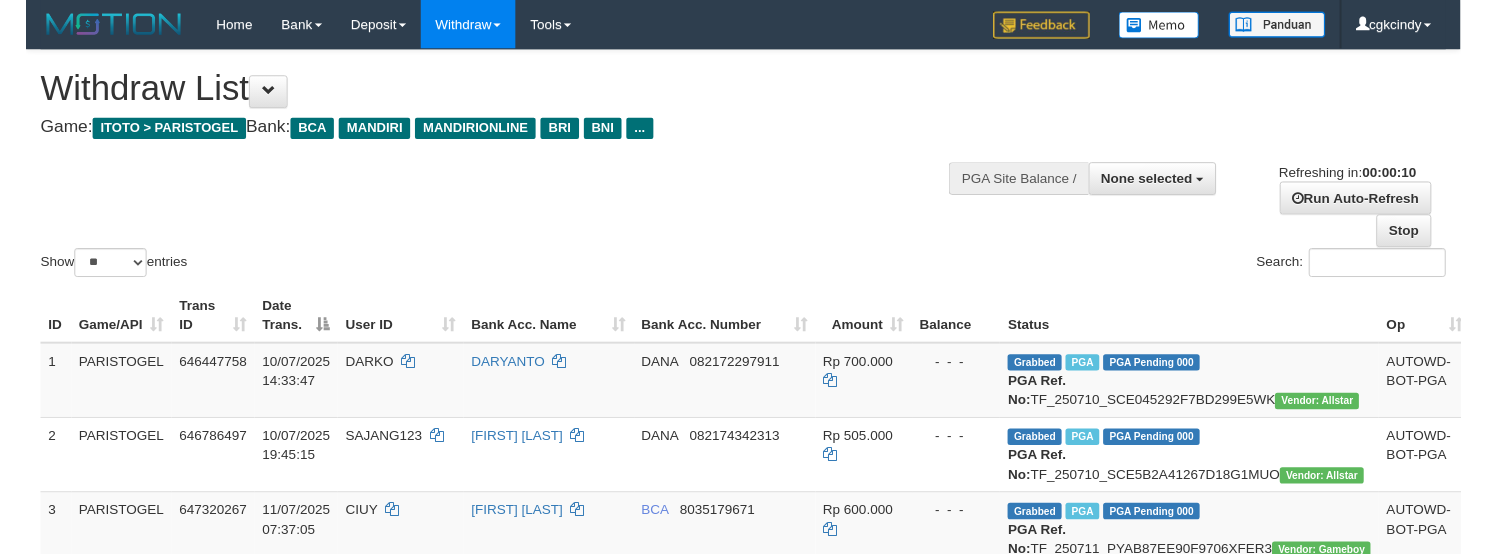 scroll, scrollTop: 0, scrollLeft: 0, axis: both 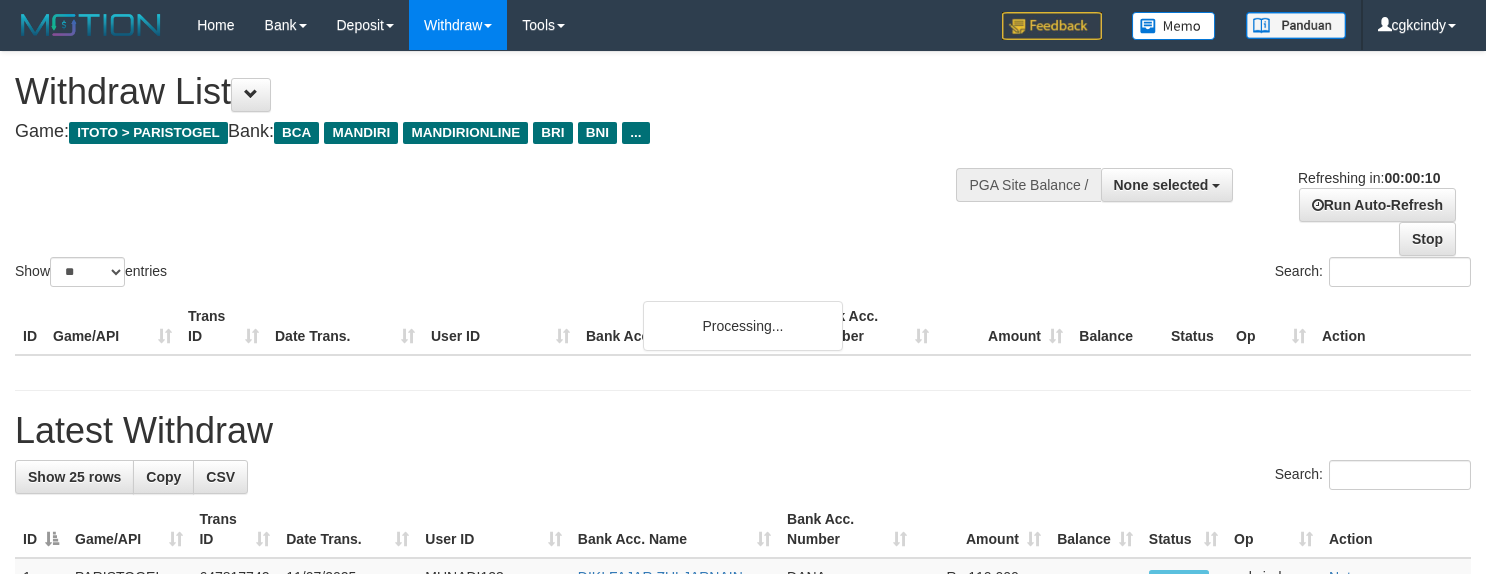 select 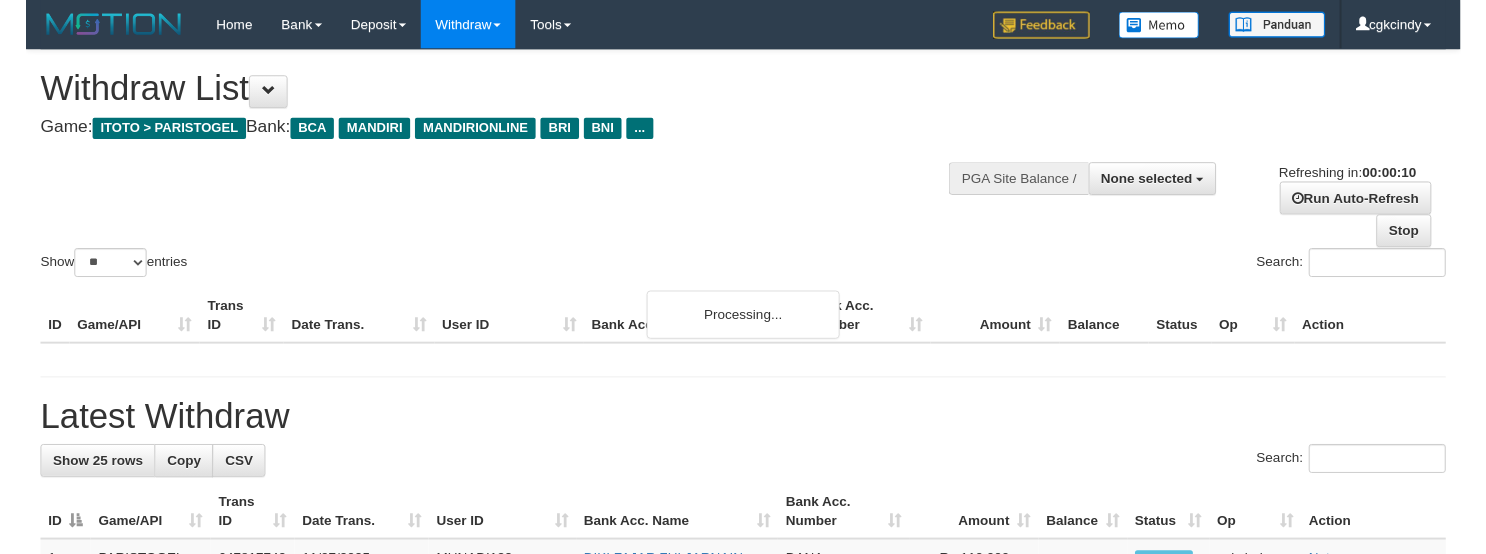 scroll, scrollTop: 0, scrollLeft: 0, axis: both 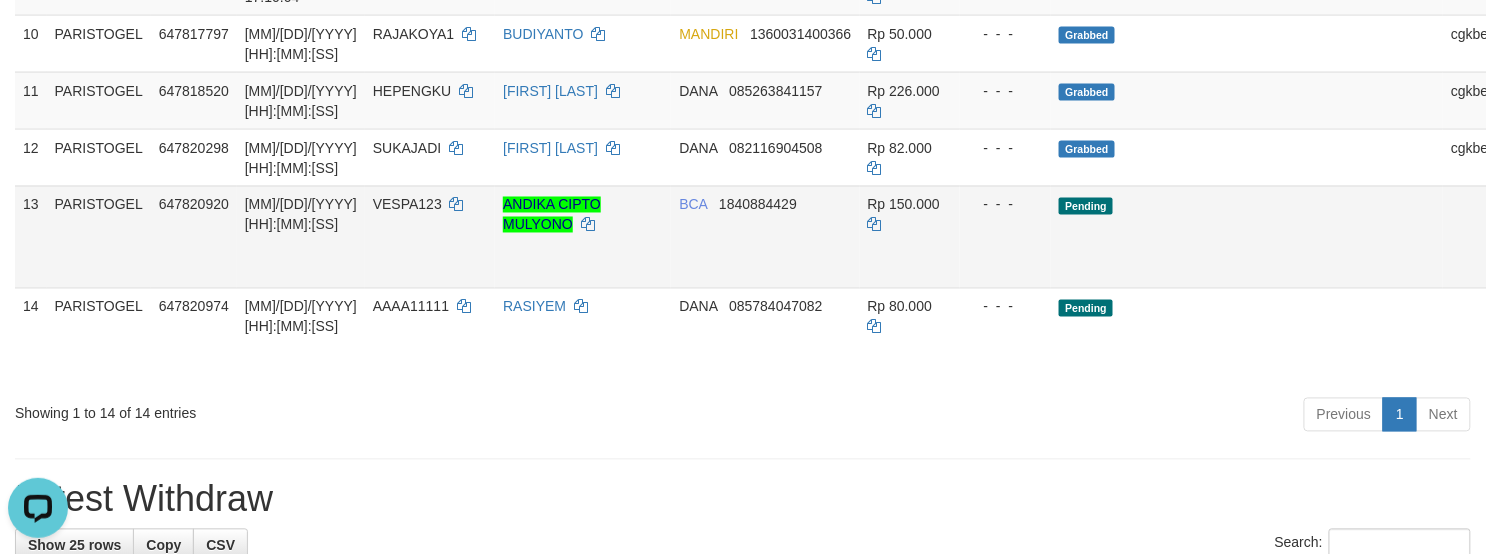 click on "Allow Grab" at bounding box center (1562, 215) 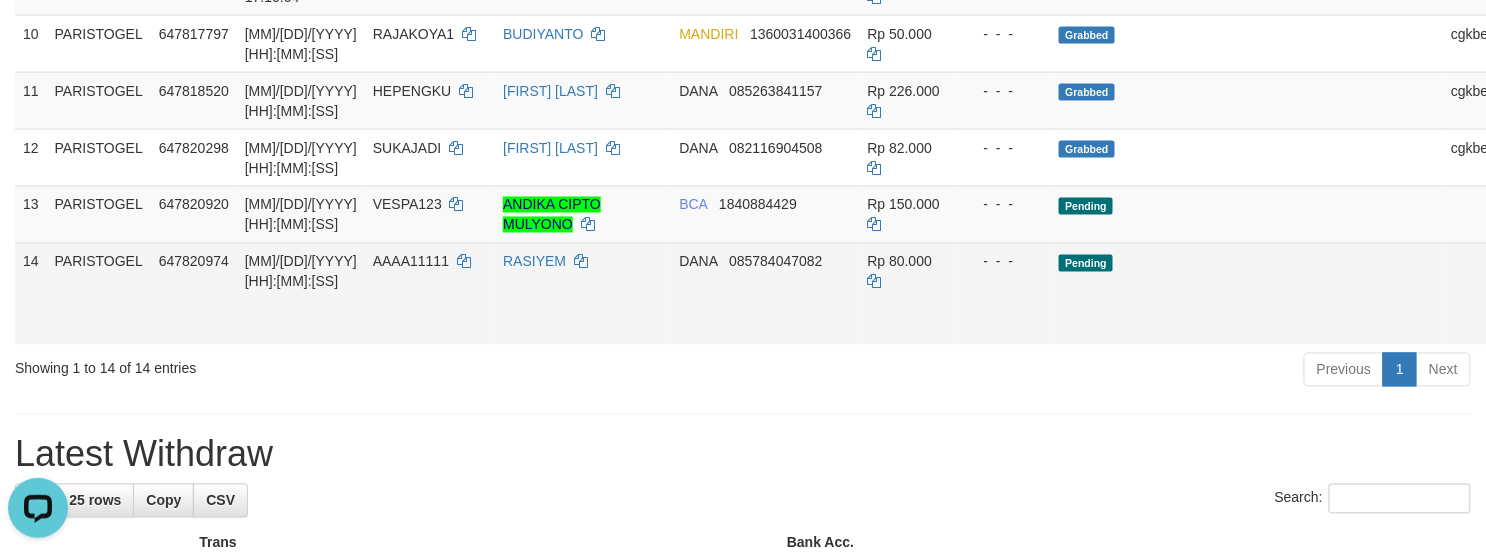 click on "Allow Grab" at bounding box center (1562, 272) 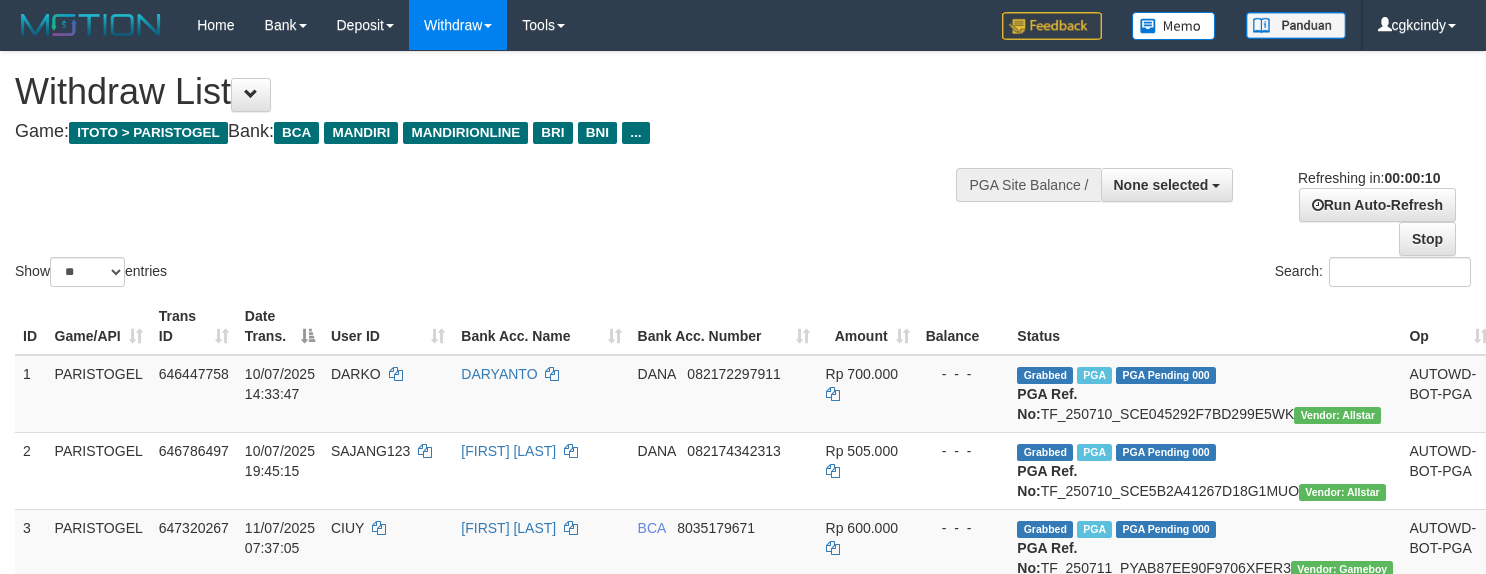 select 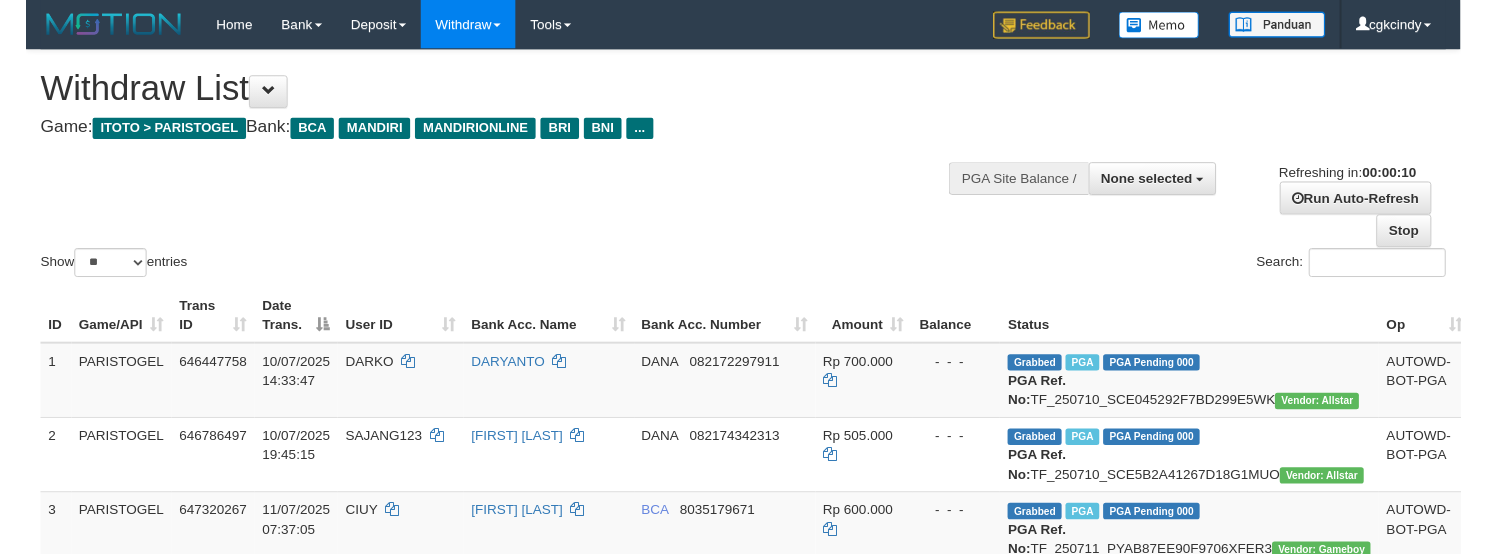 scroll, scrollTop: 0, scrollLeft: 0, axis: both 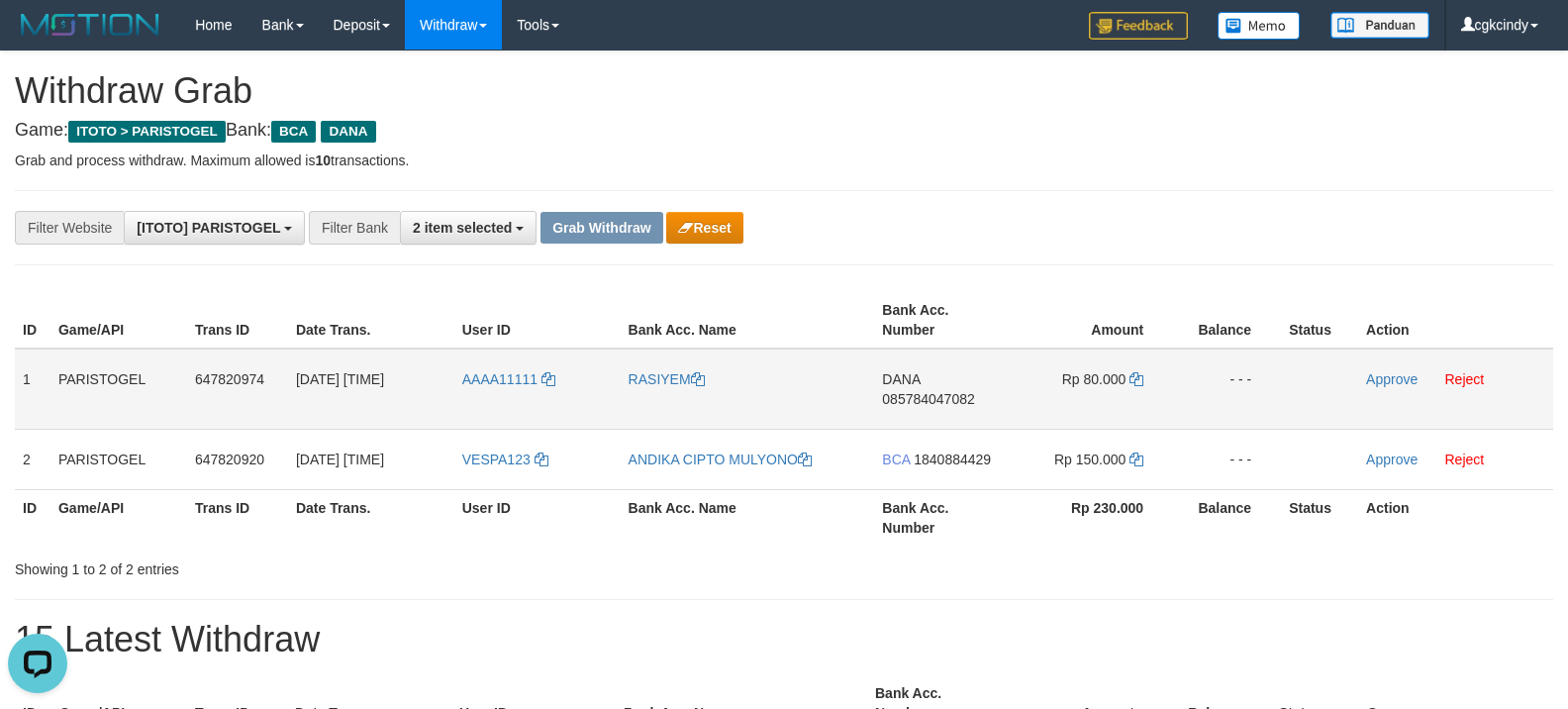 click on "AAAA11111" at bounding box center [538, 389] 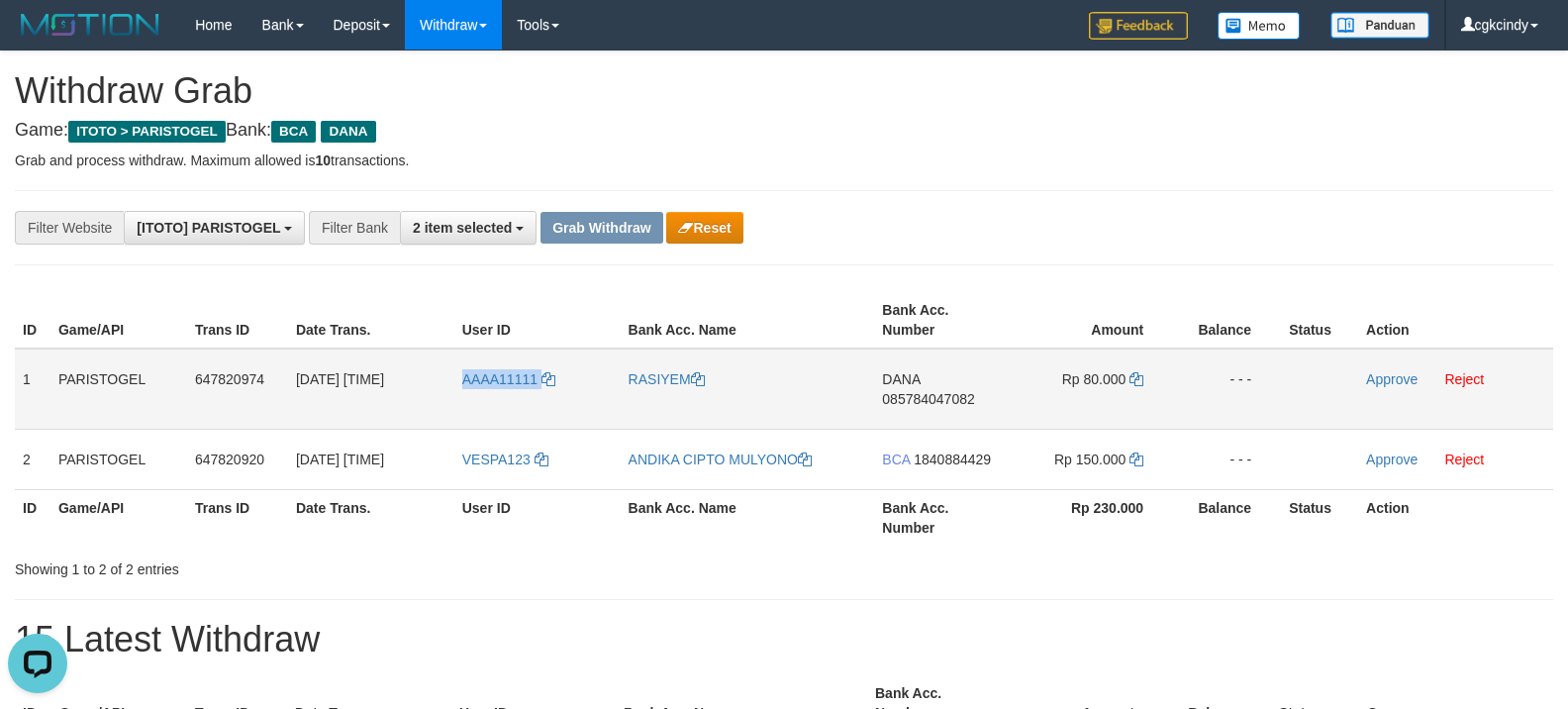 click on "AAAA11111" at bounding box center [538, 389] 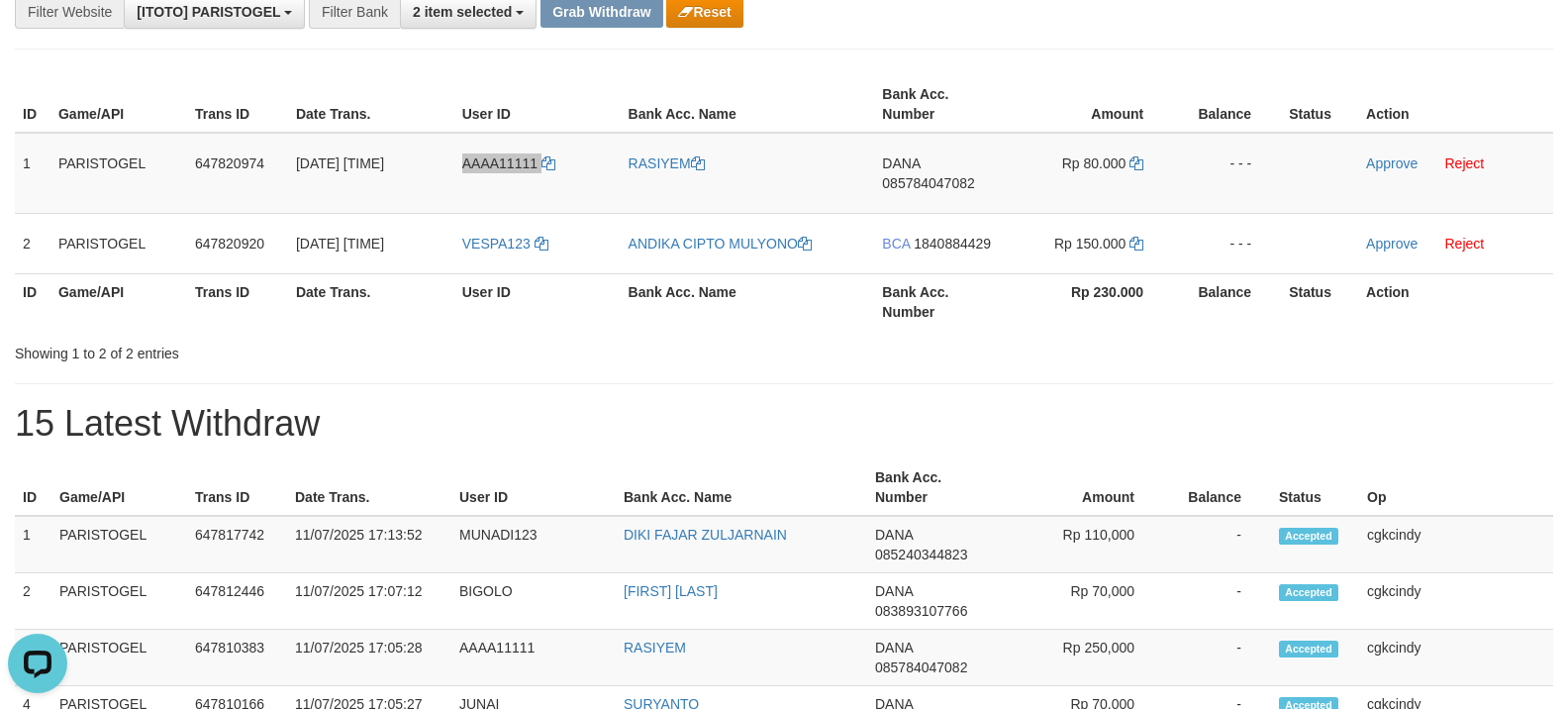 scroll, scrollTop: 263, scrollLeft: 0, axis: vertical 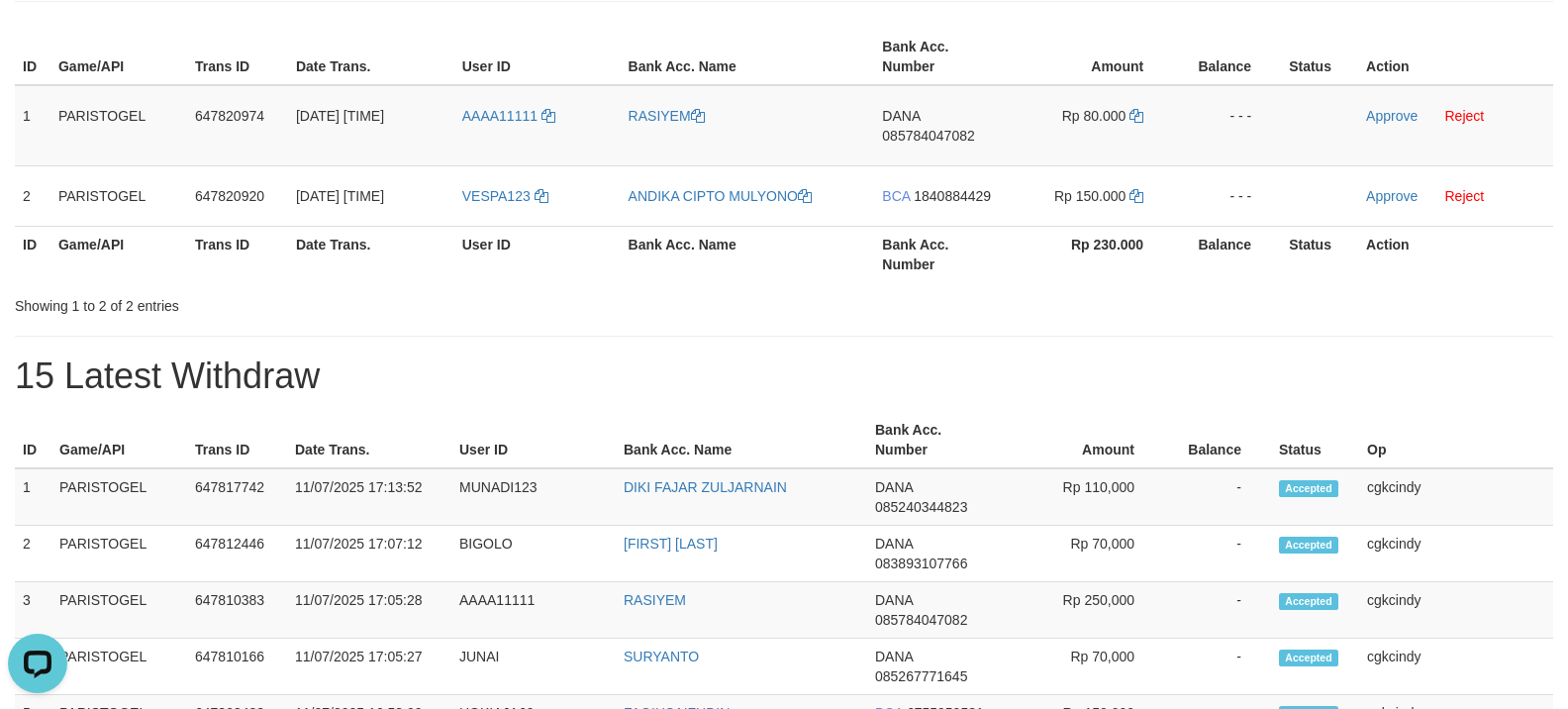 click on "User ID" at bounding box center [538, 253] 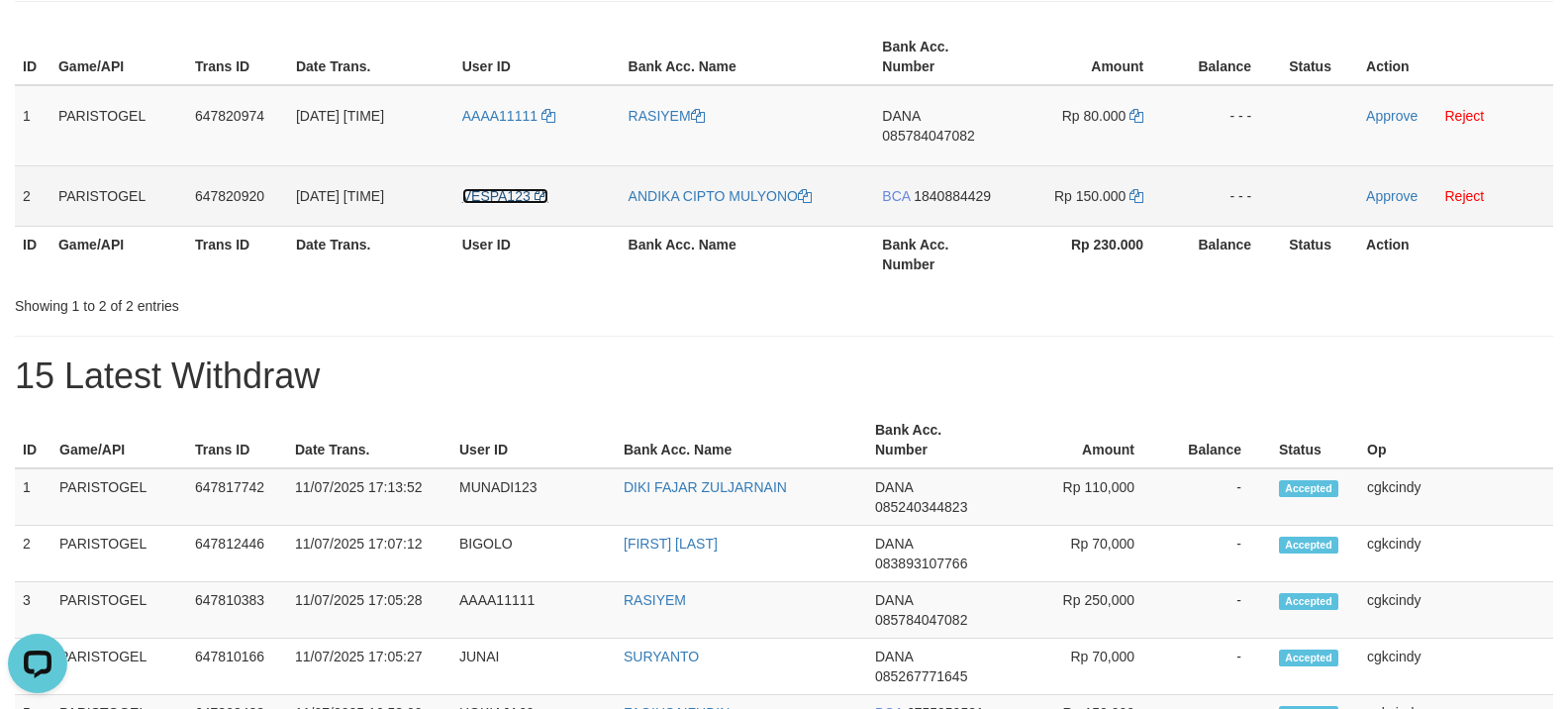 click on "VESPA123" at bounding box center [496, 196] 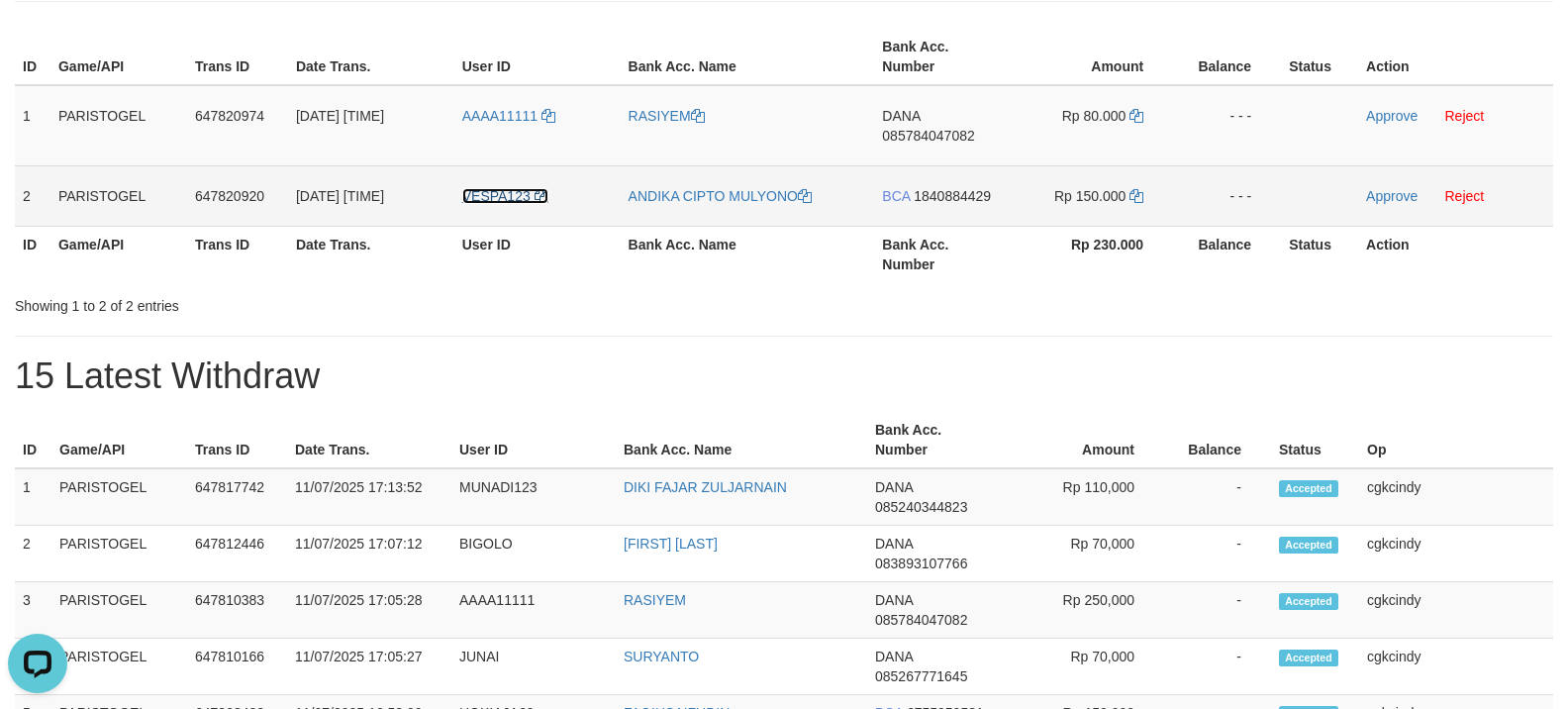 click on "VESPA123" at bounding box center (496, 196) 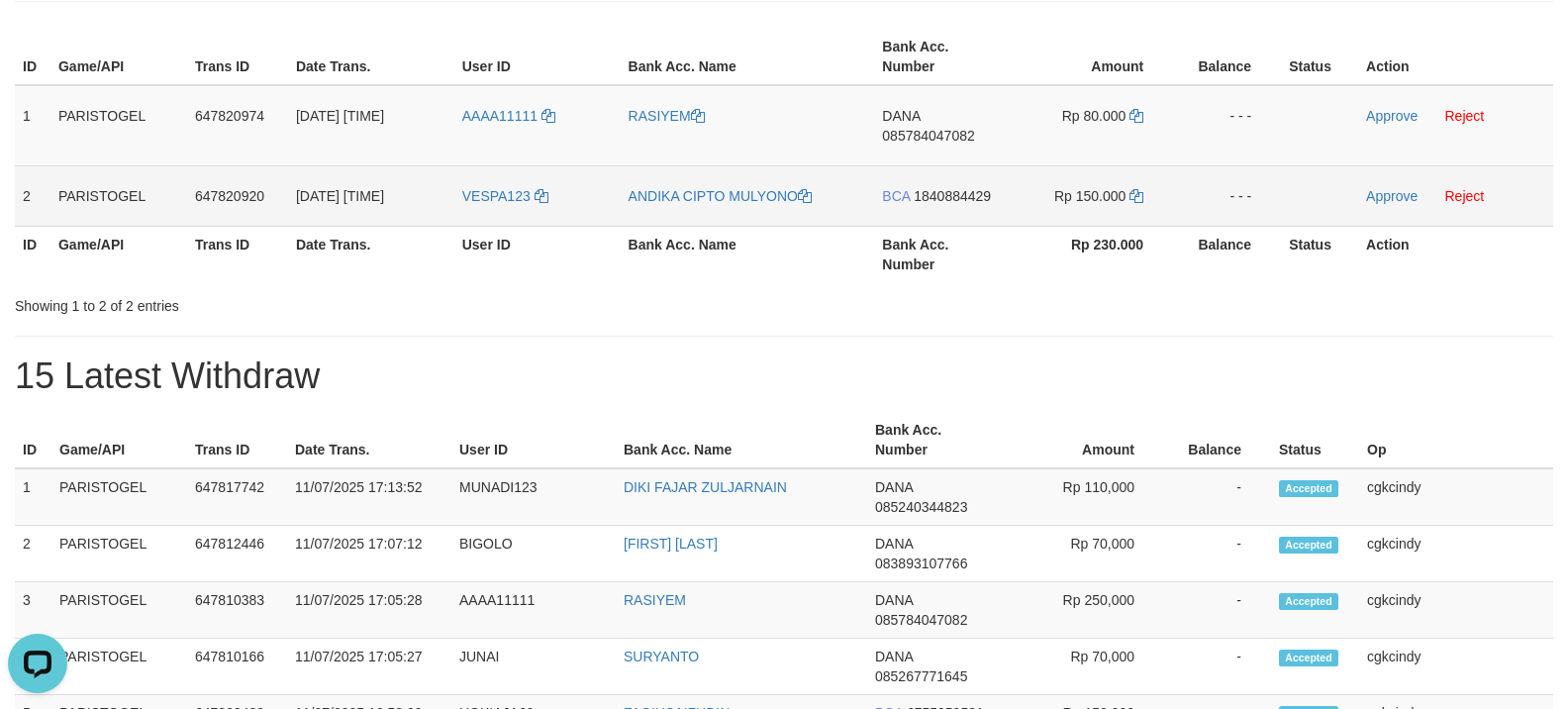 click on "VESPA123" at bounding box center [538, 195] 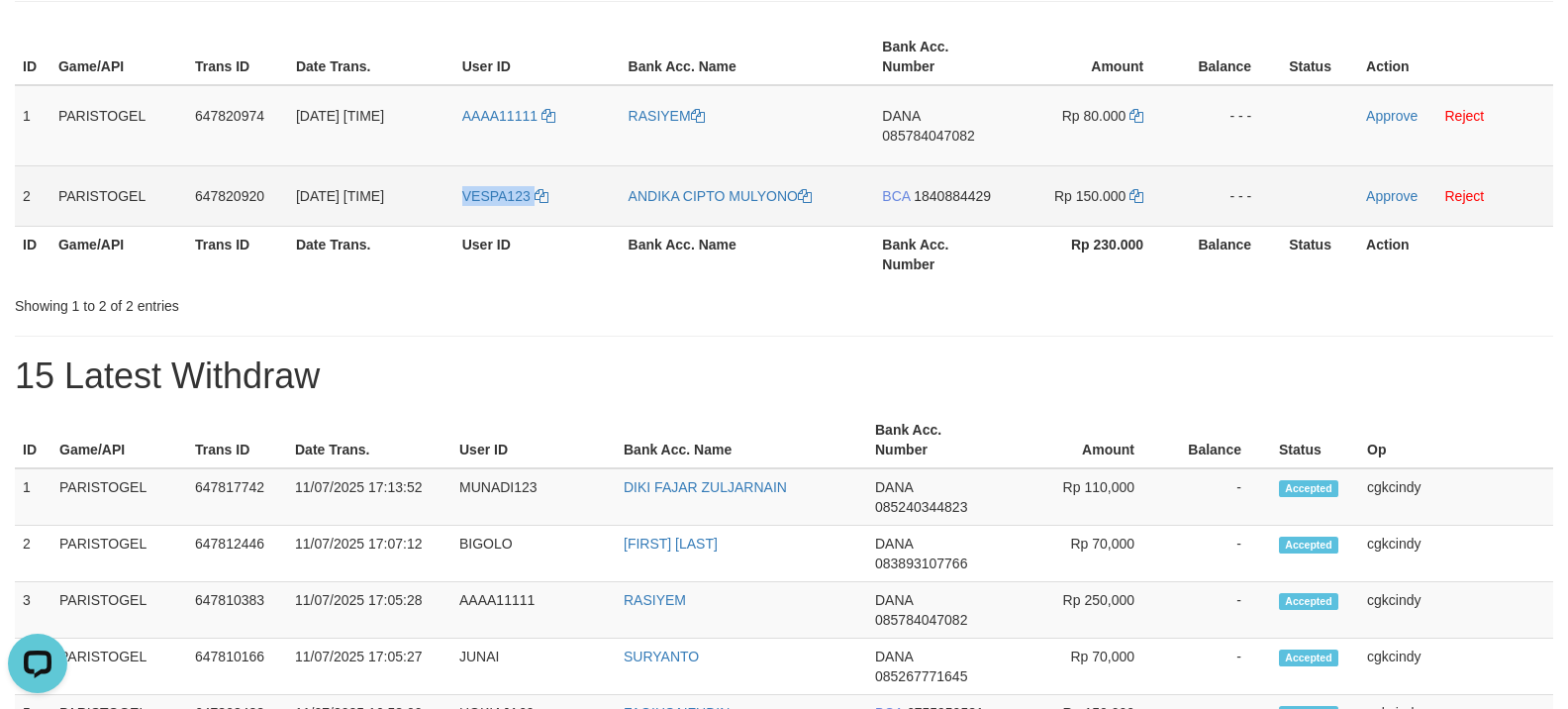 copy on "VESPA123" 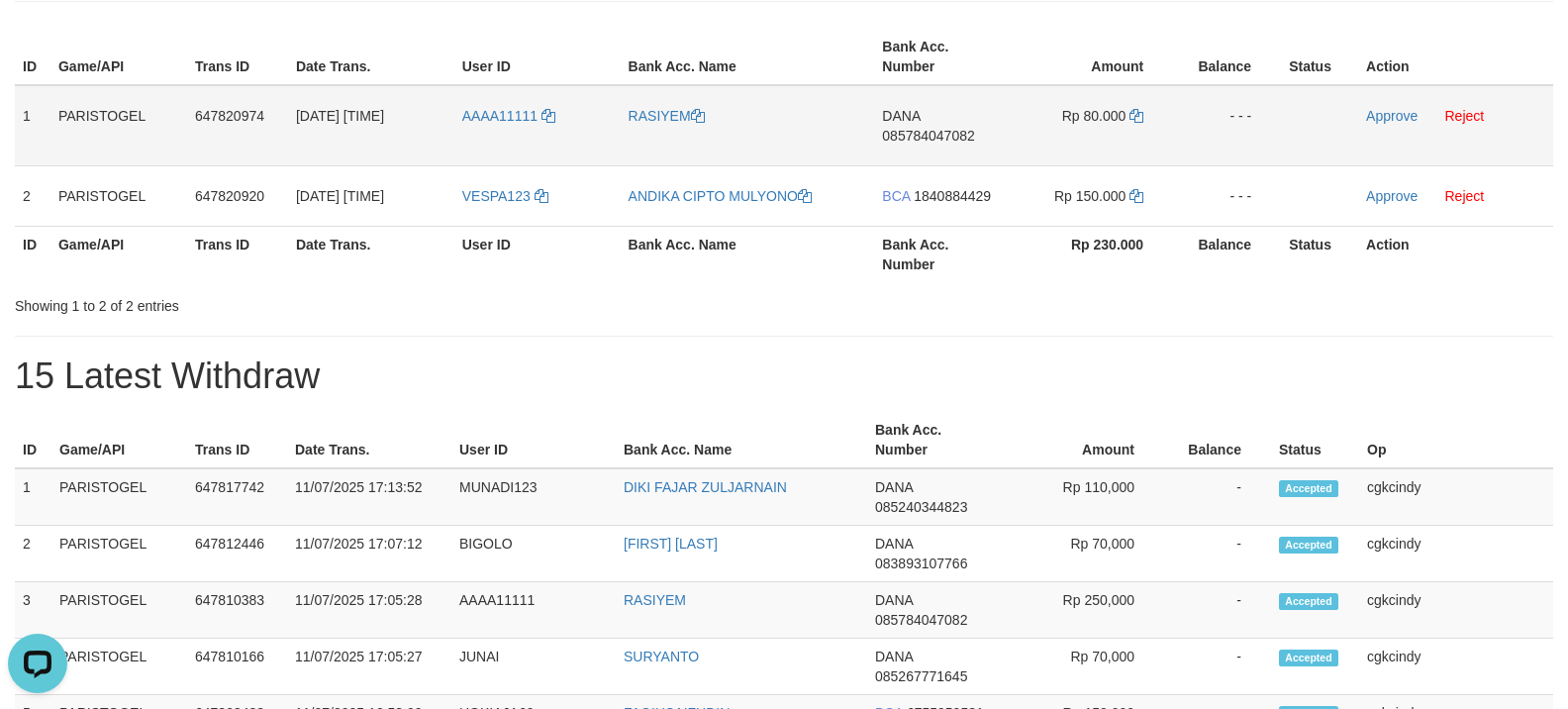 click on "AAAA11111" at bounding box center (538, 126) 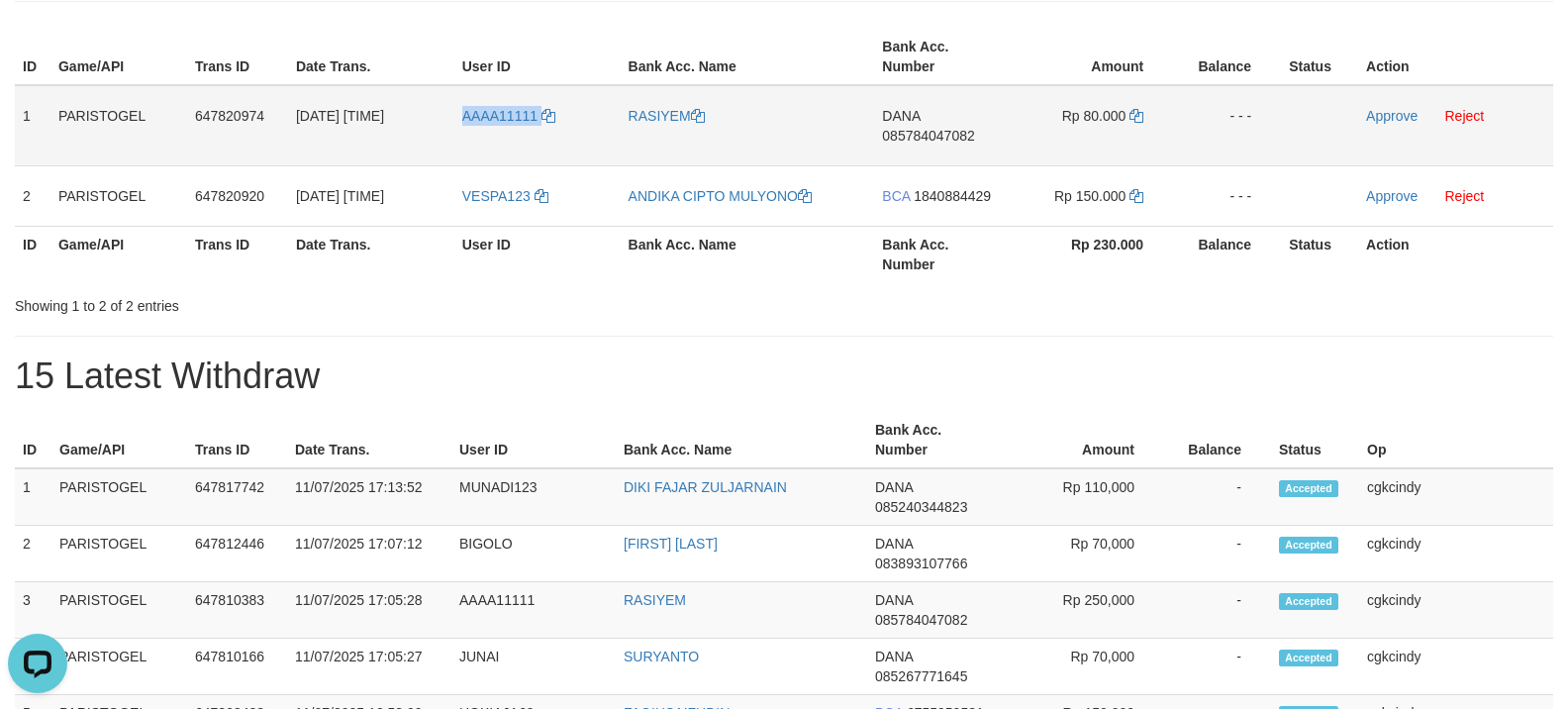 click on "AAAA11111" at bounding box center [538, 126] 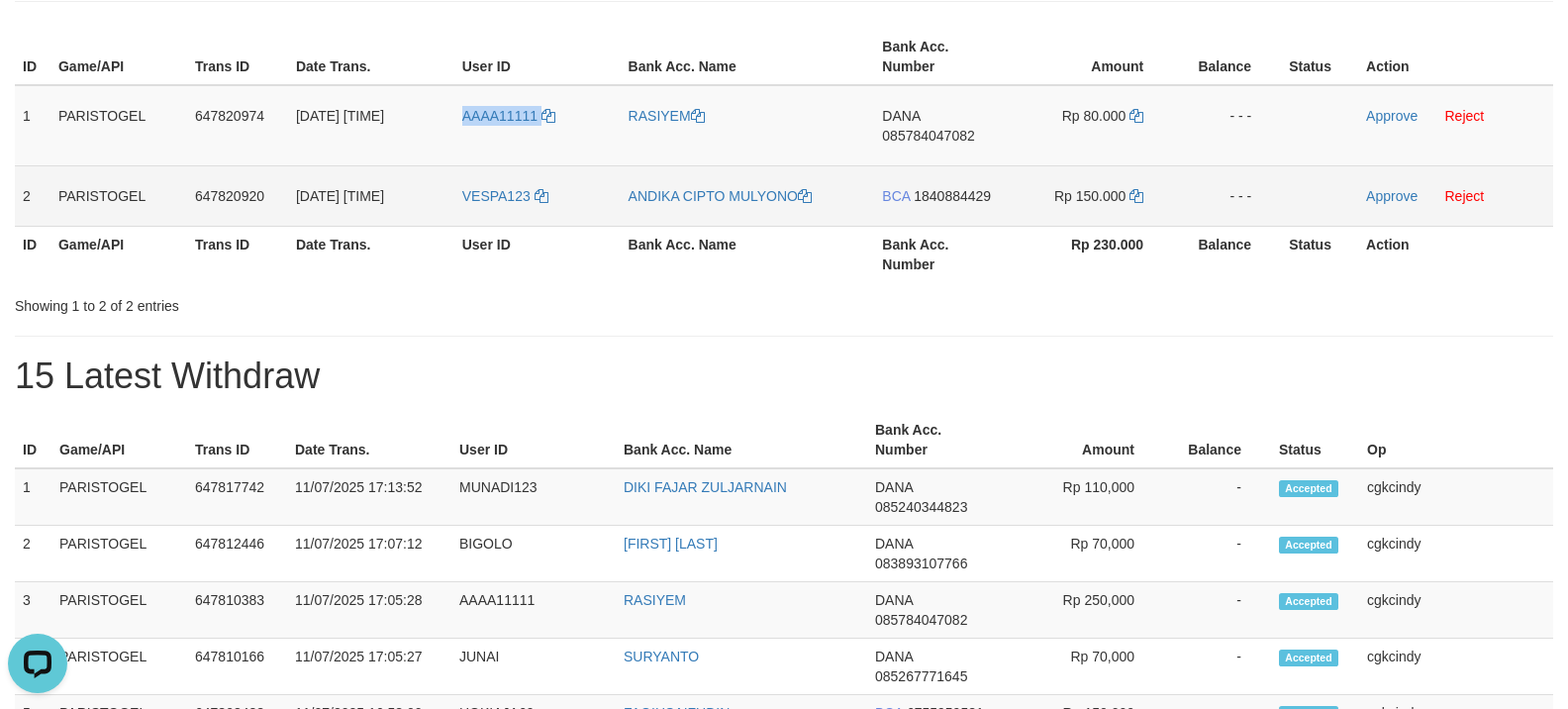 copy on "AAAA11111" 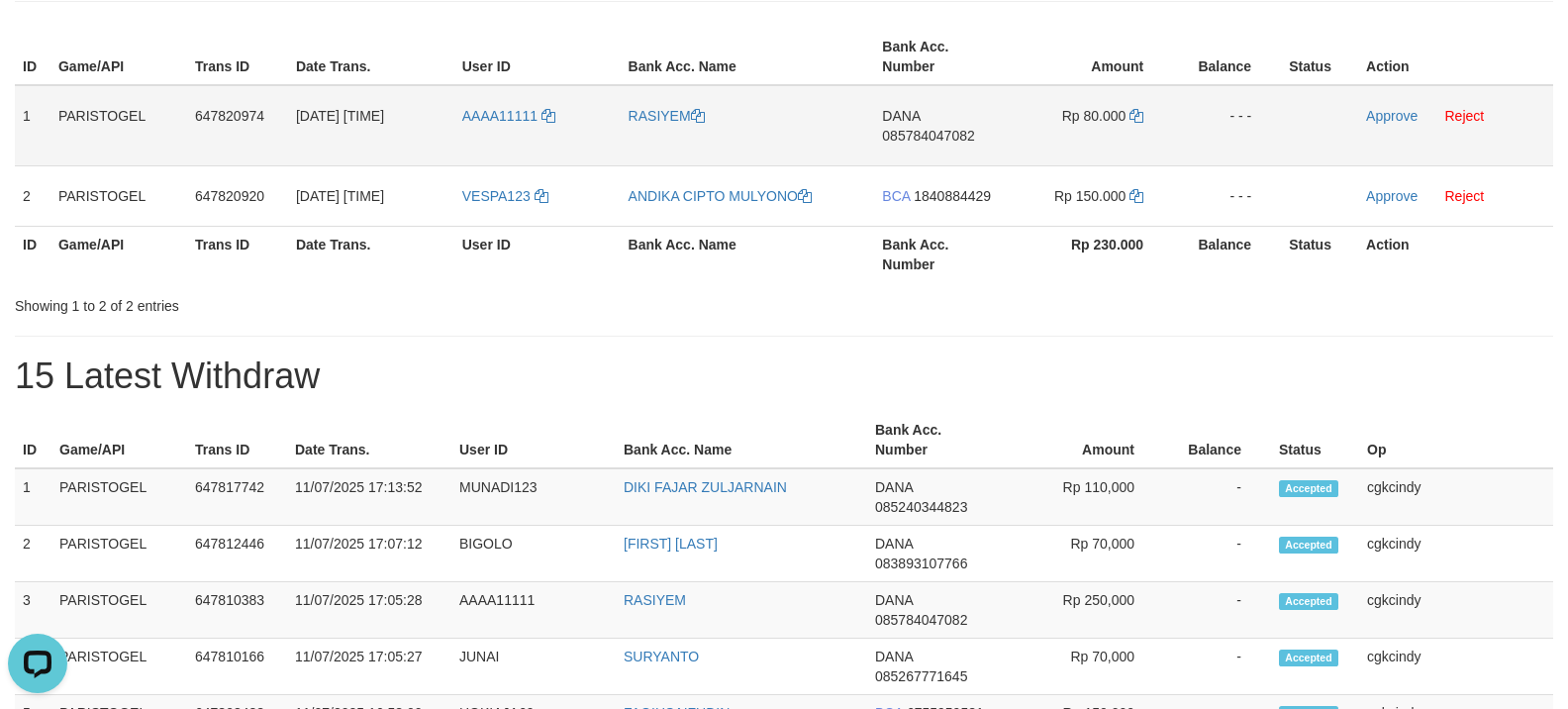 click on "RASIYEM" at bounding box center [747, 126] 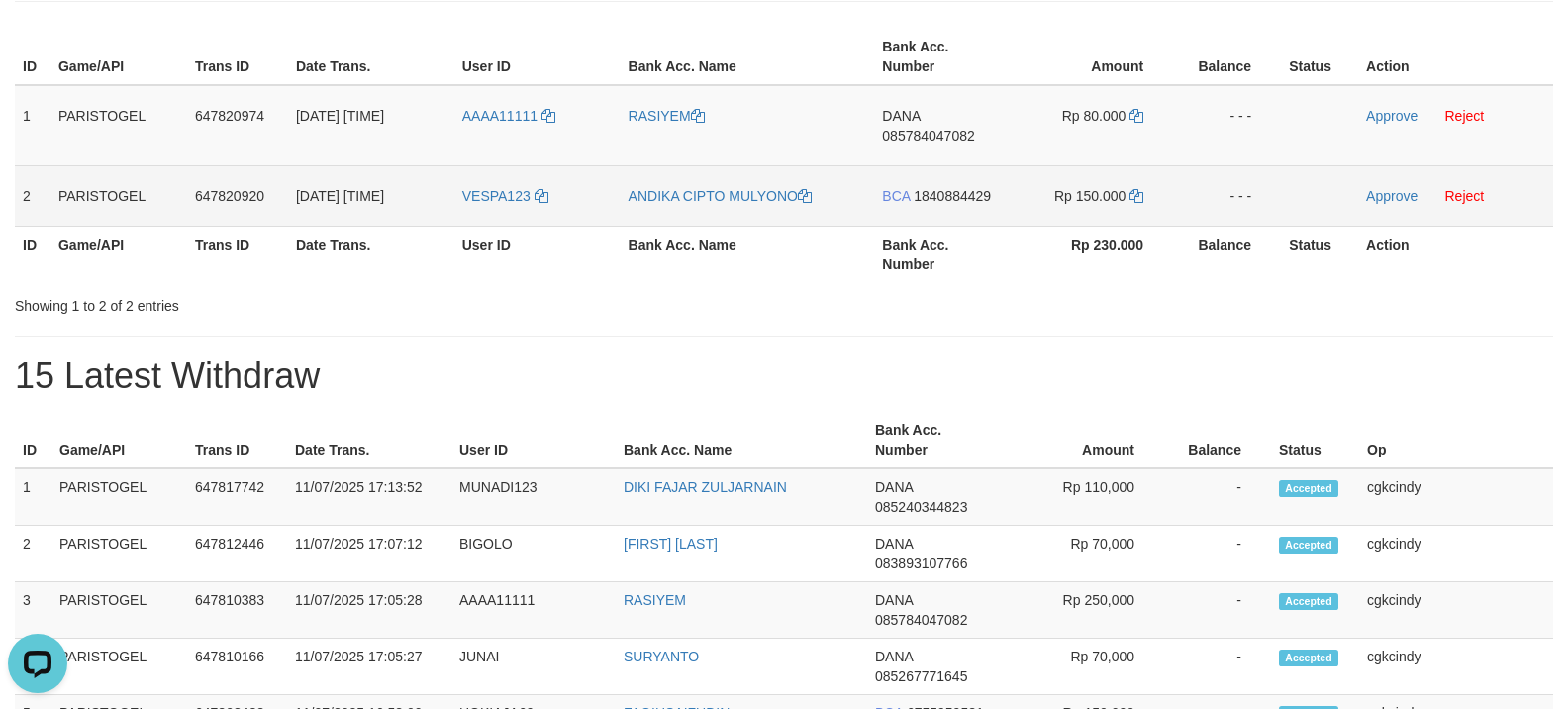 click on "VESPA123" at bounding box center [538, 195] 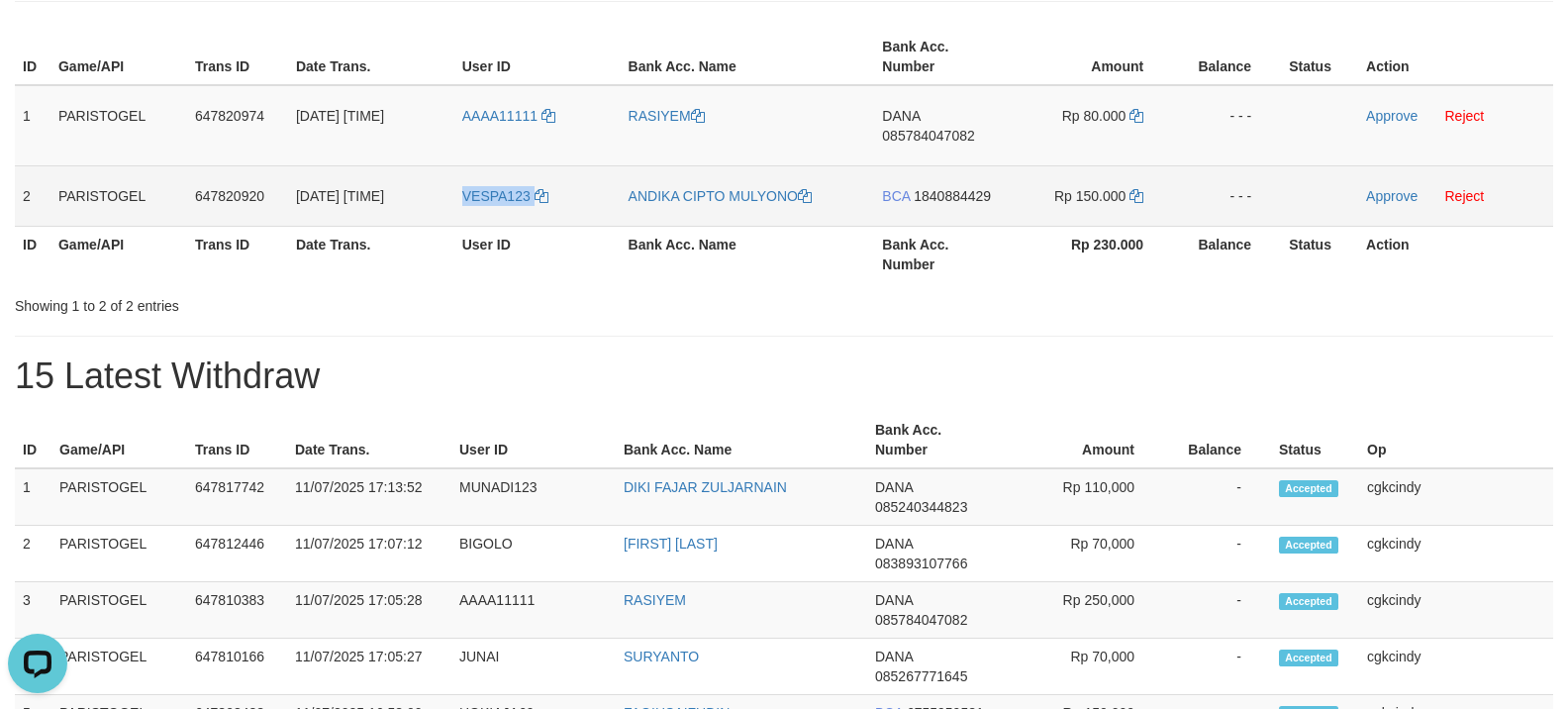 copy on "VESPA123" 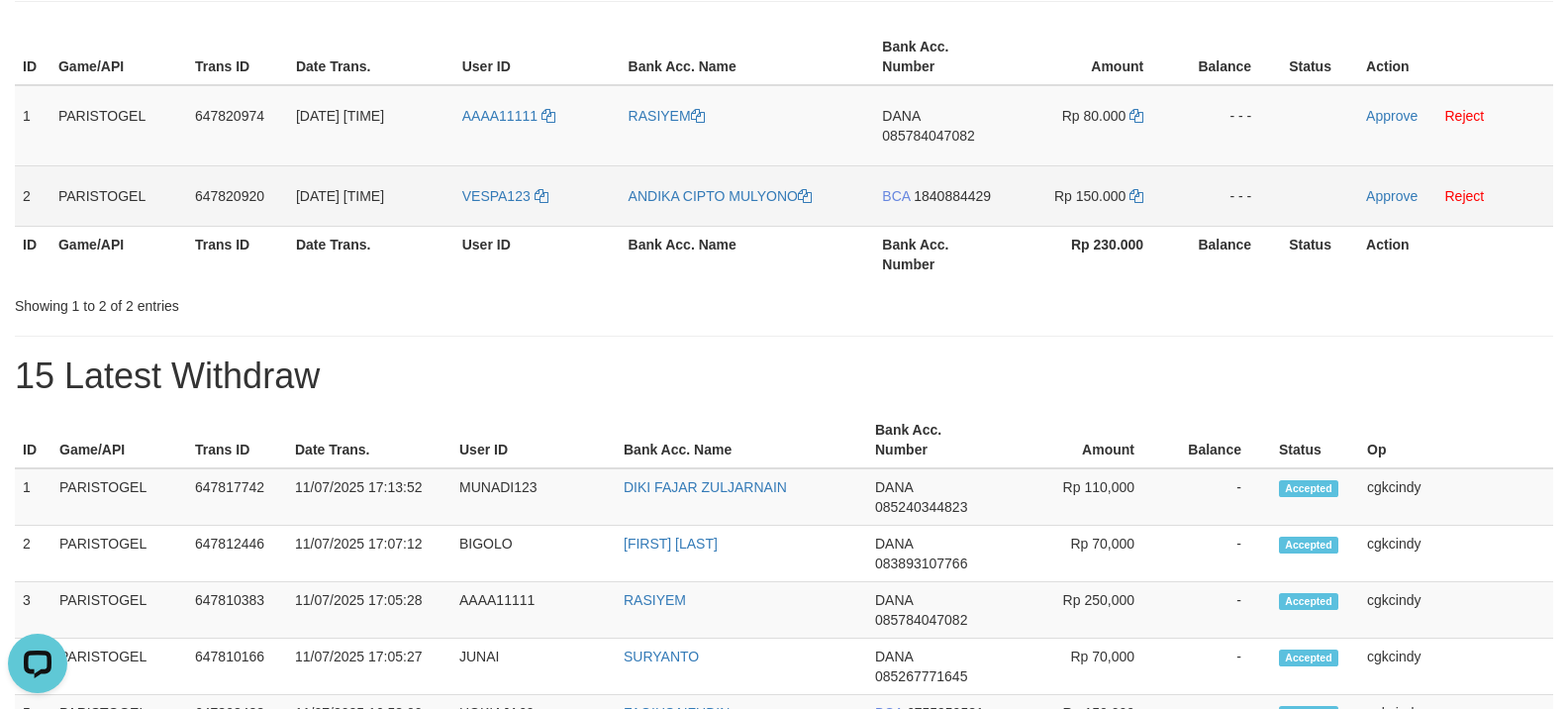 click on "ANDIKA CIPTO MULYONO" at bounding box center (747, 195) 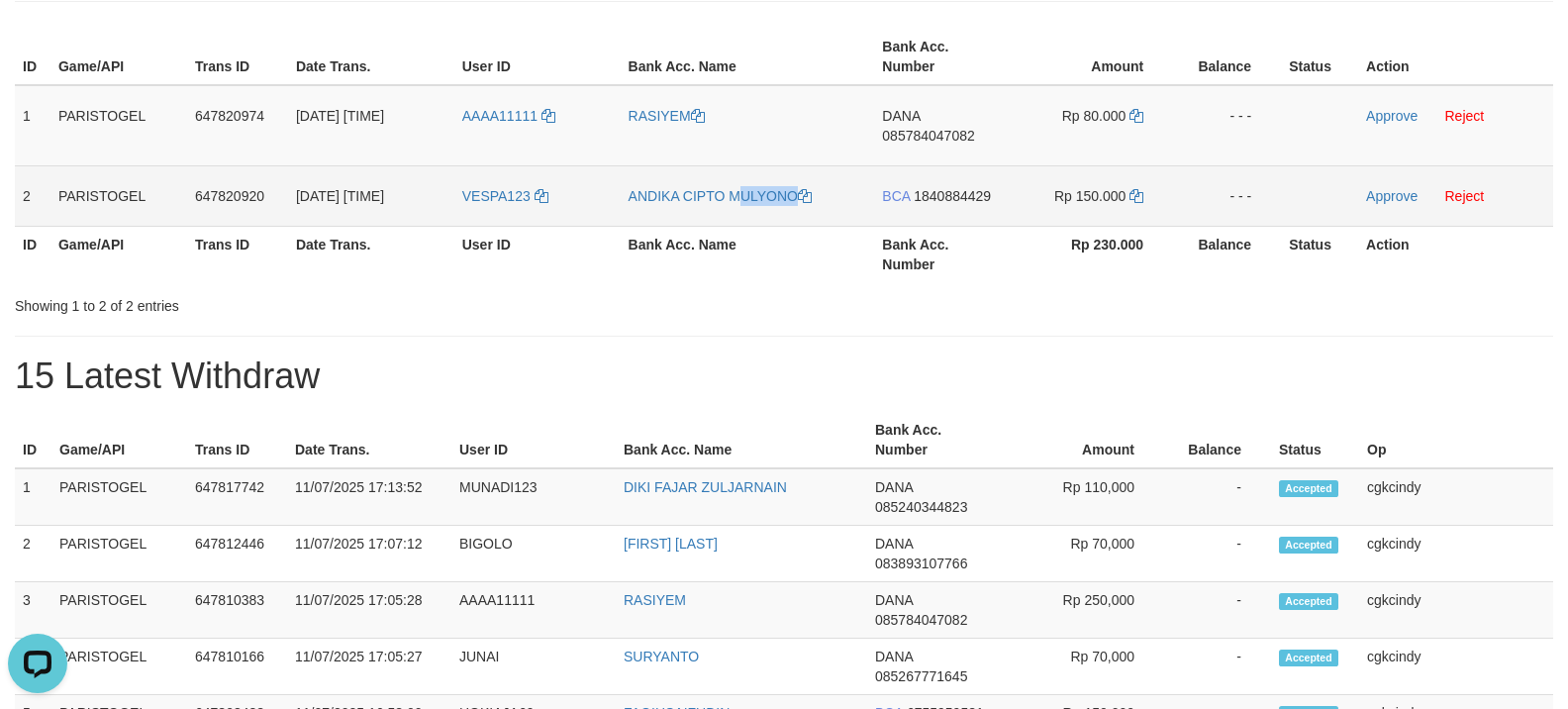 copy on "CIPTO" 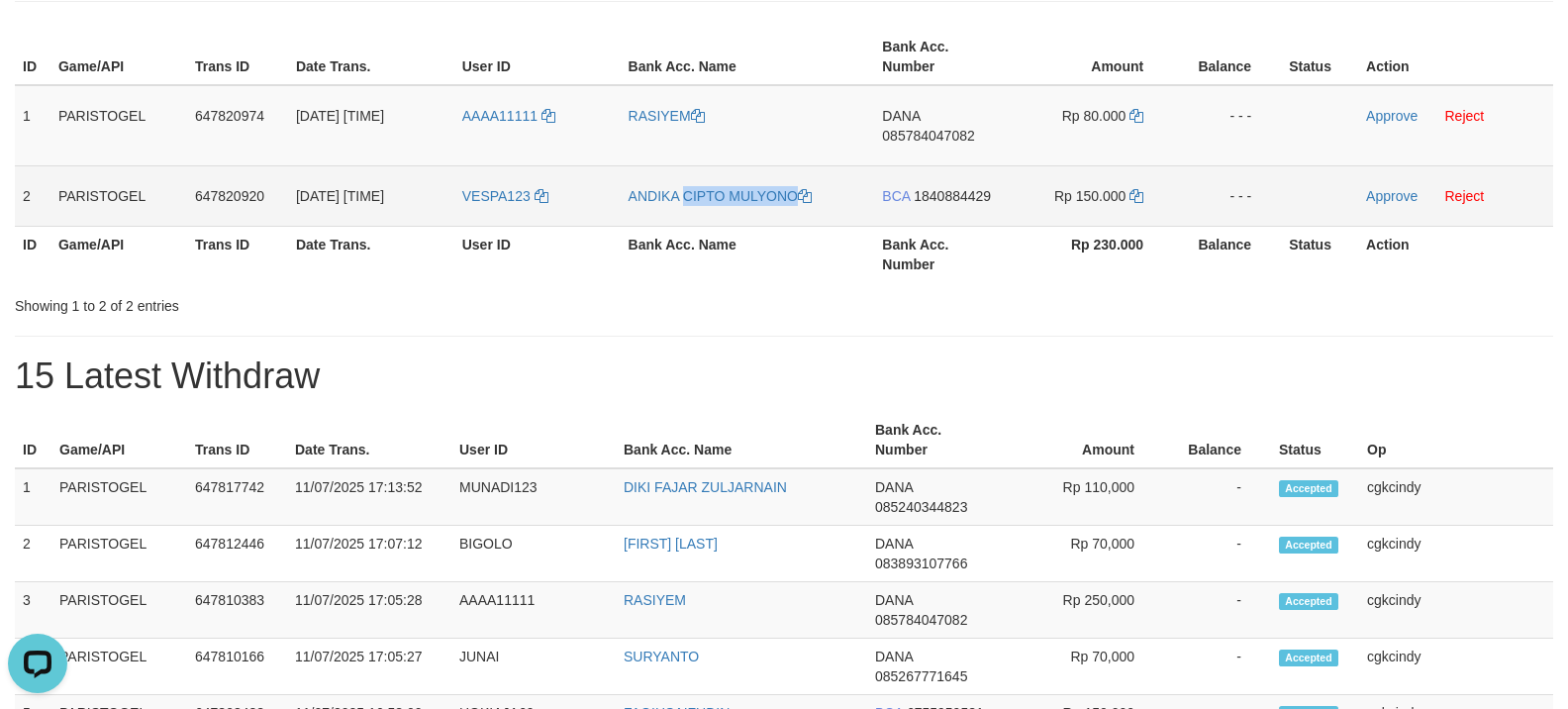 click on "ANDIKA CIPTO MULYONO" at bounding box center (747, 195) 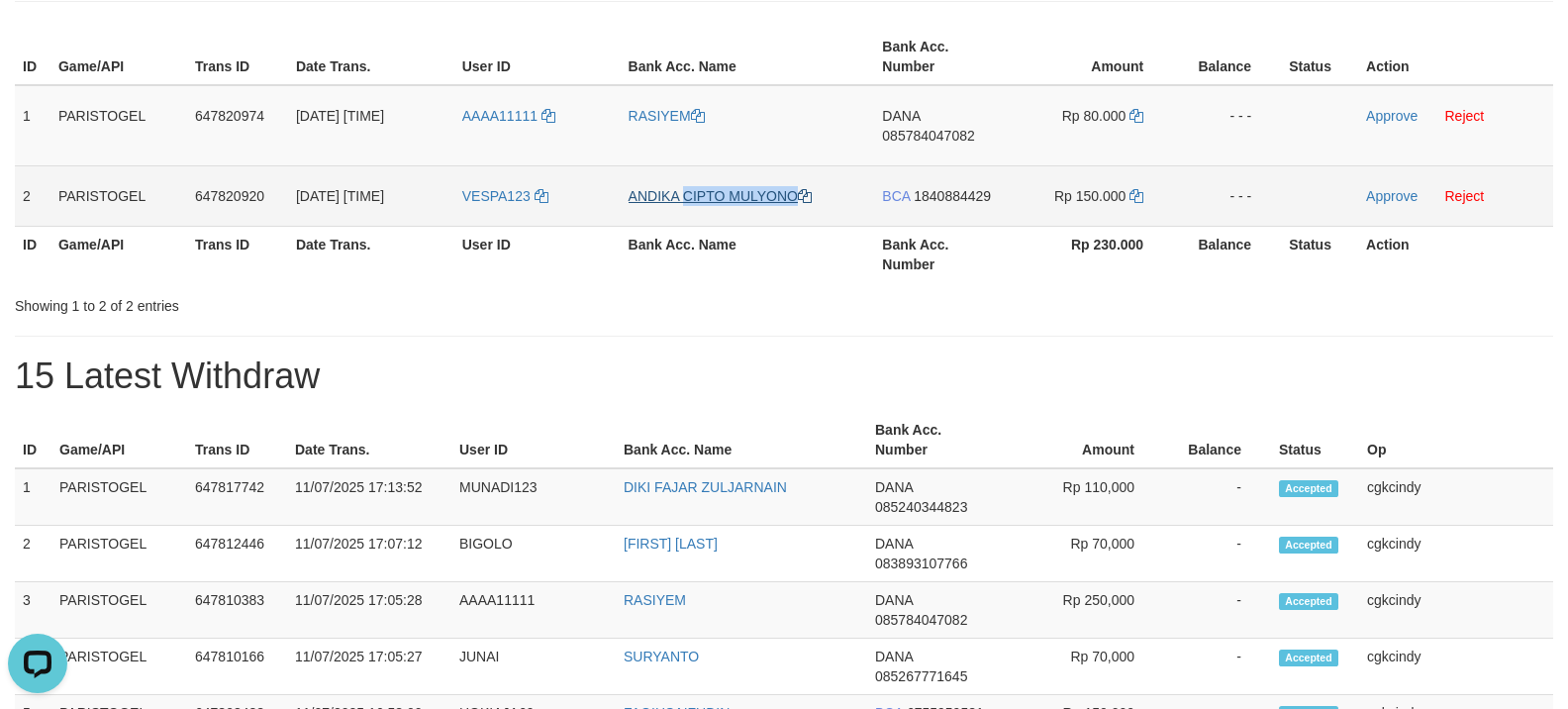copy on "ANDIKA CIPTO MULYONO" 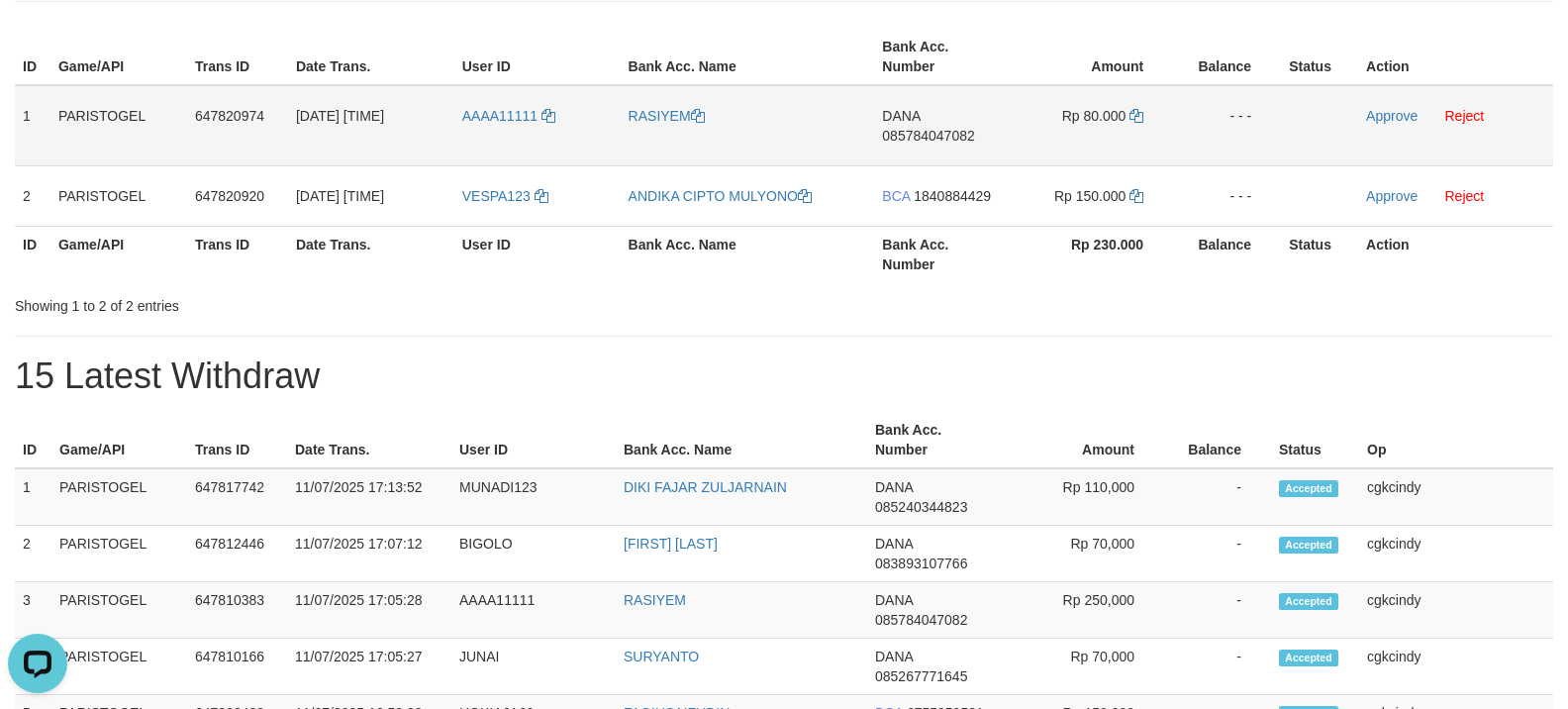 click on "DANA
085784047082" at bounding box center (942, 126) 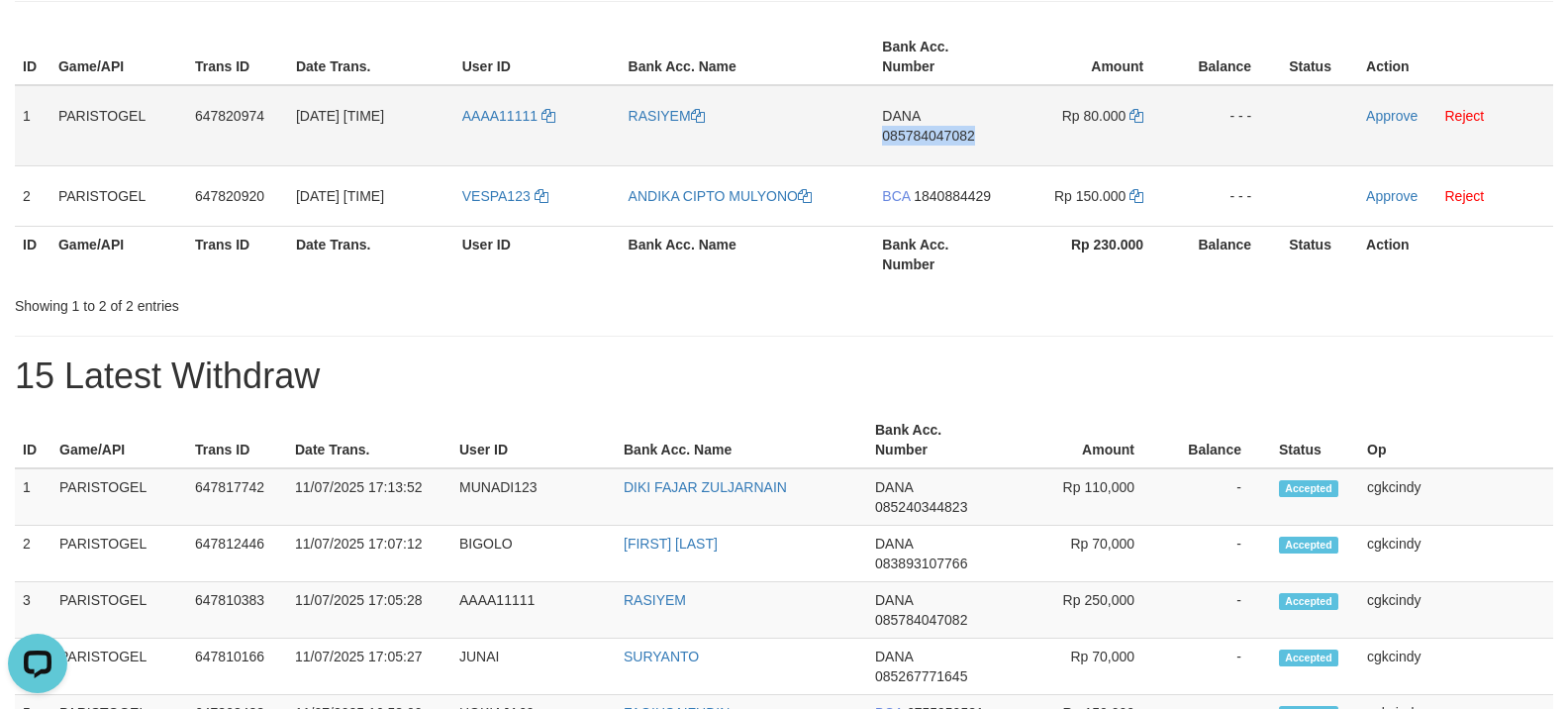 copy on "085784047082" 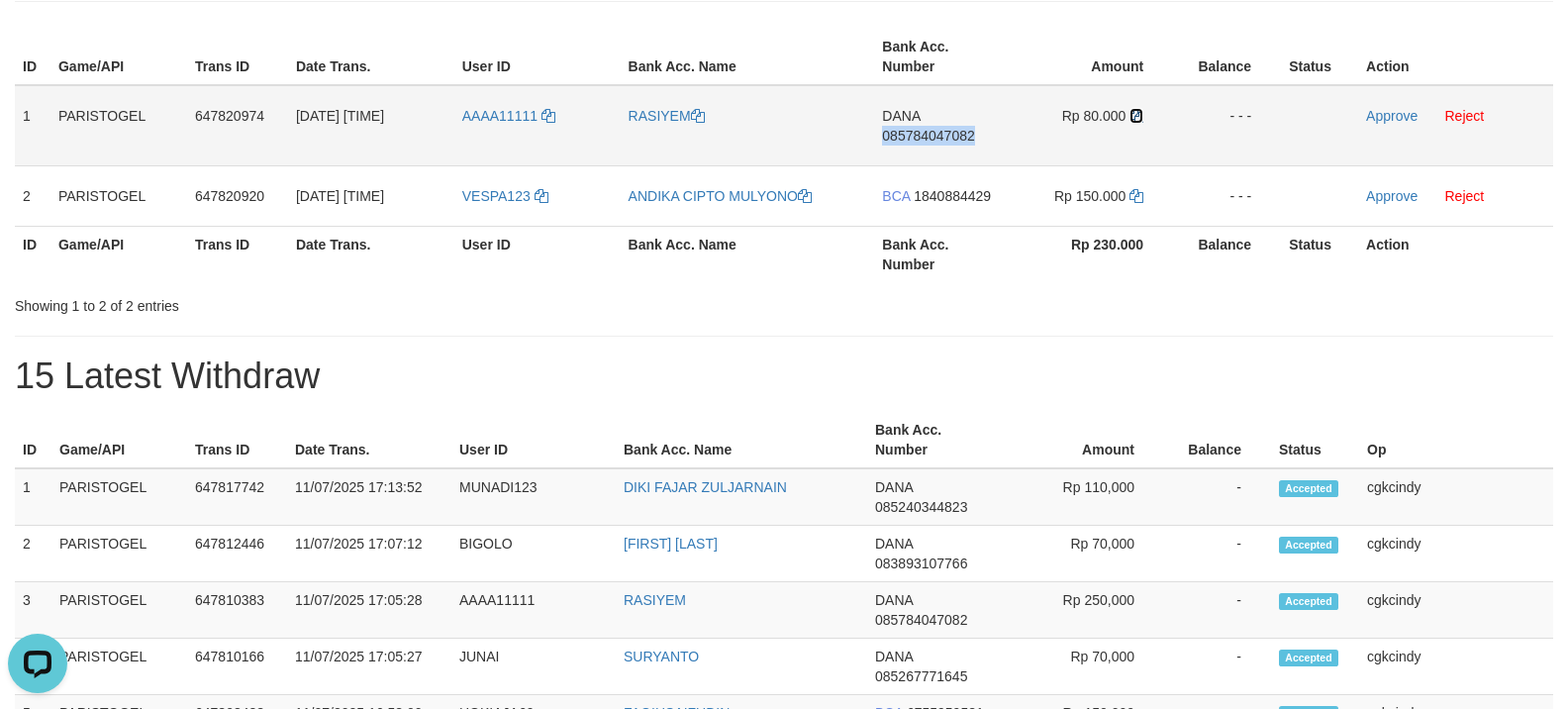 click at bounding box center (1136, 116) 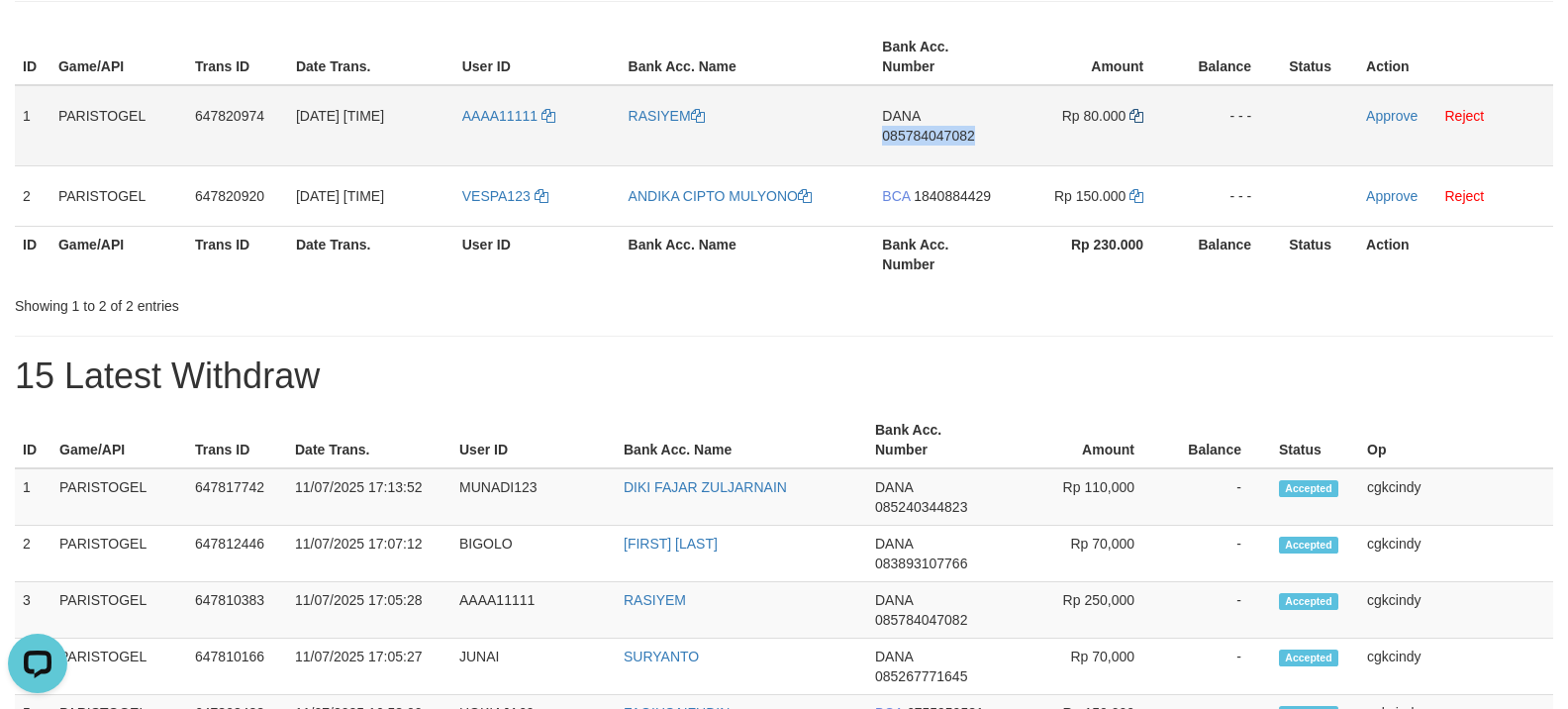 copy on "085784047082" 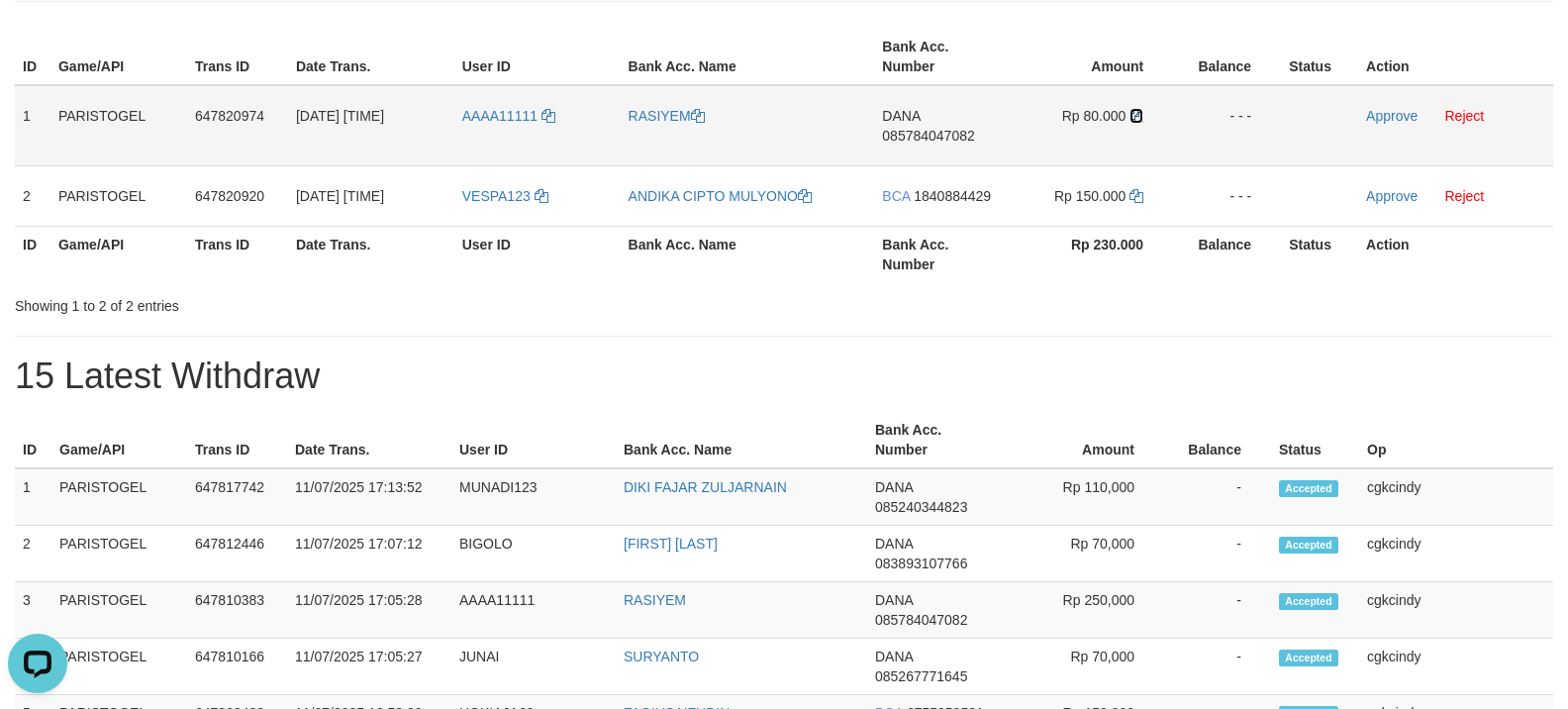 click at bounding box center [1136, 116] 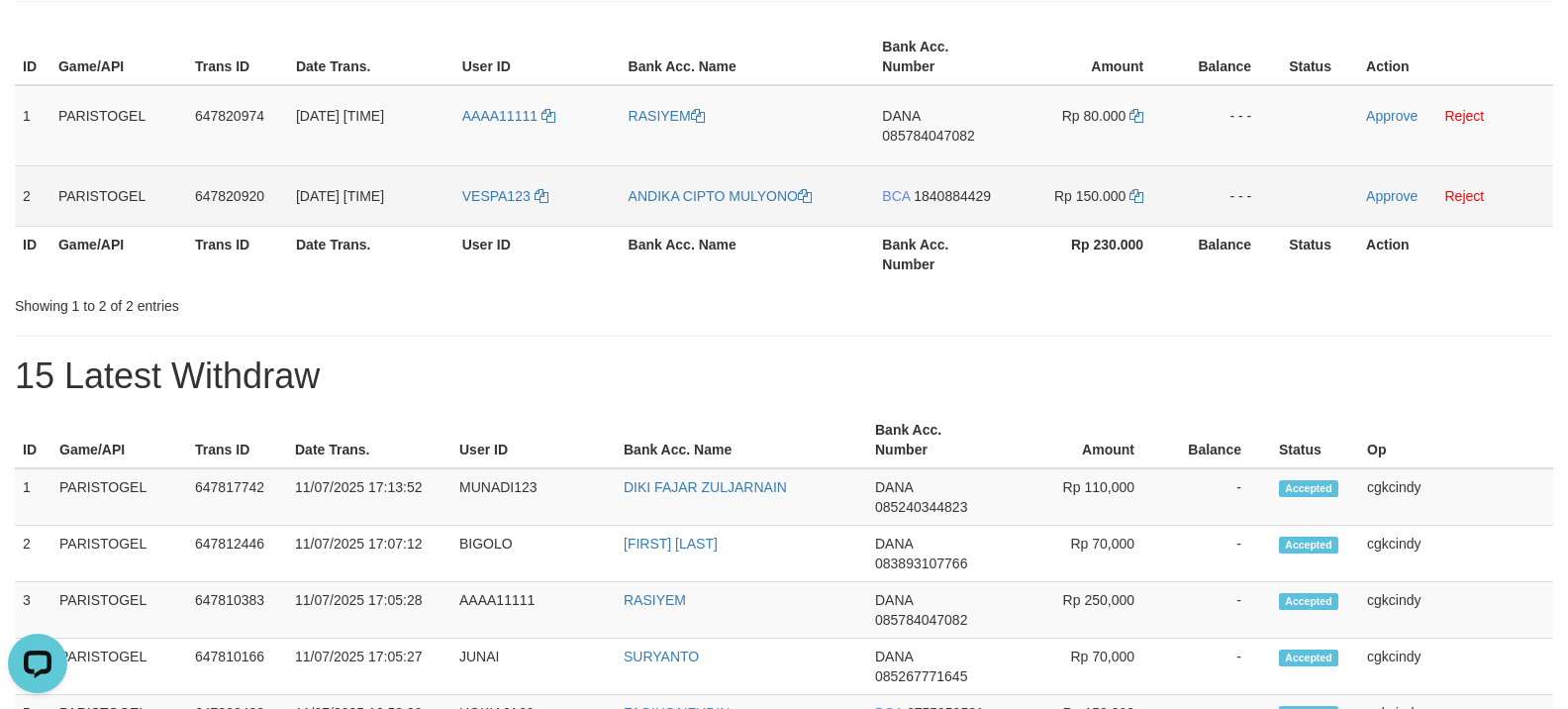 drag, startPoint x: 971, startPoint y: 230, endPoint x: 963, endPoint y: 218, distance: 14.422205 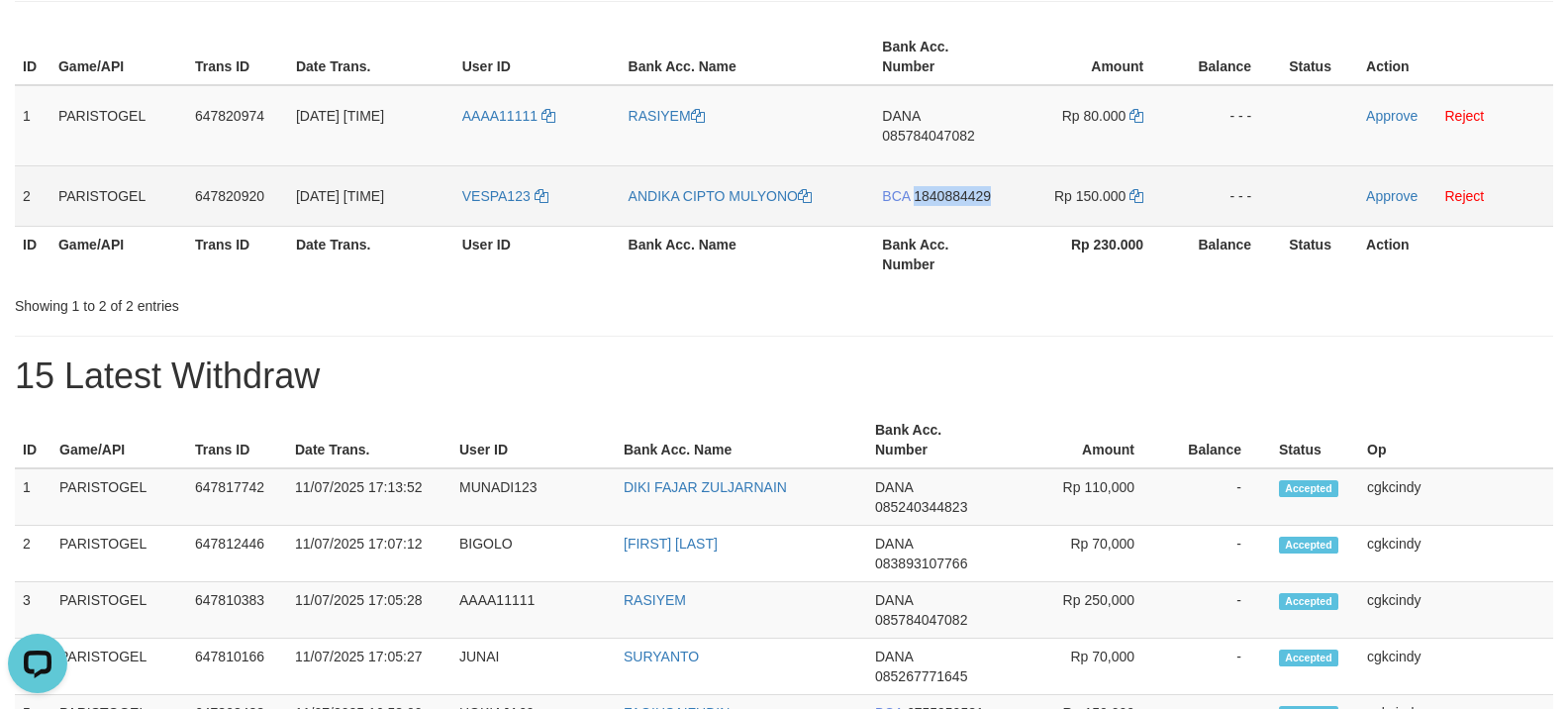 click on "BCA
1840884429" at bounding box center (942, 195) 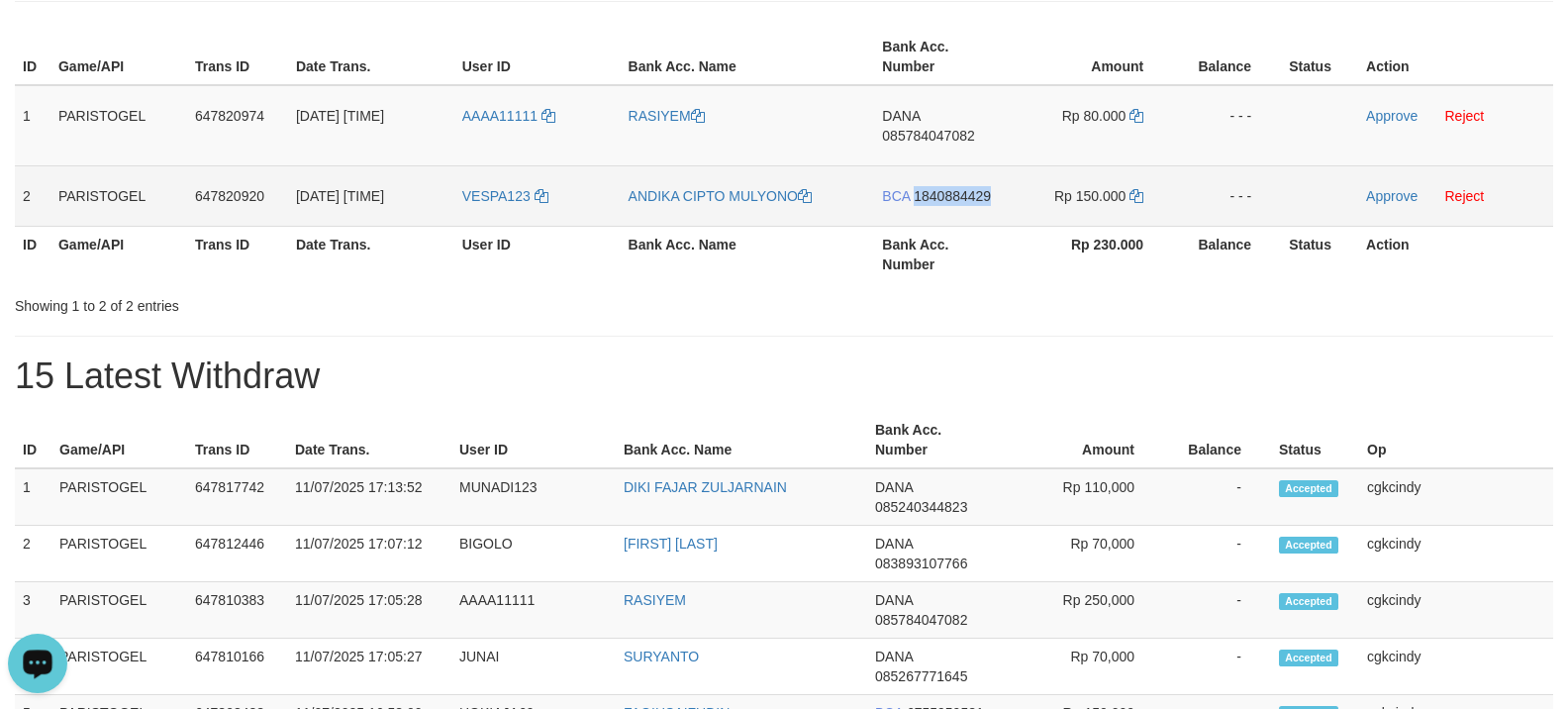 click on "1840884429" at bounding box center (952, 196) 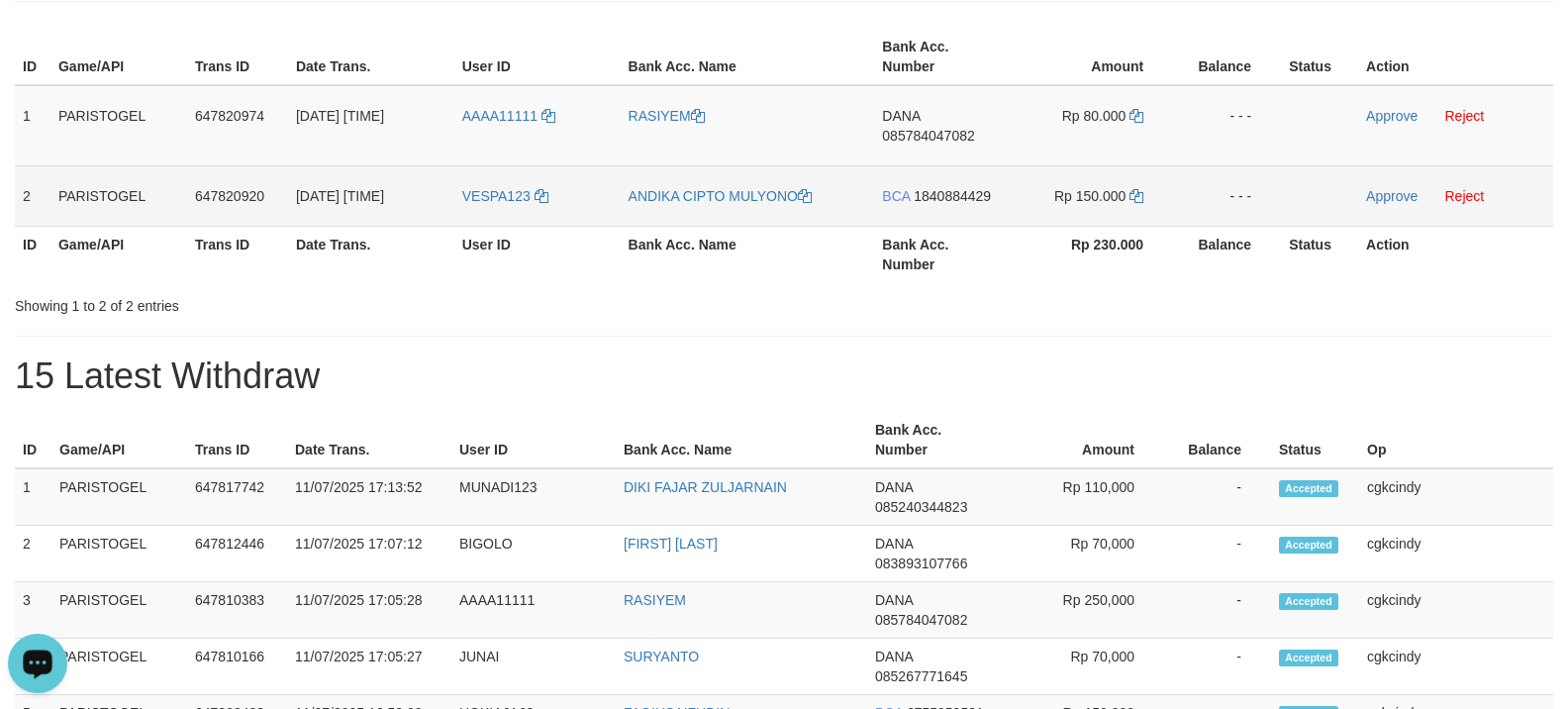 drag, startPoint x: 967, startPoint y: 199, endPoint x: 946, endPoint y: 230, distance: 37.44329 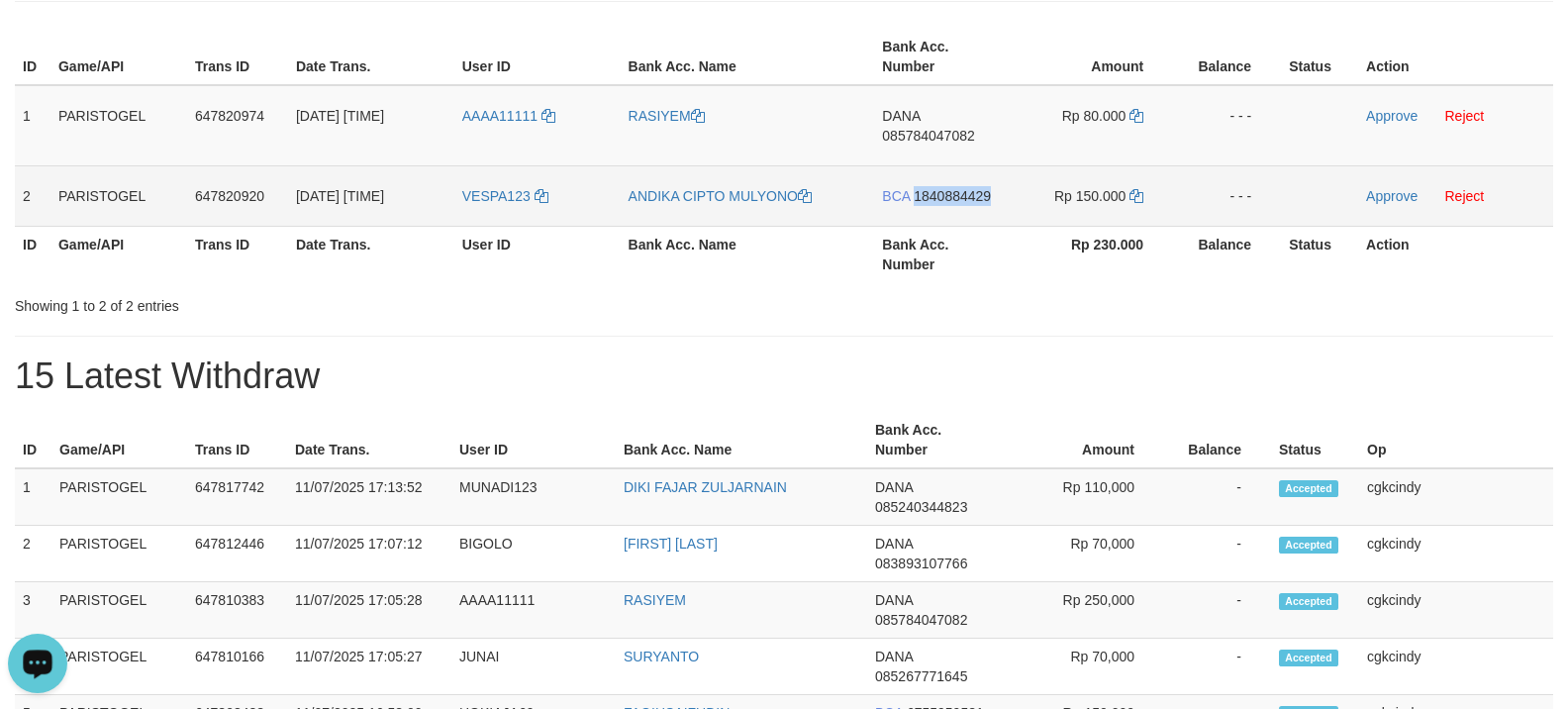 click on "BCA
1840884429" at bounding box center [942, 195] 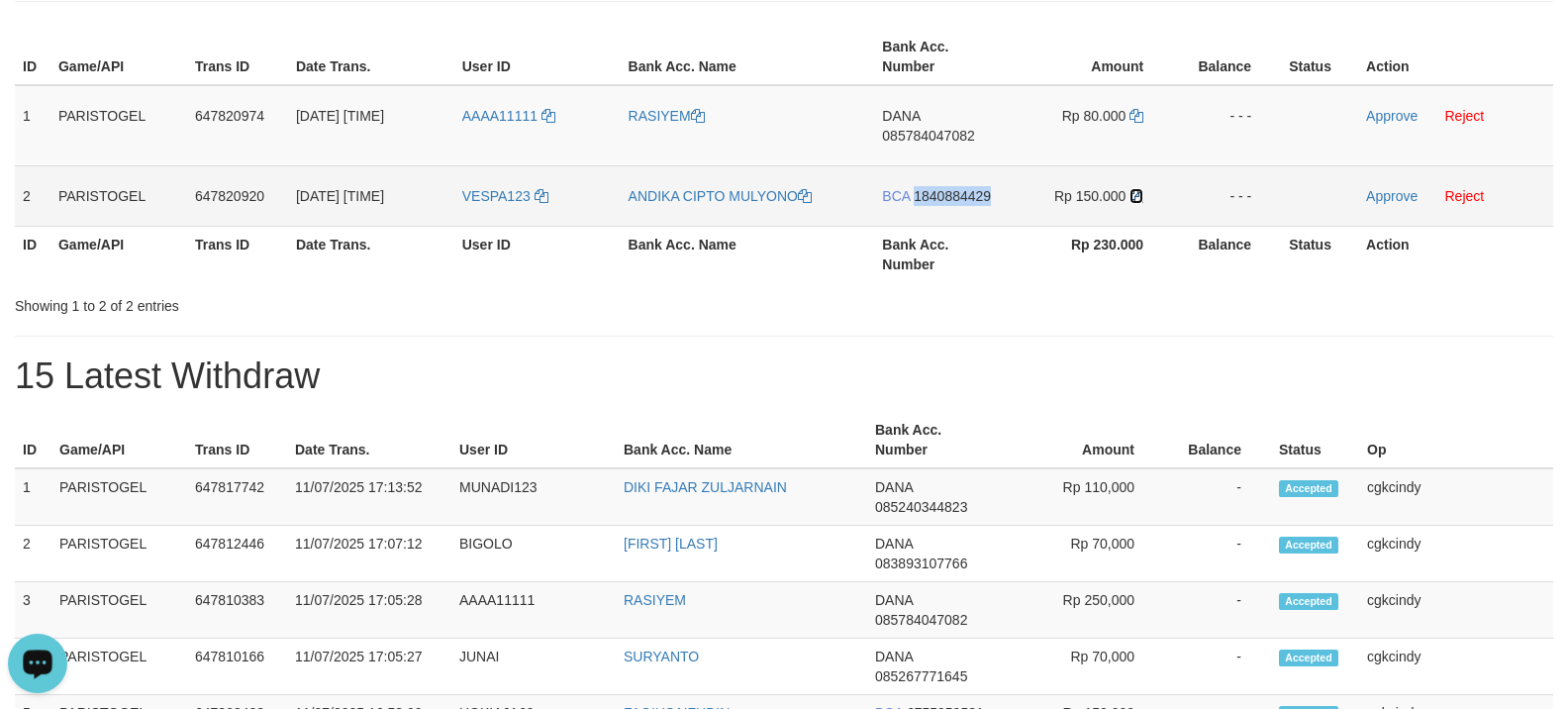 click at bounding box center (1136, 196) 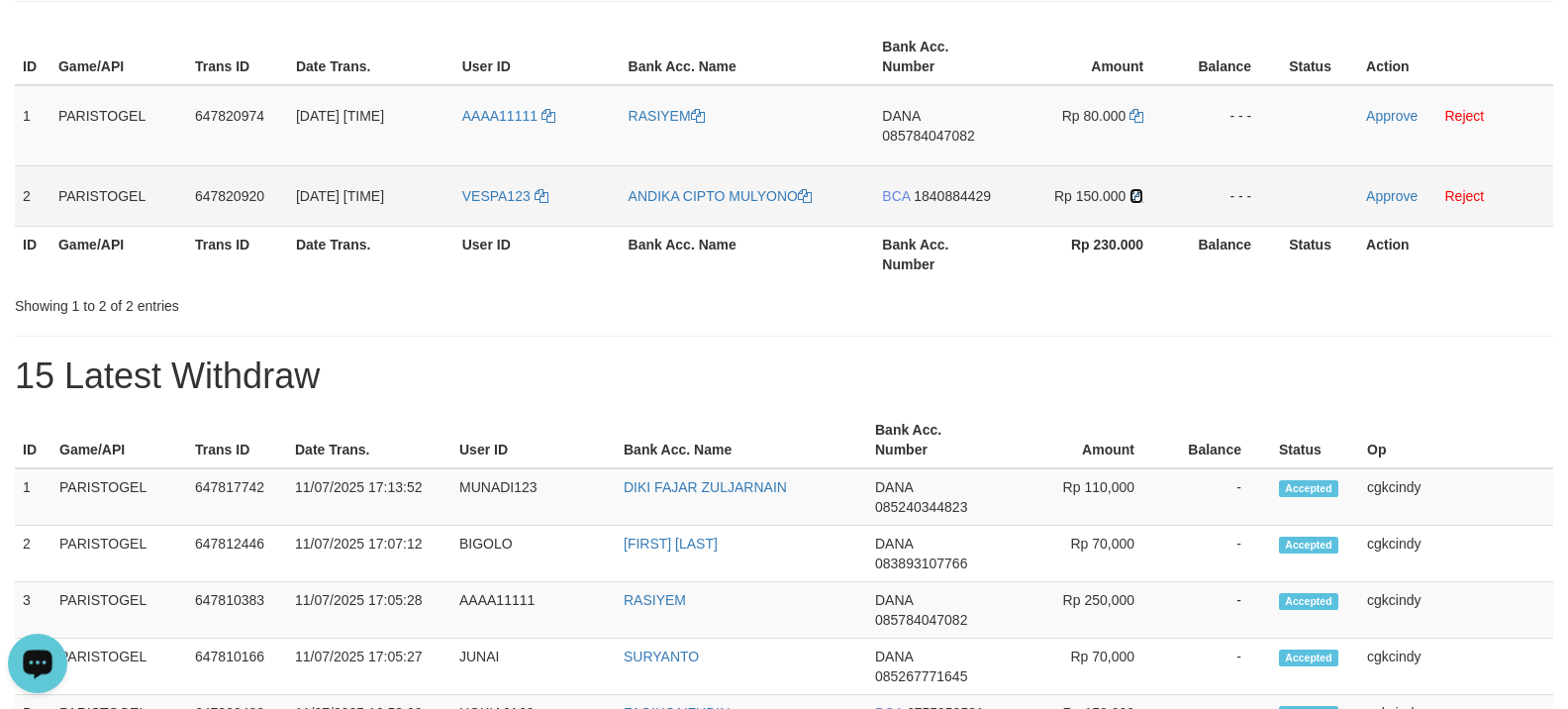 click at bounding box center [1136, 196] 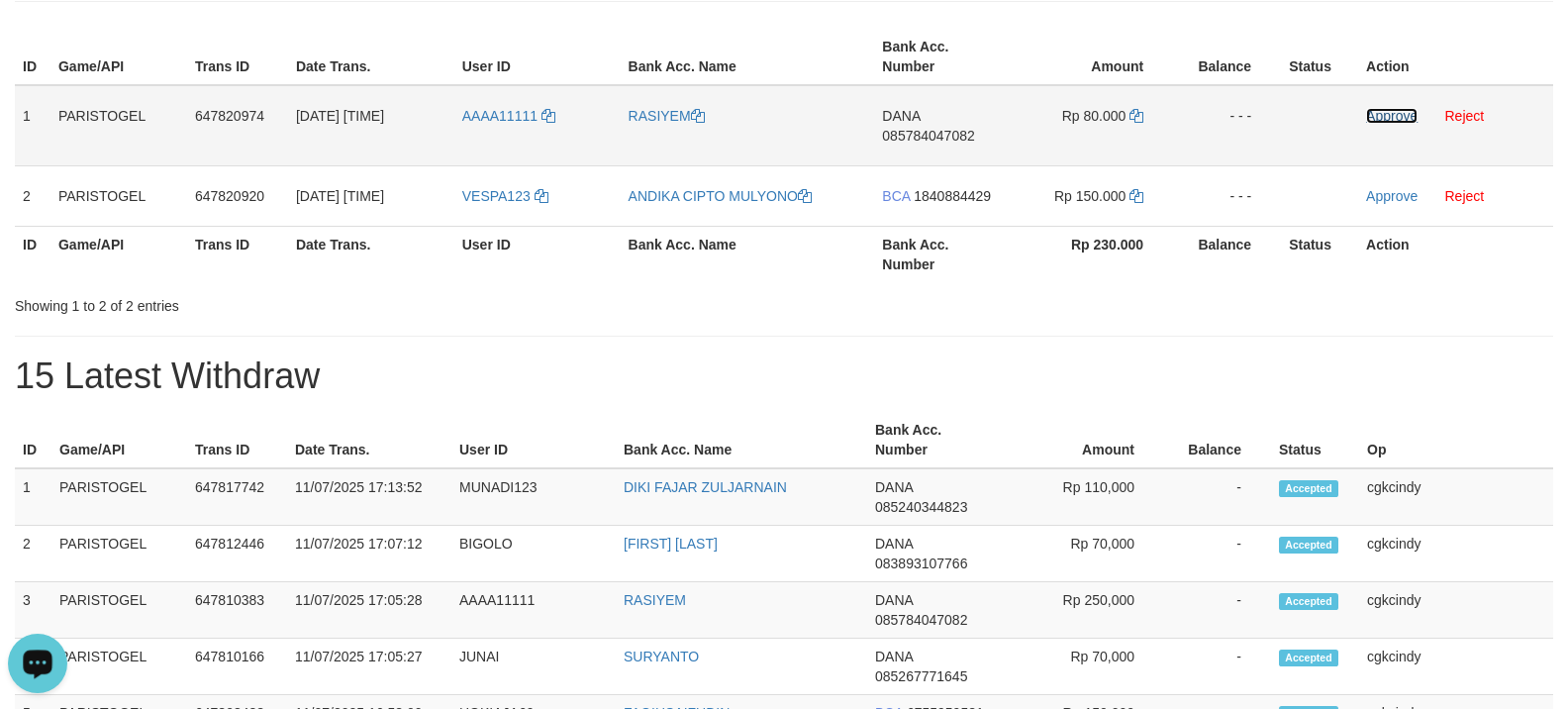 click on "Approve" at bounding box center [1392, 116] 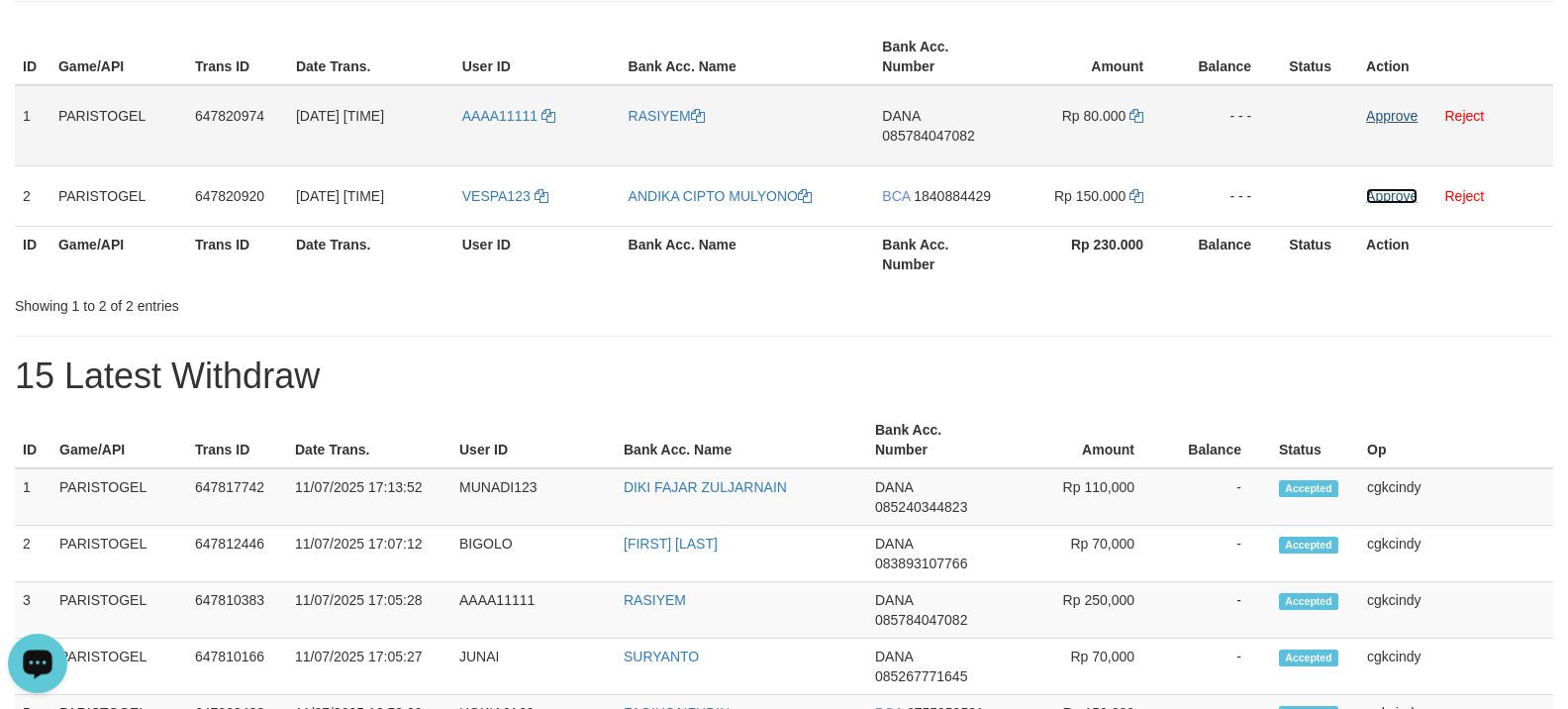 click on "Approve" at bounding box center (1392, 196) 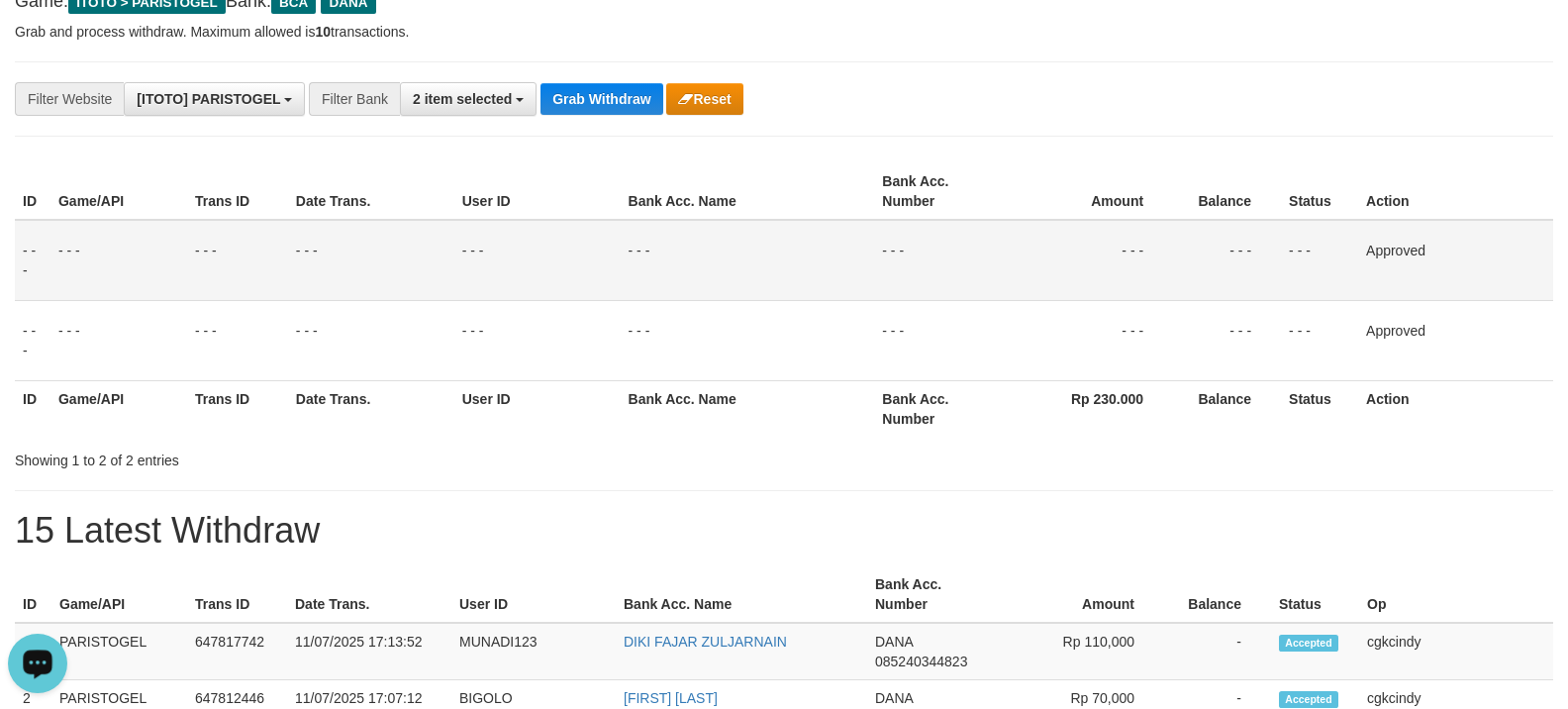 scroll, scrollTop: 0, scrollLeft: 0, axis: both 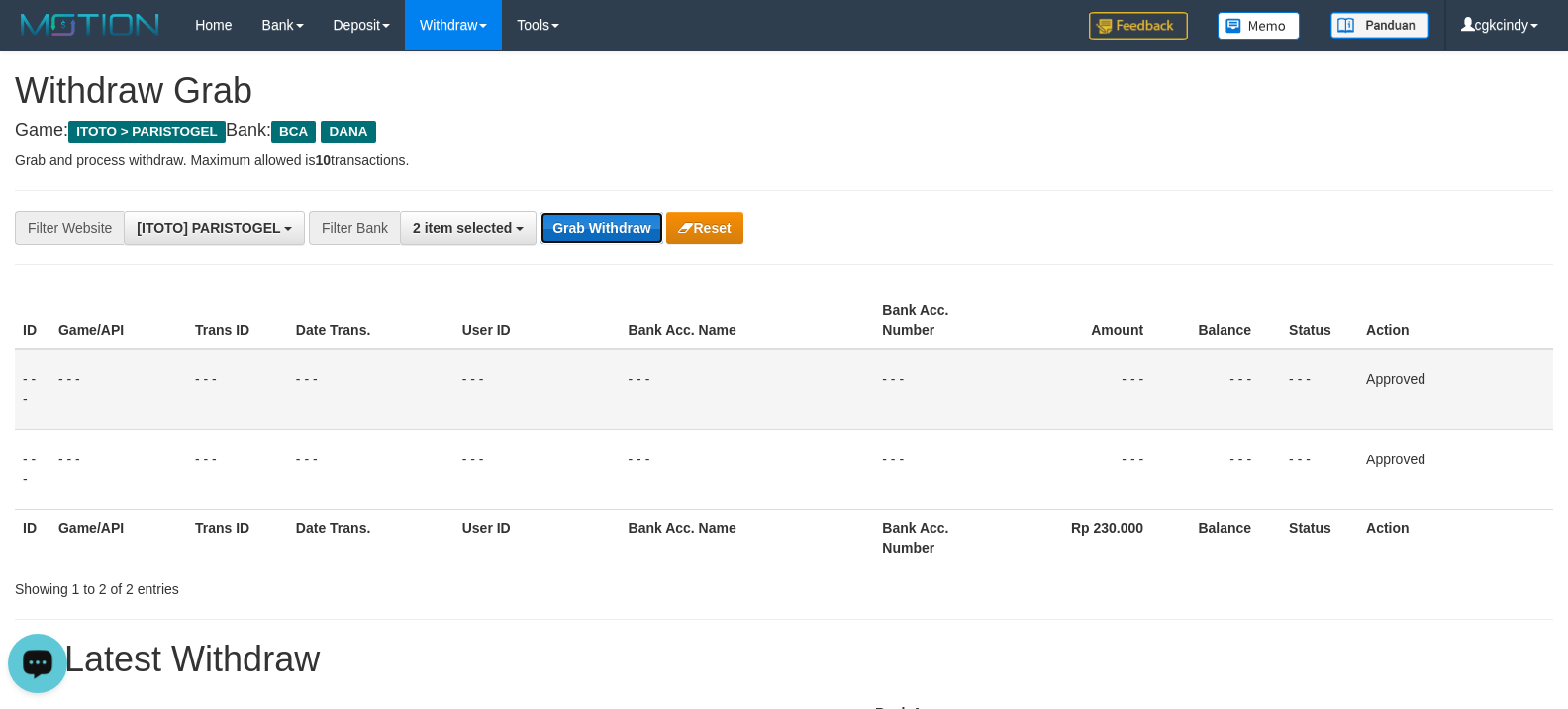 click on "Grab Withdraw" at bounding box center [601, 228] 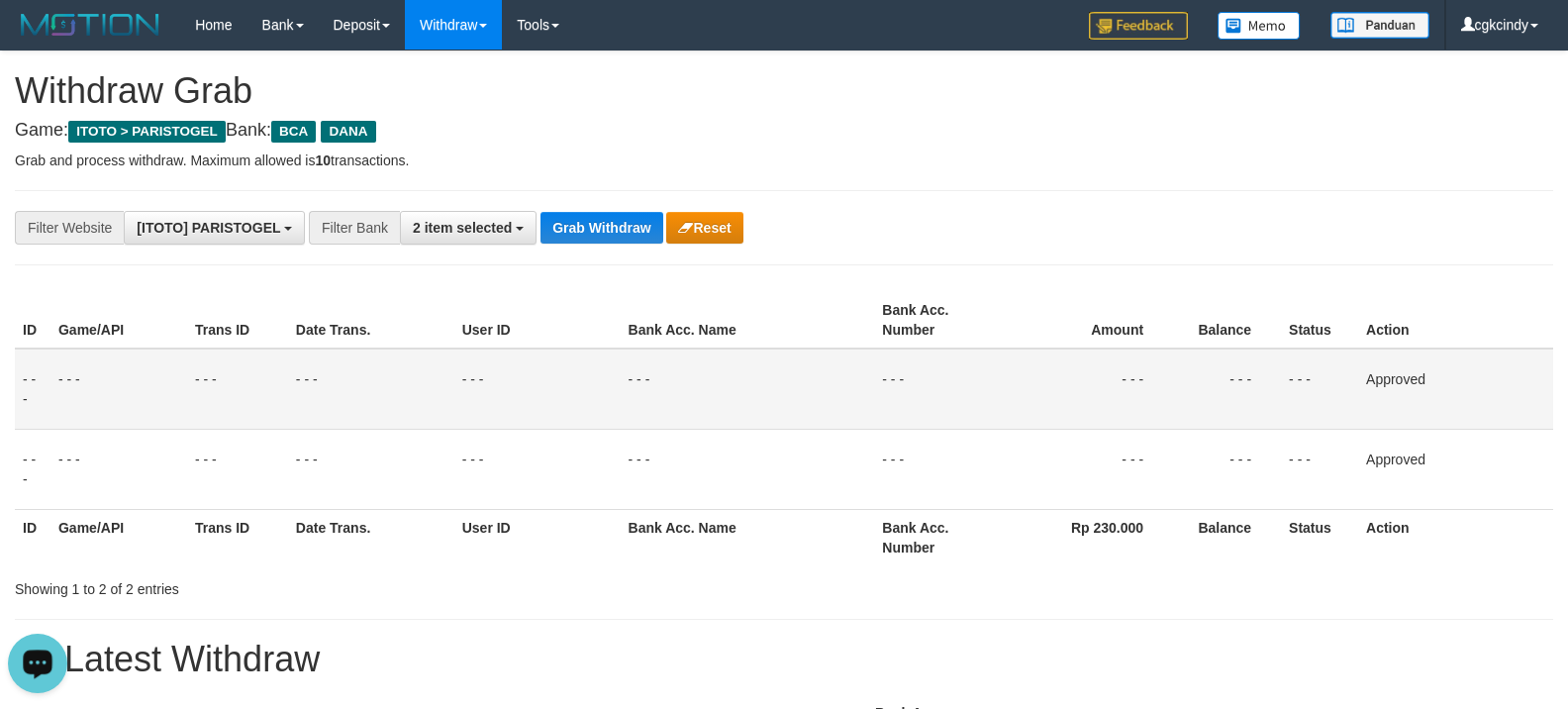 click on "**********" at bounding box center (653, 228) 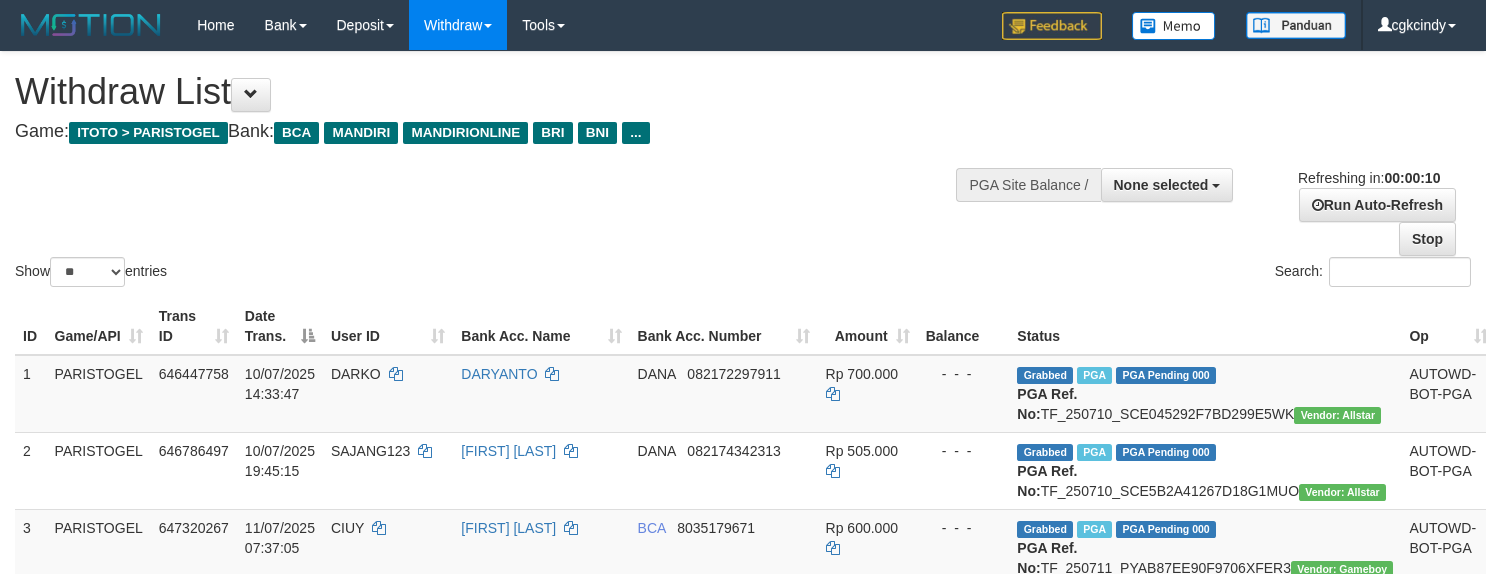 select 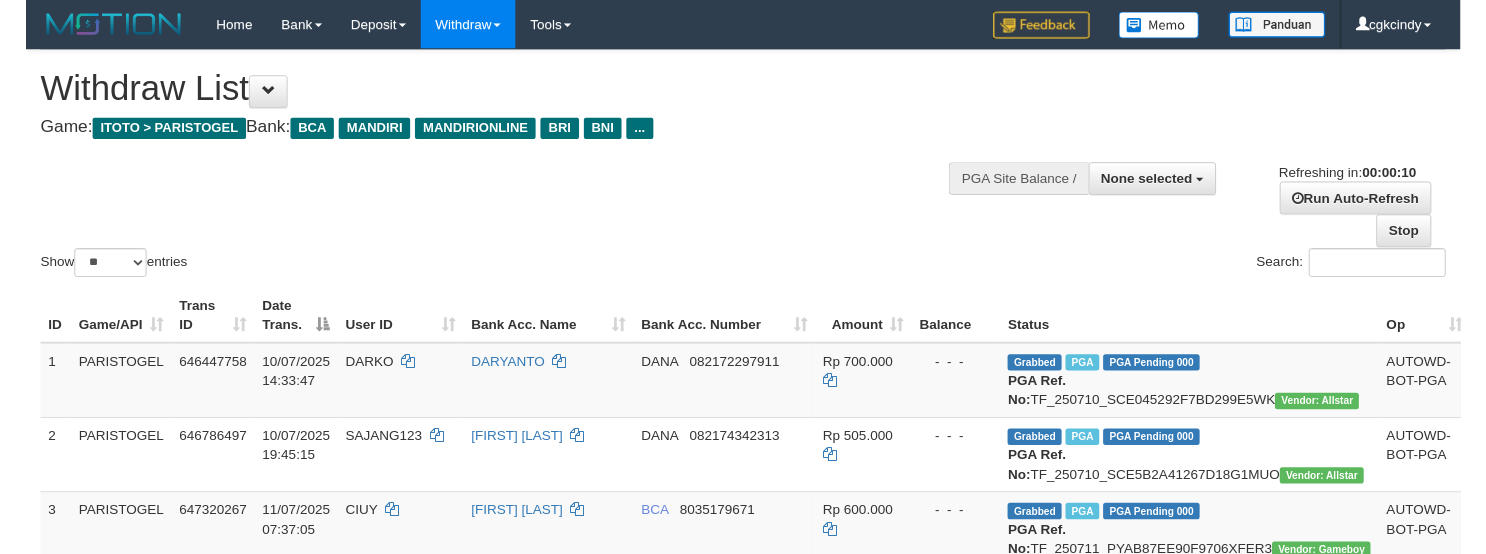 scroll, scrollTop: 0, scrollLeft: 0, axis: both 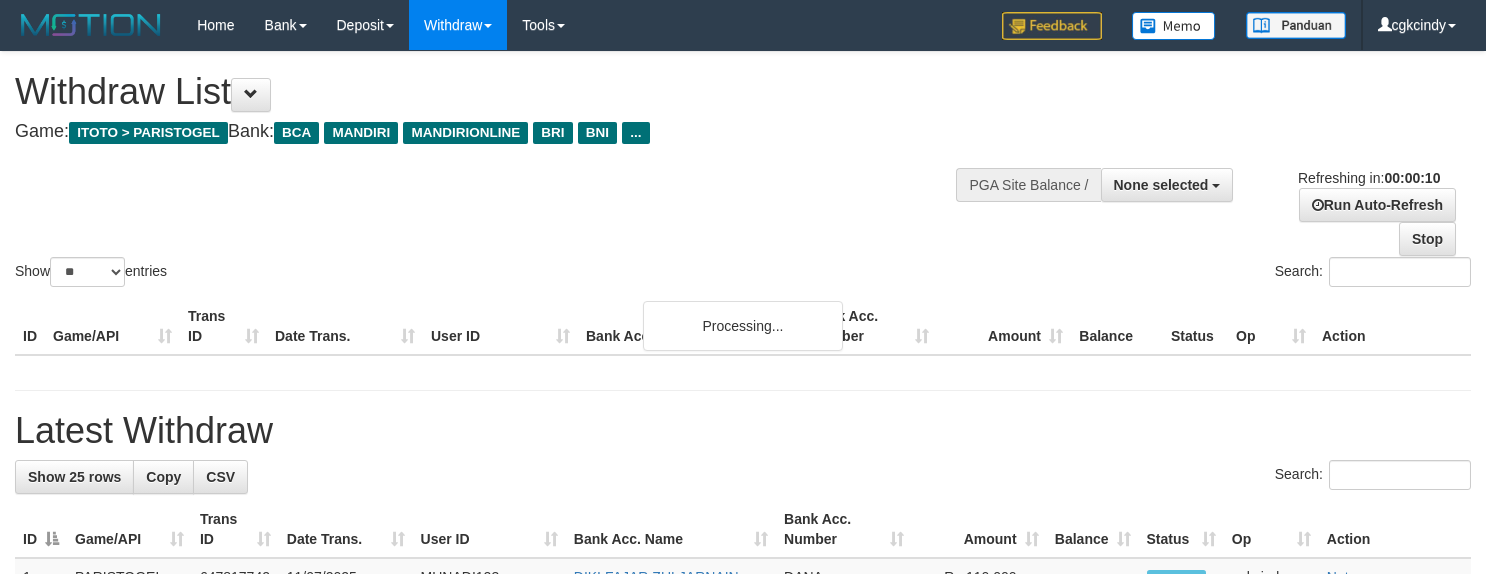 select 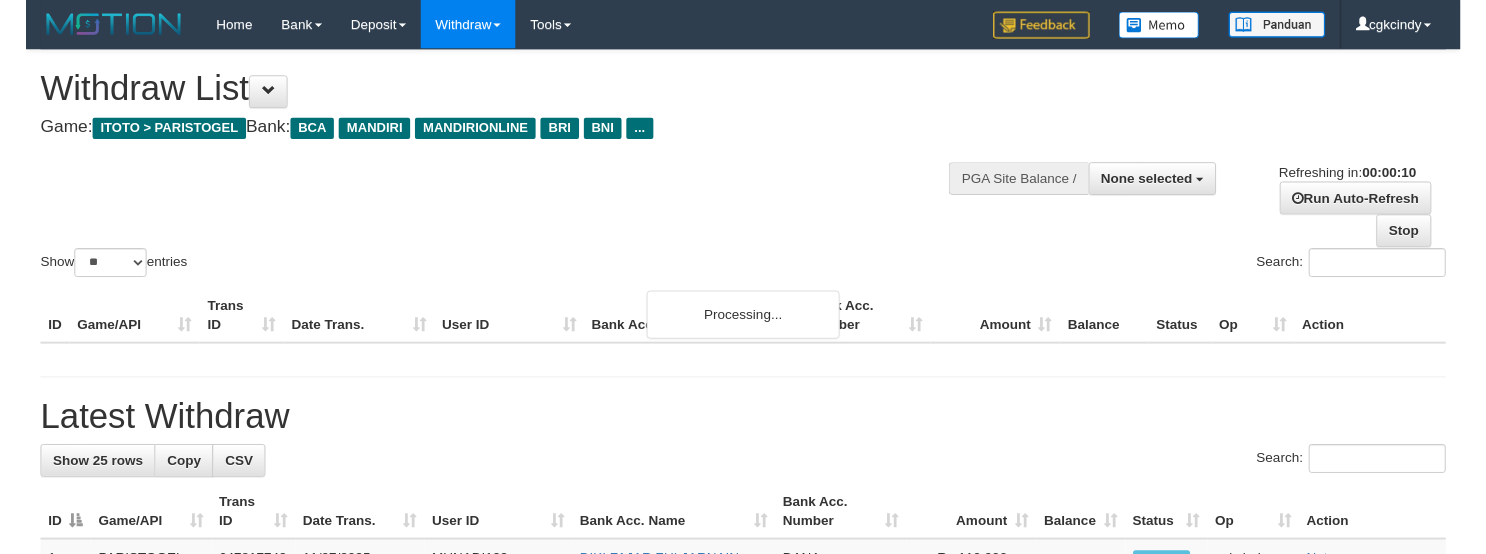 scroll, scrollTop: 0, scrollLeft: 0, axis: both 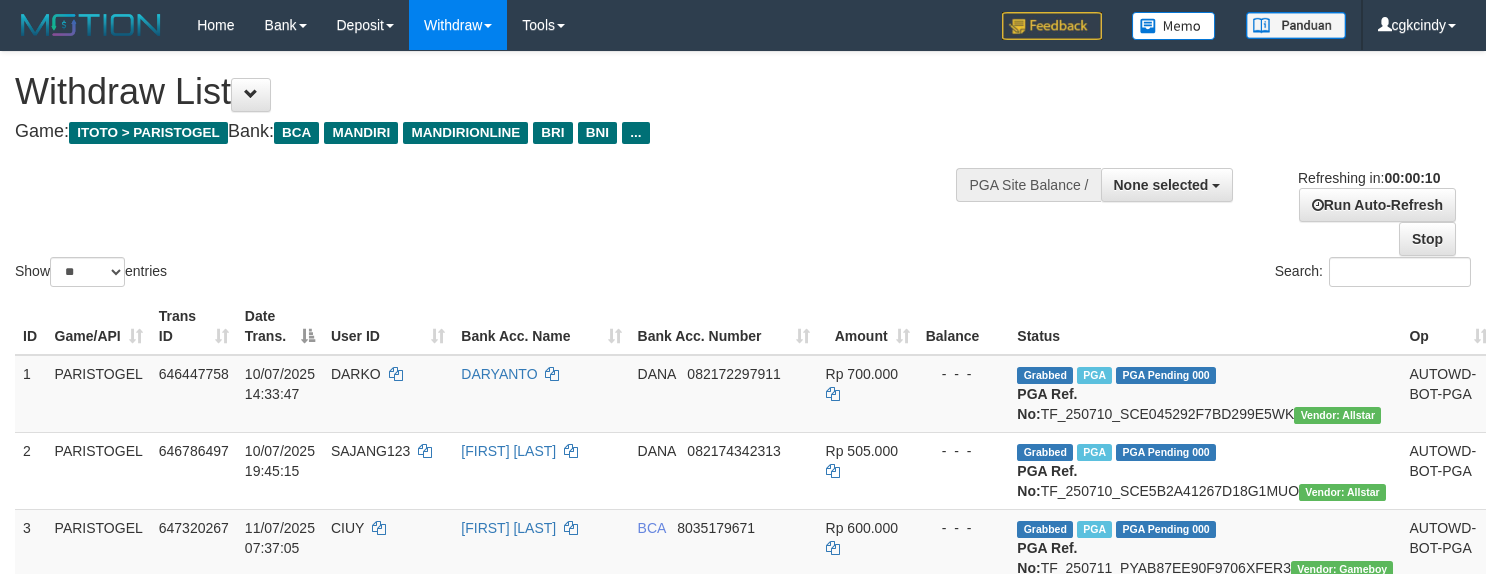 select 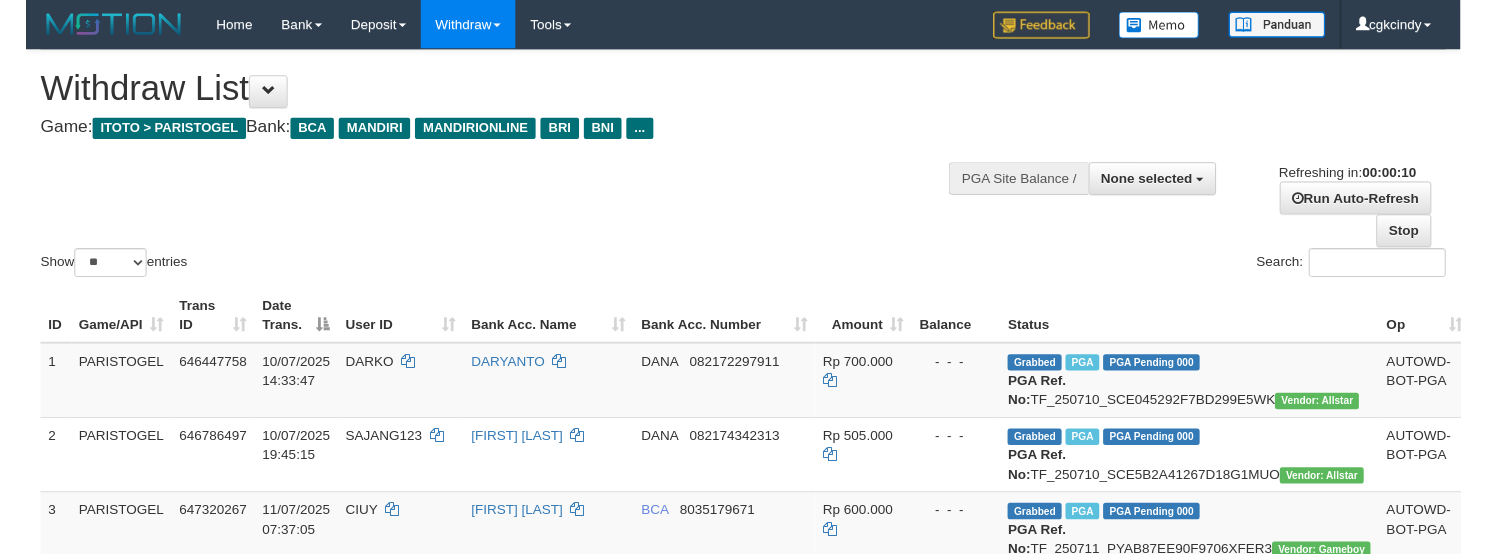 scroll, scrollTop: 0, scrollLeft: 0, axis: both 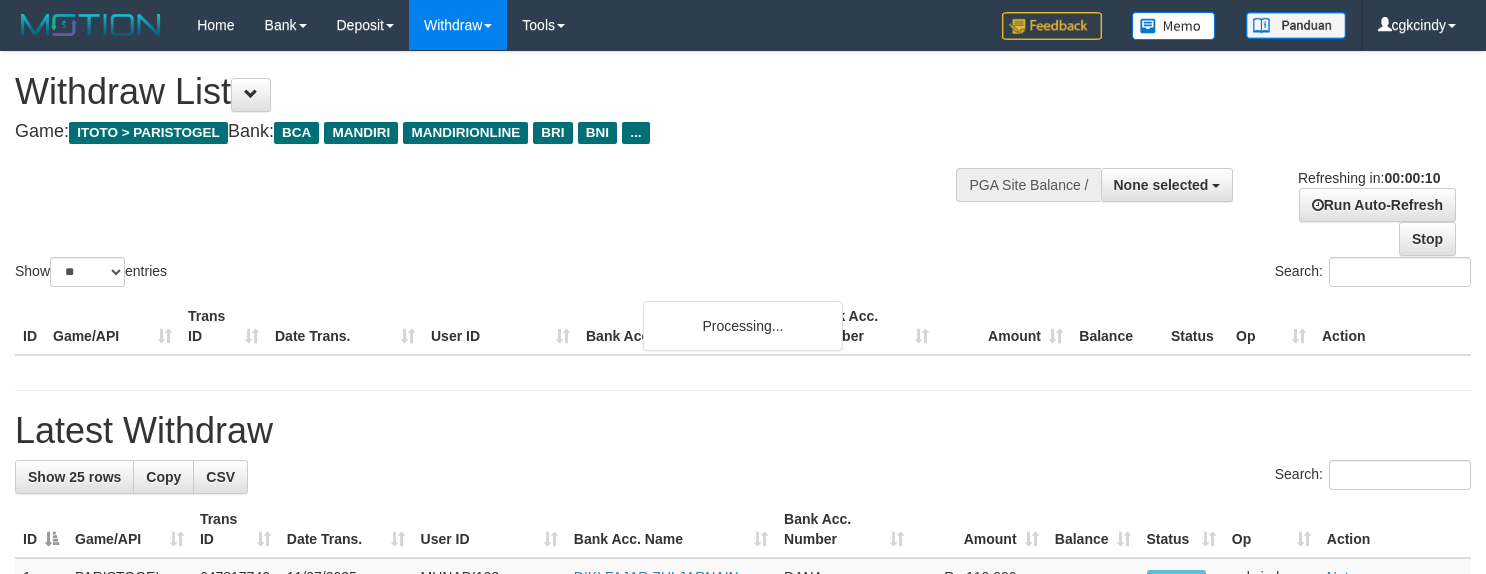 select 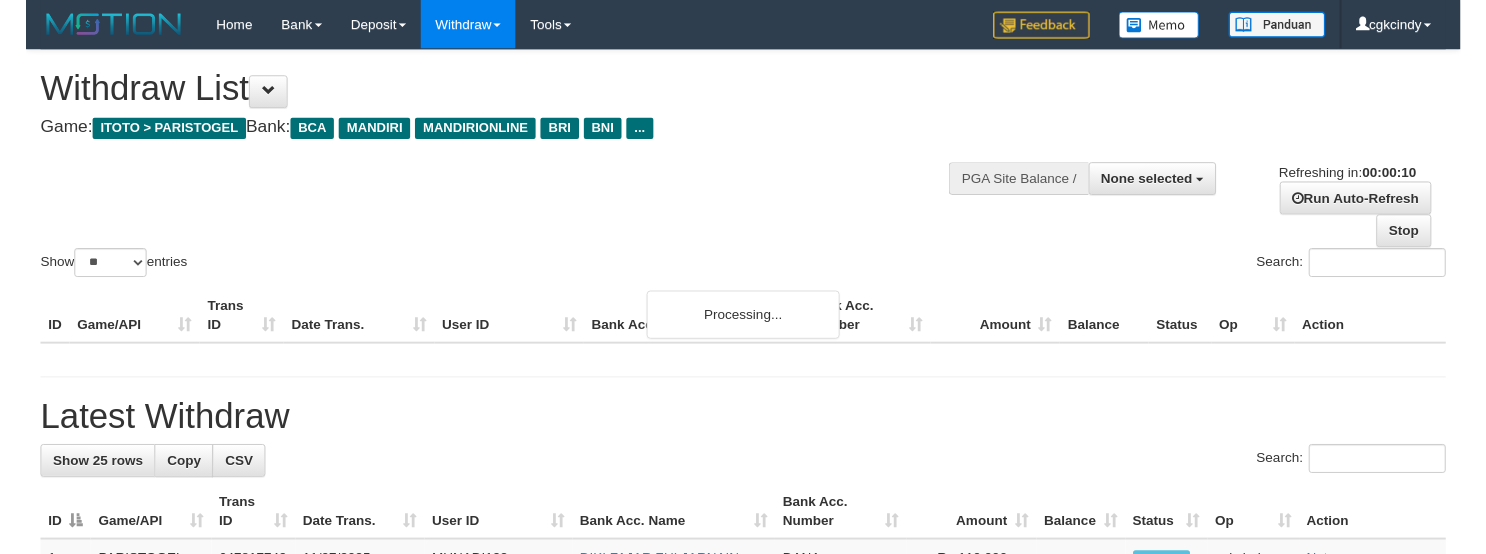 scroll, scrollTop: 0, scrollLeft: 0, axis: both 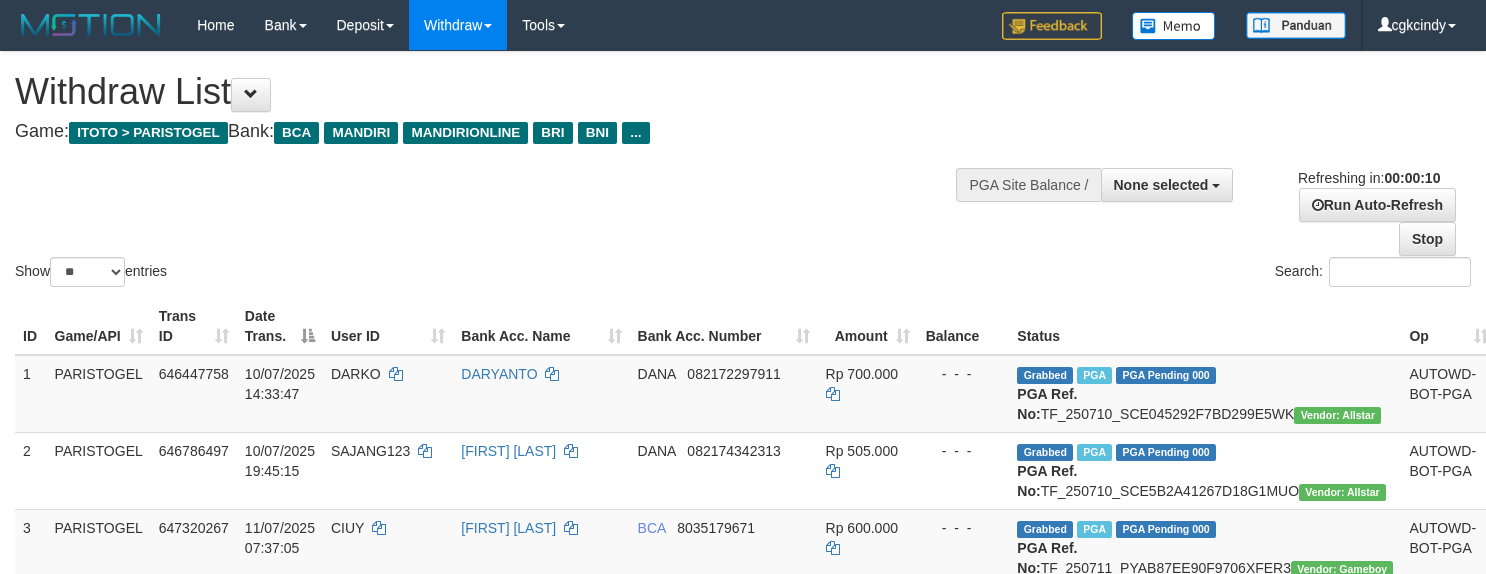 select 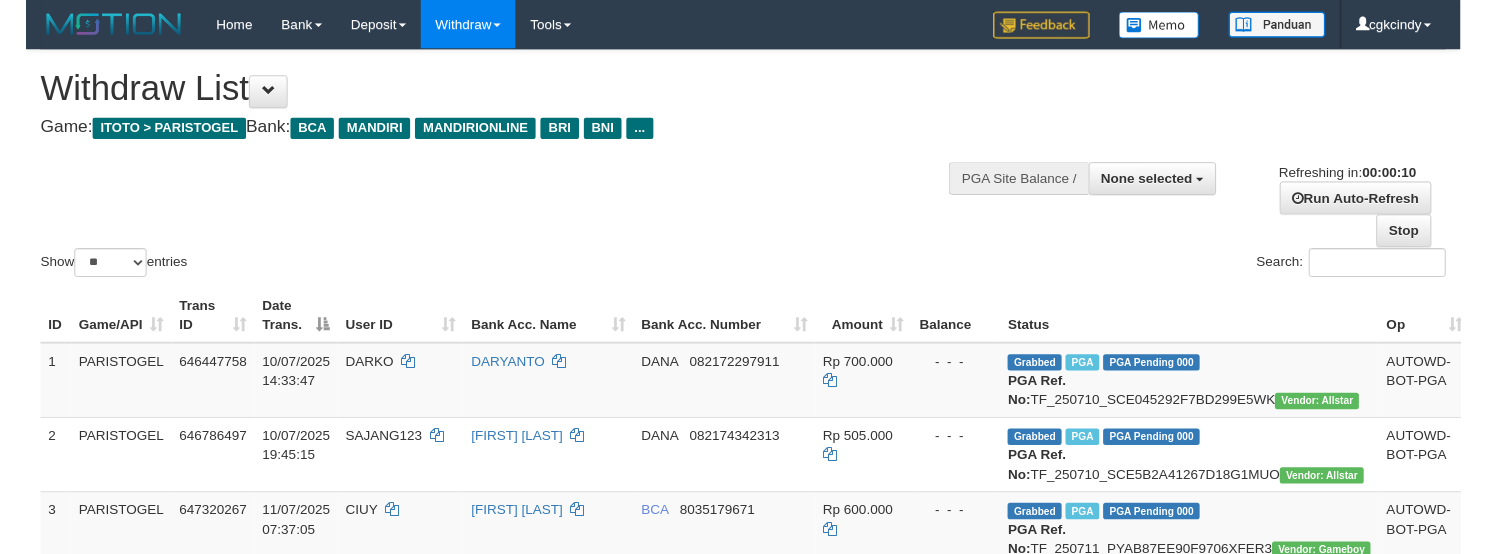 scroll, scrollTop: 0, scrollLeft: 0, axis: both 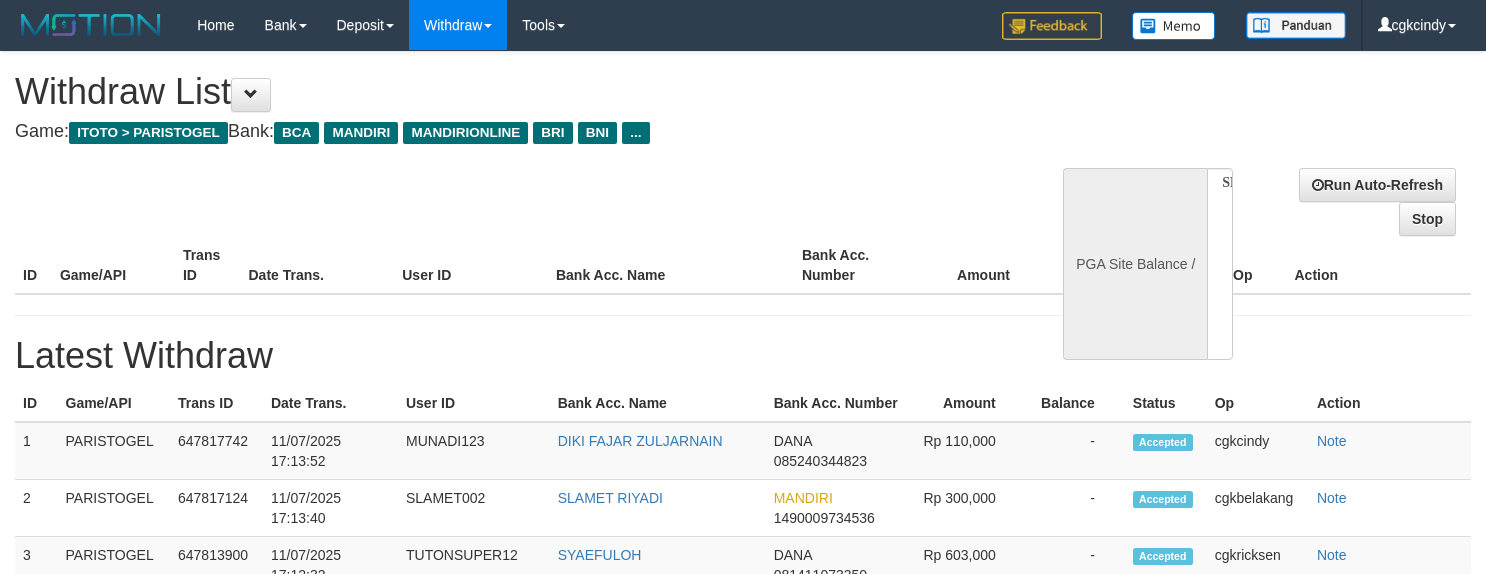 select 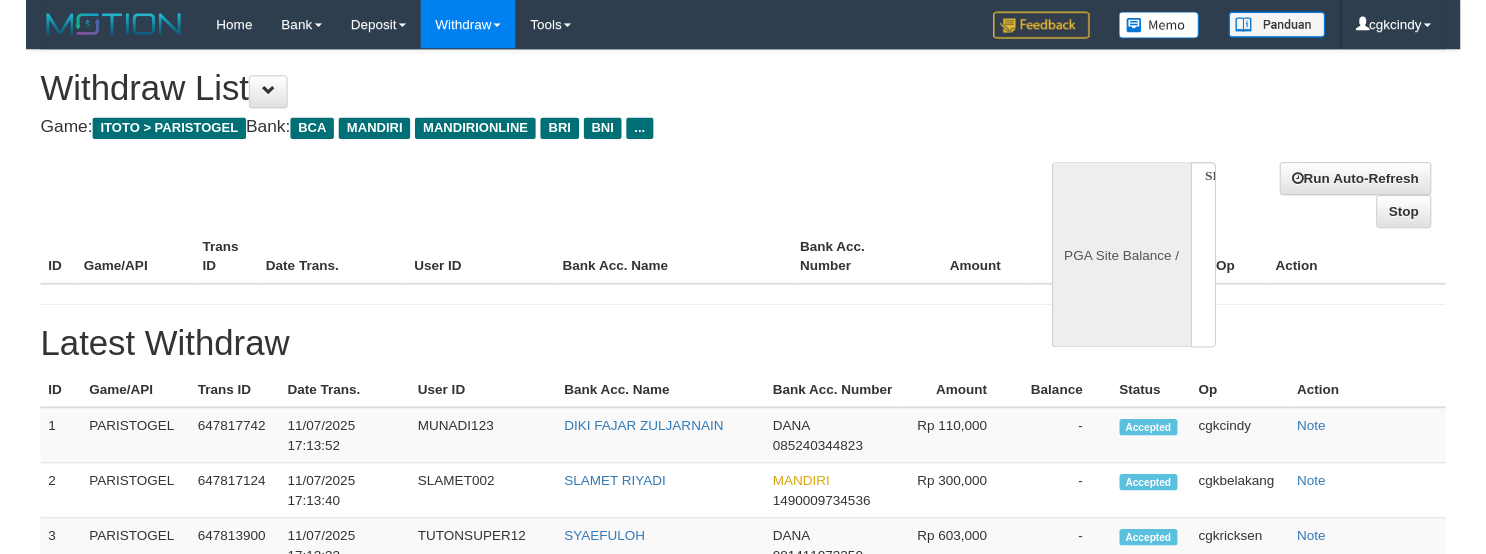 scroll, scrollTop: 0, scrollLeft: 0, axis: both 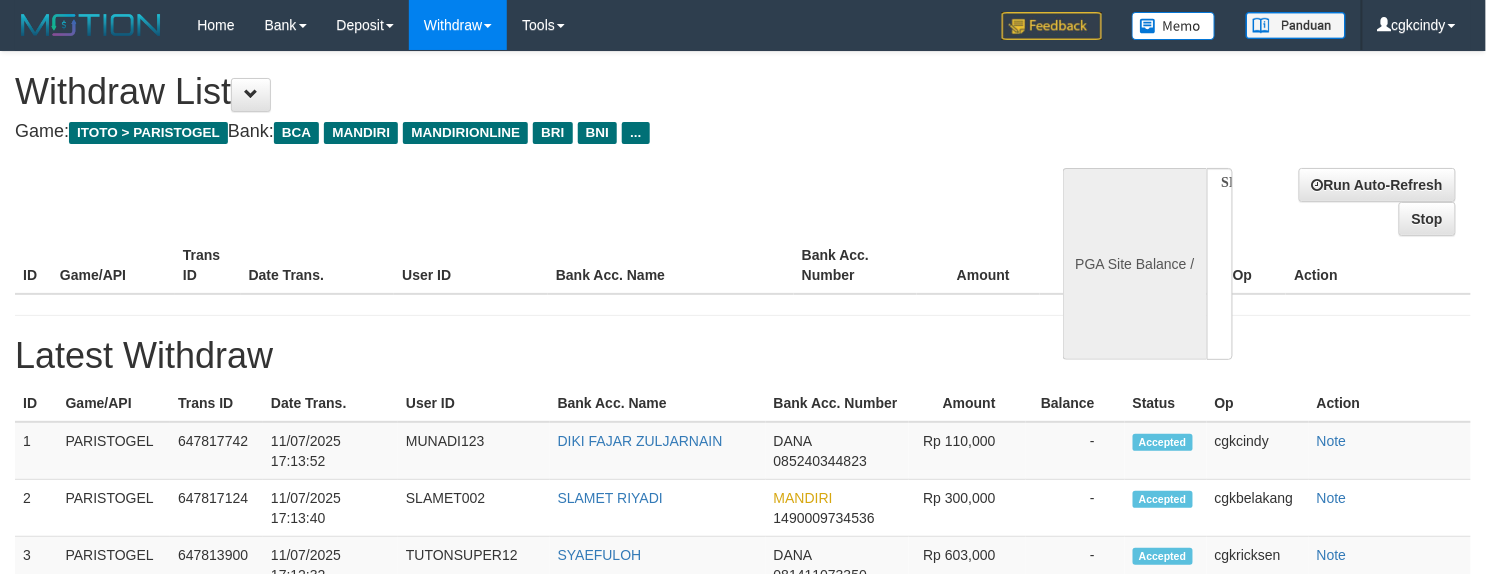 select on "**" 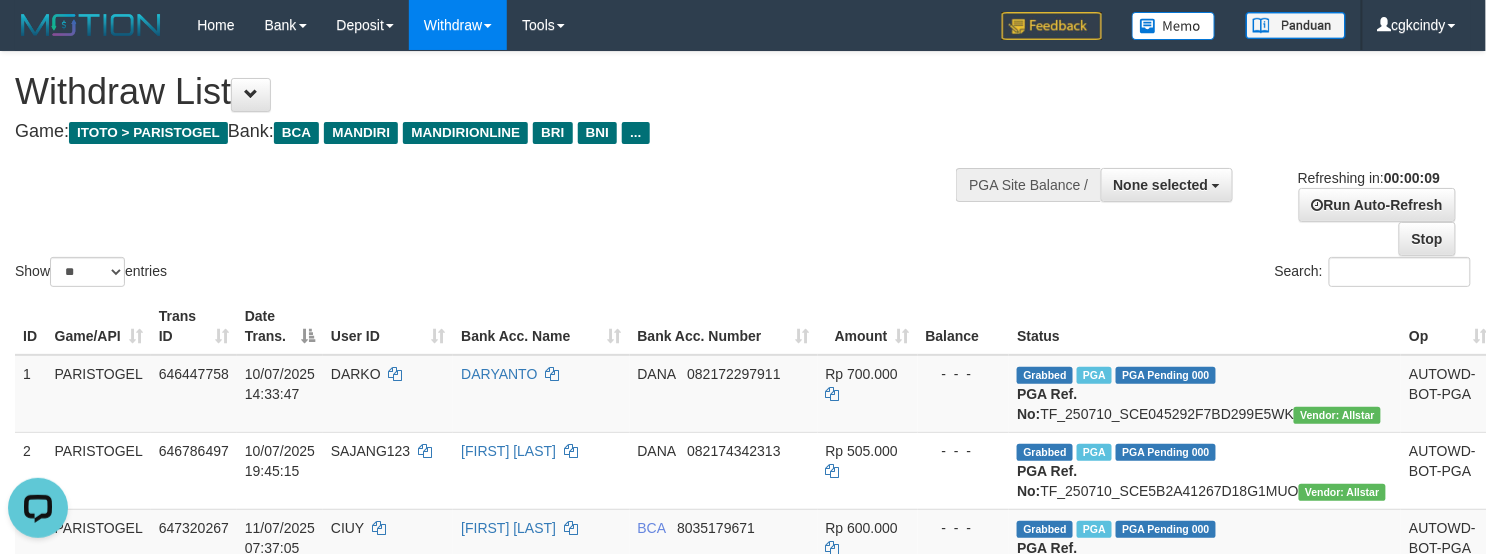 scroll, scrollTop: 0, scrollLeft: 0, axis: both 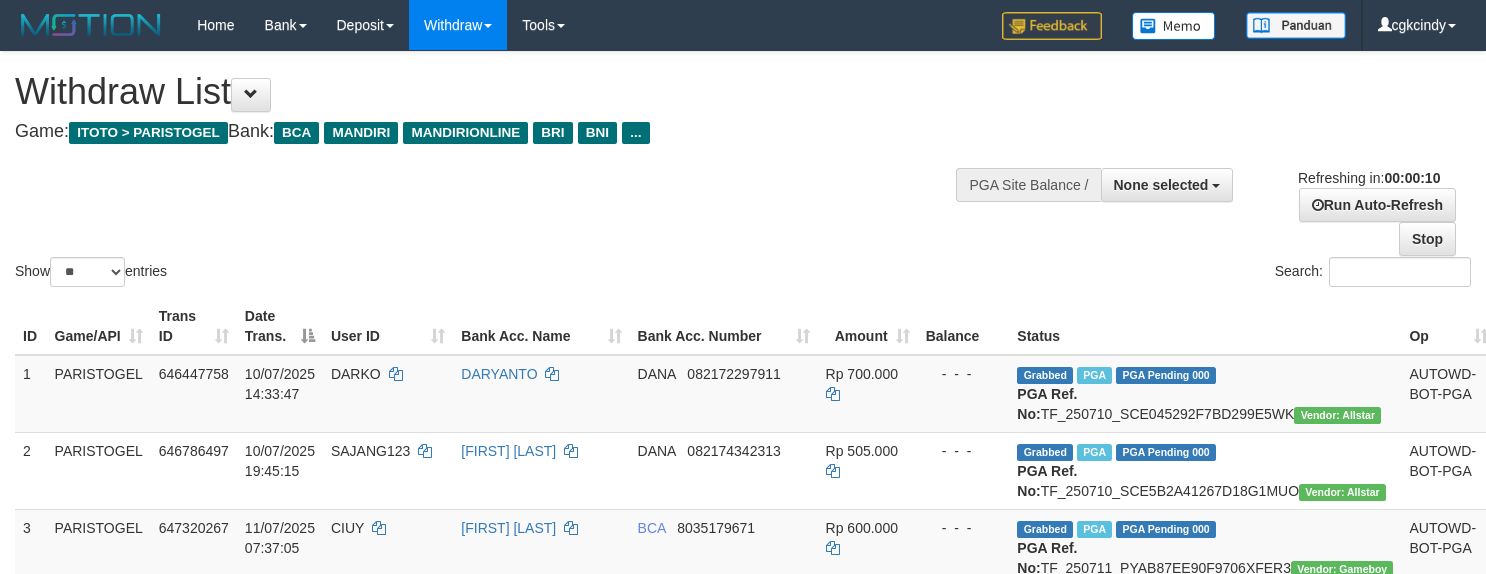 select 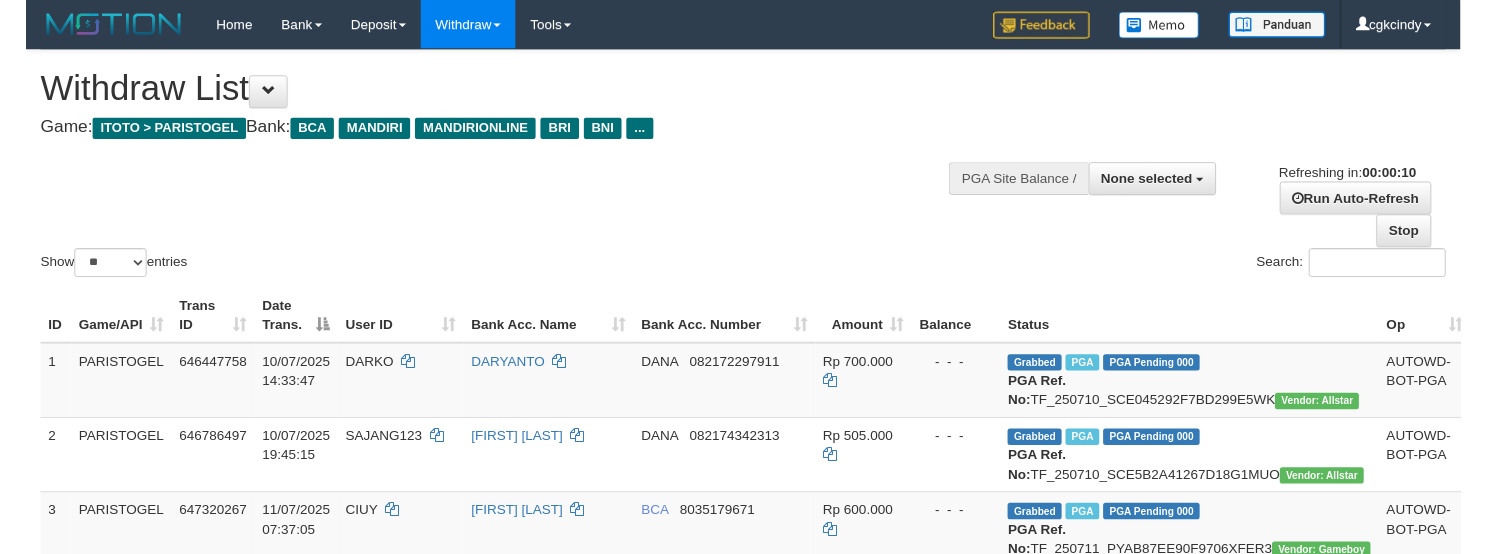 scroll, scrollTop: 0, scrollLeft: 0, axis: both 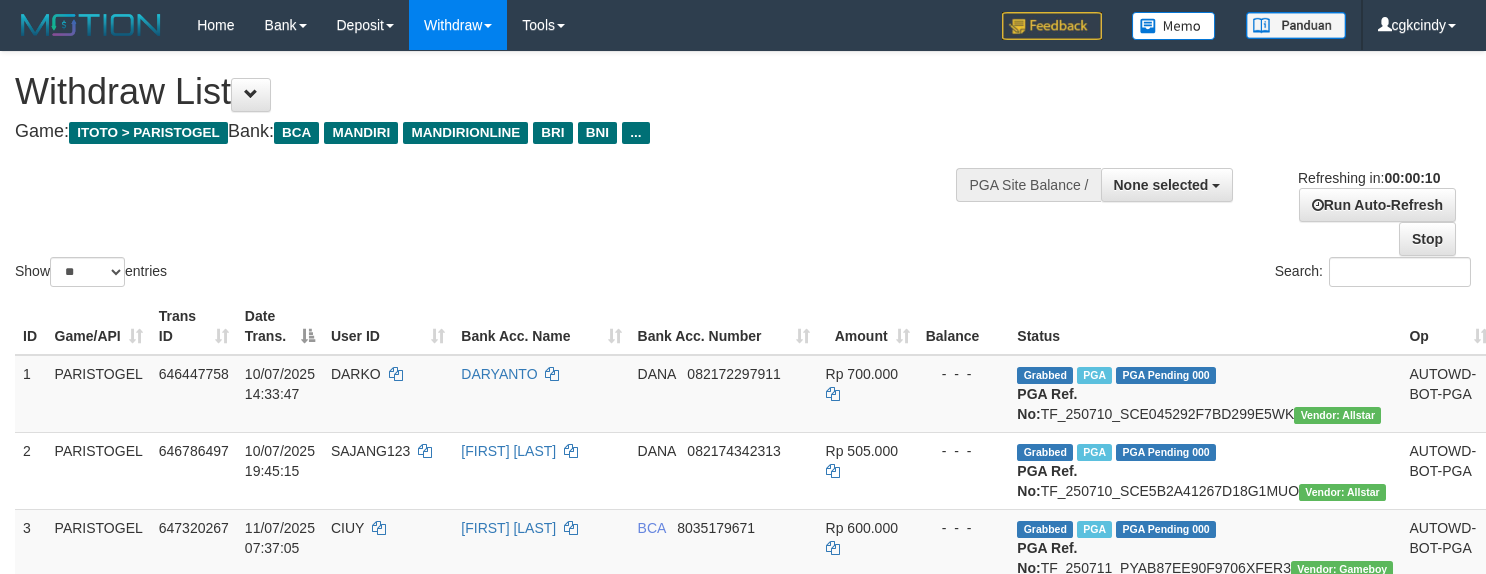 select 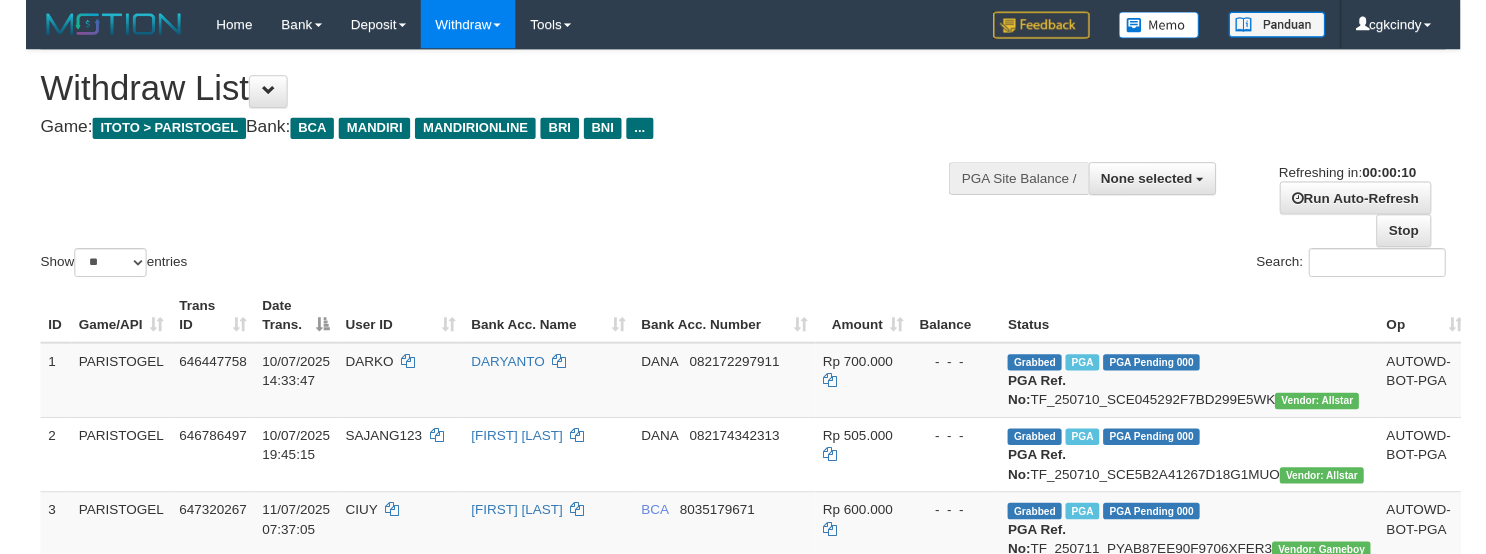 scroll, scrollTop: 0, scrollLeft: 0, axis: both 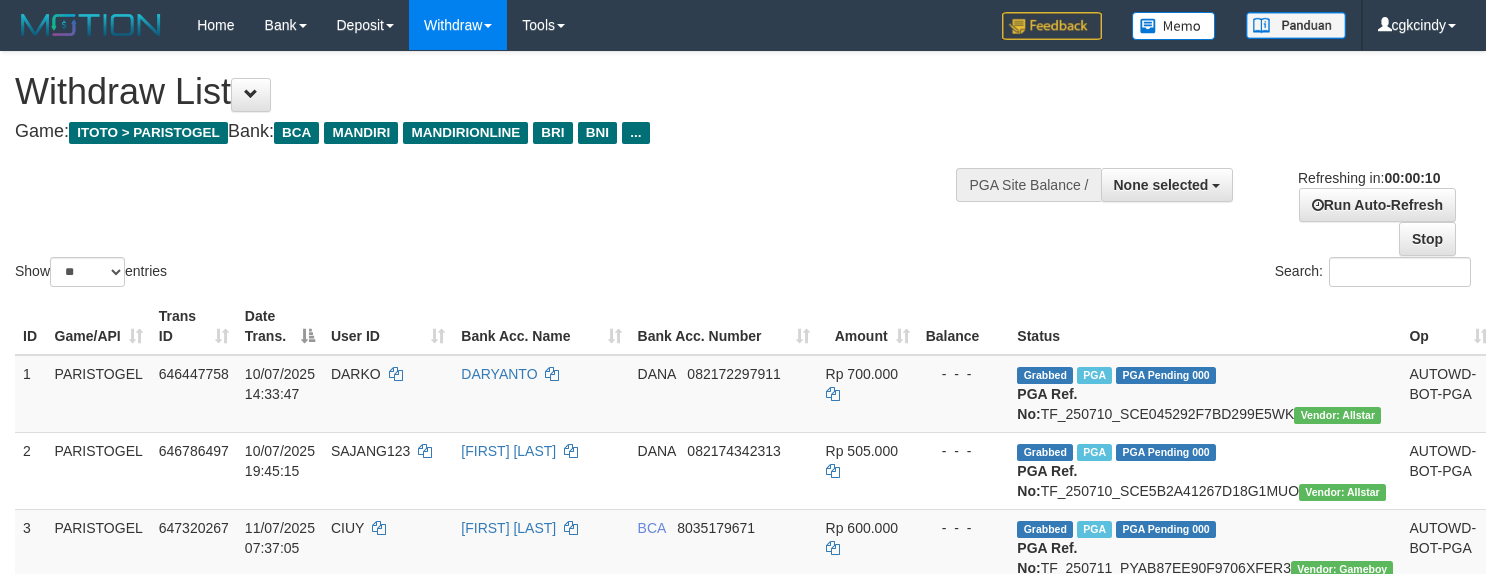 select 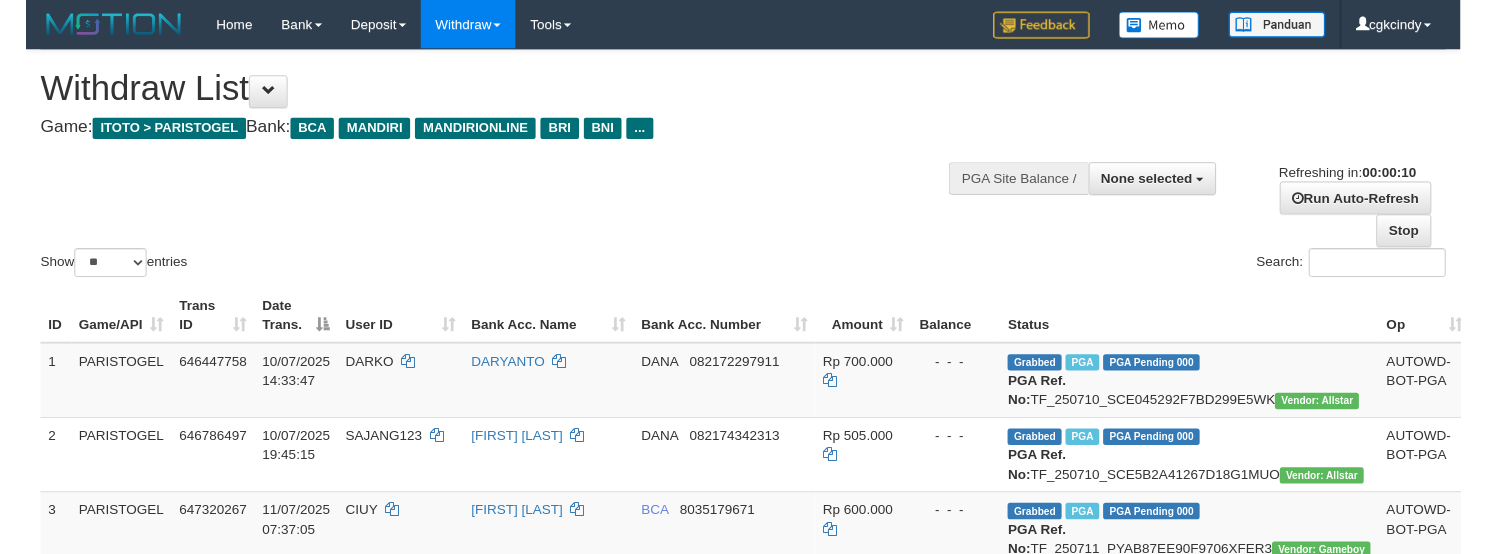 scroll, scrollTop: 0, scrollLeft: 0, axis: both 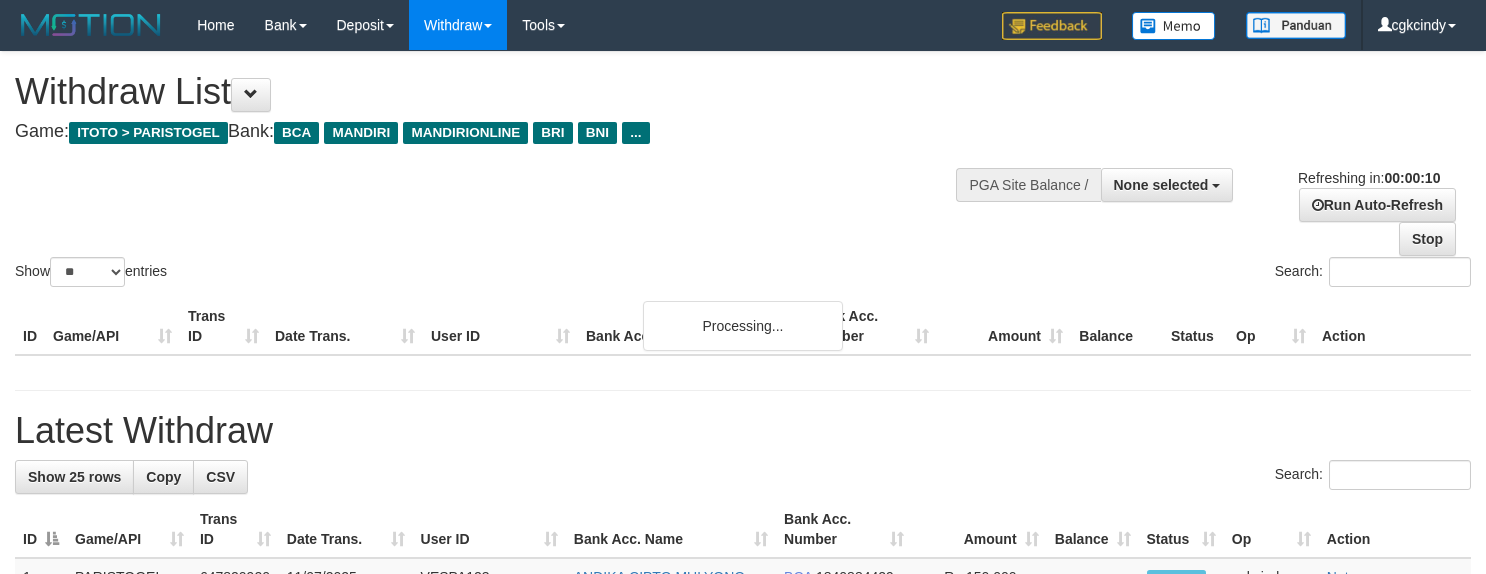 select 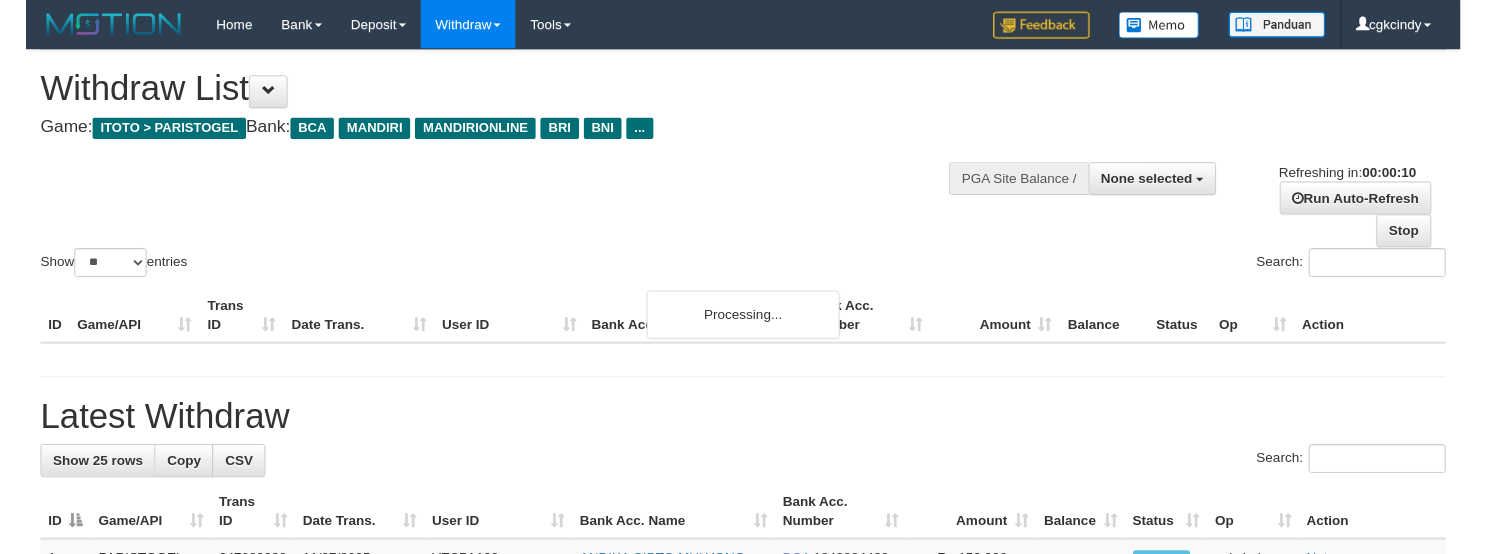 scroll, scrollTop: 0, scrollLeft: 0, axis: both 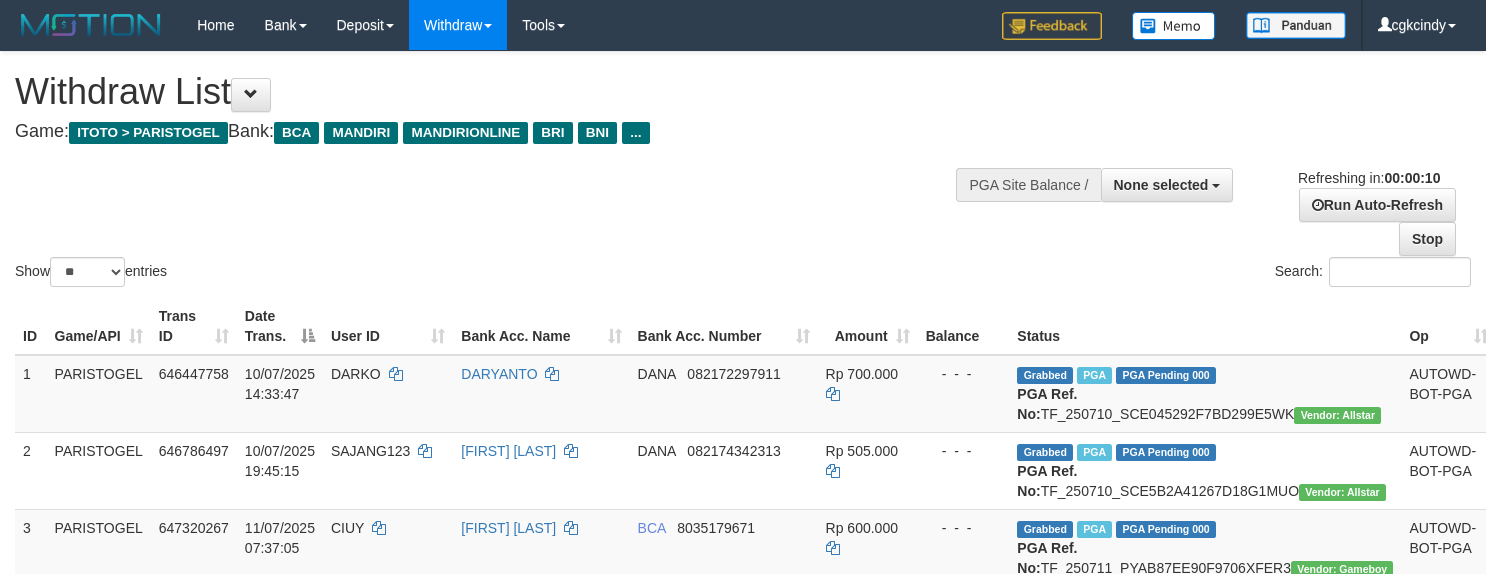 select 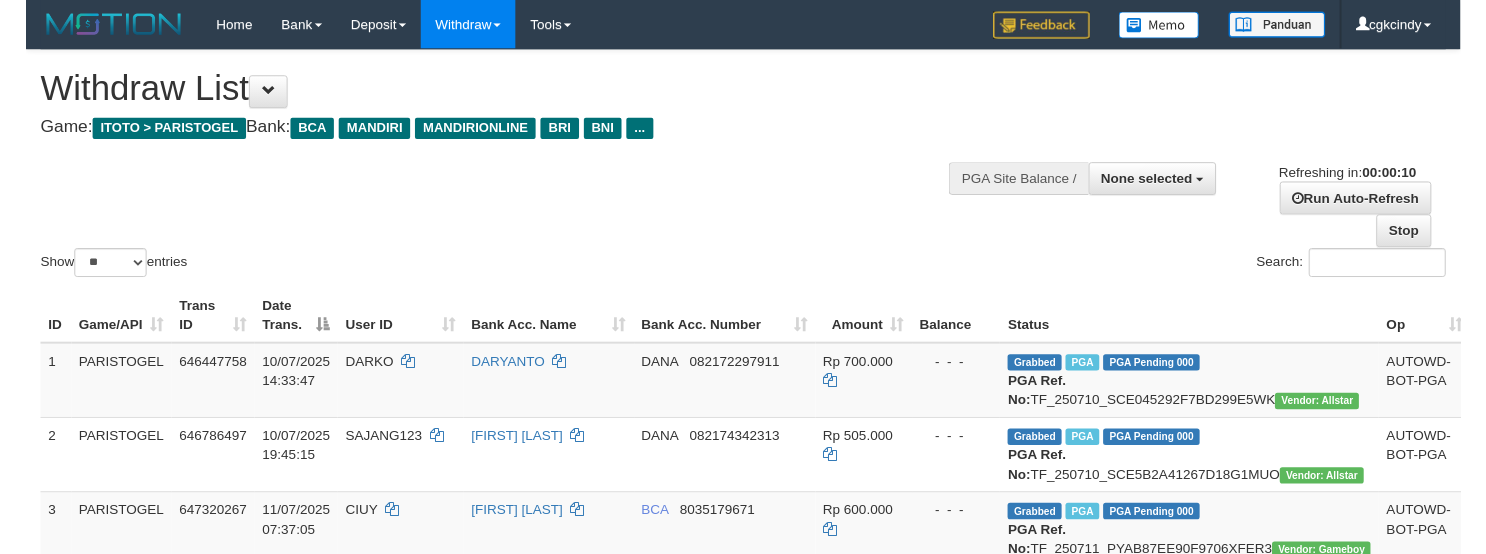 scroll, scrollTop: 0, scrollLeft: 0, axis: both 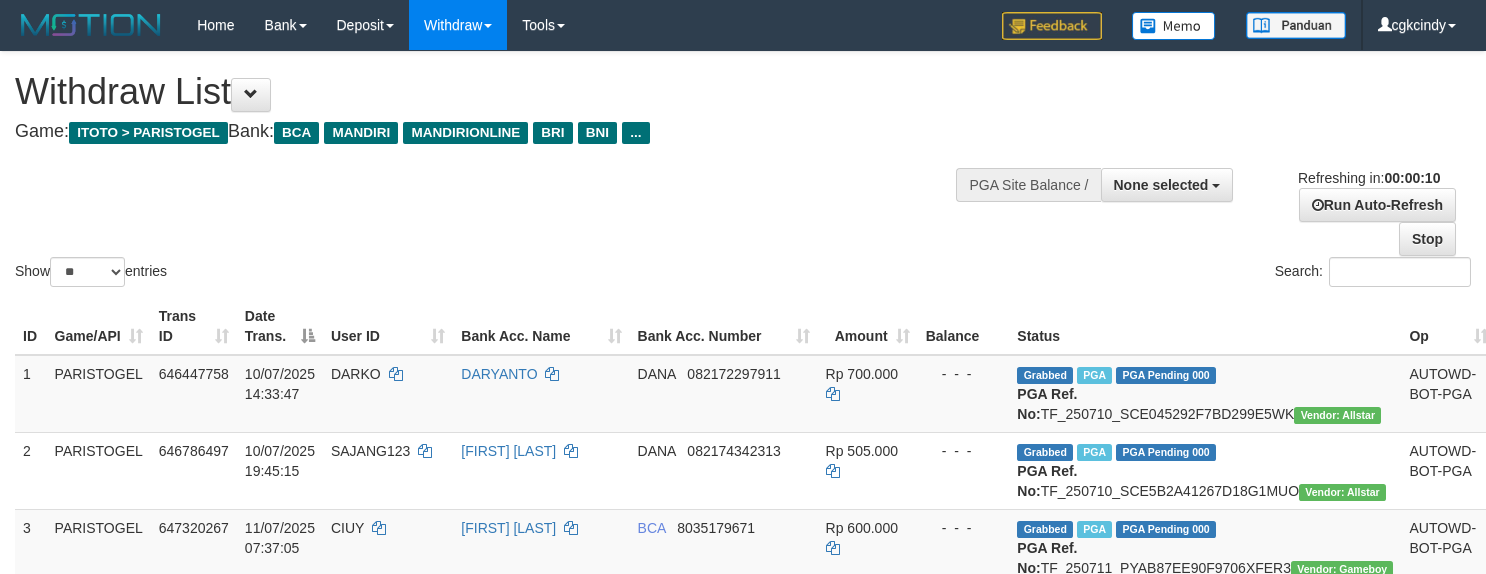 select 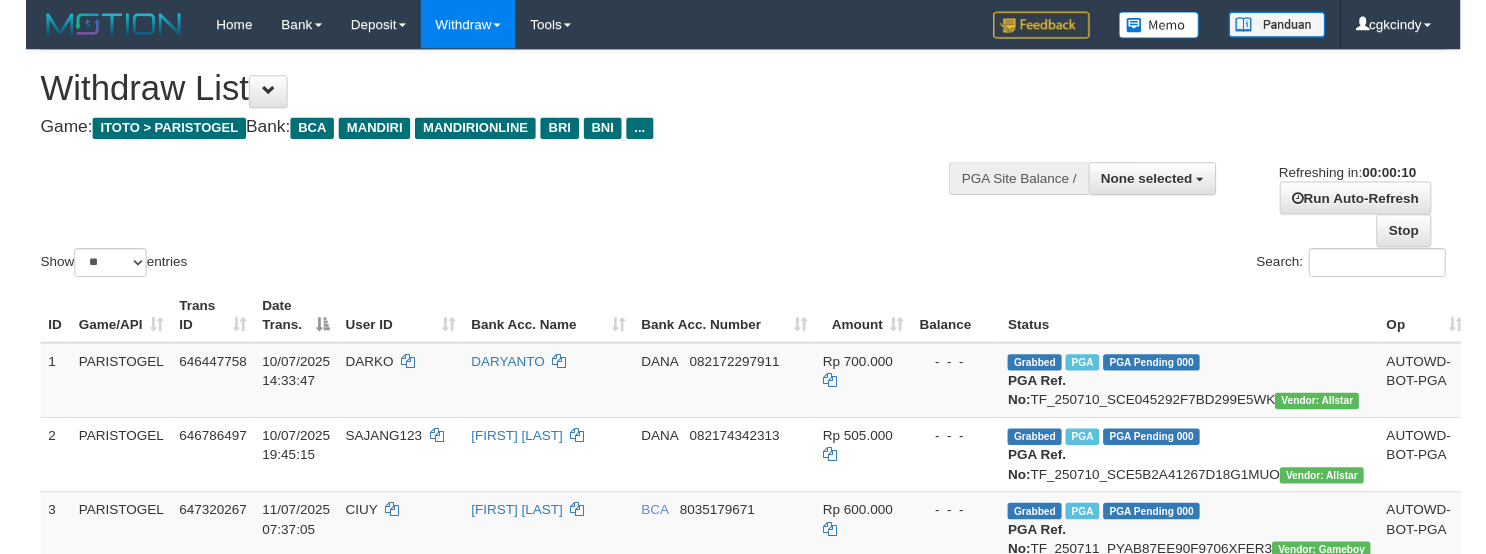 scroll, scrollTop: 0, scrollLeft: 0, axis: both 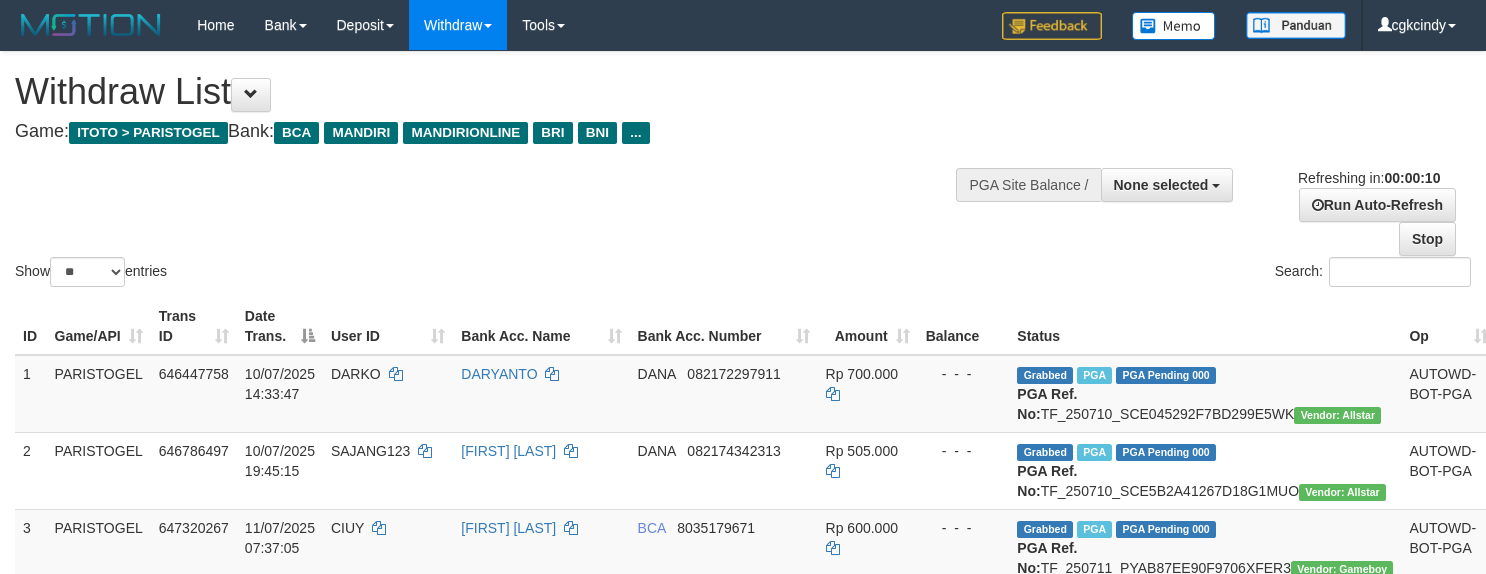 select 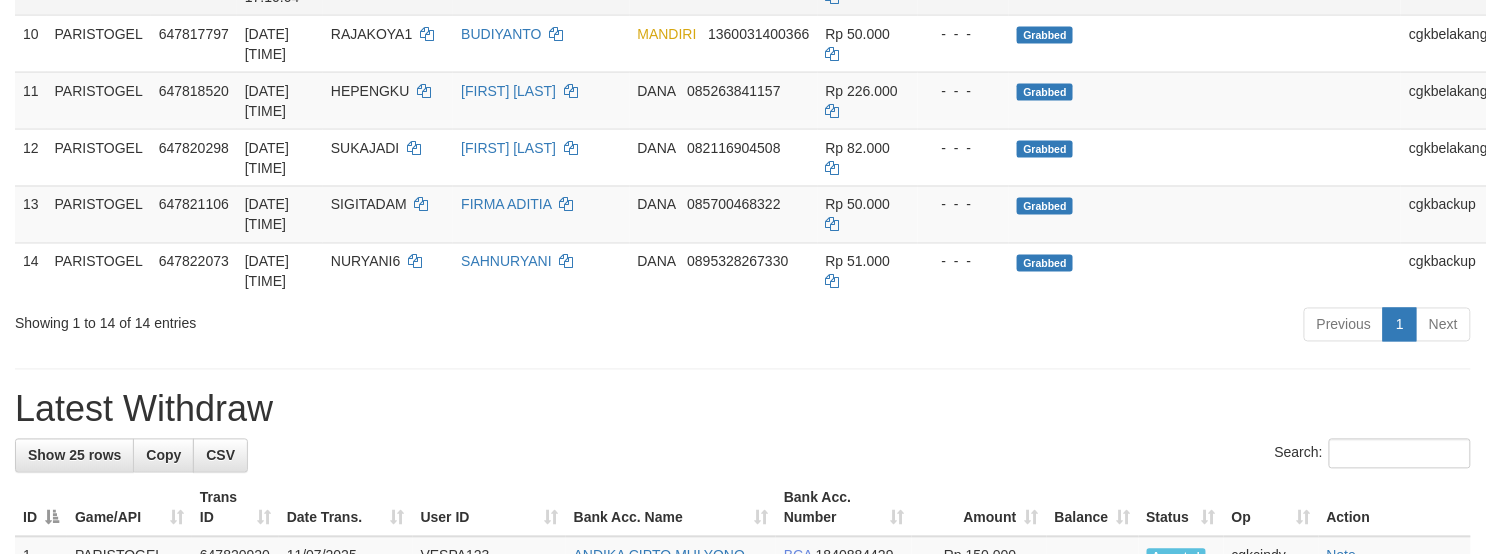 scroll, scrollTop: 1066, scrollLeft: 0, axis: vertical 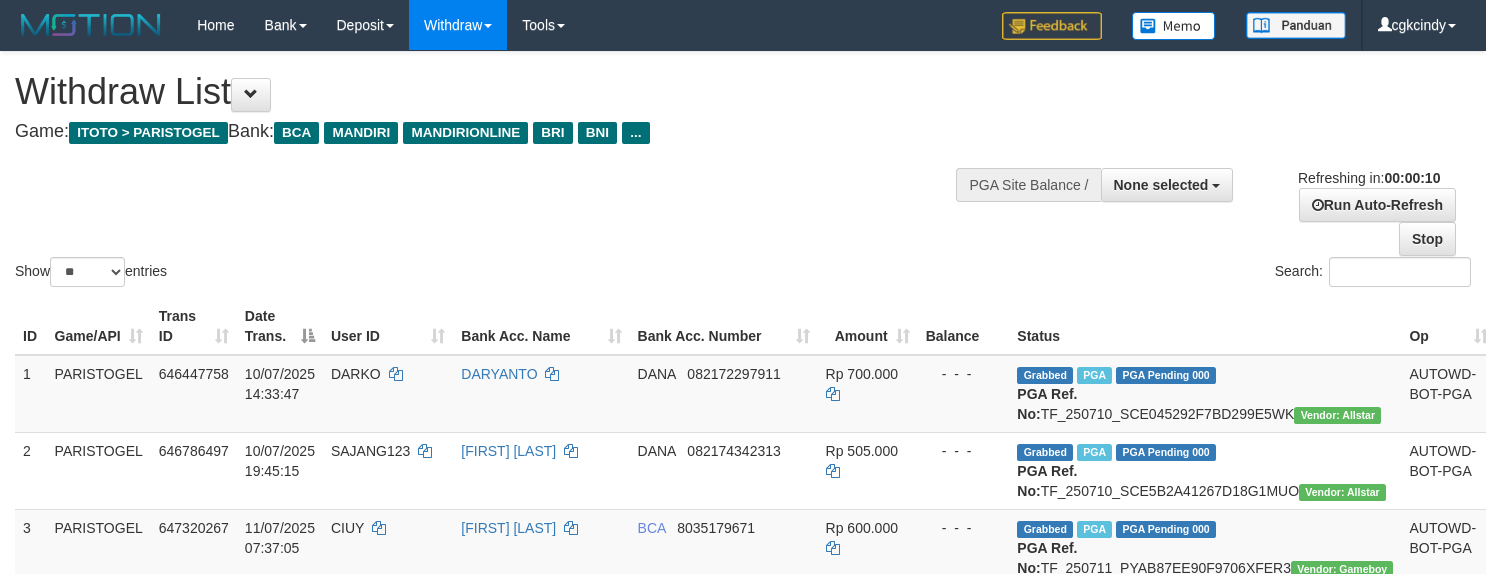 select 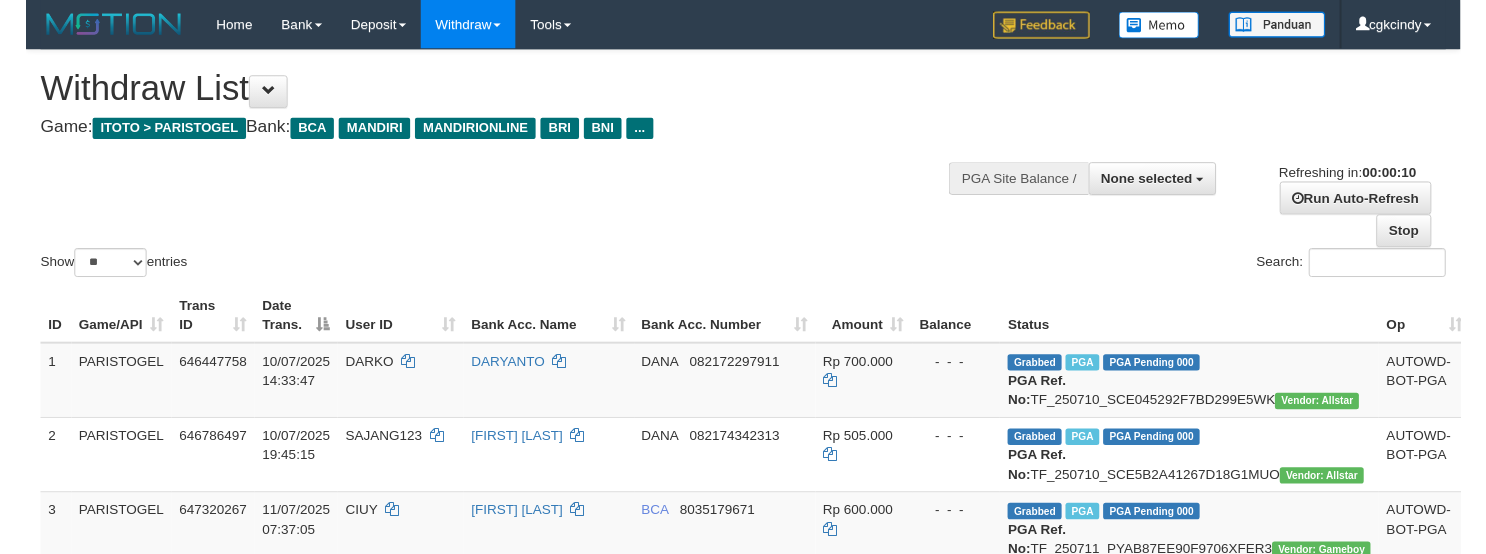 scroll, scrollTop: 0, scrollLeft: 0, axis: both 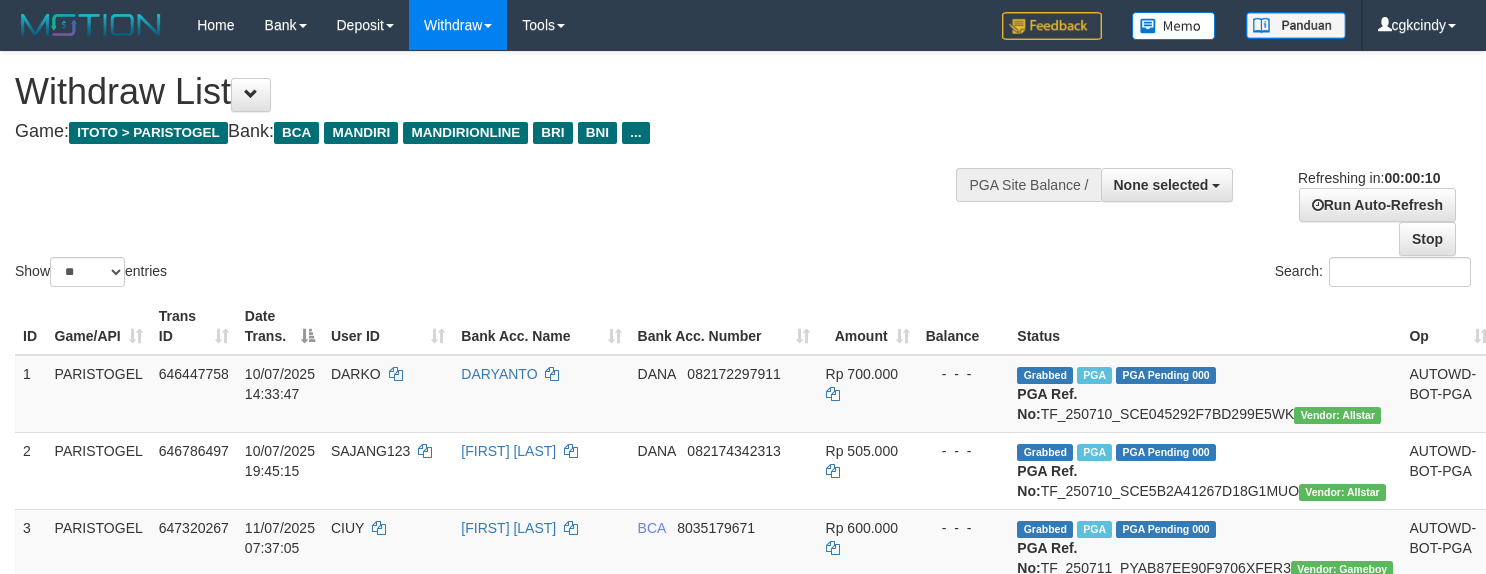 select 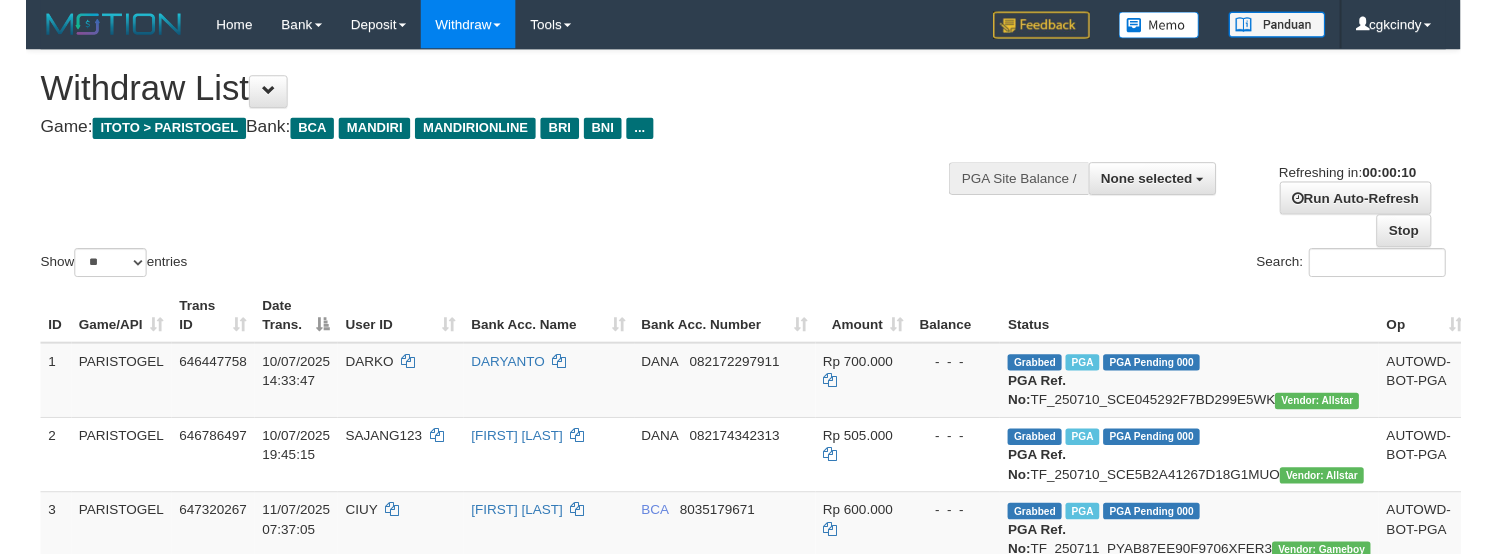 scroll, scrollTop: 0, scrollLeft: 0, axis: both 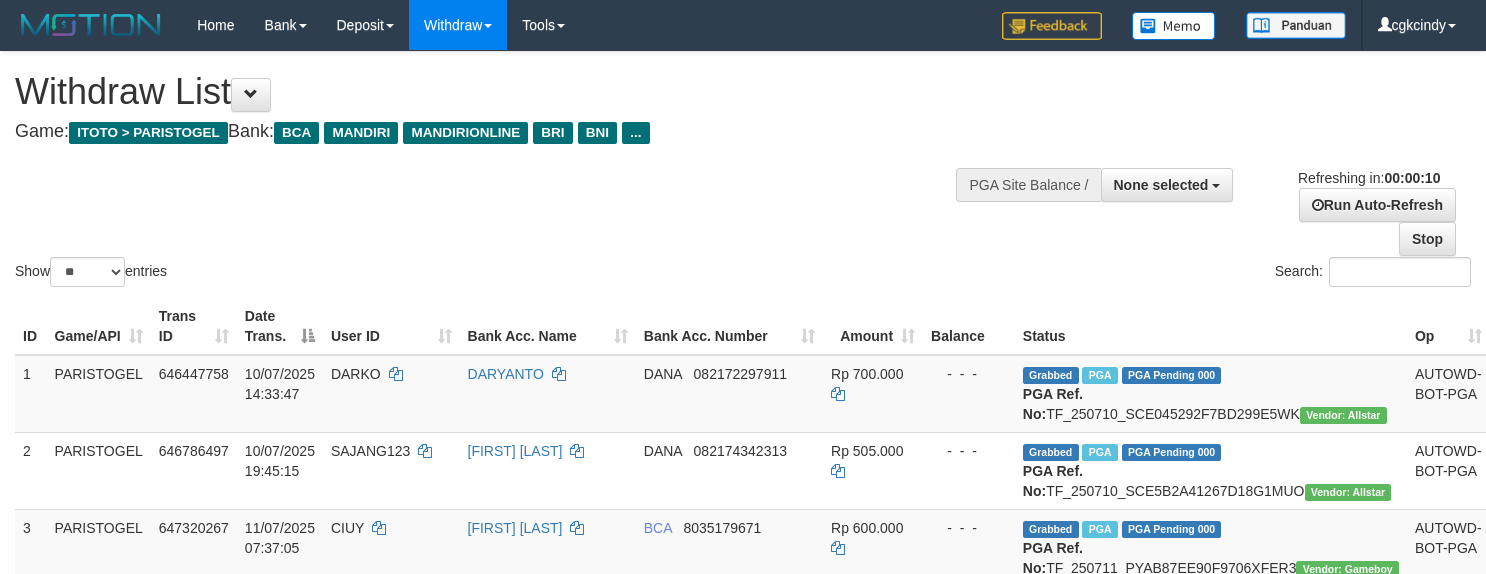 select 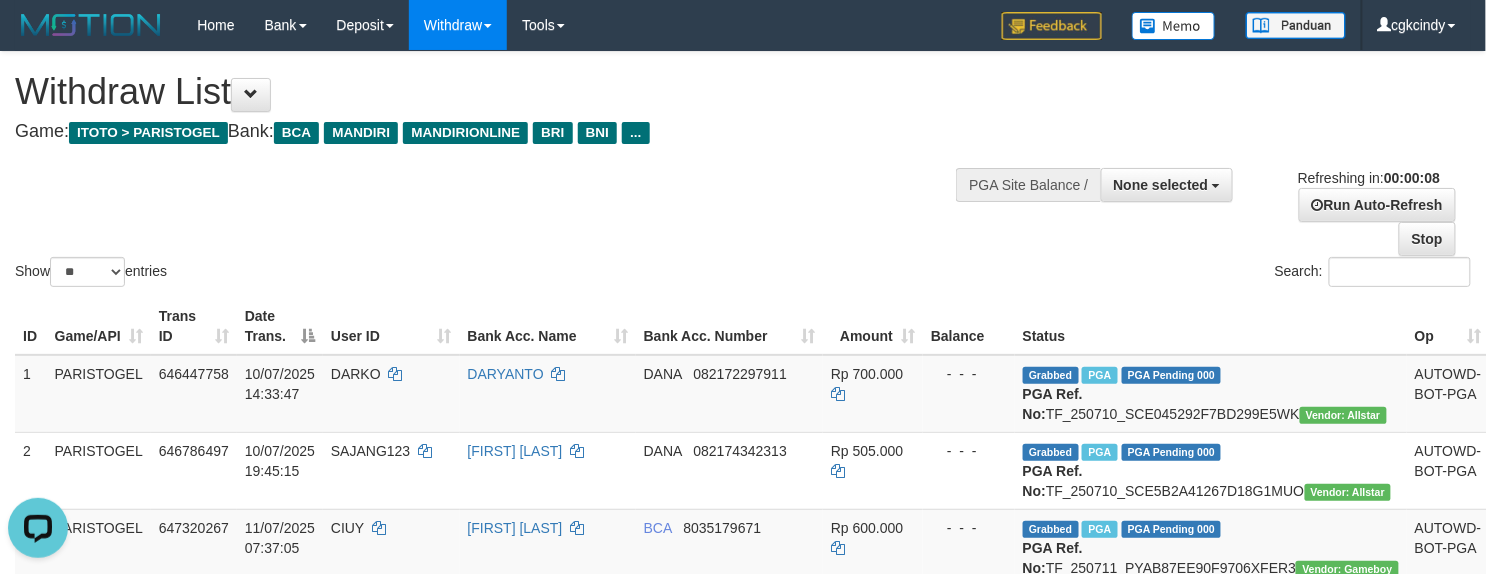scroll, scrollTop: 0, scrollLeft: 0, axis: both 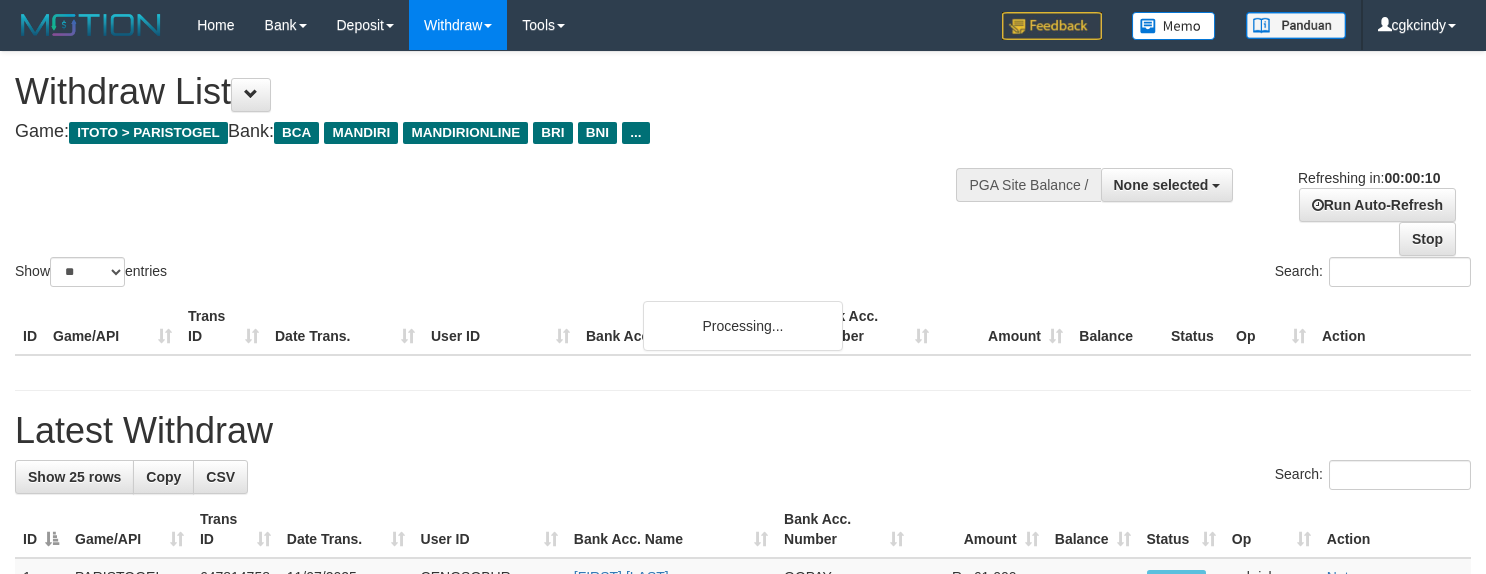 select 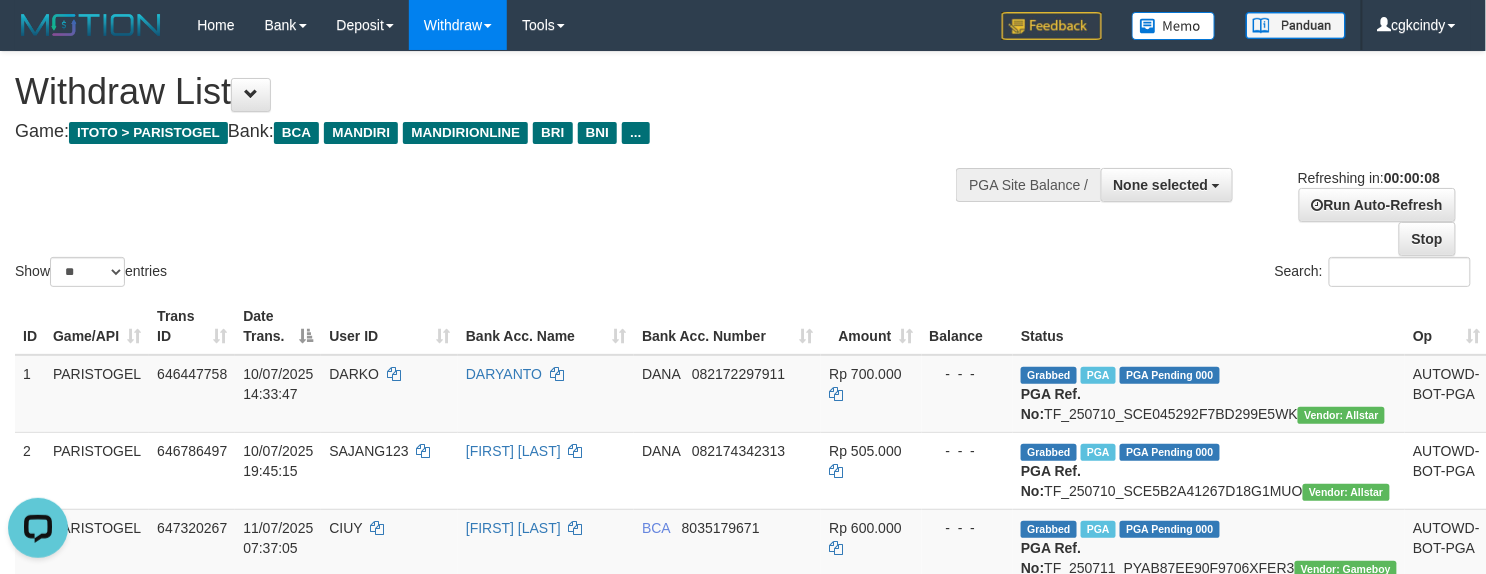 scroll, scrollTop: 0, scrollLeft: 0, axis: both 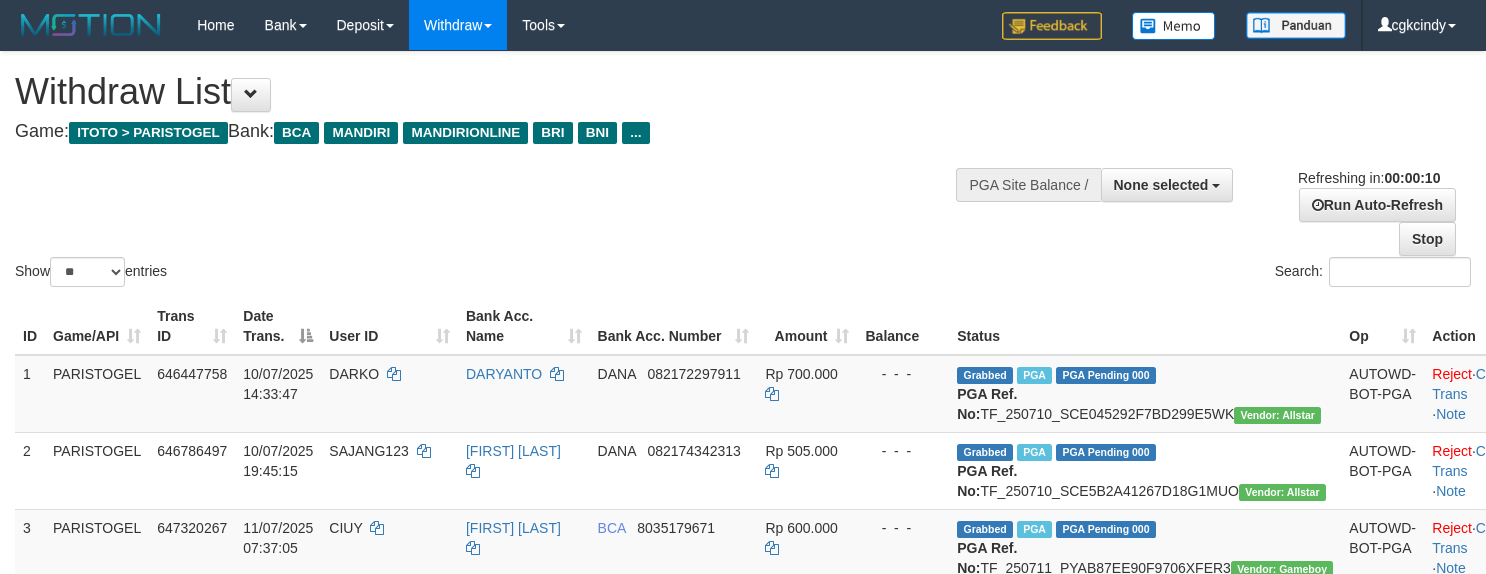select 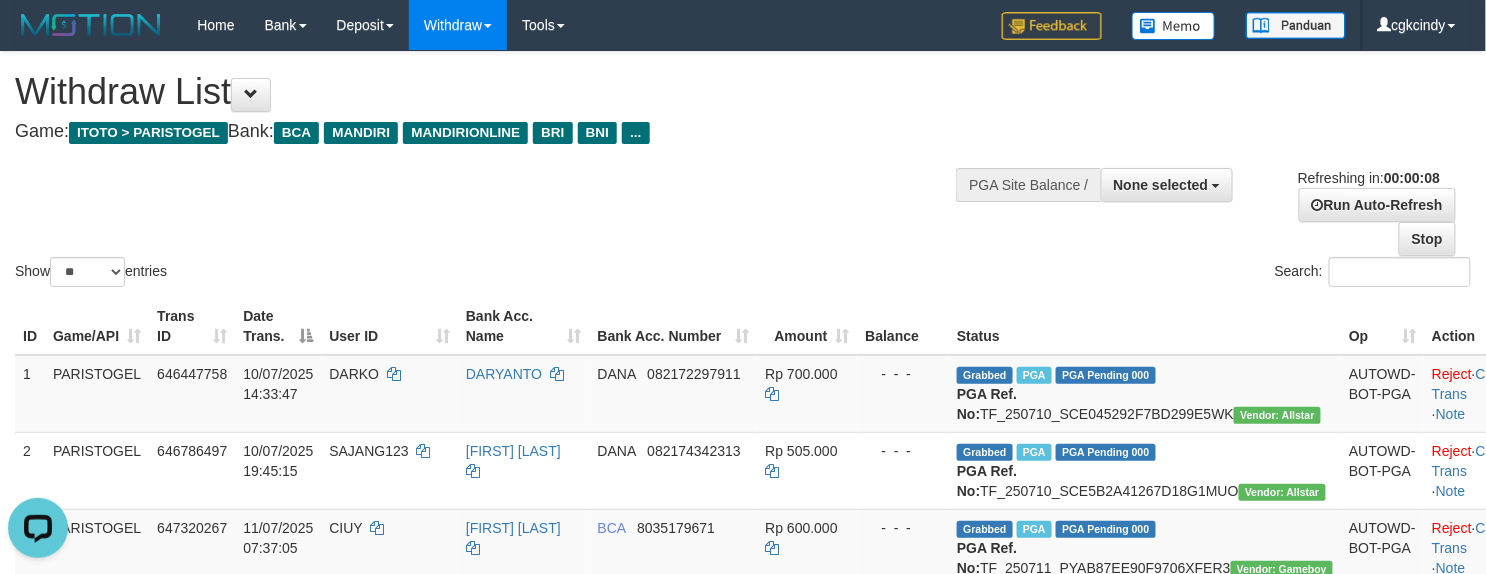 scroll, scrollTop: 0, scrollLeft: 0, axis: both 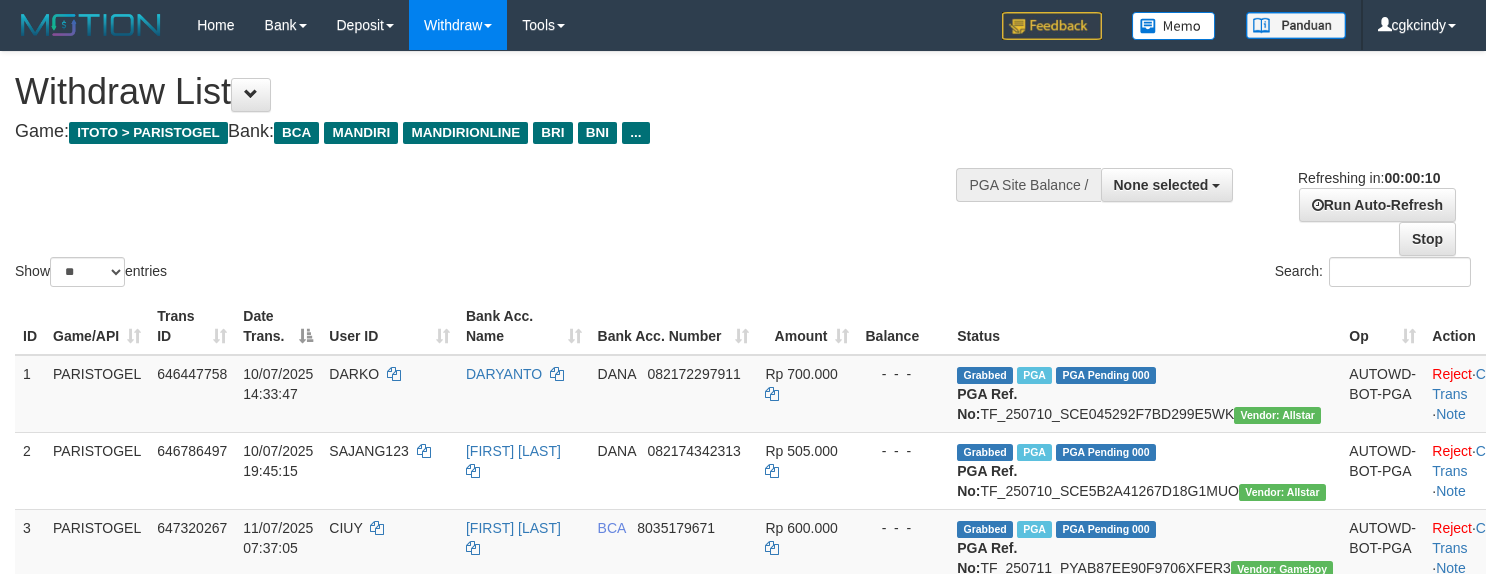 select 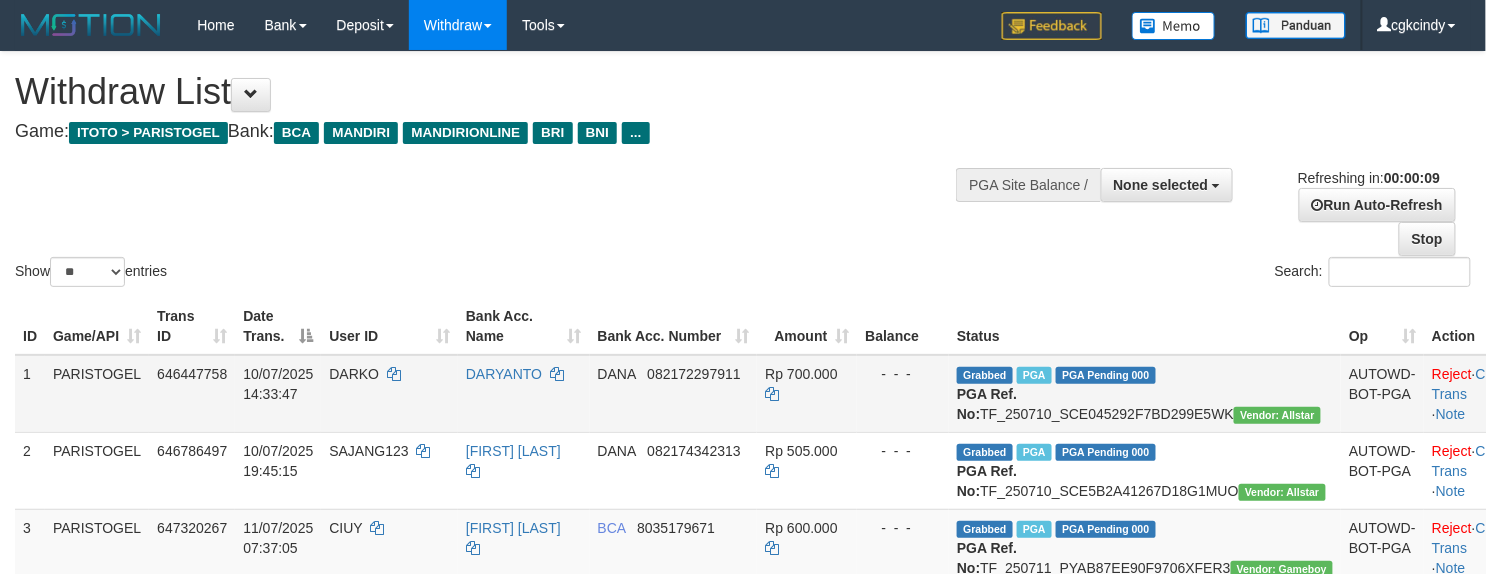 scroll, scrollTop: 514, scrollLeft: 0, axis: vertical 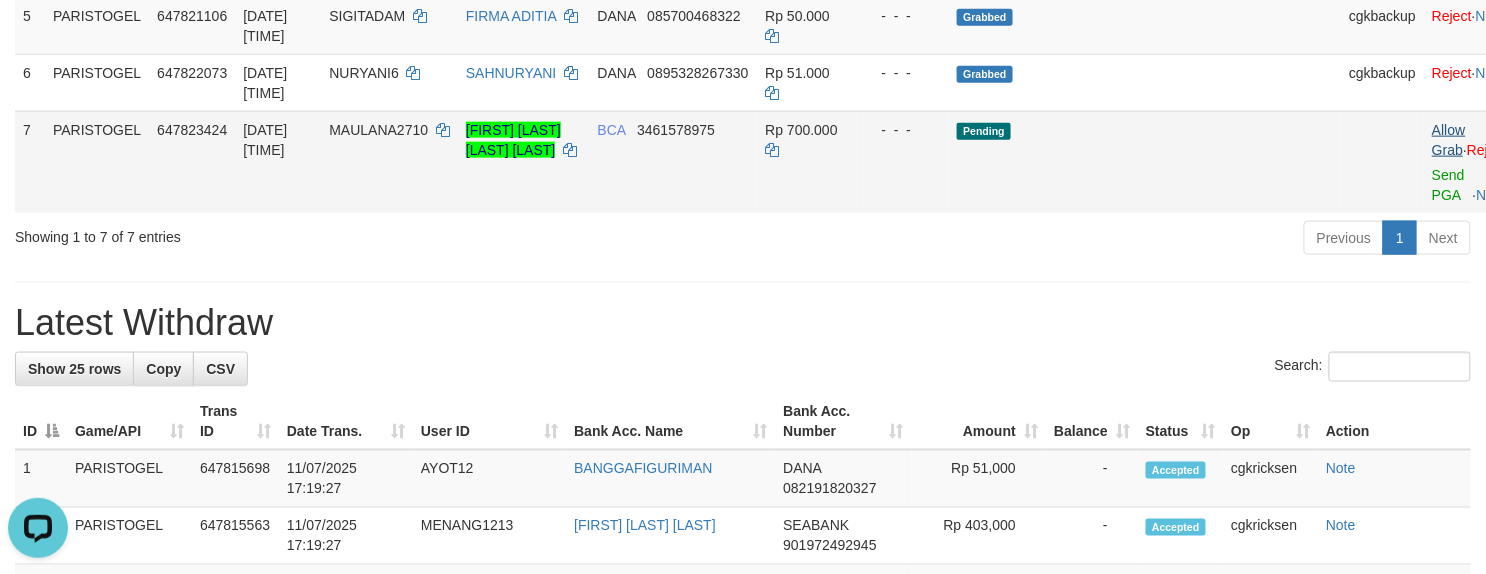 drag, startPoint x: 1400, startPoint y: 209, endPoint x: 1372, endPoint y: 214, distance: 28.442924 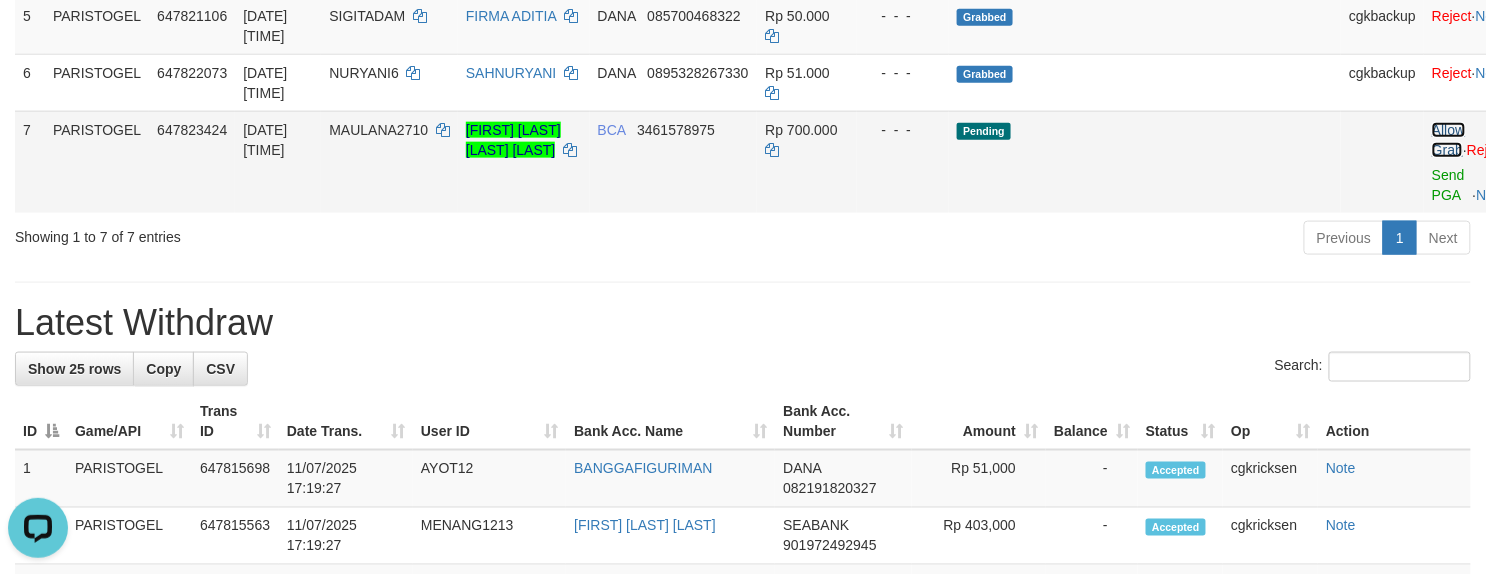 click on "Allow Grab" at bounding box center [1448, 140] 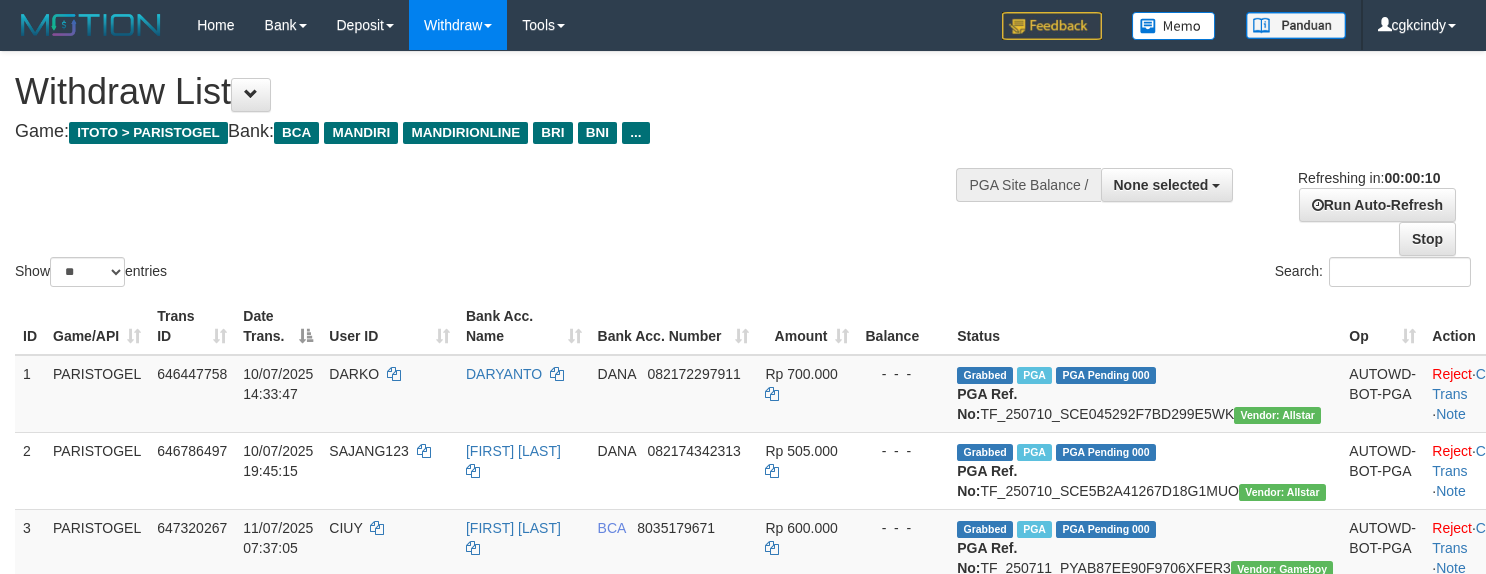 select 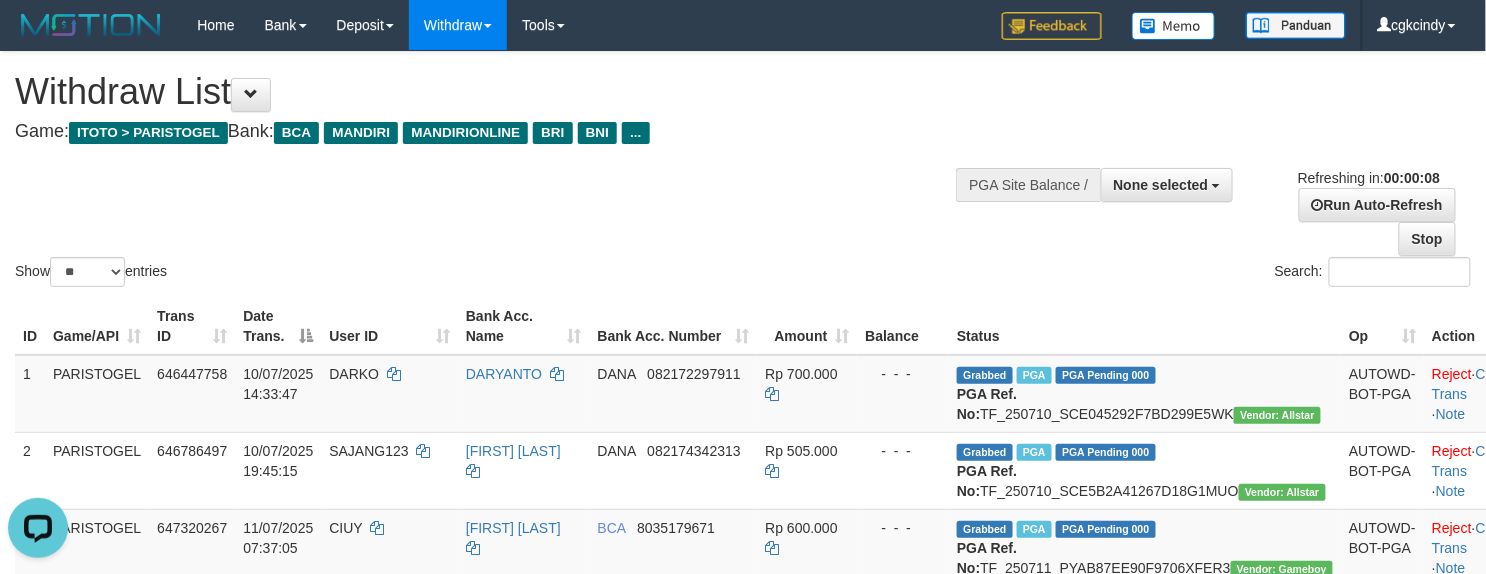 scroll, scrollTop: 0, scrollLeft: 0, axis: both 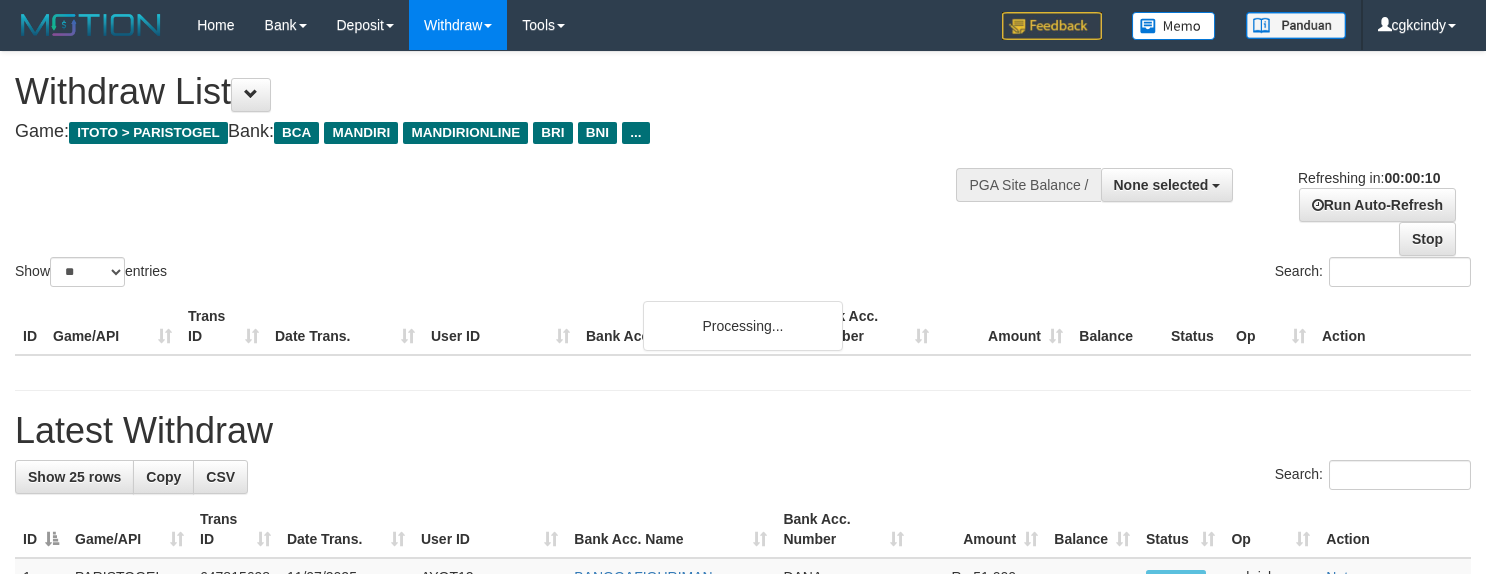 select 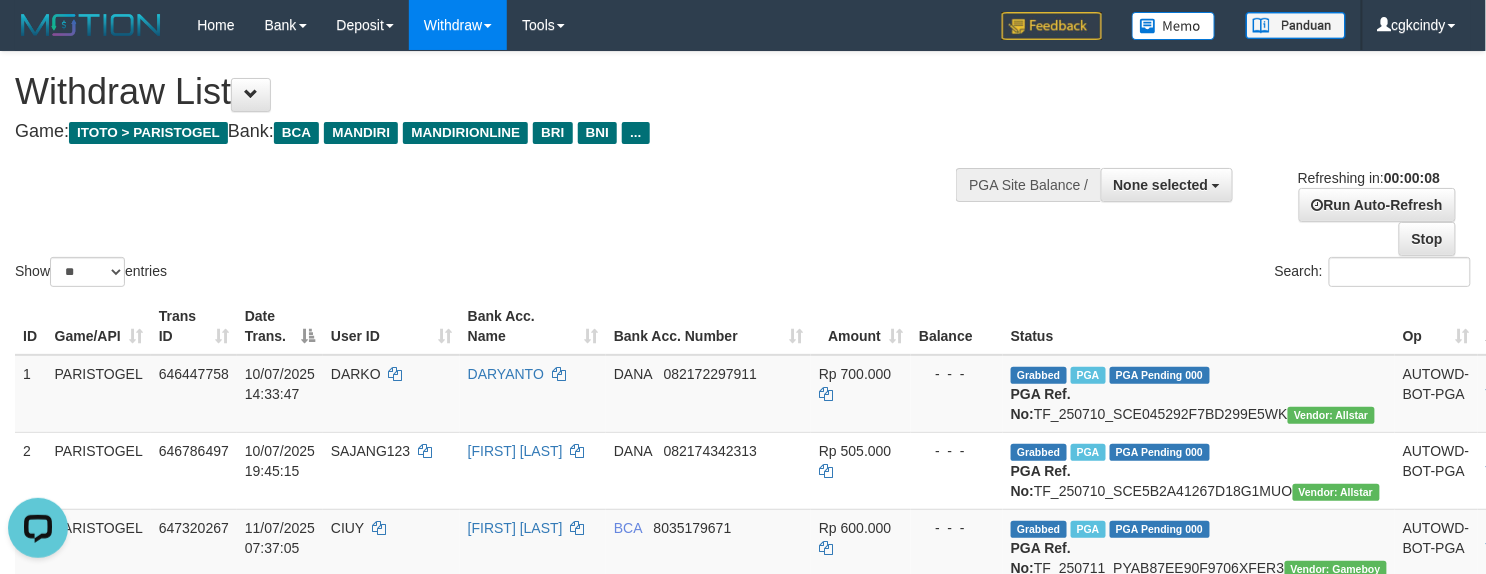 scroll, scrollTop: 0, scrollLeft: 0, axis: both 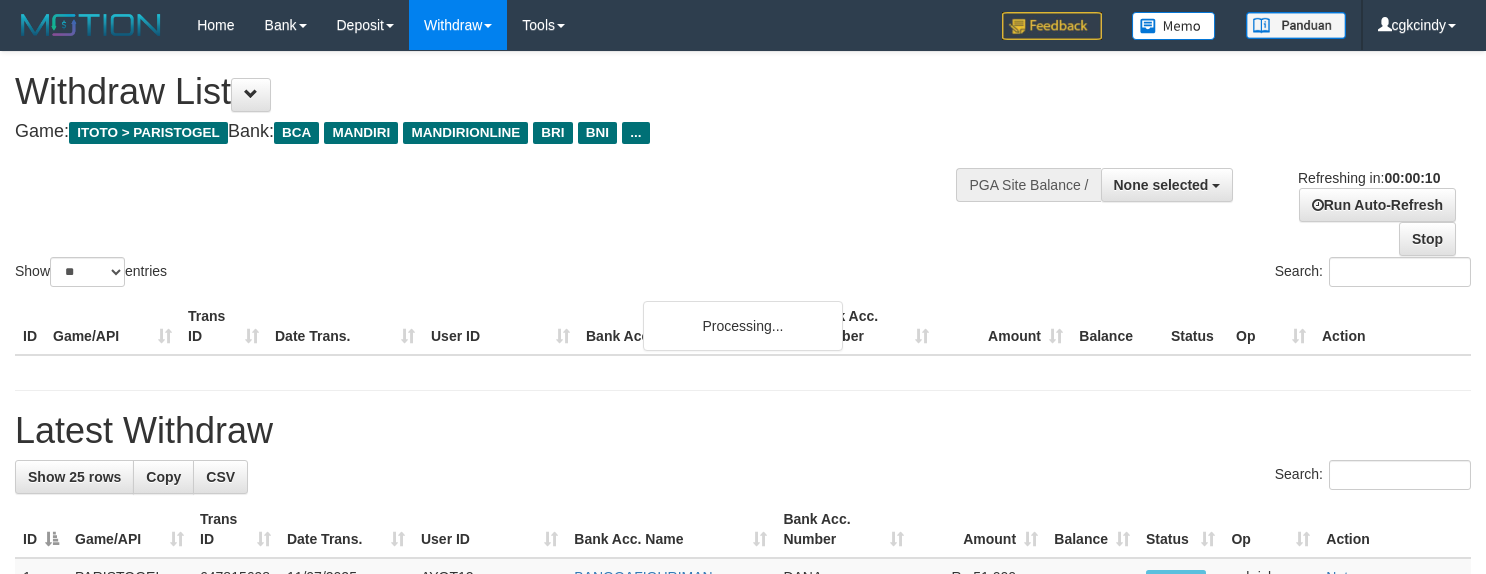 select 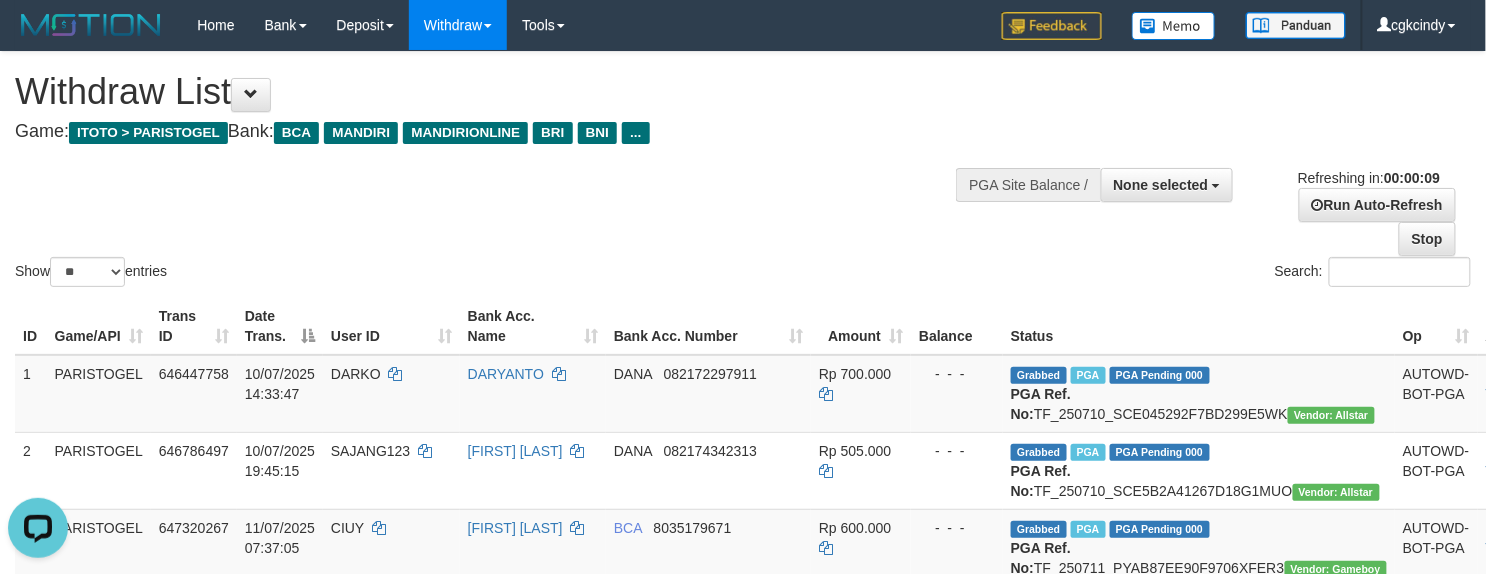 scroll, scrollTop: 0, scrollLeft: 0, axis: both 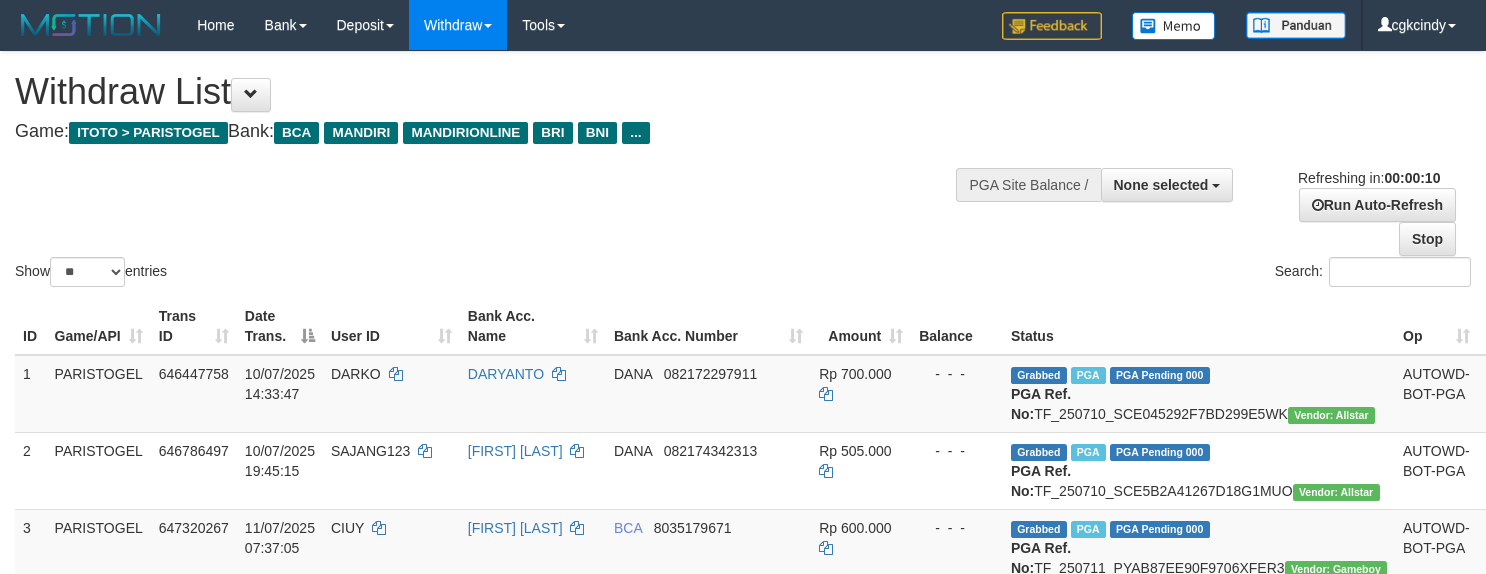 select 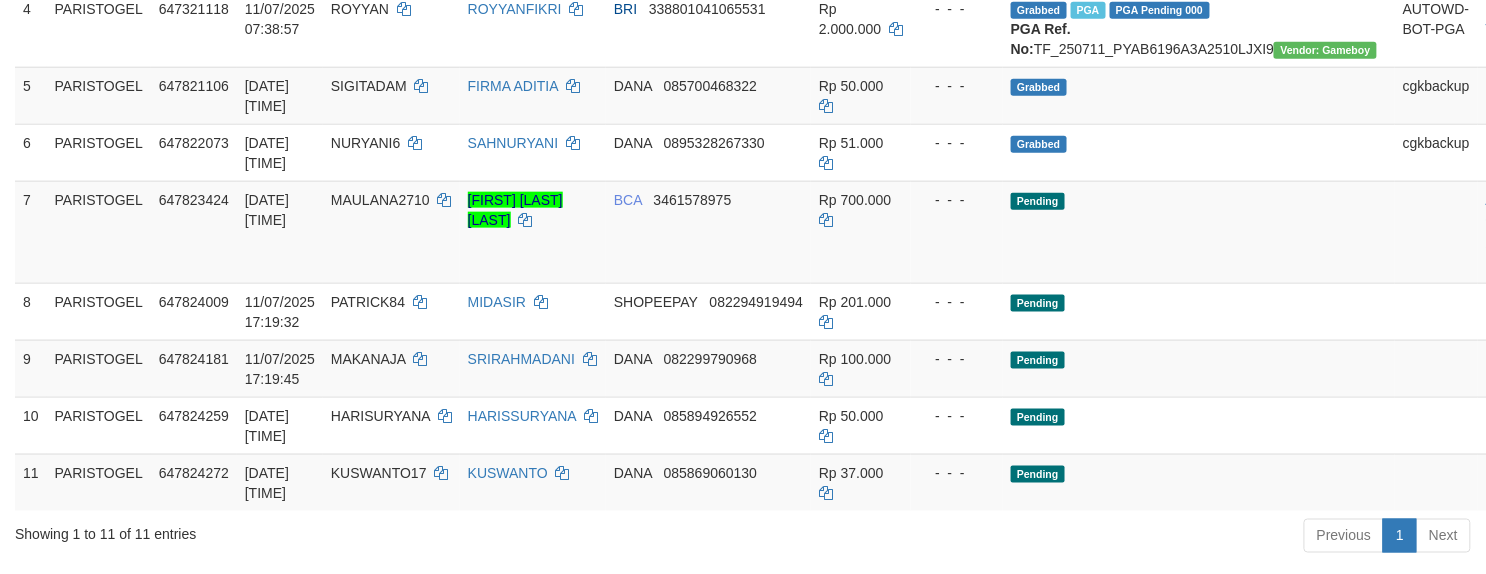 scroll, scrollTop: 800, scrollLeft: 0, axis: vertical 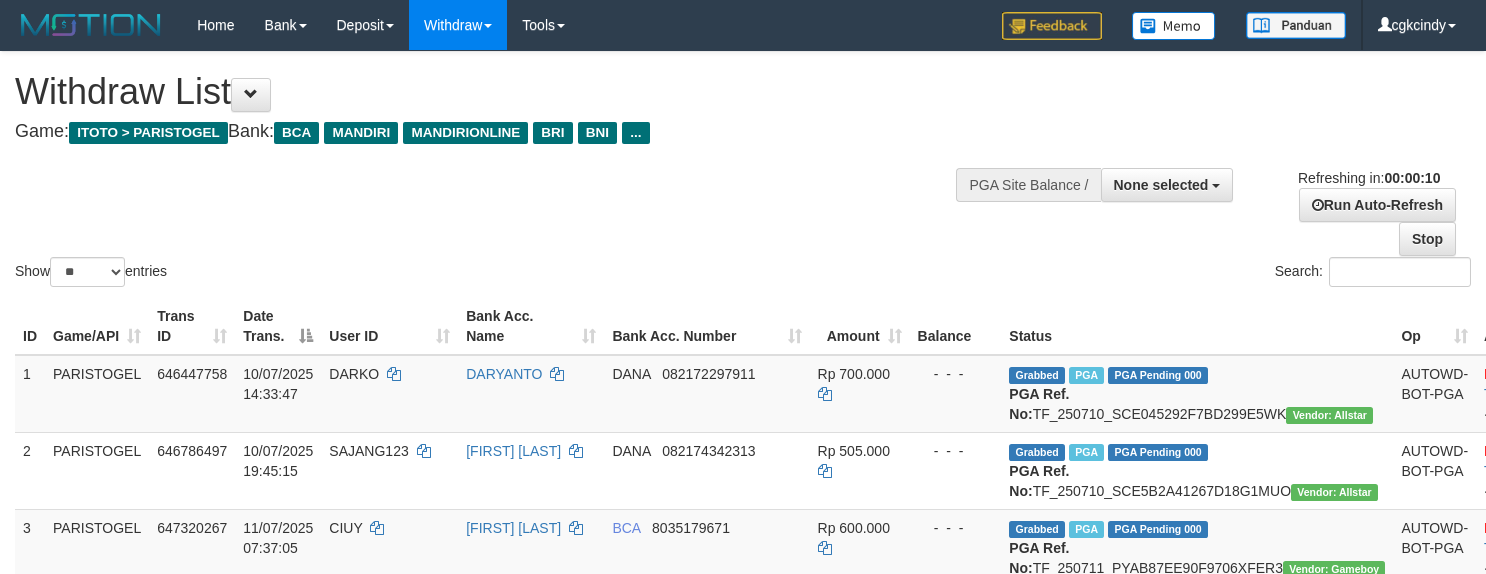 select 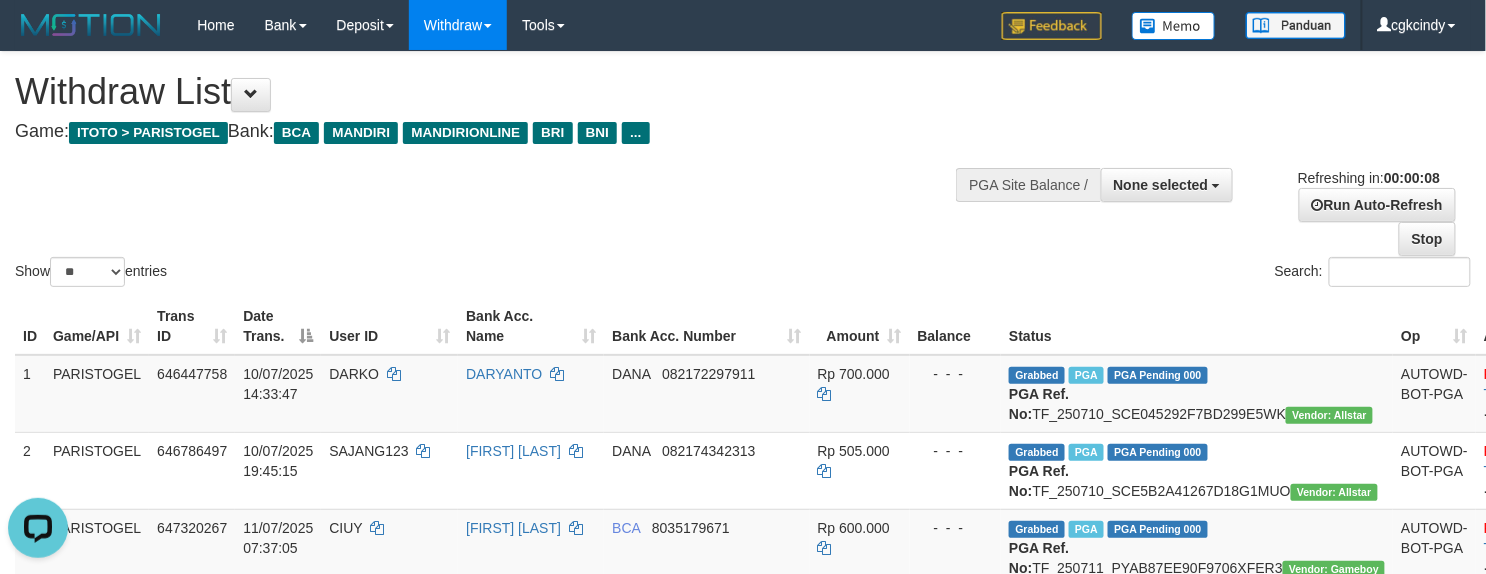 scroll, scrollTop: 0, scrollLeft: 0, axis: both 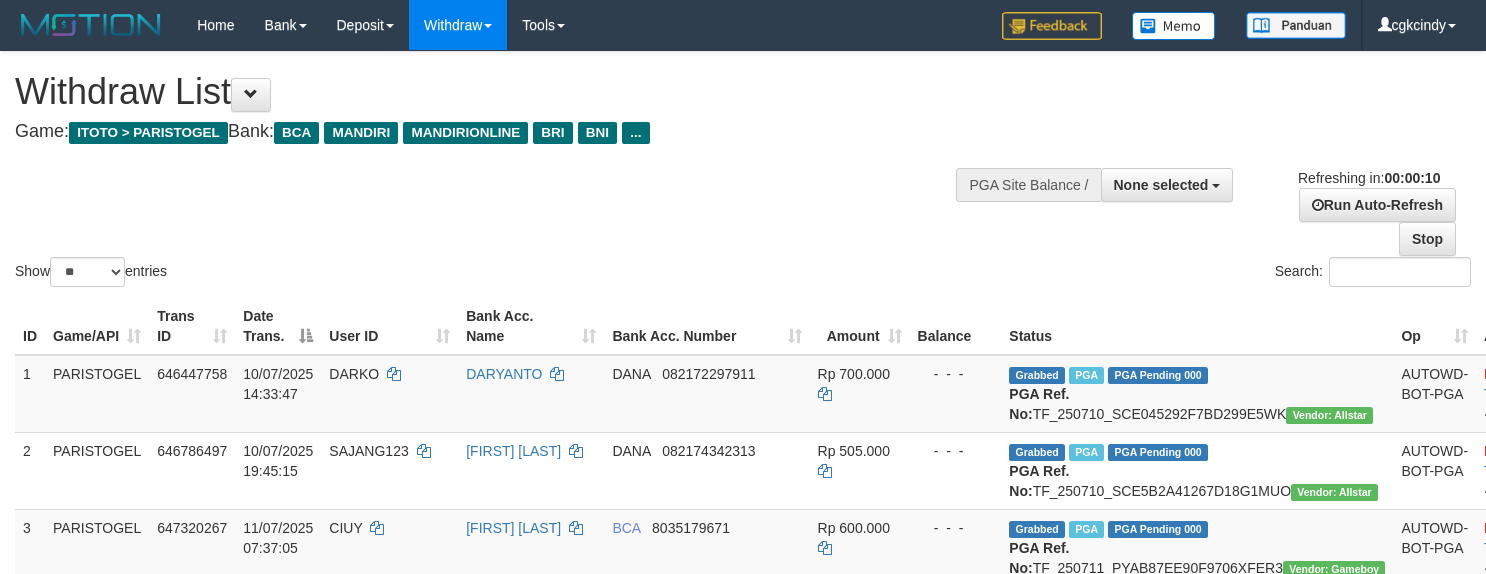 select 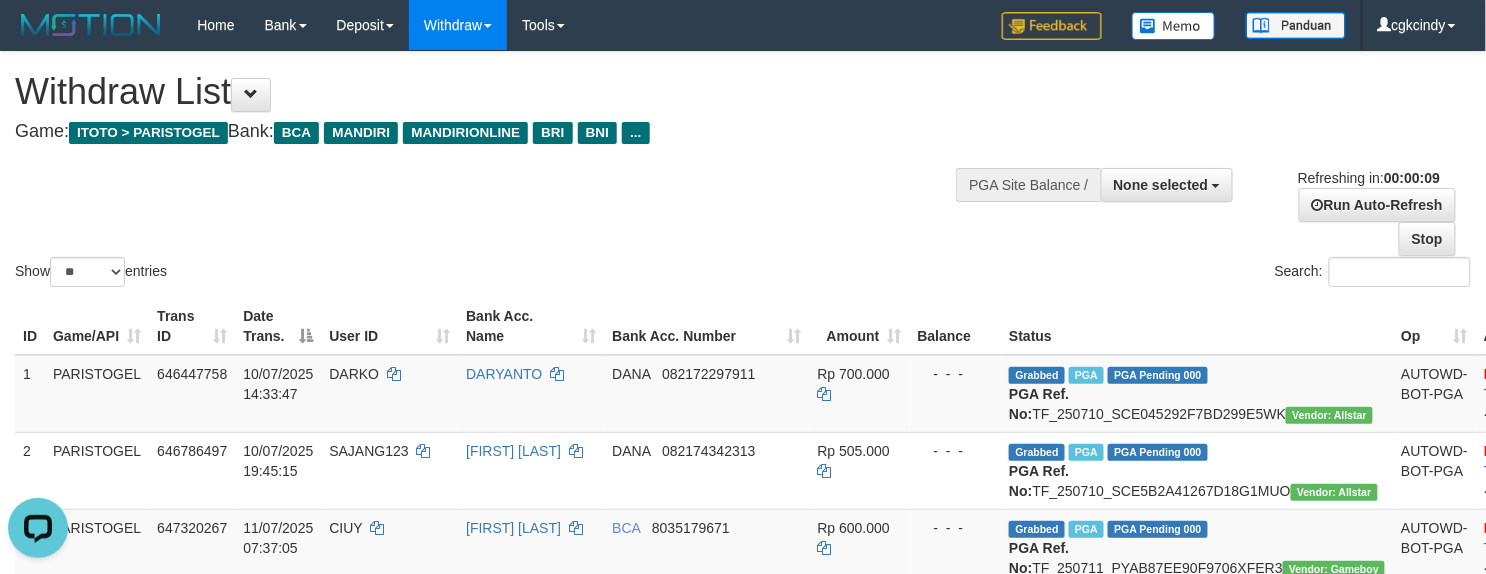 scroll, scrollTop: 0, scrollLeft: 0, axis: both 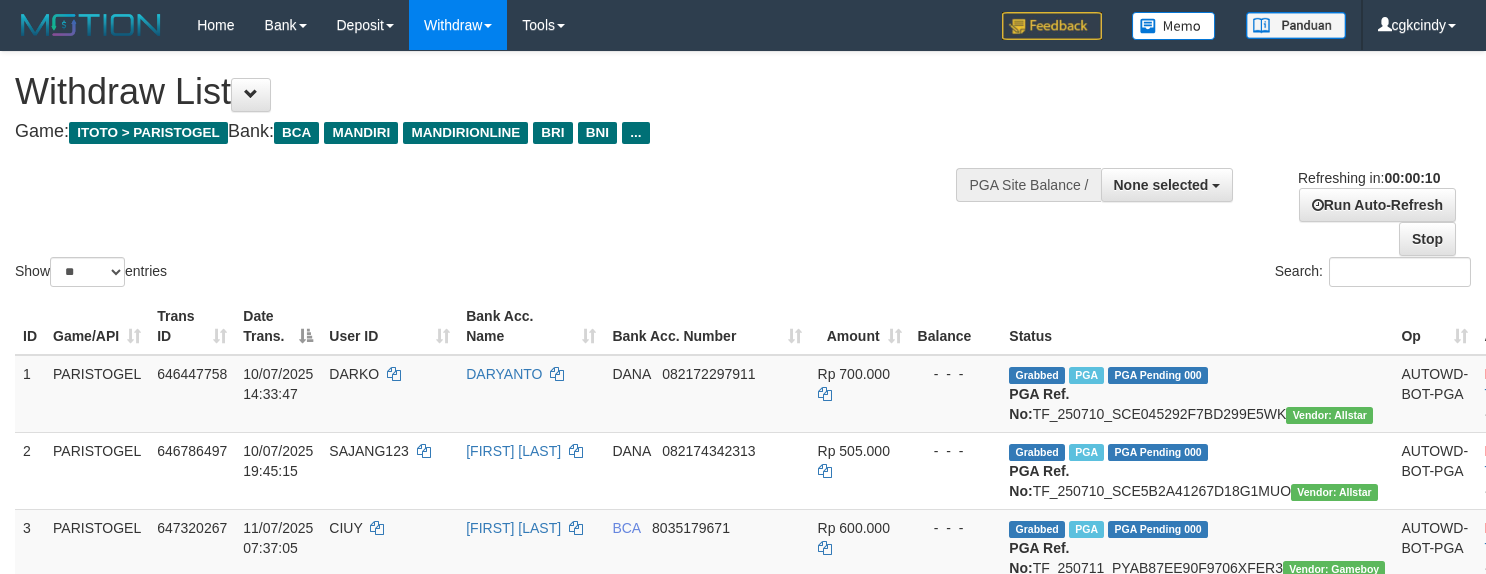 select 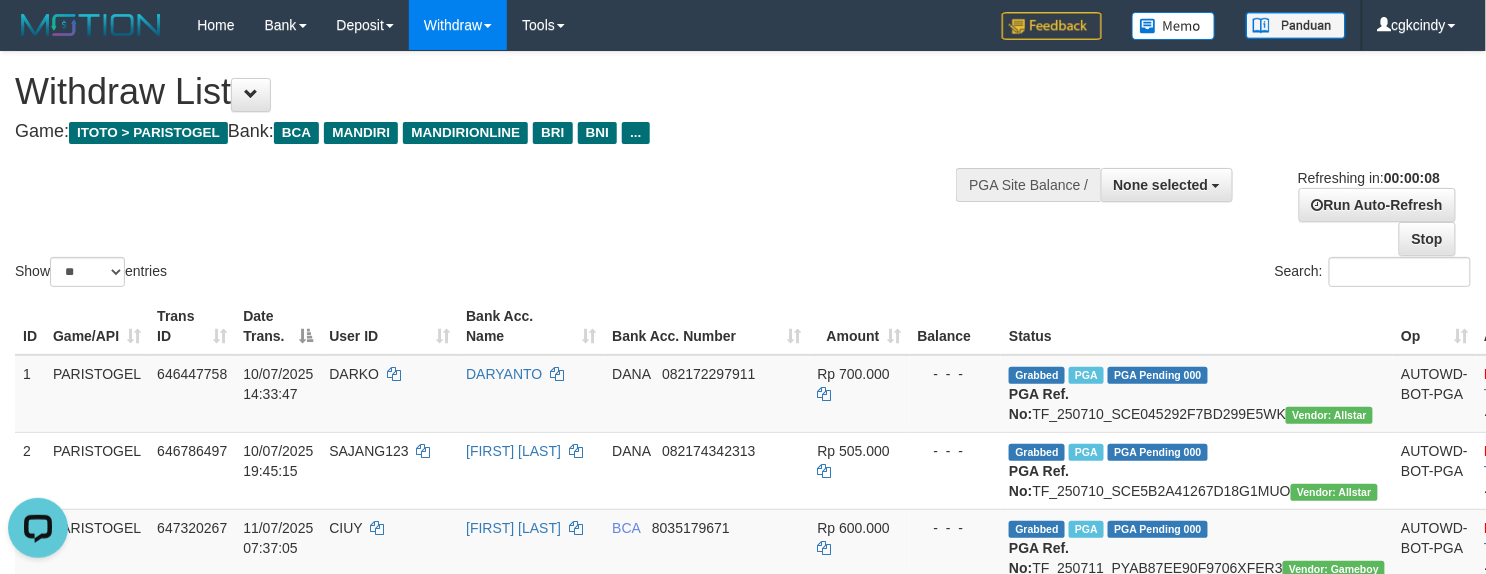 scroll, scrollTop: 0, scrollLeft: 0, axis: both 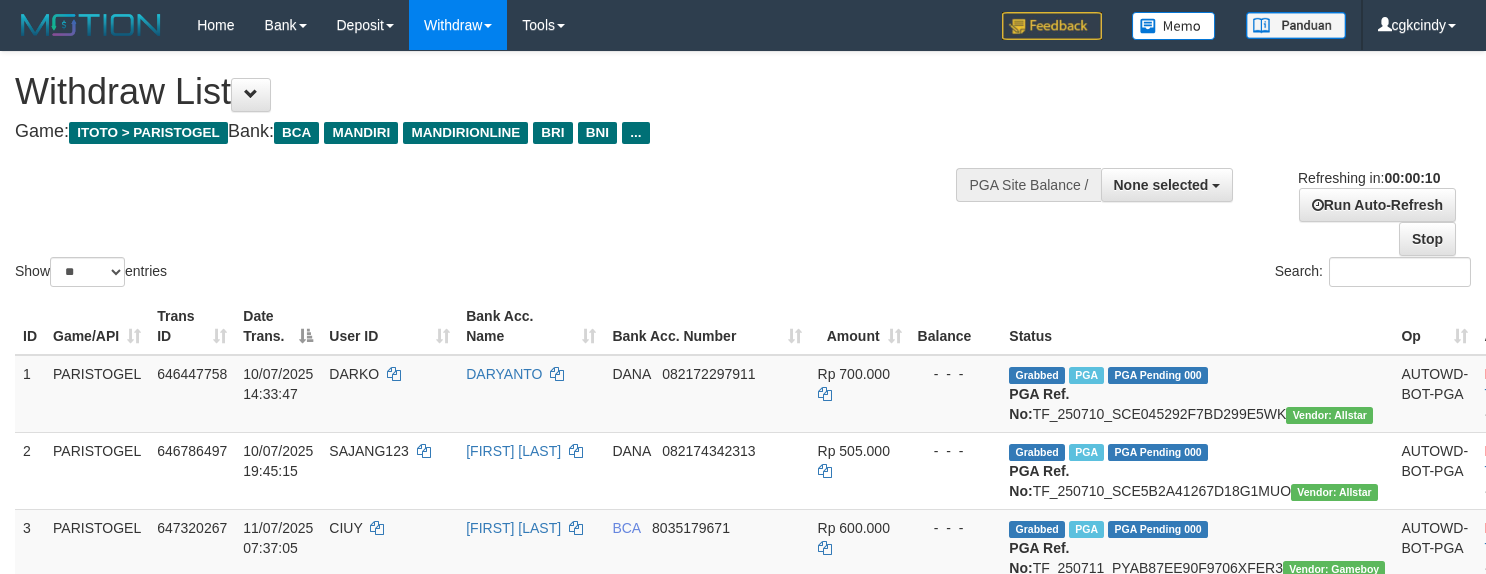 select 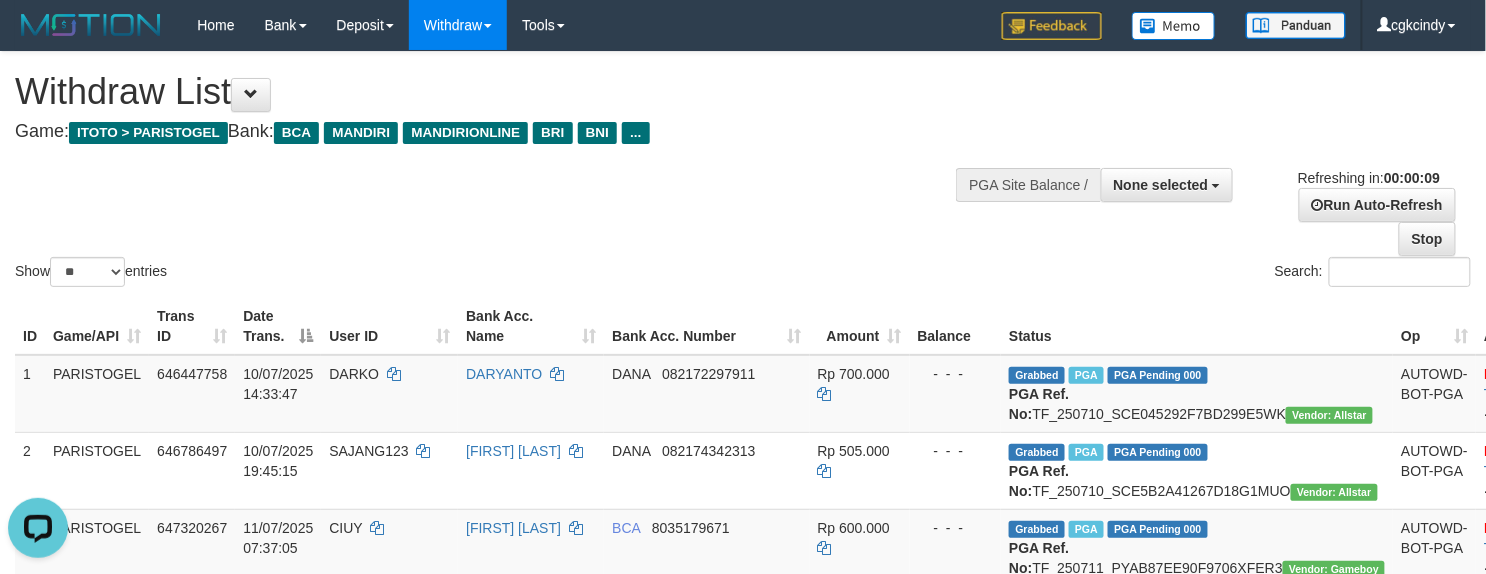 scroll, scrollTop: 0, scrollLeft: 0, axis: both 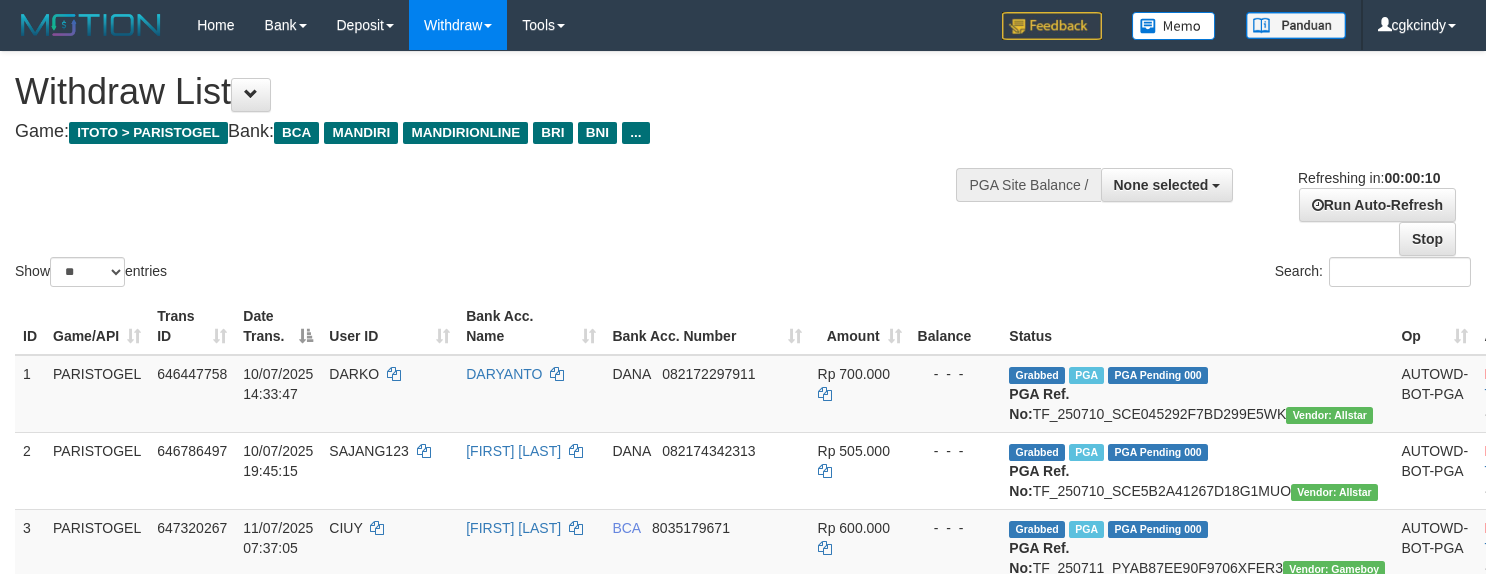 select 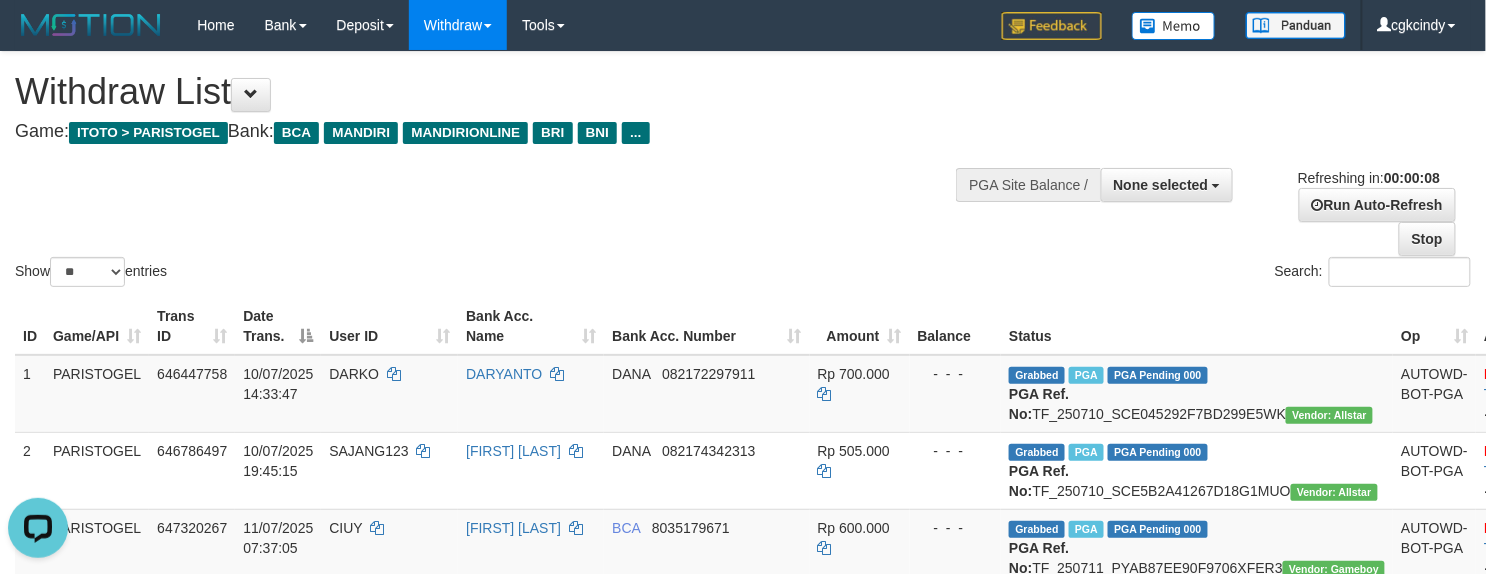 scroll, scrollTop: 0, scrollLeft: 0, axis: both 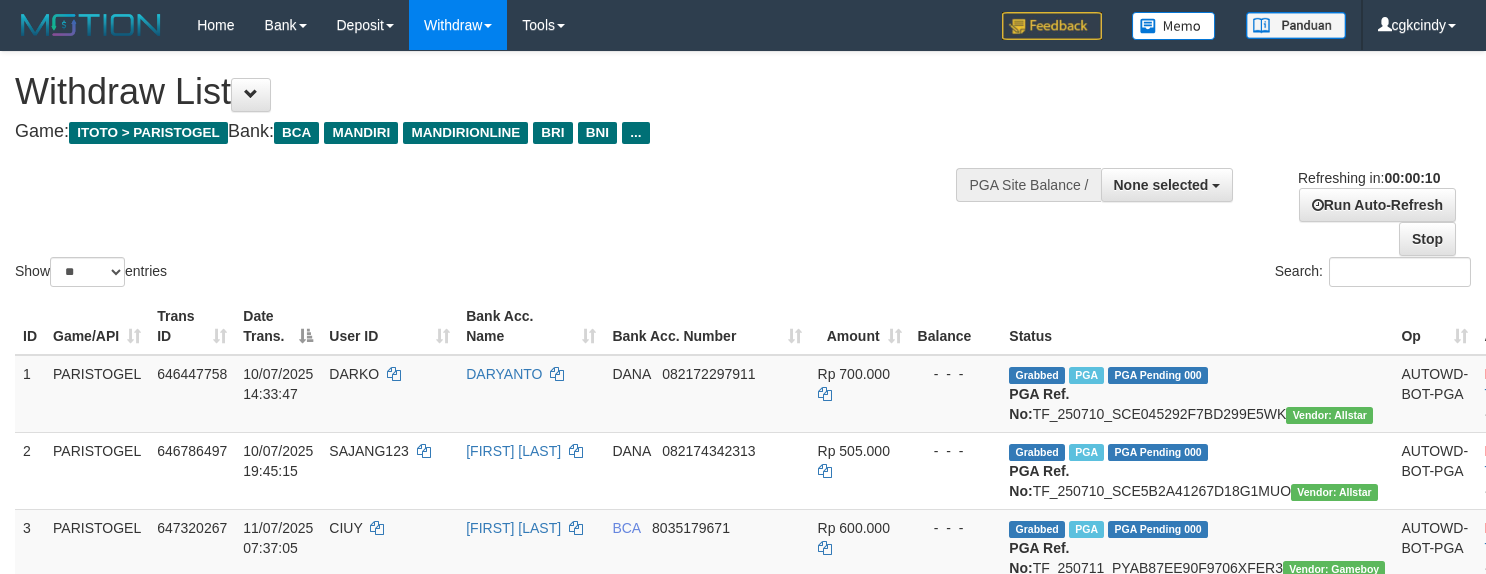 select 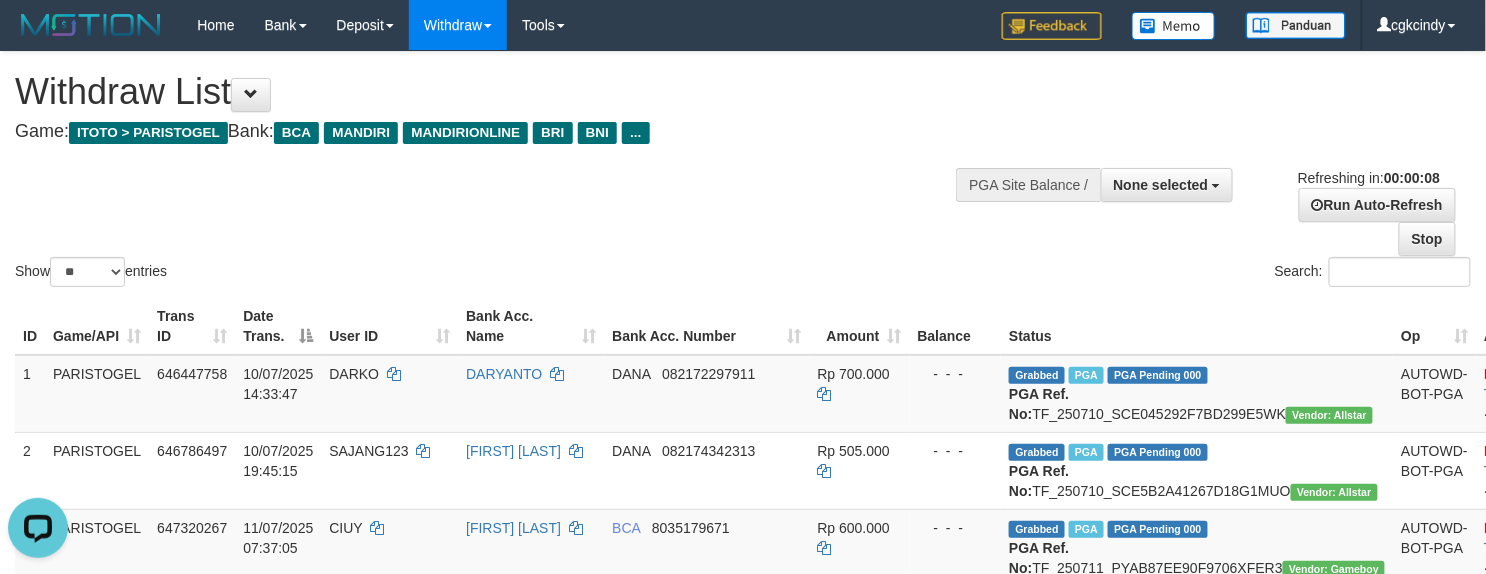 scroll, scrollTop: 0, scrollLeft: 0, axis: both 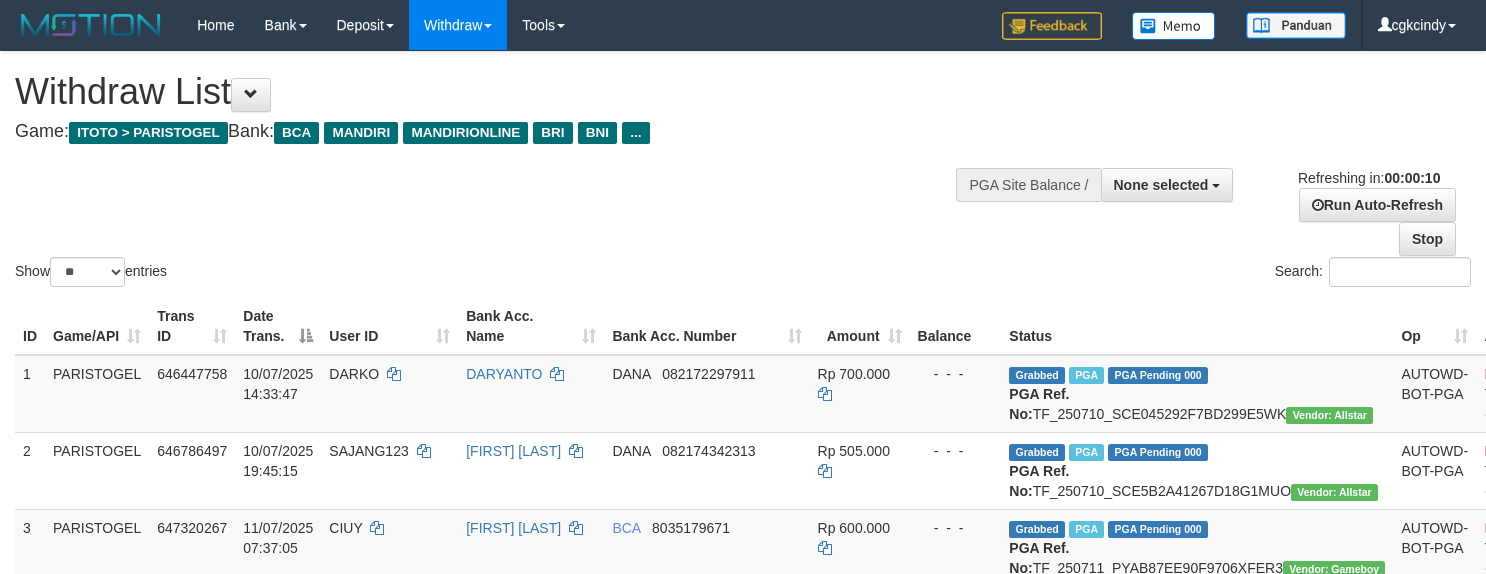 select 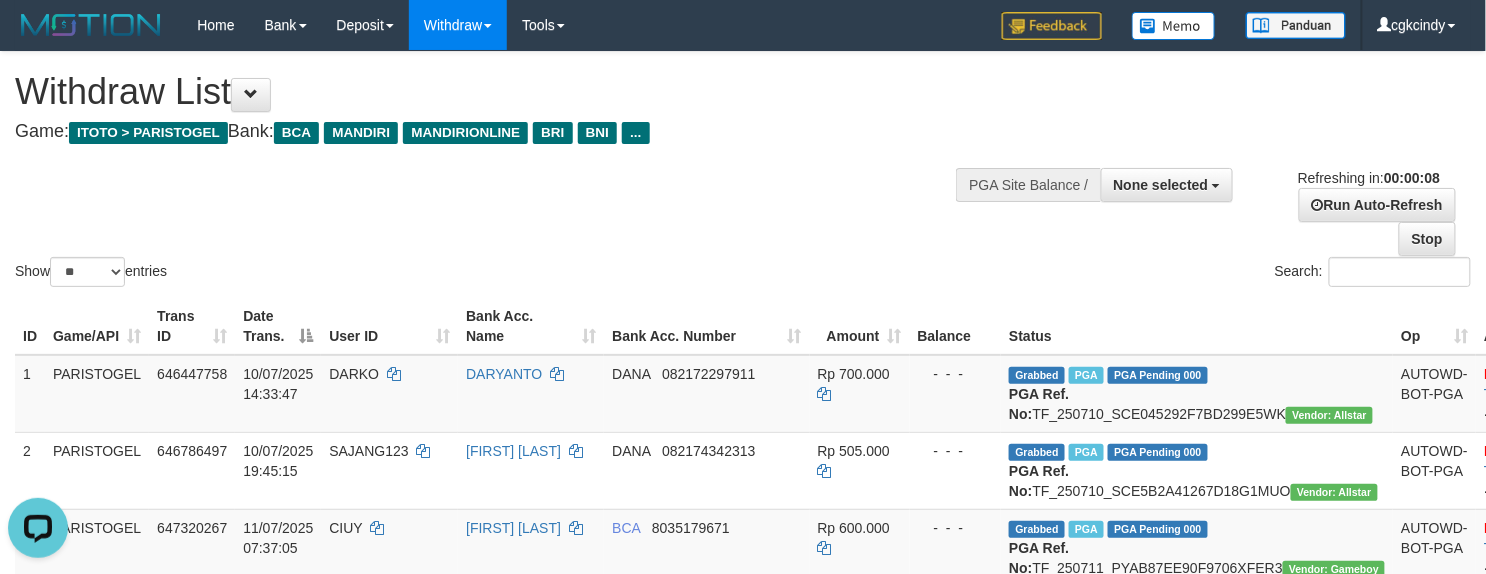 scroll, scrollTop: 0, scrollLeft: 0, axis: both 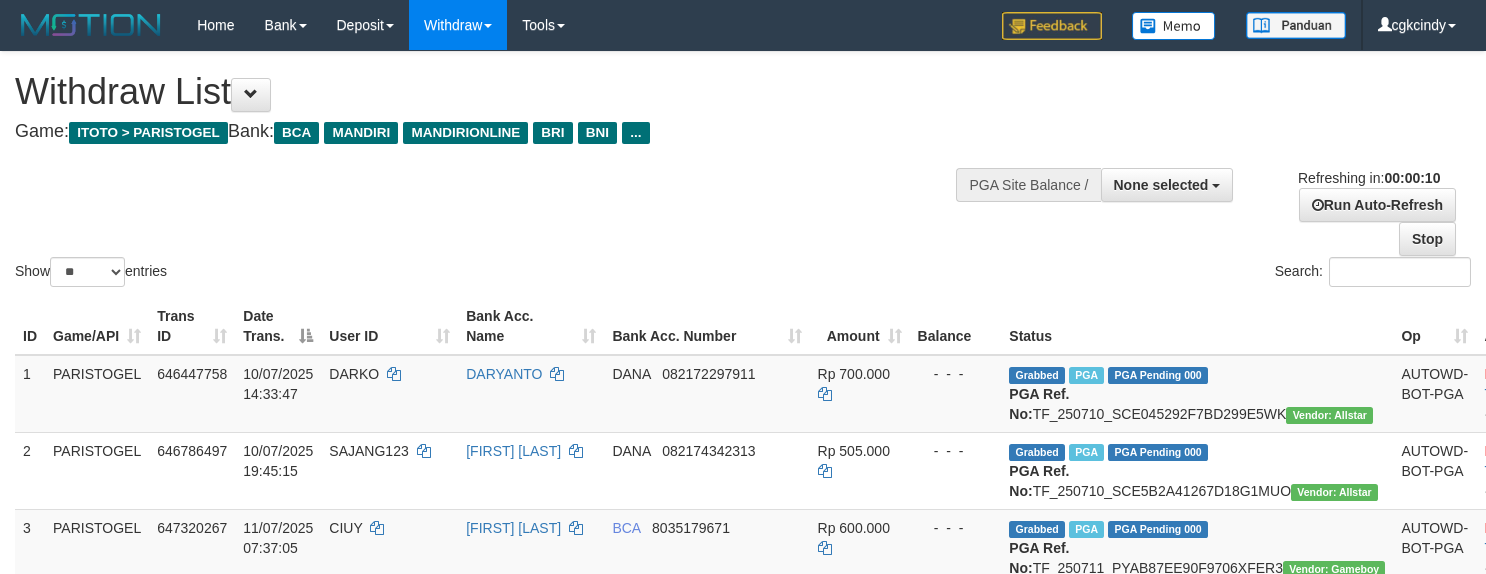 select 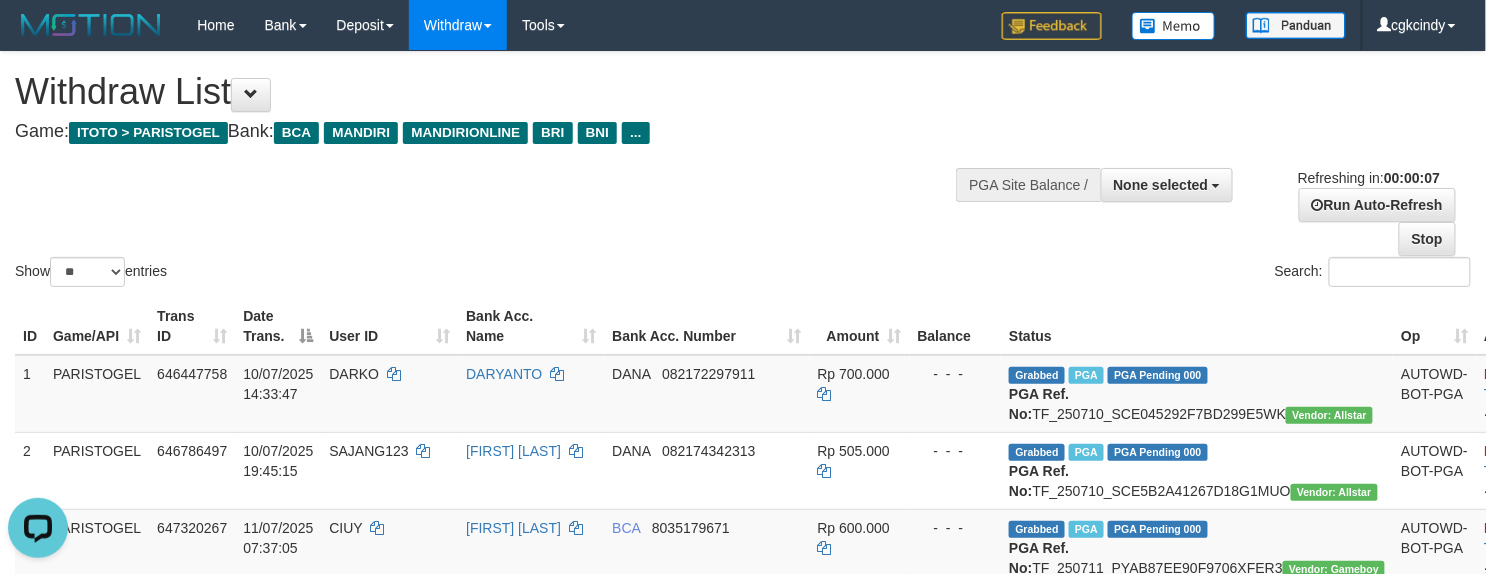scroll, scrollTop: 0, scrollLeft: 0, axis: both 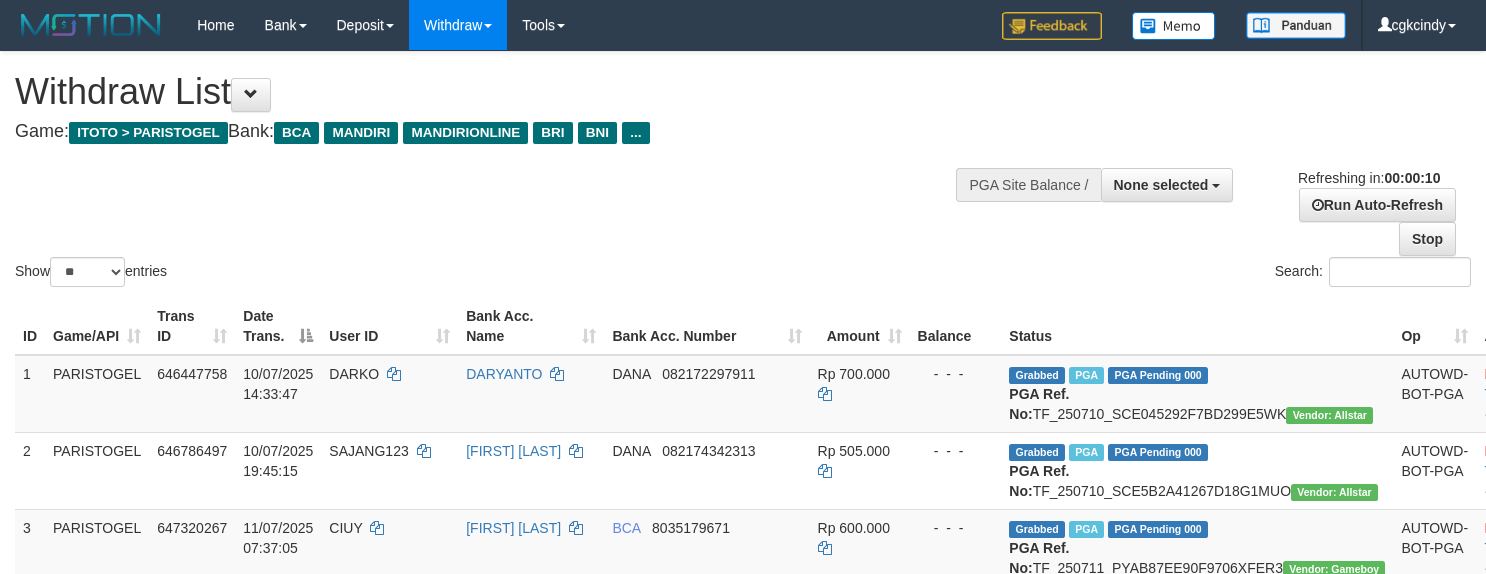 select 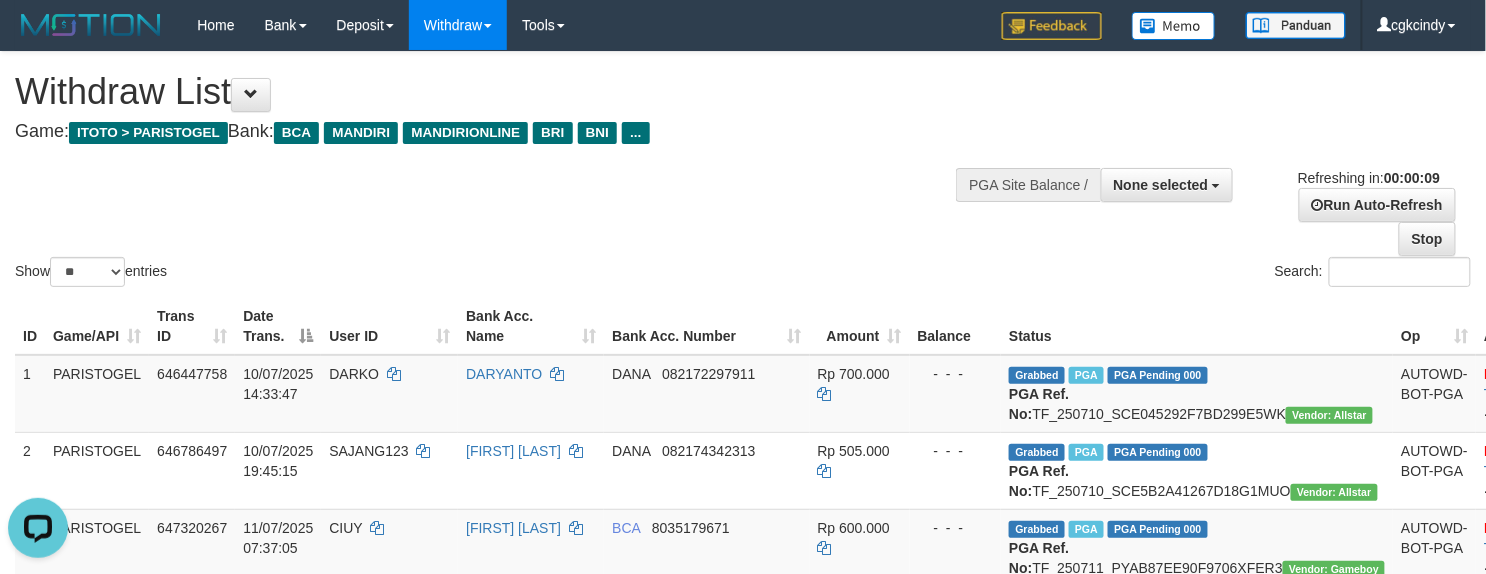 scroll, scrollTop: 0, scrollLeft: 0, axis: both 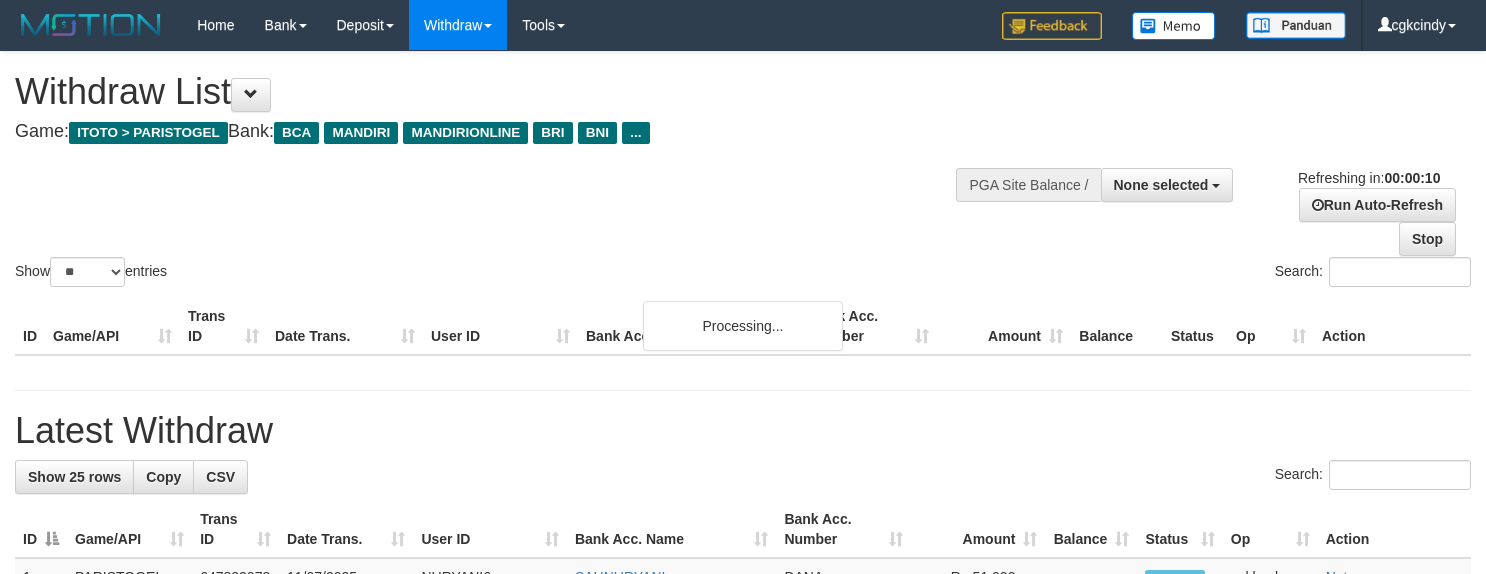 select 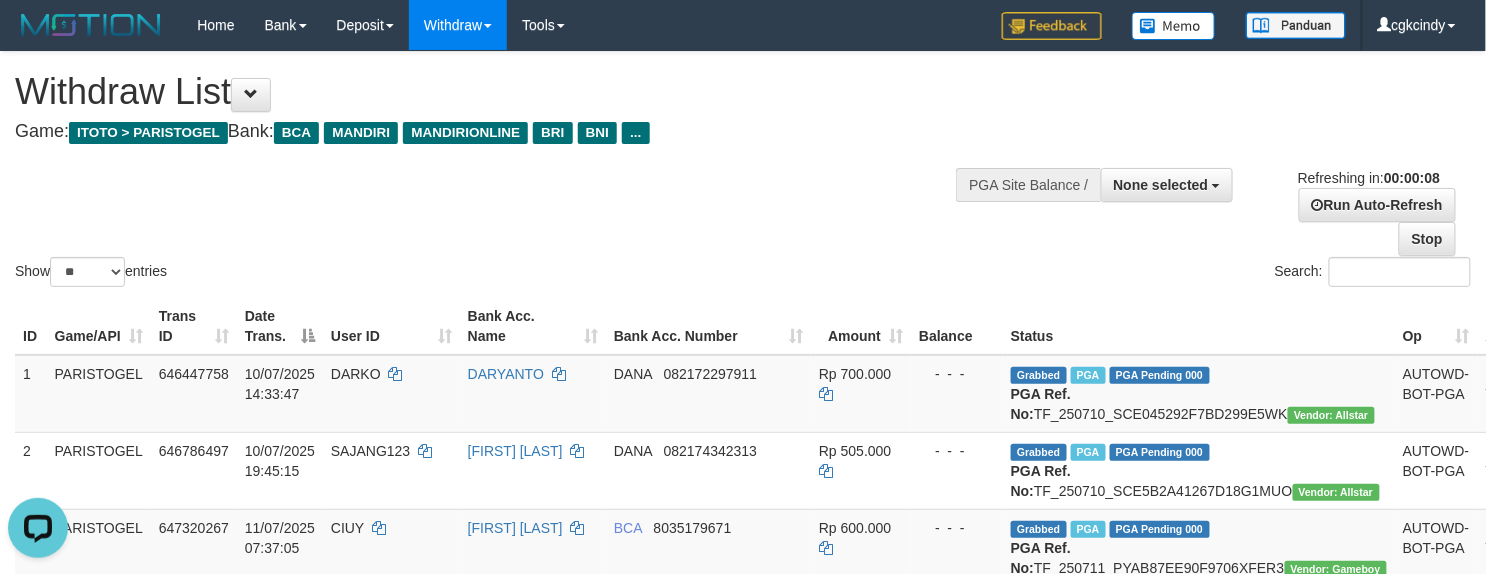 scroll, scrollTop: 0, scrollLeft: 0, axis: both 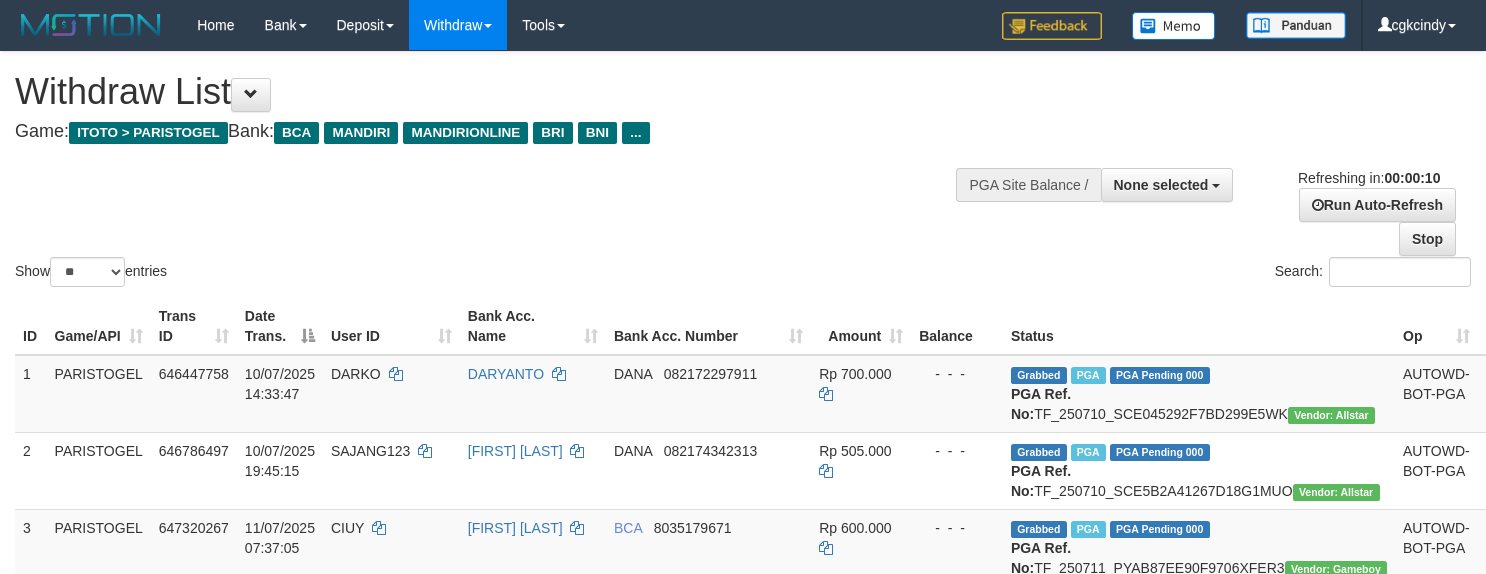select 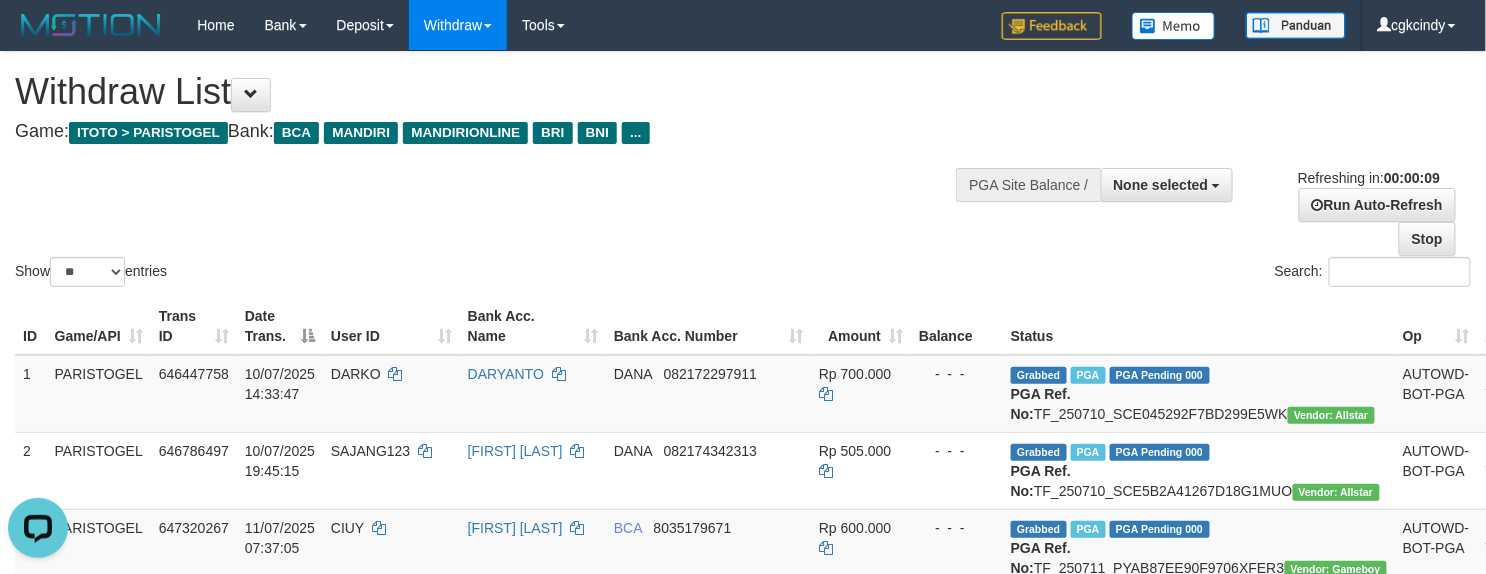 scroll, scrollTop: 0, scrollLeft: 0, axis: both 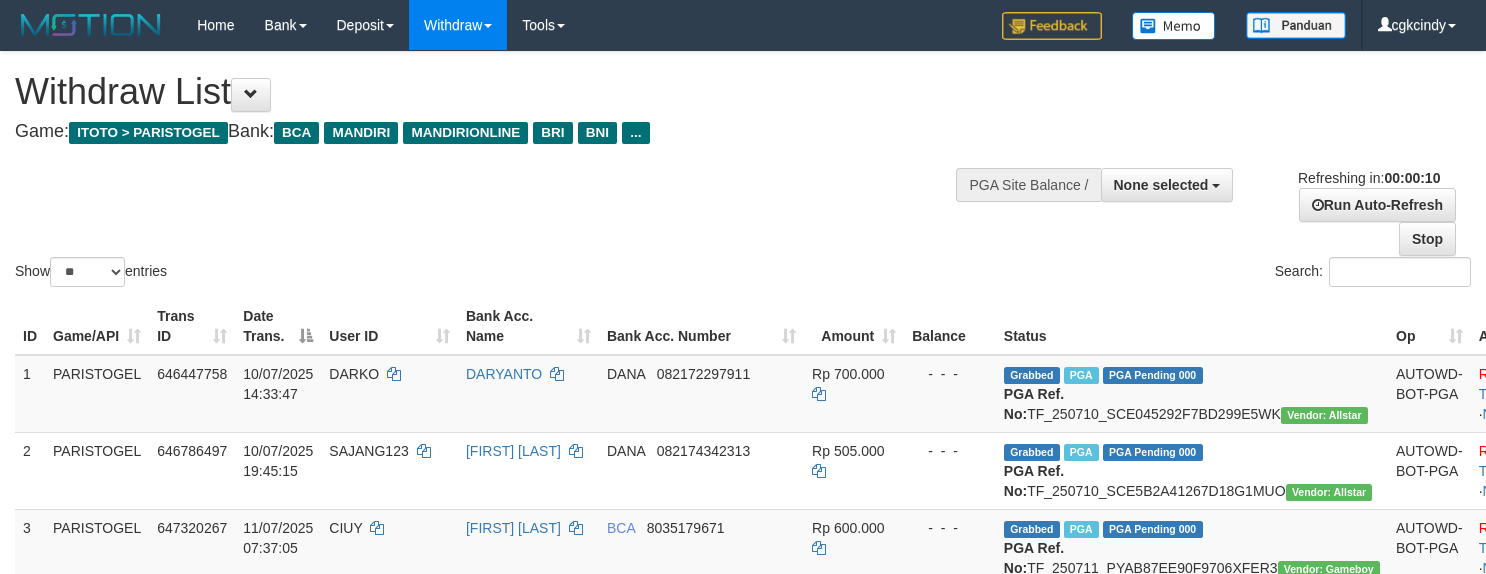 select 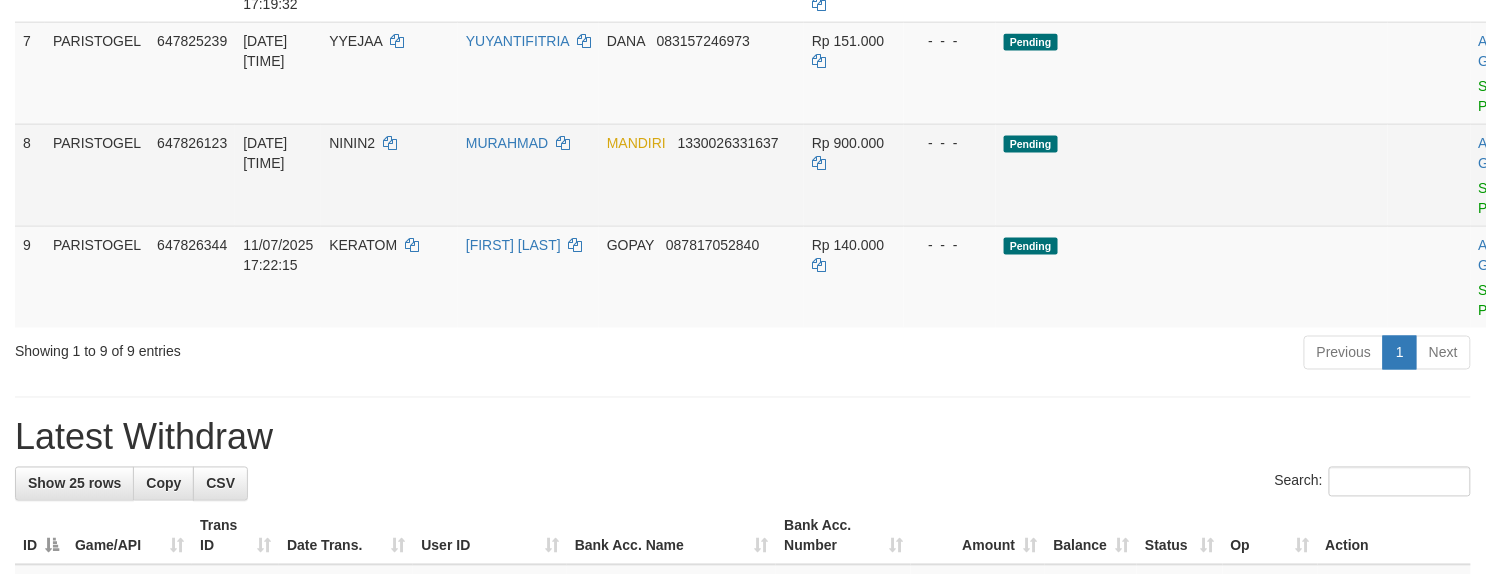 scroll, scrollTop: 666, scrollLeft: 0, axis: vertical 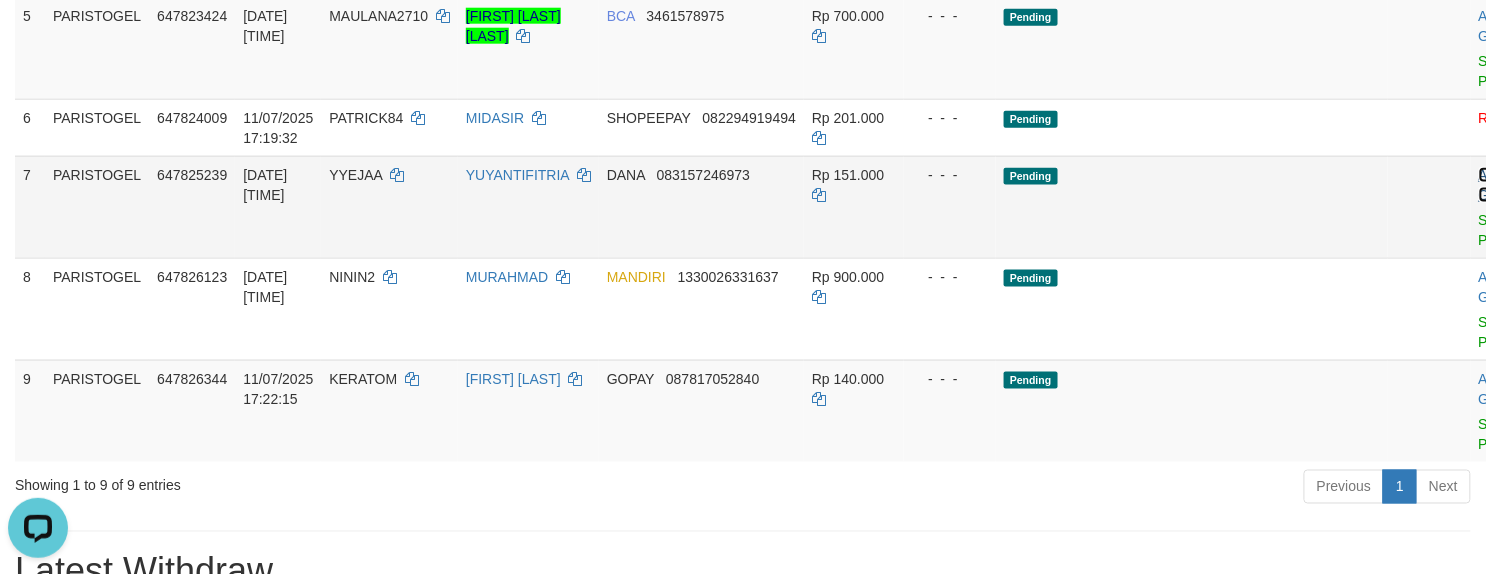 click on "Allow Grab" at bounding box center (1495, 185) 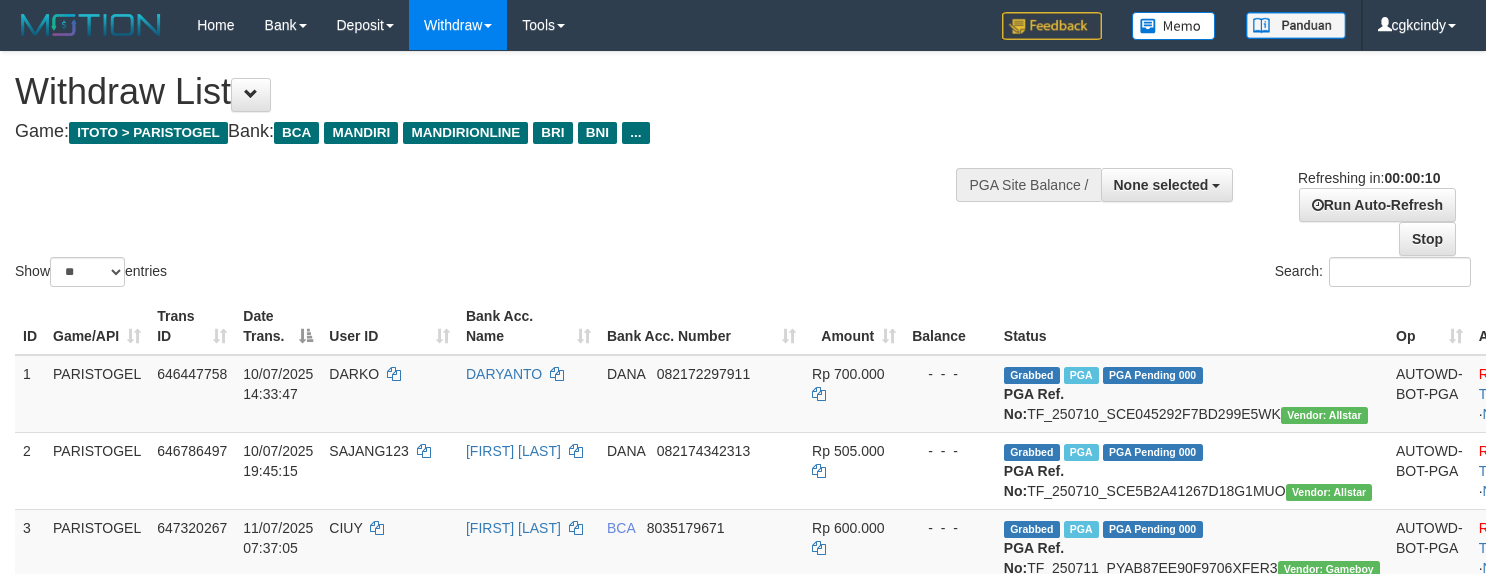 select 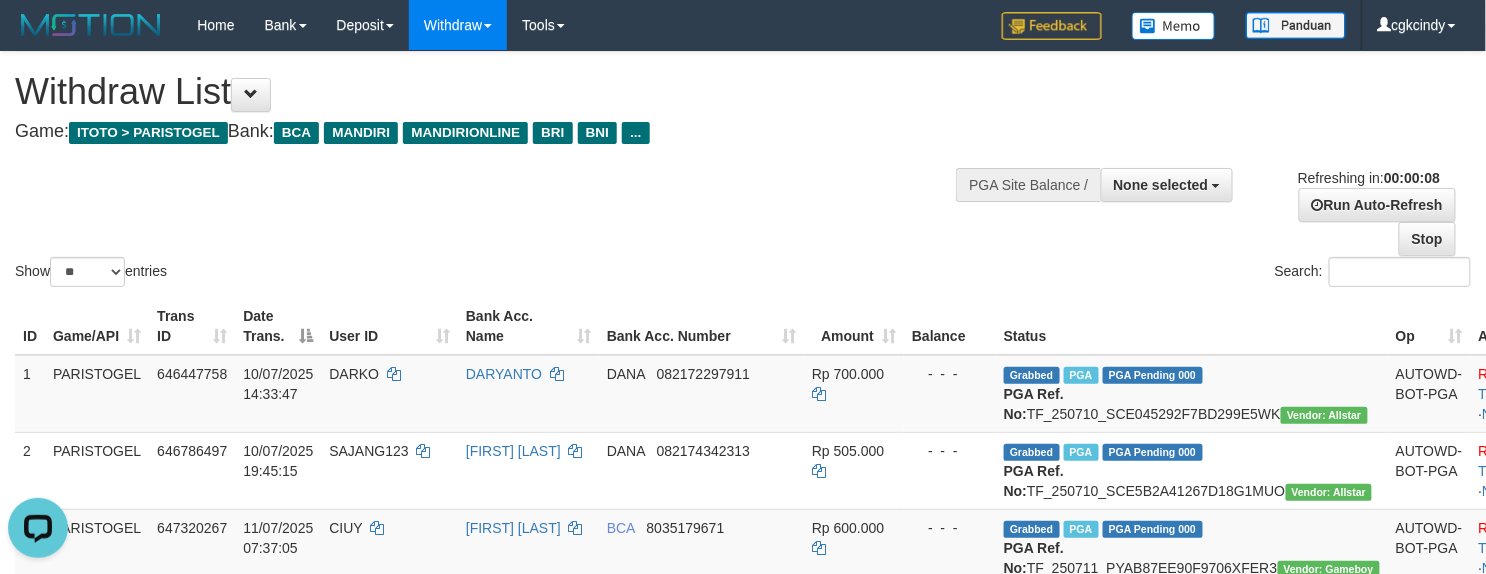 scroll, scrollTop: 0, scrollLeft: 0, axis: both 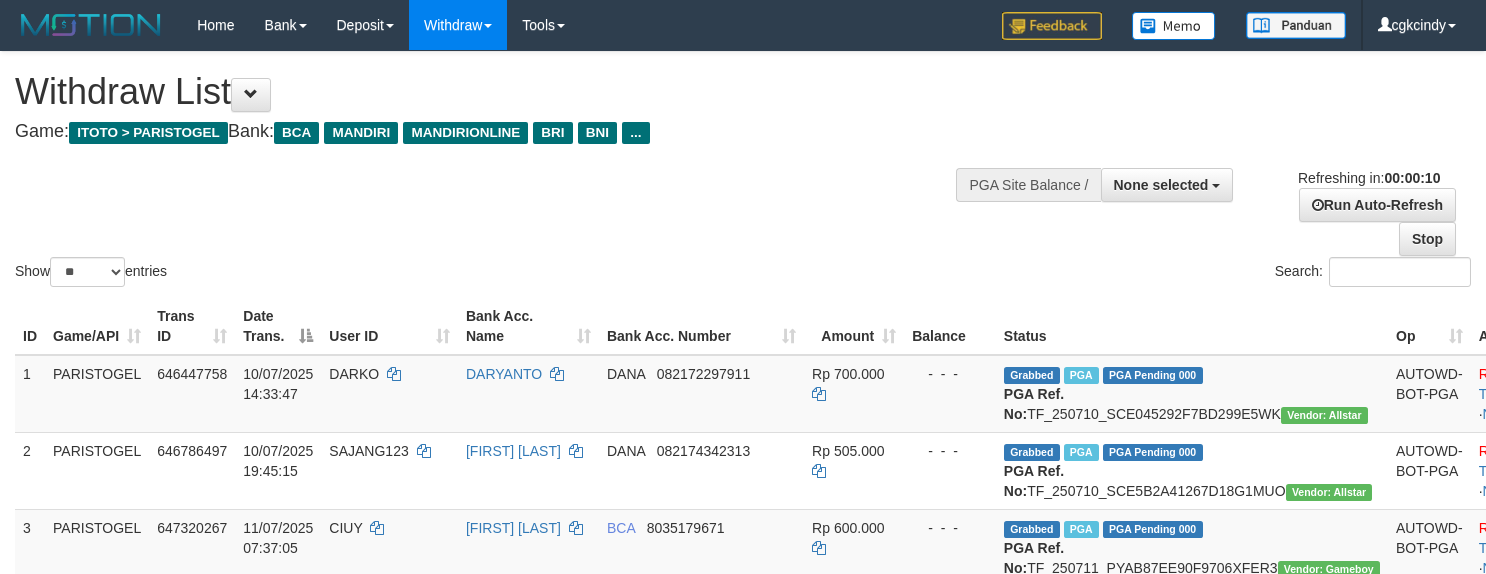 select 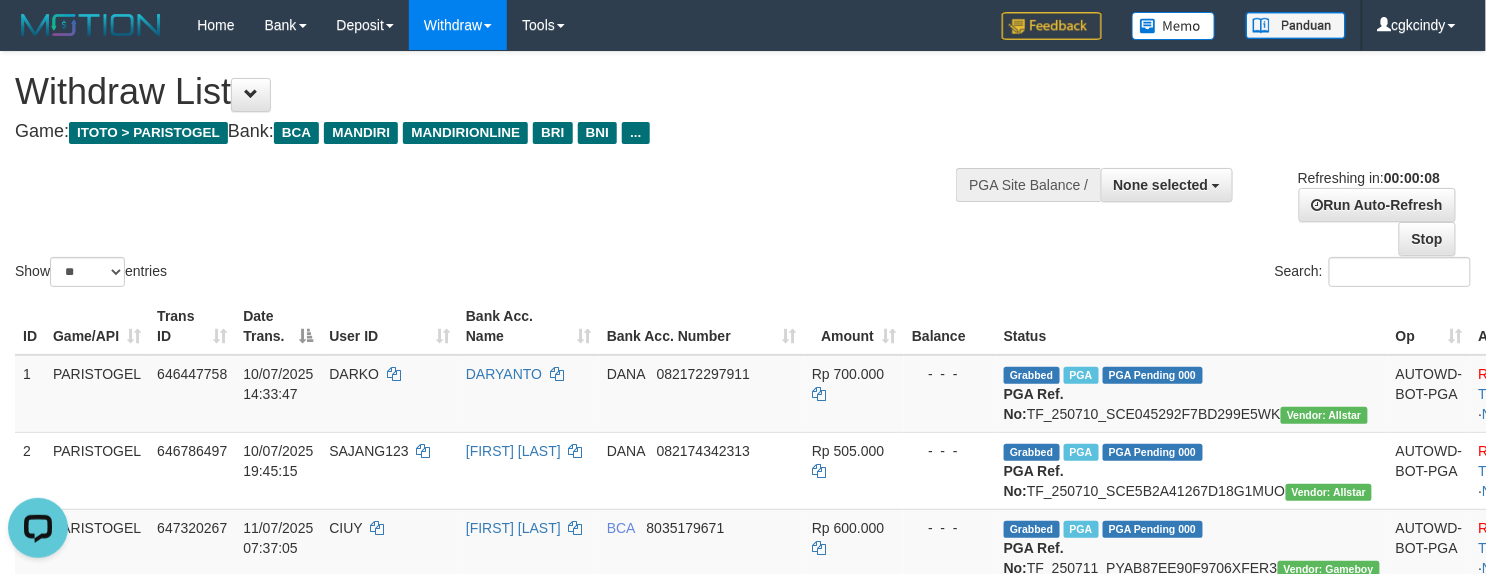 scroll, scrollTop: 0, scrollLeft: 0, axis: both 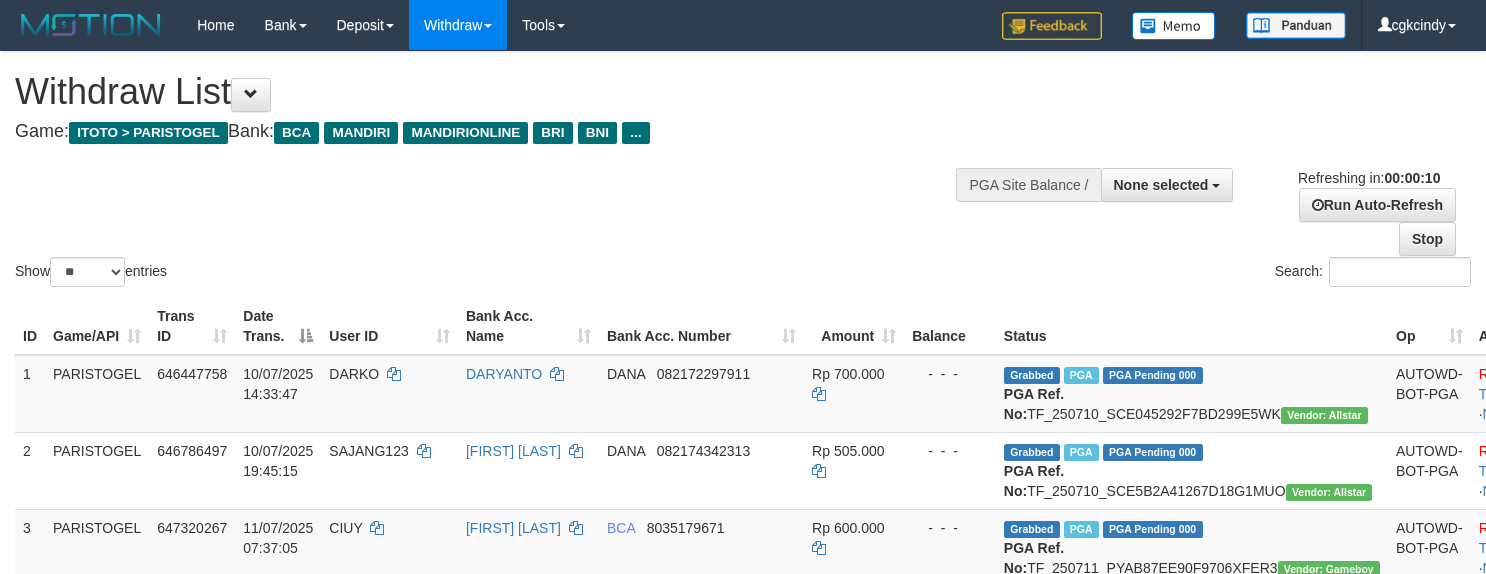 select 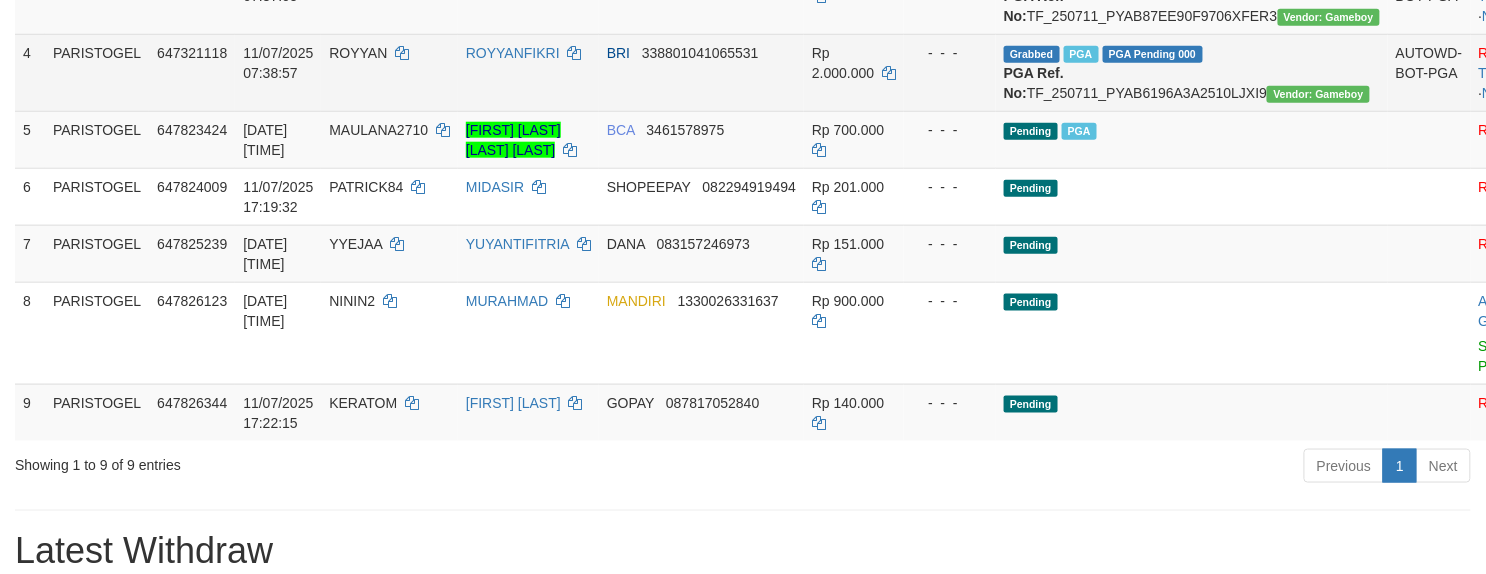 scroll, scrollTop: 933, scrollLeft: 0, axis: vertical 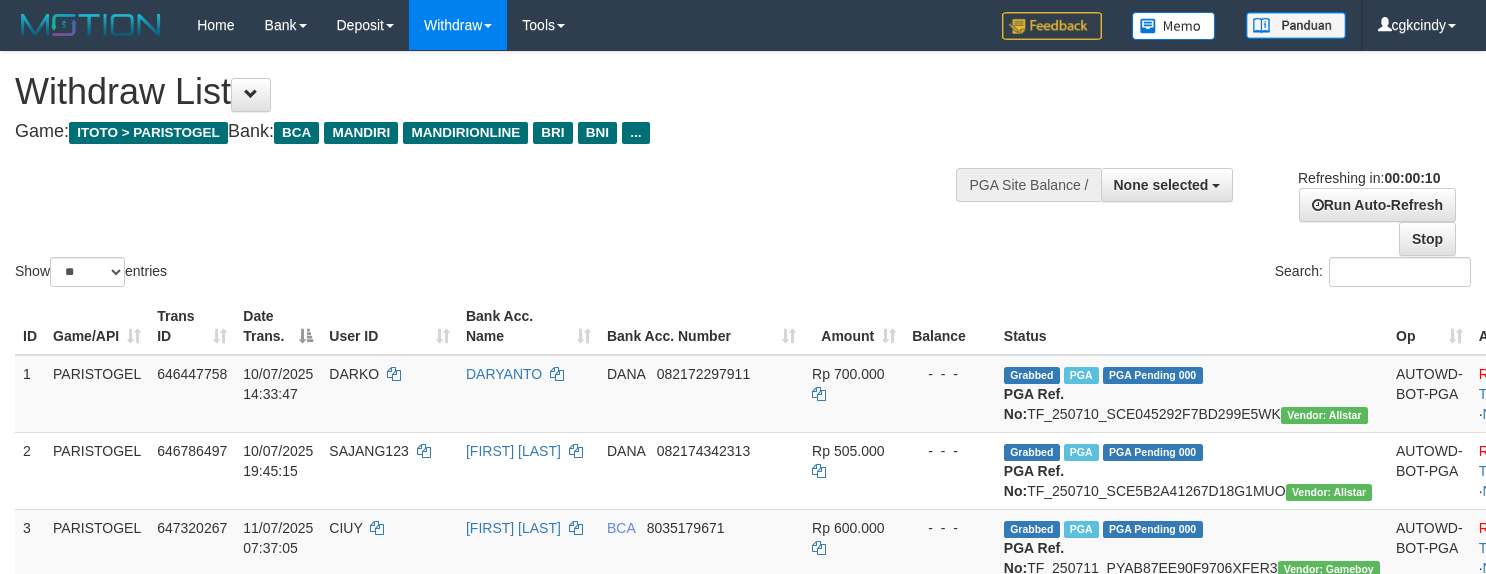 select 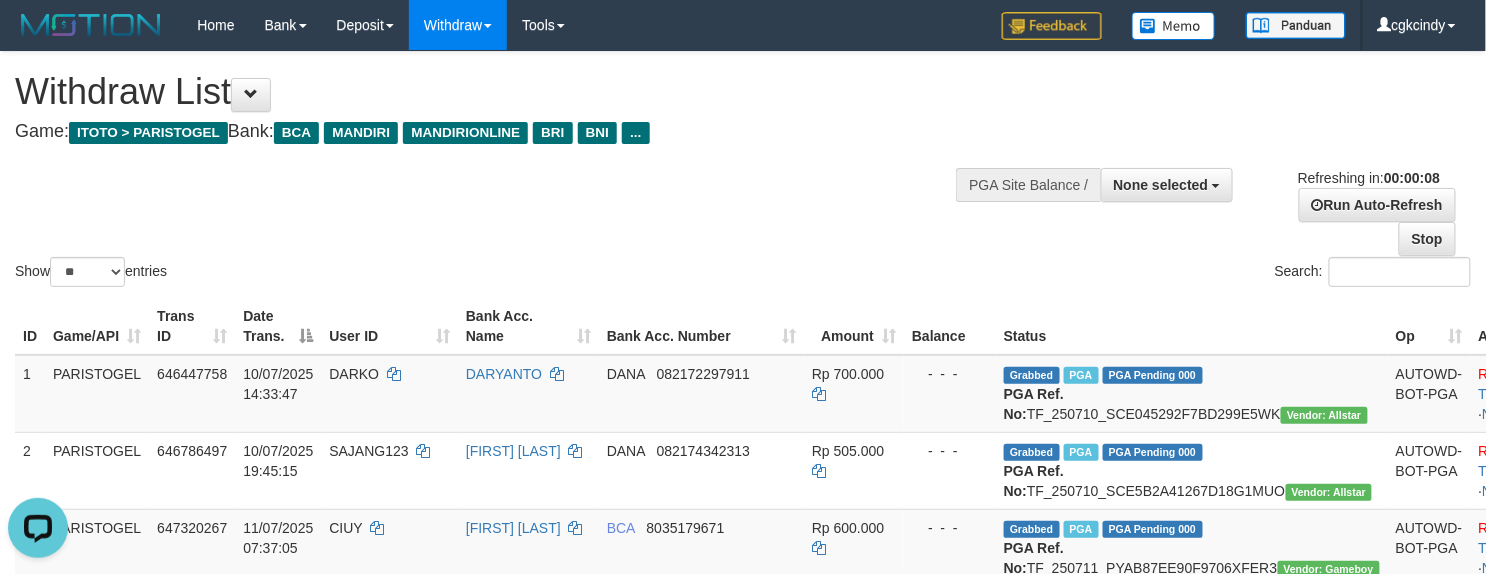 scroll, scrollTop: 0, scrollLeft: 0, axis: both 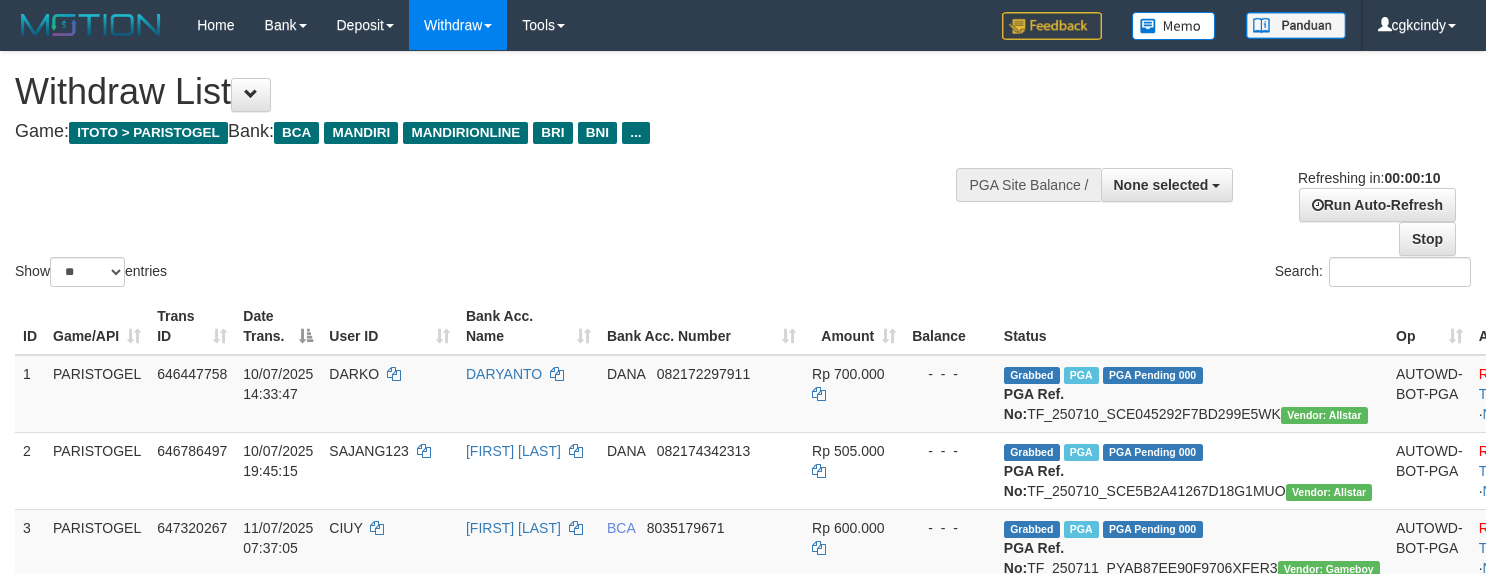 select 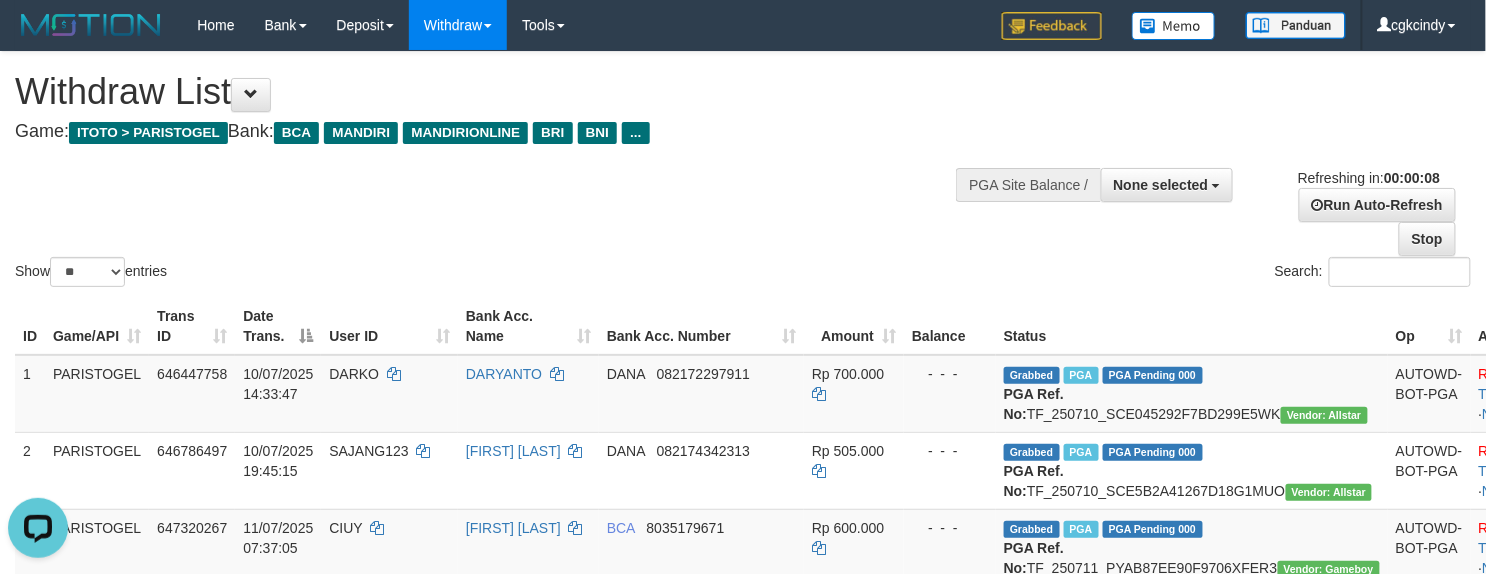 scroll, scrollTop: 0, scrollLeft: 0, axis: both 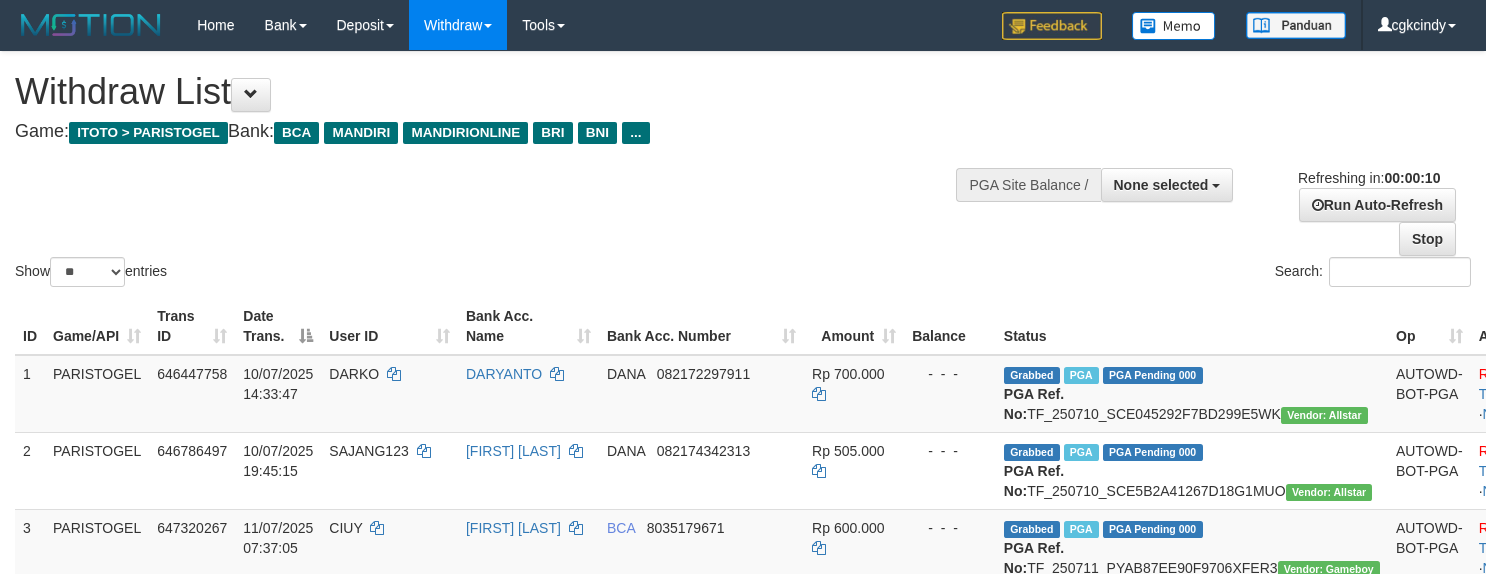 select 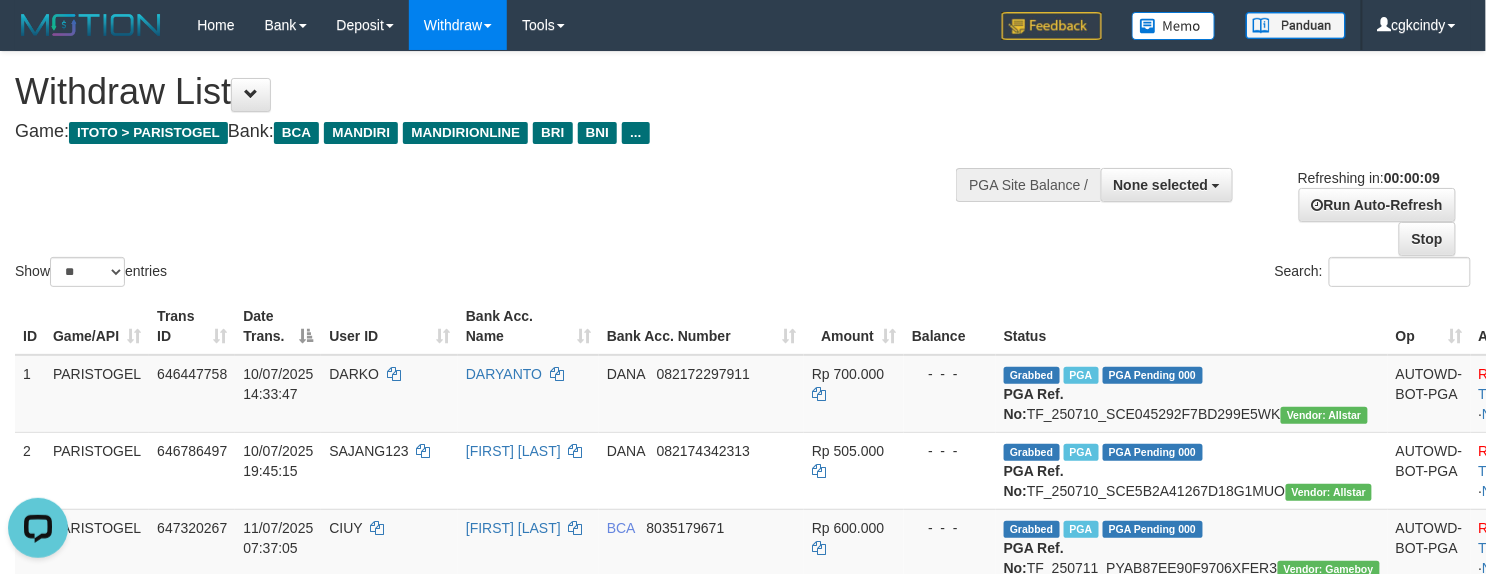 scroll, scrollTop: 0, scrollLeft: 0, axis: both 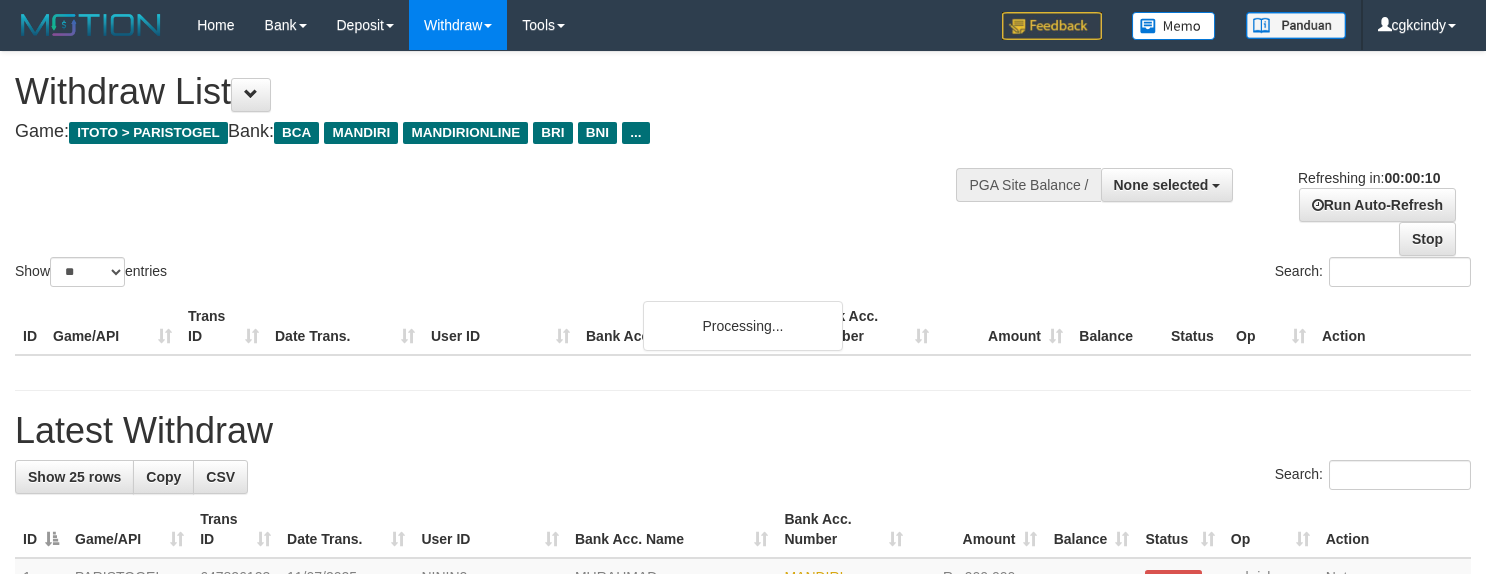 select 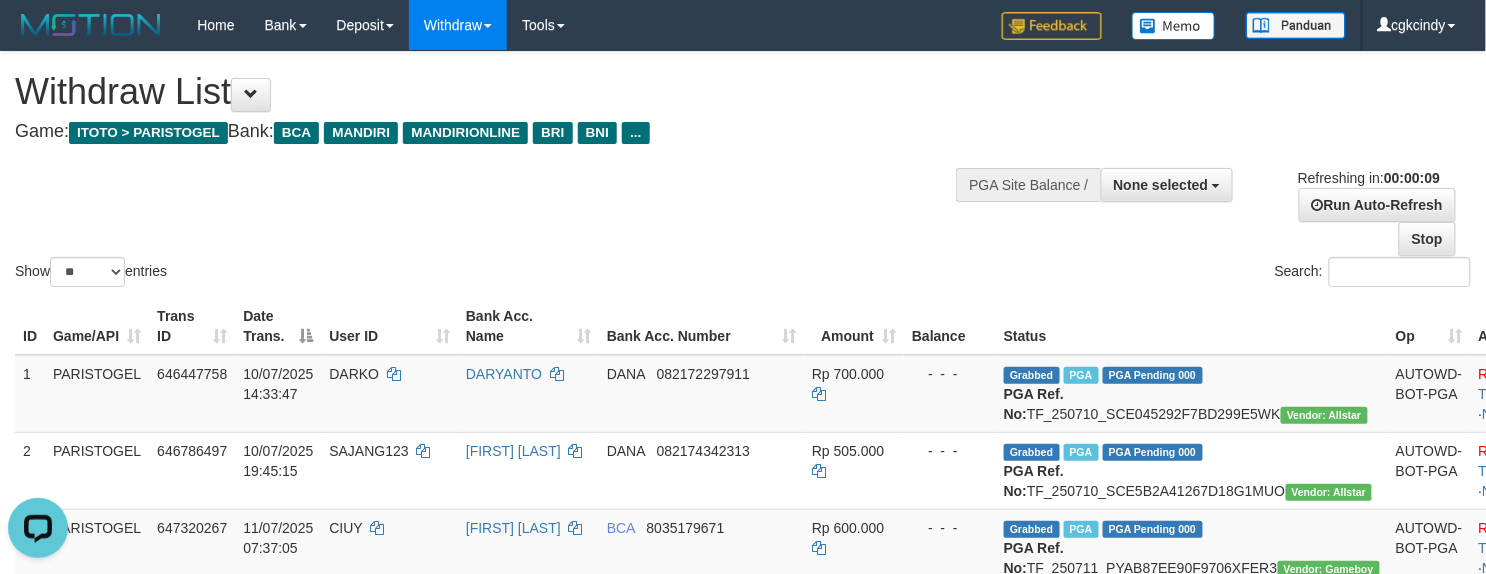 scroll, scrollTop: 0, scrollLeft: 0, axis: both 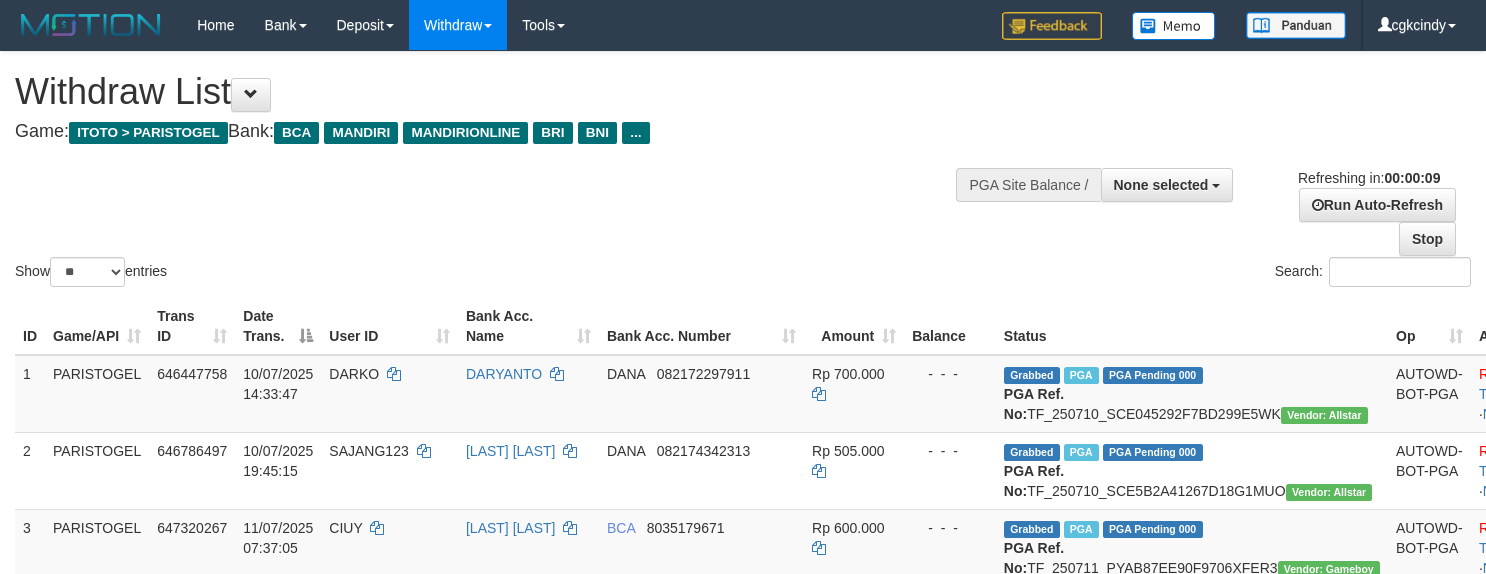 select 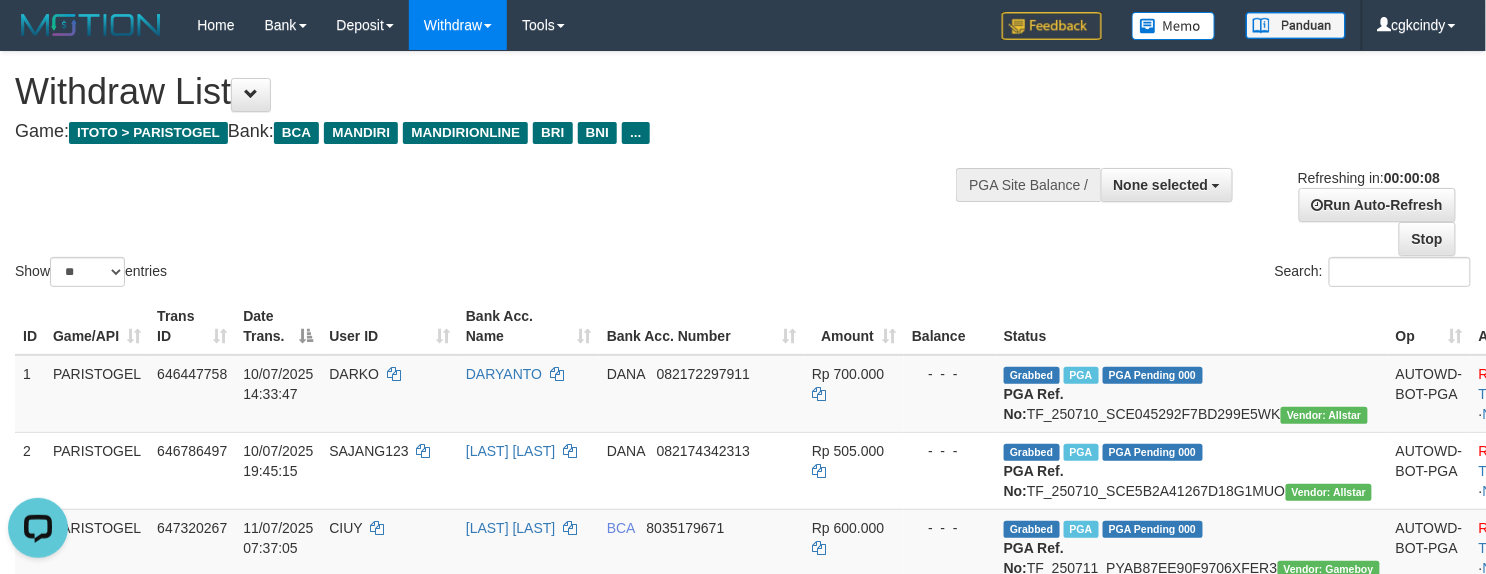 scroll, scrollTop: 0, scrollLeft: 0, axis: both 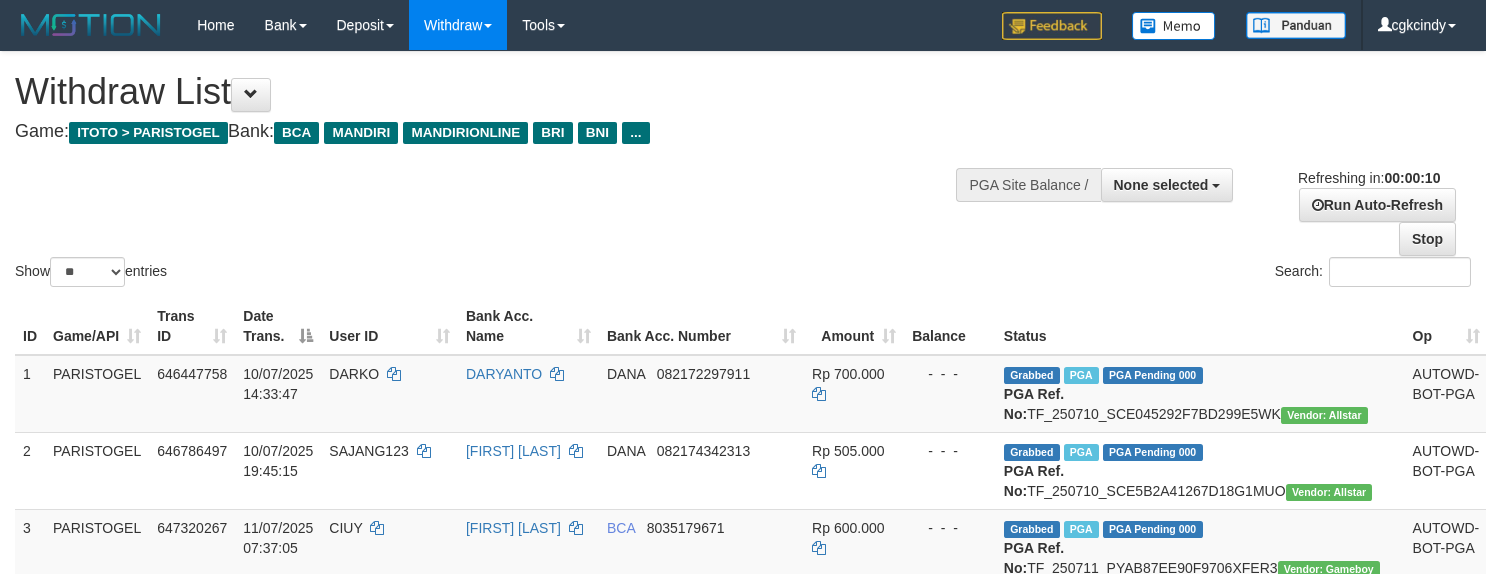 select 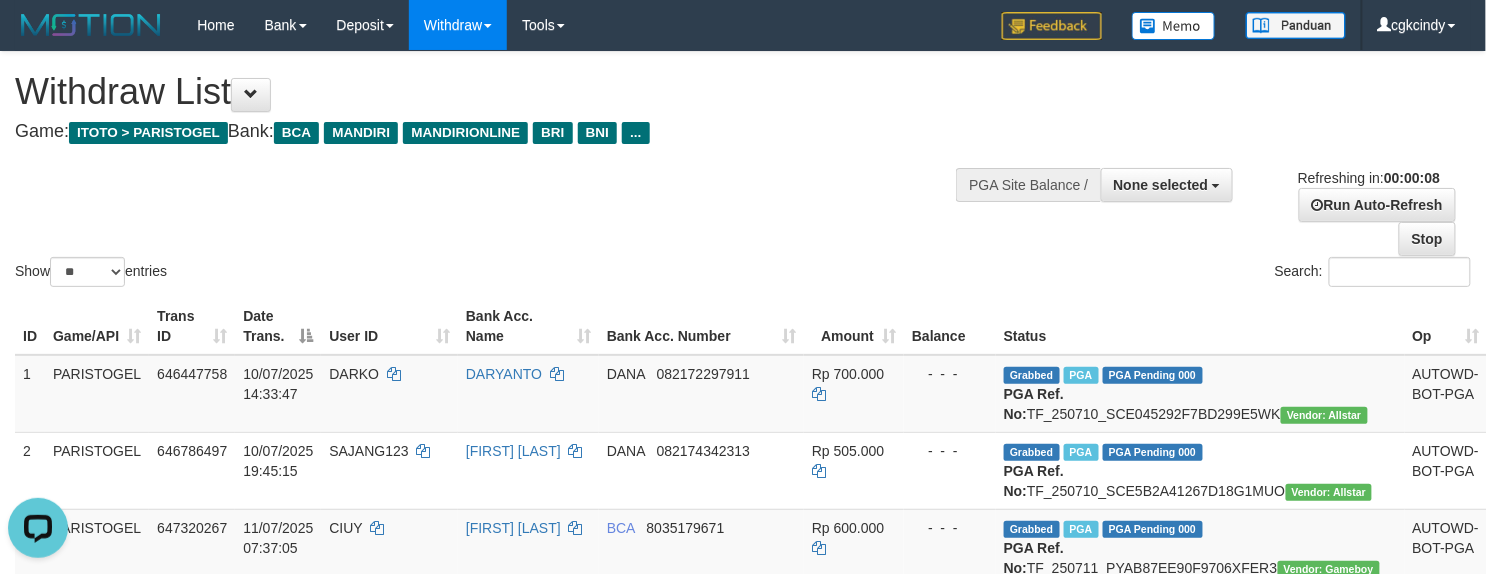 scroll, scrollTop: 0, scrollLeft: 0, axis: both 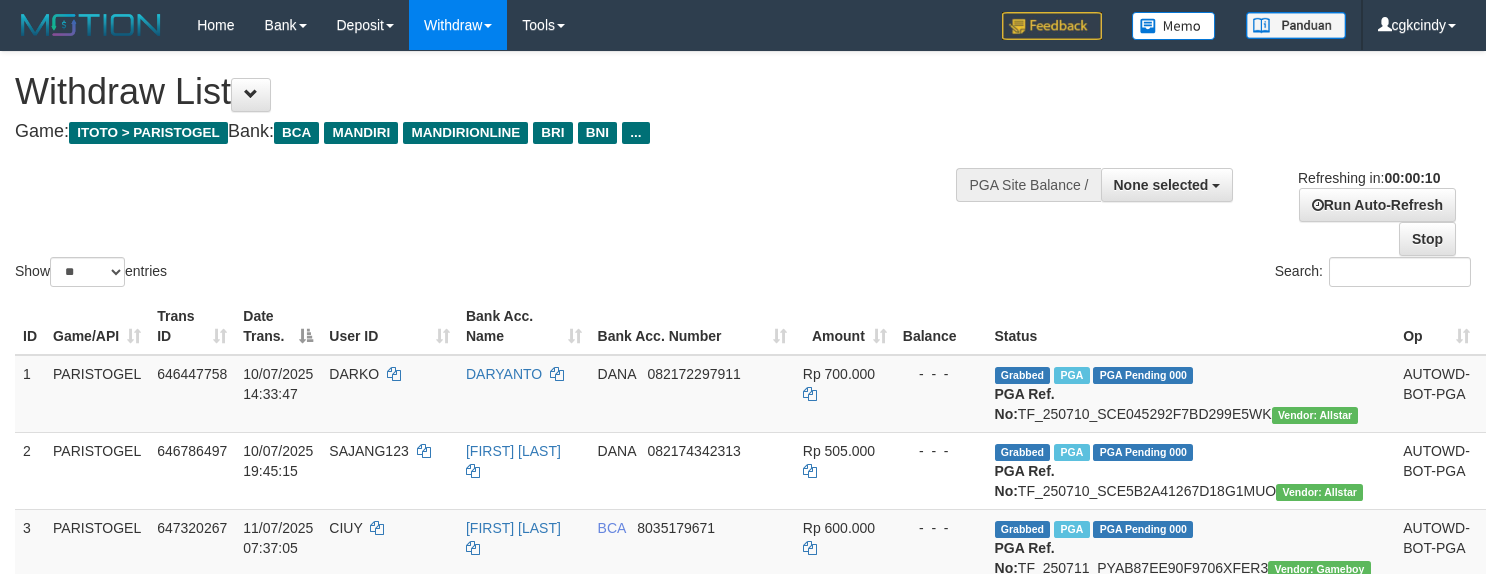select 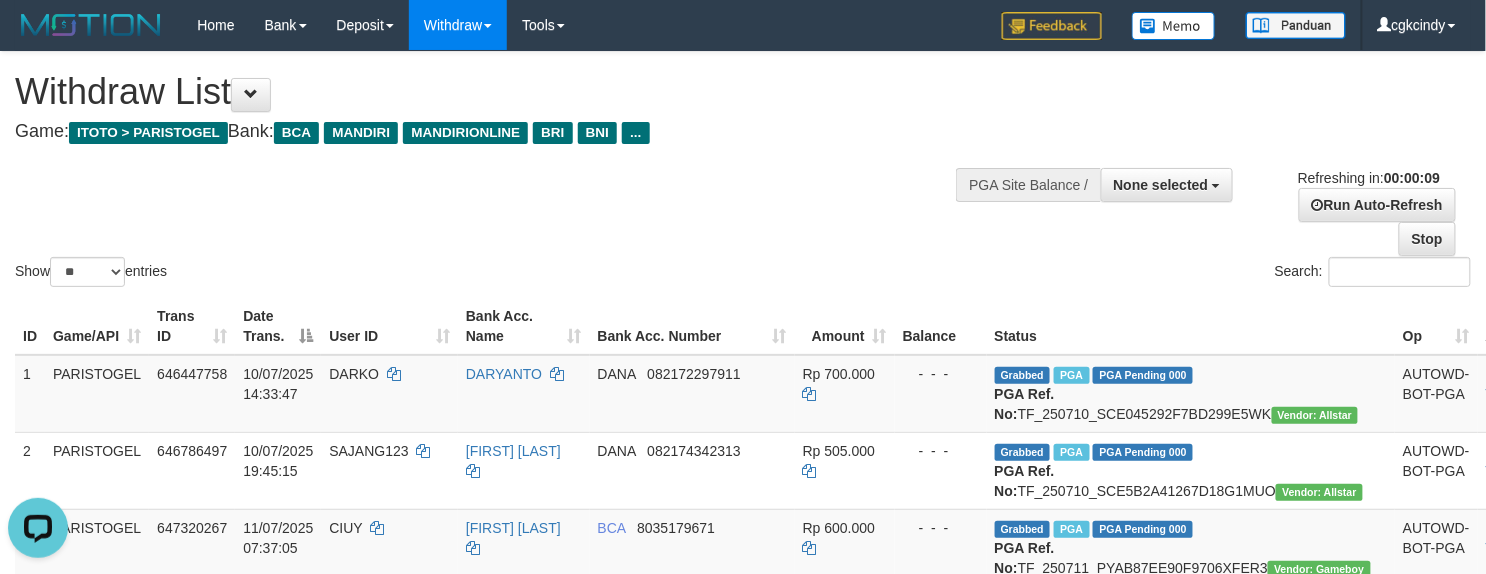 scroll, scrollTop: 0, scrollLeft: 0, axis: both 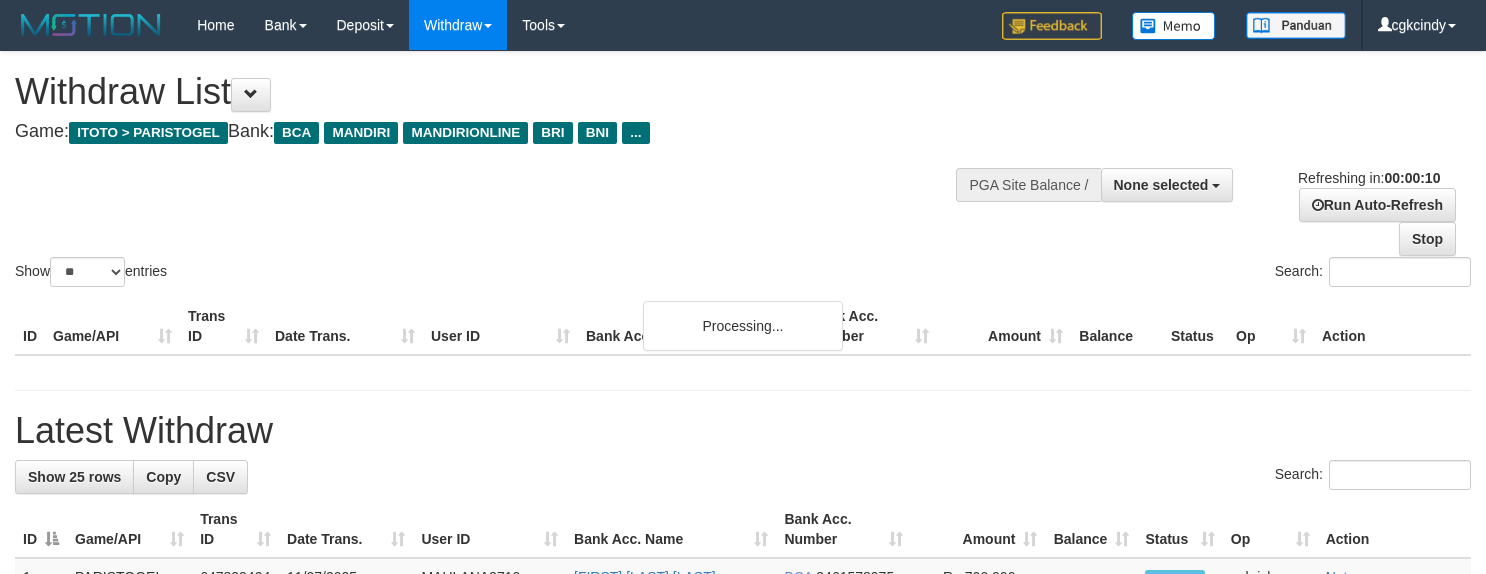 select 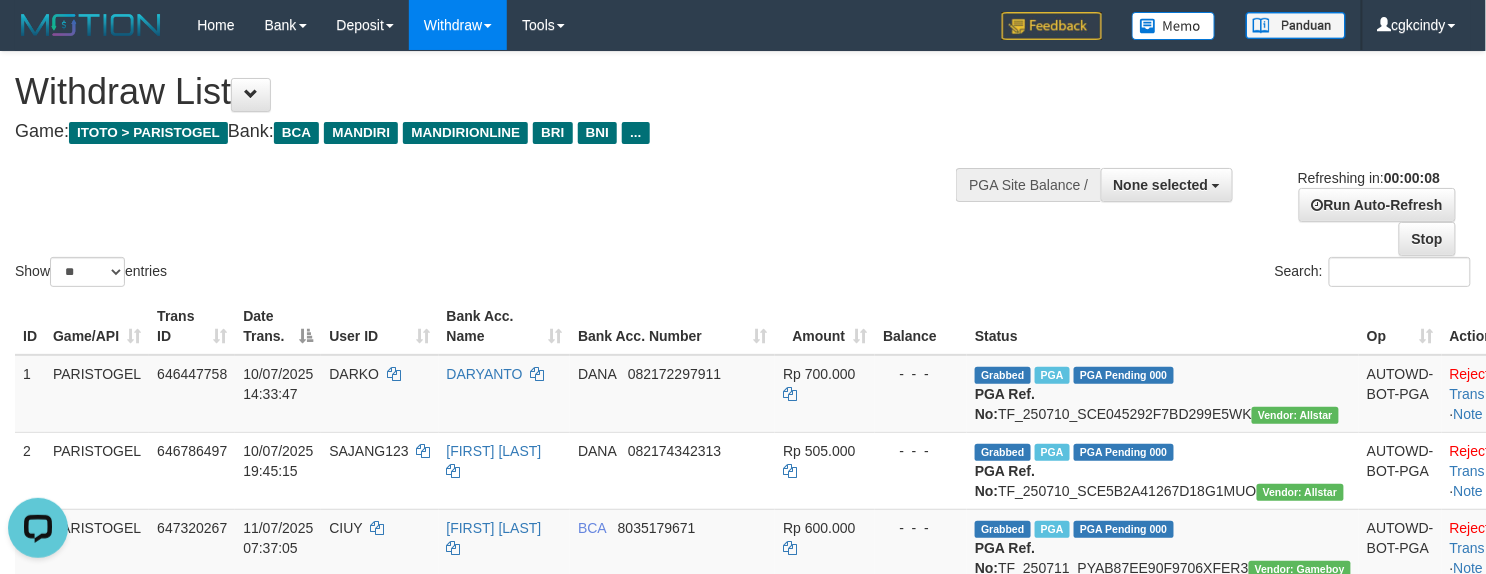 scroll, scrollTop: 0, scrollLeft: 0, axis: both 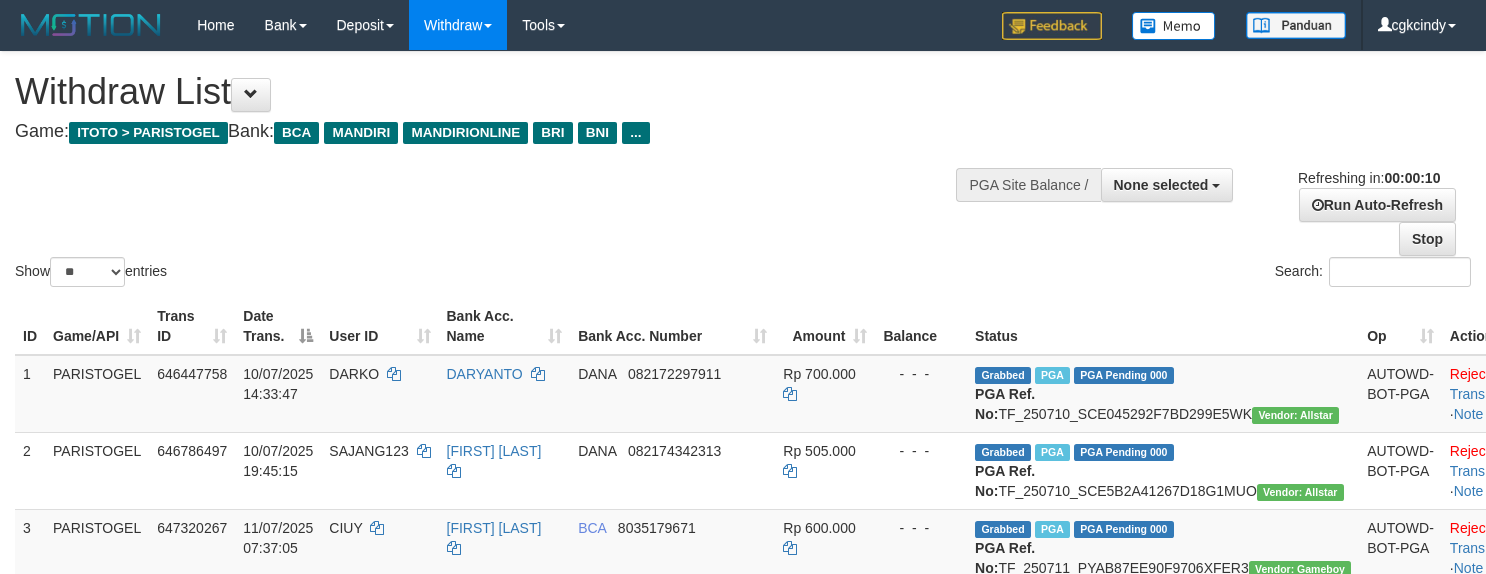 select 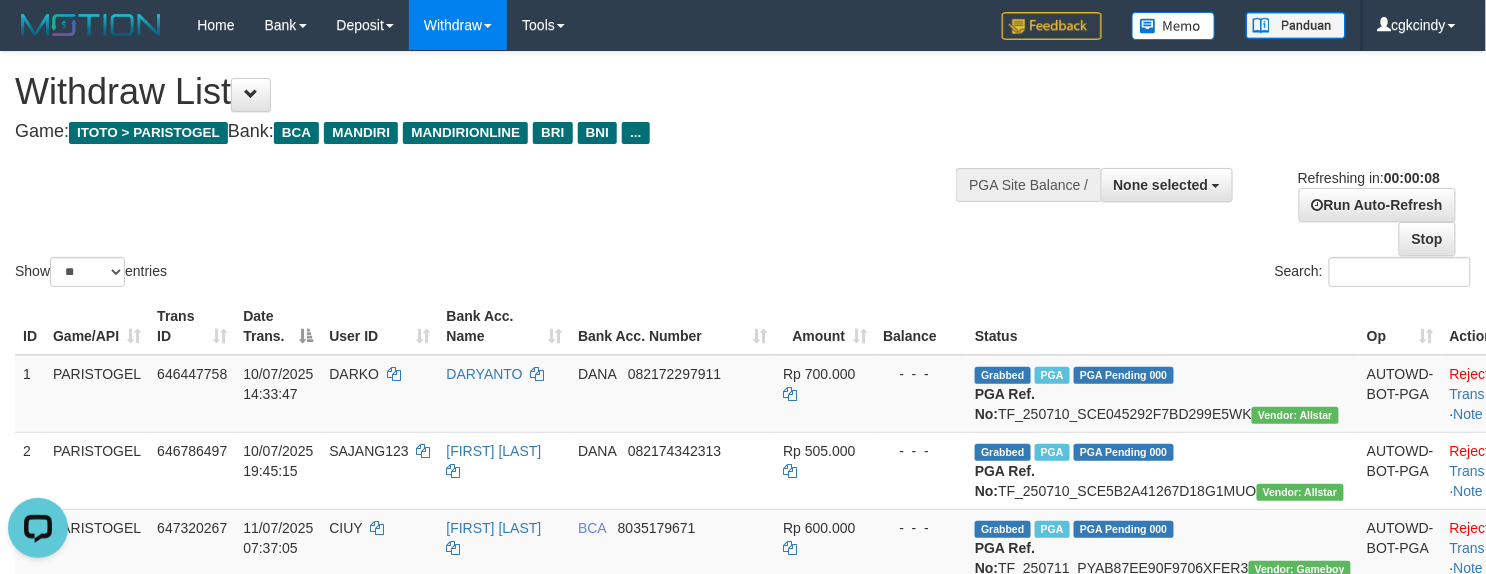scroll, scrollTop: 0, scrollLeft: 0, axis: both 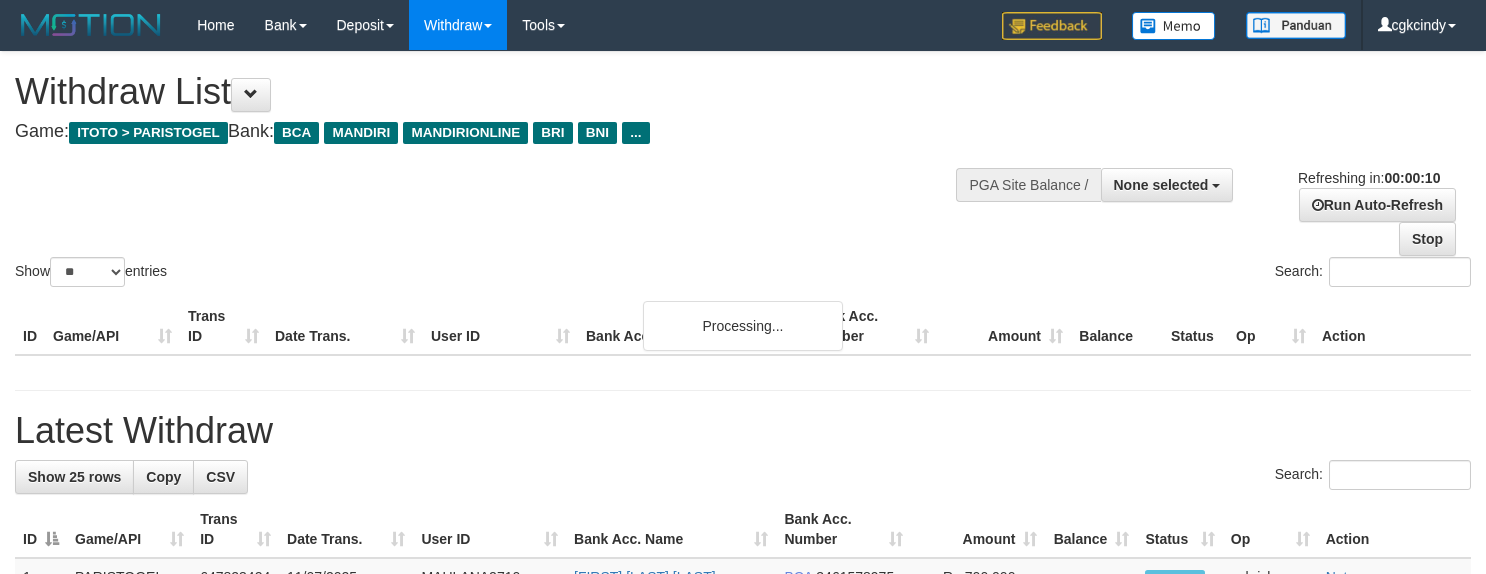 select 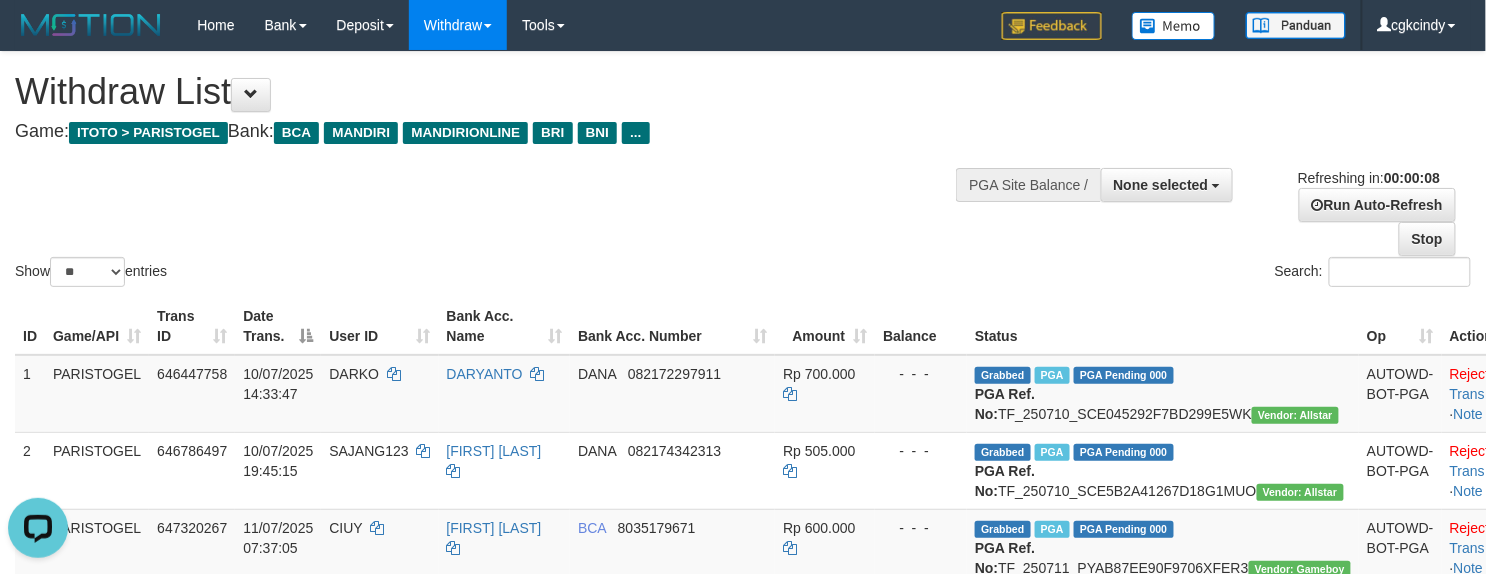scroll, scrollTop: 0, scrollLeft: 0, axis: both 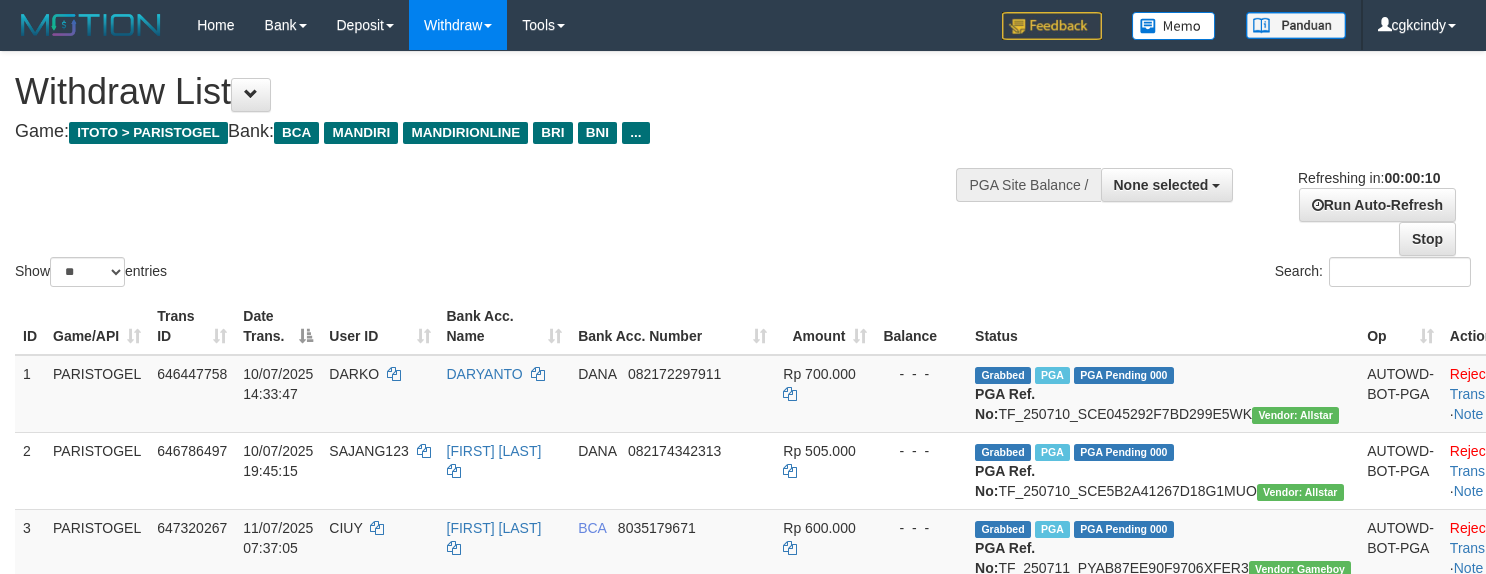 select 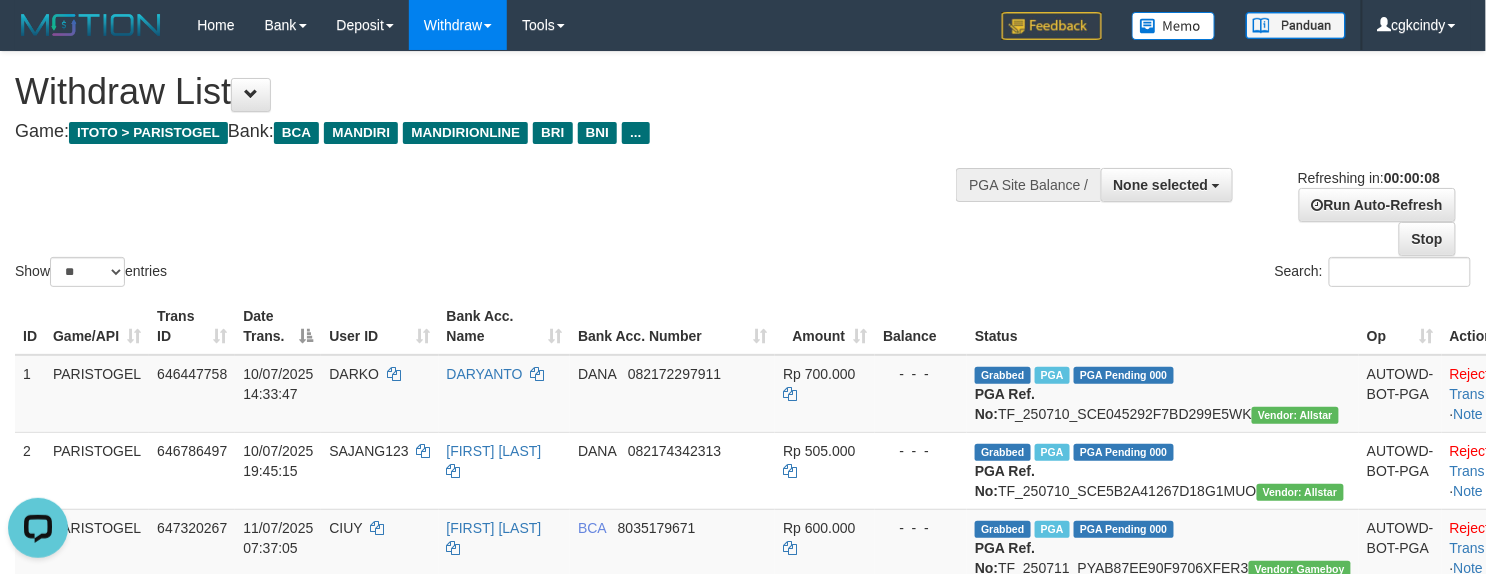 scroll, scrollTop: 0, scrollLeft: 0, axis: both 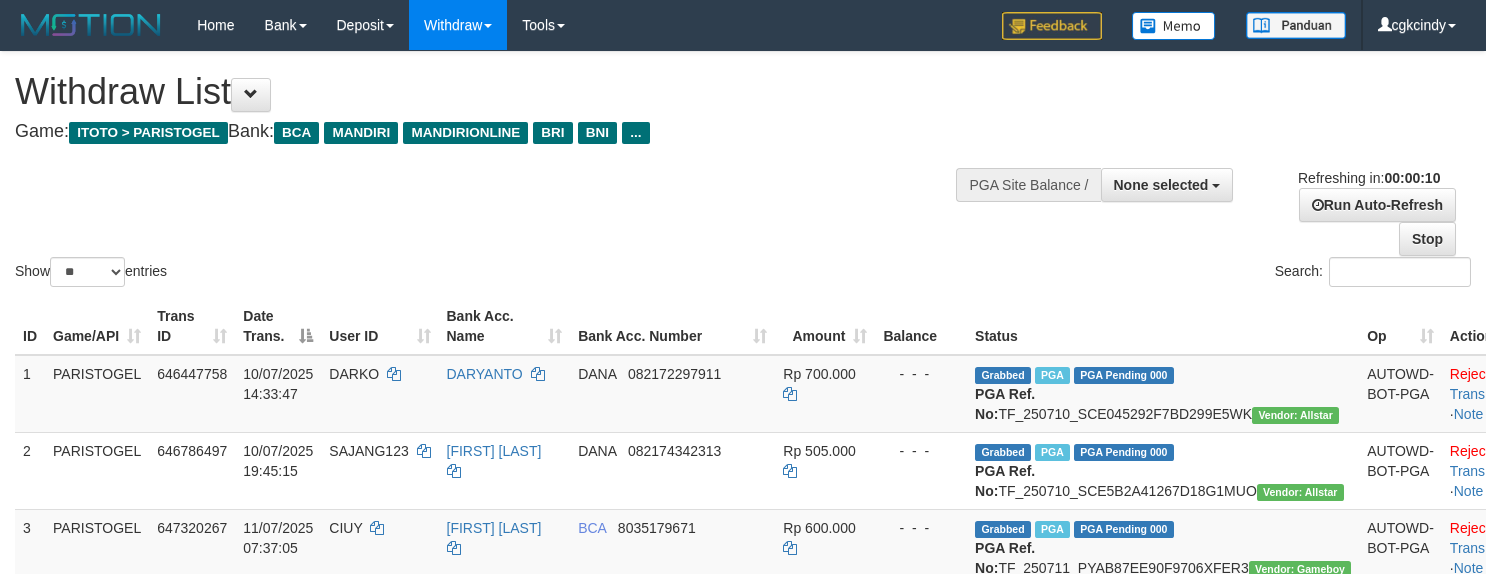 select 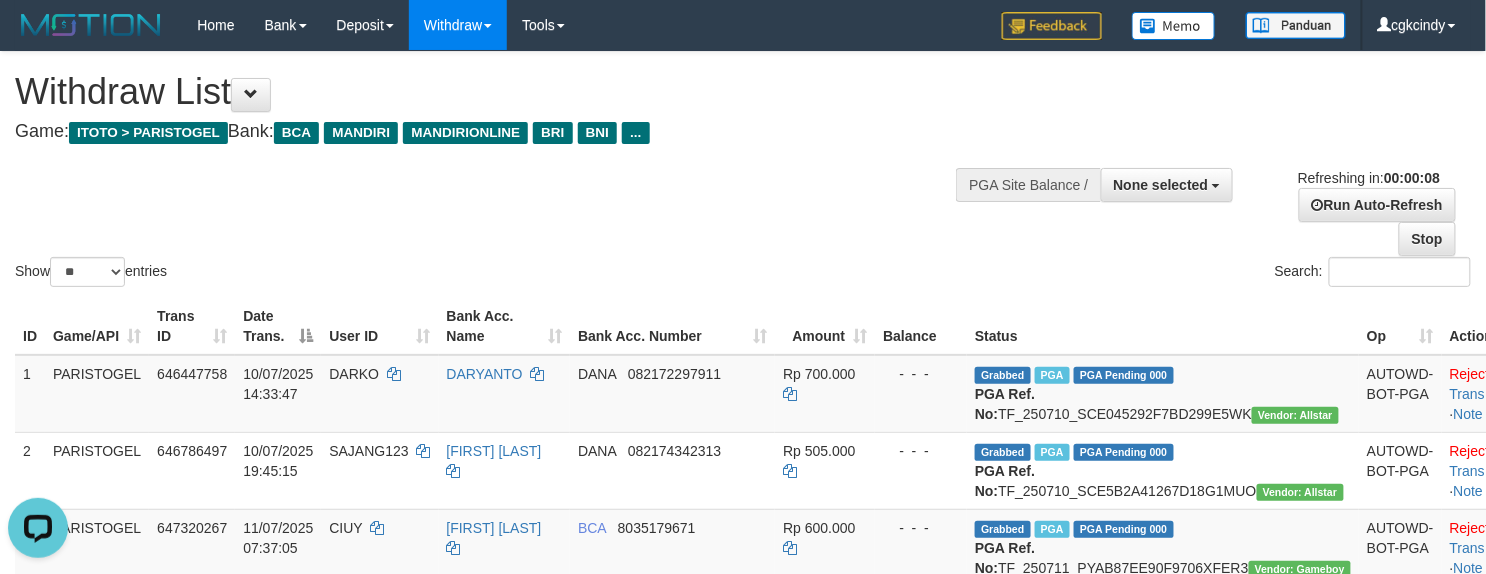 scroll, scrollTop: 0, scrollLeft: 0, axis: both 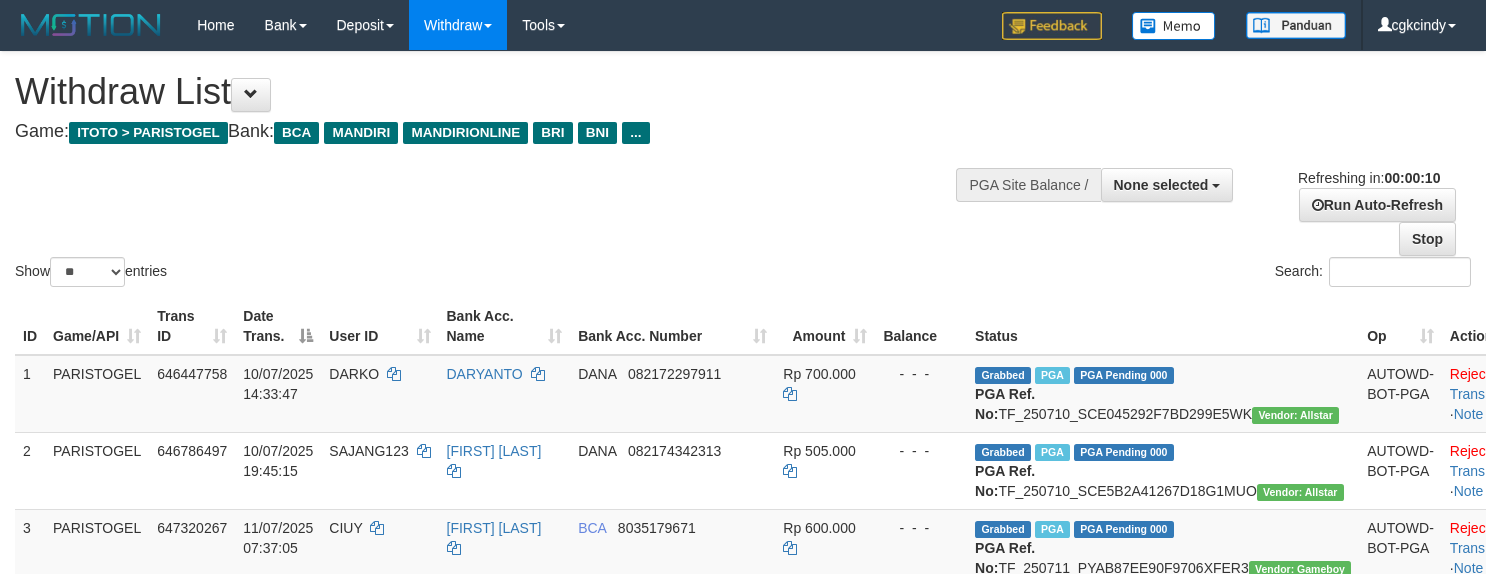 select 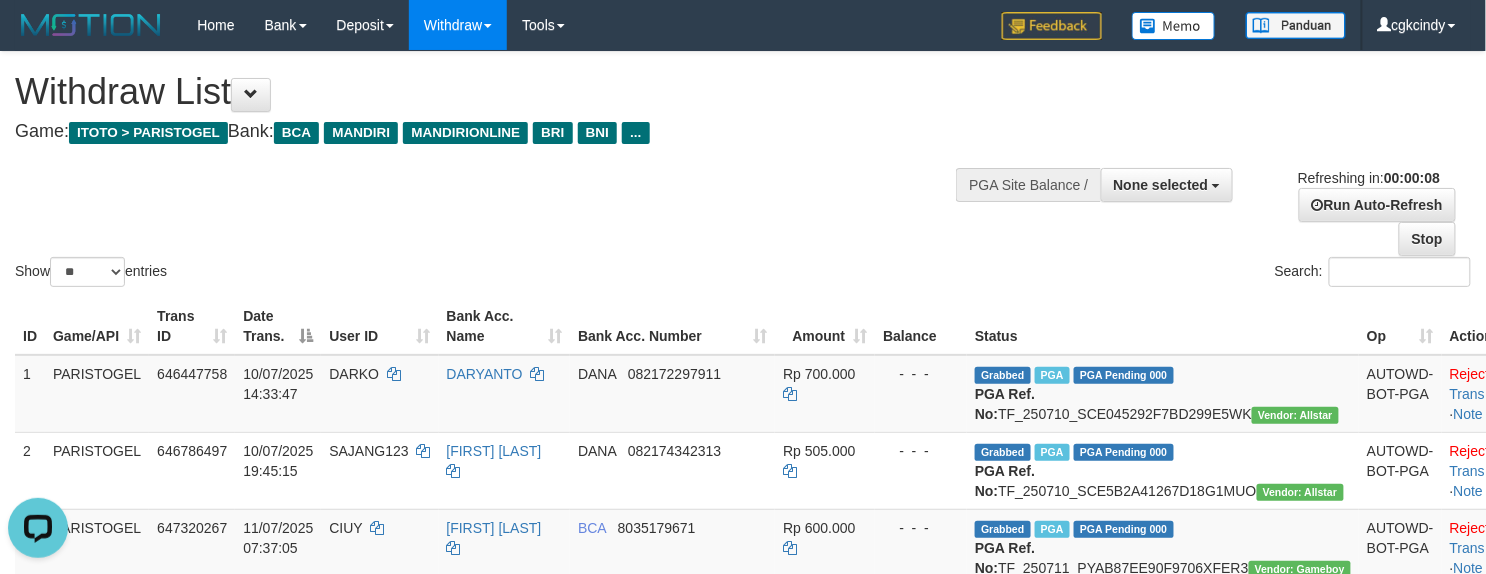 scroll, scrollTop: 0, scrollLeft: 0, axis: both 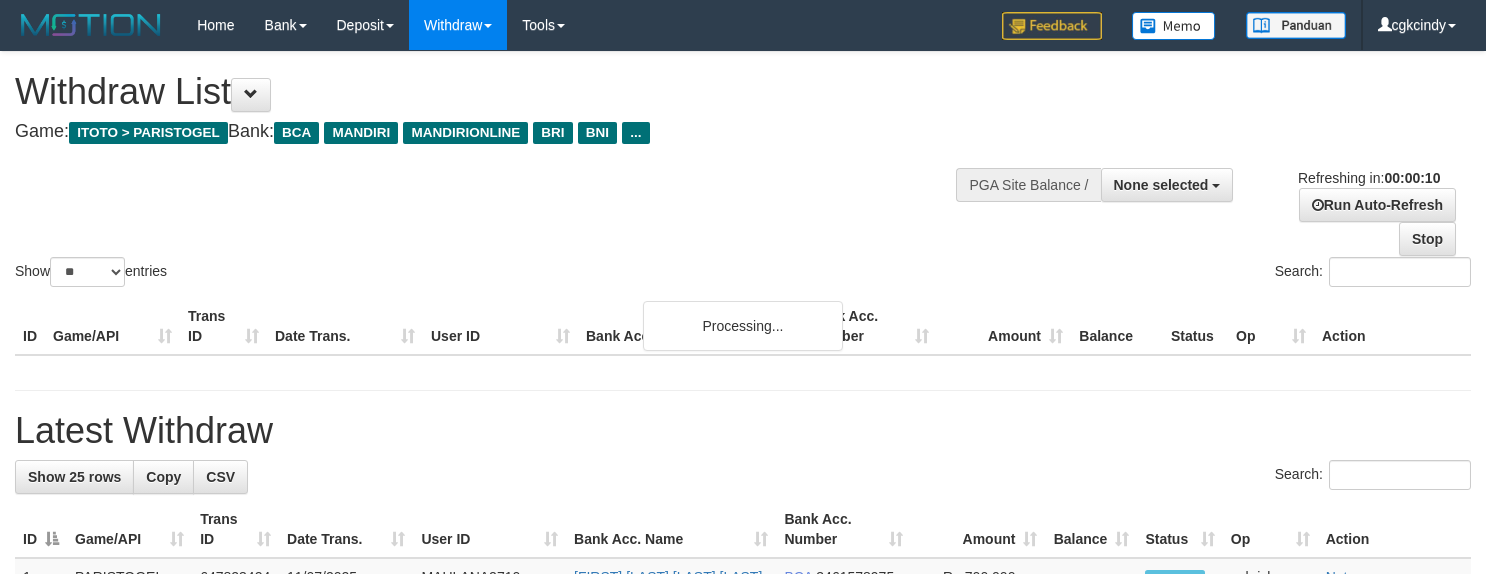 select 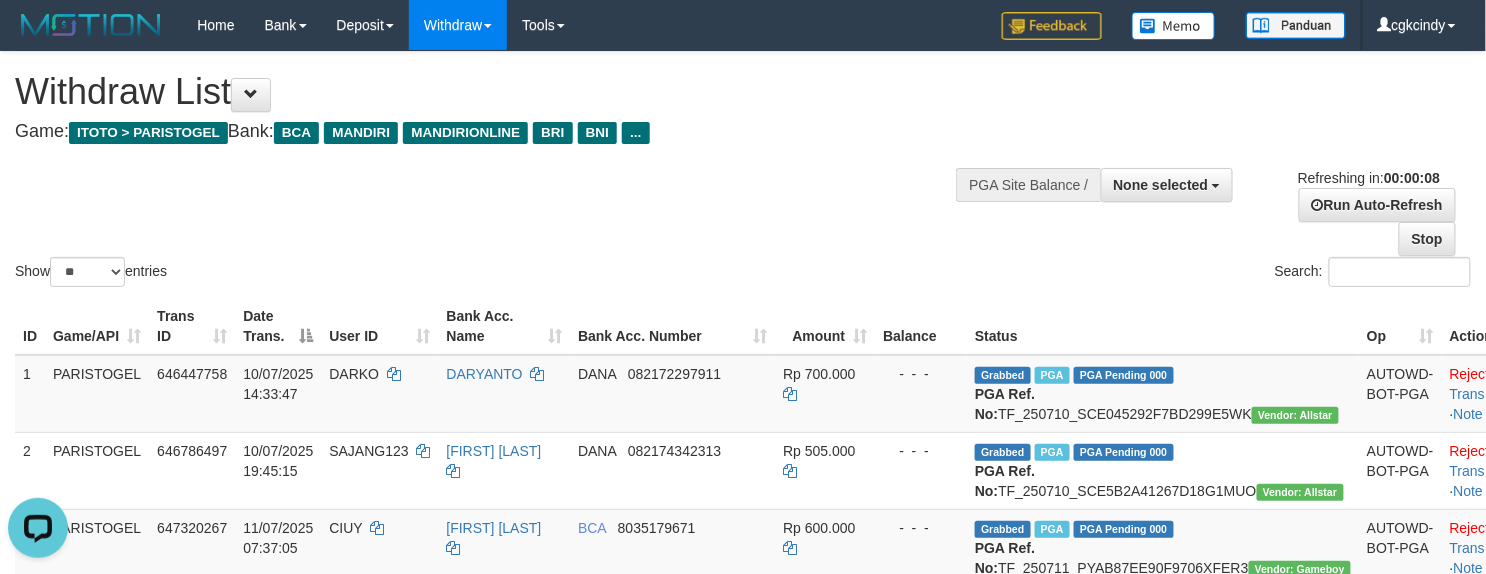 scroll, scrollTop: 0, scrollLeft: 0, axis: both 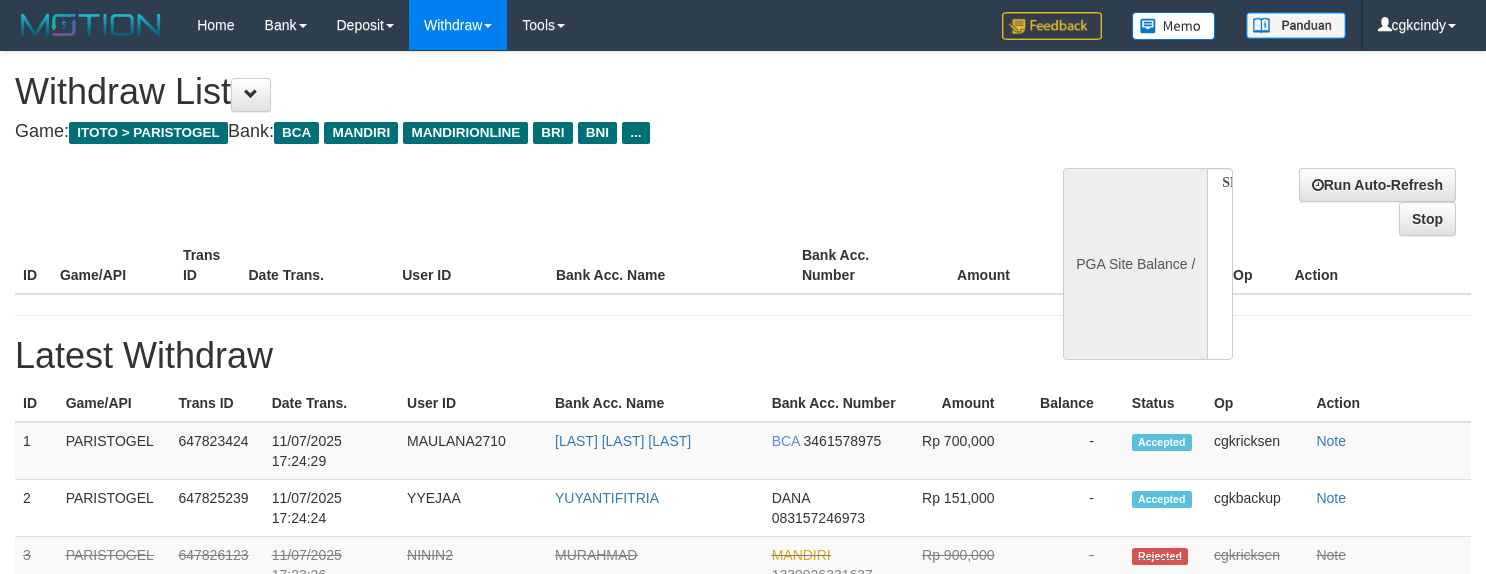 select 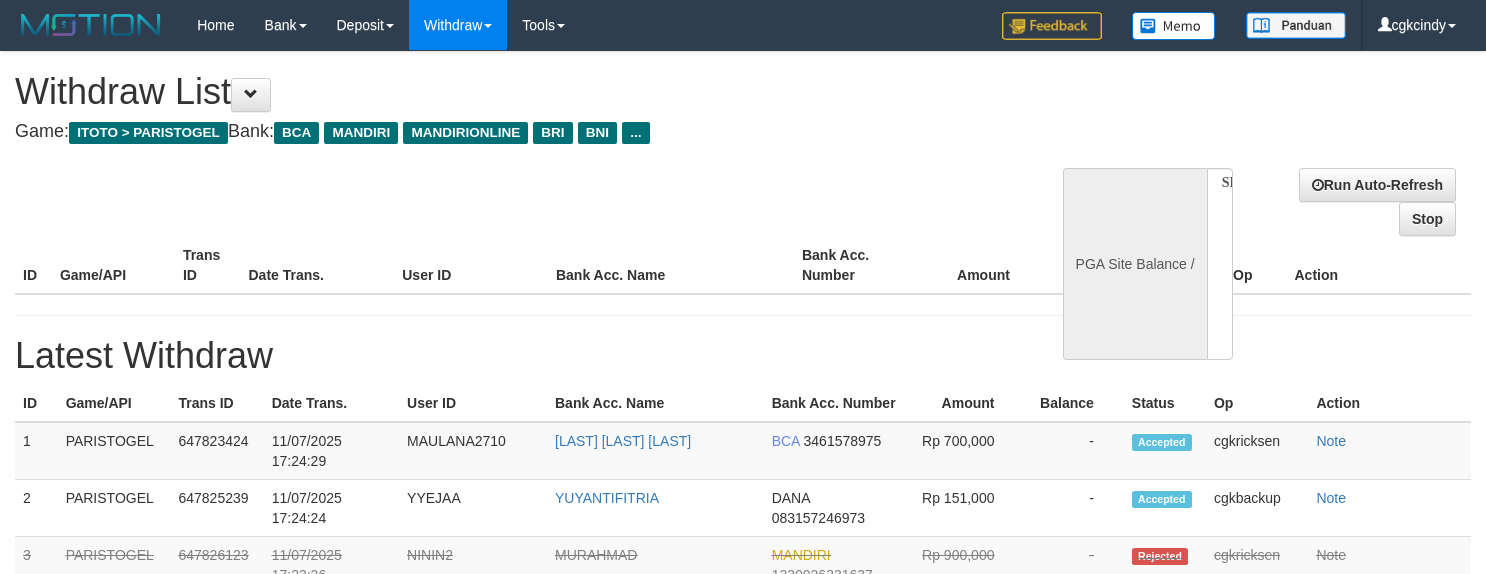 scroll, scrollTop: 0, scrollLeft: 0, axis: both 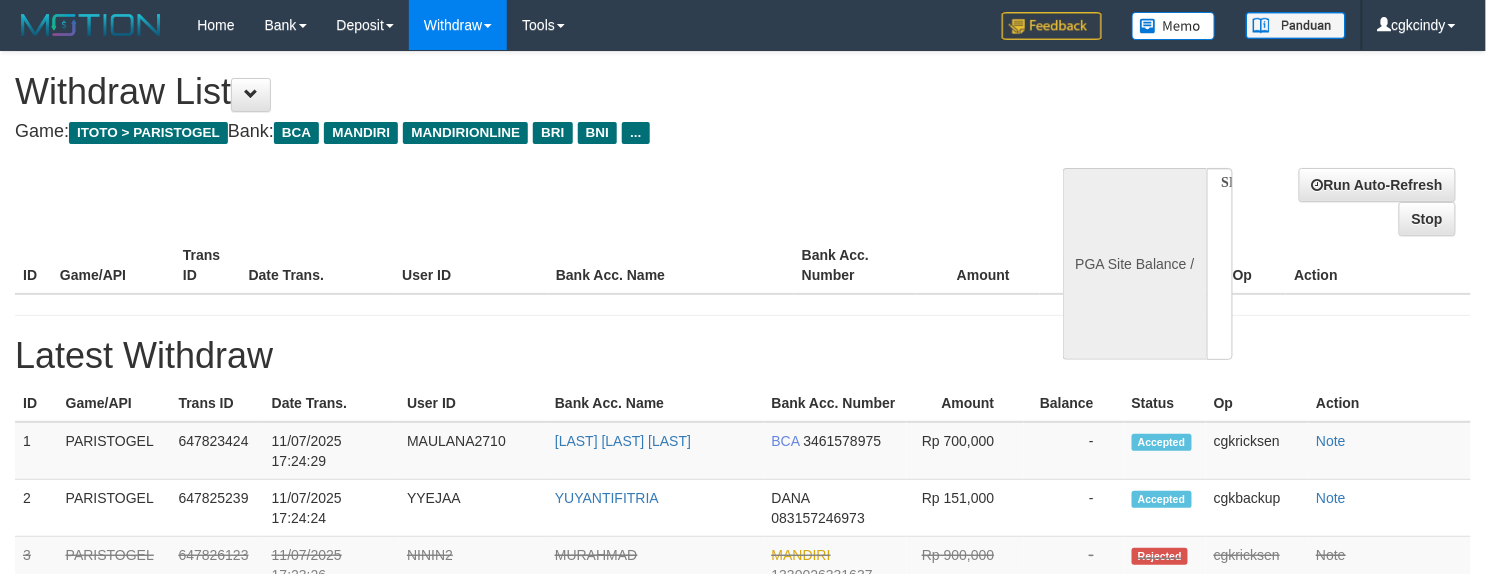 select on "**" 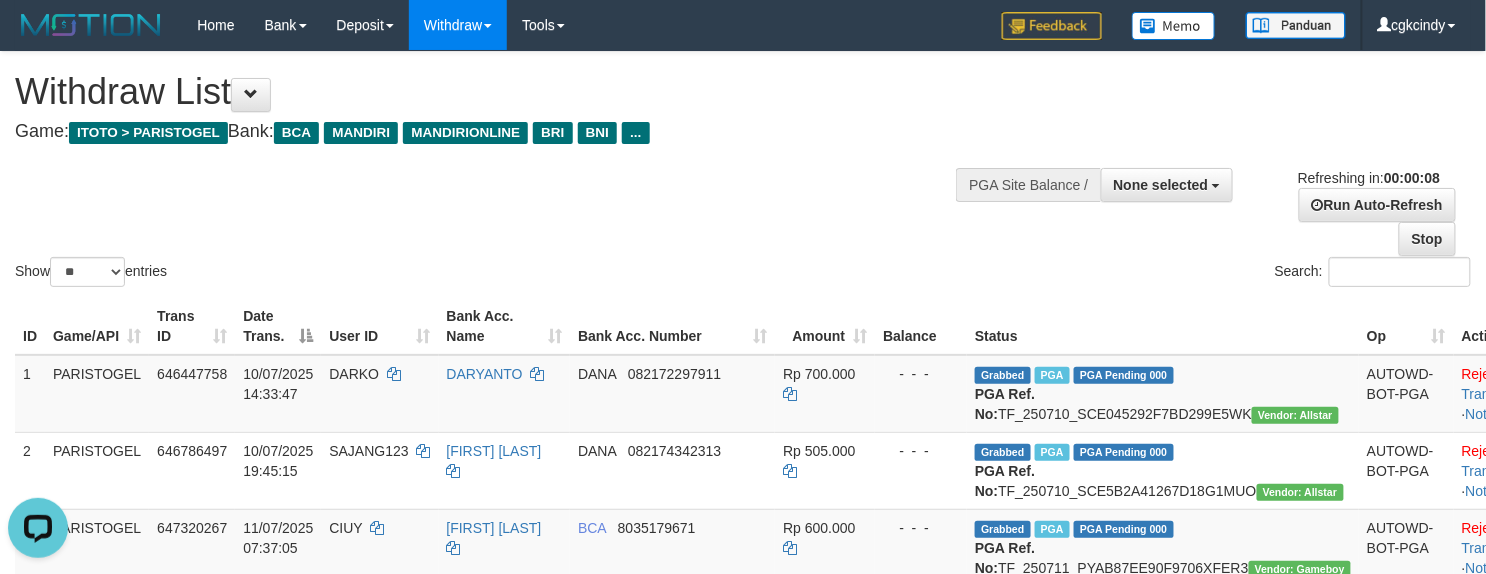 scroll, scrollTop: 0, scrollLeft: 0, axis: both 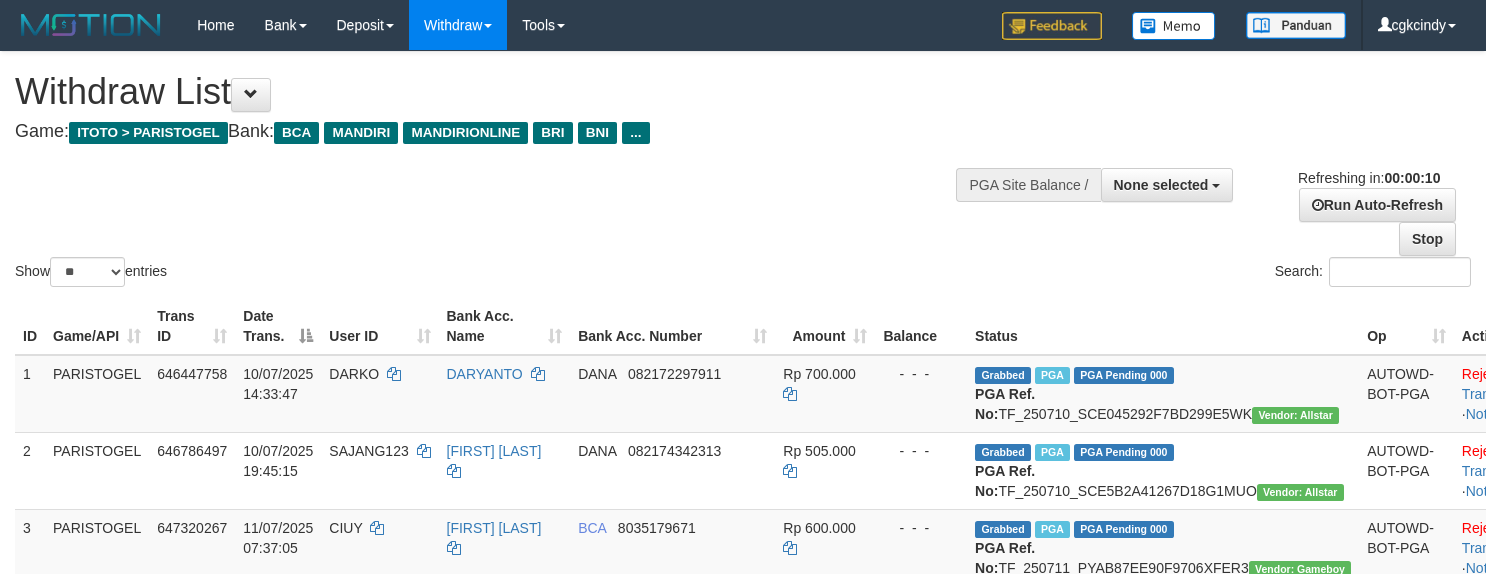 select 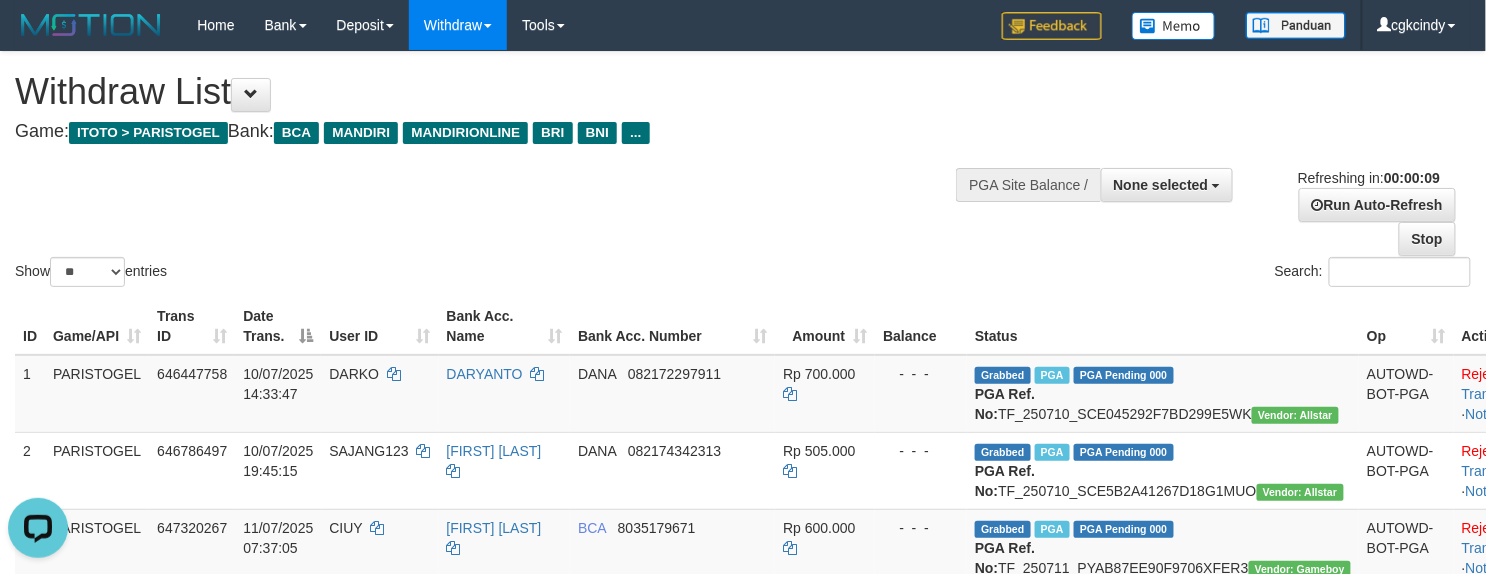 scroll, scrollTop: 0, scrollLeft: 0, axis: both 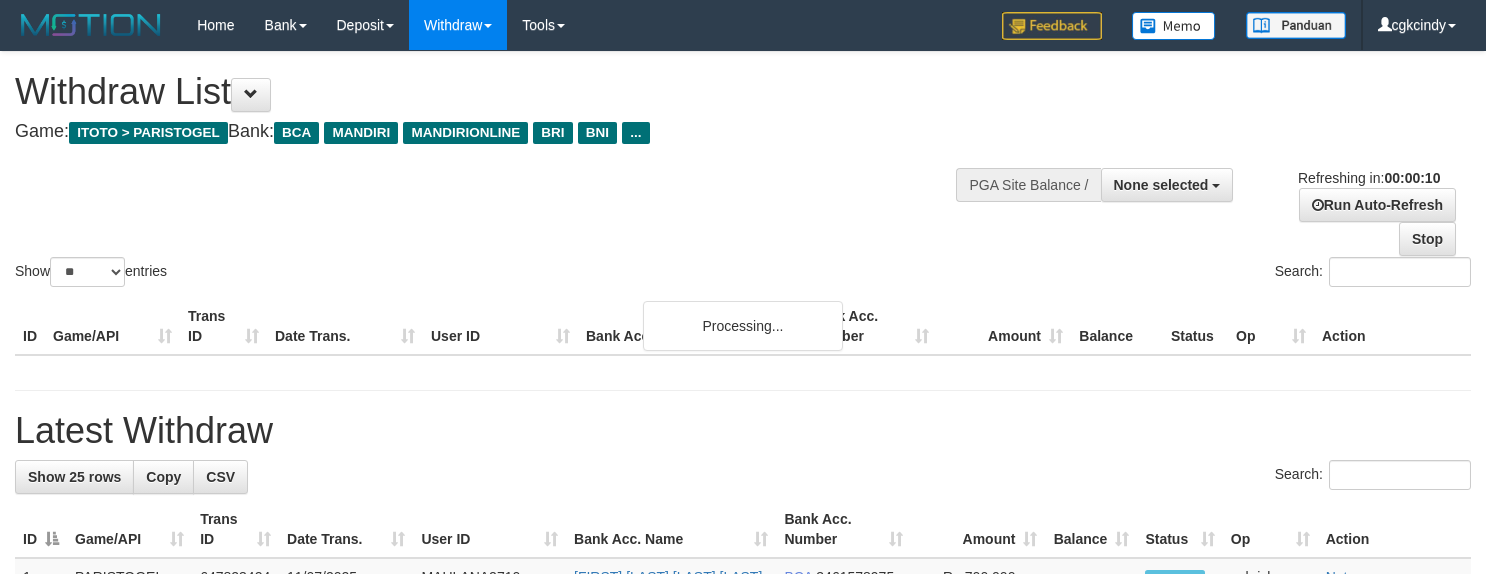 select 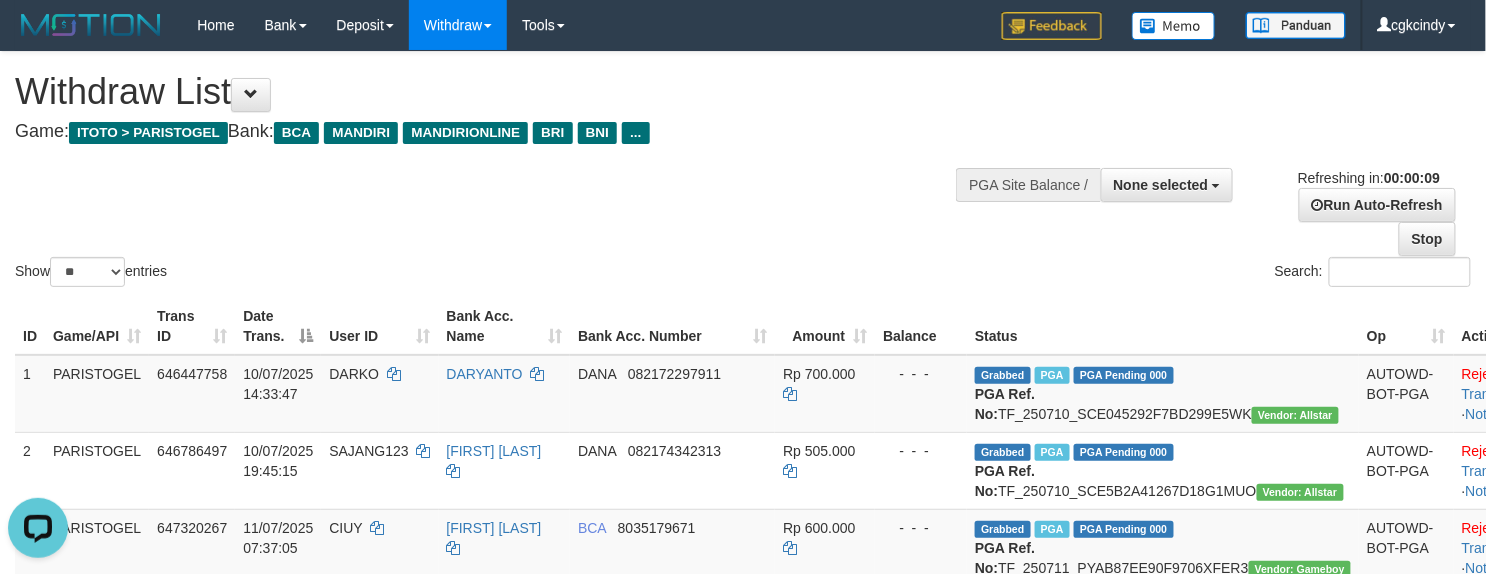 scroll, scrollTop: 0, scrollLeft: 0, axis: both 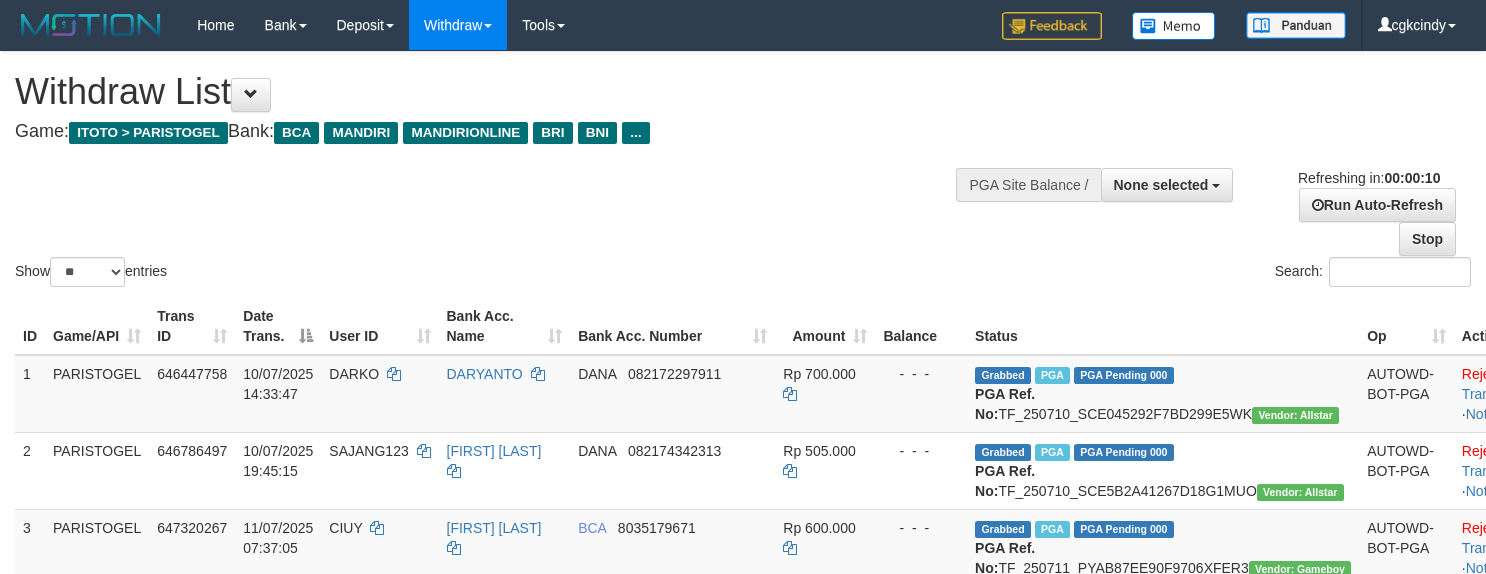 select 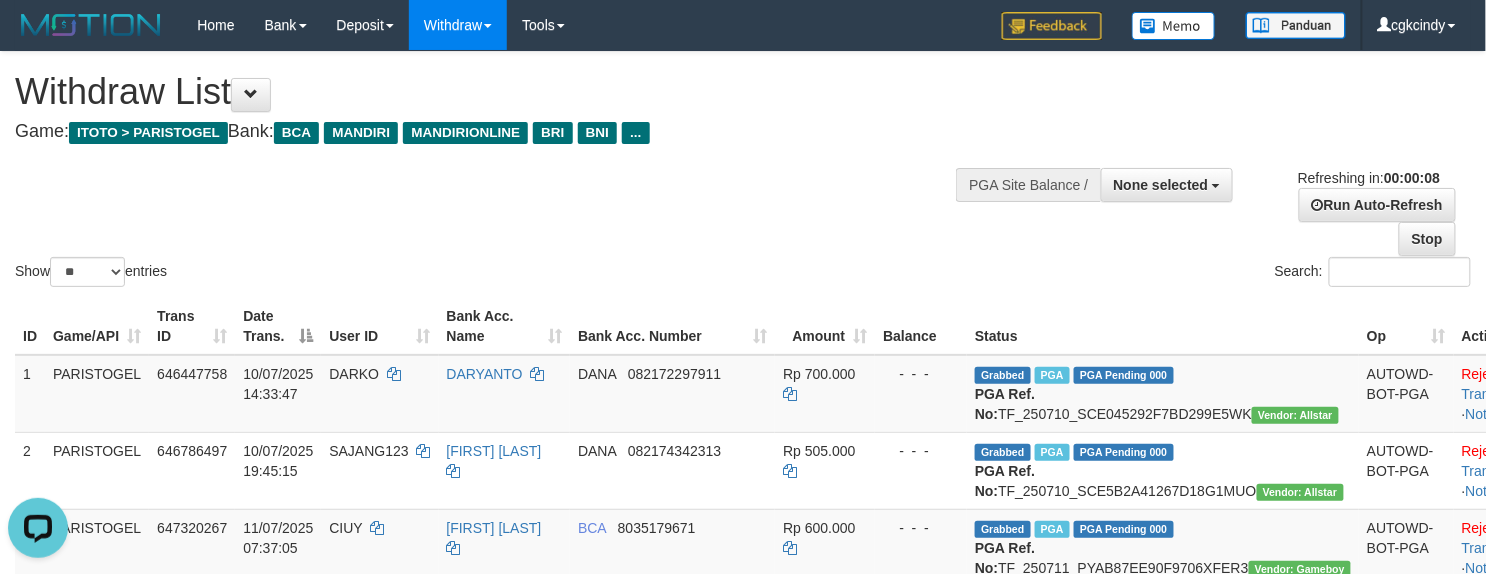 scroll, scrollTop: 0, scrollLeft: 0, axis: both 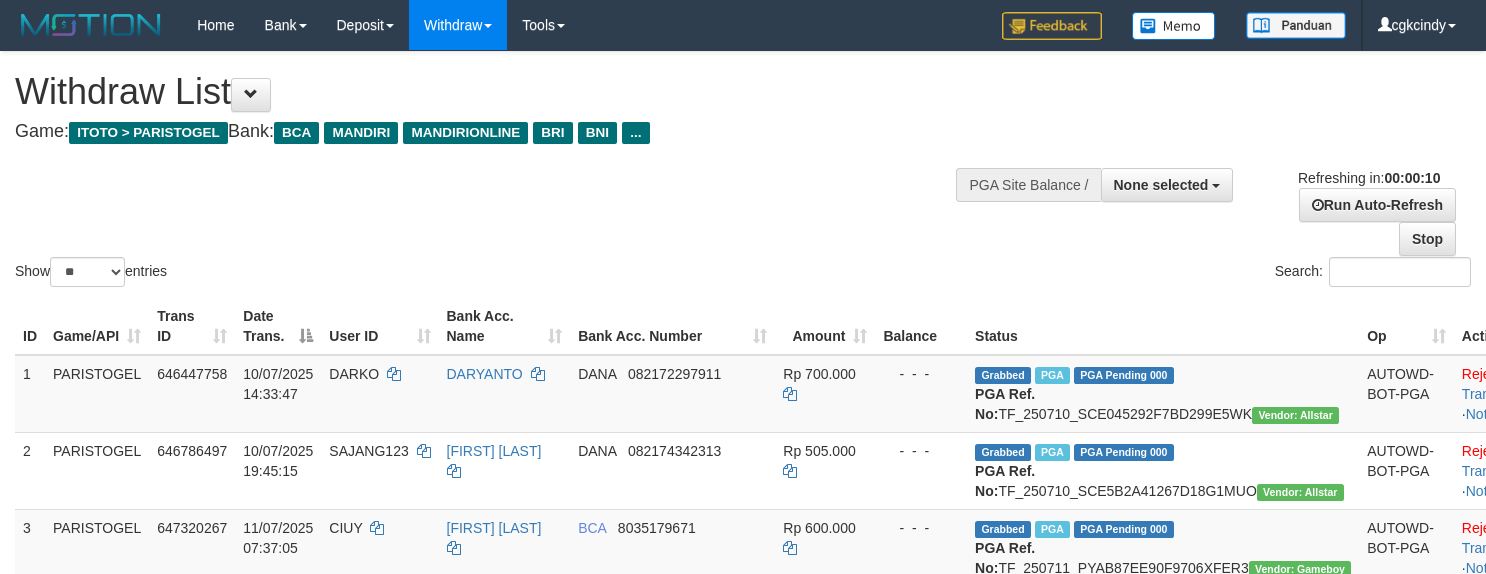 select 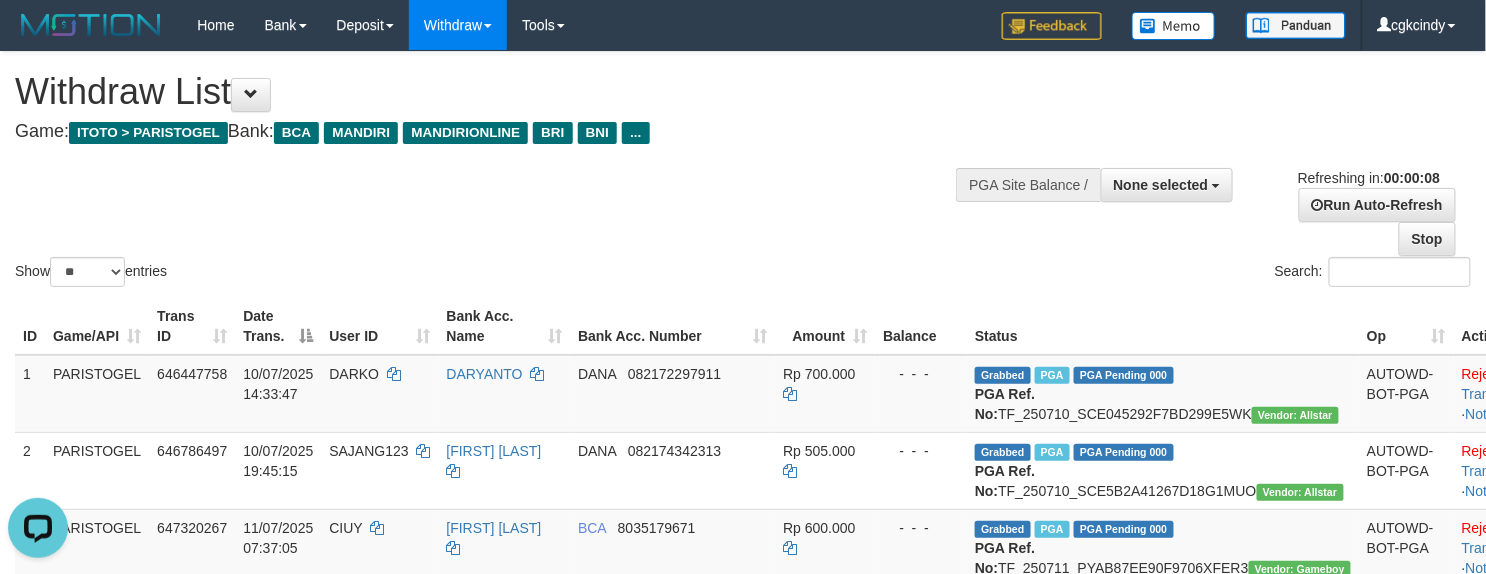 scroll, scrollTop: 0, scrollLeft: 0, axis: both 